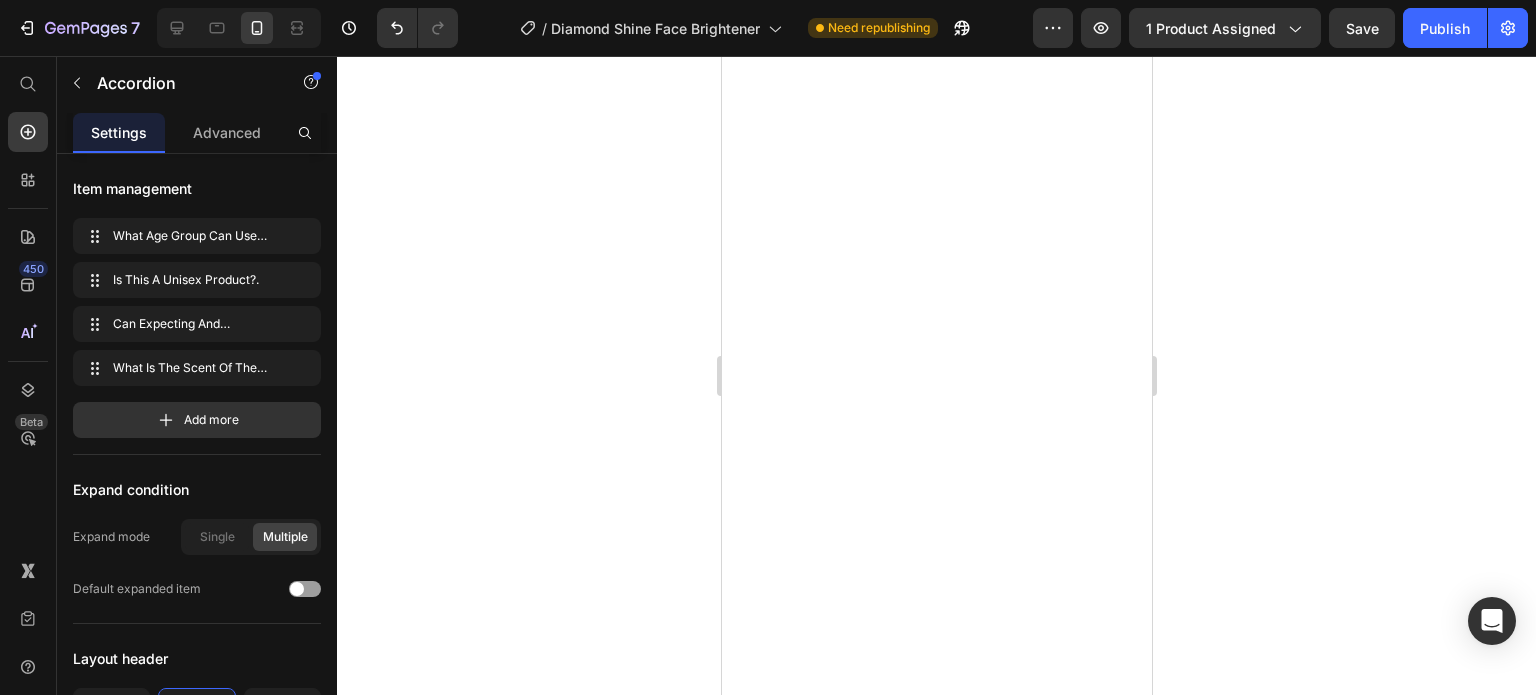 scroll, scrollTop: 0, scrollLeft: 0, axis: both 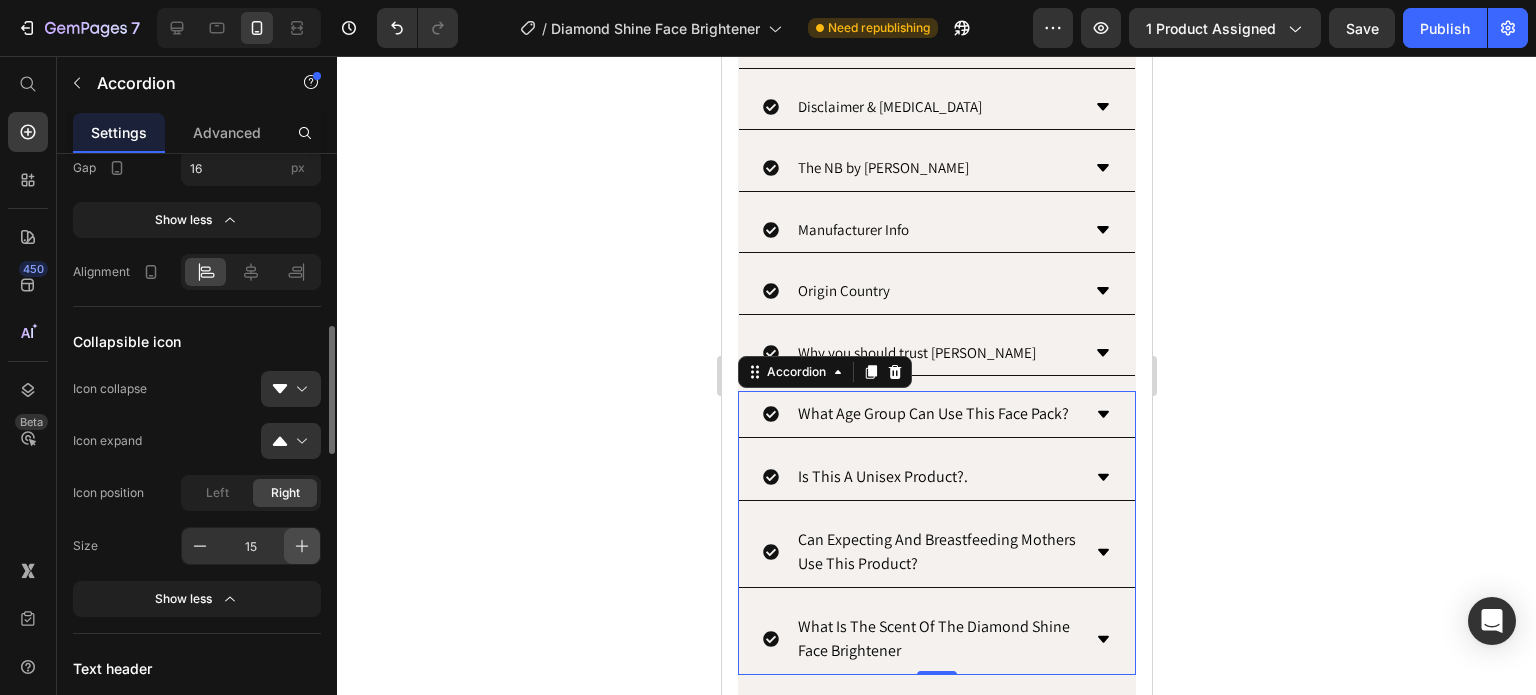 click at bounding box center [302, 546] 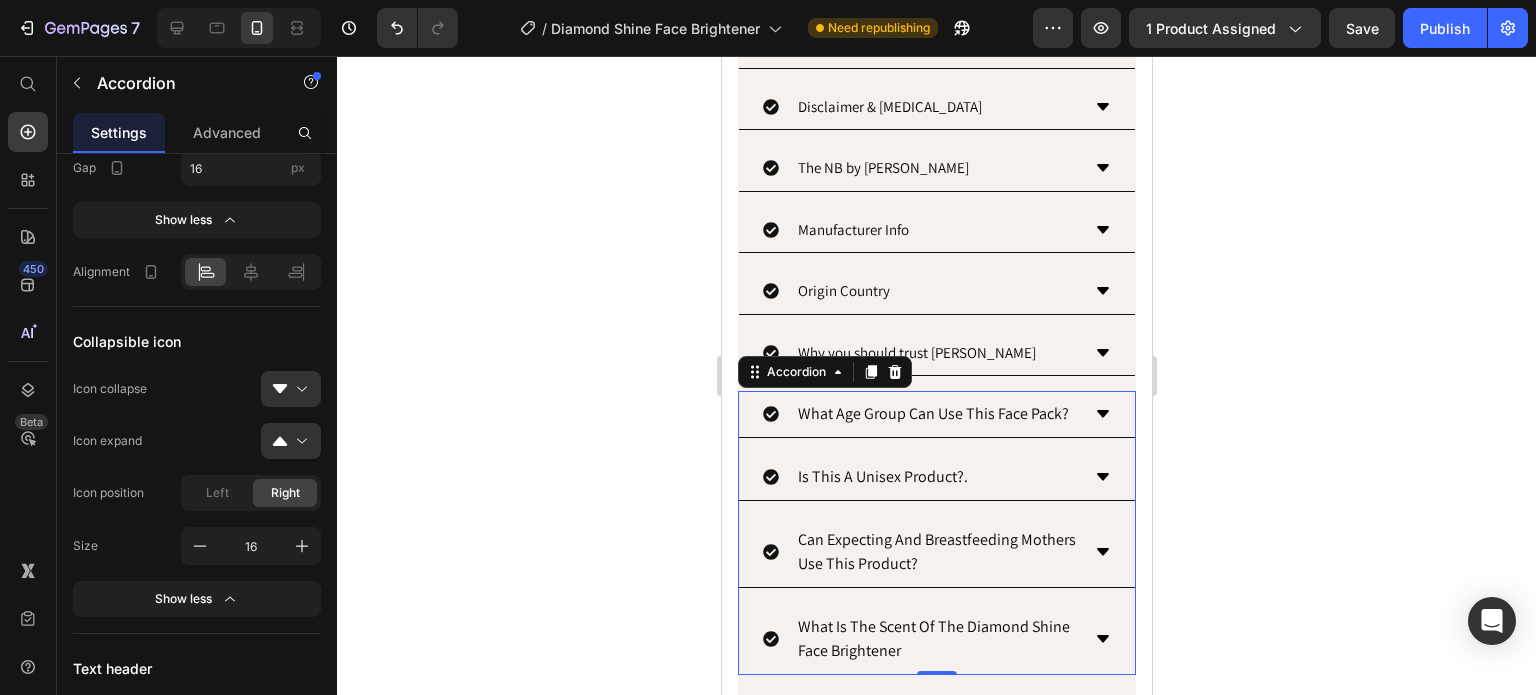 click 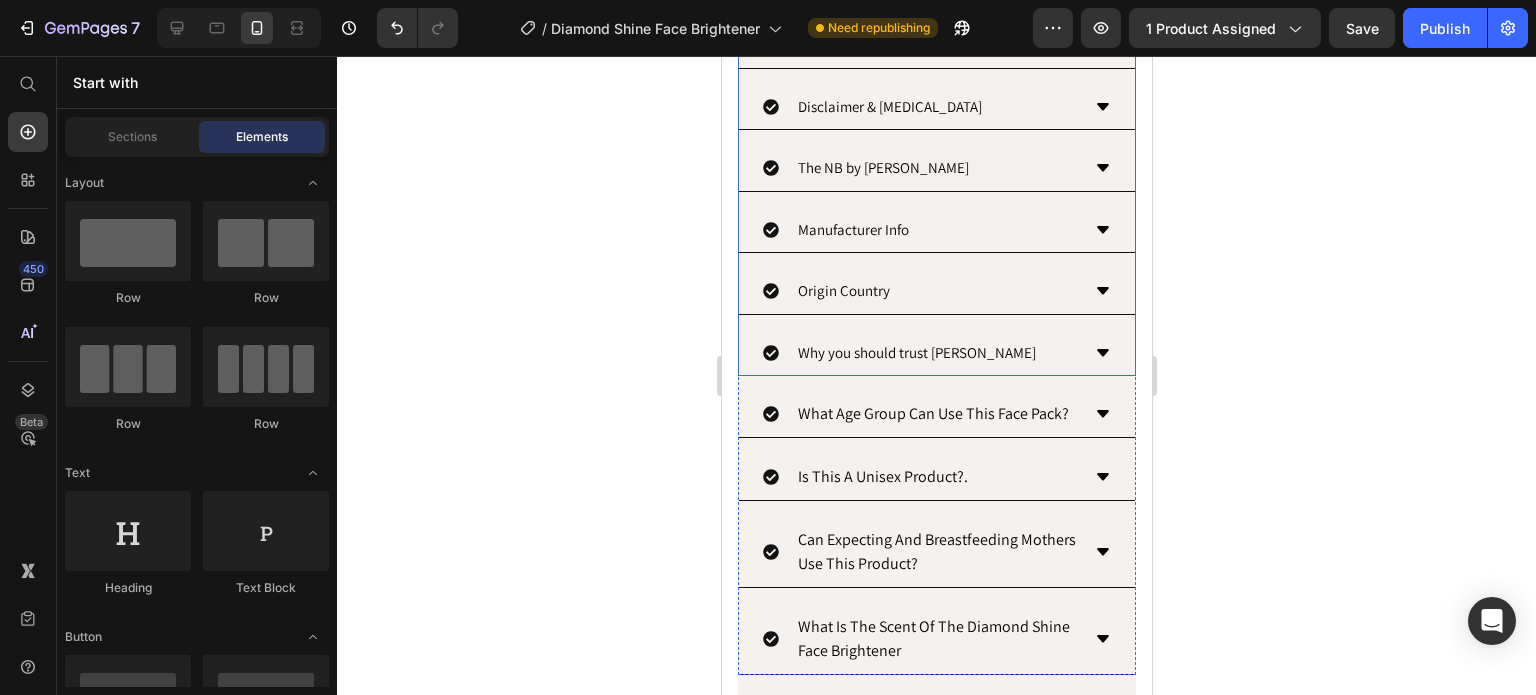 scroll, scrollTop: 2254, scrollLeft: 0, axis: vertical 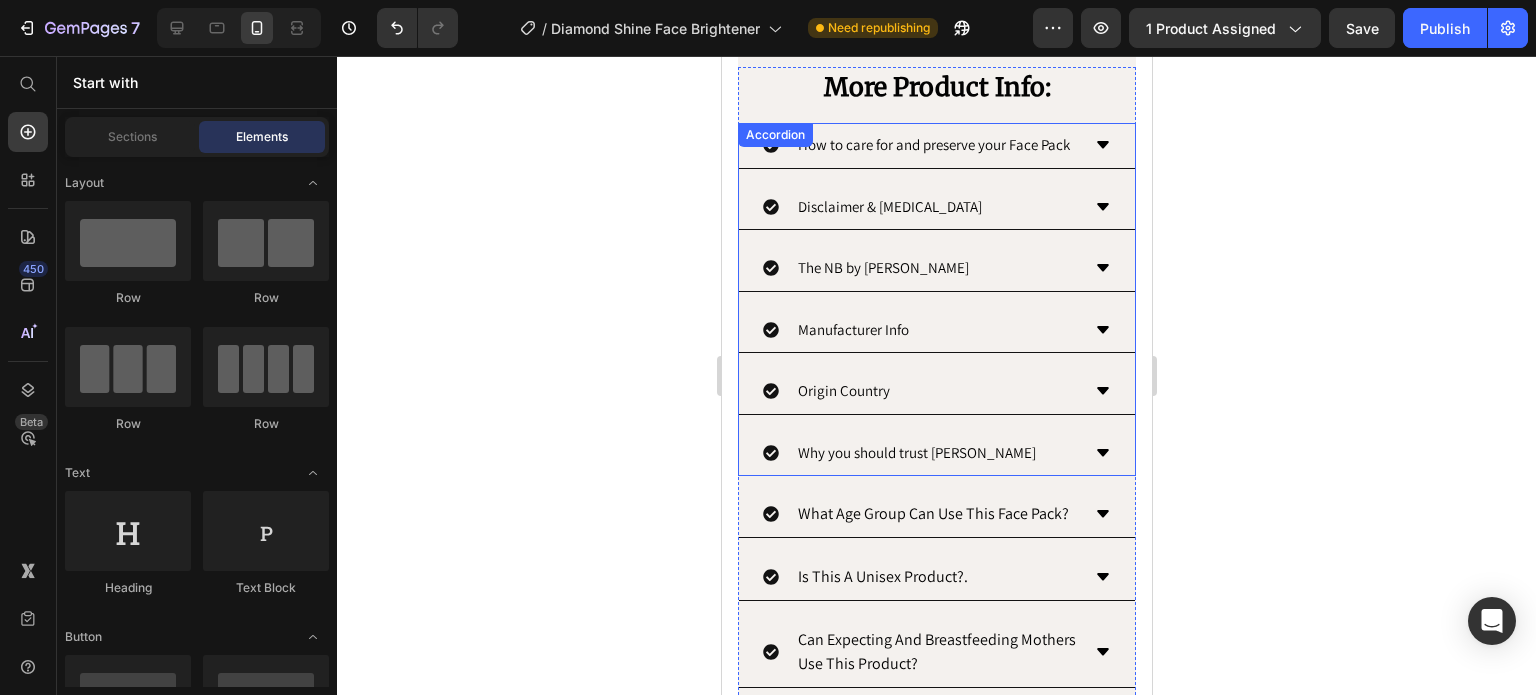 click on "The NB by [PERSON_NAME]" at bounding box center [936, 269] 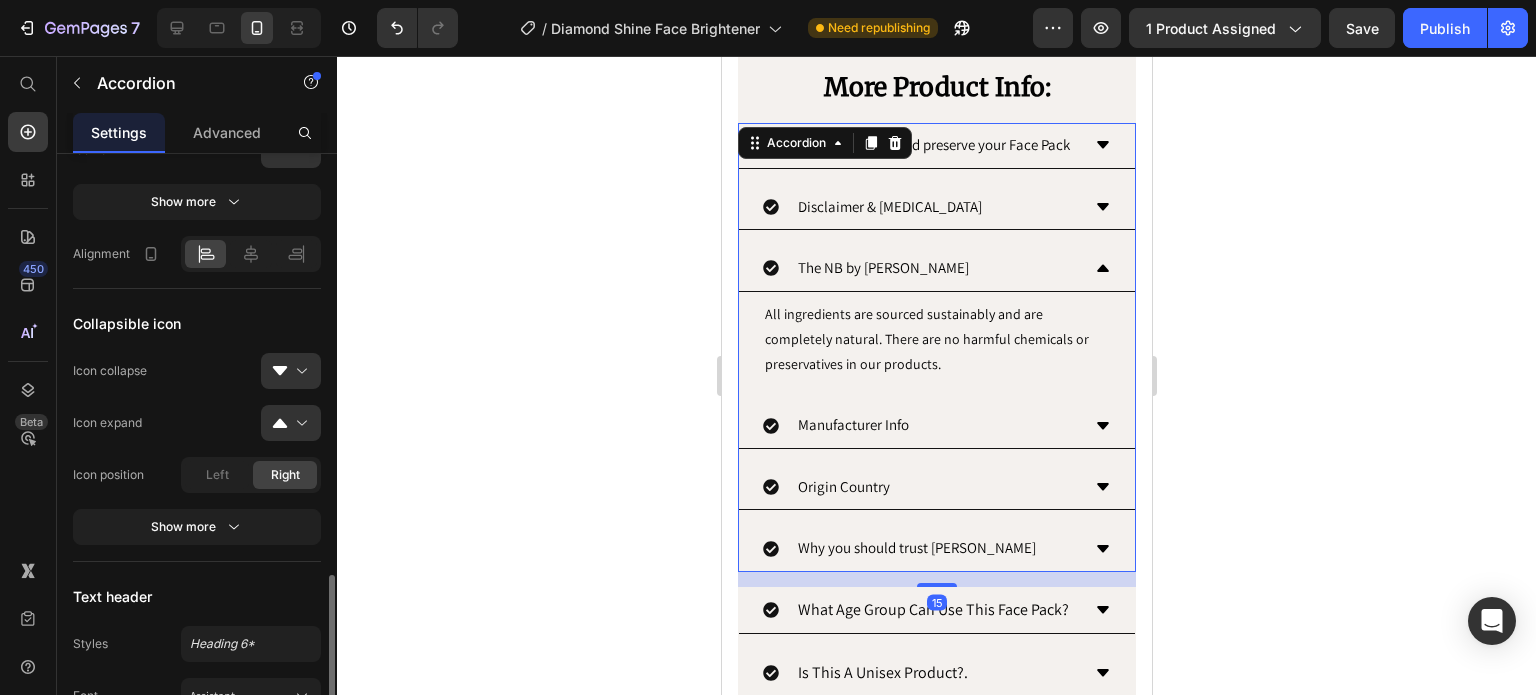 scroll, scrollTop: 1000, scrollLeft: 0, axis: vertical 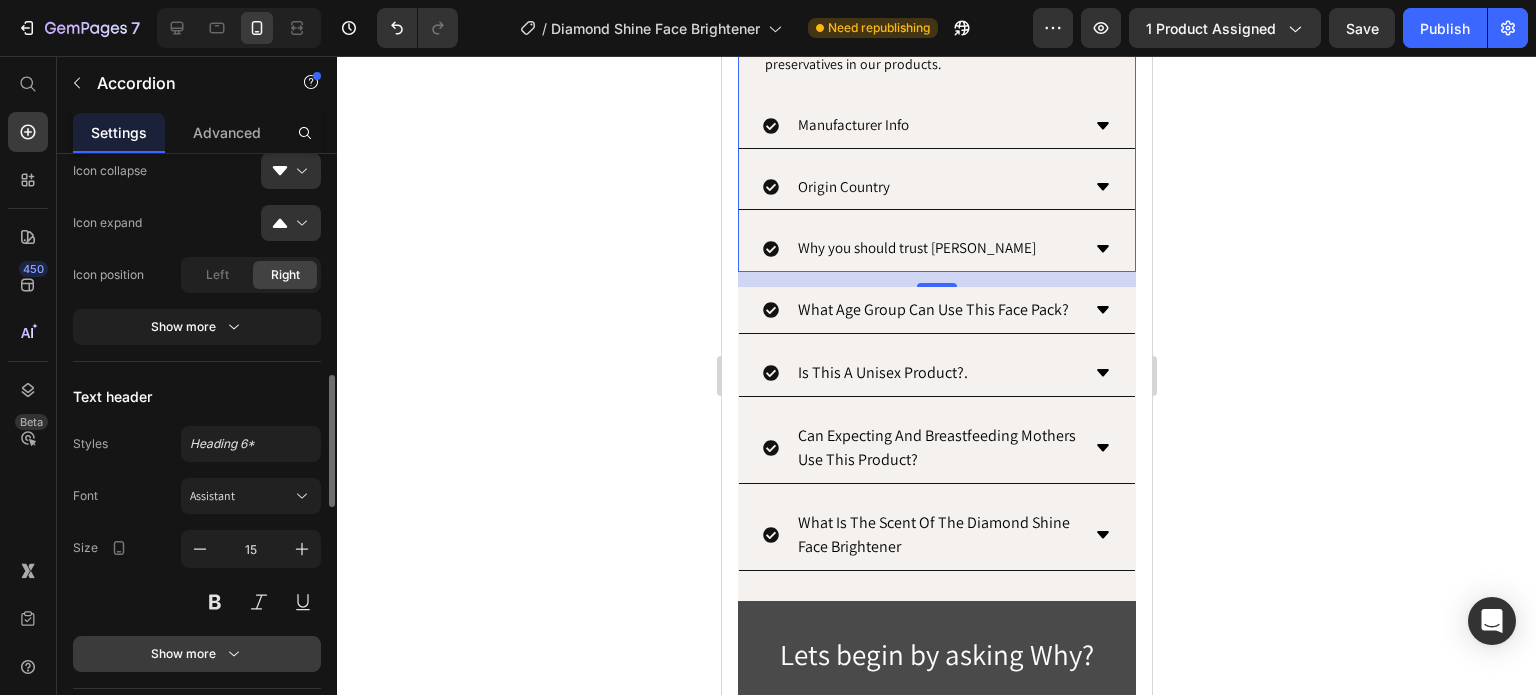 click on "Show more" at bounding box center (197, 654) 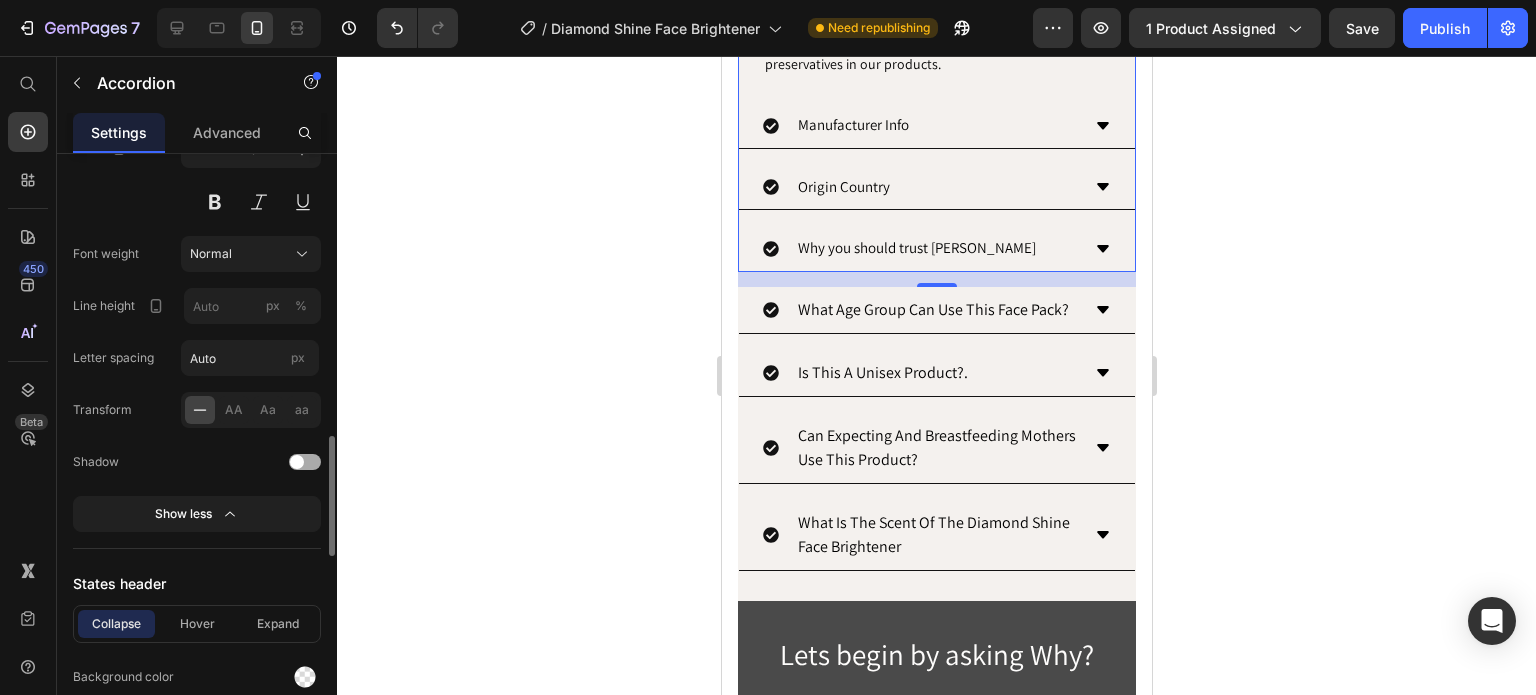 scroll, scrollTop: 1300, scrollLeft: 0, axis: vertical 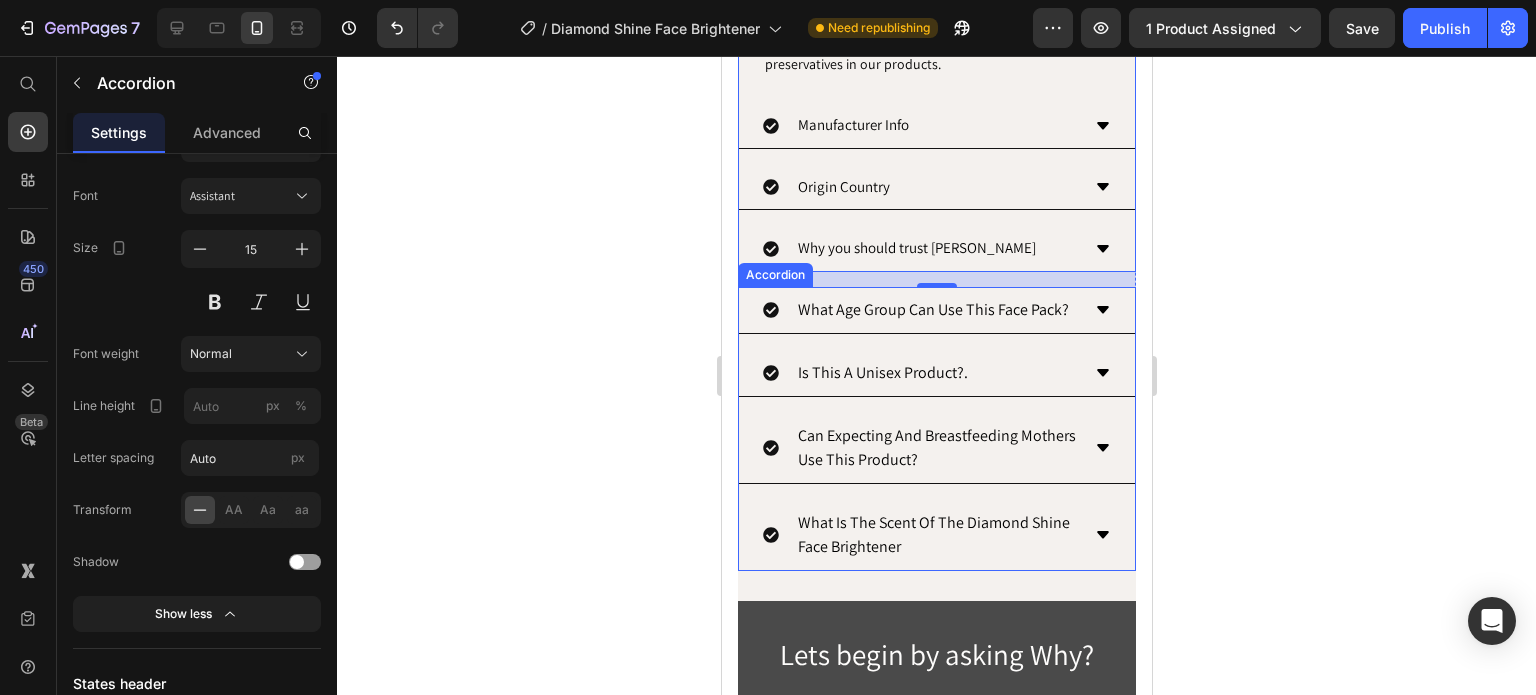 click on "Accordion" at bounding box center (774, 275) 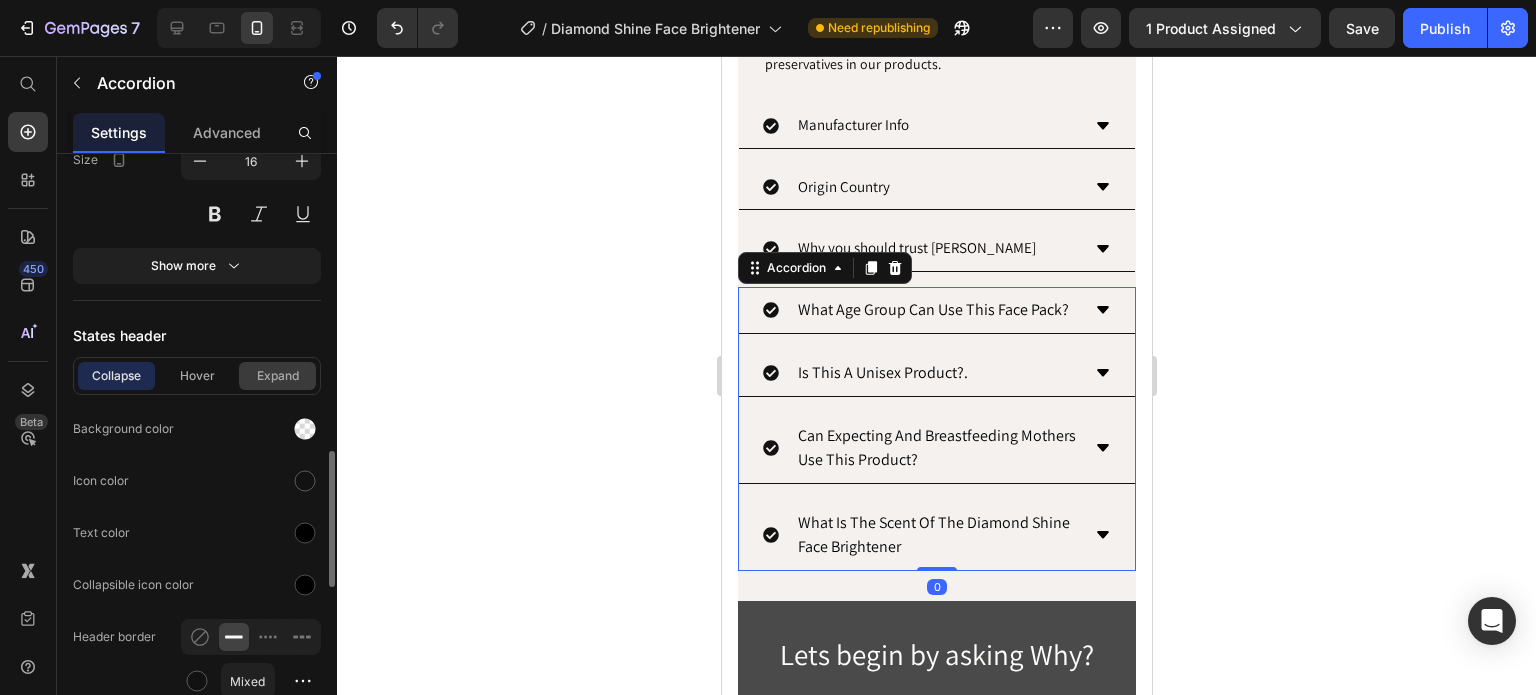 scroll, scrollTop: 1100, scrollLeft: 0, axis: vertical 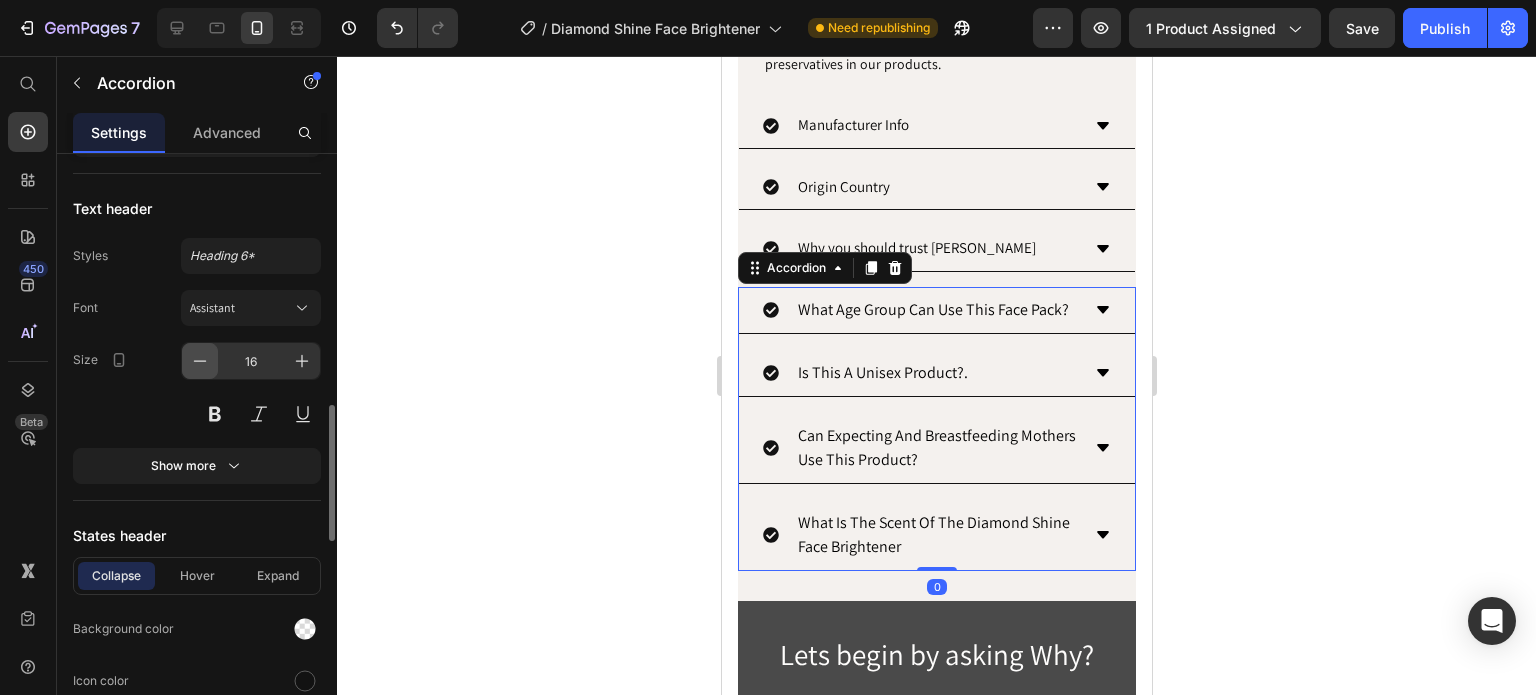 click 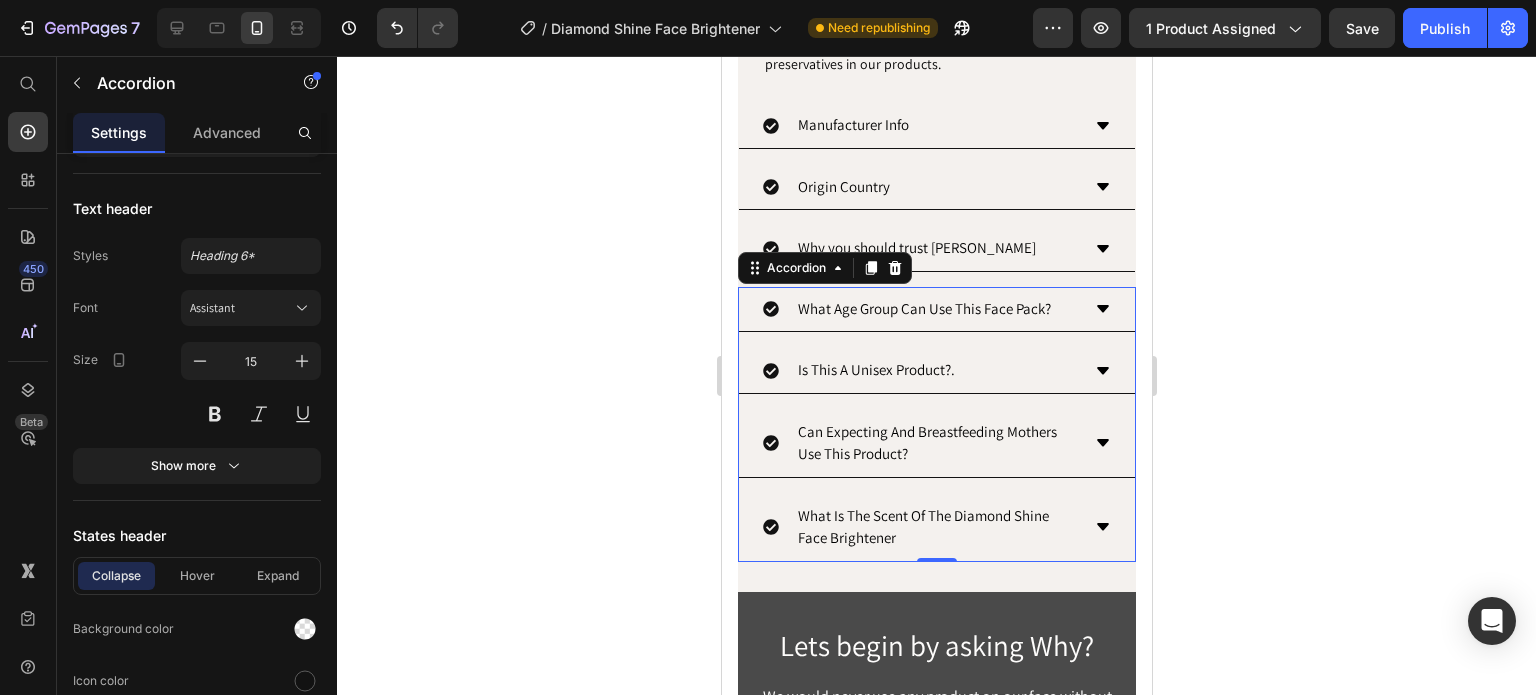 click on "What Age Group Can Use This Face Pack?" at bounding box center (936, 310) 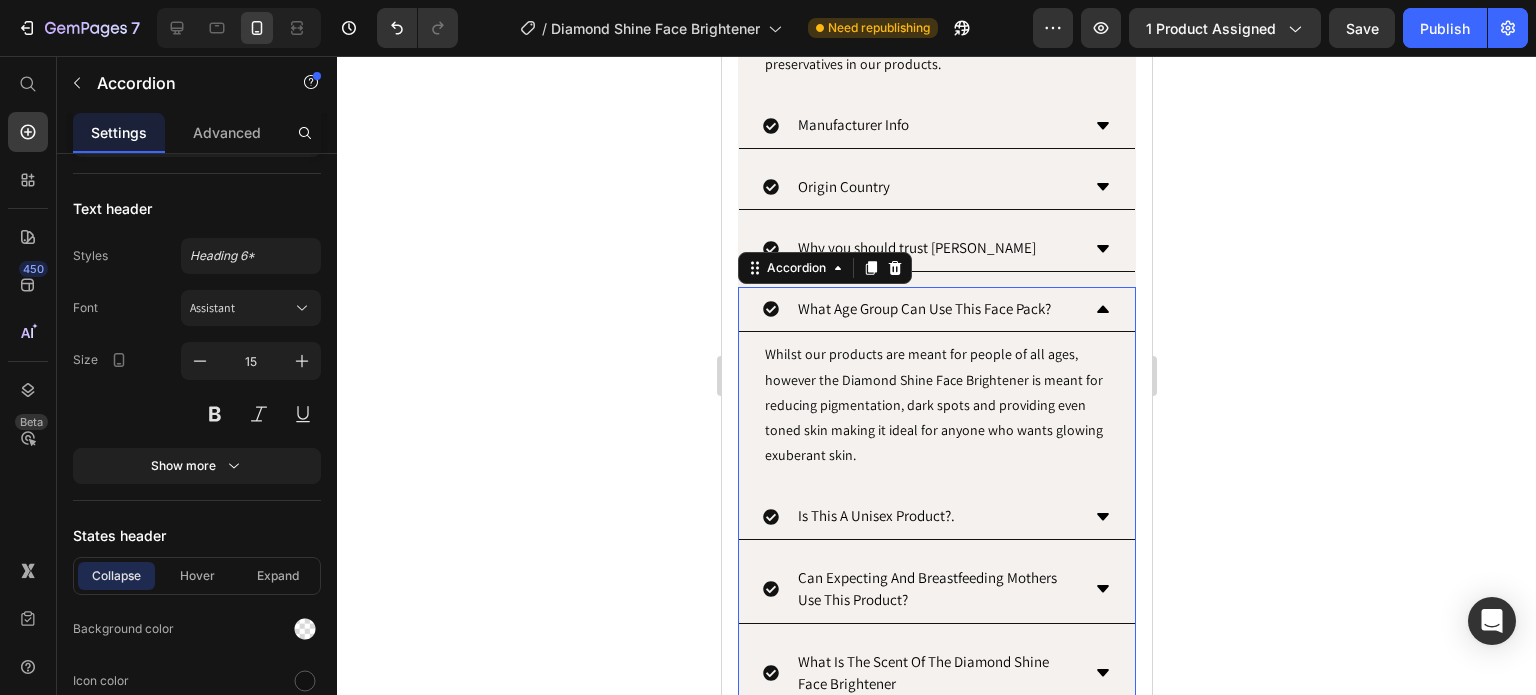 click 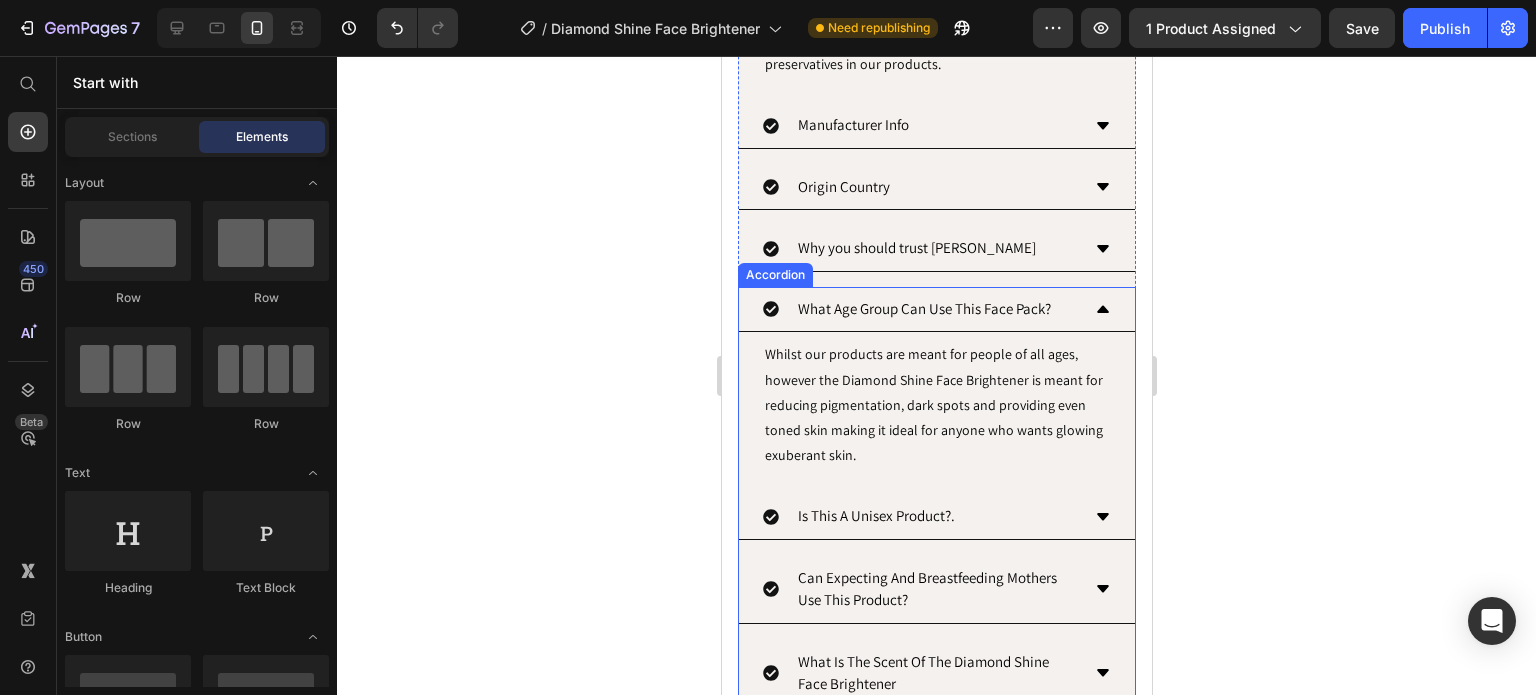 click on "What Age Group Can Use This Face Pack?" at bounding box center [936, 310] 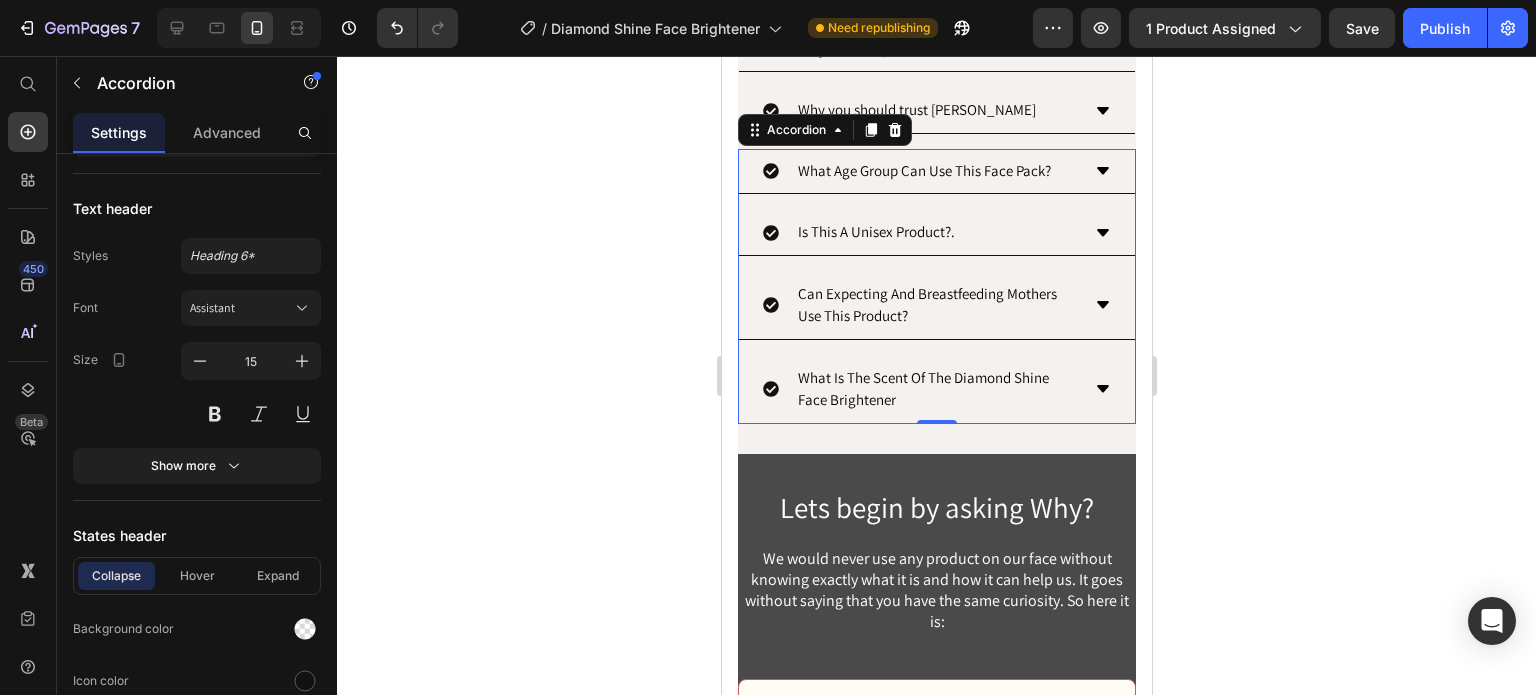 scroll, scrollTop: 2754, scrollLeft: 0, axis: vertical 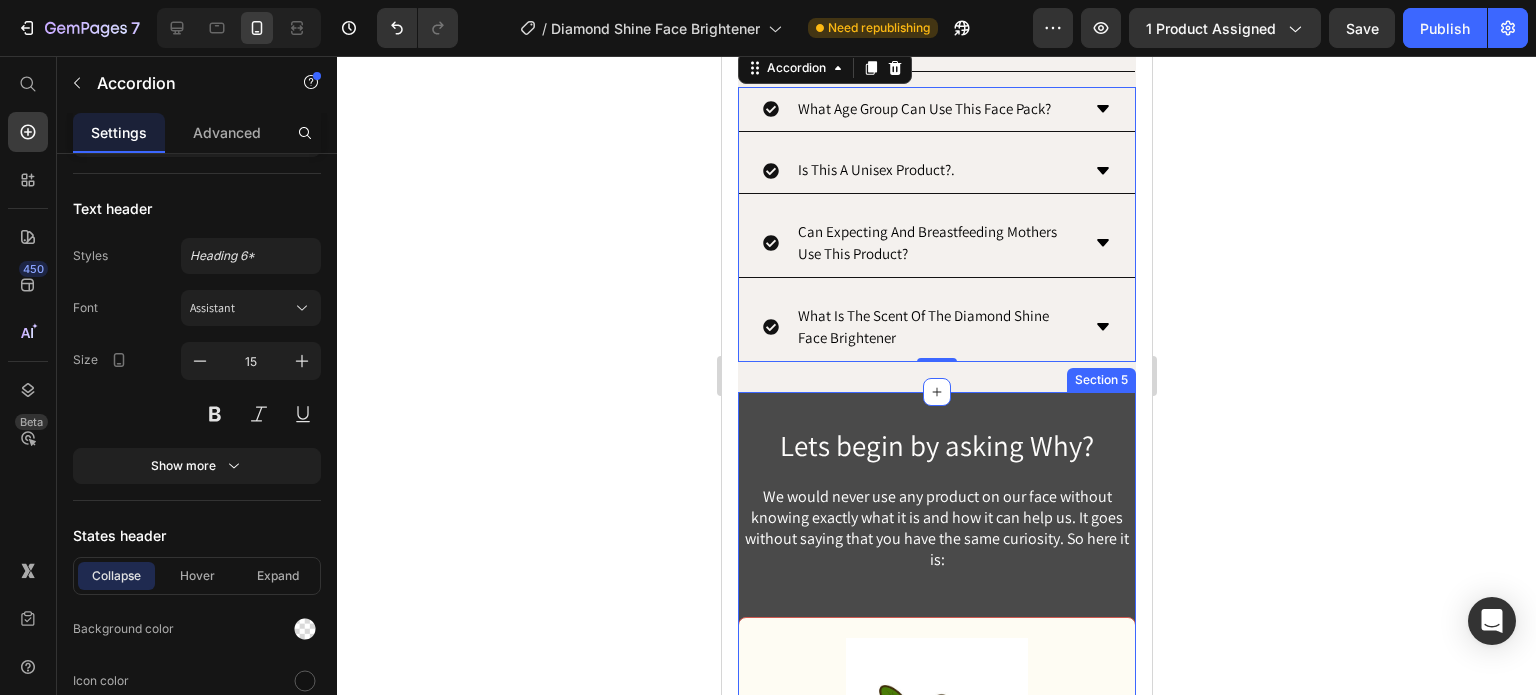 click on "Lets begin by asking Why? Heading We would never use any product on our face without knowing exactly what it is and how it can help us. It goes without saying that you have the same curiosity. So here it is: Text Block Row Image Why this ingredient? Text Block Cashews and seed extracts are excellent for anti-pigmentation, detanning, dark spot removal, and natural radiance. Cashews, rich in vitamin E and antioxidants, reduce hyperpigmentation and dark spots by neutralizing free radicals and promoting even skin tone. Seed extracts, like grape or sunflower, inhibit melanin production, fading tan and spots. Their vitamins and oils hydrate, boosting cell turnover for a radiant, glowing complexion. Text Block Row Image How many natural ingredients do we use? Text Block     Text Block Row Image How does Aloe Vera help? Text Block Text Block Row Row Row Section 5" at bounding box center (936, 1608) 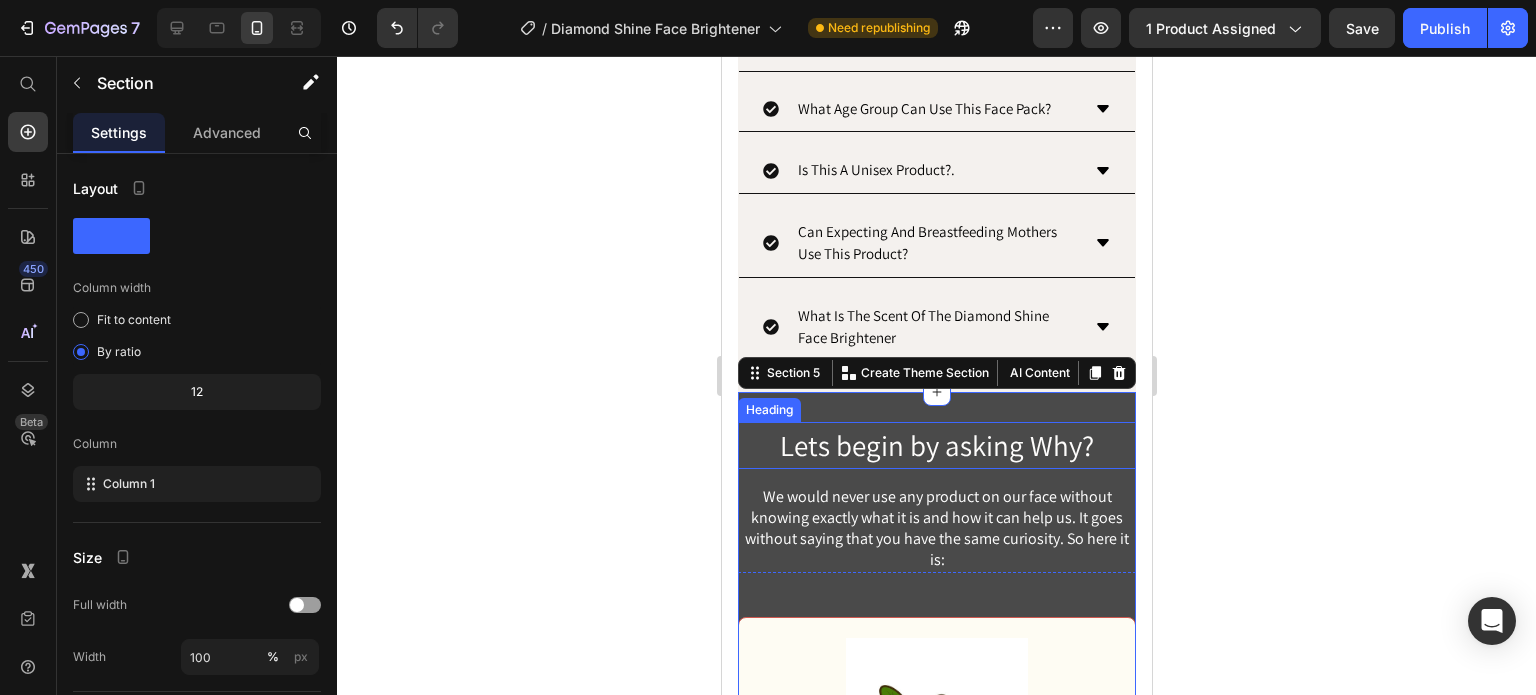 click on "Lets begin by asking Why?" at bounding box center (936, 446) 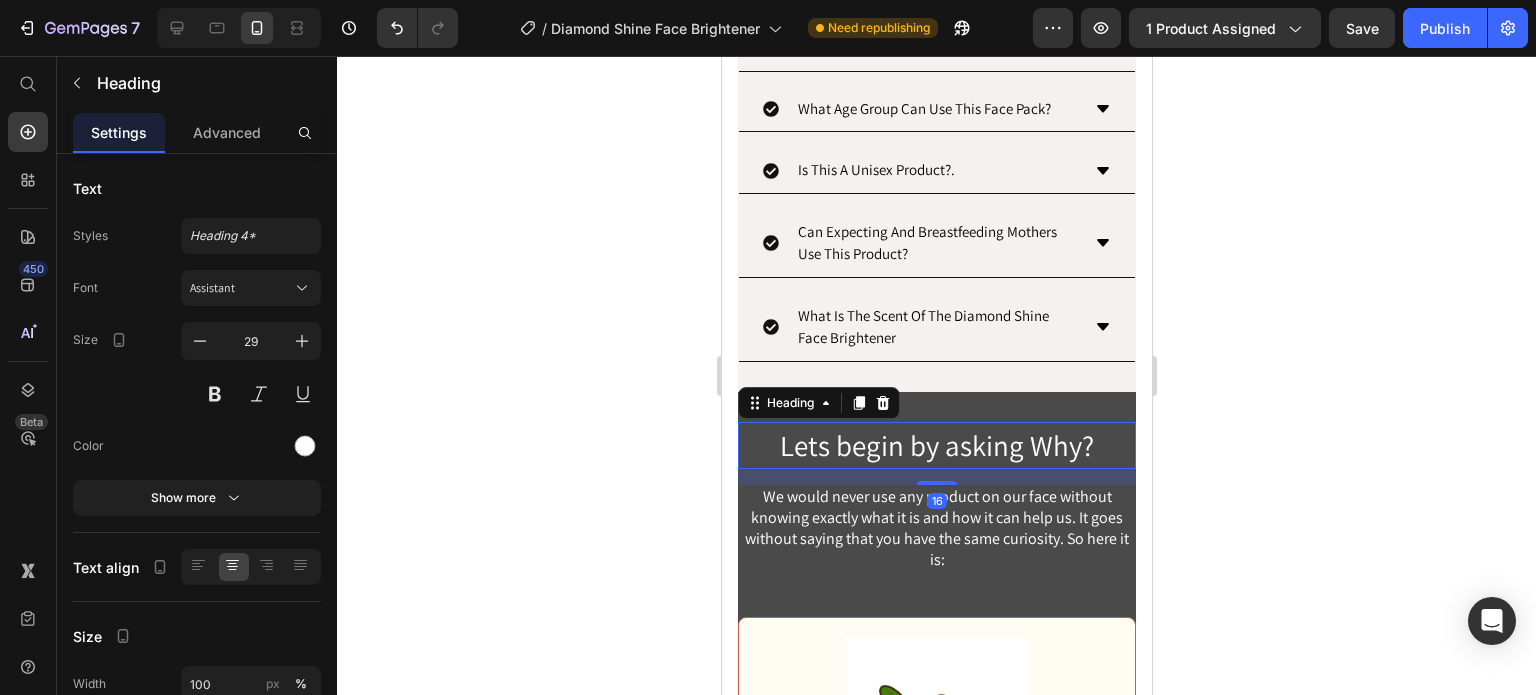 click on "Lets begin by asking Why?" at bounding box center (936, 446) 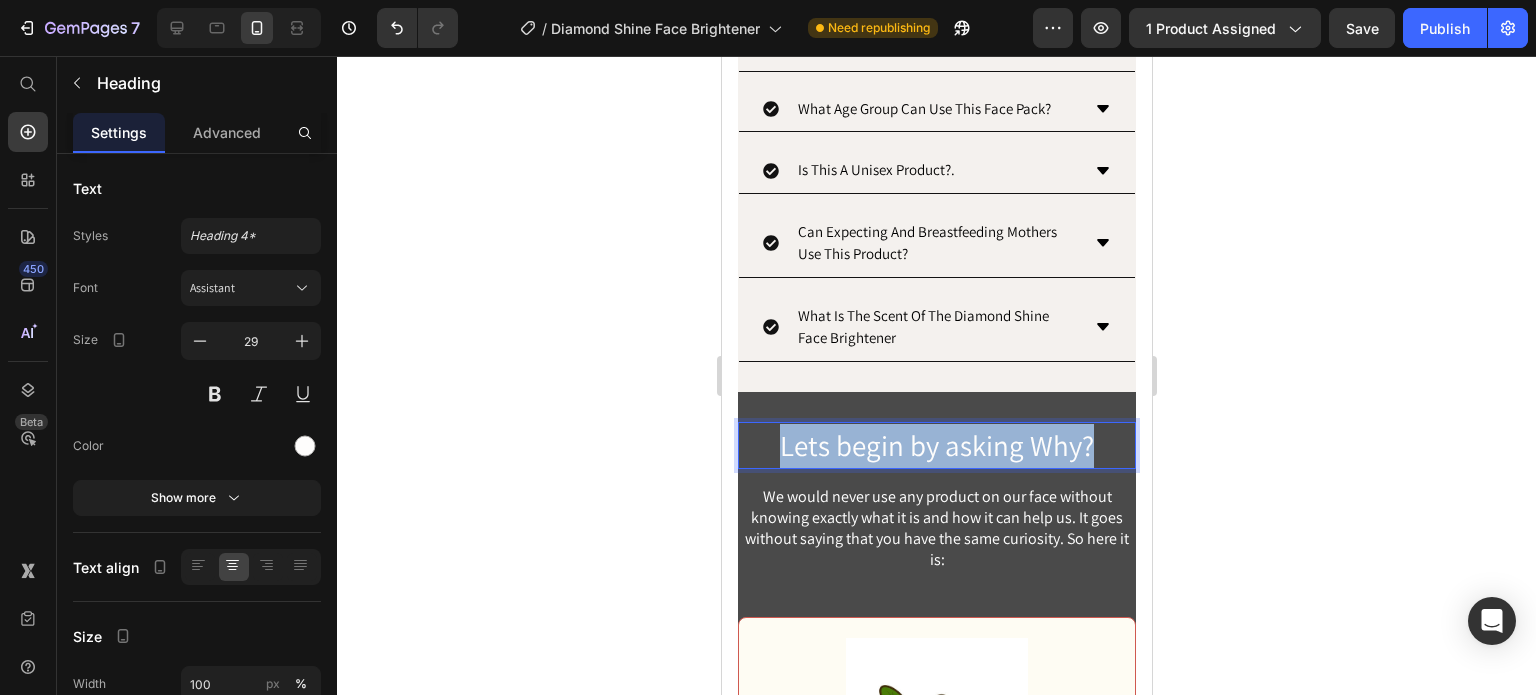 drag, startPoint x: 771, startPoint y: 459, endPoint x: 1088, endPoint y: 454, distance: 317.03943 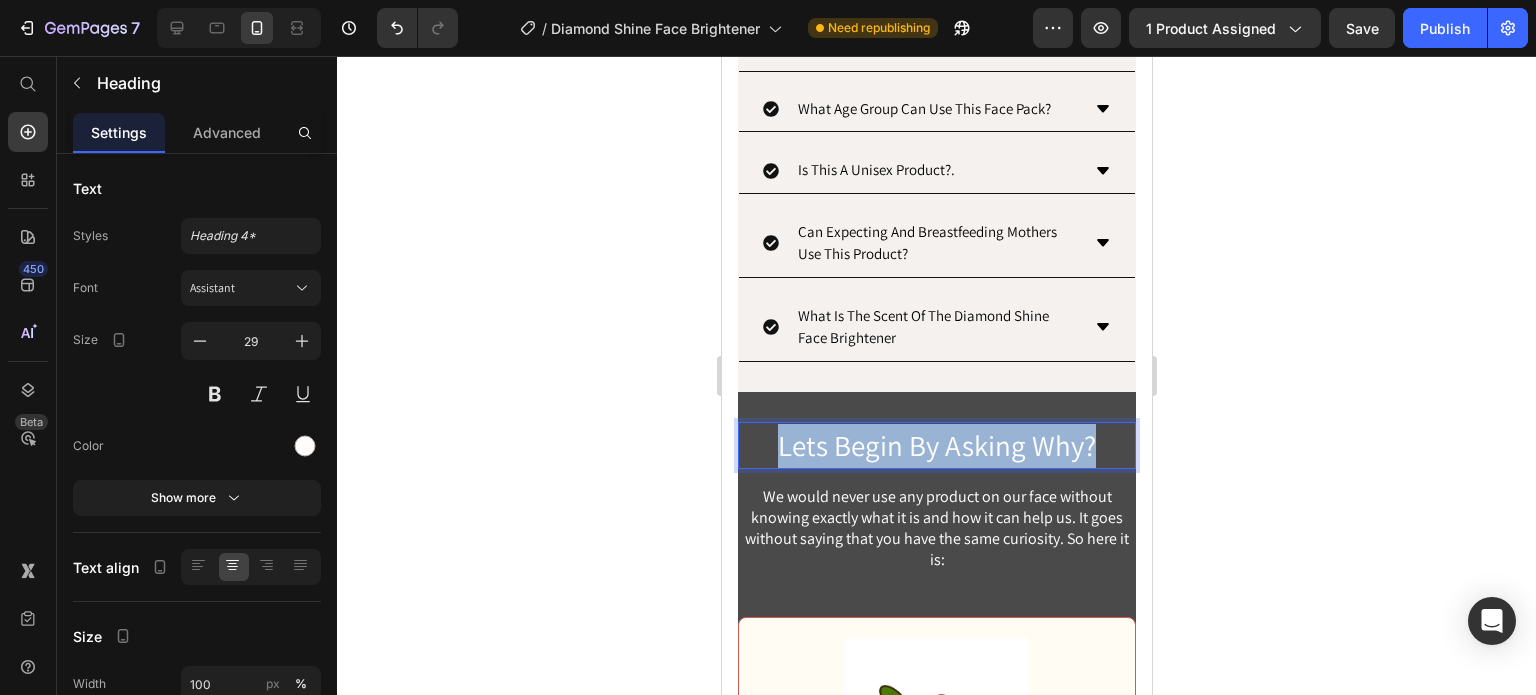drag, startPoint x: 767, startPoint y: 465, endPoint x: 1091, endPoint y: 460, distance: 324.03857 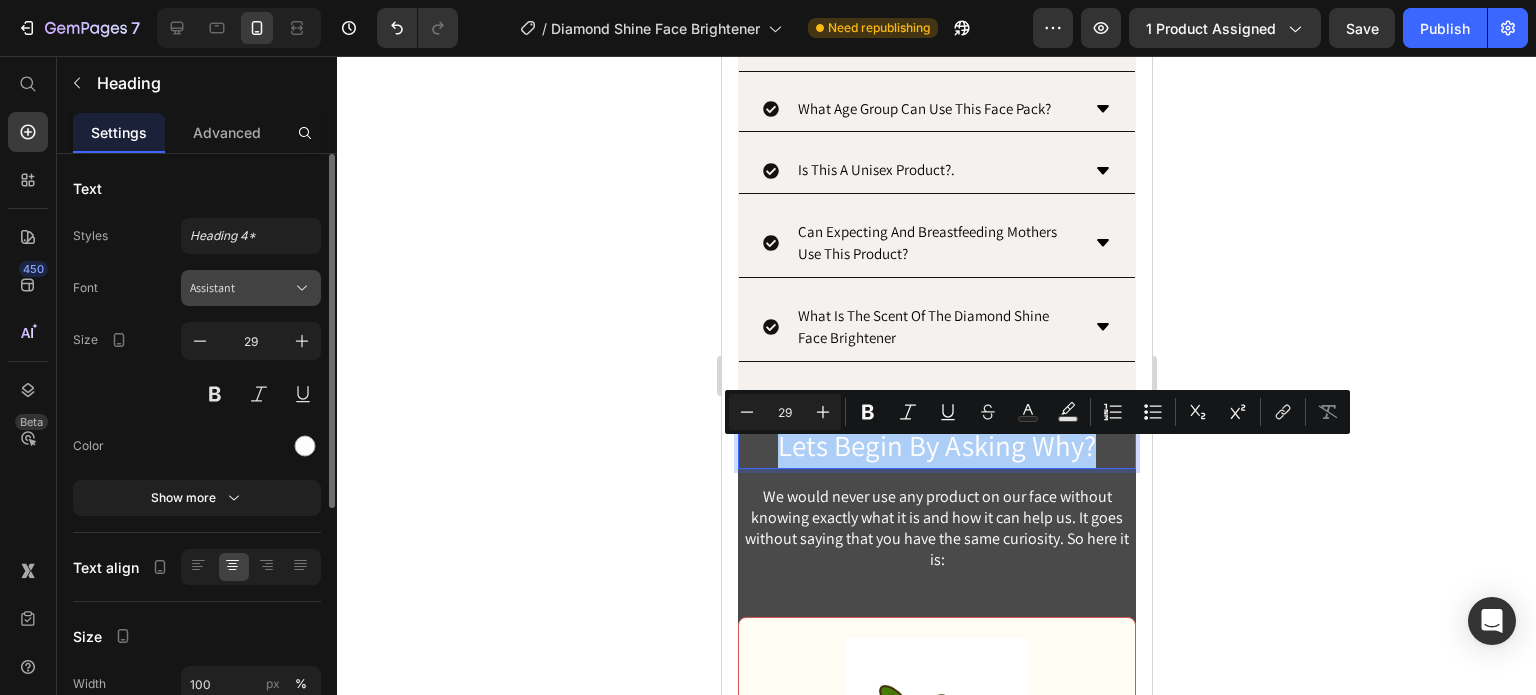 click on "Assistant" at bounding box center [241, 288] 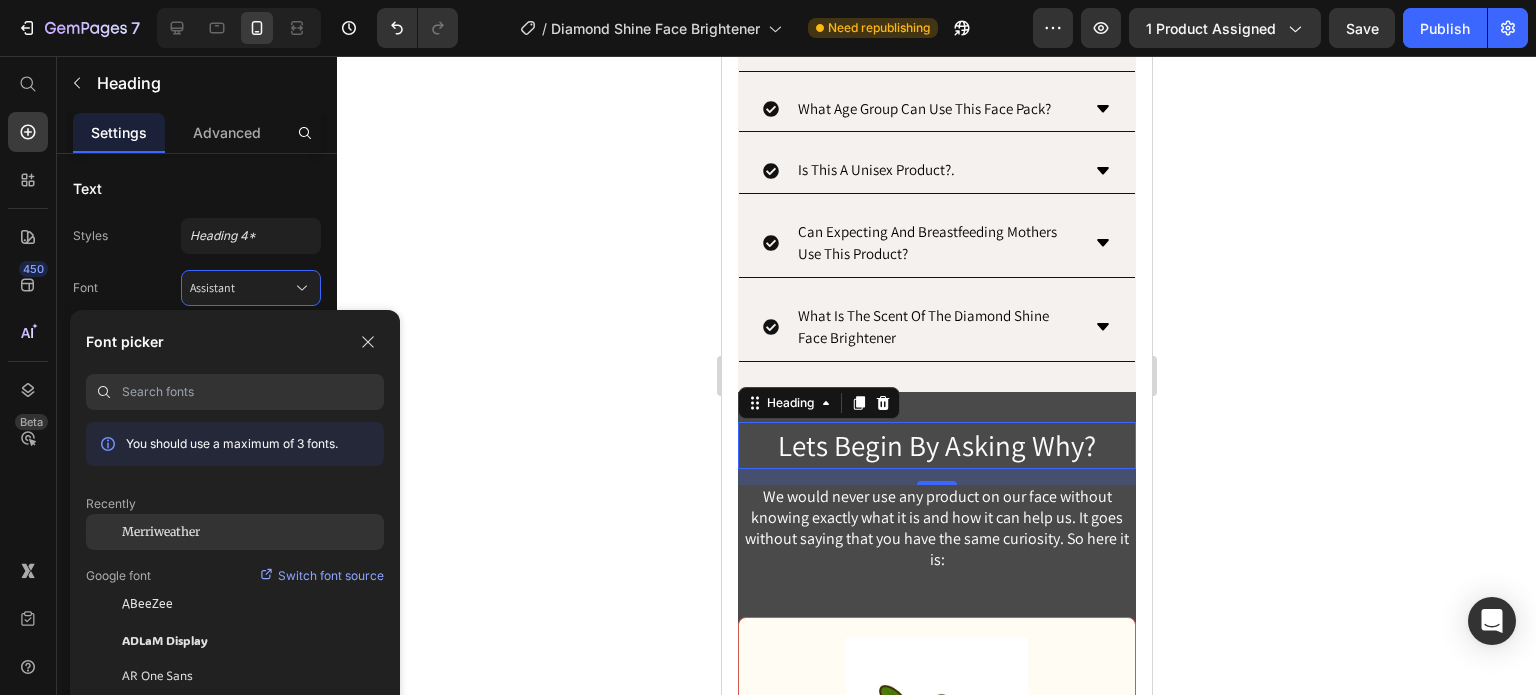 click on "Merriweather" 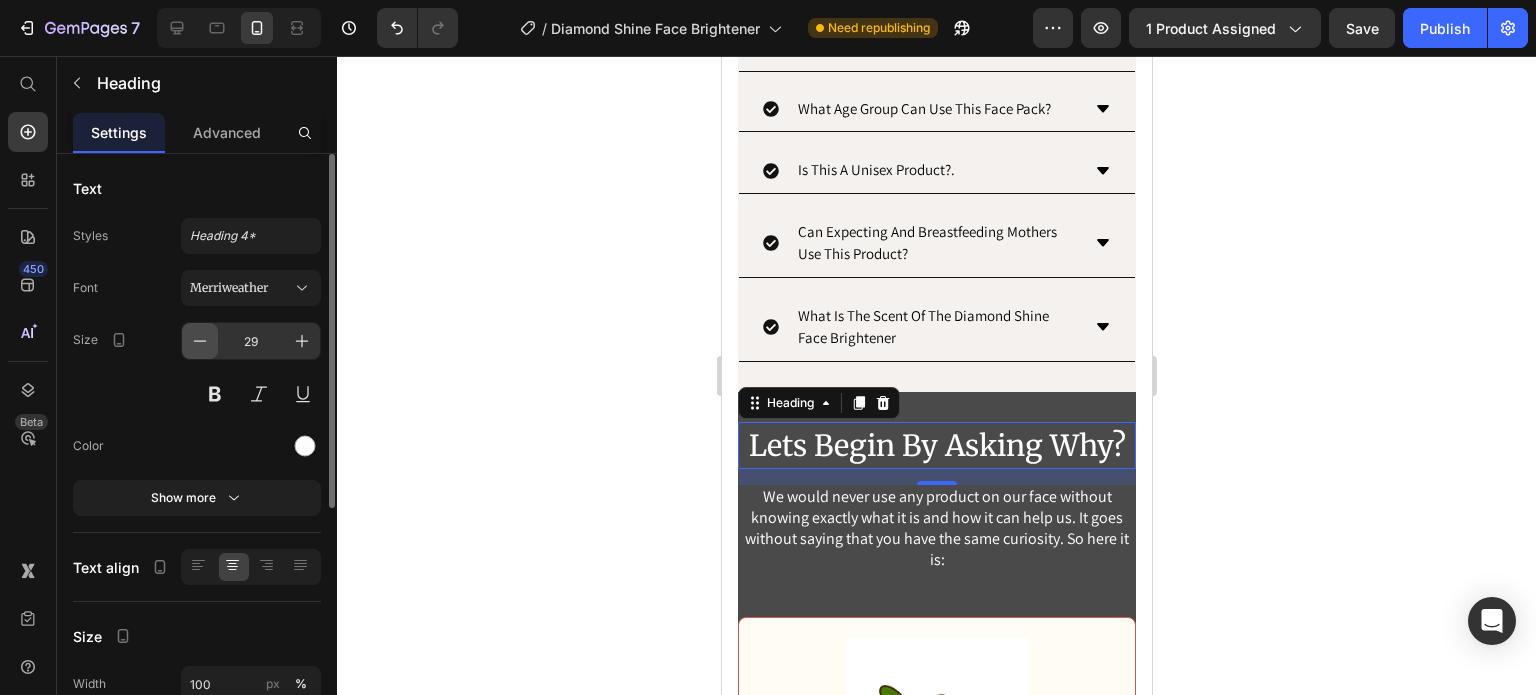 click 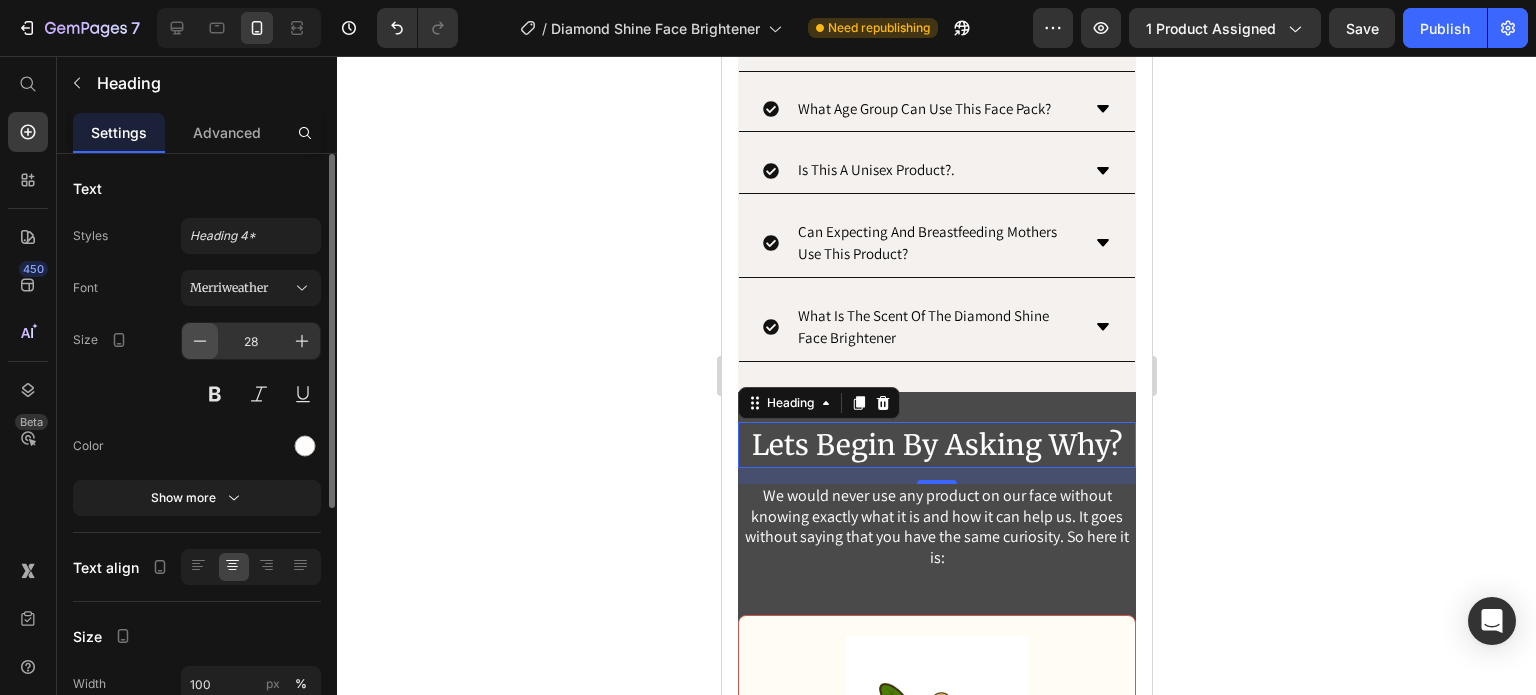 click 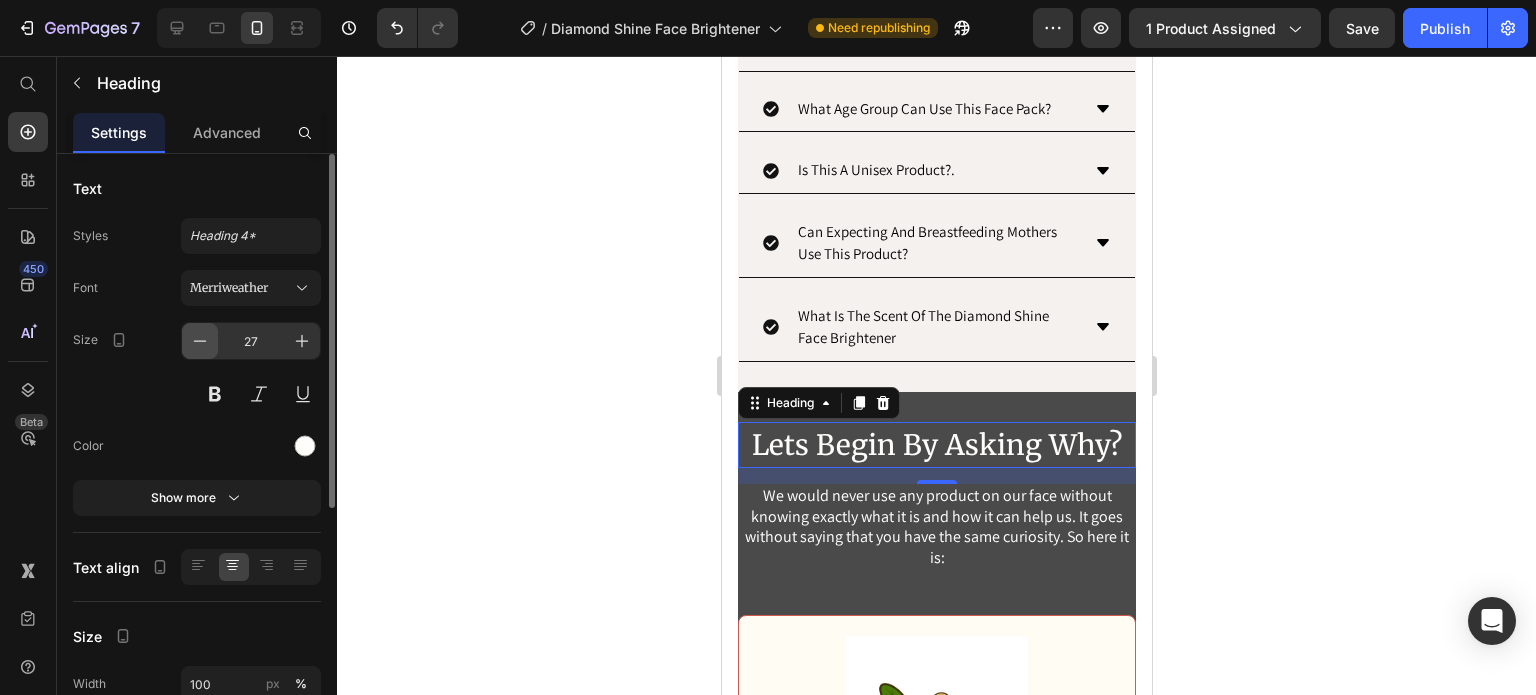 click 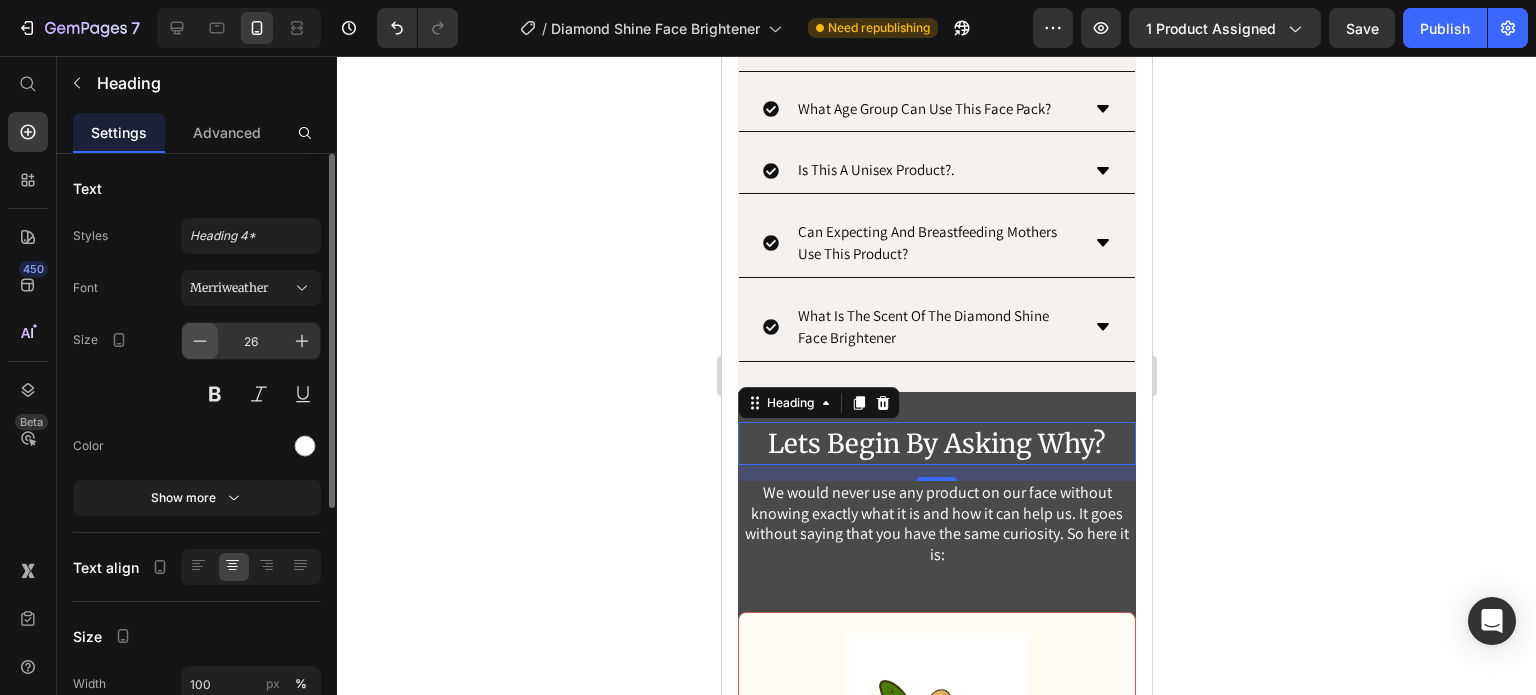 click 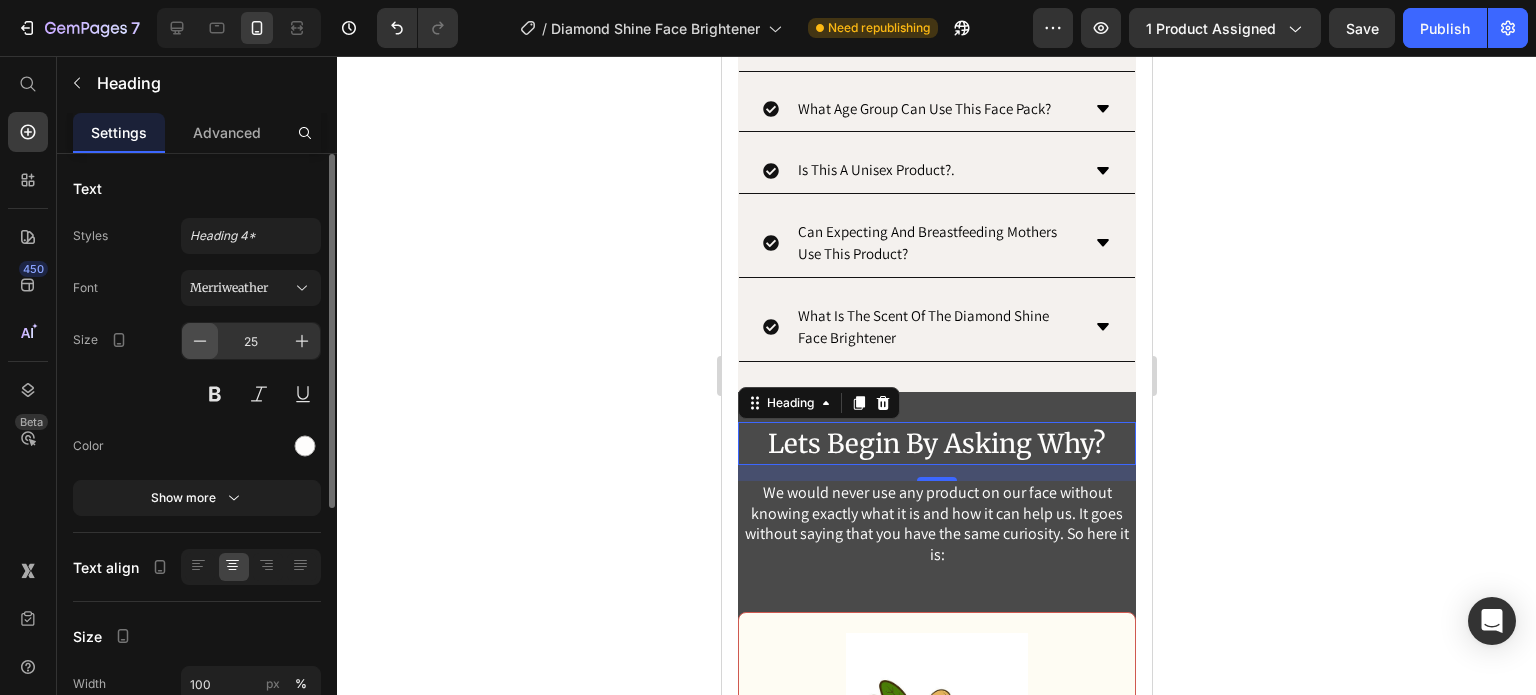 click 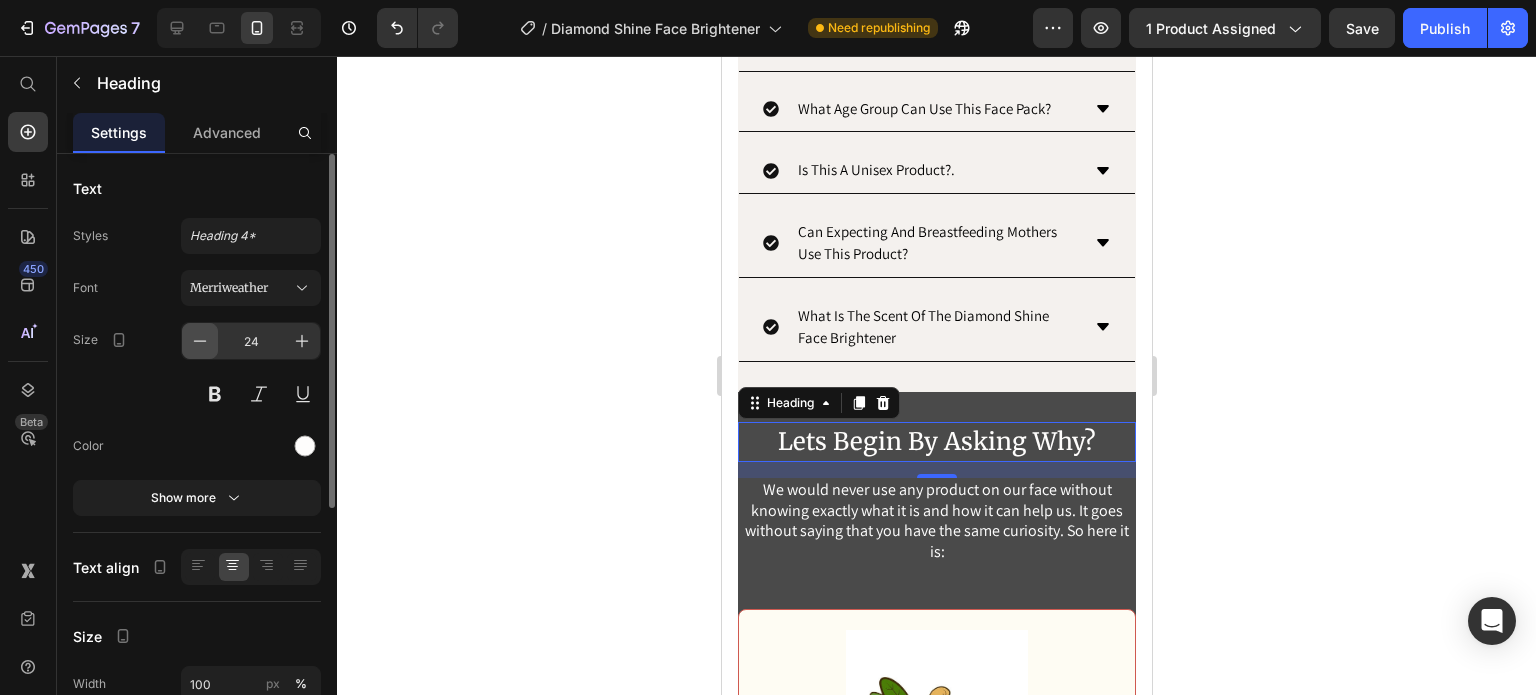 click 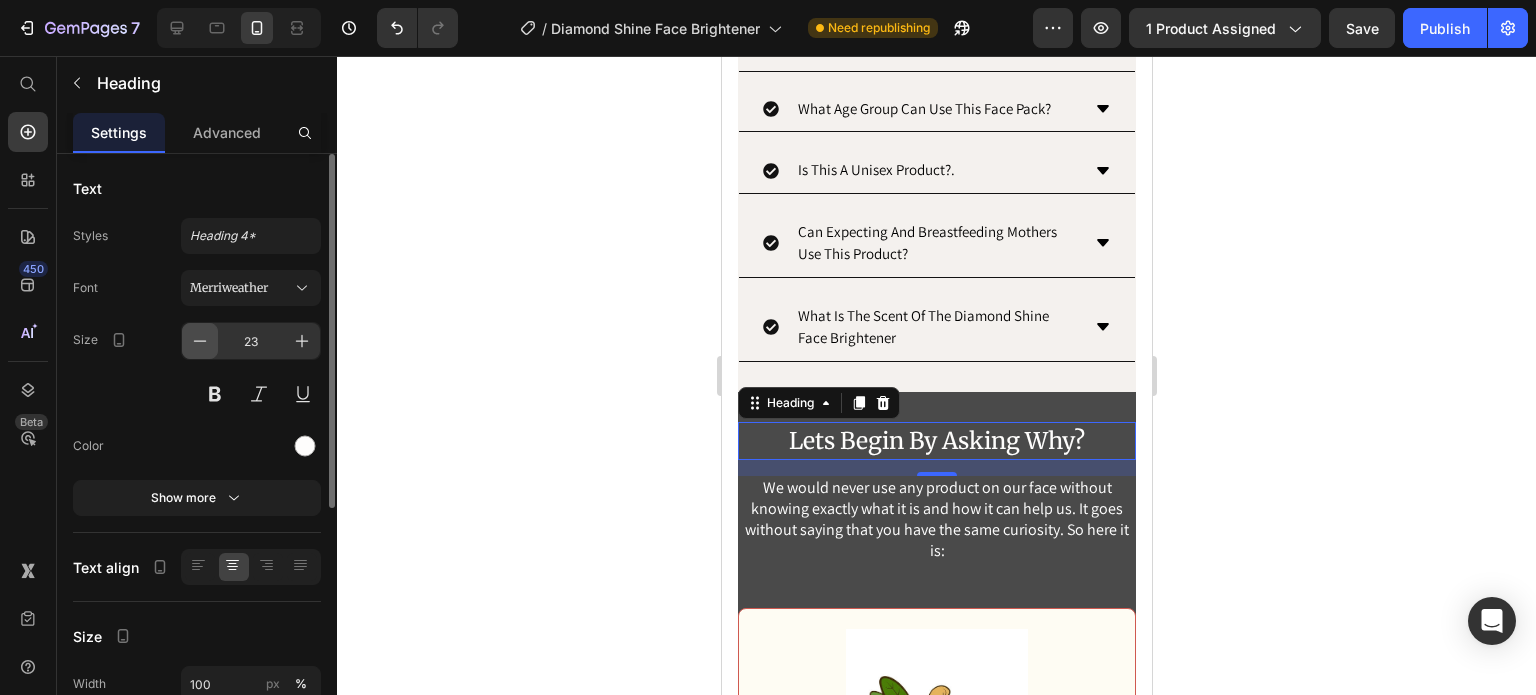 click 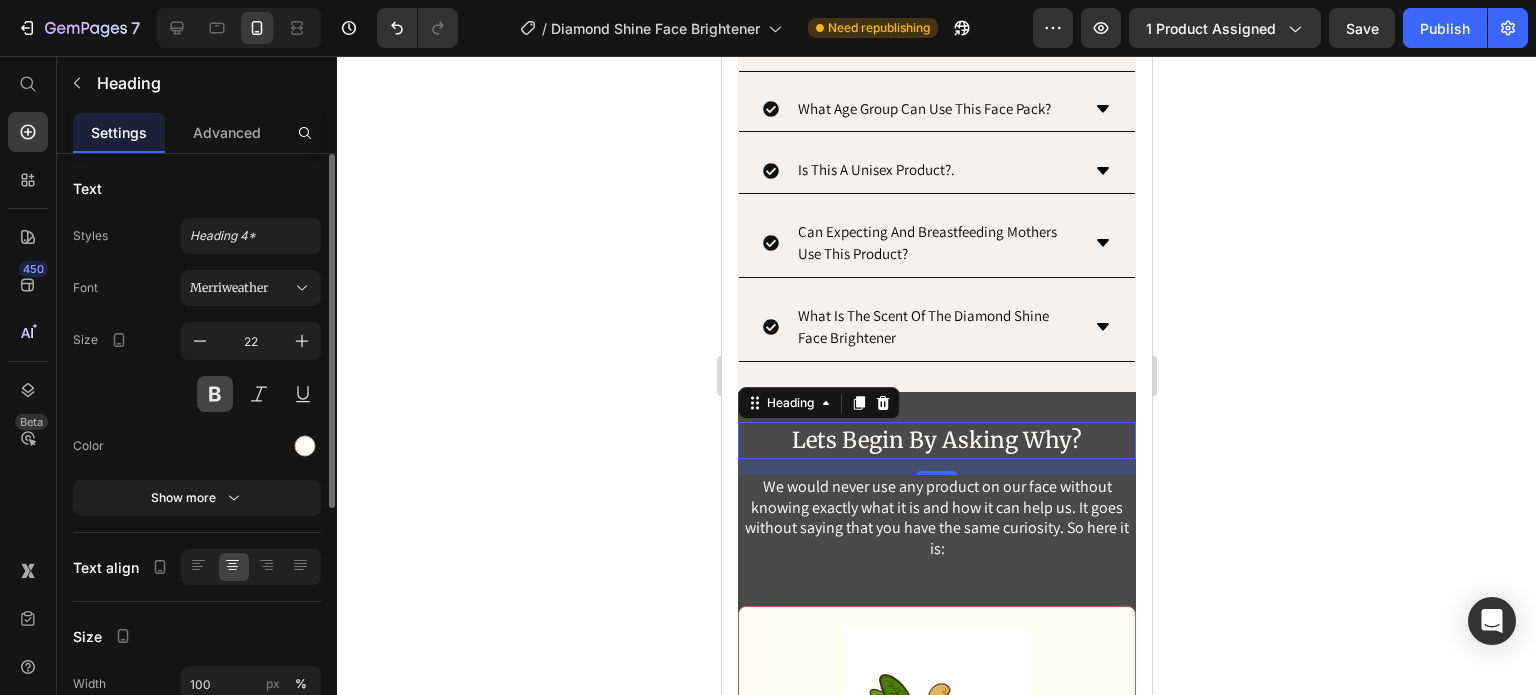 click at bounding box center (215, 394) 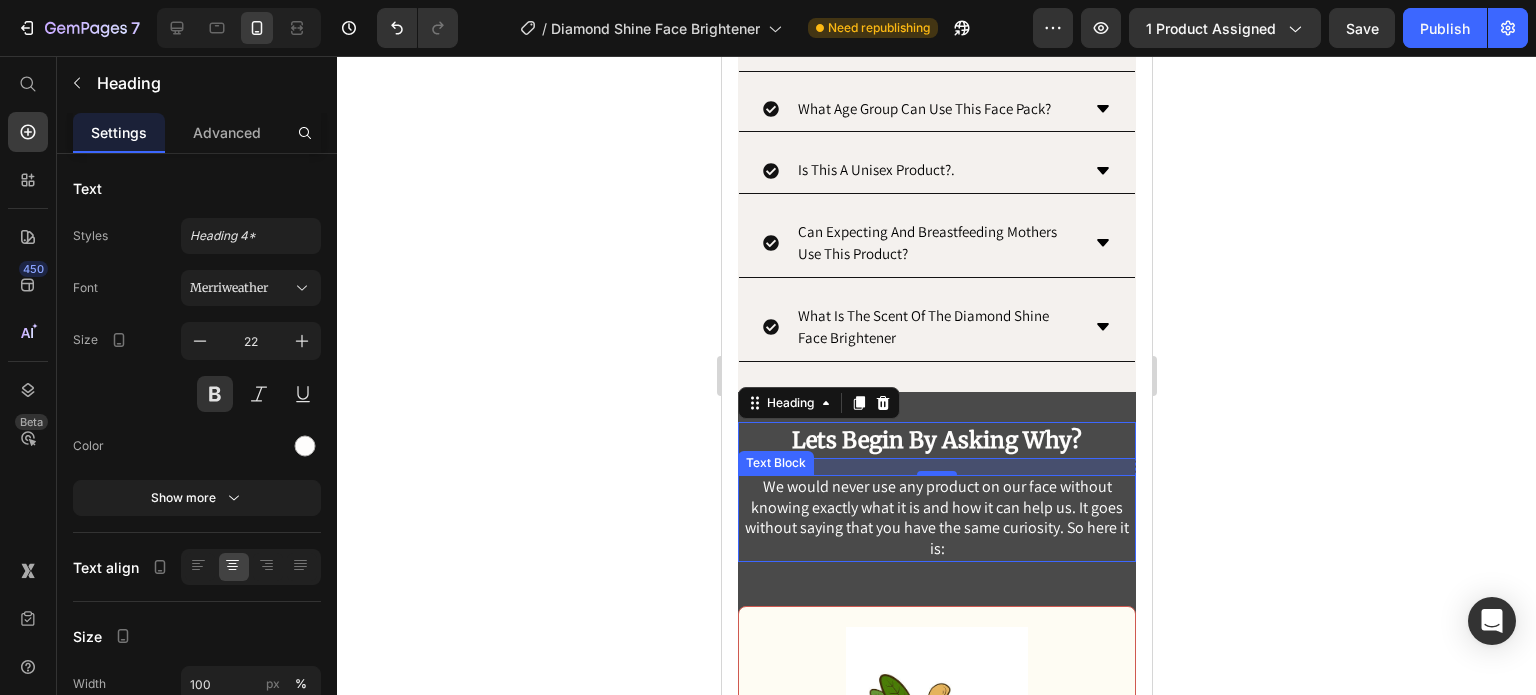 click on "We would never use any product on our face without knowing exactly what it is and how it can help us. It goes without saying that you have the same curiosity. So here it is:" at bounding box center (936, 518) 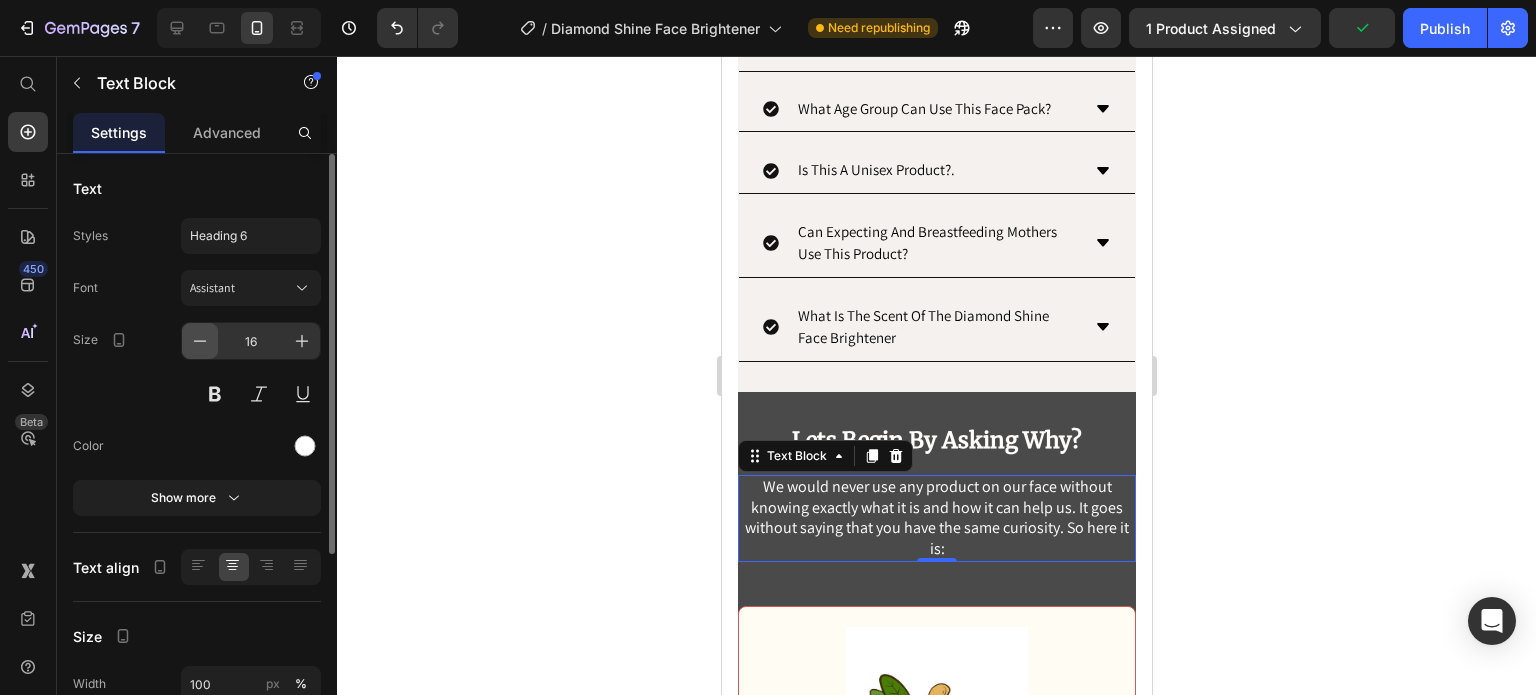 click at bounding box center [200, 341] 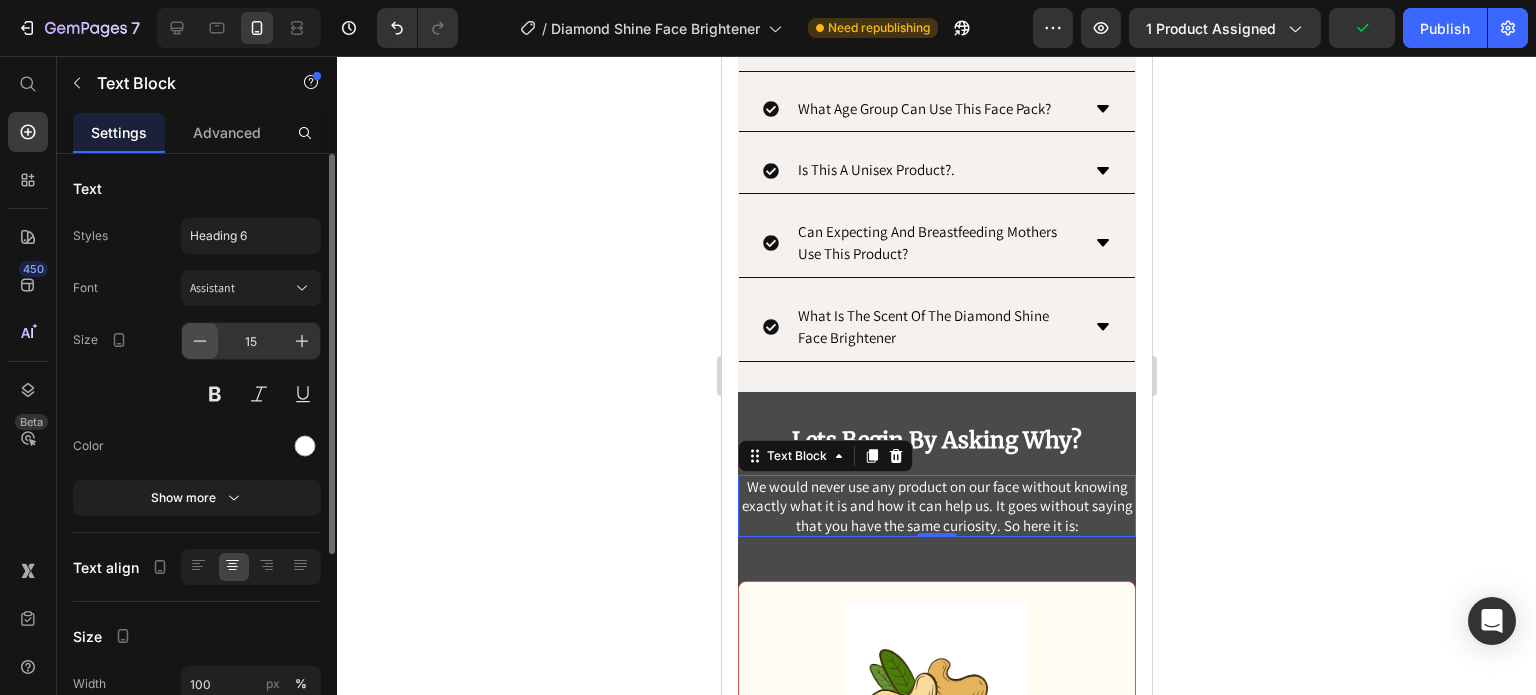 click at bounding box center (200, 341) 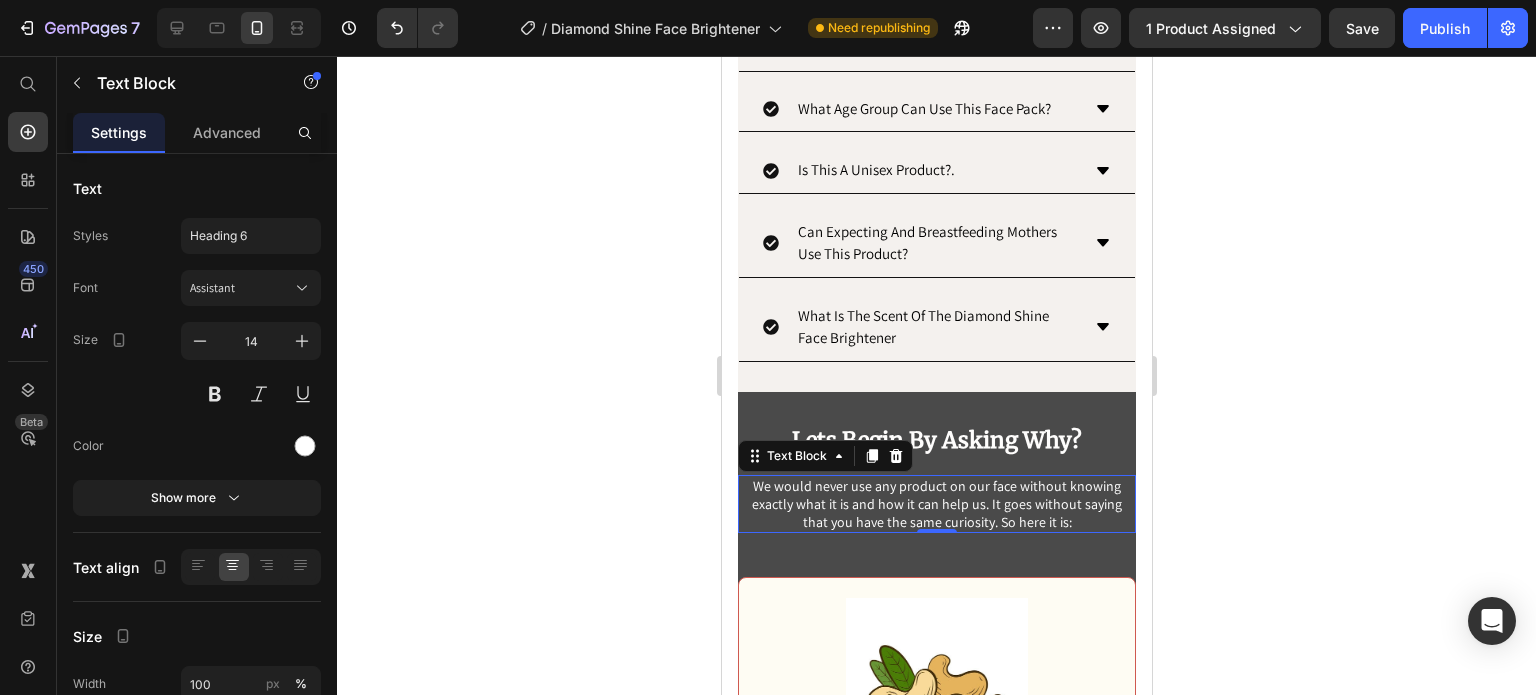 click 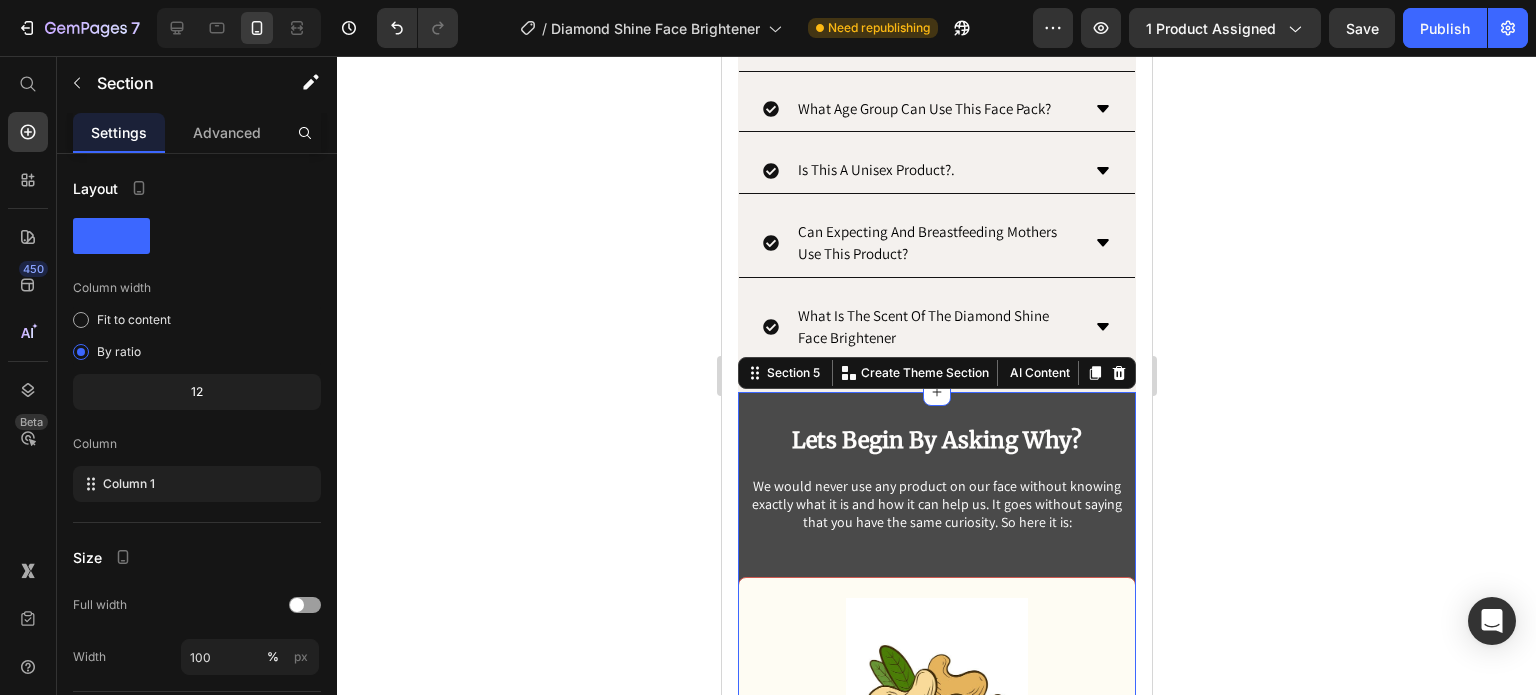 click on "Lets Begin By Asking Why? Heading We would never use any product on our face without knowing exactly what it is and how it can help us. It goes without saying that you have the same curiosity. So here it is: Text Block Row Image Why this ingredient? Text Block Cashews and seed extracts are excellent for anti-pigmentation, detanning, dark spot removal, and natural radiance. Cashews, rich in vitamin E and antioxidants, reduce hyperpigmentation and dark spots by neutralizing free radicals and promoting even skin tone. Seed extracts, like grape or sunflower, inhibit melanin production, fading tan and spots. Their vitamins and oils hydrate, boosting cell turnover for a radiant, glowing complexion. Text Block Row Image How many natural ingredients do we use? Text Block     Text Block Row Image How does Aloe Vera help? Text Block Text Block Row Row Row Section 5   You can create reusable sections Create Theme Section AI Content Write with GemAI What would you like to describe here? Tone and Voice Persuasive" at bounding box center [936, 1588] 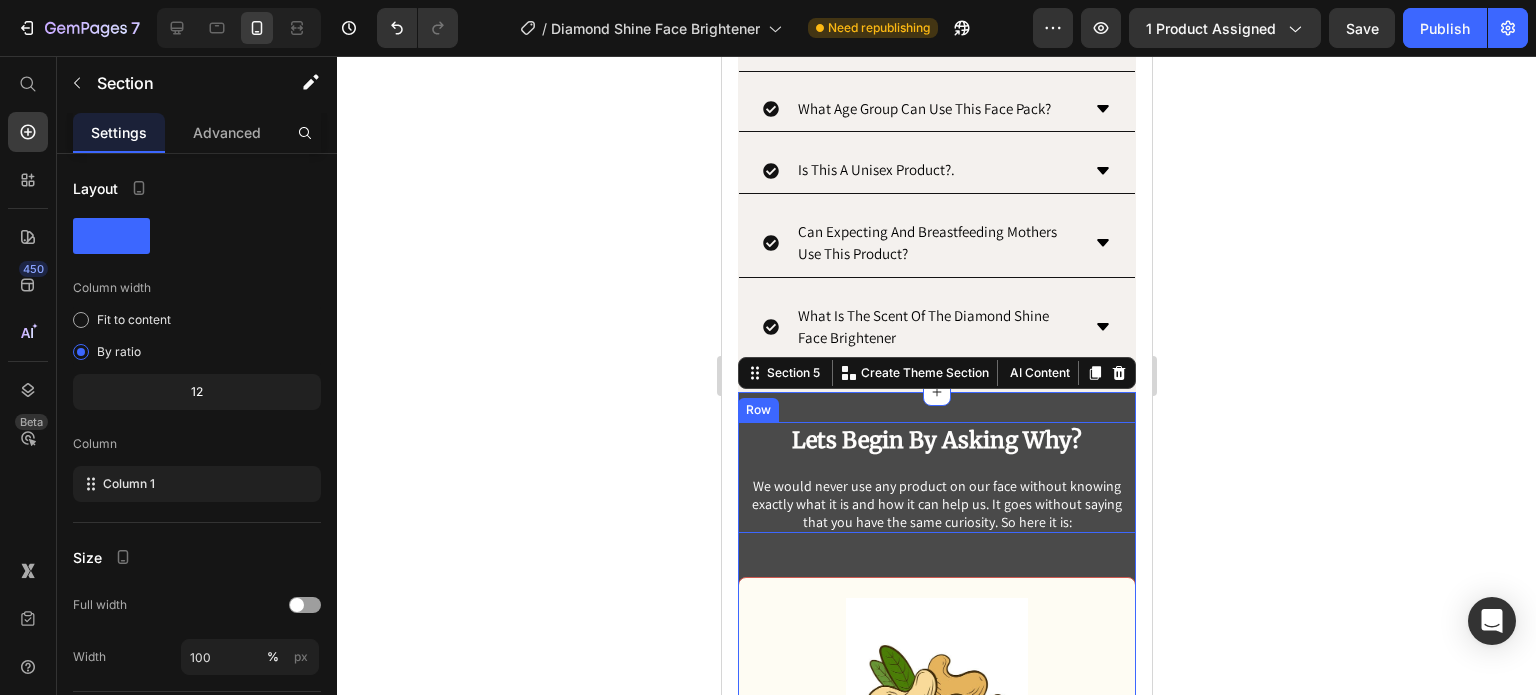 click on "Lets Begin By Asking Why? Heading We would never use any product on our face without knowing exactly what it is and how it can help us. It goes without saying that you have the same curiosity. So here it is: Text Block Row Image Why this ingredient? Text Block Cashews and seed extracts are excellent for anti-pigmentation, detanning, dark spot removal, and natural radiance. Cashews, rich in vitamin E and antioxidants, reduce hyperpigmentation and dark spots by neutralizing free radicals and promoting even skin tone. Seed extracts, like grape or sunflower, inhibit melanin production, fading tan and spots. Their vitamins and oils hydrate, boosting cell turnover for a radiant, glowing complexion. Text Block Row Image How many natural ingredients do we use? Text Block     Text Block Row Image How does Aloe Vera help? Text Block Text Block Row Row" at bounding box center (936, 1588) 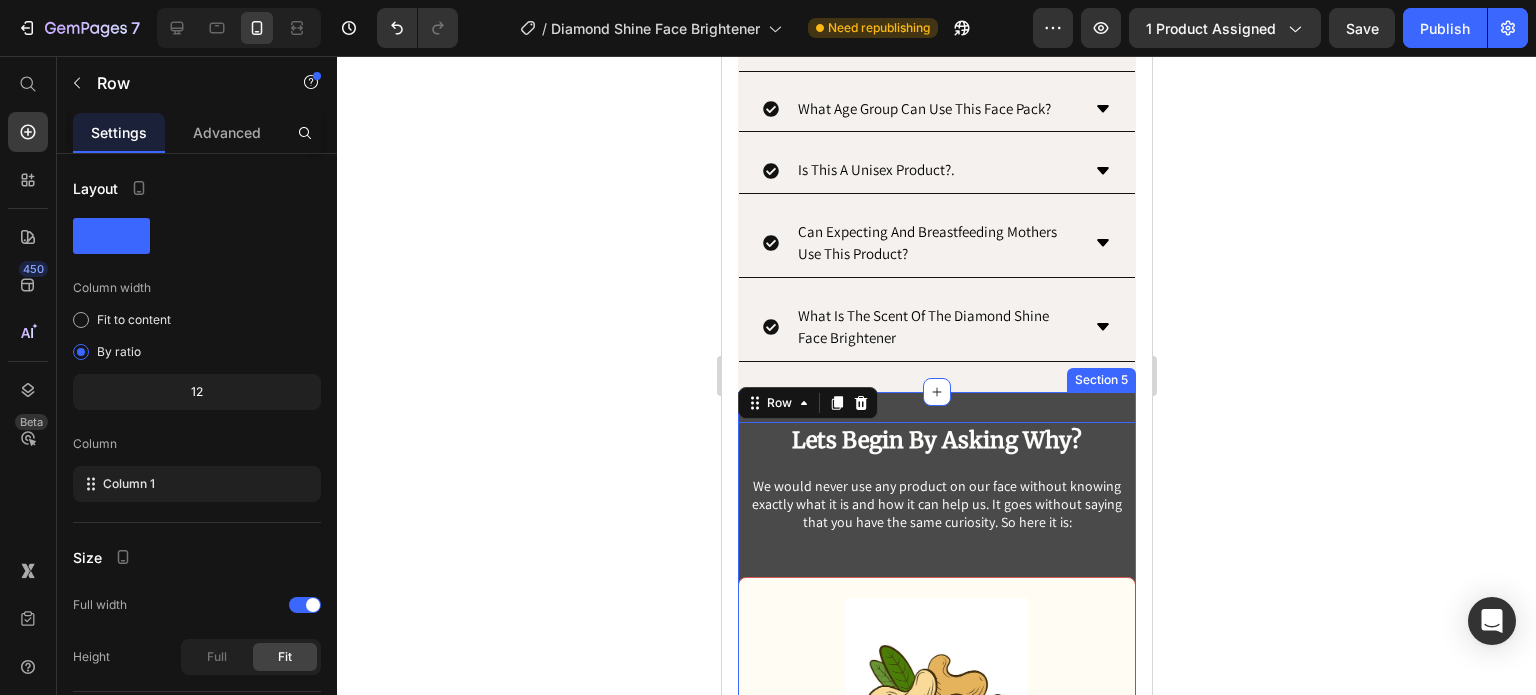 click on "Lets Begin By Asking Why? Heading We would never use any product on our face without knowing exactly what it is and how it can help us. It goes without saying that you have the same curiosity. So here it is: Text Block Row Image Why this ingredient? Text Block Cashews and seed extracts are excellent for anti-pigmentation, detanning, dark spot removal, and natural radiance. Cashews, rich in vitamin E and antioxidants, reduce hyperpigmentation and dark spots by neutralizing free radicals and promoting even skin tone. Seed extracts, like grape or sunflower, inhibit melanin production, fading tan and spots. Their vitamins and oils hydrate, boosting cell turnover for a radiant, glowing complexion. Text Block Row Image How many natural ingredients do we use? Text Block     Text Block Row Image How does Aloe Vera help? Text Block Text Block Row Row Row   0 Section 5" at bounding box center (936, 1588) 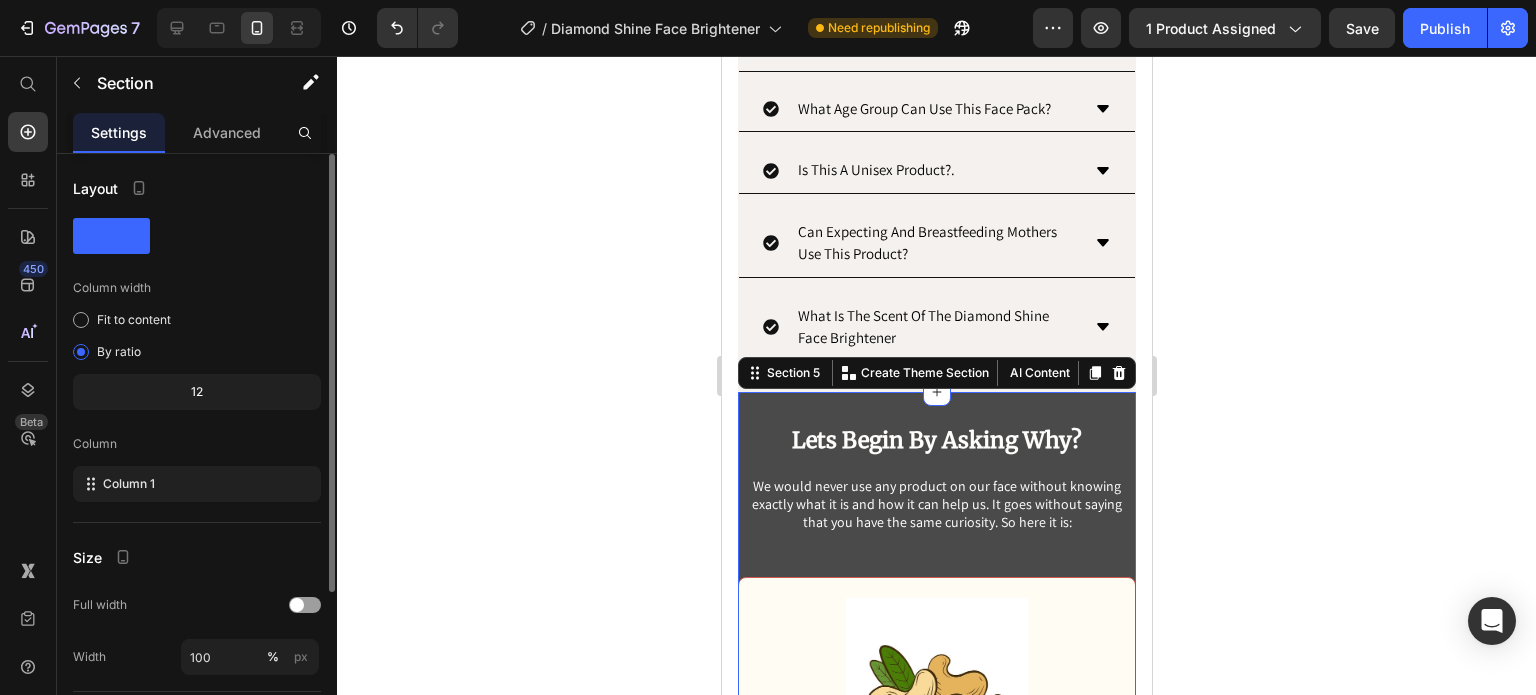 scroll, scrollTop: 216, scrollLeft: 0, axis: vertical 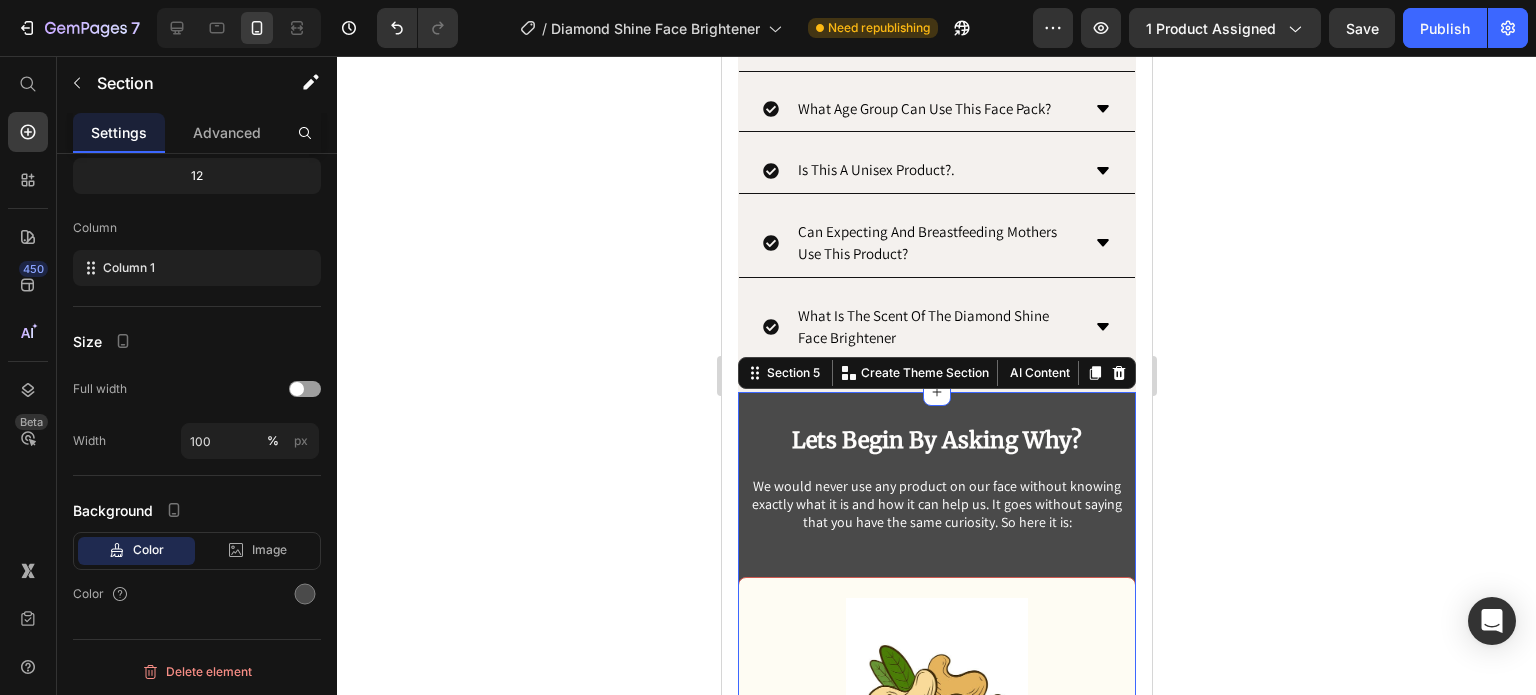click on "Lets Begin By Asking Why? Heading We would never use any product on our face without knowing exactly what it is and how it can help us. It goes without saying that you have the same curiosity. So here it is: Text Block Row Image Why this ingredient? Text Block Cashews and seed extracts are excellent for anti-pigmentation, detanning, dark spot removal, and natural radiance. Cashews, rich in vitamin E and antioxidants, reduce hyperpigmentation and dark spots by neutralizing free radicals and promoting even skin tone. Seed extracts, like grape or sunflower, inhibit melanin production, fading tan and spots. Their vitamins and oils hydrate, boosting cell turnover for a radiant, glowing complexion. Text Block Row Image How many natural ingredients do we use? Text Block     Text Block Row Image How does Aloe Vera help? Text Block Text Block Row Row Row Section 5   You can create reusable sections Create Theme Section AI Content Write with GemAI What would you like to describe here? Tone and Voice Persuasive" at bounding box center (936, 1588) 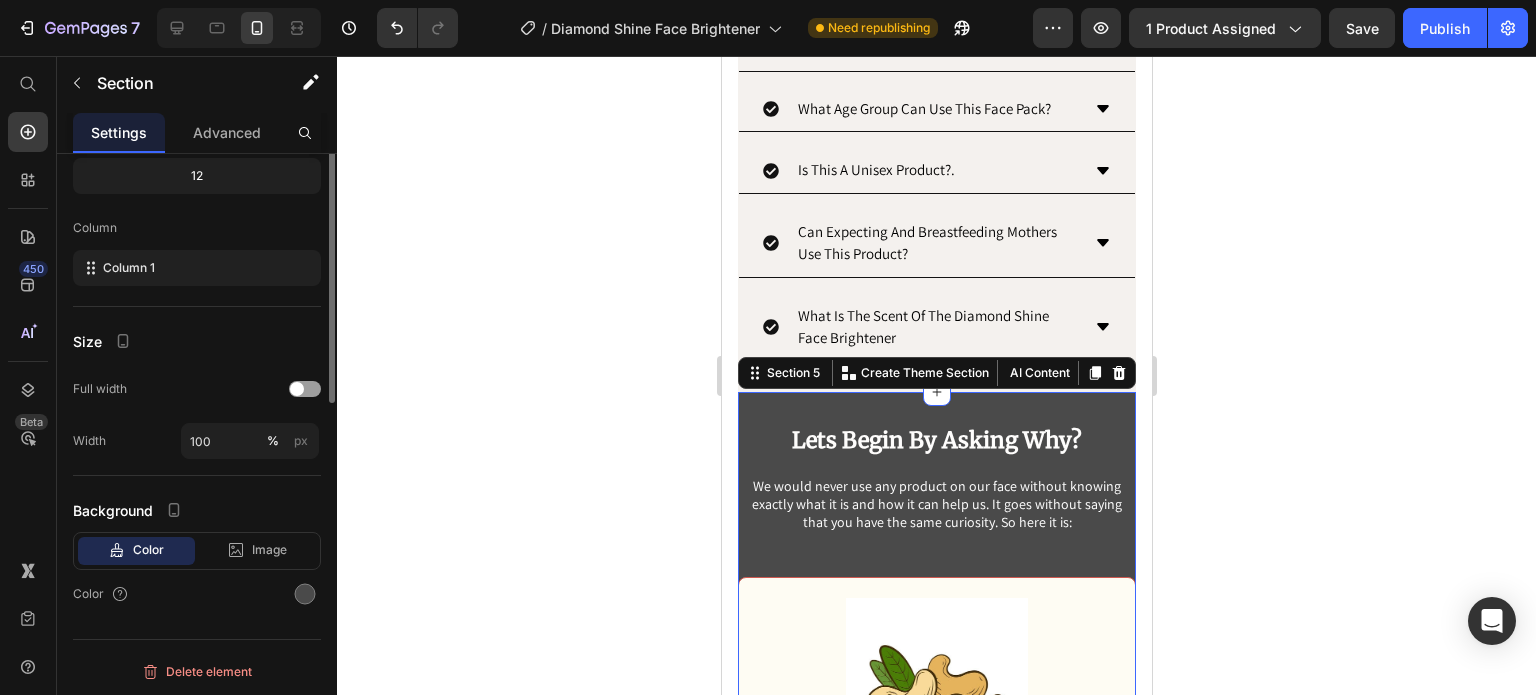 scroll, scrollTop: 0, scrollLeft: 0, axis: both 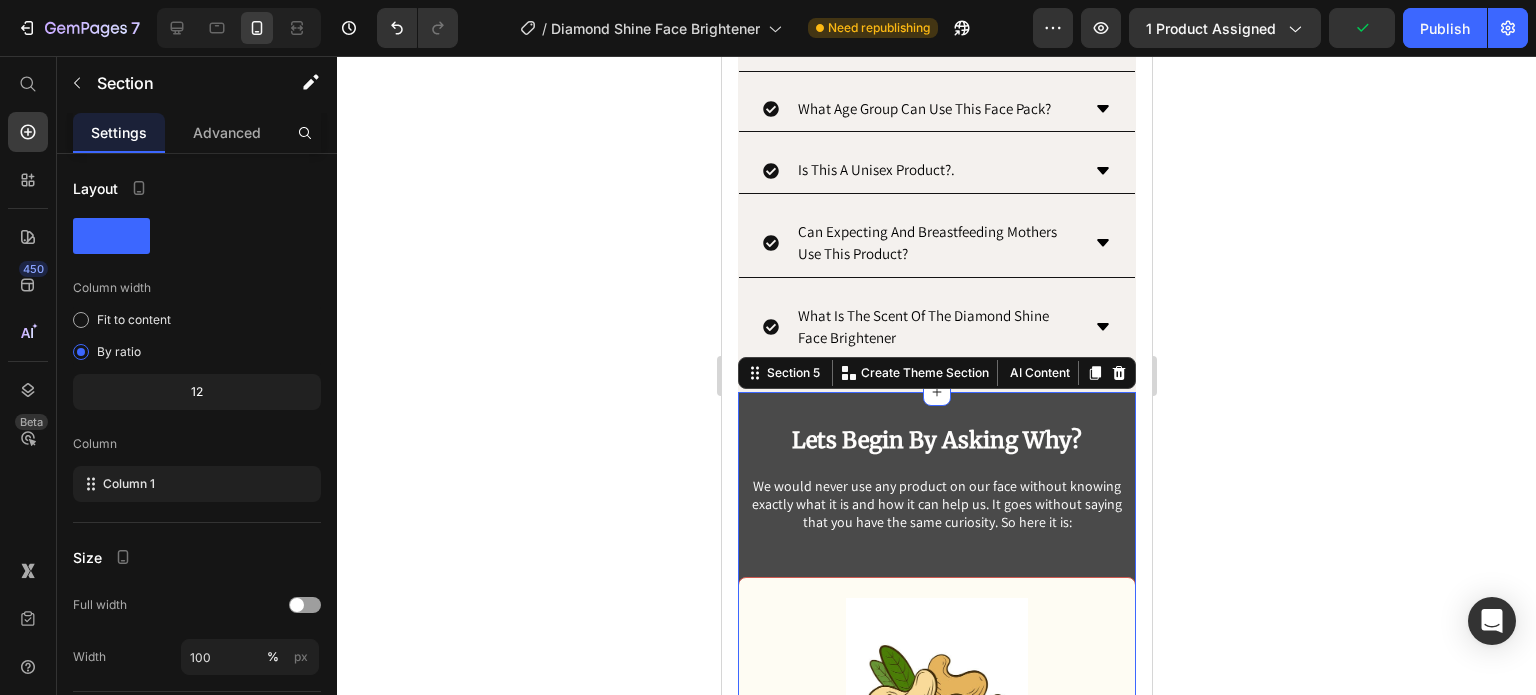 click on "Lets Begin By Asking Why? Heading We would never use any product on our face without knowing exactly what it is and how it can help us. It goes without saying that you have the same curiosity. So here it is: Text Block Row Image Why this ingredient? Text Block Cashews and seed extracts are excellent for anti-pigmentation, detanning, dark spot removal, and natural radiance. Cashews, rich in vitamin E and antioxidants, reduce hyperpigmentation and dark spots by neutralizing free radicals and promoting even skin tone. Seed extracts, like grape or sunflower, inhibit melanin production, fading tan and spots. Their vitamins and oils hydrate, boosting cell turnover for a radiant, glowing complexion. Text Block Row Image How many natural ingredients do we use? Text Block     Text Block Row Image How does Aloe Vera help? Text Block Text Block Row Row Row Section 5   You can create reusable sections Create Theme Section AI Content Write with GemAI What would you like to describe here? Tone and Voice Persuasive" at bounding box center [936, 1588] 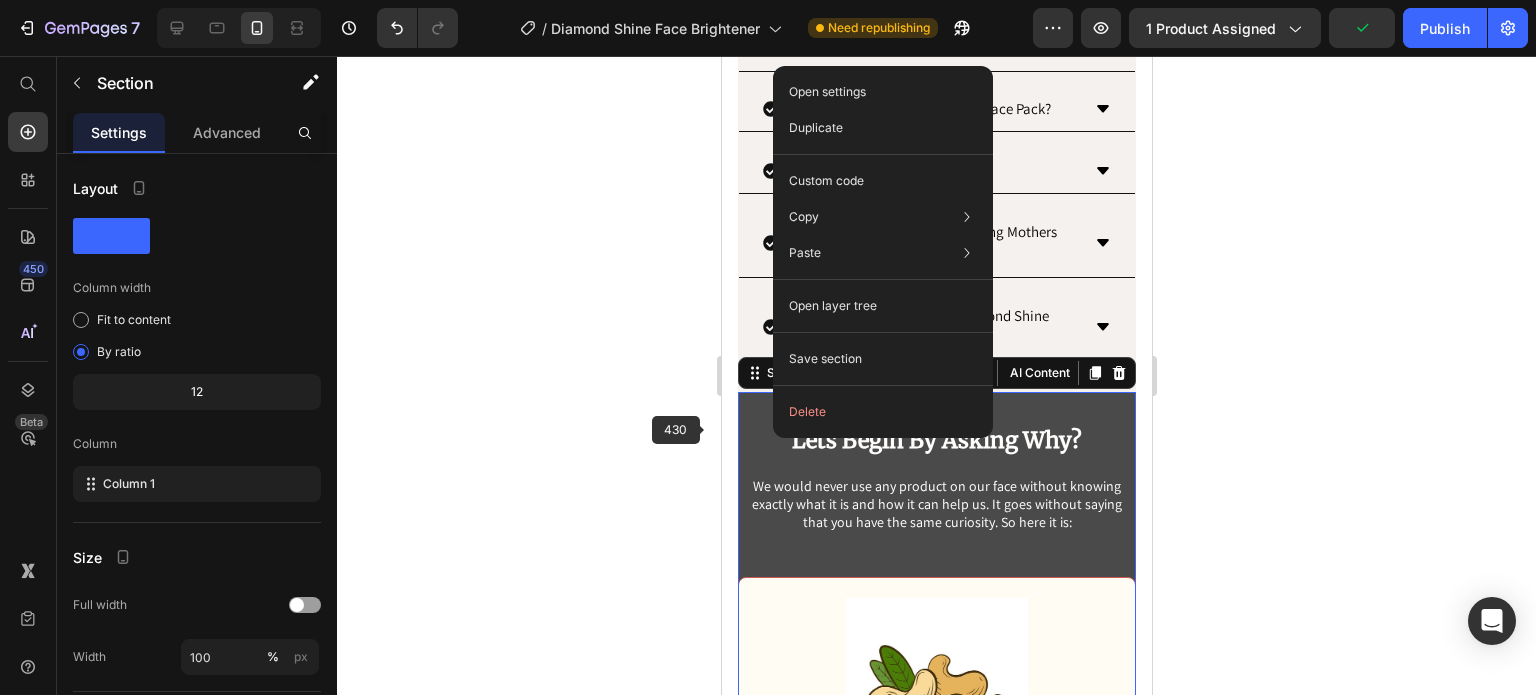 click 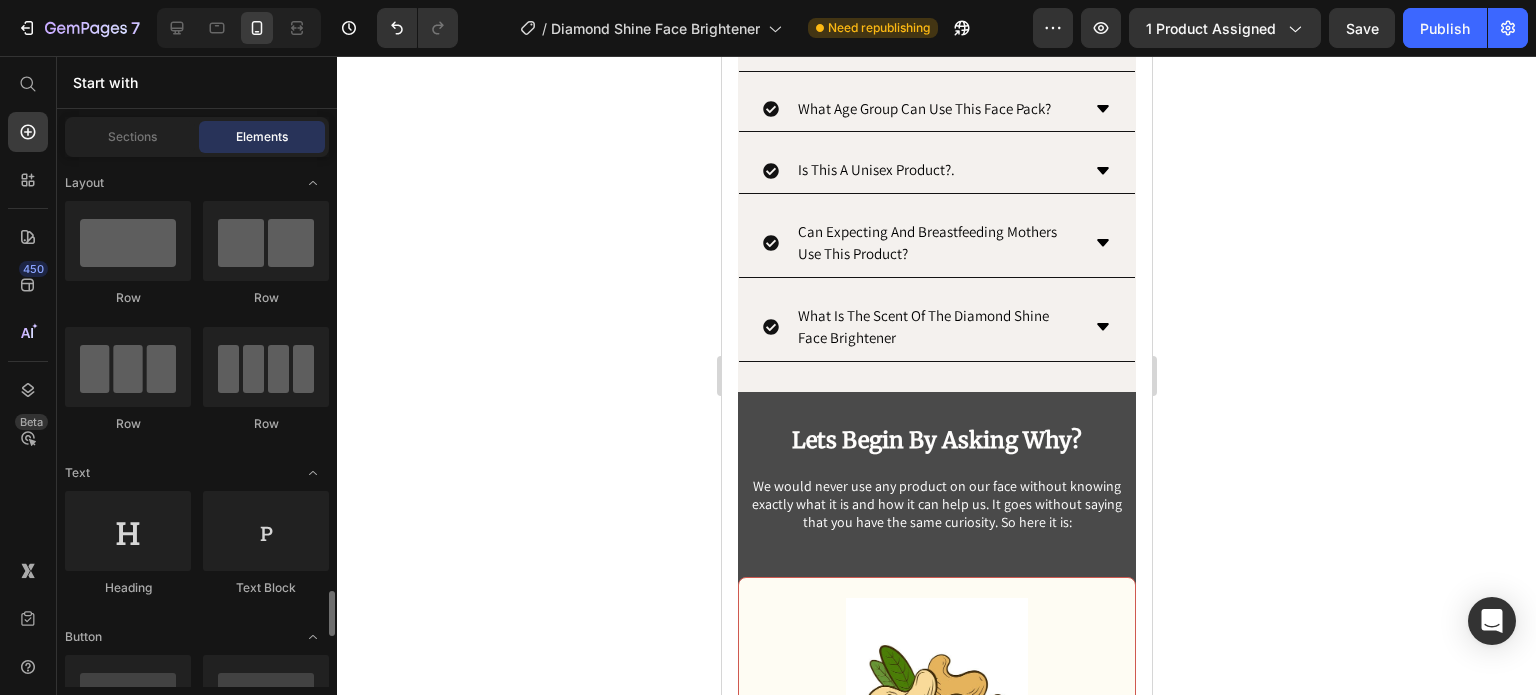scroll, scrollTop: 400, scrollLeft: 0, axis: vertical 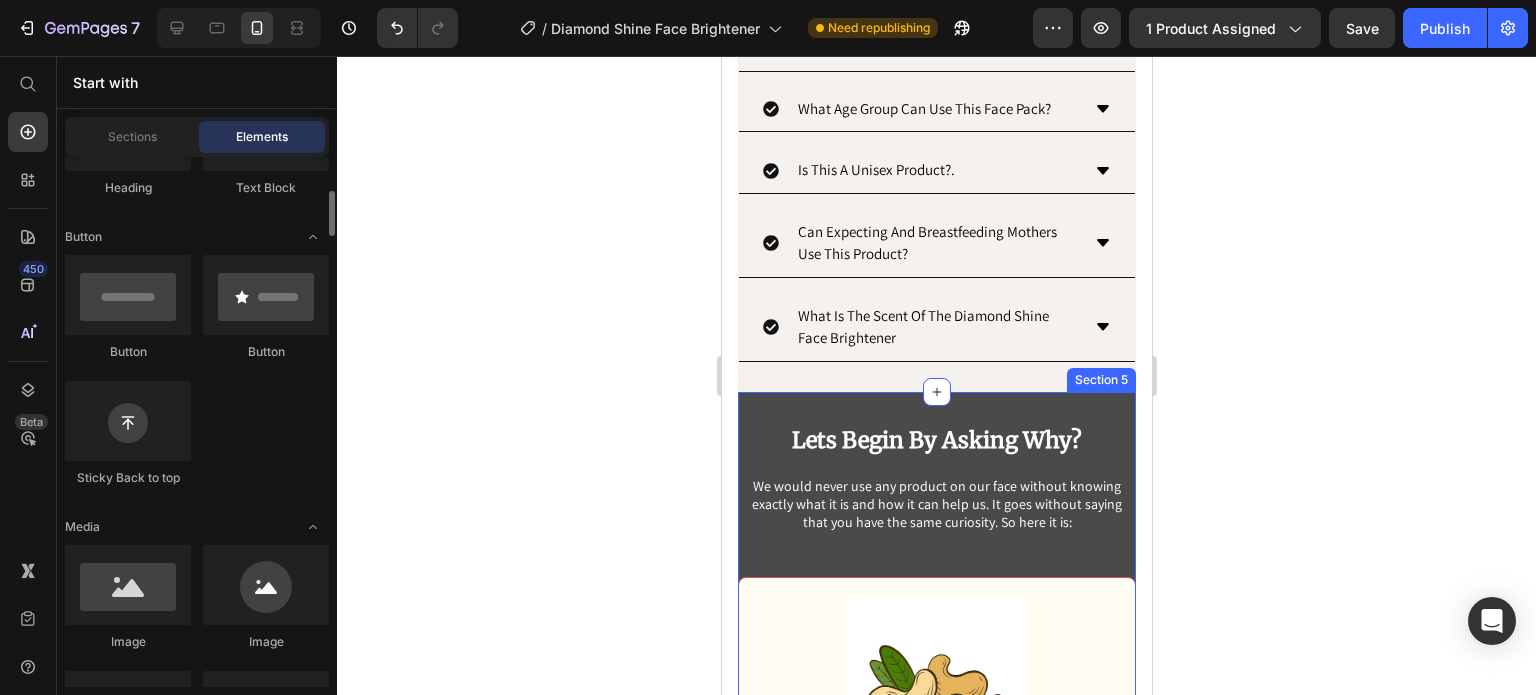 click on "Lets Begin By Asking Why? Heading We would never use any product on our face without knowing exactly what it is and how it can help us. It goes without saying that you have the same curiosity. So here it is: Text Block Row Image Why this ingredient? Text Block Cashews and seed extracts are excellent for anti-pigmentation, detanning, dark spot removal, and natural radiance. Cashews, rich in vitamin E and antioxidants, reduce hyperpigmentation and dark spots by neutralizing free radicals and promoting even skin tone. Seed extracts, like grape or sunflower, inhibit melanin production, fading tan and spots. Their vitamins and oils hydrate, boosting cell turnover for a radiant, glowing complexion. Text Block Row Image How many natural ingredients do we use? Text Block     Text Block Row Image How does Aloe Vera help? Text Block Text Block Row Row Row Section 5" at bounding box center (936, 1588) 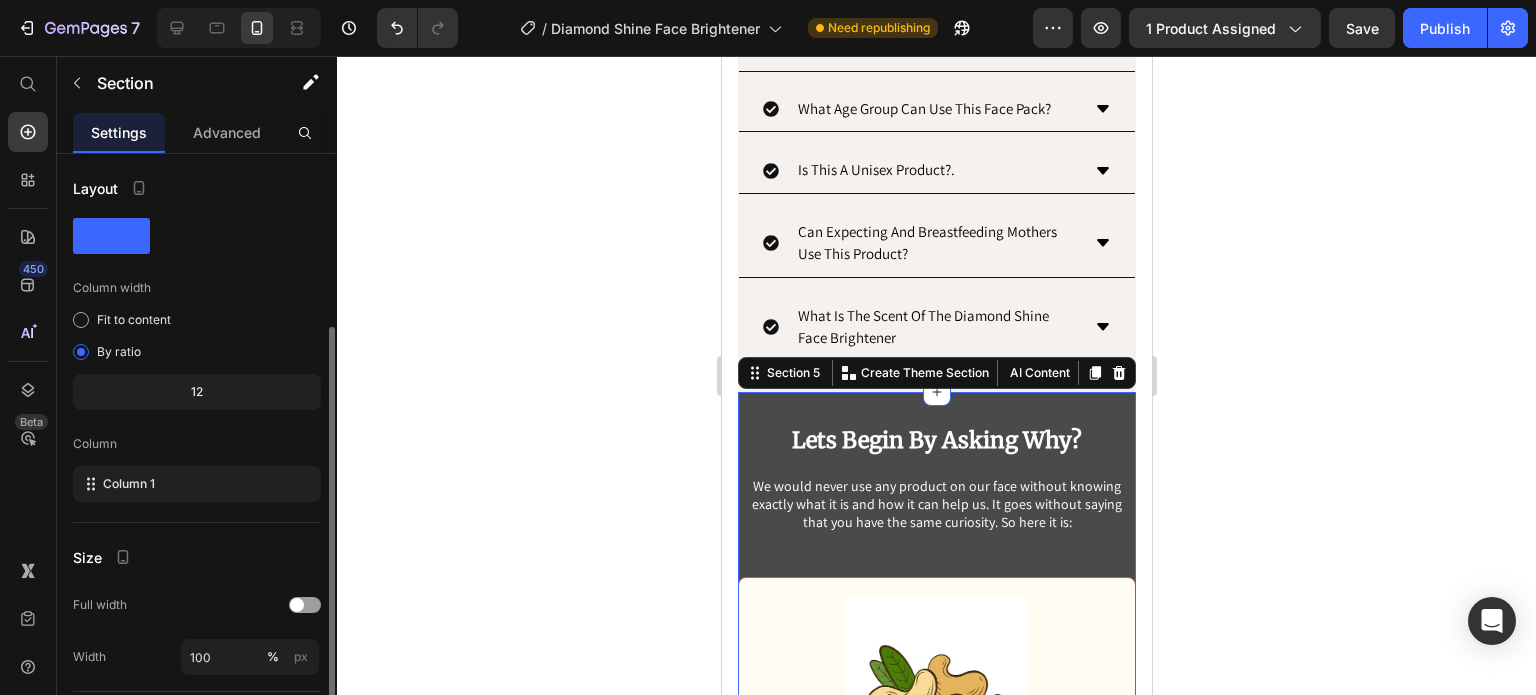 scroll, scrollTop: 216, scrollLeft: 0, axis: vertical 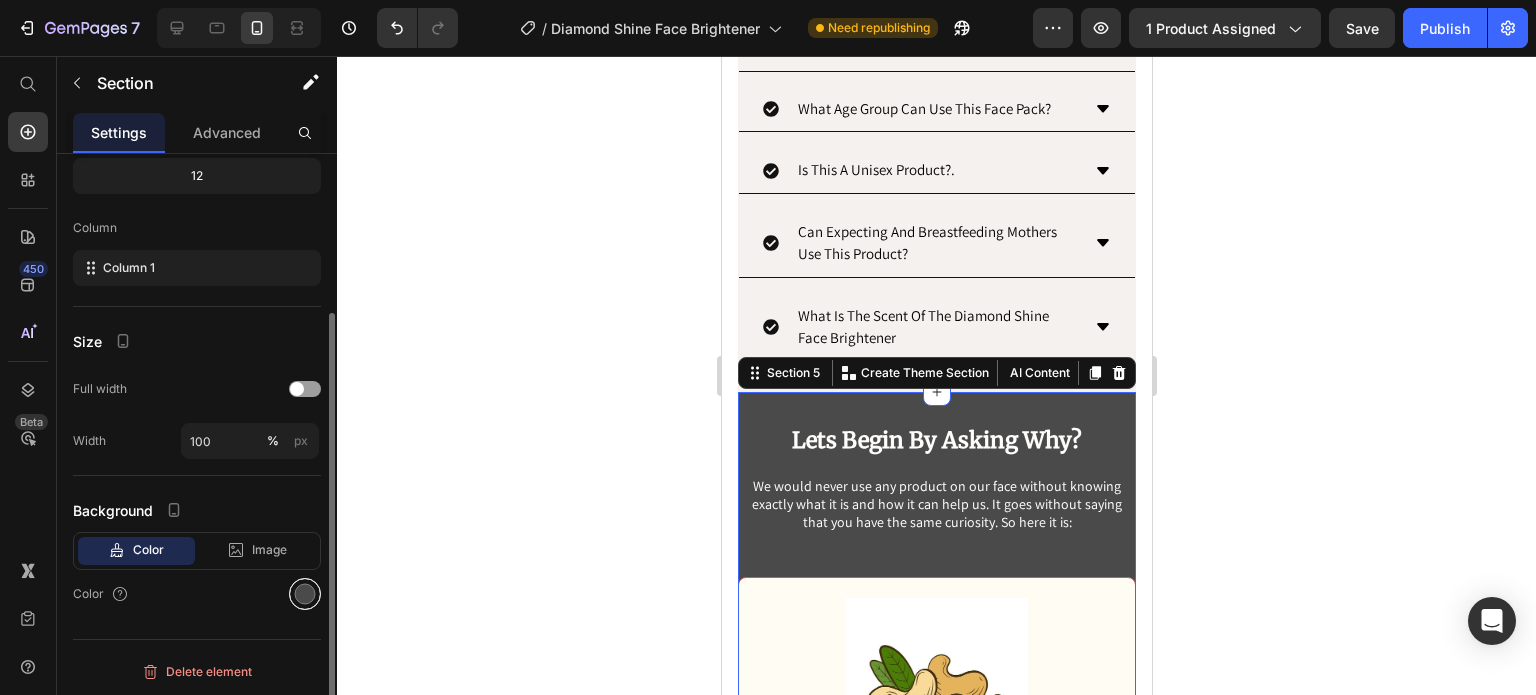 click at bounding box center (305, 594) 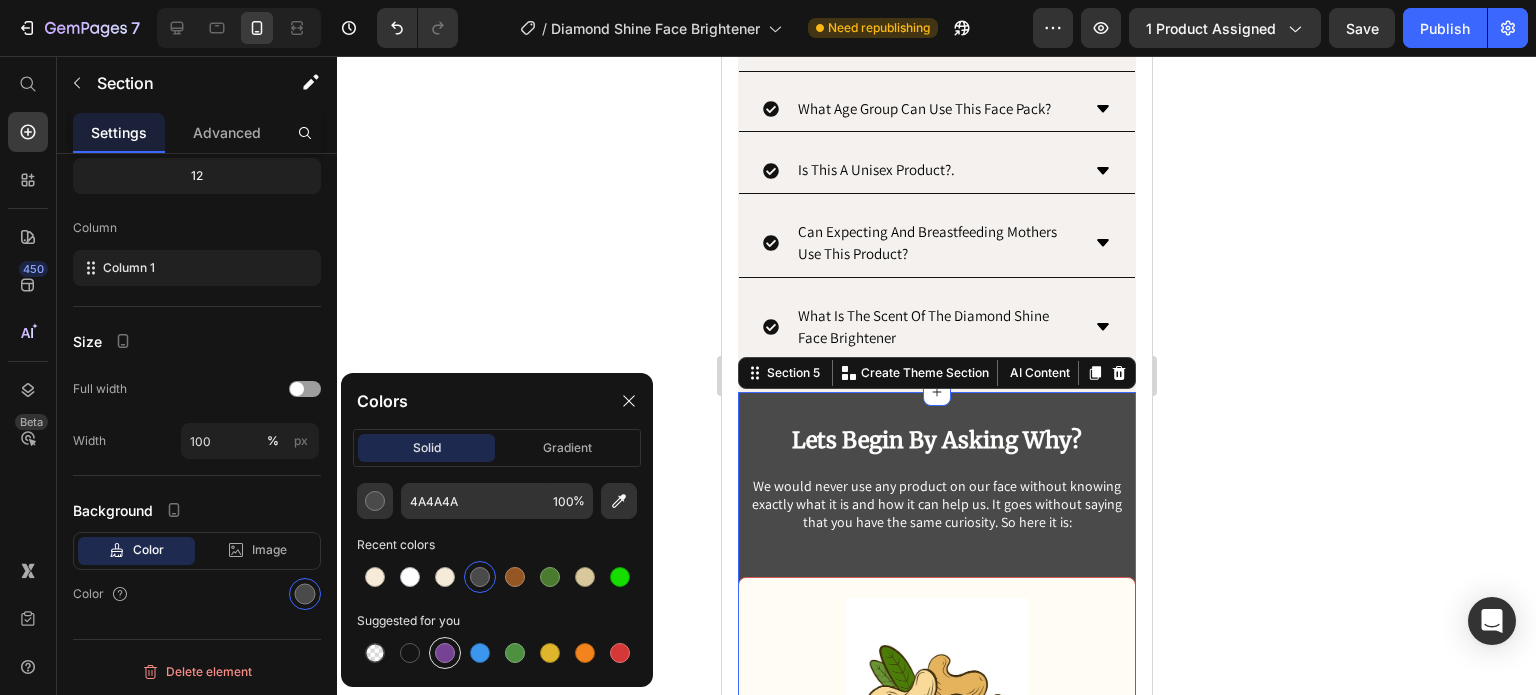 click at bounding box center (445, 653) 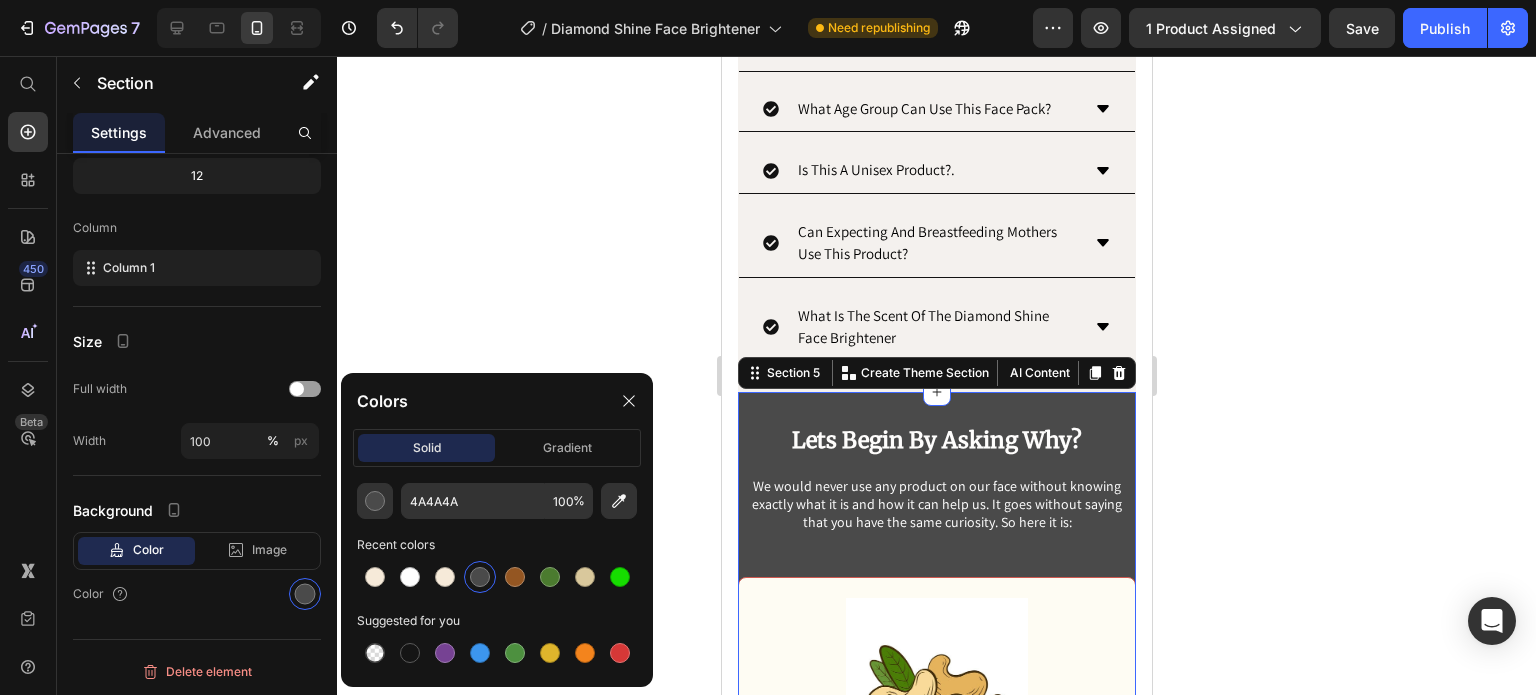 type on "764293" 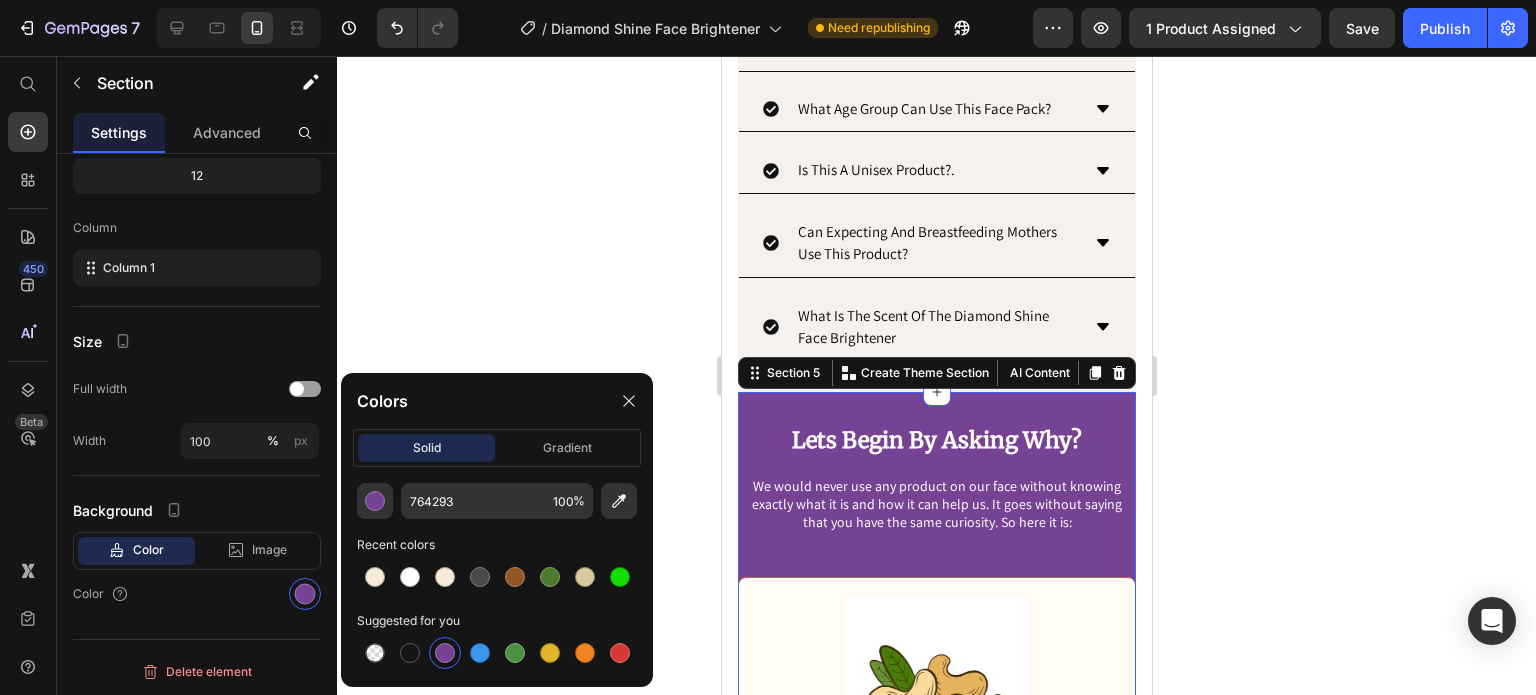 click 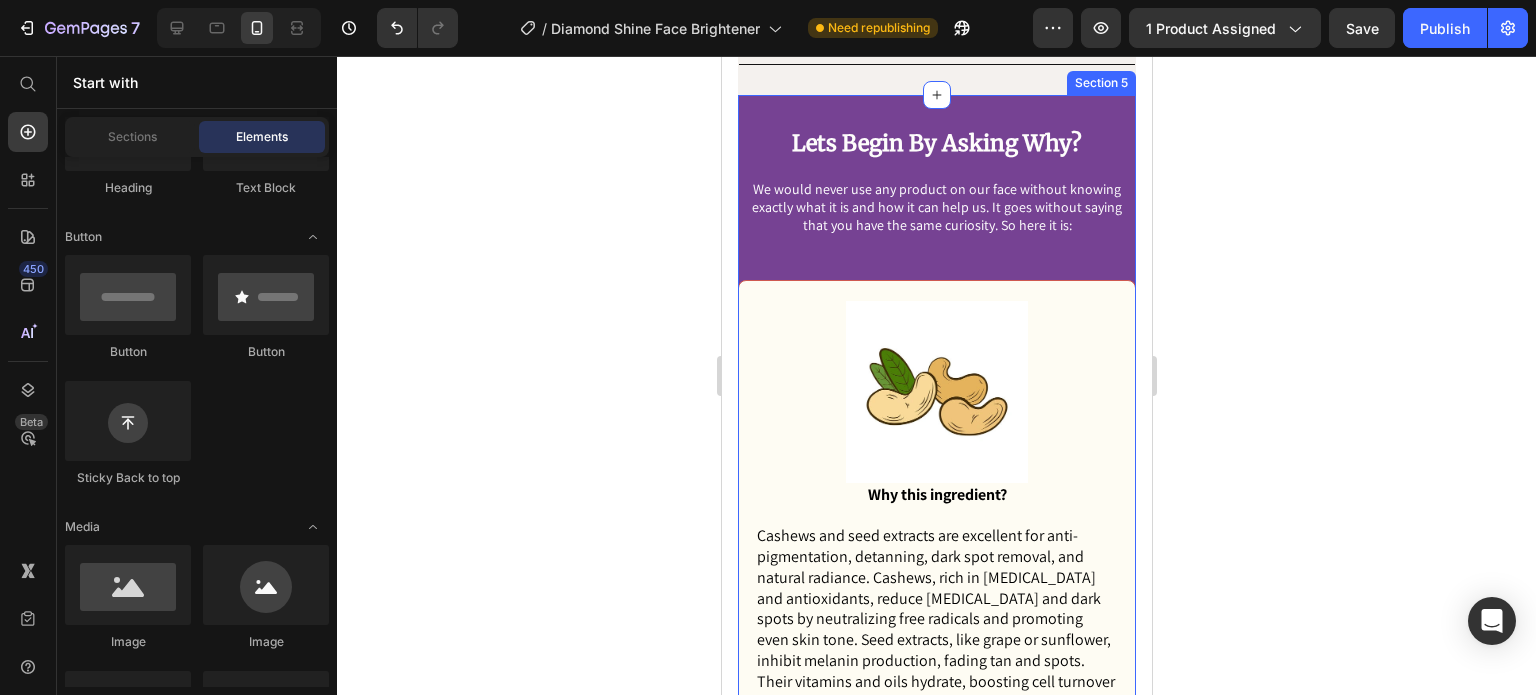 scroll, scrollTop: 3054, scrollLeft: 0, axis: vertical 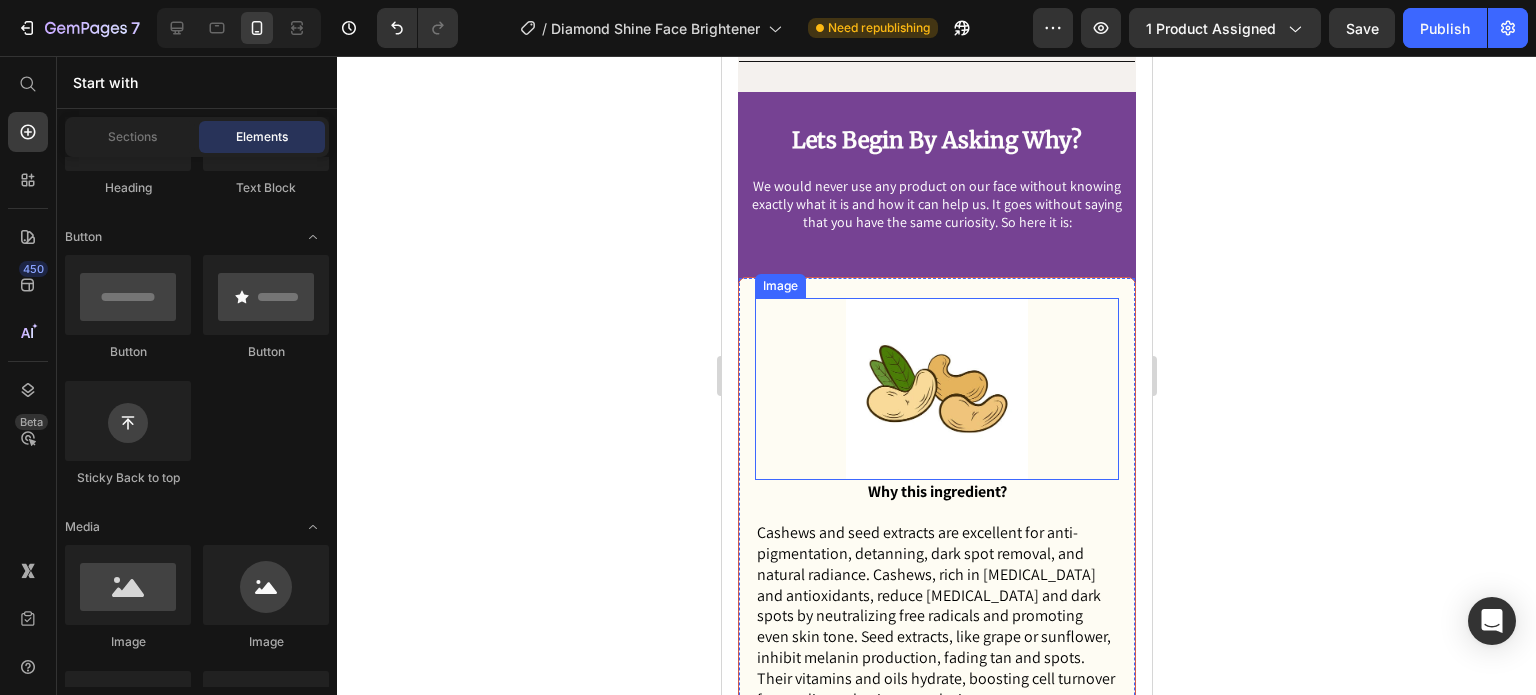 click at bounding box center [936, 389] 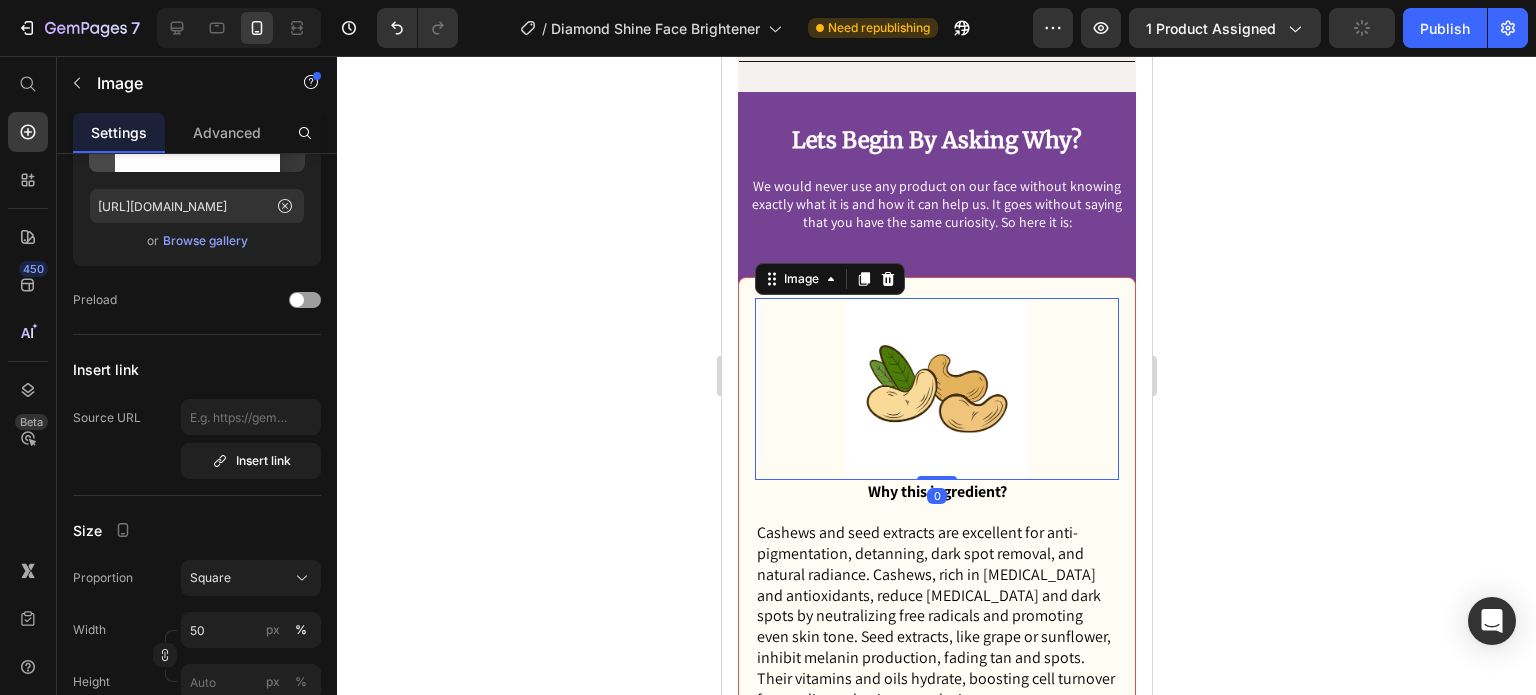 scroll, scrollTop: 0, scrollLeft: 0, axis: both 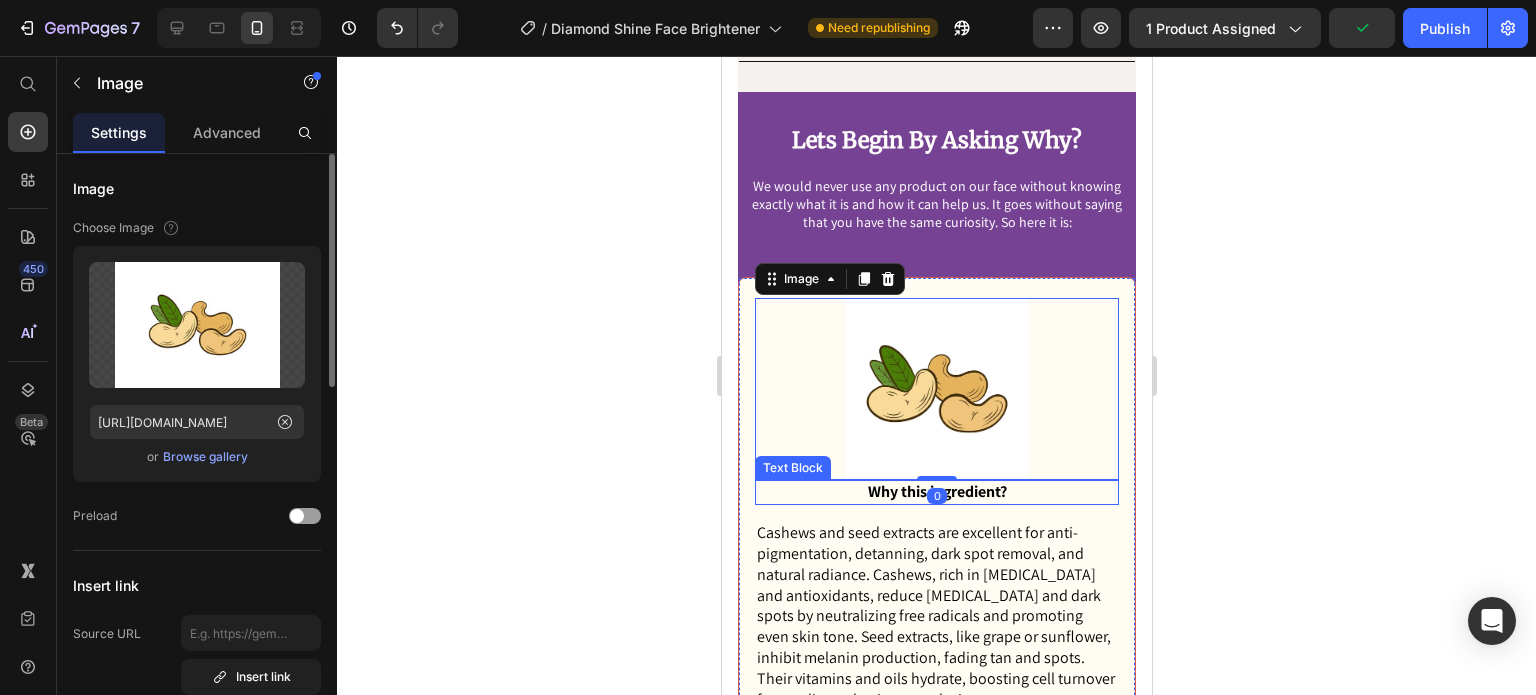 click on "Why this ingredient?" at bounding box center (936, 492) 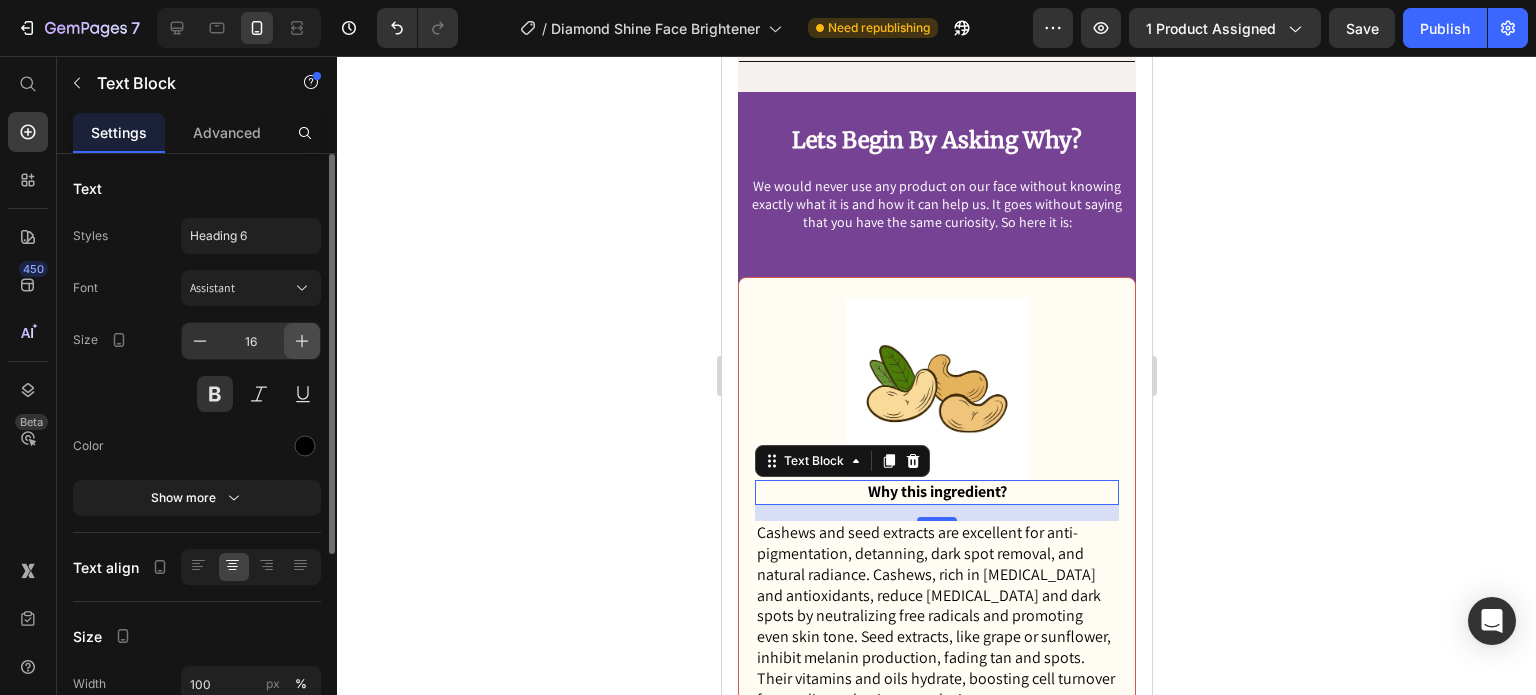 click 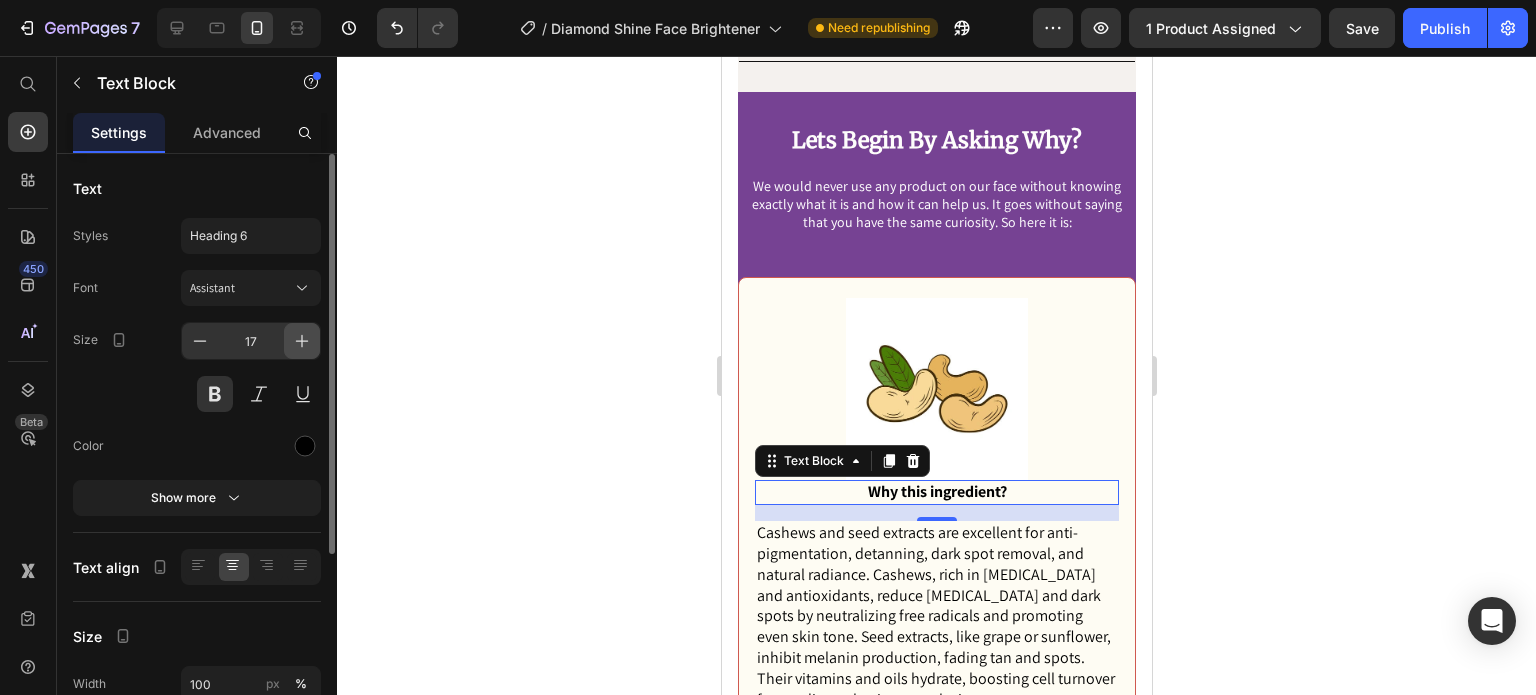 click 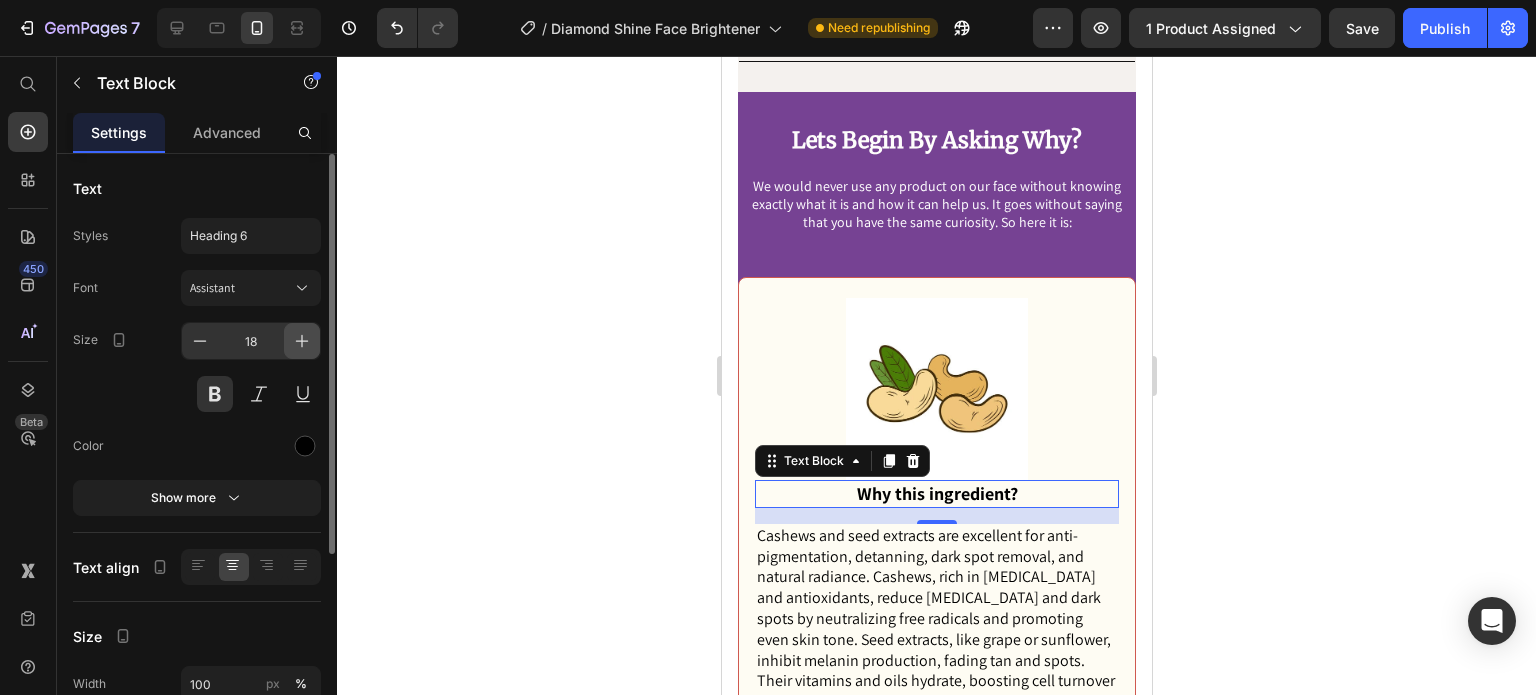 click 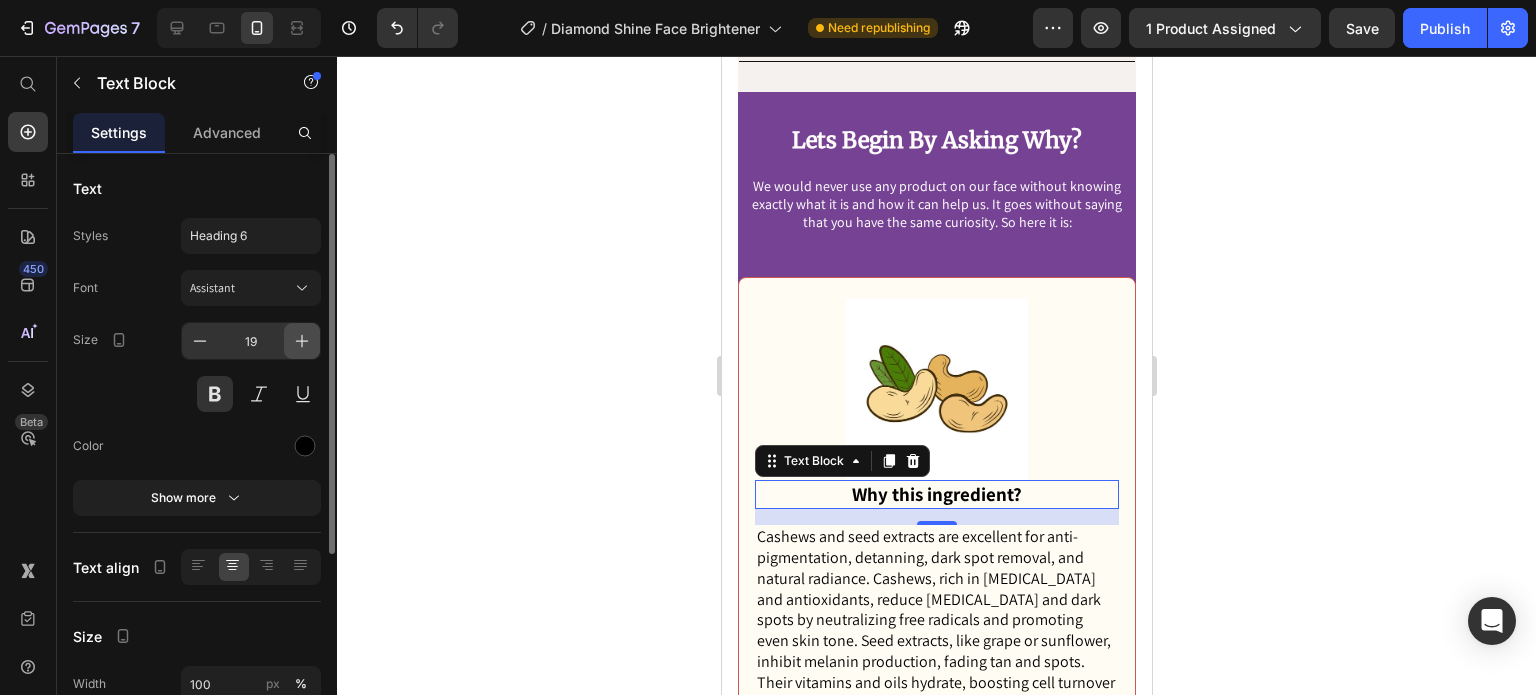 click 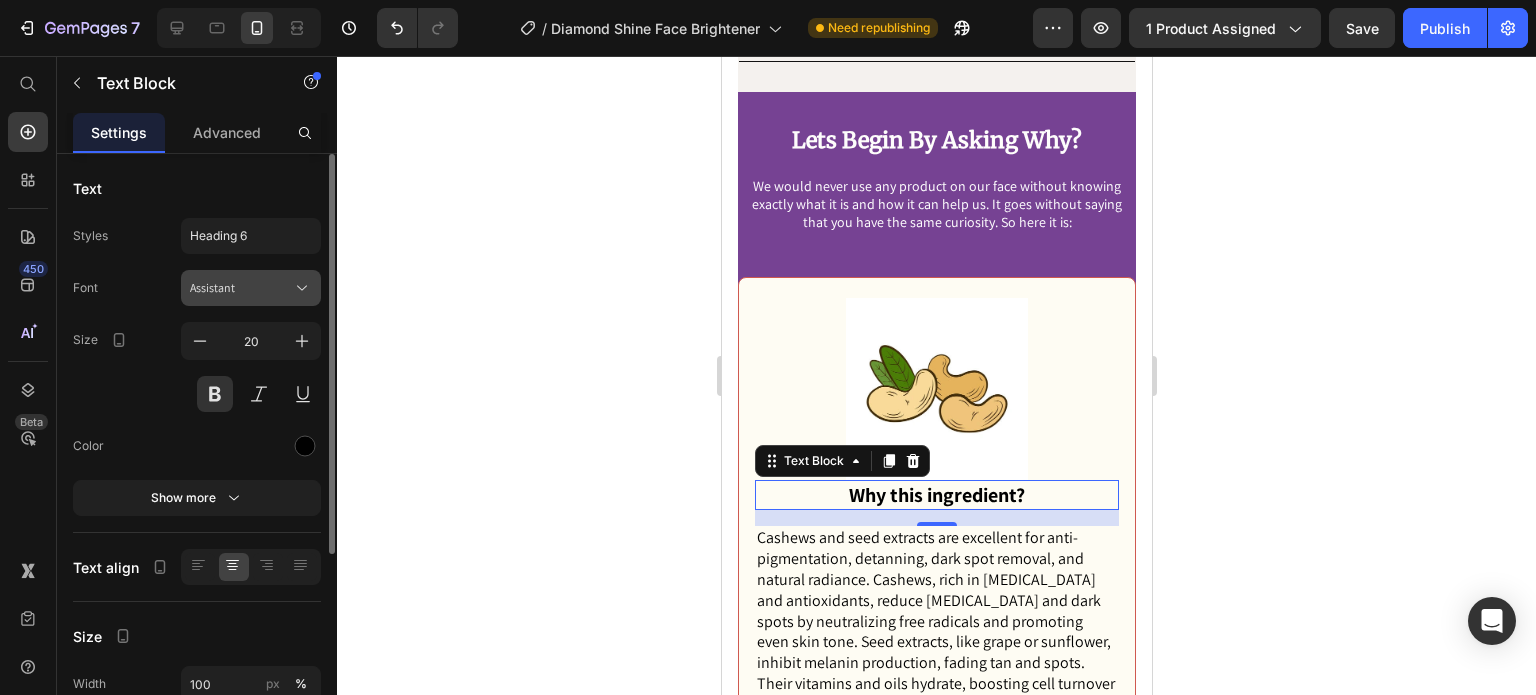 click 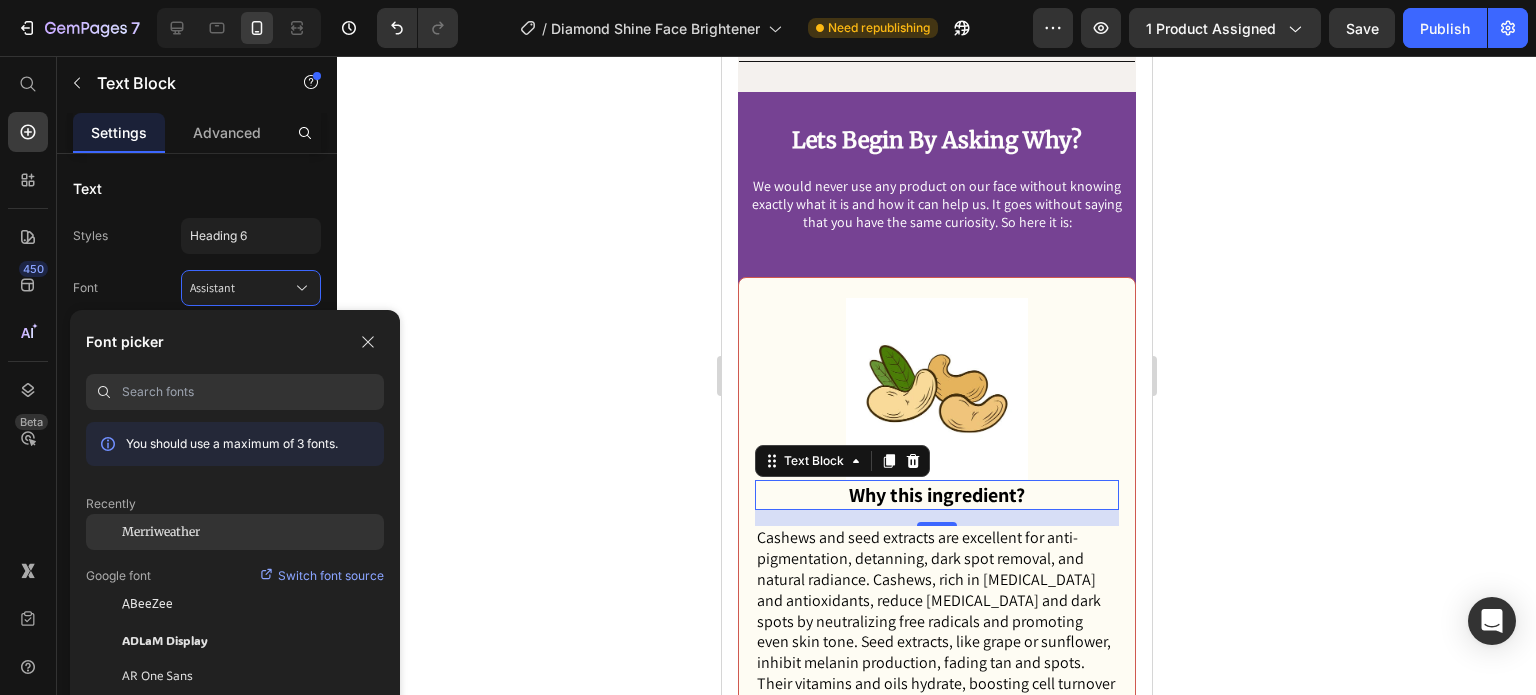 click on "Merriweather" 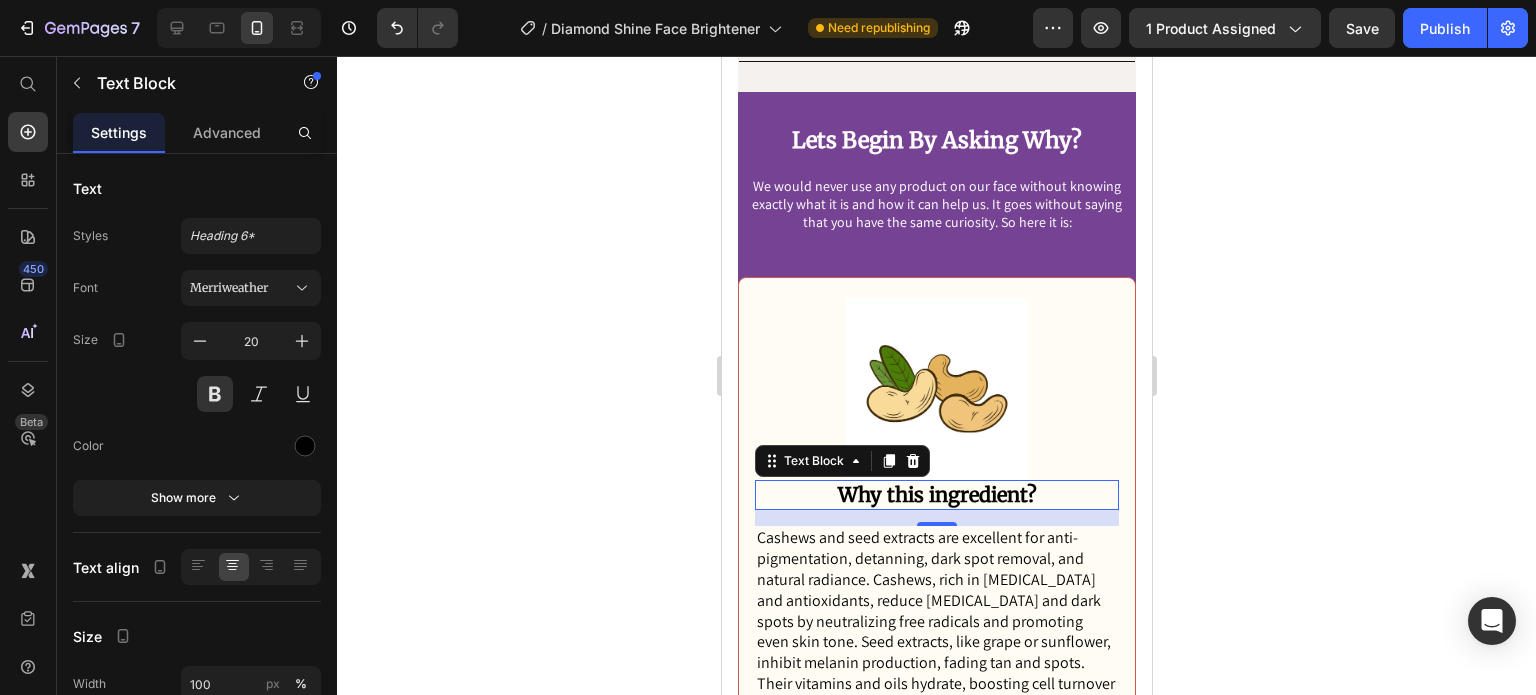 click 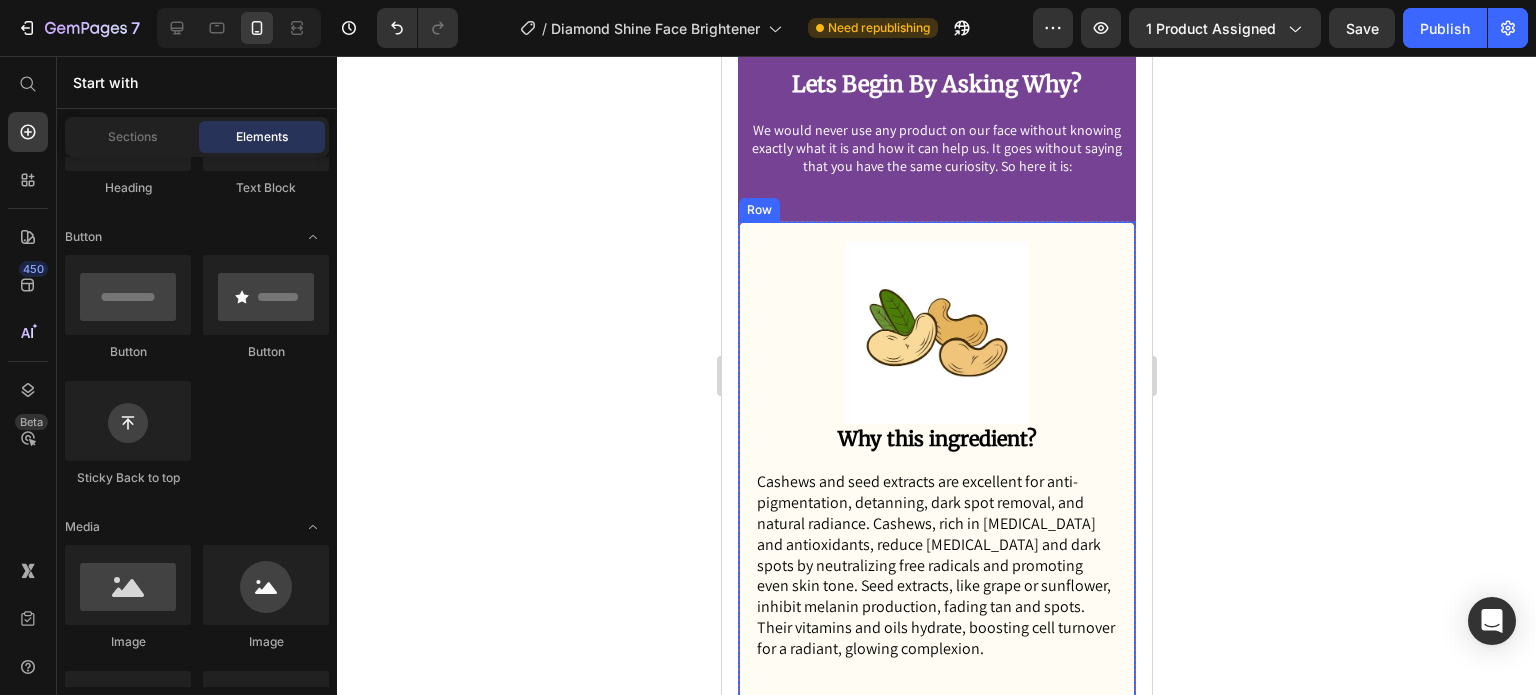 scroll, scrollTop: 3154, scrollLeft: 0, axis: vertical 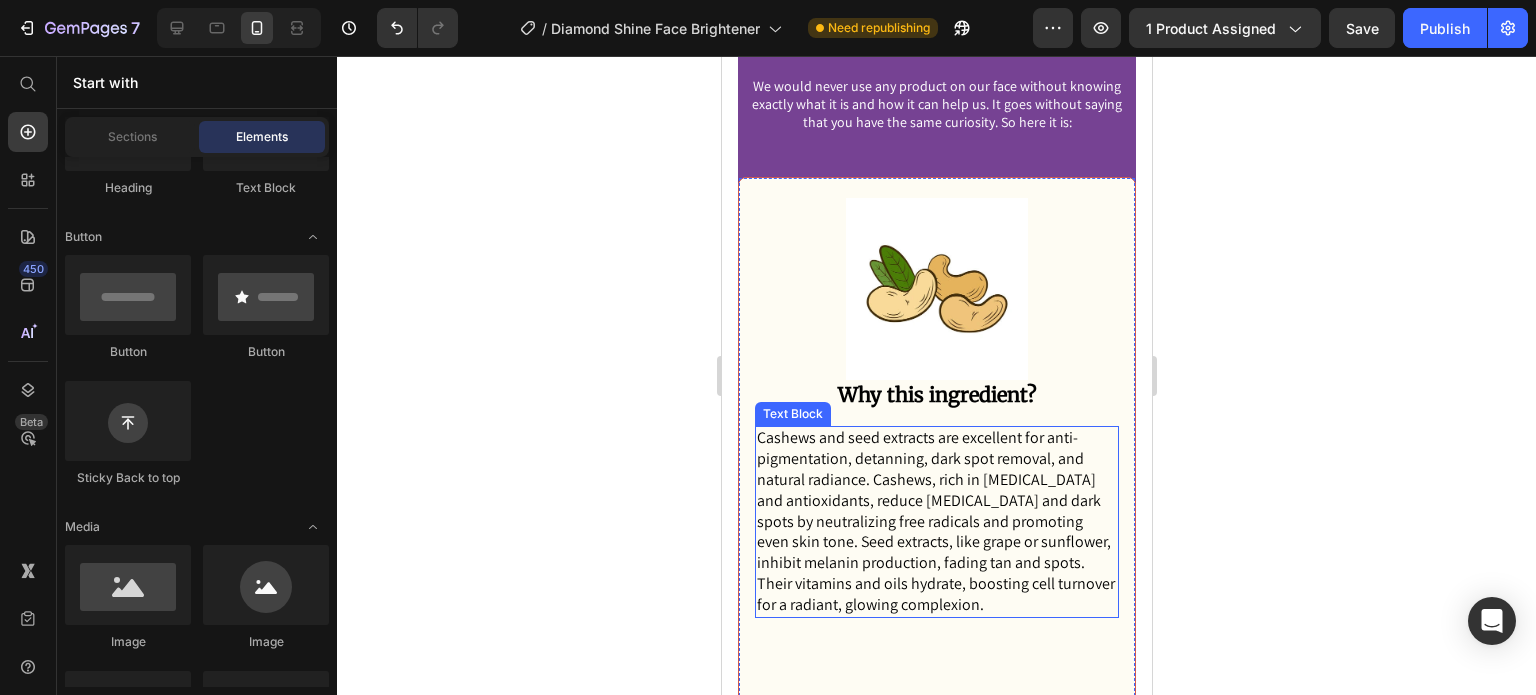 click on "Cashews and seed extracts are excellent for anti-pigmentation, detanning, dark spot removal, and natural radiance. Cashews, rich in [MEDICAL_DATA] and antioxidants, reduce [MEDICAL_DATA] and dark spots by neutralizing free radicals and promoting even skin tone. Seed extracts, like grape or sunflower, inhibit melanin production, fading tan and spots. Their vitamins and oils hydrate, boosting cell turnover for a radiant, glowing complexion." at bounding box center (936, 521) 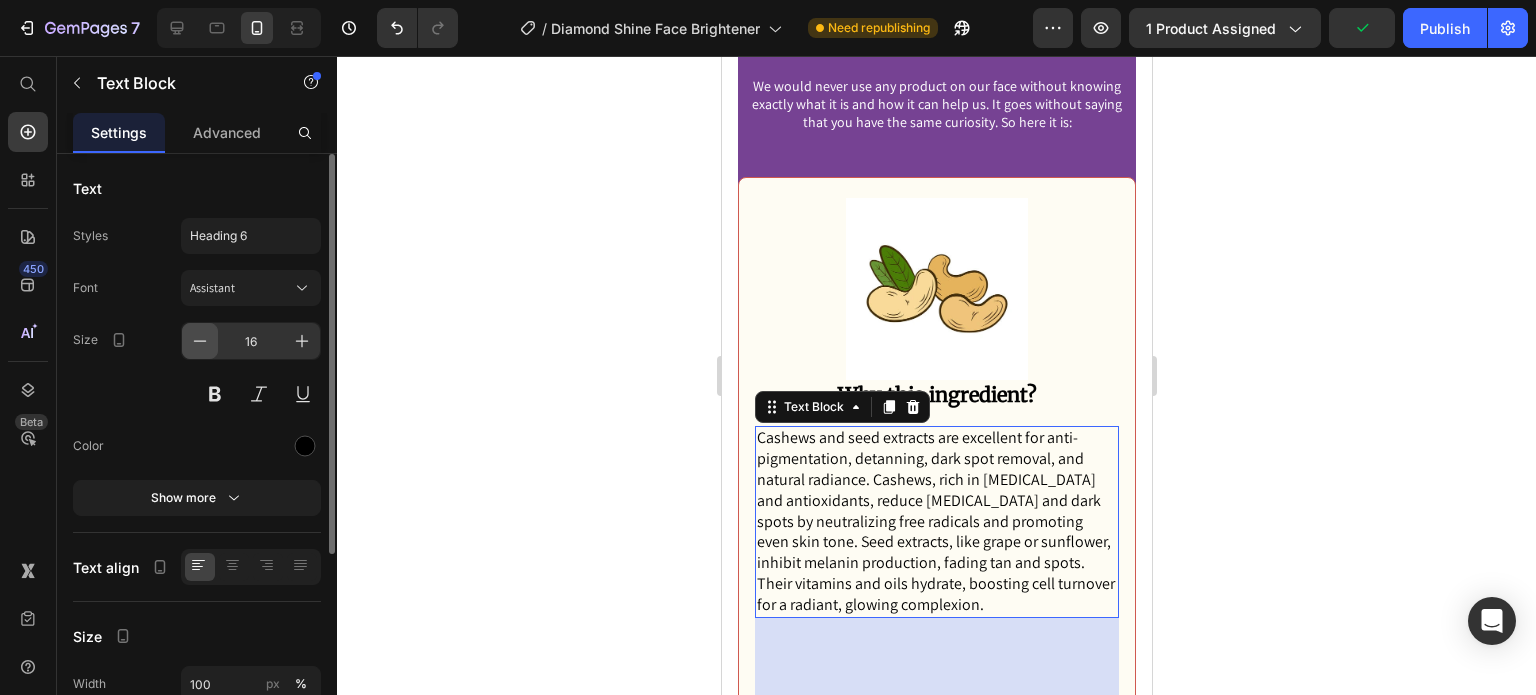 click 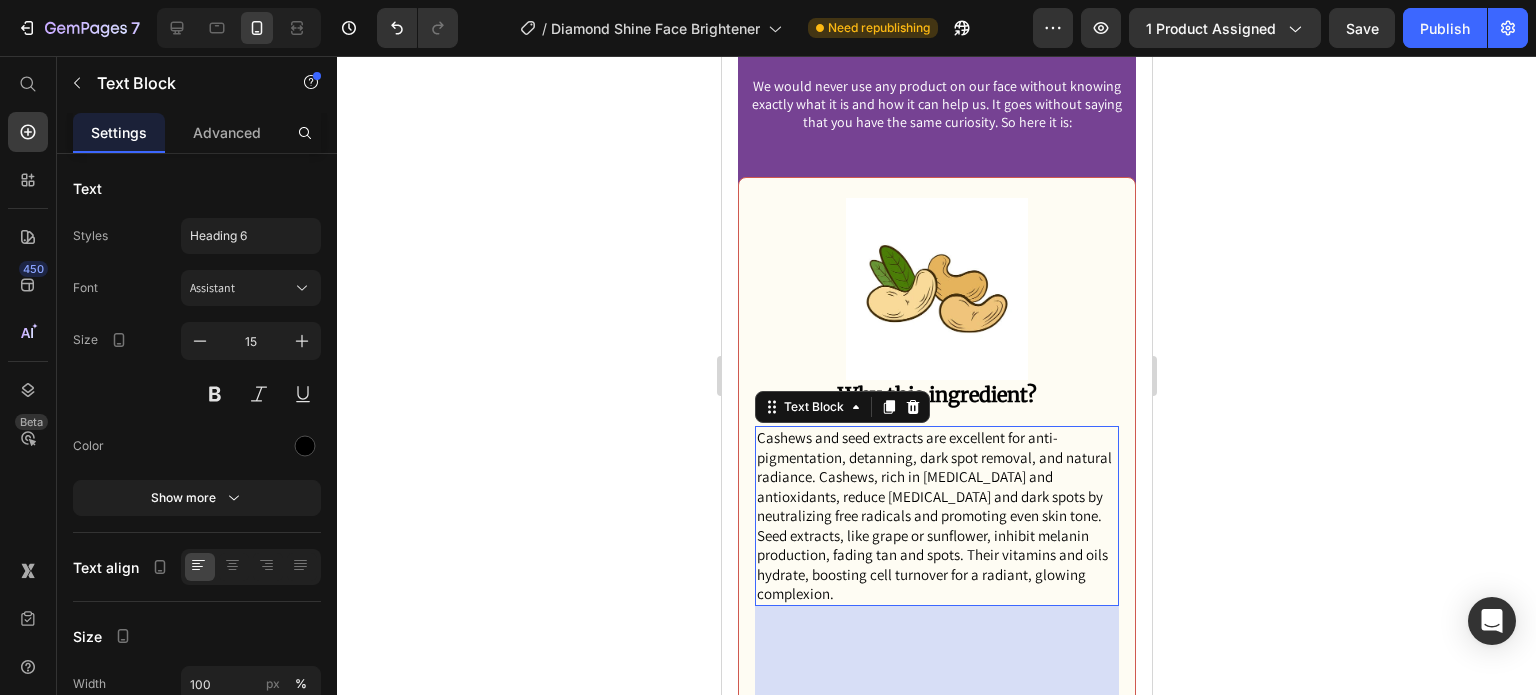 click 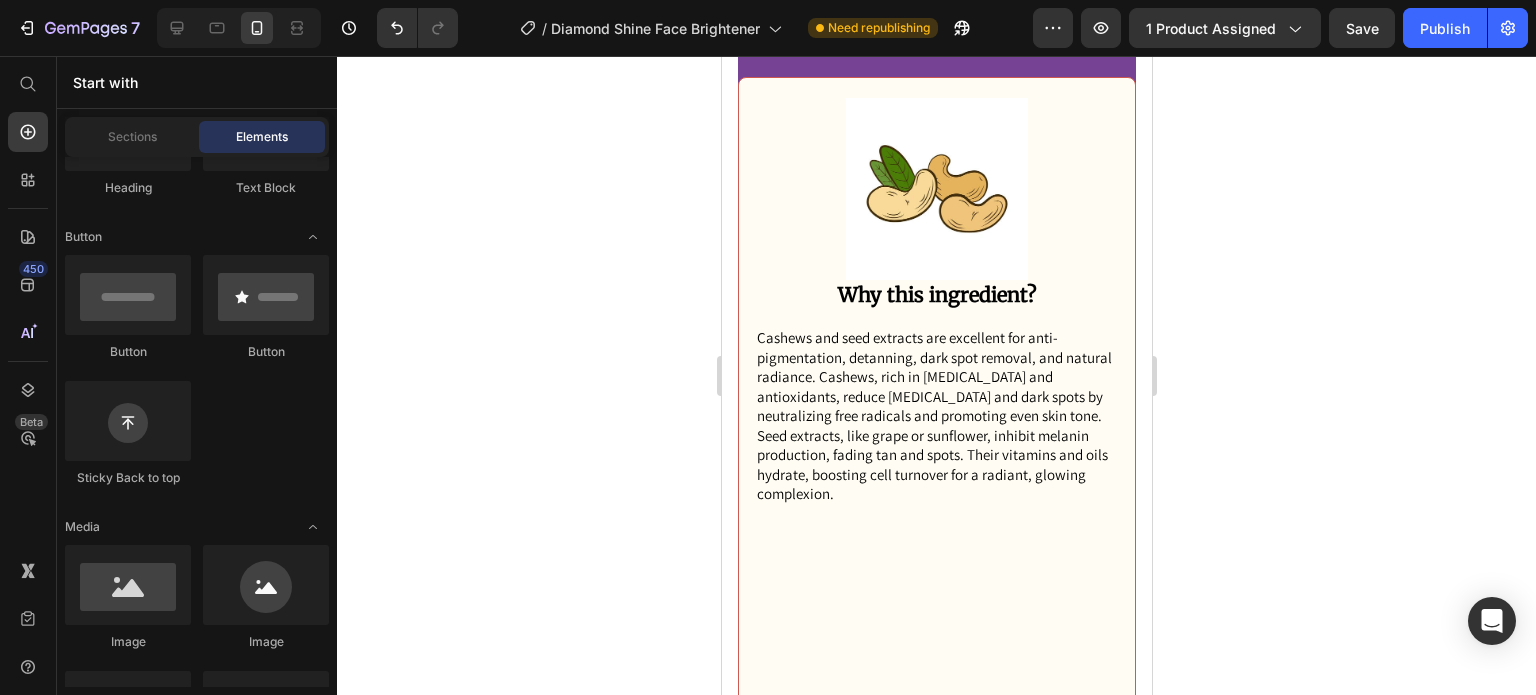 scroll, scrollTop: 2847, scrollLeft: 0, axis: vertical 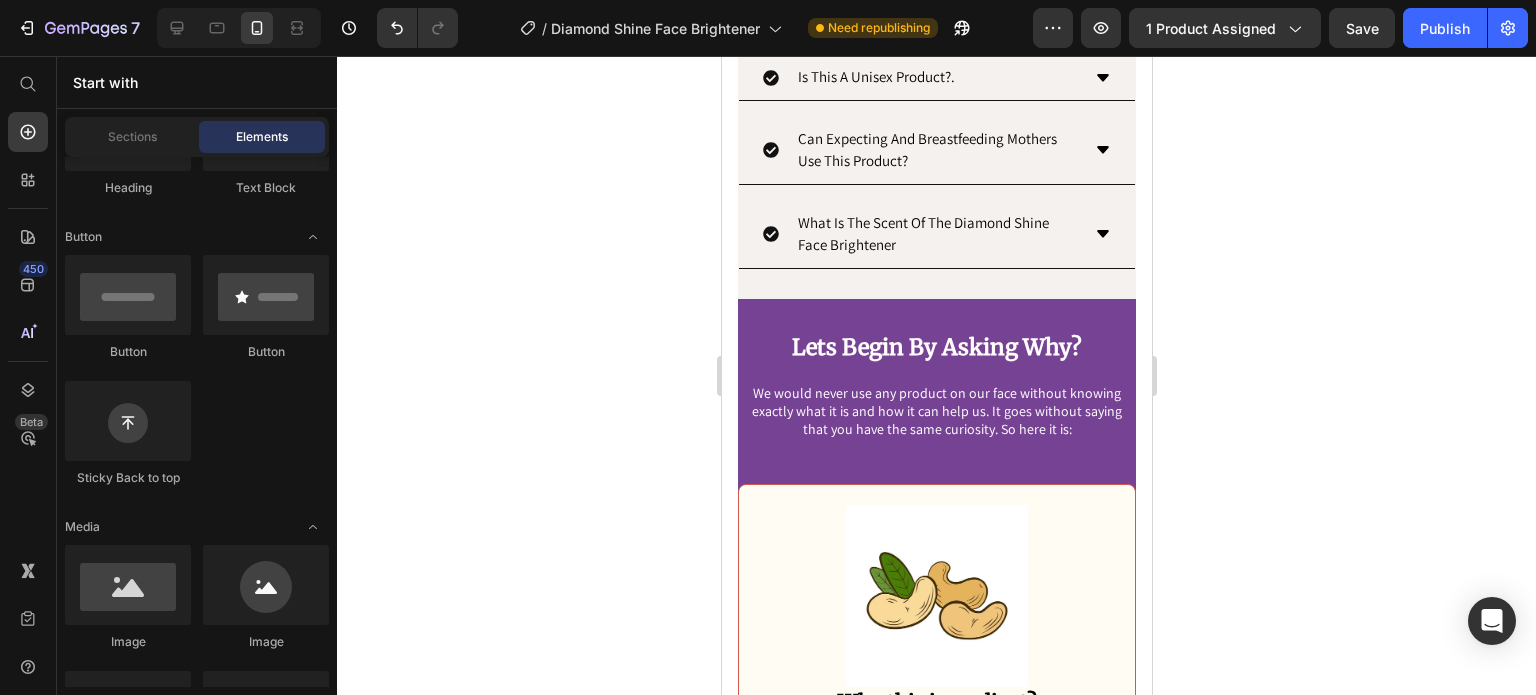 drag, startPoint x: 1149, startPoint y: 351, endPoint x: 1913, endPoint y: 363, distance: 764.09424 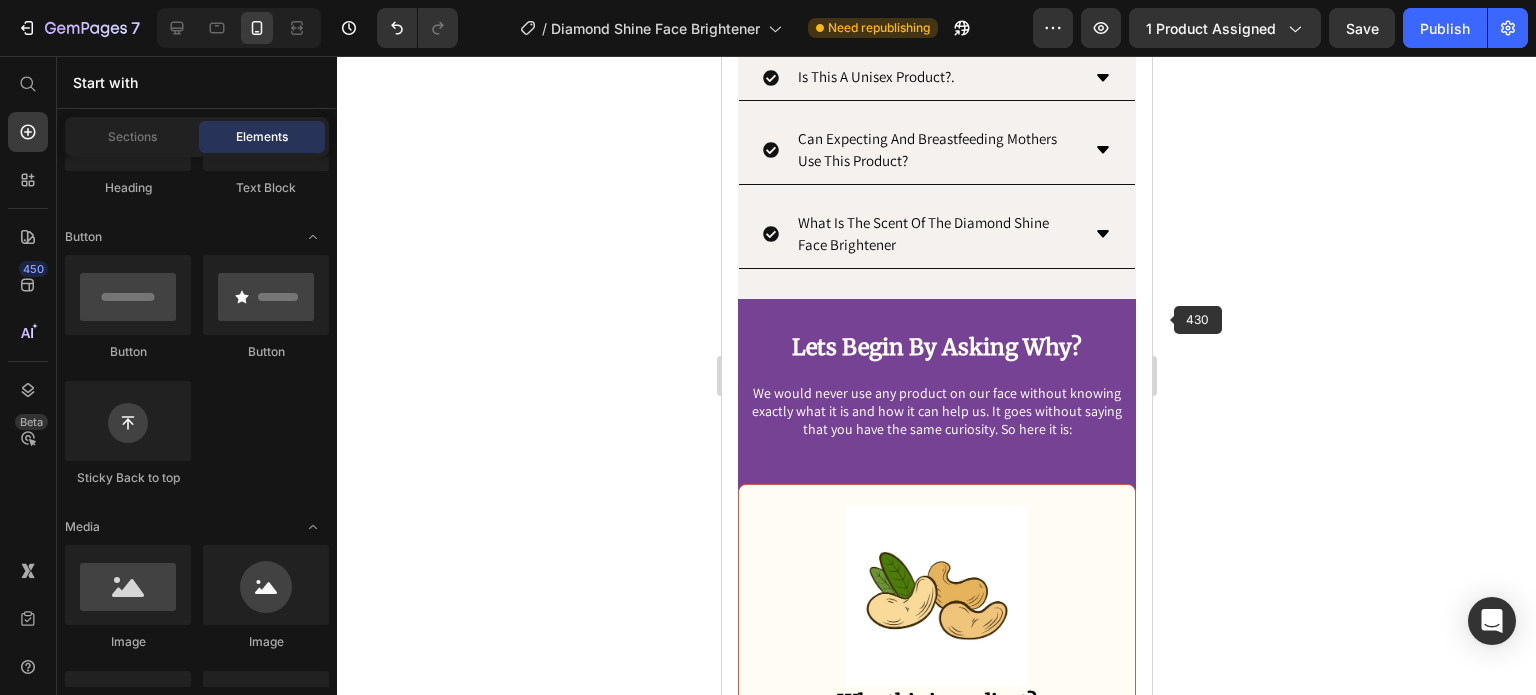click 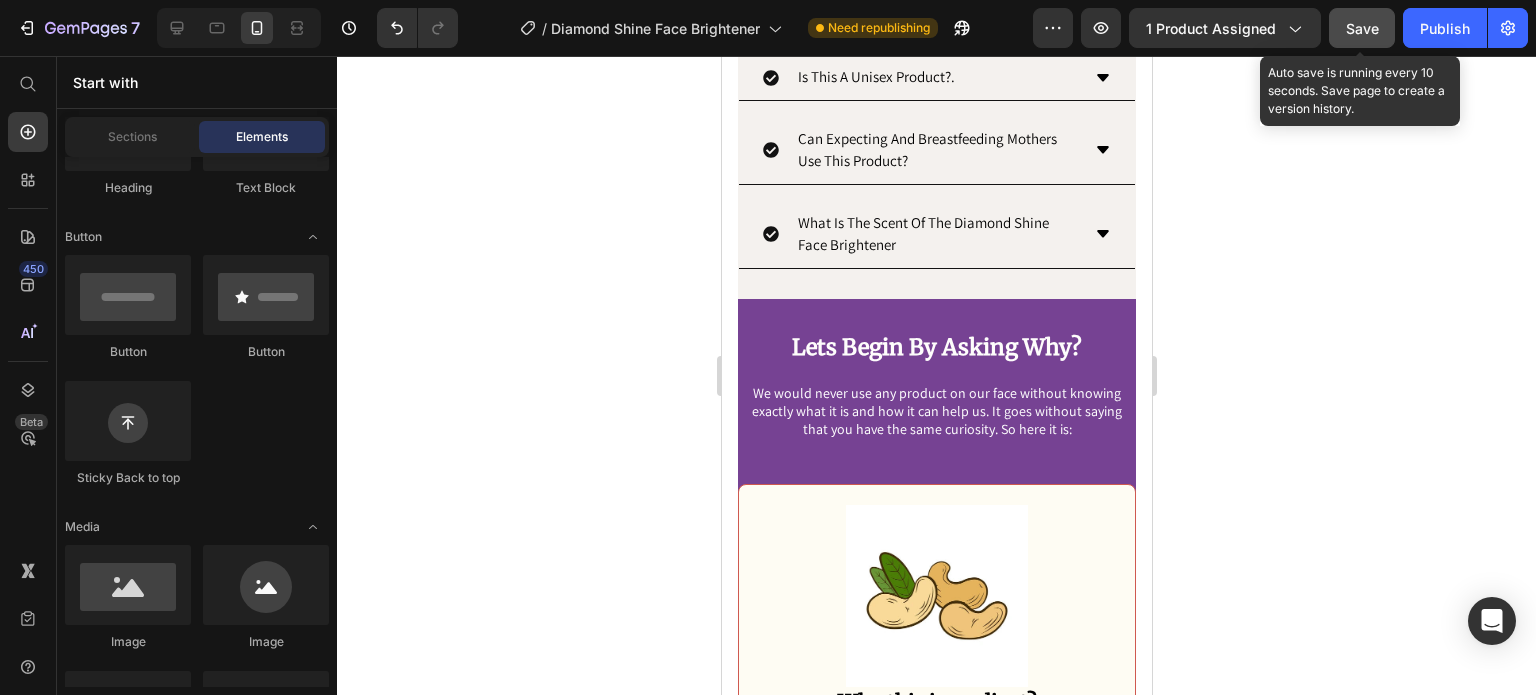 click on "Save" at bounding box center [1362, 28] 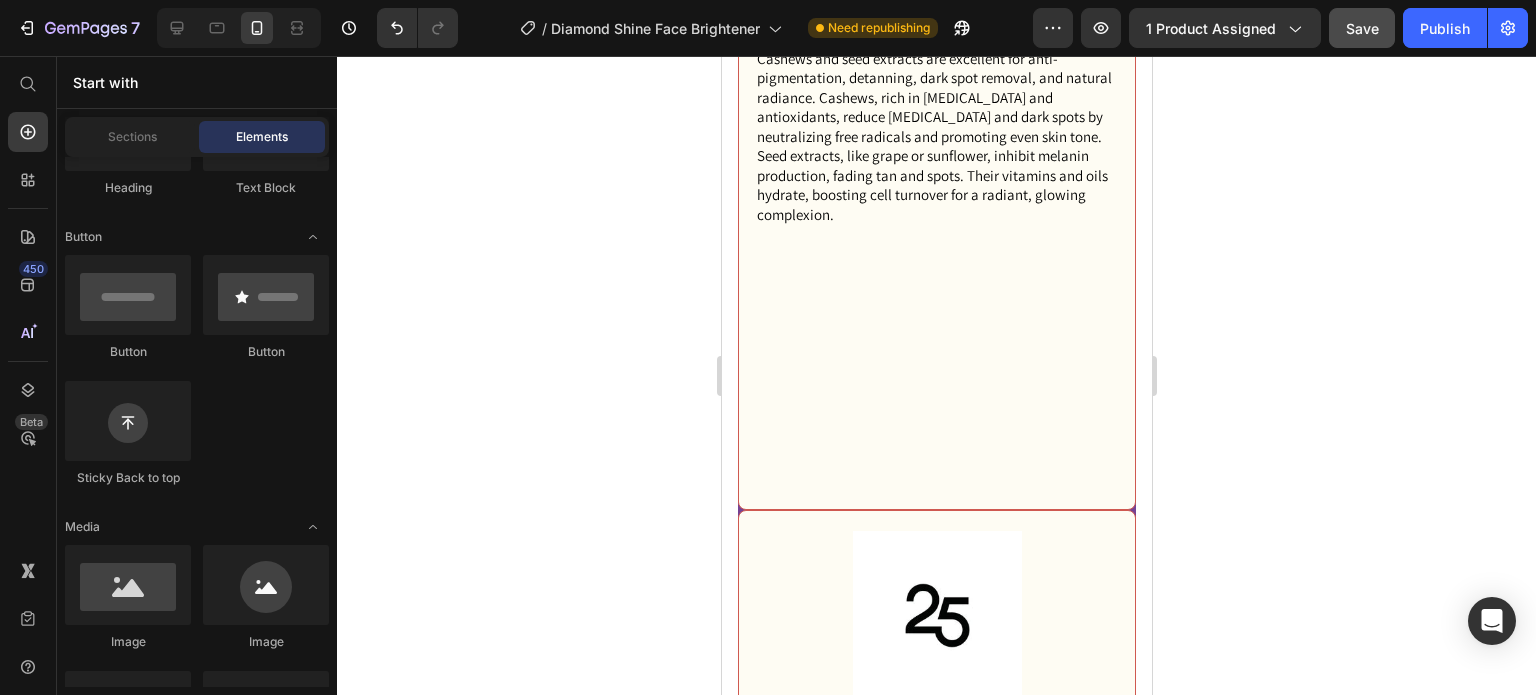 scroll, scrollTop: 3447, scrollLeft: 0, axis: vertical 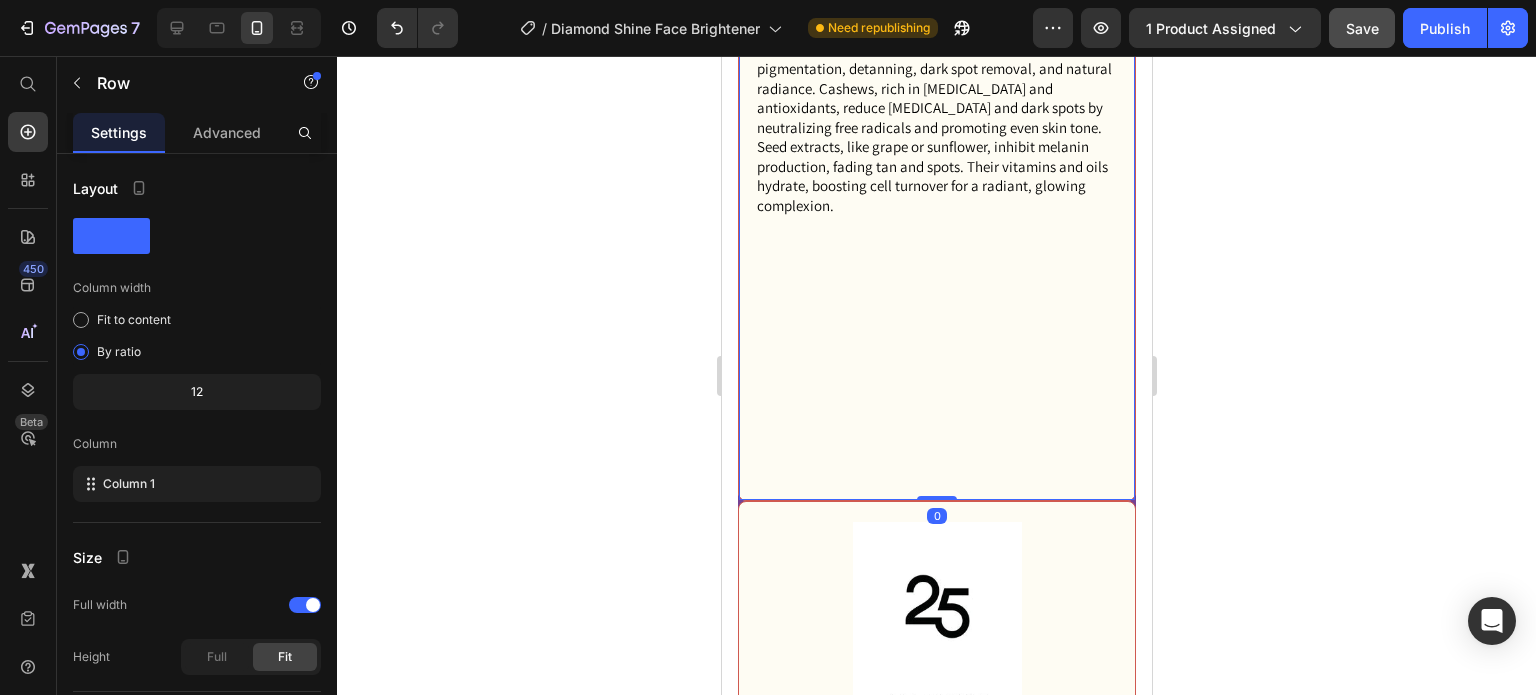 click on "Image Why this ingredient? Text Block Cashews and seed extracts are excellent for anti-pigmentation, detanning, dark spot removal, and natural radiance. Cashews, rich in vitamin E and antioxidants, reduce hyperpigmentation and dark spots by neutralizing free radicals and promoting even skin tone. Seed extracts, like grape or sunflower, inhibit melanin production, fading tan and spots. Their vitamins and oils hydrate, boosting cell turnover for a radiant, glowing complexion. Text Block" at bounding box center (936, 105) 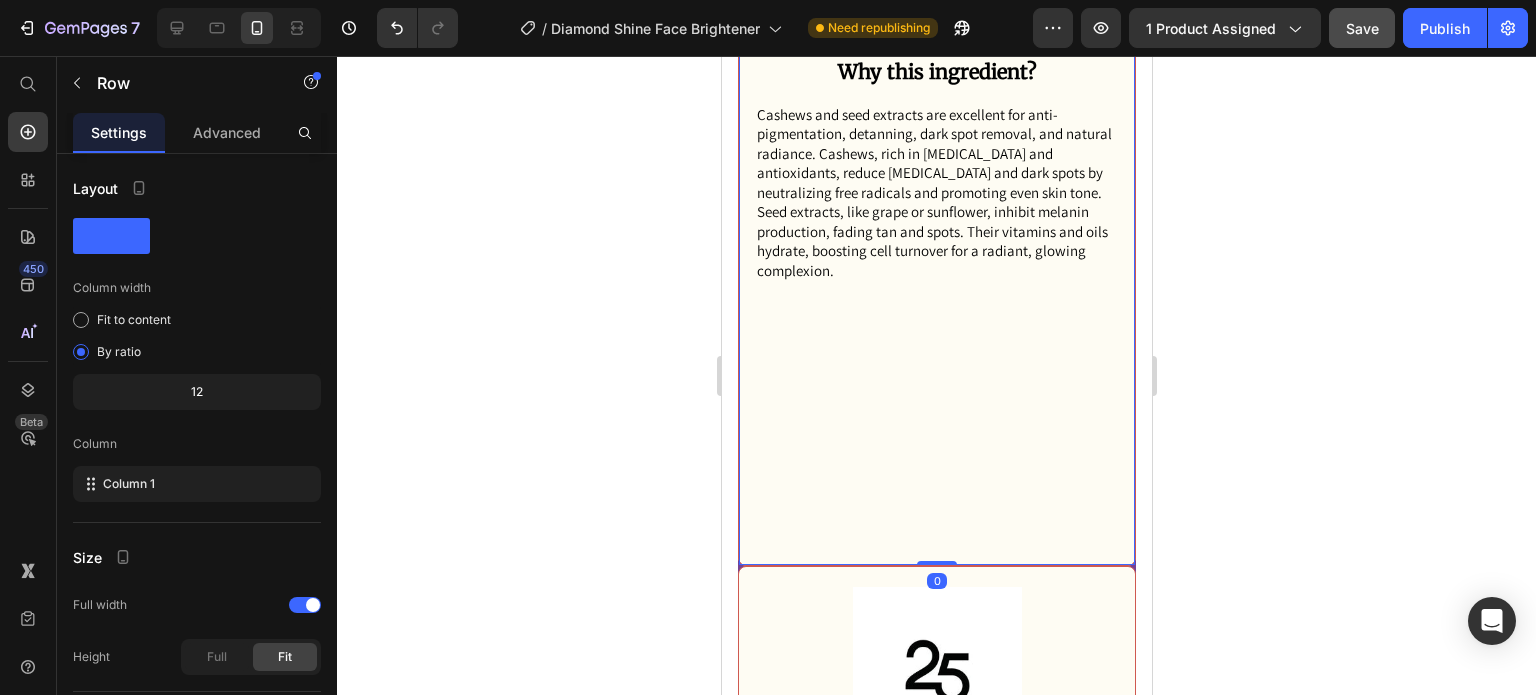scroll, scrollTop: 3347, scrollLeft: 0, axis: vertical 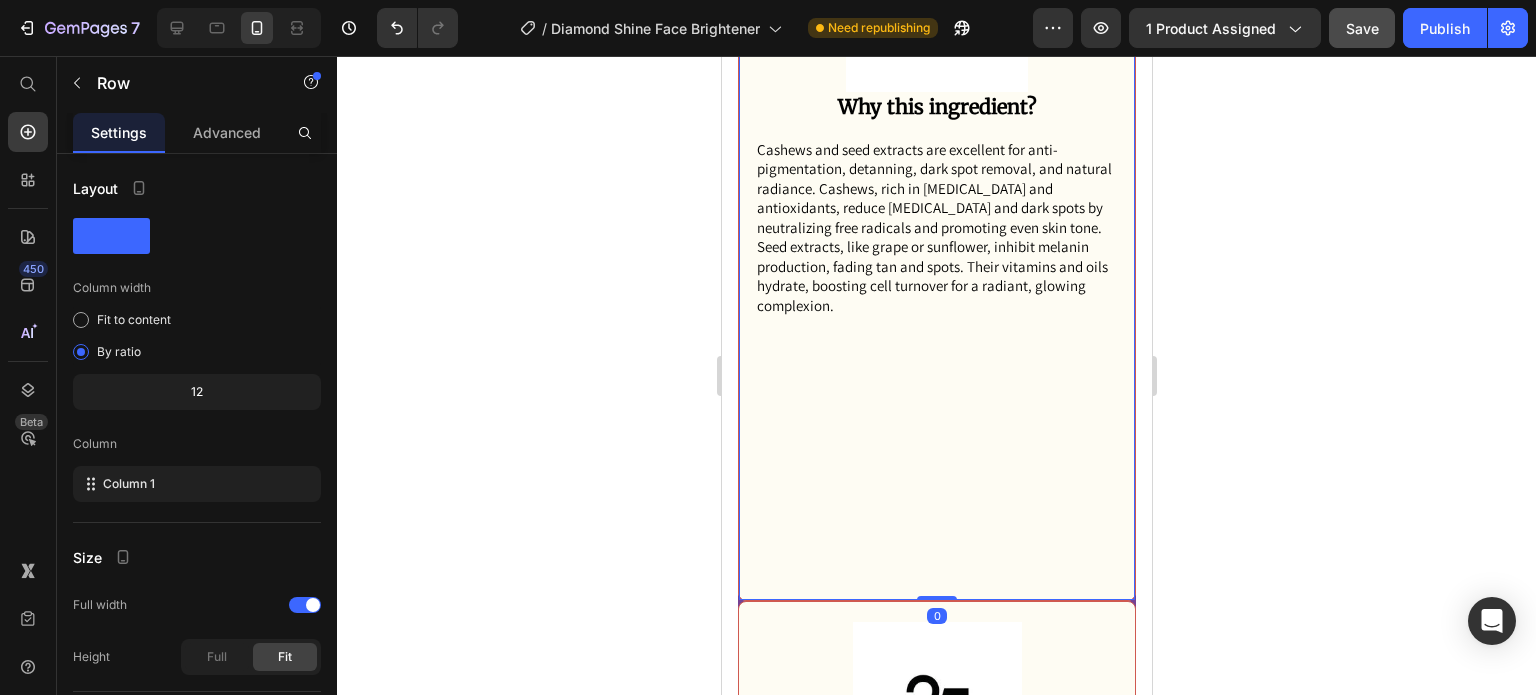 click on "Image Why this ingredient? Text Block Cashews and seed extracts are excellent for anti-pigmentation, detanning, dark spot removal, and natural radiance. Cashews, rich in vitamin E and antioxidants, reduce hyperpigmentation and dark spots by neutralizing free radicals and promoting even skin tone. Seed extracts, like grape or sunflower, inhibit melanin production, fading tan and spots. Their vitamins and oils hydrate, boosting cell turnover for a radiant, glowing complexion. Text Block" at bounding box center (936, 205) 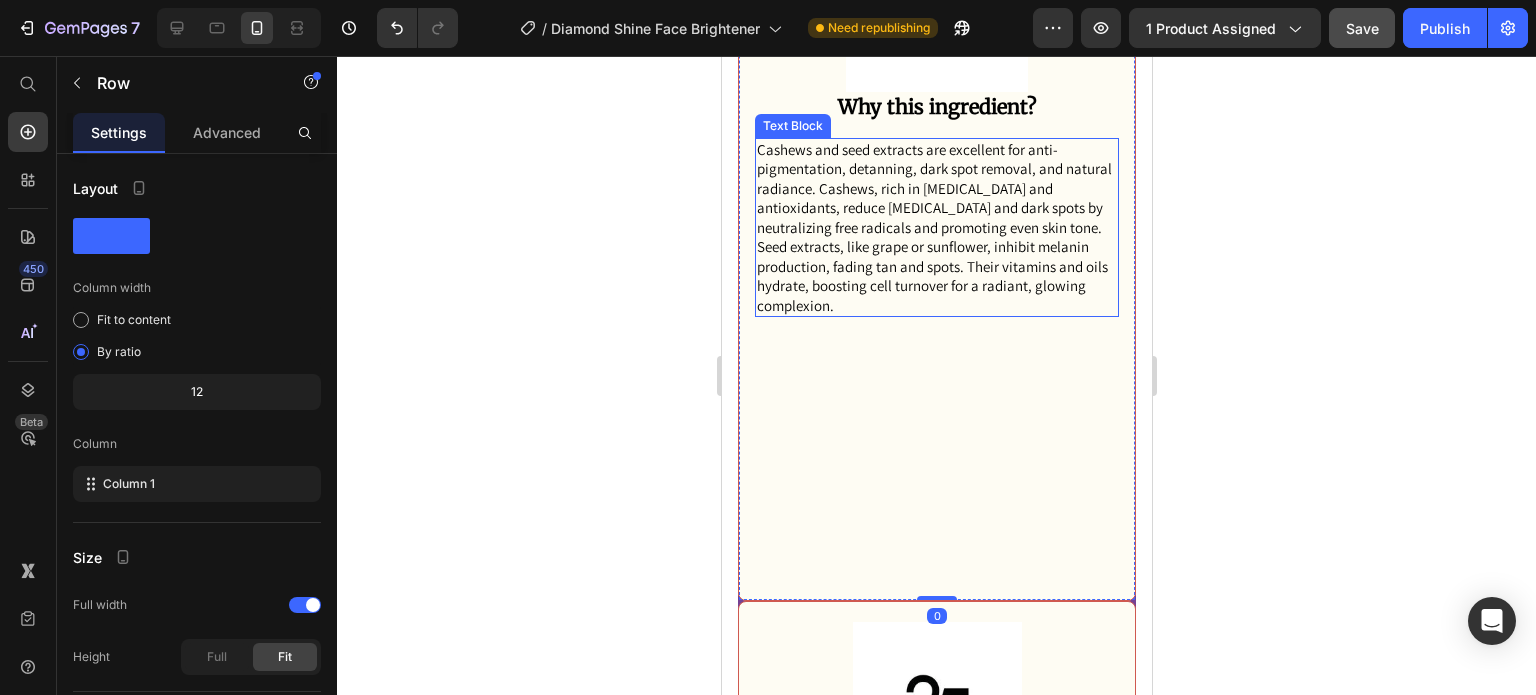 click on "Cashews and seed extracts are excellent for anti-pigmentation, detanning, dark spot removal, and natural radiance. Cashews, rich in [MEDICAL_DATA] and antioxidants, reduce [MEDICAL_DATA] and dark spots by neutralizing free radicals and promoting even skin tone. Seed extracts, like grape or sunflower, inhibit melanin production, fading tan and spots. Their vitamins and oils hydrate, boosting cell turnover for a radiant, glowing complexion." at bounding box center [936, 228] 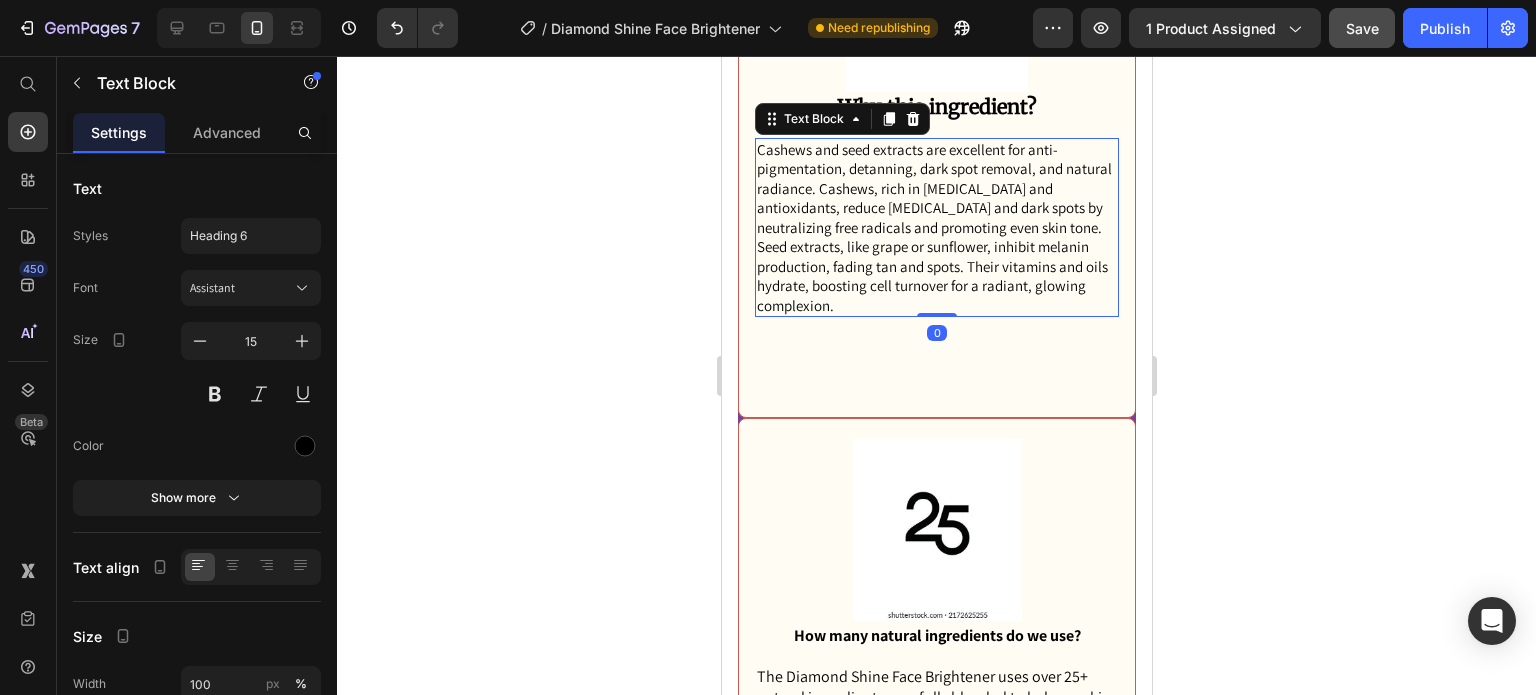 drag, startPoint x: 930, startPoint y: 505, endPoint x: 974, endPoint y: 304, distance: 205.75957 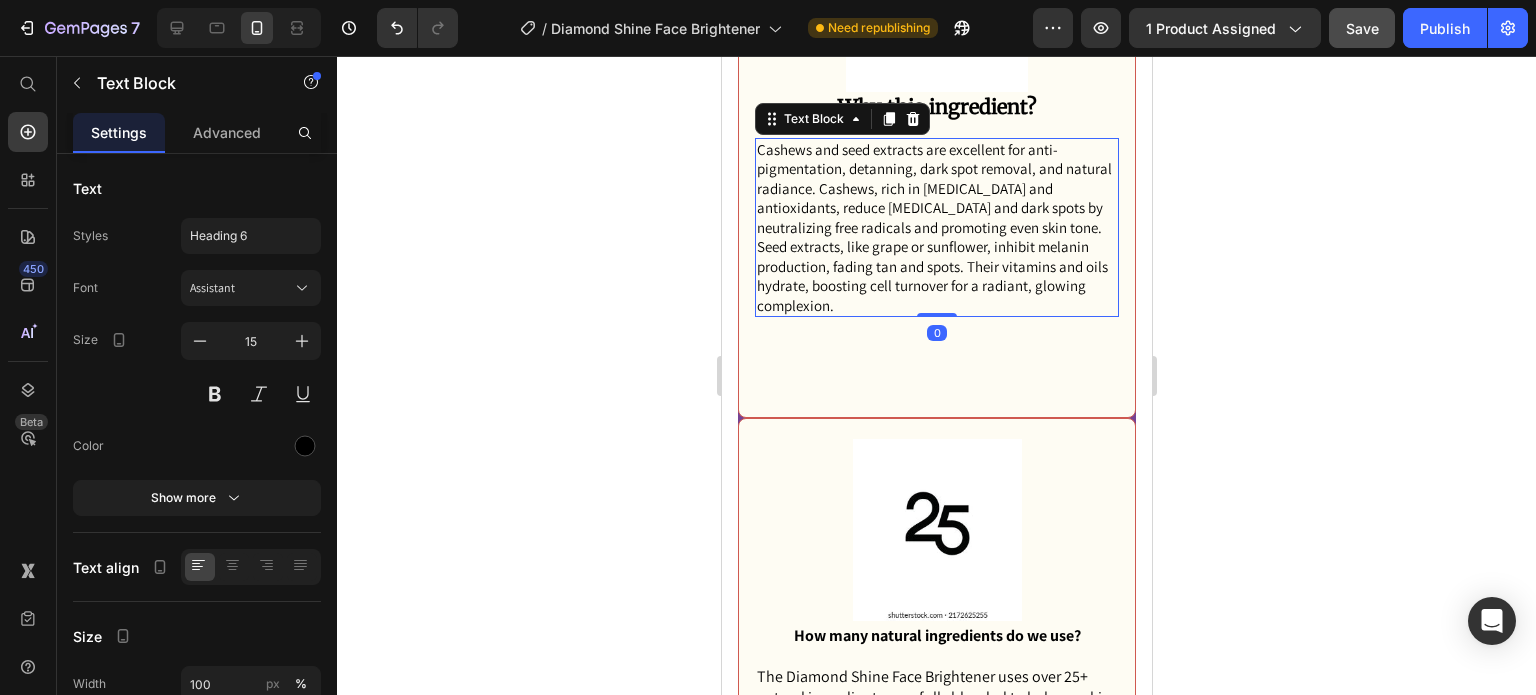 click 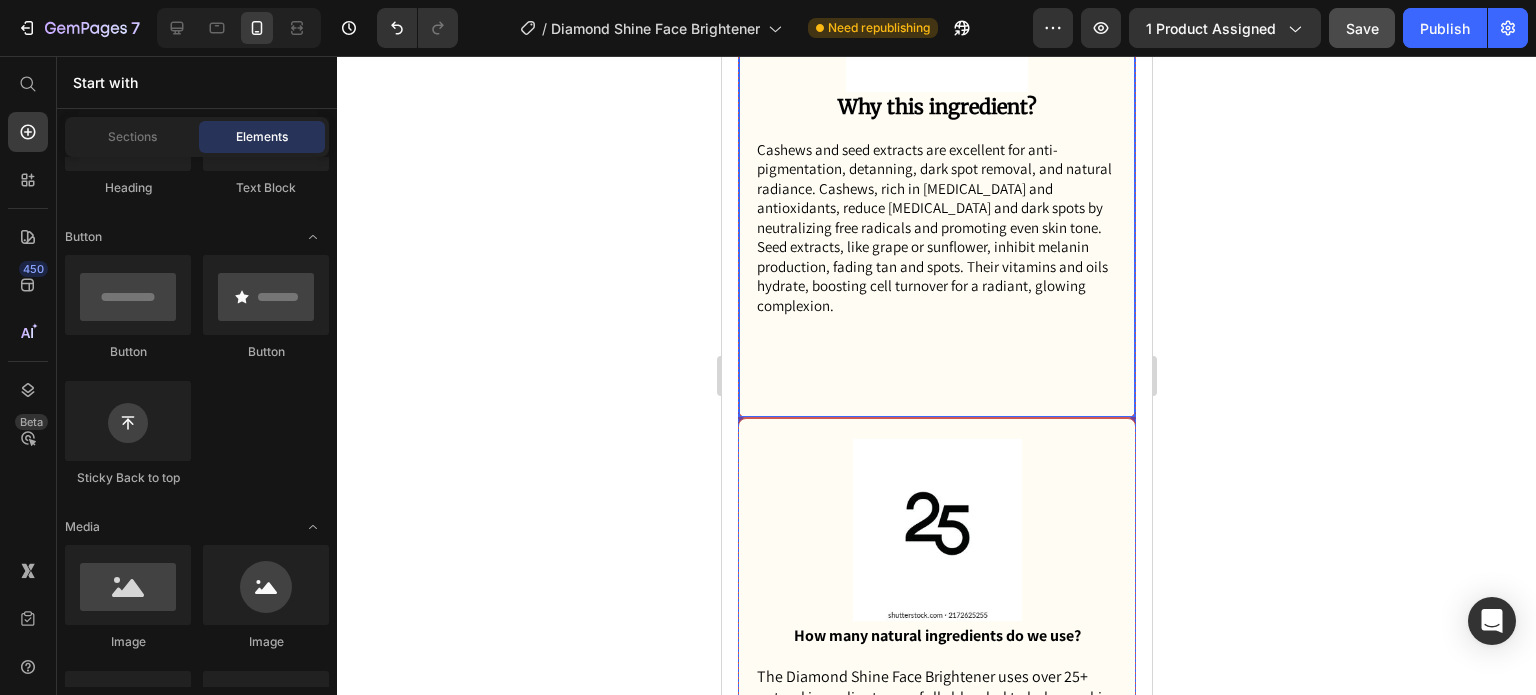 click on "Image Why this ingredient? Text Block Cashews and seed extracts are excellent for anti-pigmentation, detanning, dark spot removal, and natural radiance. Cashews, rich in vitamin E and antioxidants, reduce hyperpigmentation and dark spots by neutralizing free radicals and promoting even skin tone. Seed extracts, like grape or sunflower, inhibit melanin production, fading tan and spots. Their vitamins and oils hydrate, boosting cell turnover for a radiant, glowing complexion. Text Block Row" at bounding box center (936, 154) 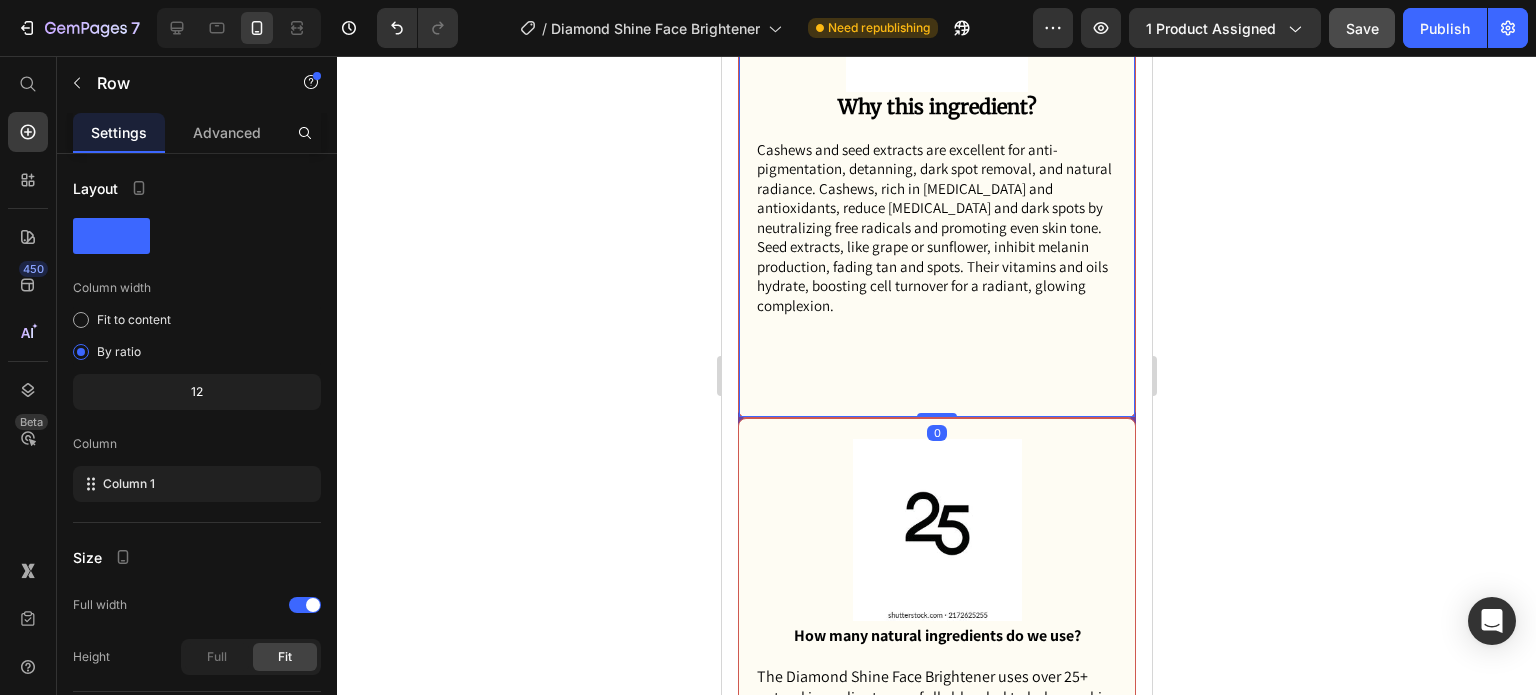 click on "Image Why this ingredient? Text Block Cashews and seed extracts are excellent for anti-pigmentation, detanning, dark spot removal, and natural radiance. Cashews, rich in vitamin E and antioxidants, reduce hyperpigmentation and dark spots by neutralizing free radicals and promoting even skin tone. Seed extracts, like grape or sunflower, inhibit melanin production, fading tan and spots. Their vitamins and oils hydrate, boosting cell turnover for a radiant, glowing complexion. Text Block Row   0" at bounding box center (936, 154) 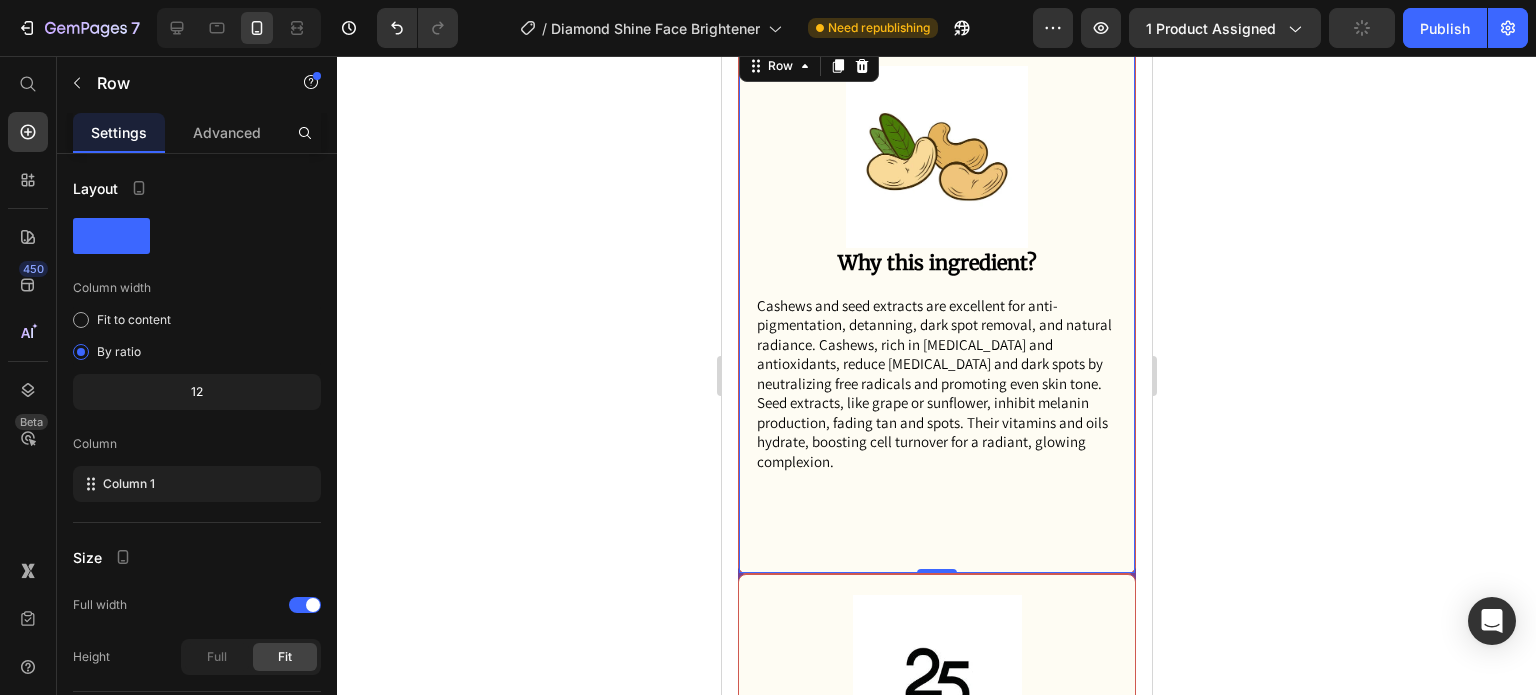 scroll, scrollTop: 3047, scrollLeft: 0, axis: vertical 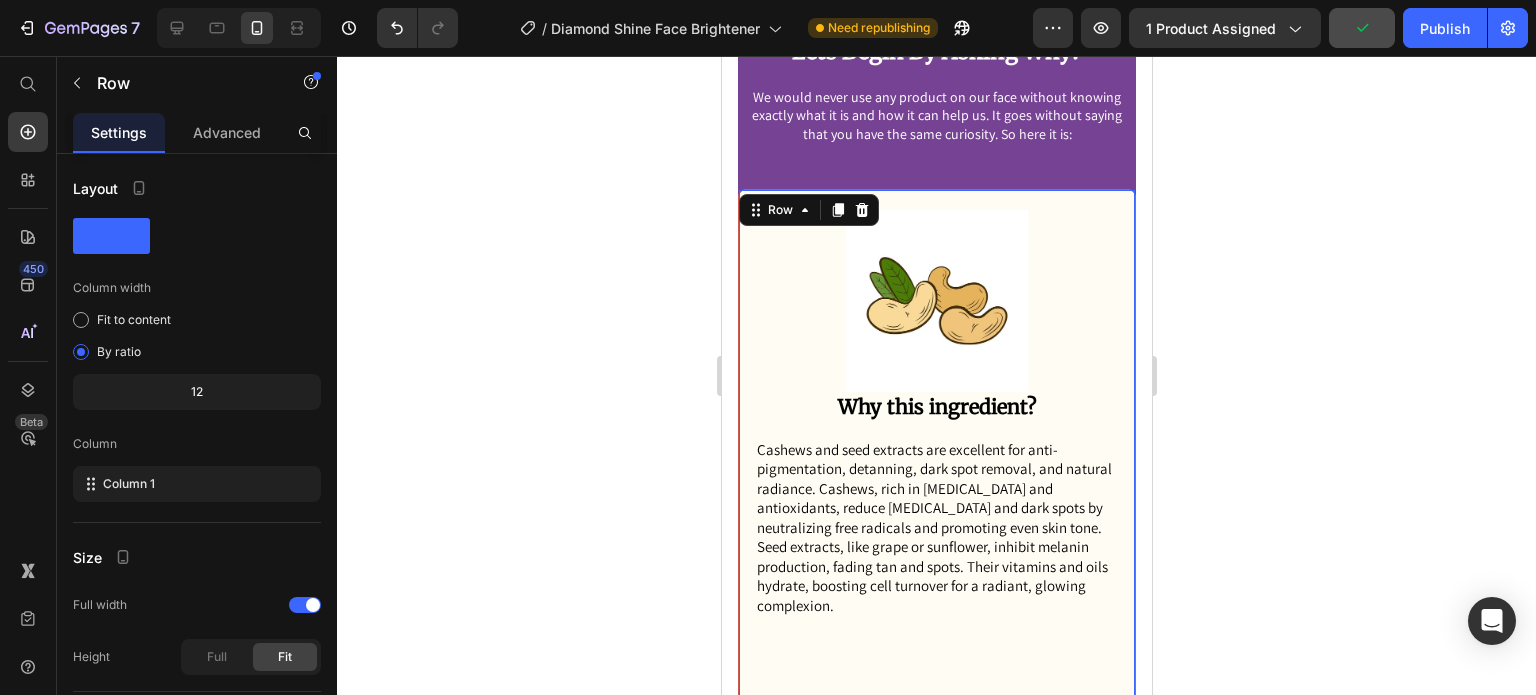 click on "Image Why this ingredient? Text Block Cashews and seed extracts are excellent for anti-pigmentation, detanning, dark spot removal, and natural radiance. Cashews, rich in vitamin E and antioxidants, reduce hyperpigmentation and dark spots by neutralizing free radicals and promoting even skin tone. Seed extracts, like grape or sunflower, inhibit melanin production, fading tan and spots. Their vitamins and oils hydrate, boosting cell turnover for a radiant, glowing complexion. Text Block Row   0" at bounding box center [936, 454] 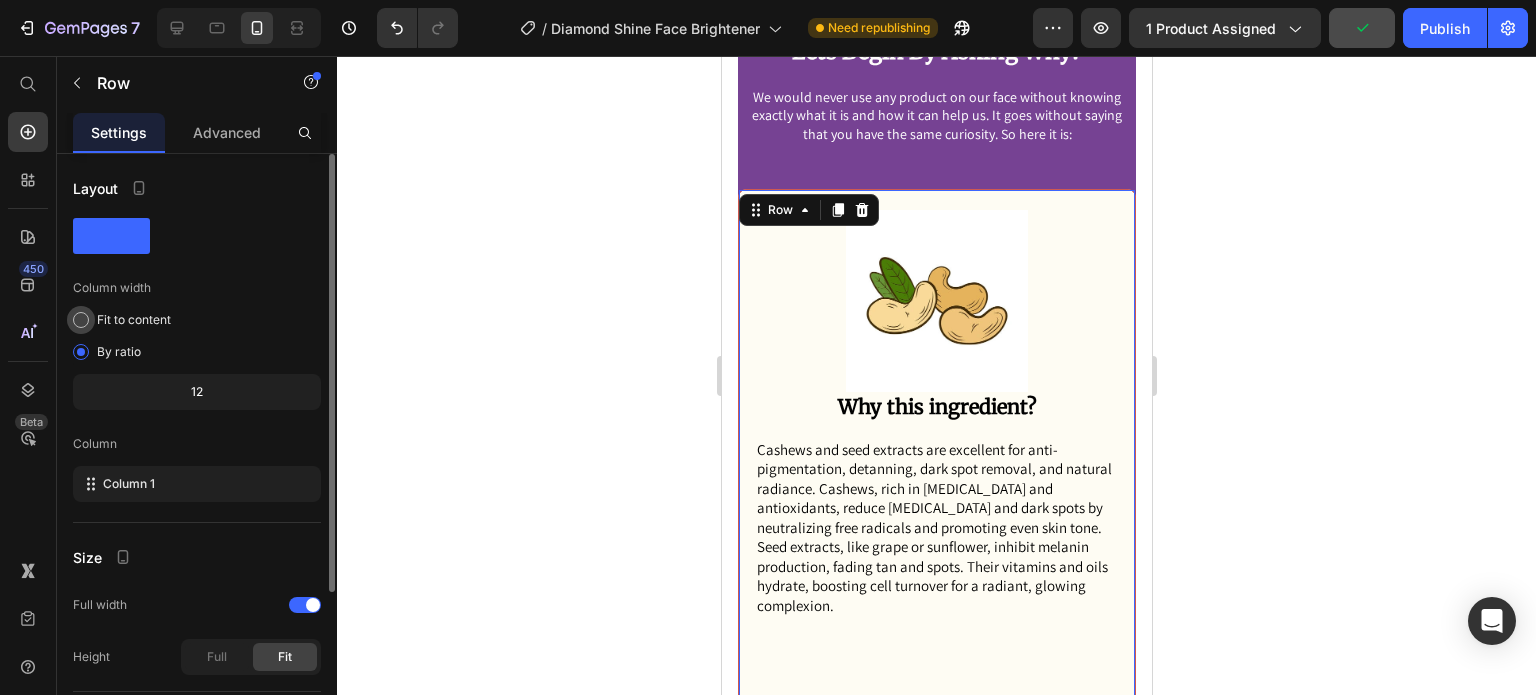 click on "Fit to content" at bounding box center [134, 320] 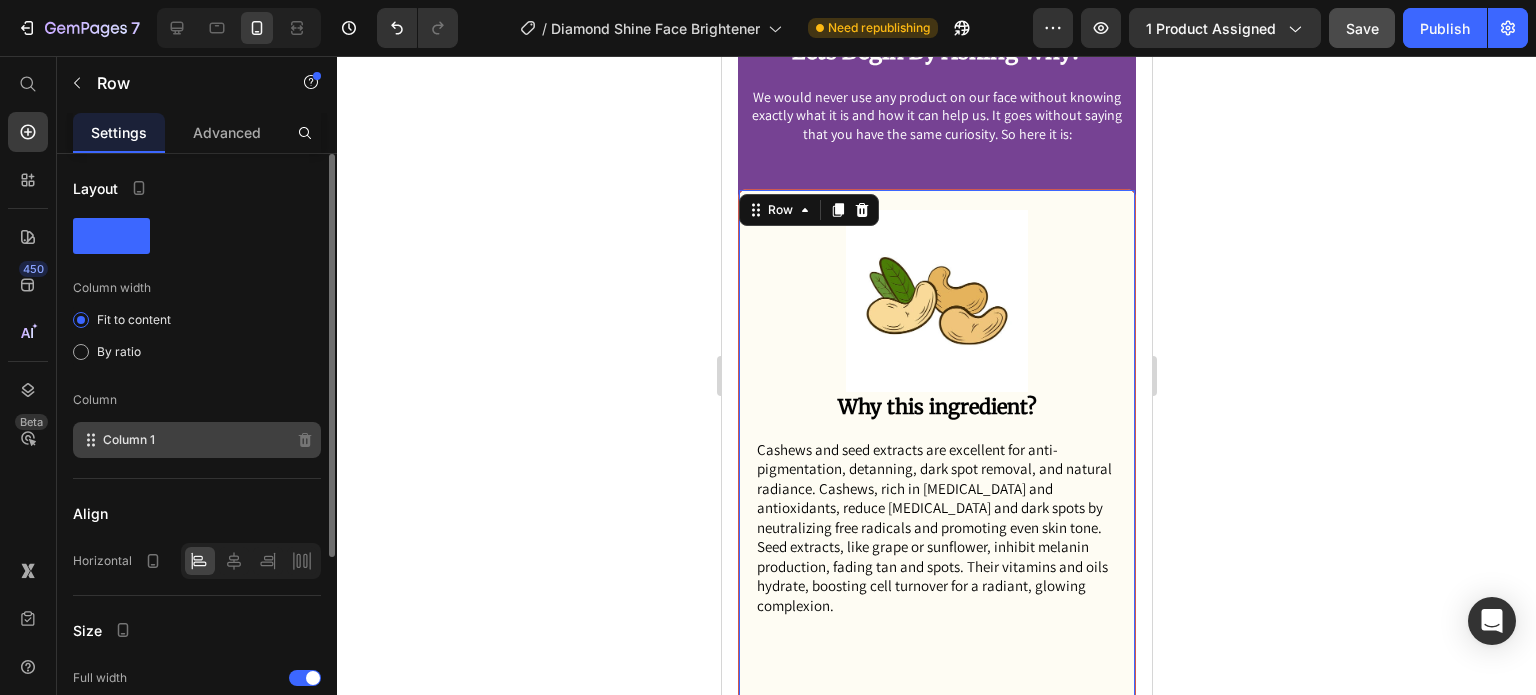 scroll, scrollTop: 200, scrollLeft: 0, axis: vertical 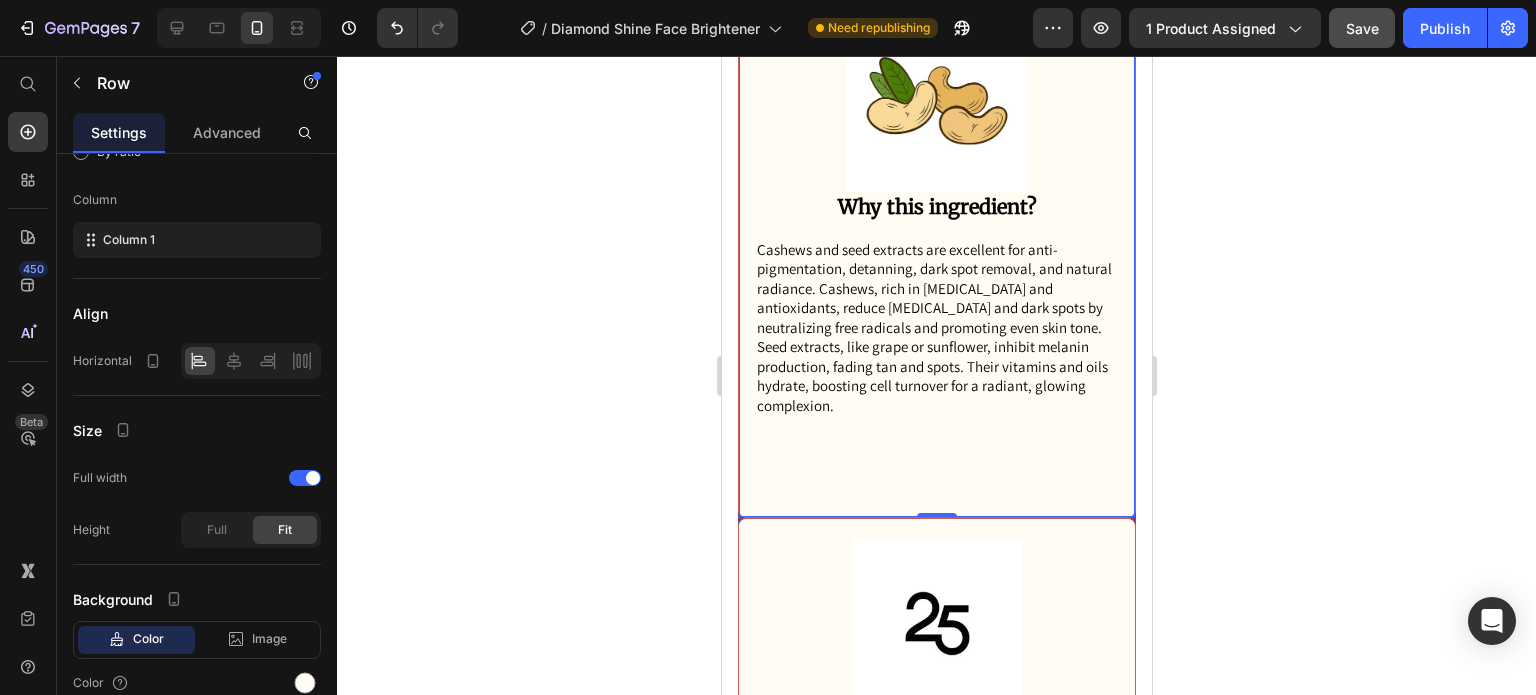 click on "Image Why this ingredient? Text Block Cashews and seed extracts are excellent for anti-pigmentation, detanning, dark spot removal, and natural radiance. Cashews, rich in vitamin E and antioxidants, reduce hyperpigmentation and dark spots by neutralizing free radicals and promoting even skin tone. Seed extracts, like grape or sunflower, inhibit melanin production, fading tan and spots. Their vitamins and oils hydrate, boosting cell turnover for a radiant, glowing complexion. Text Block Row   0" at bounding box center (936, 254) 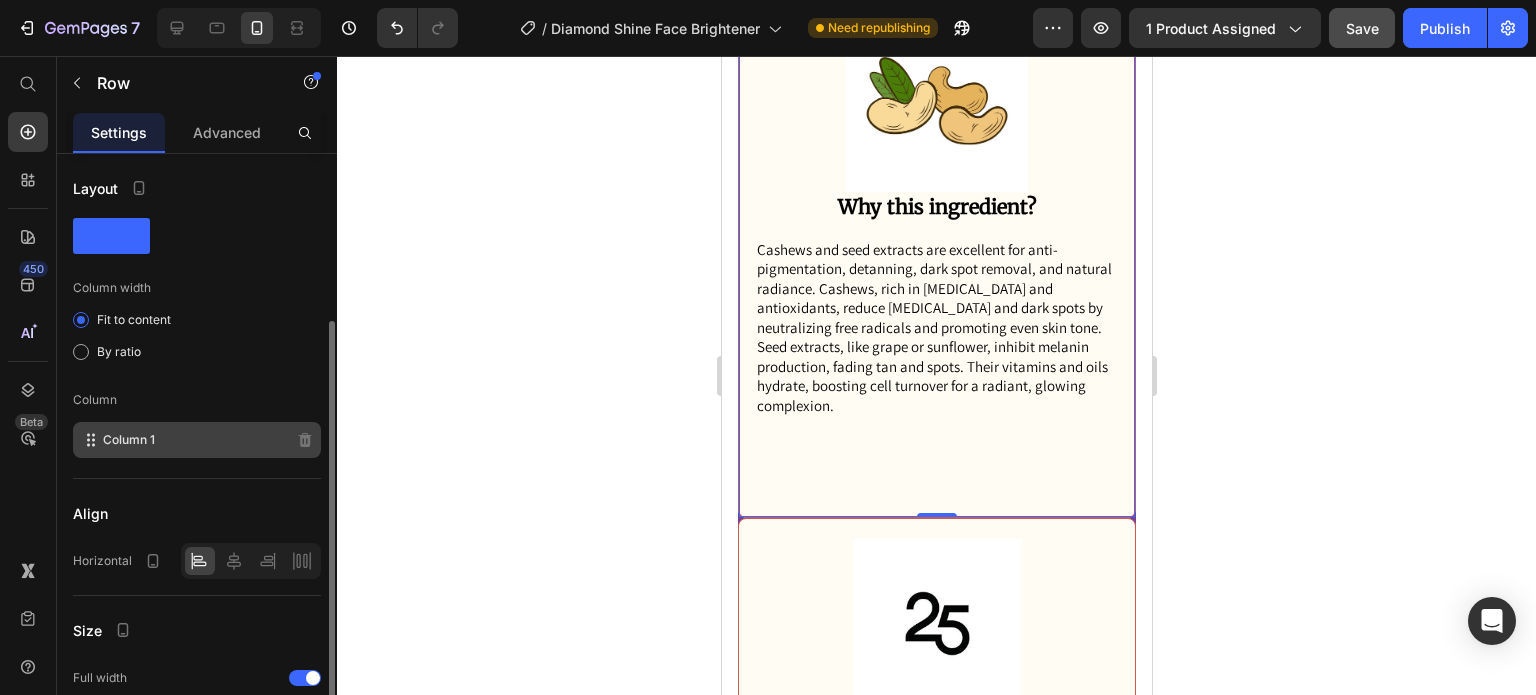 scroll, scrollTop: 100, scrollLeft: 0, axis: vertical 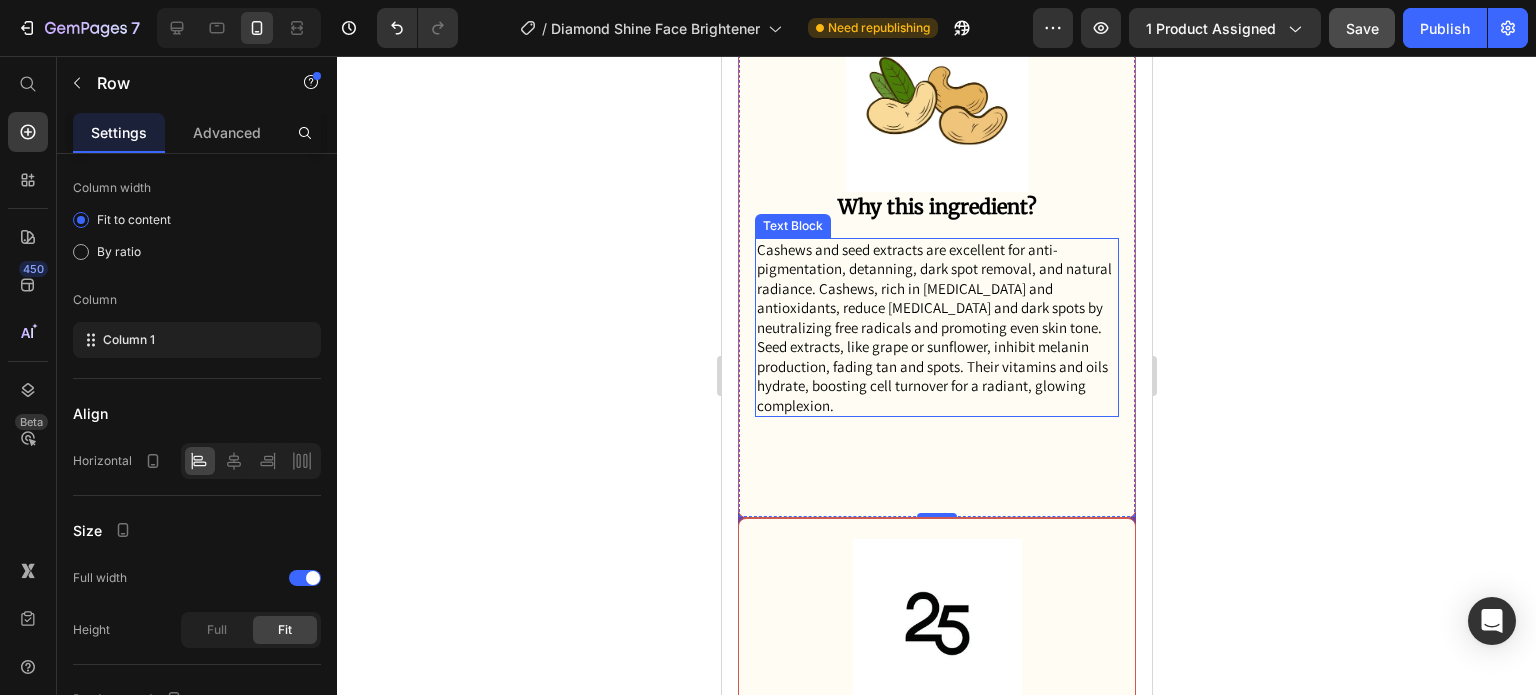 click on "Cashews and seed extracts are excellent for anti-pigmentation, detanning, dark spot removal, and natural radiance. Cashews, rich in [MEDICAL_DATA] and antioxidants, reduce [MEDICAL_DATA] and dark spots by neutralizing free radicals and promoting even skin tone. Seed extracts, like grape or sunflower, inhibit melanin production, fading tan and spots. Their vitamins and oils hydrate, boosting cell turnover for a radiant, glowing complexion." at bounding box center [936, 328] 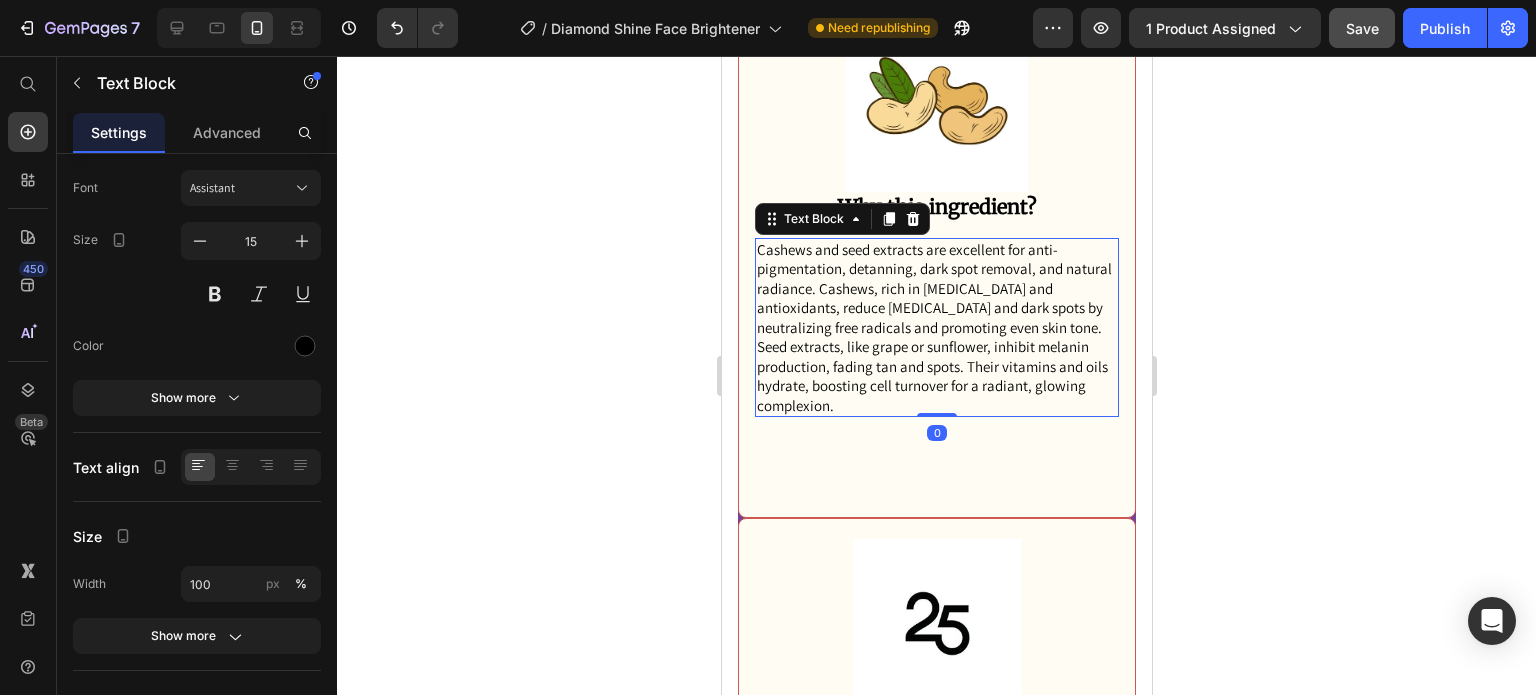 scroll, scrollTop: 0, scrollLeft: 0, axis: both 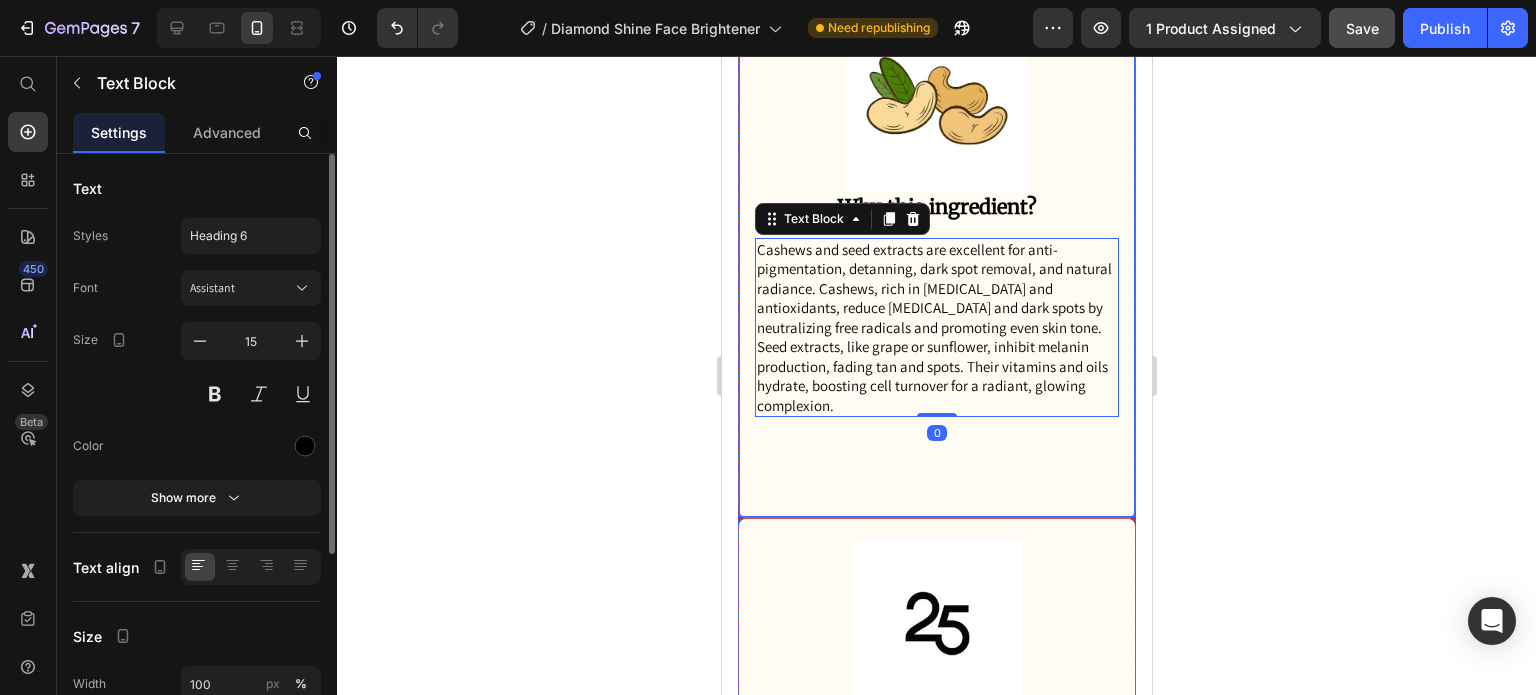 click on "Image Why this ingredient? Text Block Cashews and seed extracts are excellent for anti-pigmentation, detanning, dark spot removal, and natural radiance. Cashews, rich in vitamin E and antioxidants, reduce hyperpigmentation and dark spots by neutralizing free radicals and promoting even skin tone. Seed extracts, like grape or sunflower, inhibit melanin production, fading tan and spots. Their vitamins and oils hydrate, boosting cell turnover for a radiant, glowing complexion. Text Block   0 Row" at bounding box center (936, 254) 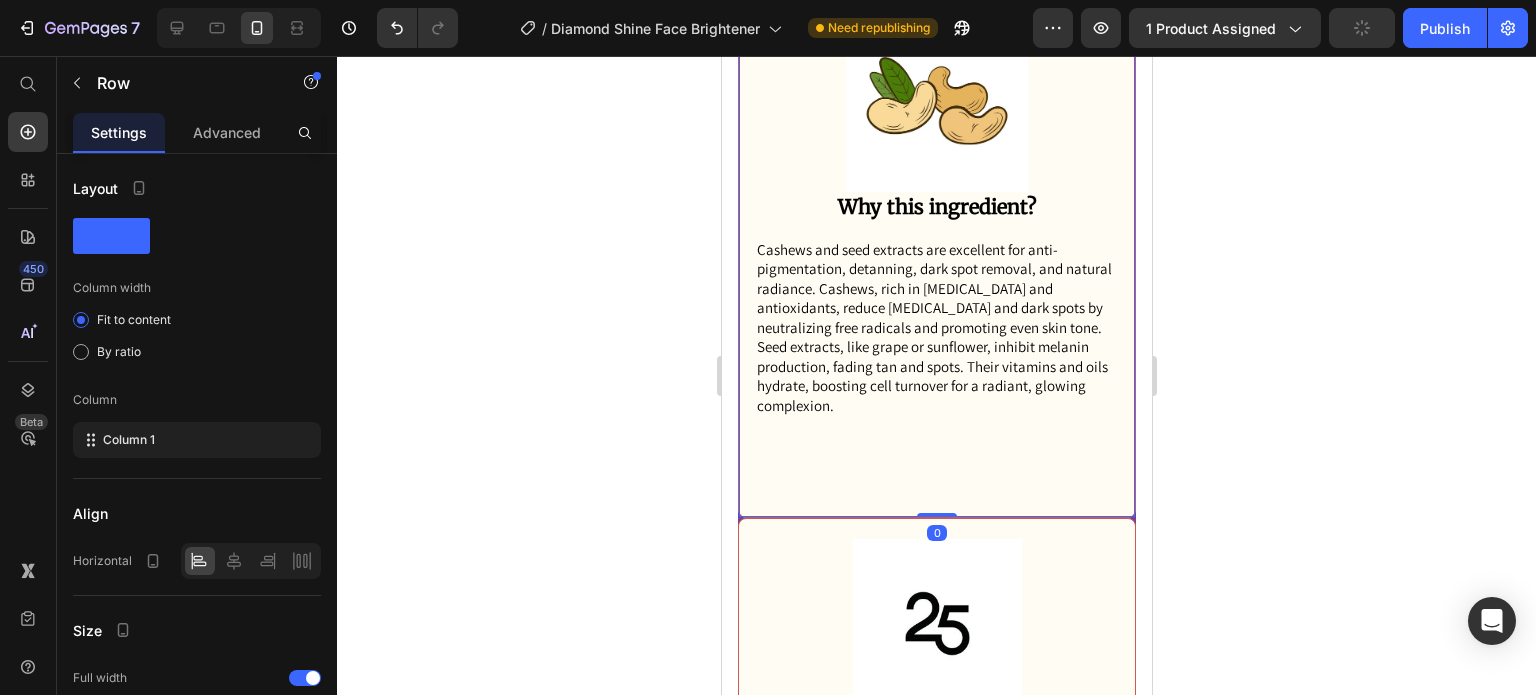 click 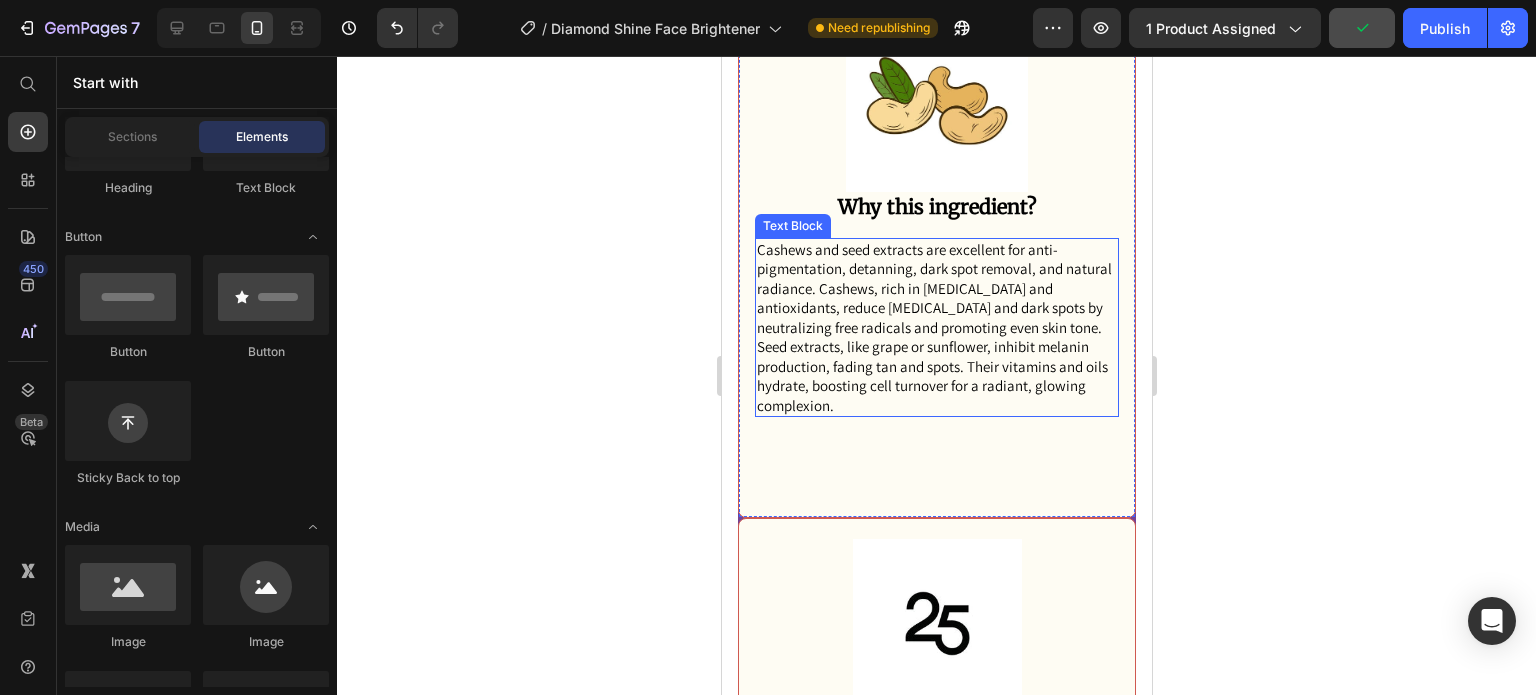 click on "Cashews and seed extracts are excellent for anti-pigmentation, detanning, dark spot removal, and natural radiance. Cashews, rich in [MEDICAL_DATA] and antioxidants, reduce [MEDICAL_DATA] and dark spots by neutralizing free radicals and promoting even skin tone. Seed extracts, like grape or sunflower, inhibit melanin production, fading tan and spots. Their vitamins and oils hydrate, boosting cell turnover for a radiant, glowing complexion." at bounding box center (936, 328) 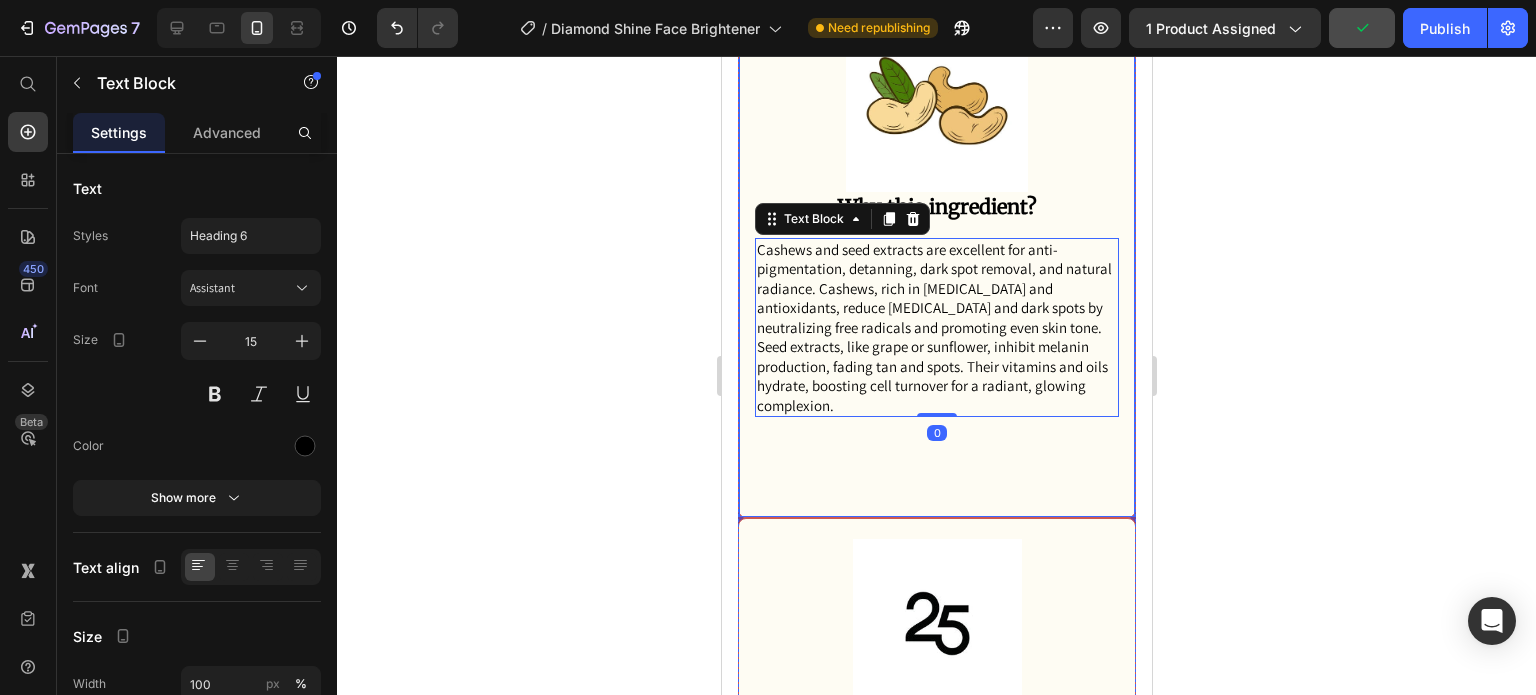 click on "Image Why this ingredient? Text Block Cashews and seed extracts are excellent for anti-pigmentation, detanning, dark spot removal, and natural radiance. Cashews, rich in vitamin E and antioxidants, reduce hyperpigmentation and dark spots by neutralizing free radicals and promoting even skin tone. Seed extracts, like grape or sunflower, inhibit melanin production, fading tan and spots. Their vitamins and oils hydrate, boosting cell turnover for a radiant, glowing complexion. Text Block   0 Row" at bounding box center [936, 254] 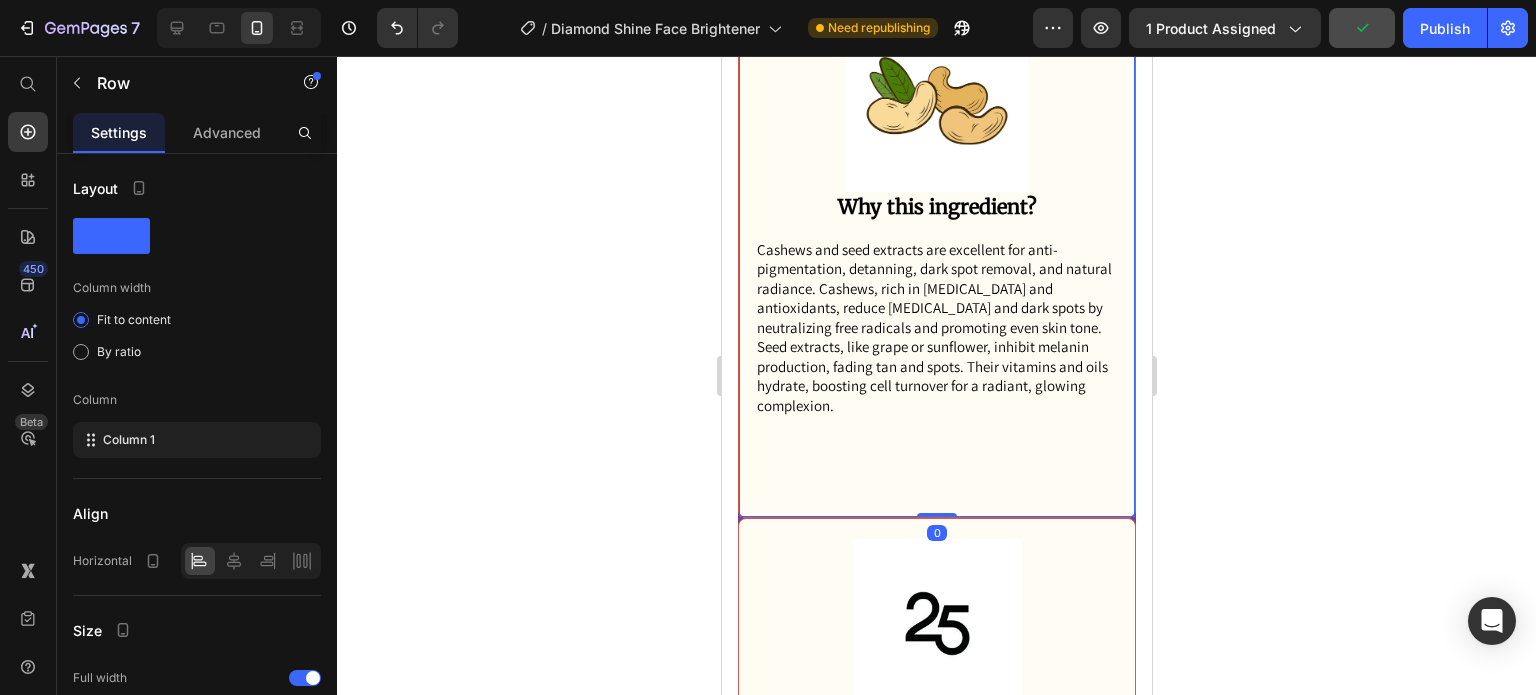 click on "Image Why this ingredient? Text Block Cashews and seed extracts are excellent for anti-pigmentation, detanning, dark spot removal, and natural radiance. Cashews, rich in vitamin E and antioxidants, reduce hyperpigmentation and dark spots by neutralizing free radicals and promoting even skin tone. Seed extracts, like grape or sunflower, inhibit melanin production, fading tan and spots. Their vitamins and oils hydrate, boosting cell turnover for a radiant, glowing complexion. Text Block Row   0" at bounding box center [936, 254] 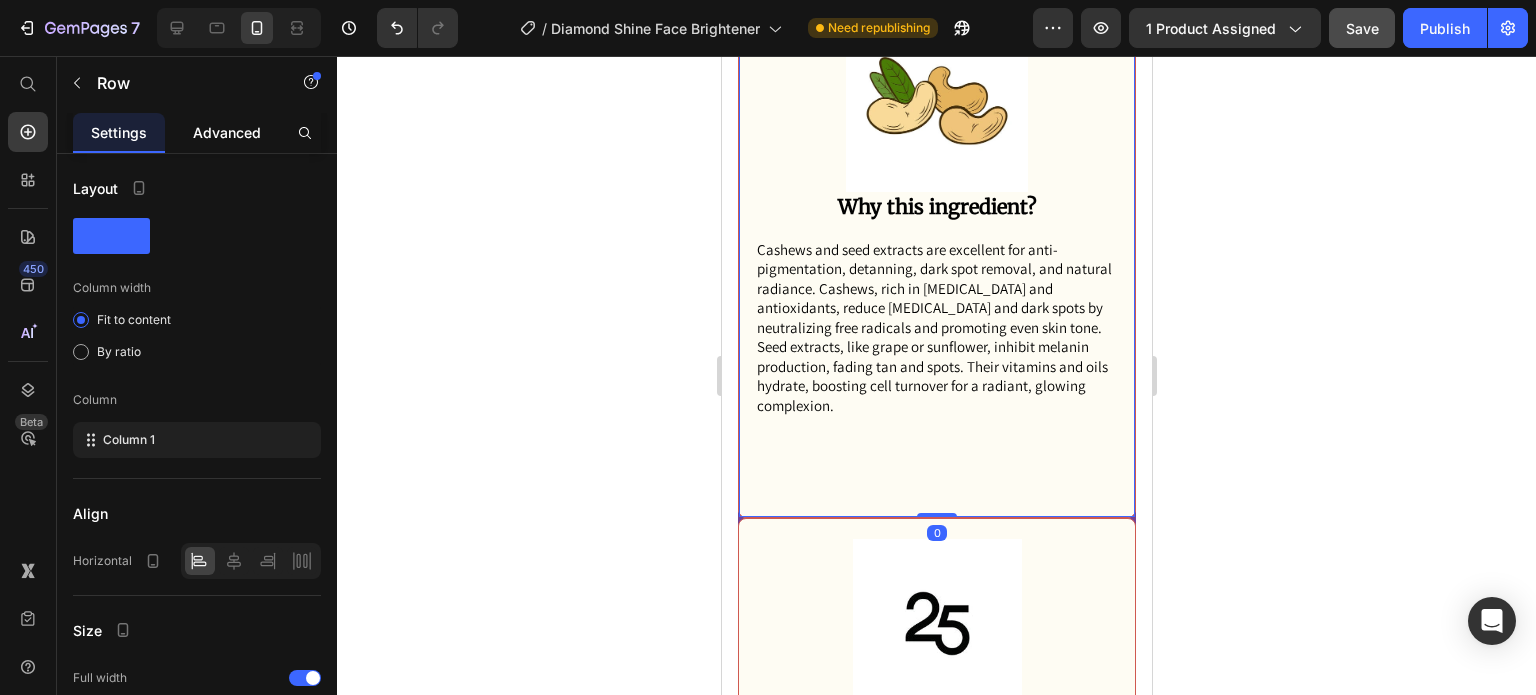 click on "Advanced" 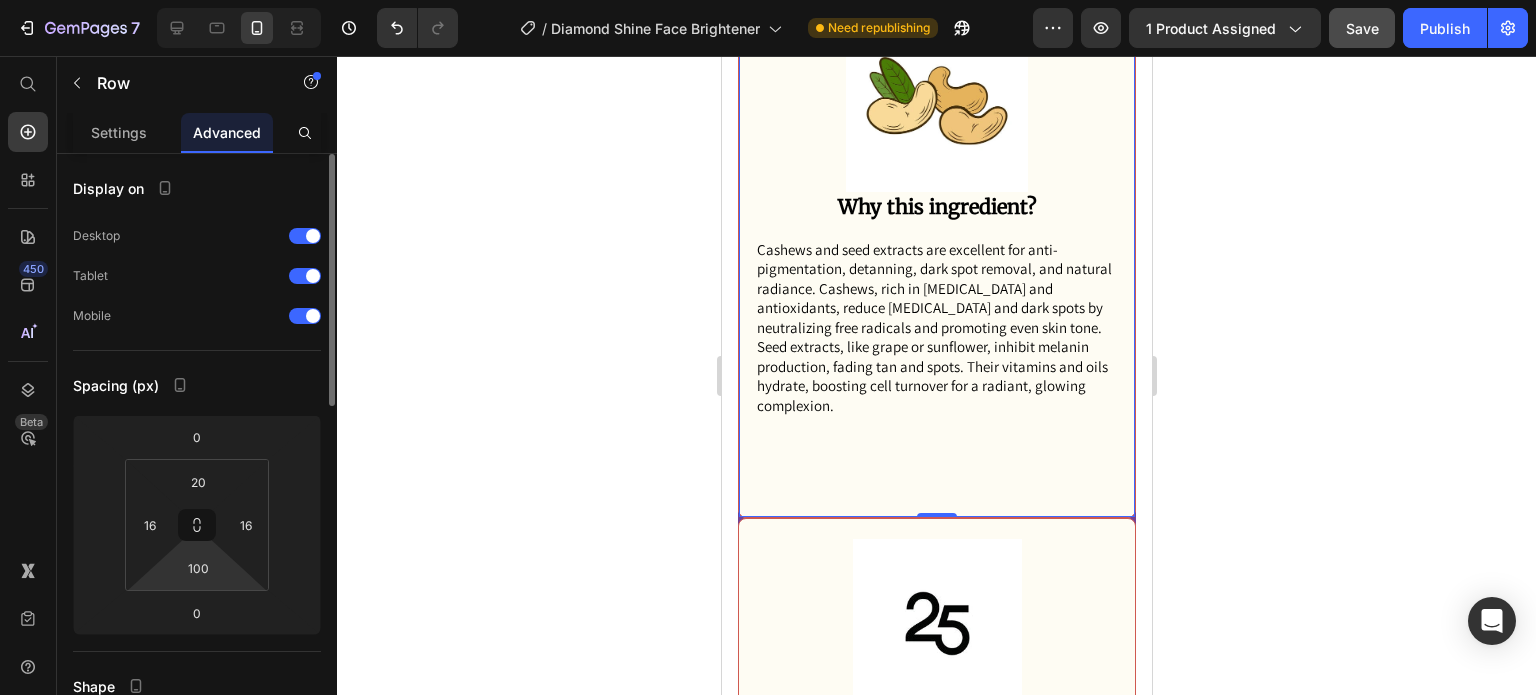click on "7  Version history  /  Diamond Shine Face Brightener Need republishing Preview 1 product assigned  Save   Publish  450 Beta Start with Sections Elements Hero Section Product Detail Brands Trusted Badges Guarantee Product Breakdown How to use Testimonials Compare Bundle FAQs Social Proof Brand Story Product List Collection Blog List Contact Sticky Add to Cart Custom Footer Browse Library 450 Layout
Row
Row
Row
Row Text
Heading
Text Block Button
Button
Button
Sticky Back to top Media" at bounding box center (768, 0) 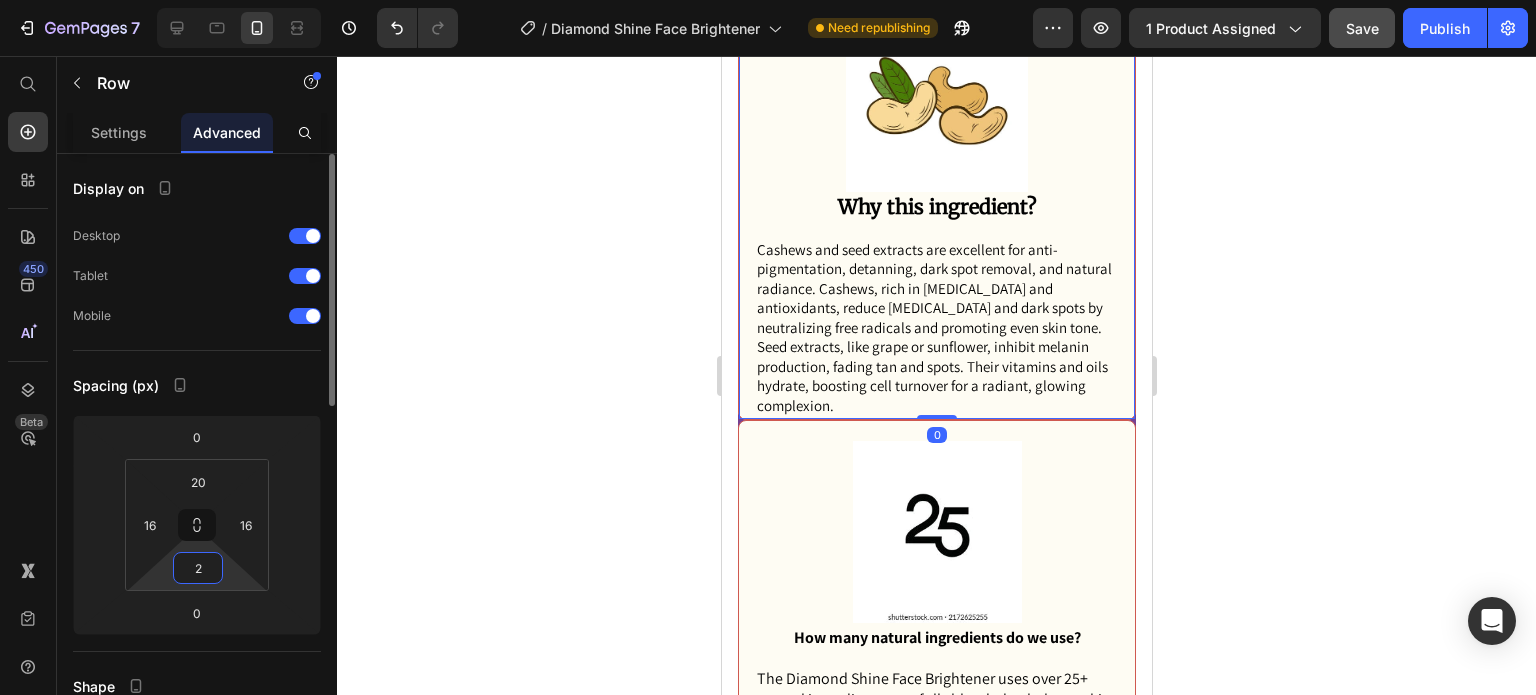 type on "20" 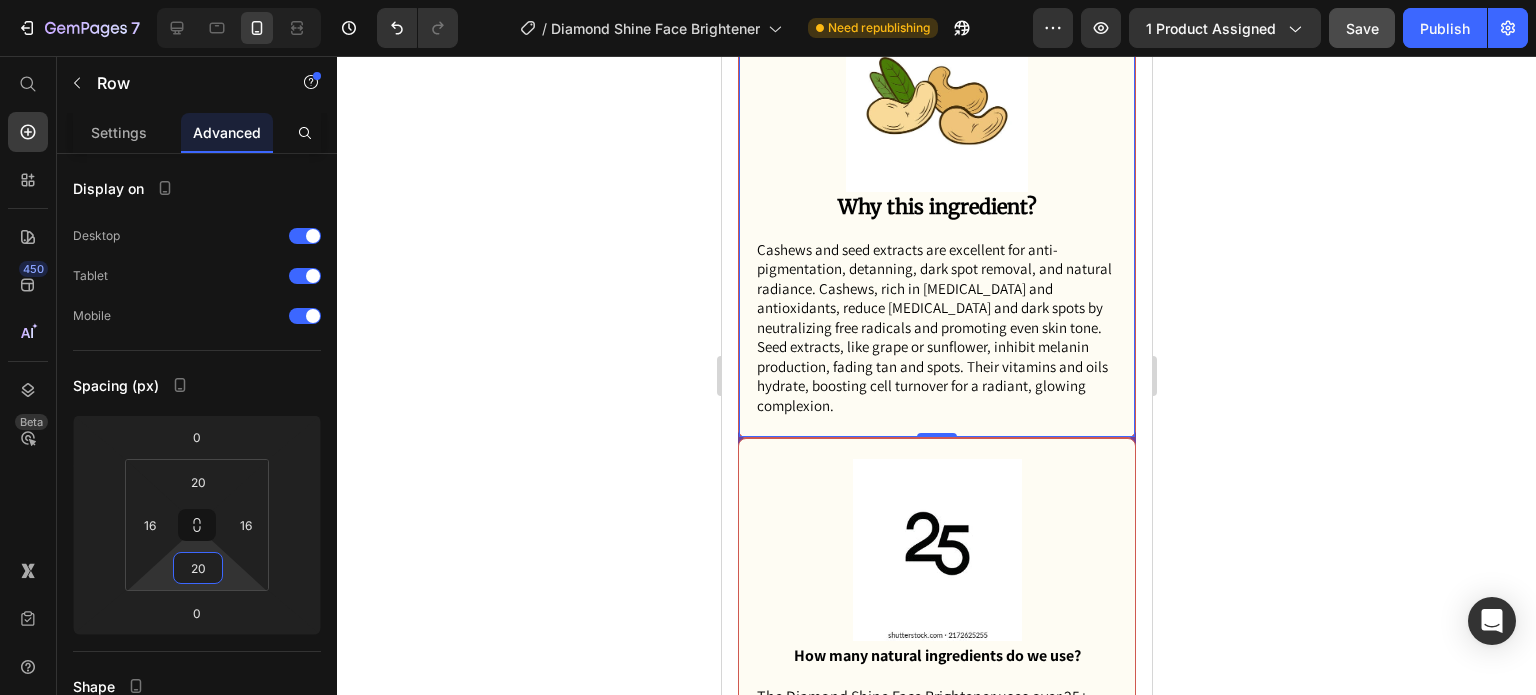 click 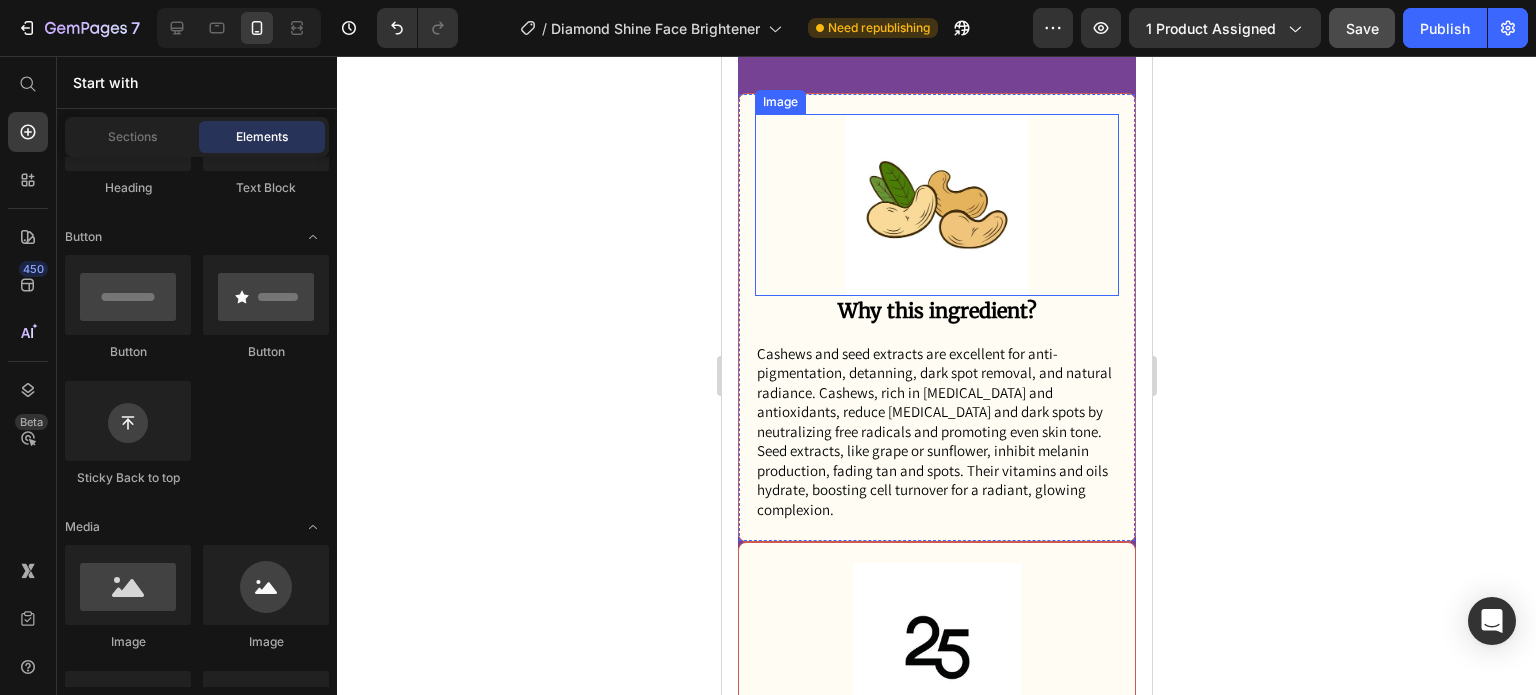 scroll, scrollTop: 3347, scrollLeft: 0, axis: vertical 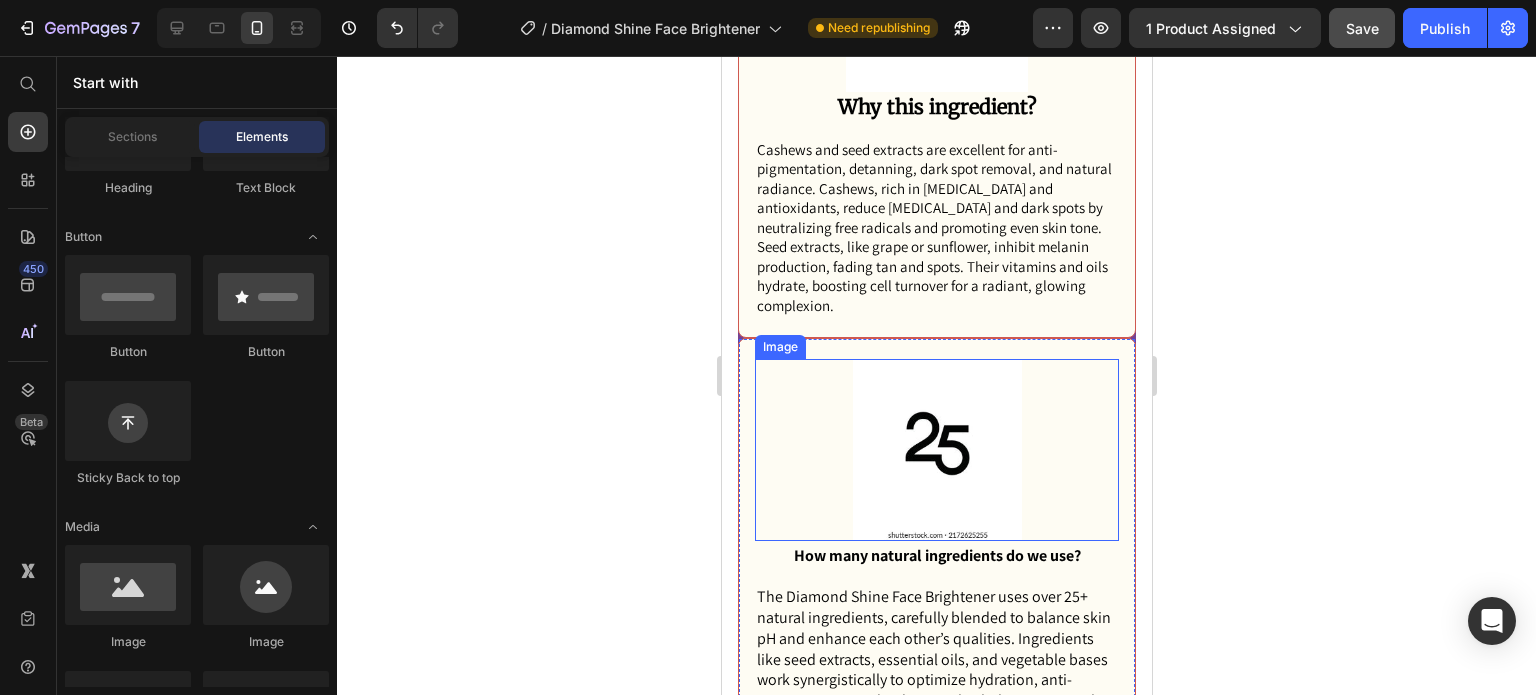 click at bounding box center [936, 450] 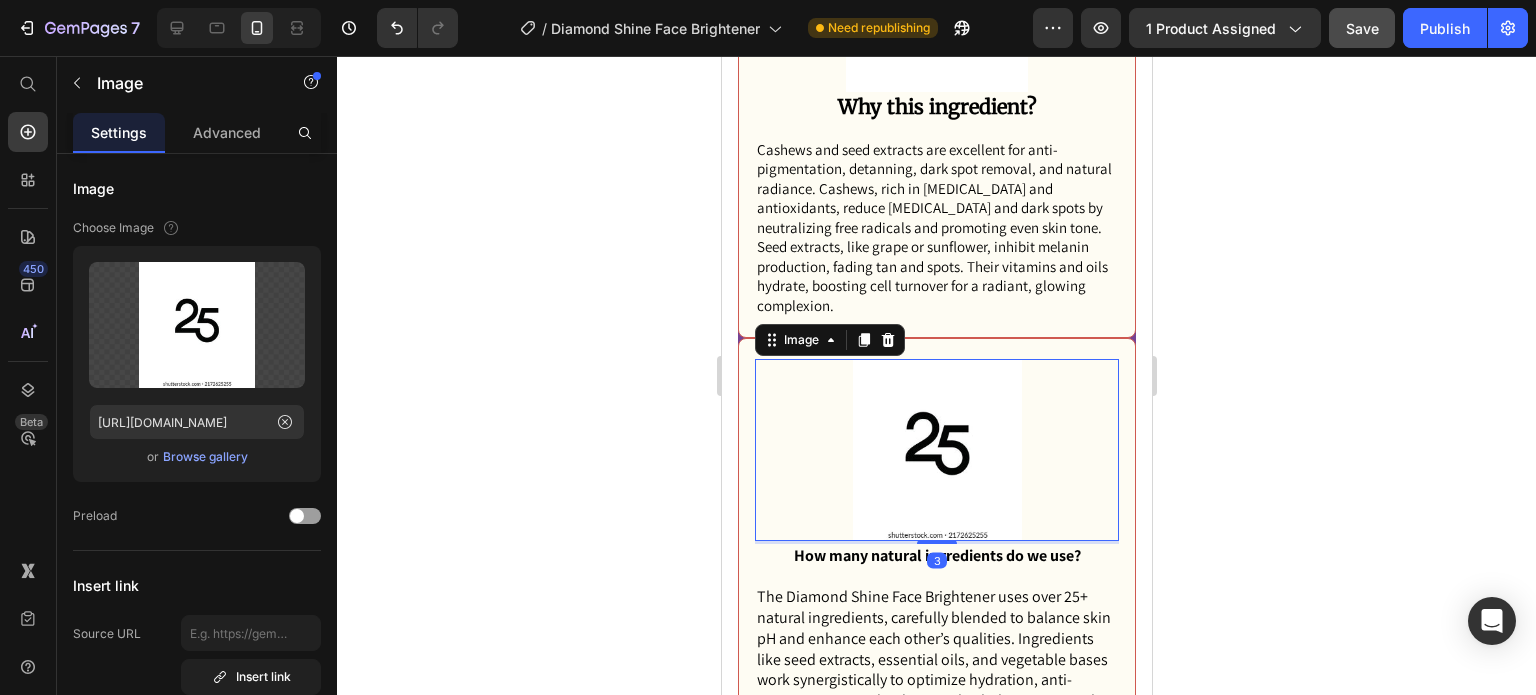 click 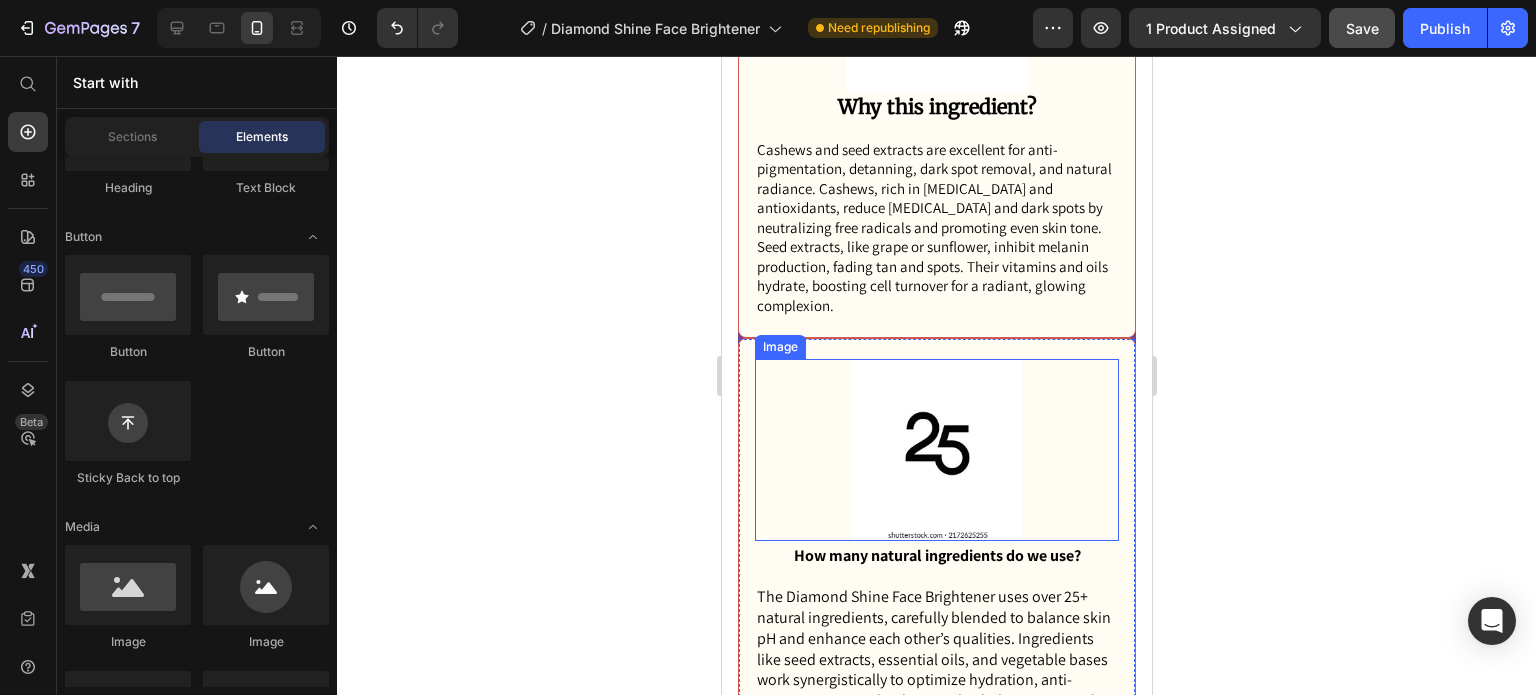 click at bounding box center (936, 450) 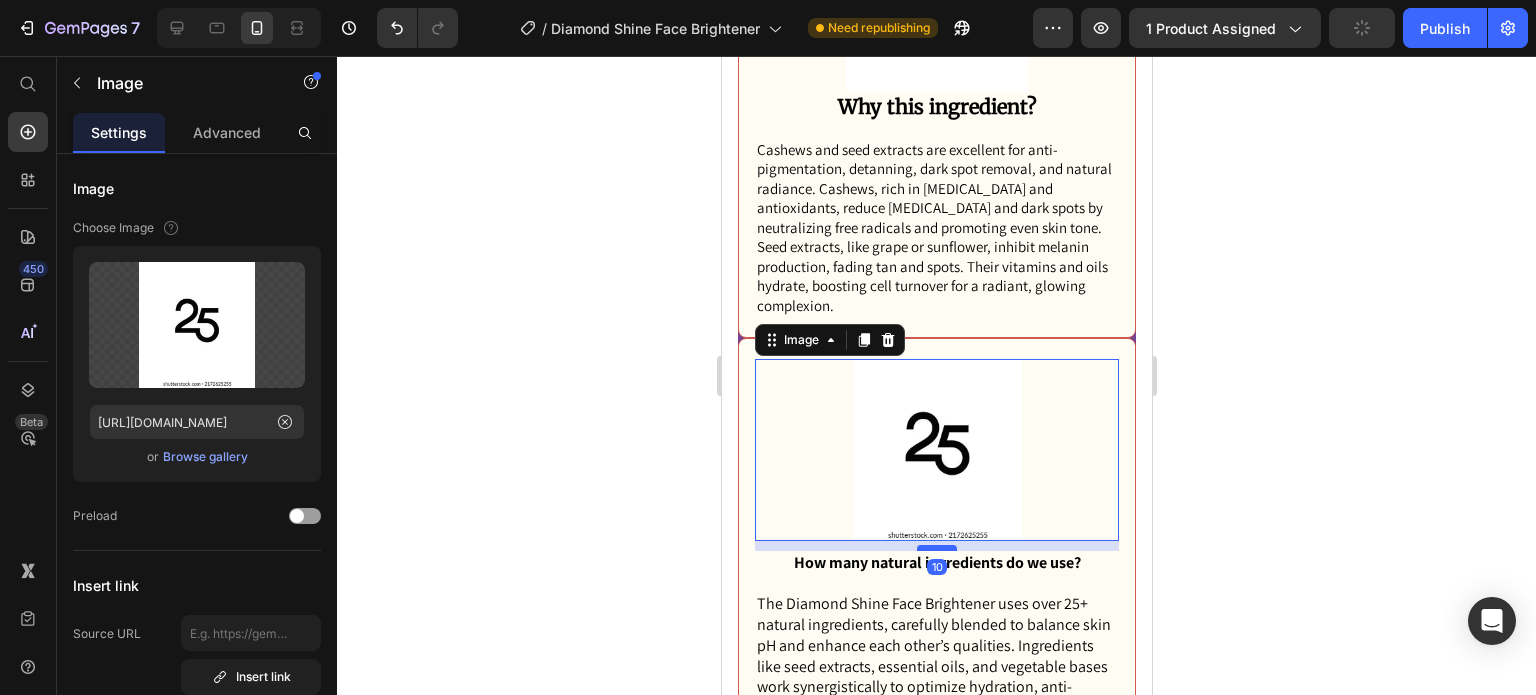 click at bounding box center (936, 548) 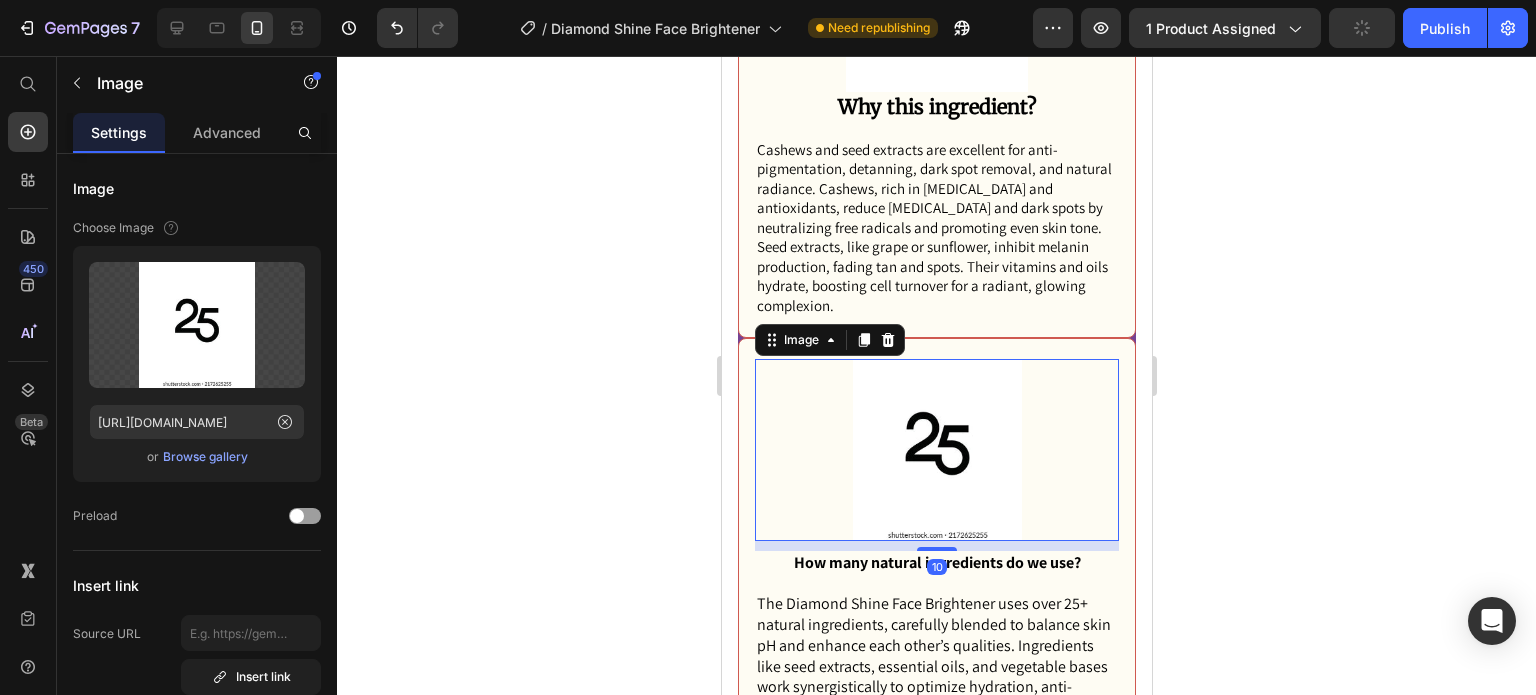 click 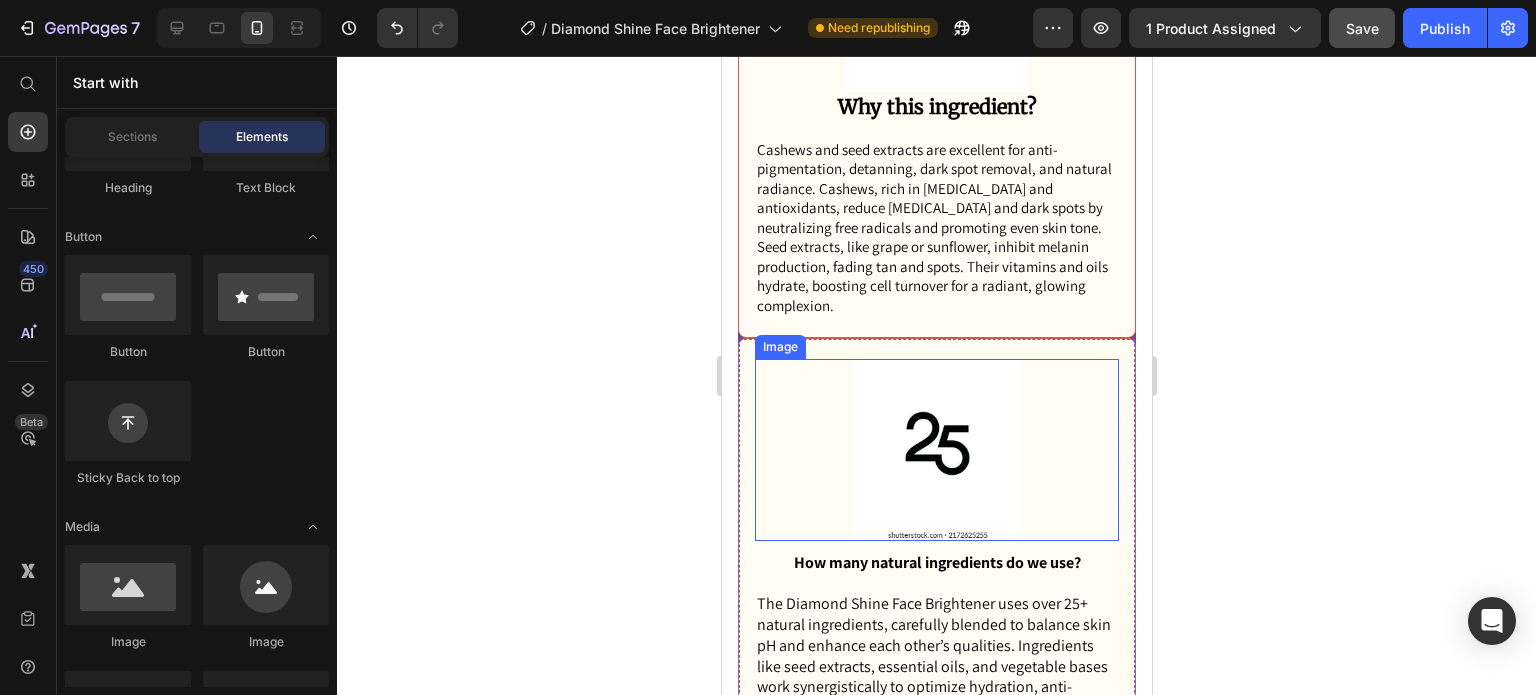 click at bounding box center [936, 450] 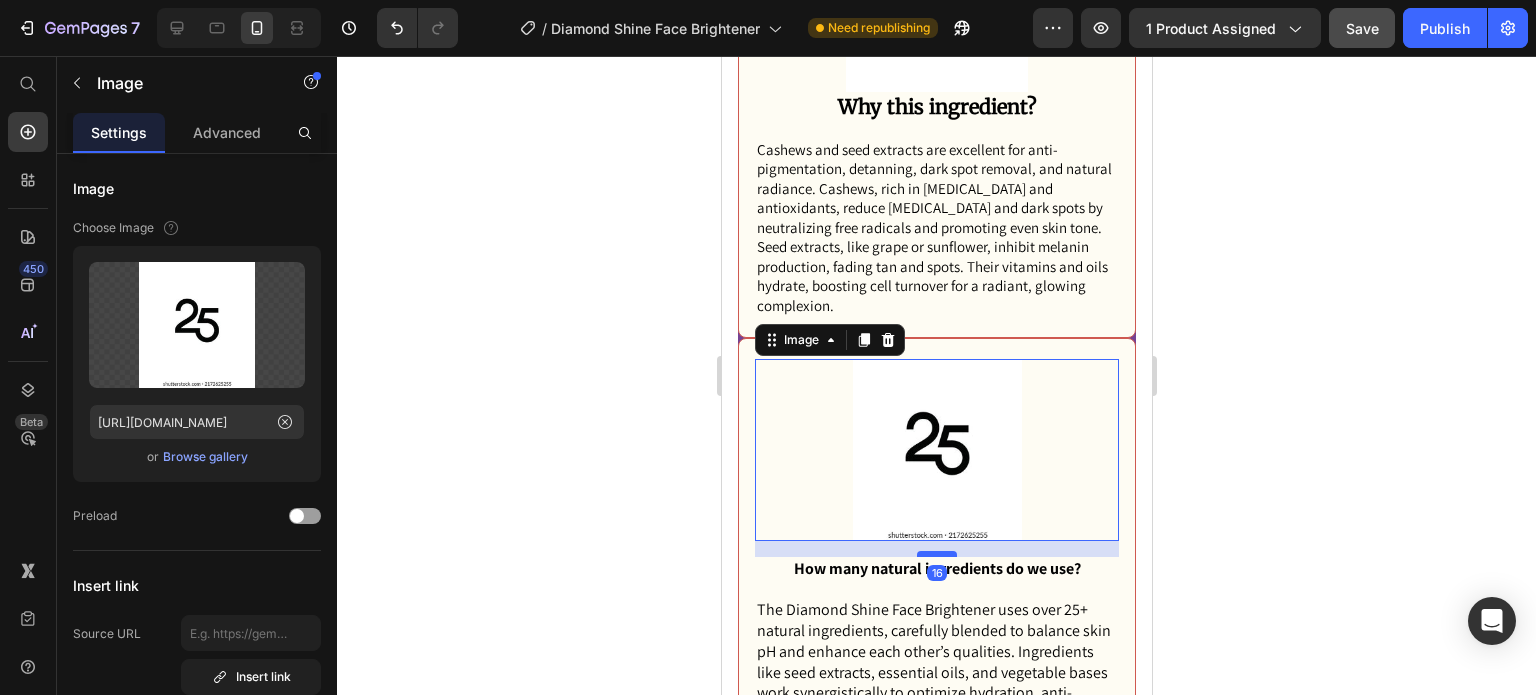 click at bounding box center [936, 554] 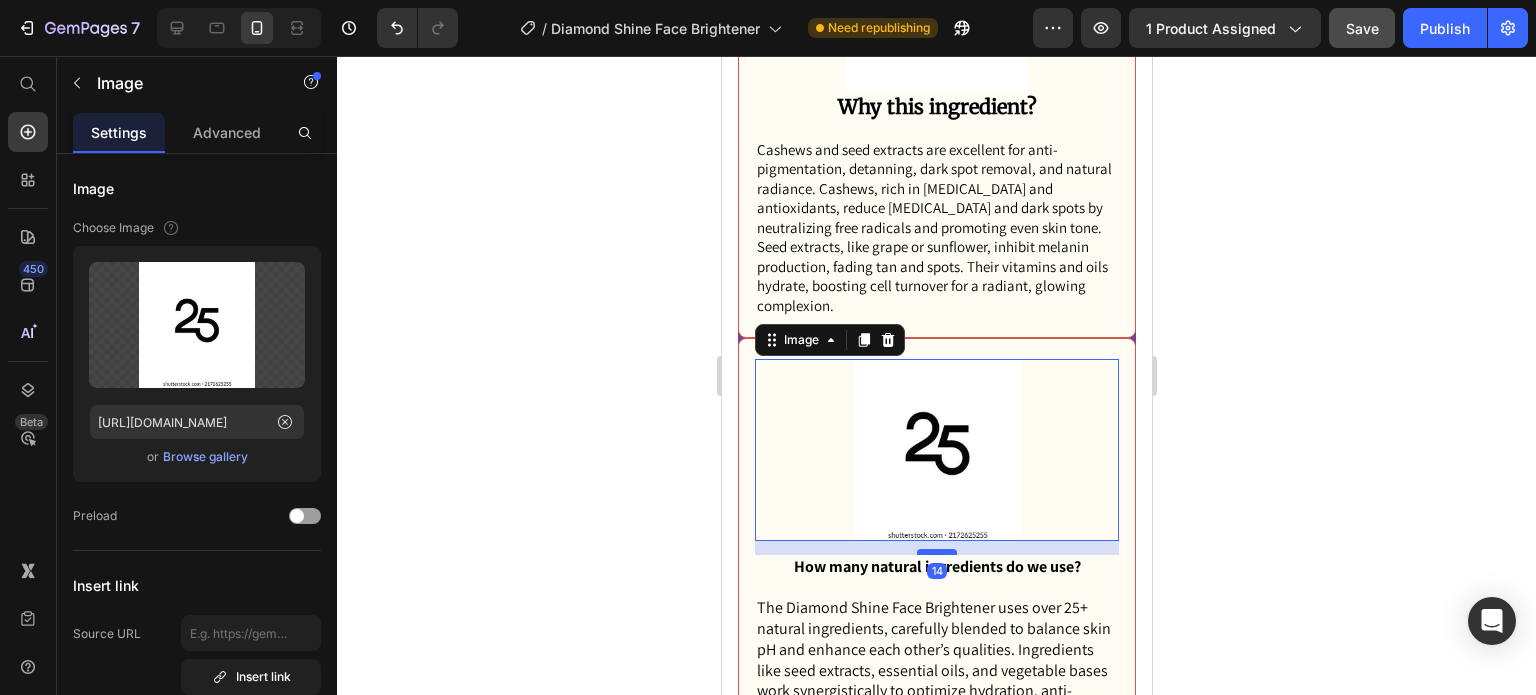 click at bounding box center (936, 552) 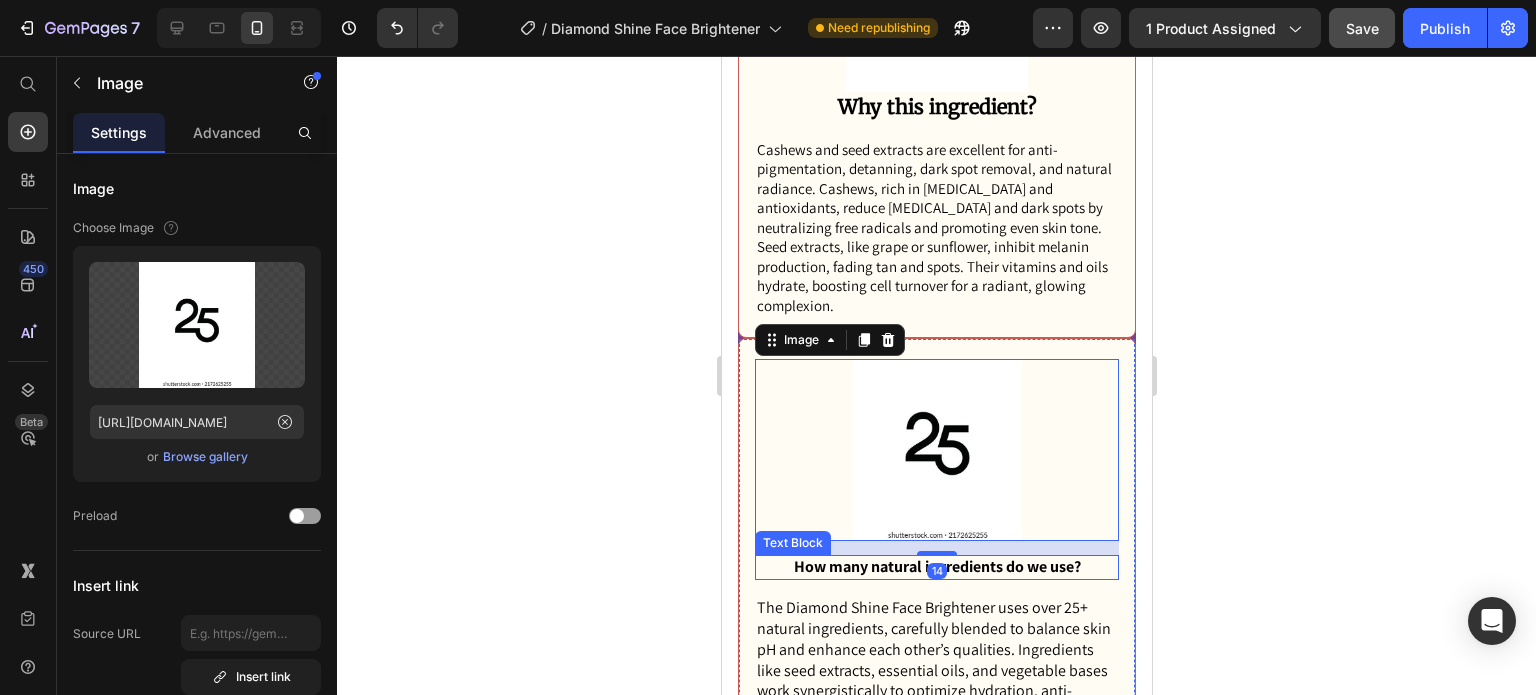 click on "How many natural ingredients do we use?" at bounding box center (936, 567) 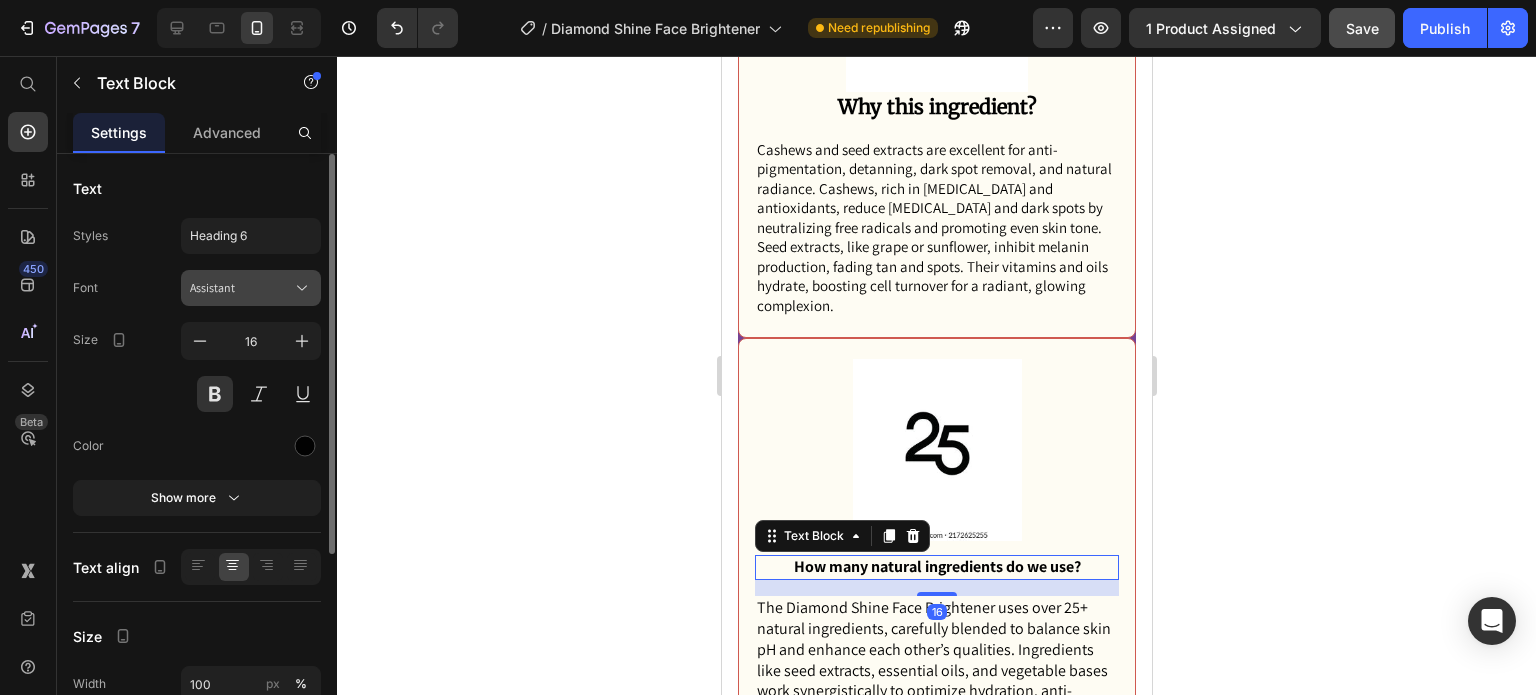 click on "Assistant" at bounding box center [241, 288] 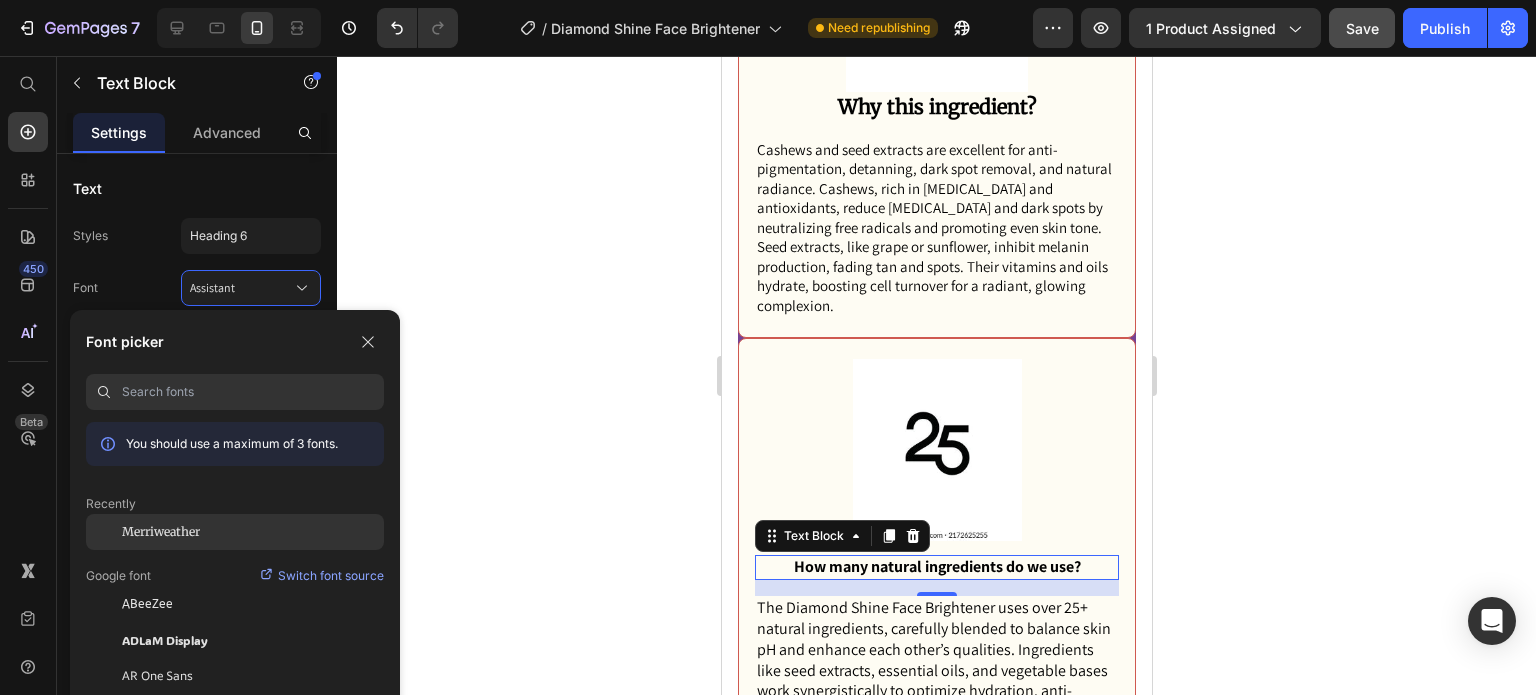 click on "Merriweather" 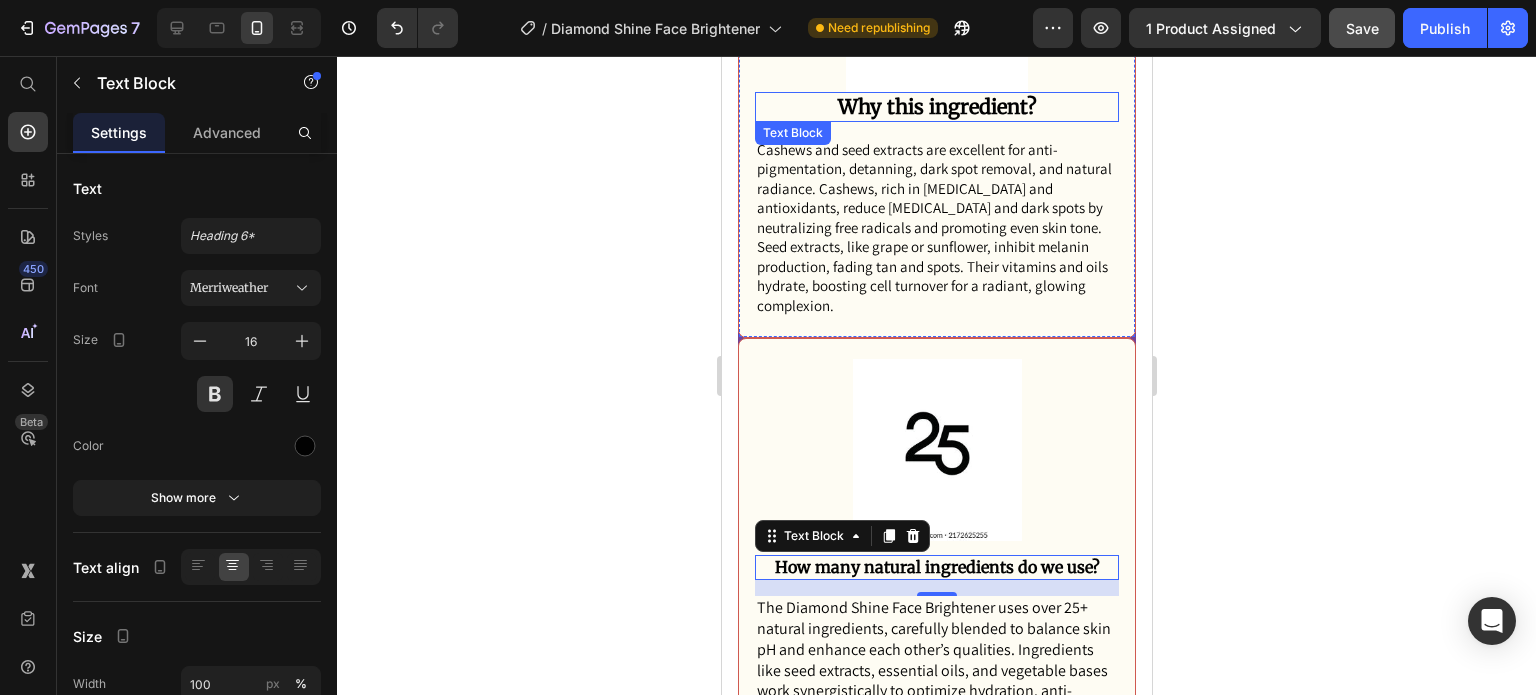 click on "Why this ingredient?" at bounding box center (936, 107) 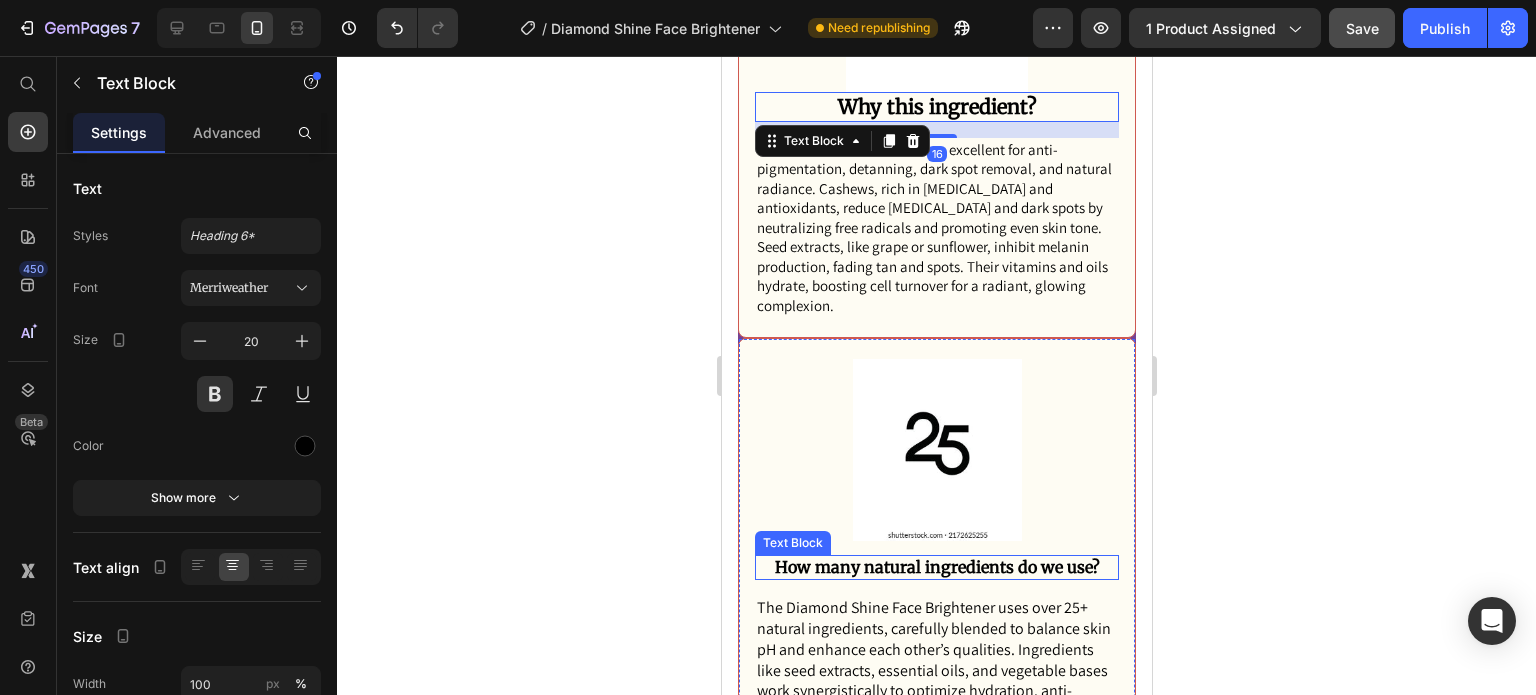 click on "How many natural ingredients do we use?" at bounding box center [936, 567] 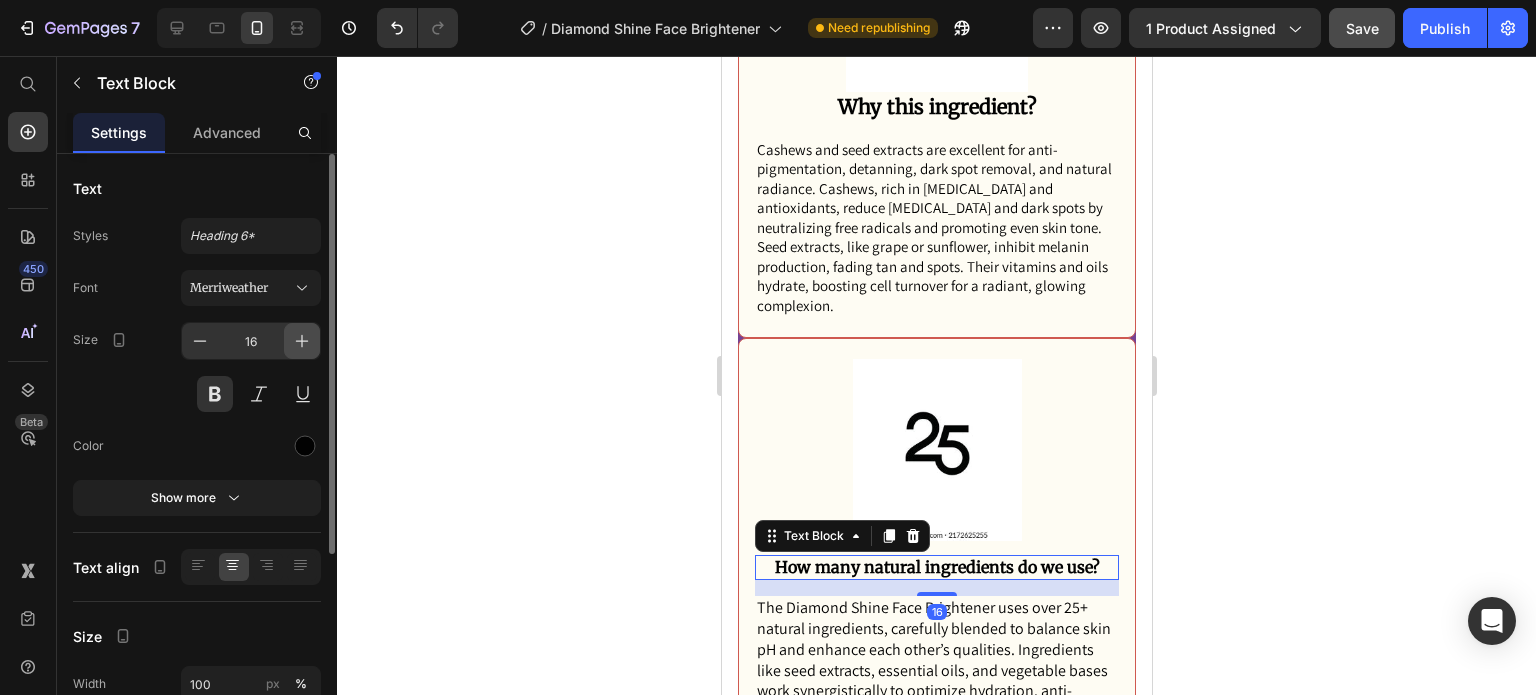 click 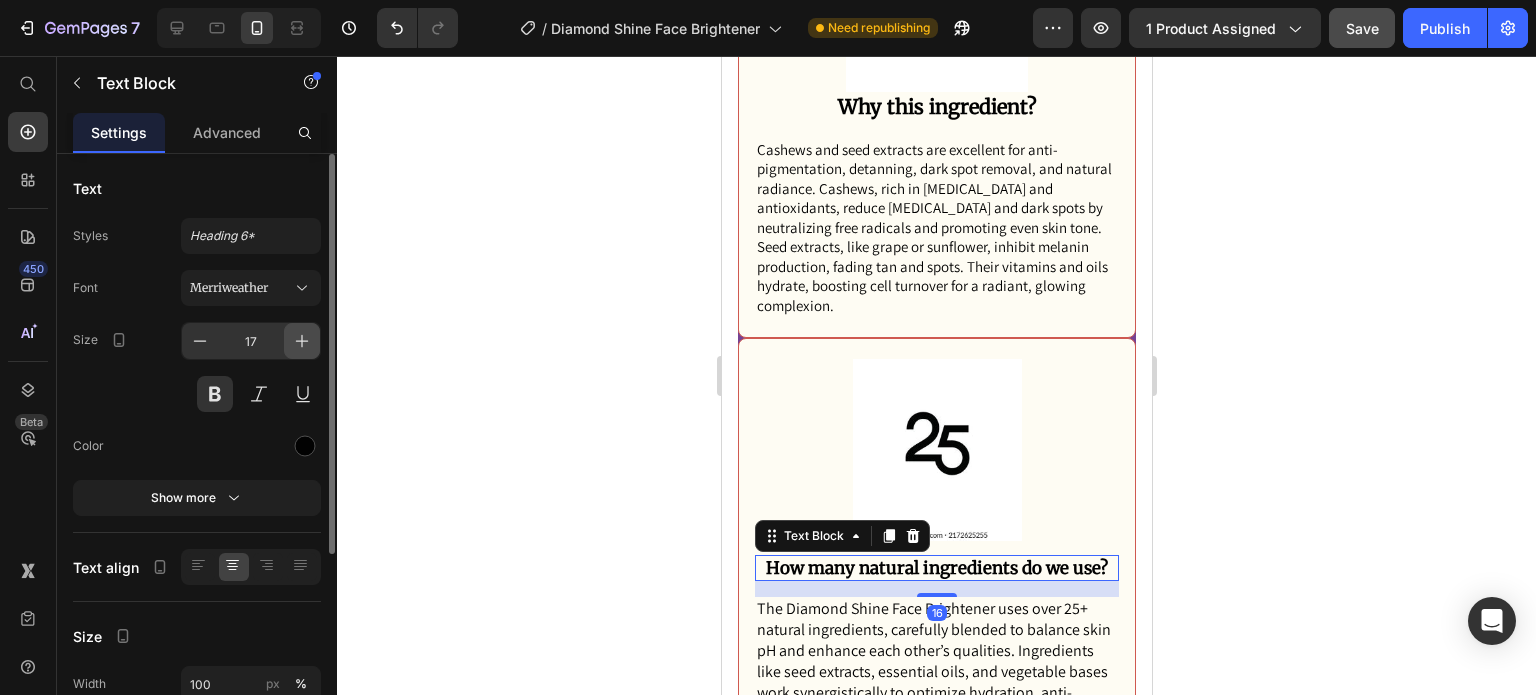 click 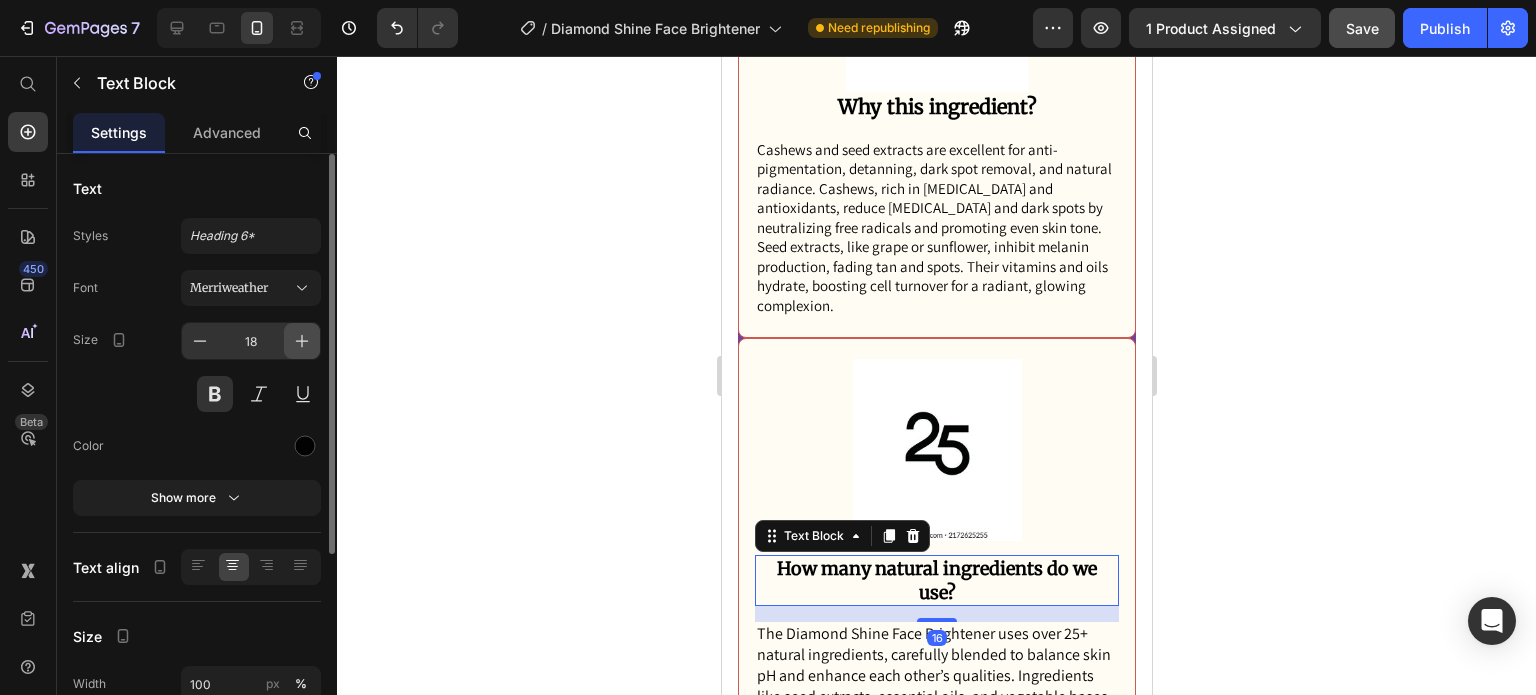 click 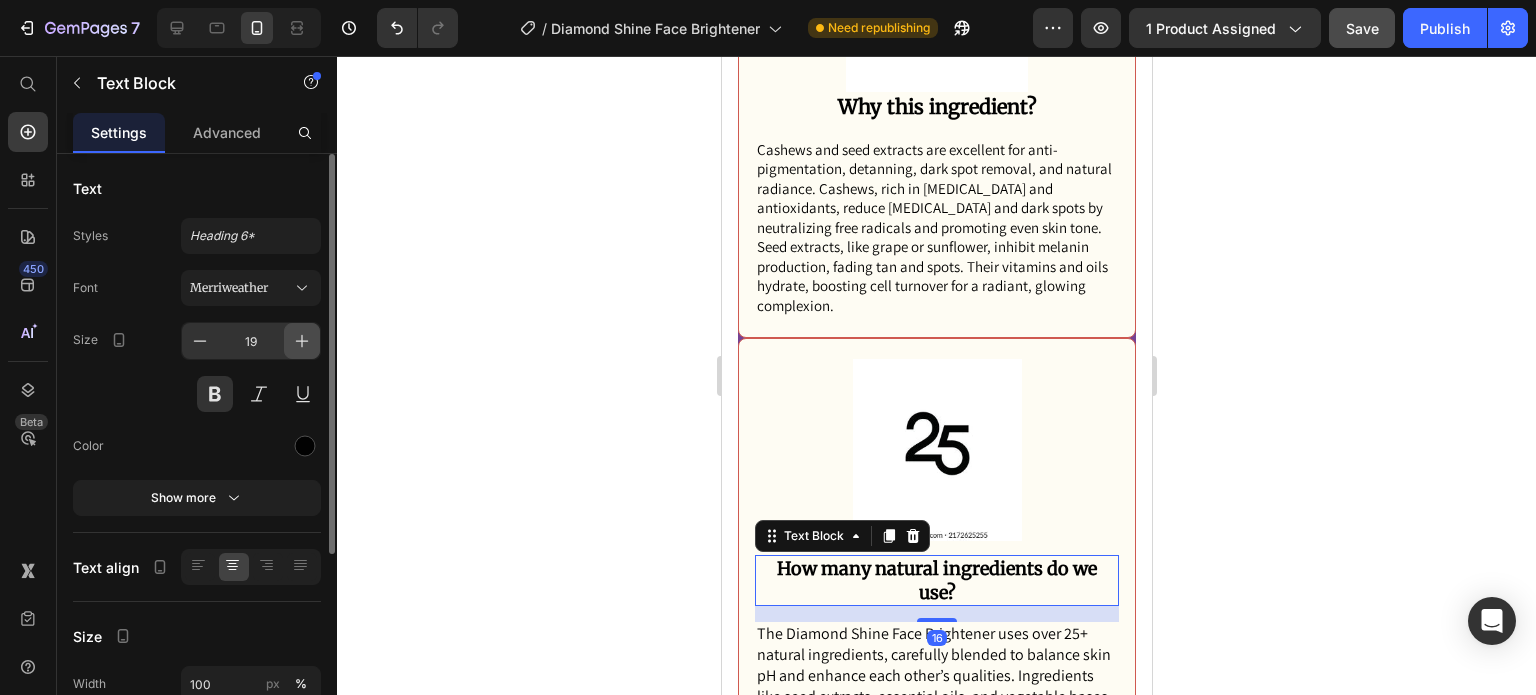 click 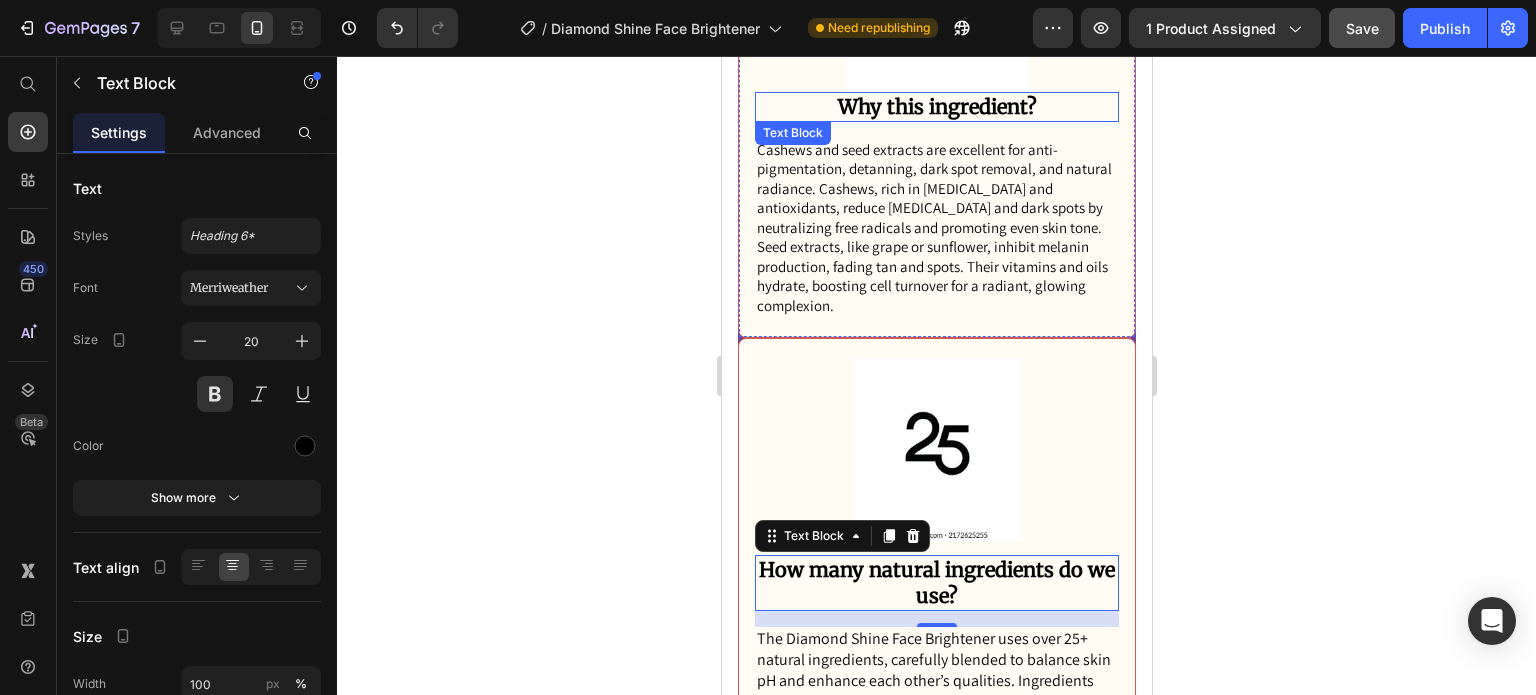 click on "Why this ingredient?" at bounding box center (936, 107) 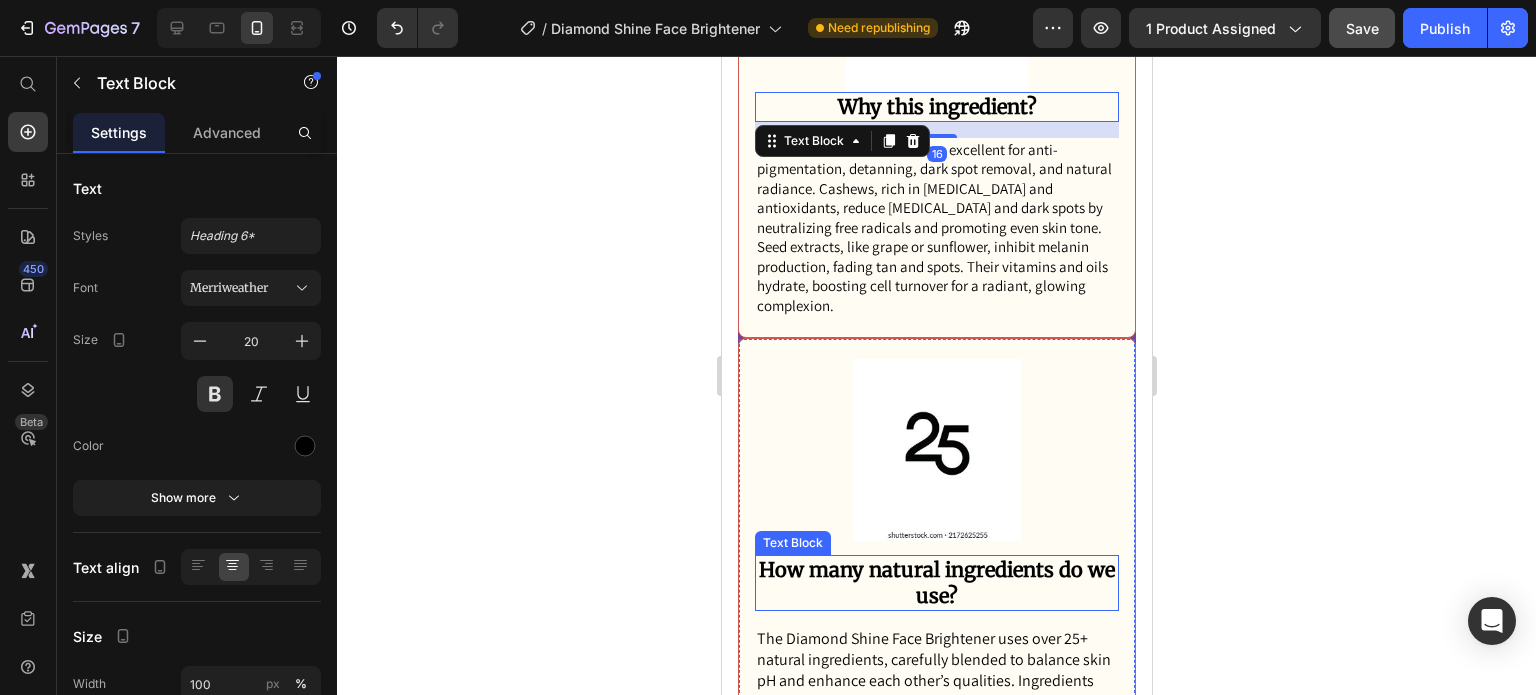 click on "How many natural ingredients do we use?" at bounding box center [936, 583] 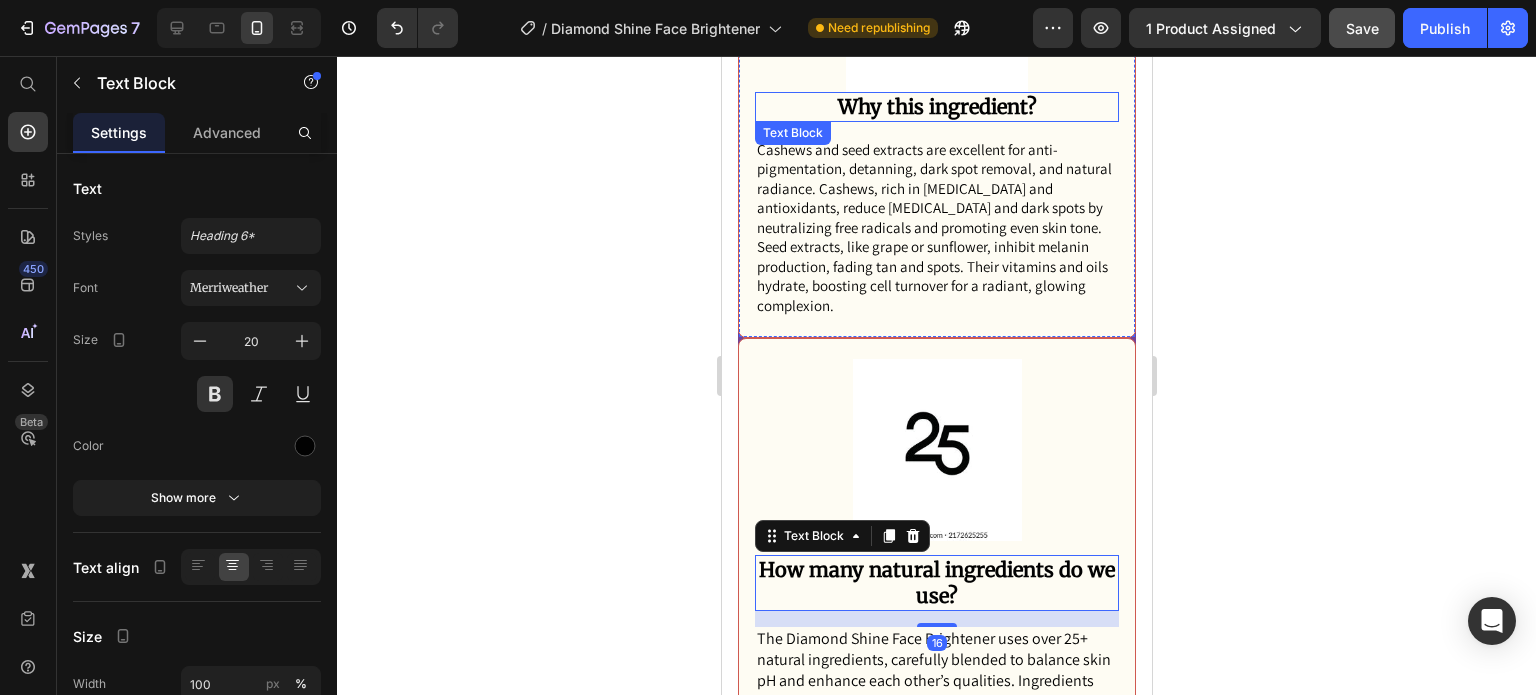 click on "Why this ingredient?" at bounding box center (936, 107) 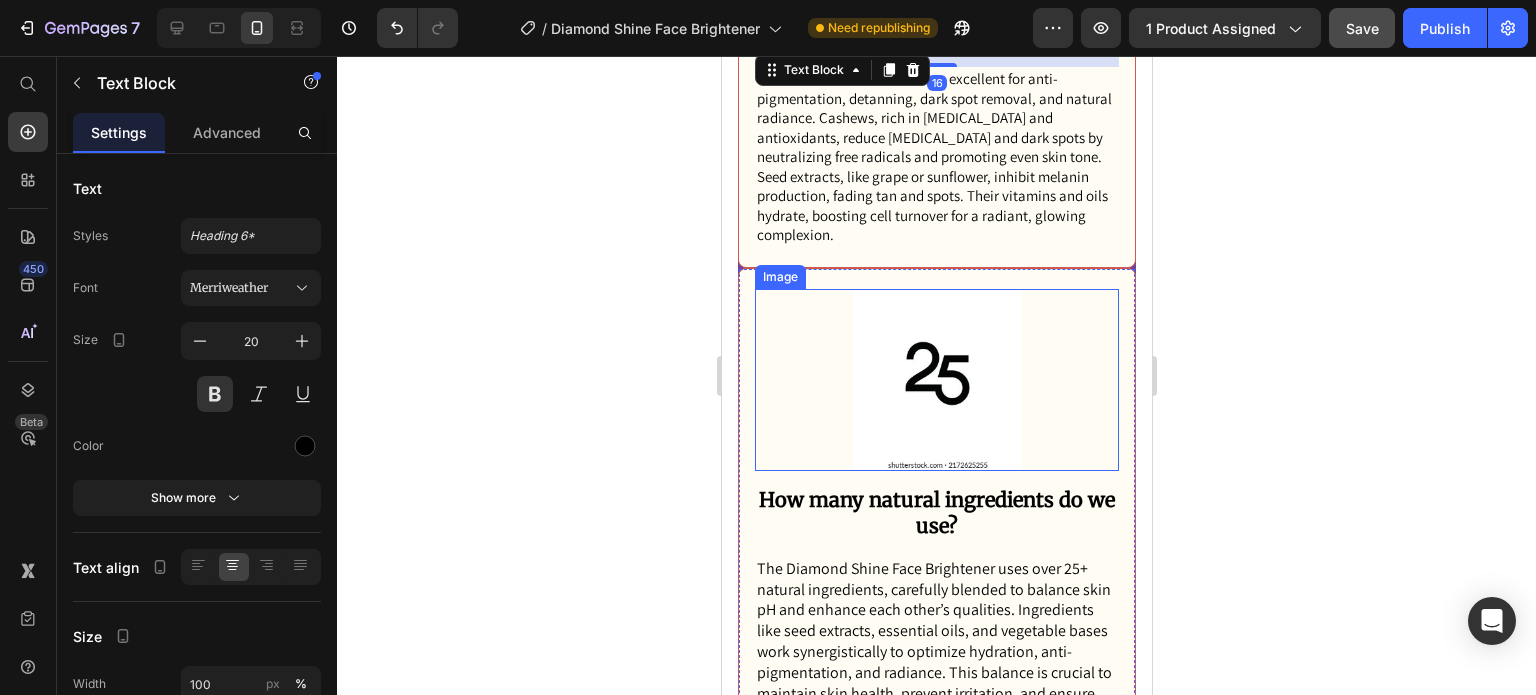 scroll, scrollTop: 3547, scrollLeft: 0, axis: vertical 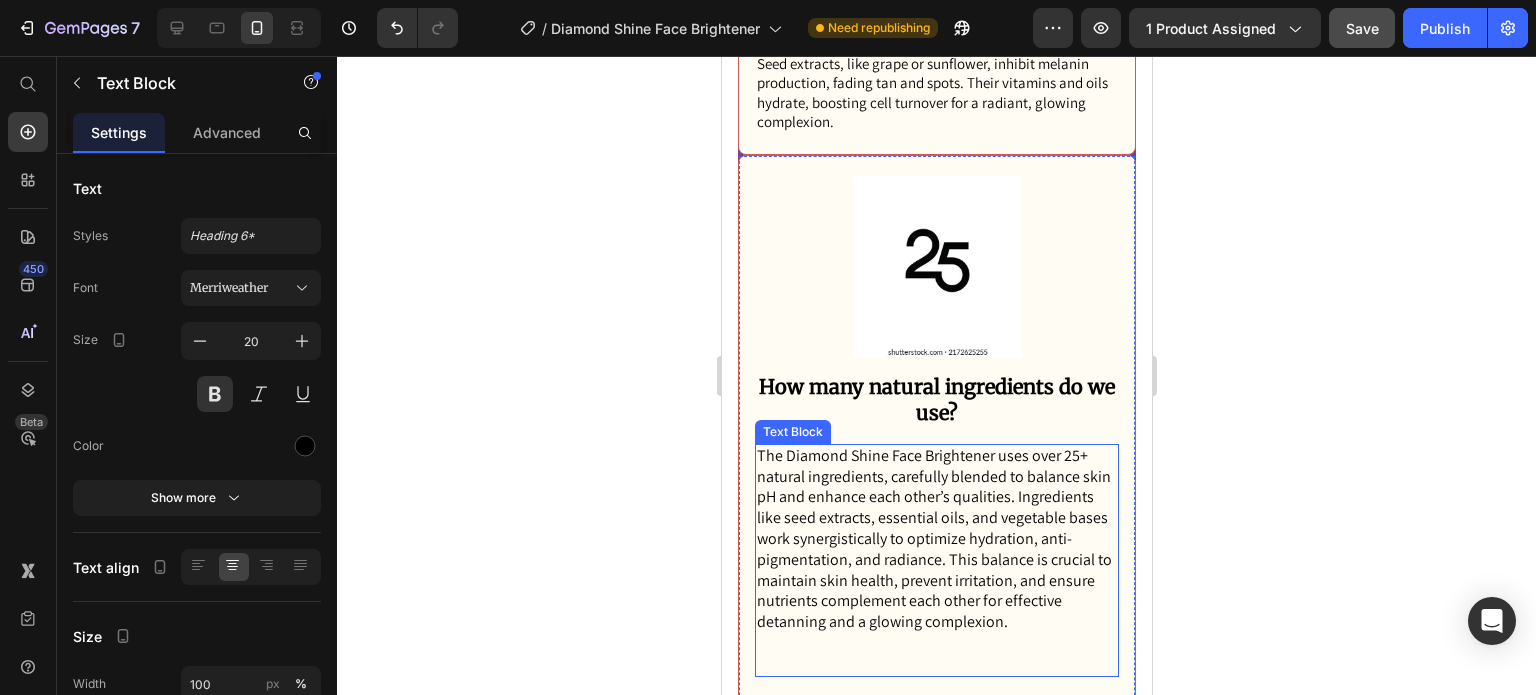 click on "The Diamond Shine Face Brightener uses over 25+ natural ingredients, carefully blended to balance skin pH and enhance each other’s qualities. Ingredients like seed extracts, essential oils, and vegetable bases work synergistically to optimize hydration, anti-pigmentation, and radiance. This balance is crucial to maintain skin health, prevent irritation, and ensure nutrients complement each other for effective detanning and a glowing complexion." at bounding box center (936, 539) 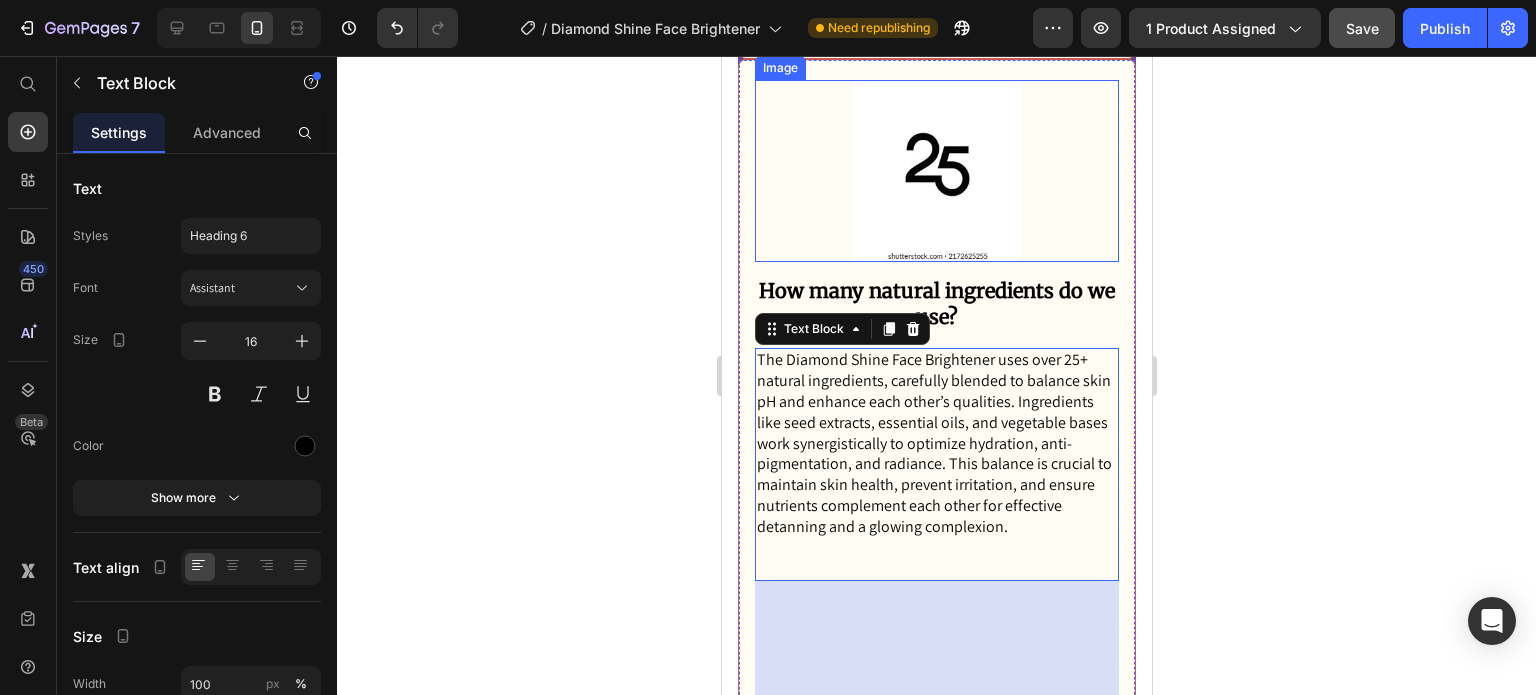 scroll, scrollTop: 3647, scrollLeft: 0, axis: vertical 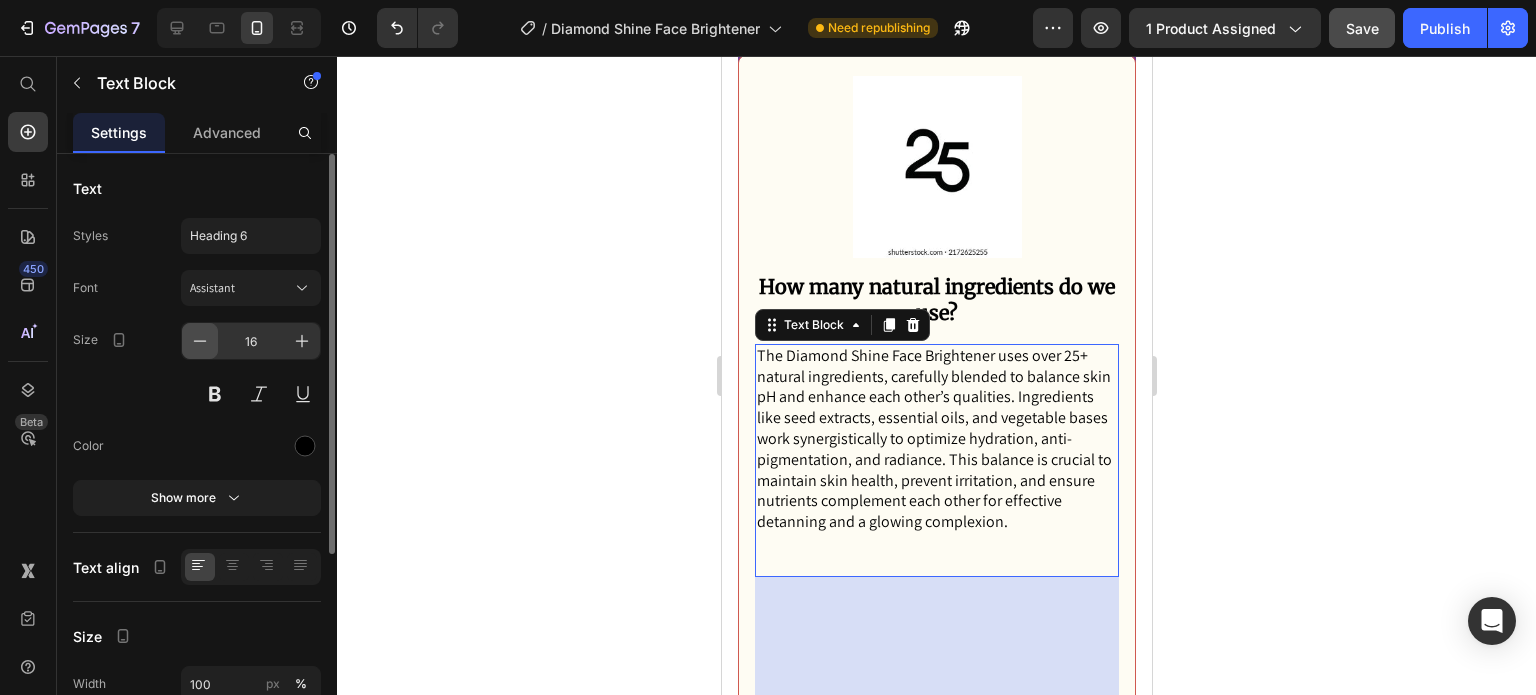 click 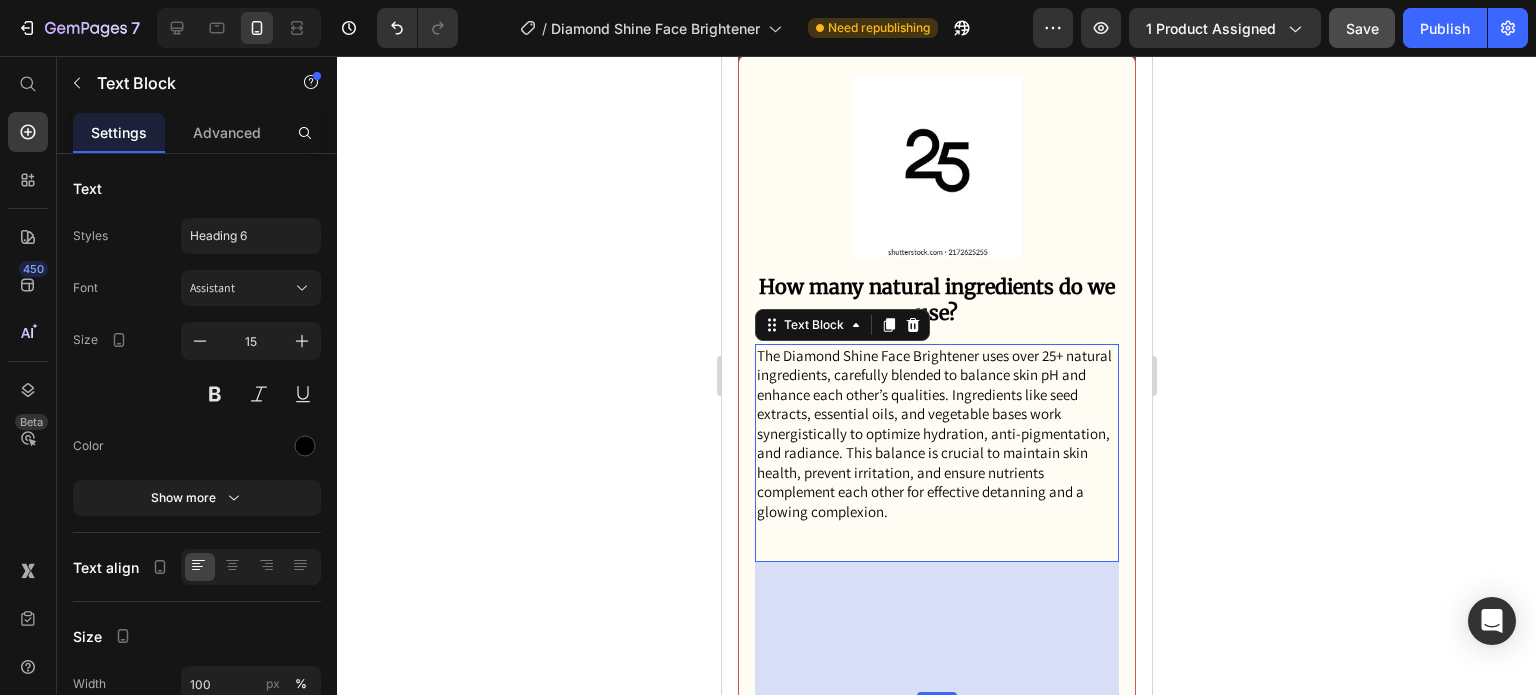 click 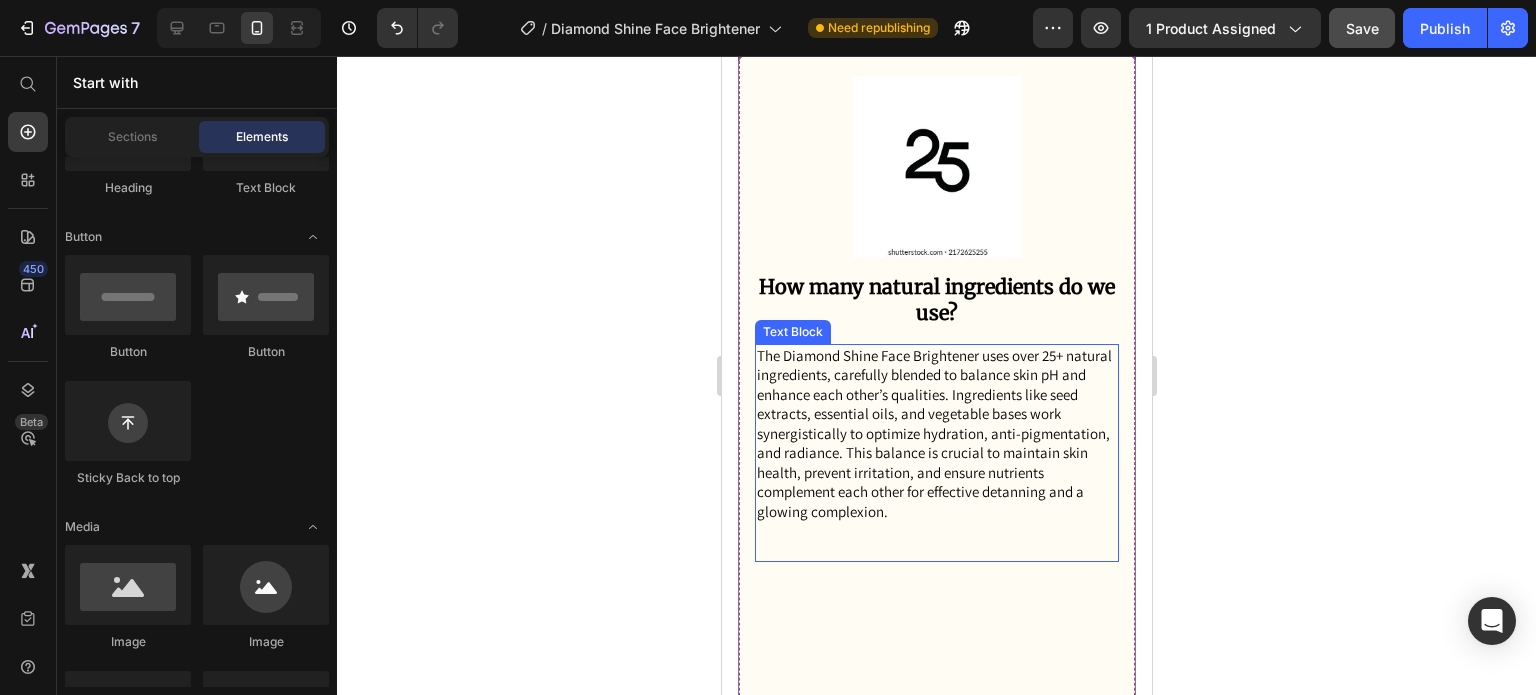 click at bounding box center (936, 531) 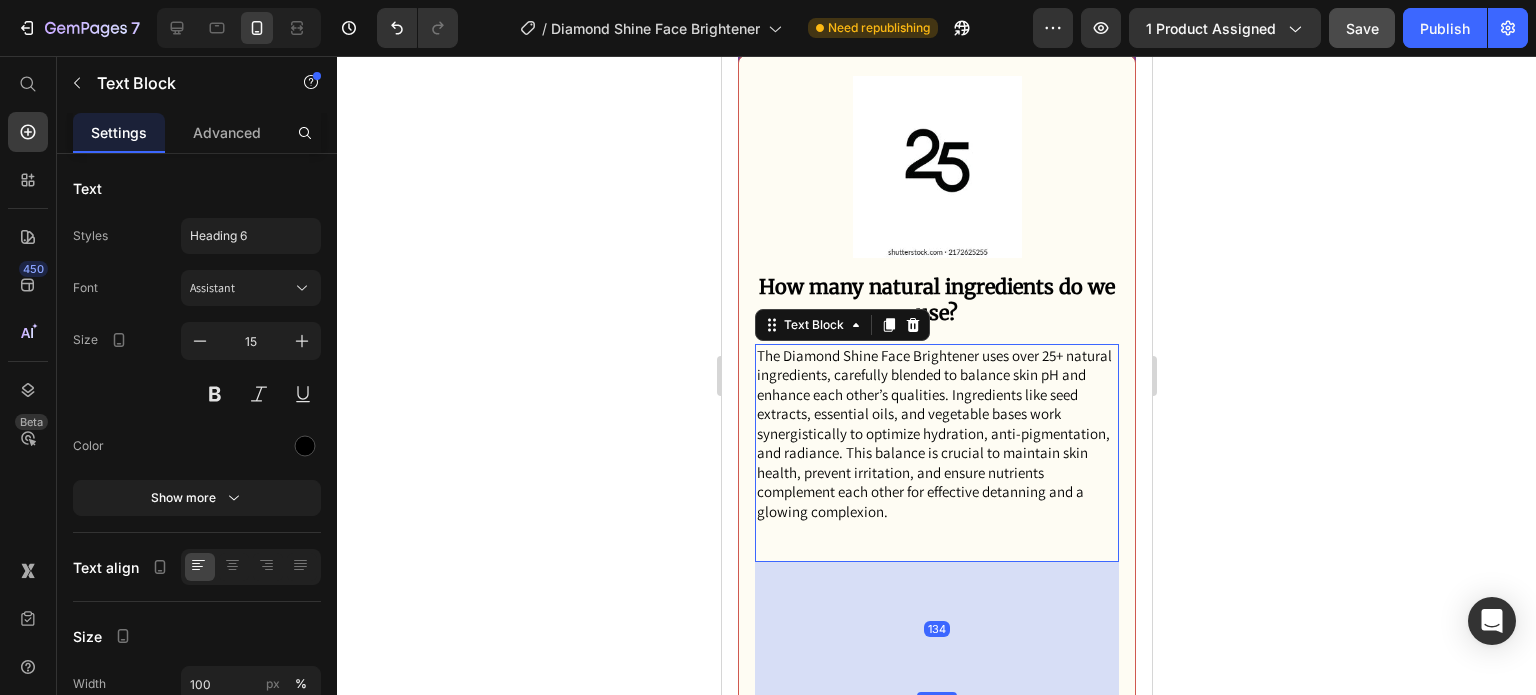 click at bounding box center [936, 551] 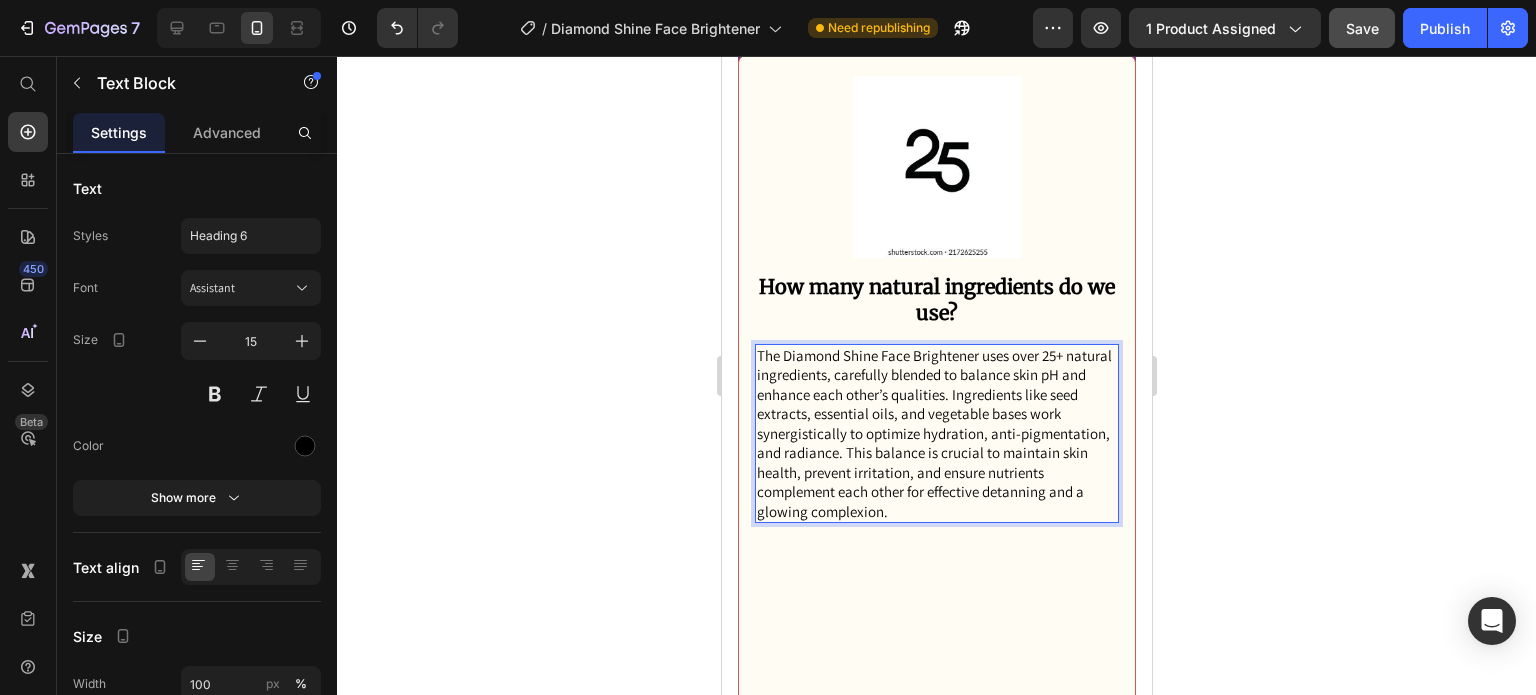 click on "The Diamond Shine Face Brightener uses over 25+ natural ingredients, carefully blended to balance skin pH and enhance each other’s qualities. Ingredients like seed extracts, essential oils, and vegetable bases work synergistically to optimize hydration, anti-pigmentation, and radiance. This balance is crucial to maintain skin health, prevent irritation, and ensure nutrients complement each other for effective detanning and a glowing complexion." at bounding box center (936, 434) 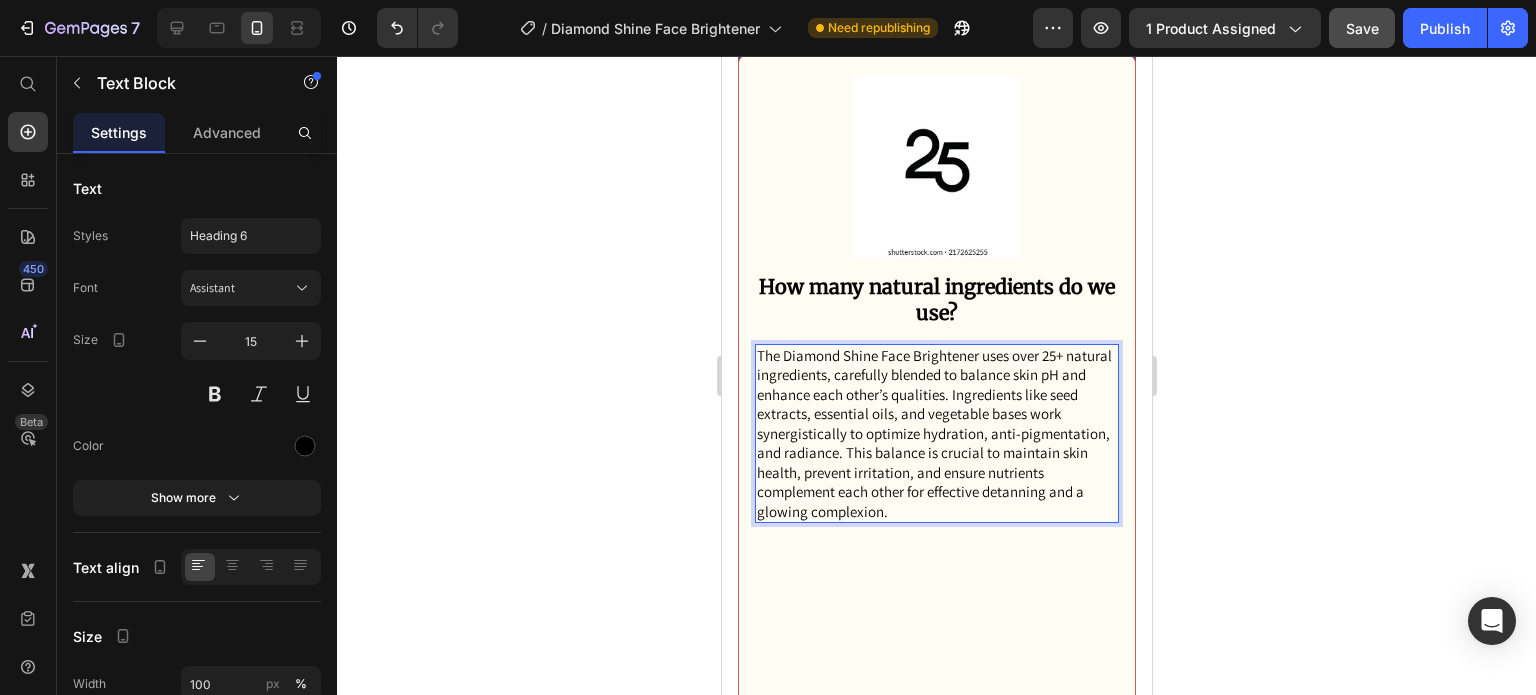 click 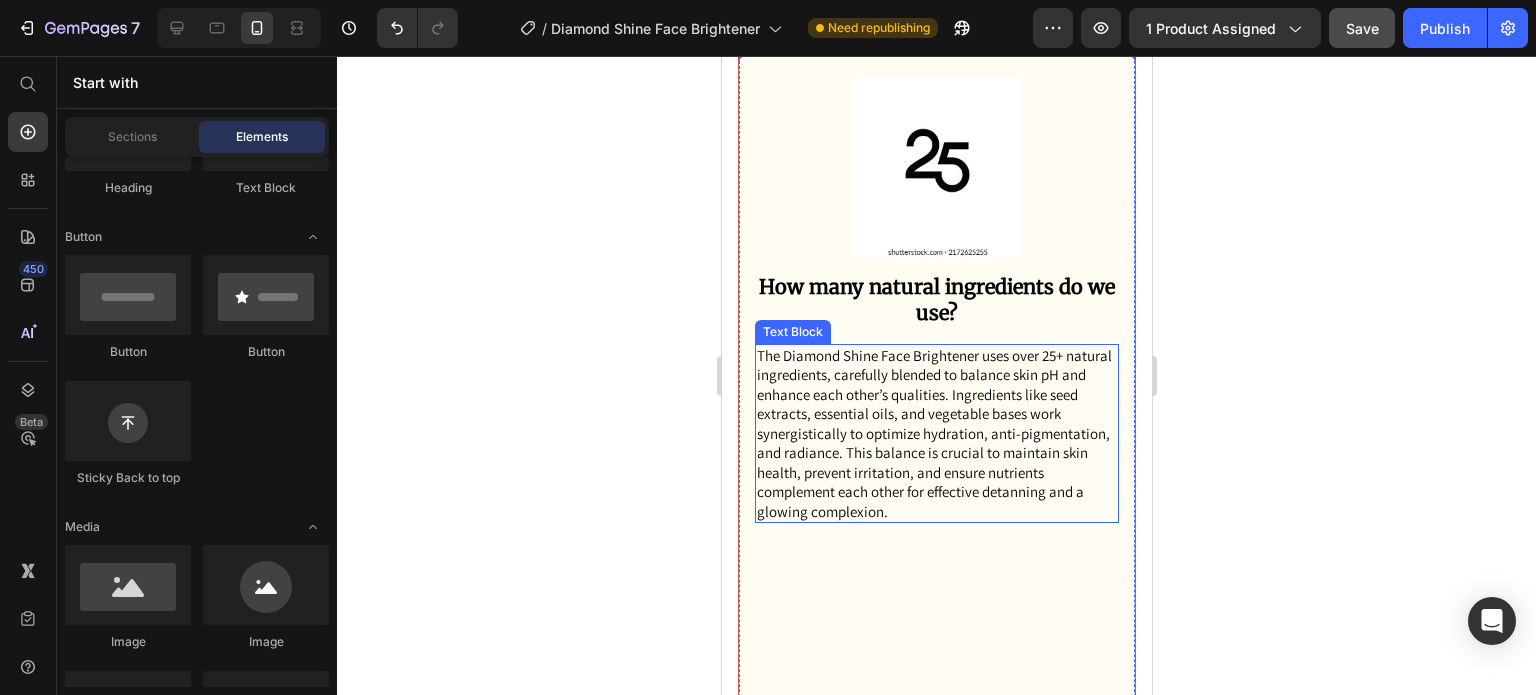 click on "The Diamond Shine Face Brightener uses over 25+ natural ingredients, carefully blended to balance skin pH and enhance each other’s qualities. Ingredients like seed extracts, essential oils, and vegetable bases work synergistically to optimize hydration, anti-pigmentation, and radiance. This balance is crucial to maintain skin health, prevent irritation, and ensure nutrients complement each other for effective detanning and a glowing complexion." at bounding box center (936, 434) 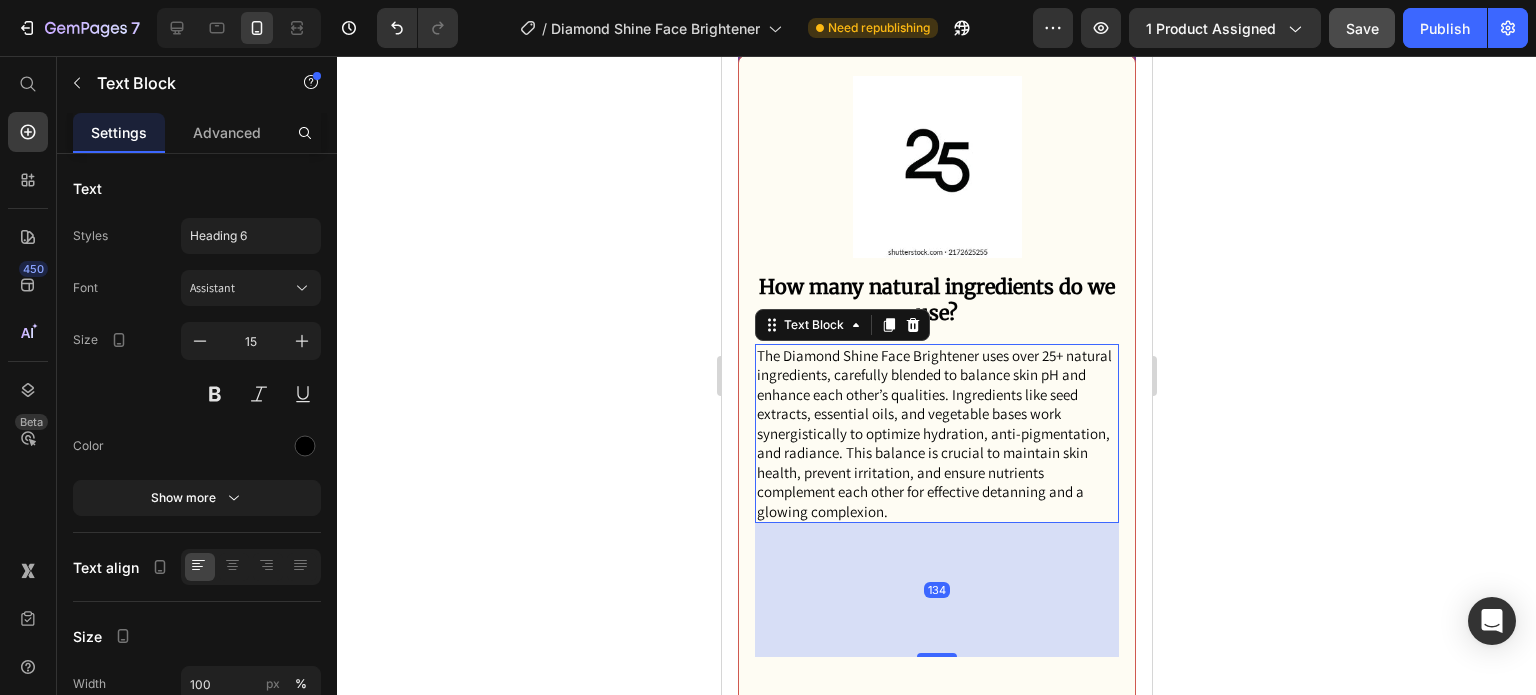 click on "134" at bounding box center (936, 590) 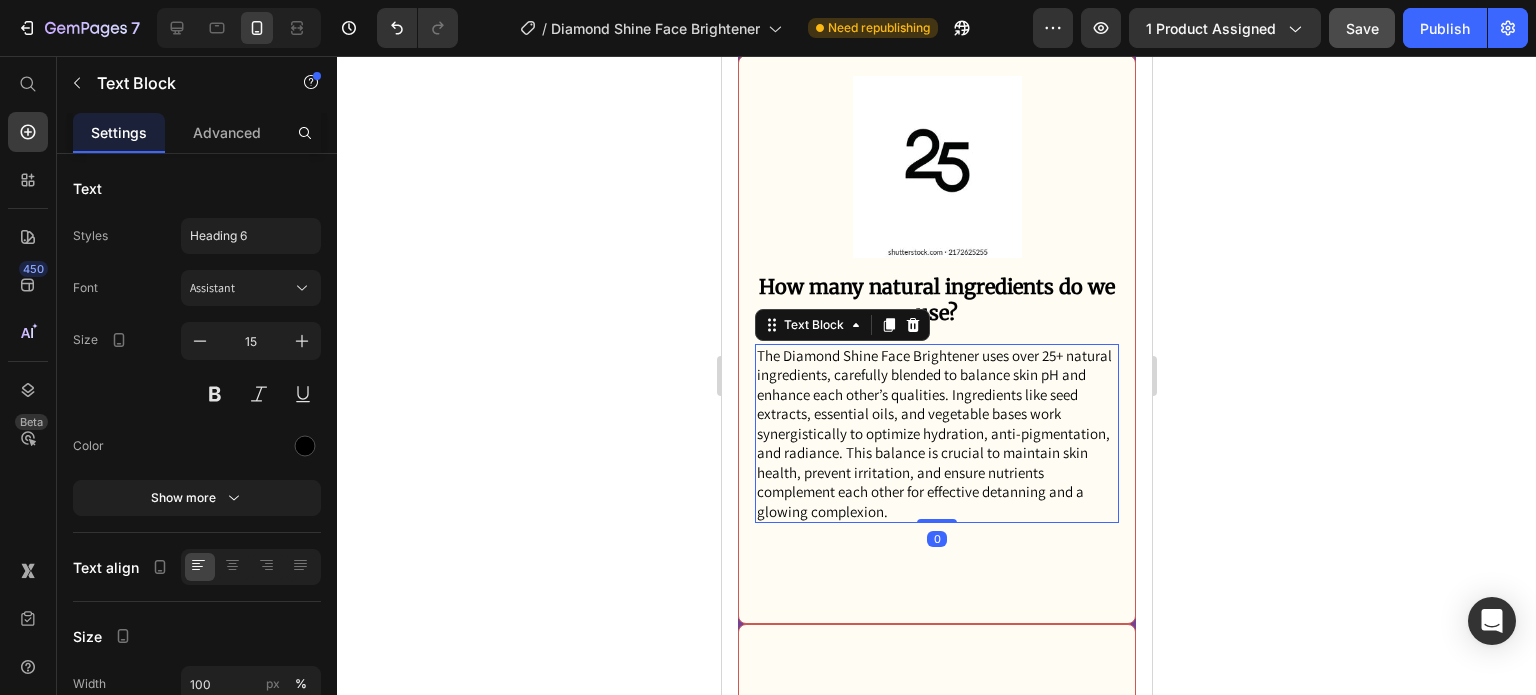 drag, startPoint x: 932, startPoint y: 639, endPoint x: 1126, endPoint y: 419, distance: 293.31894 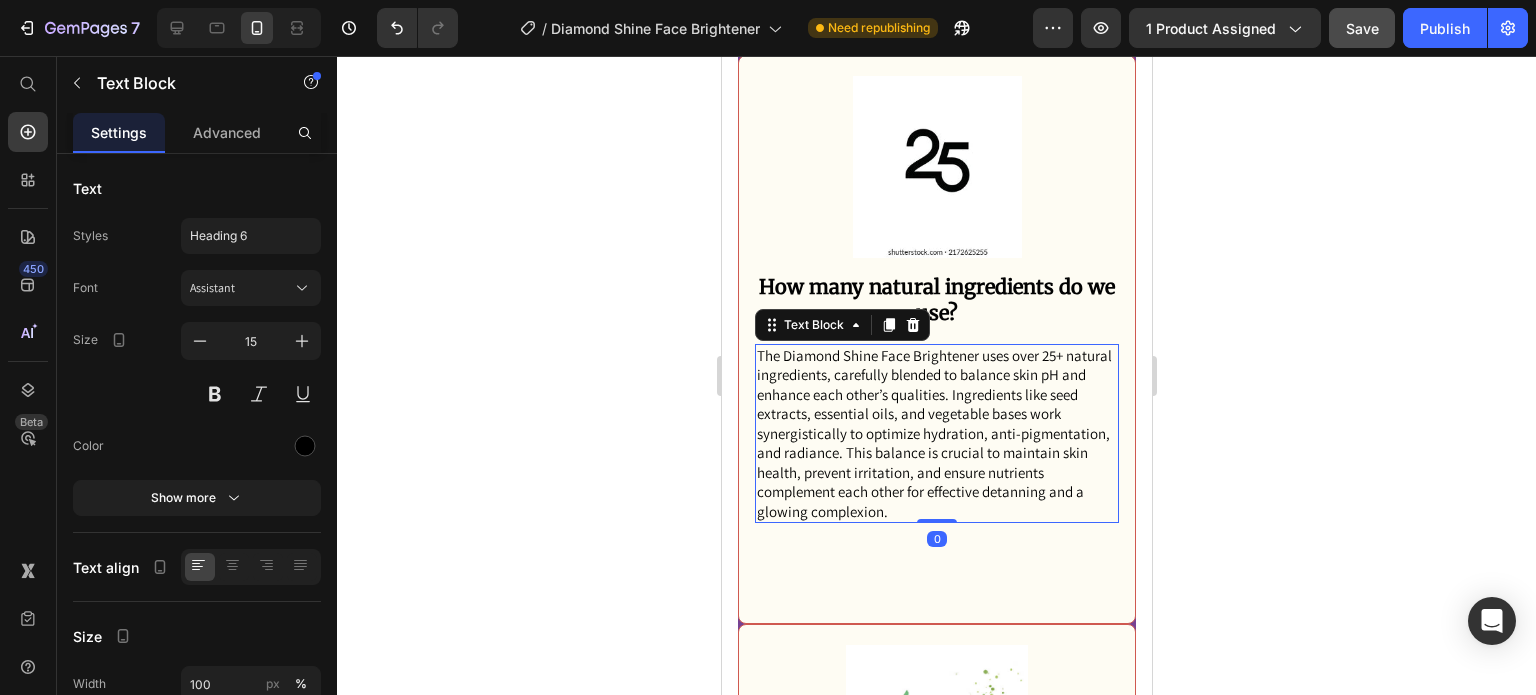 click on "The Diamond Shine Face Brightener uses over 25+ natural ingredients, carefully blended to balance skin pH and enhance each other’s qualities. Ingredients like seed extracts, essential oils, and vegetable bases work synergistically to optimize hydration, anti-pigmentation, and radiance. This balance is crucial to maintain skin health, prevent irritation, and ensure nutrients complement each other for effective detanning and a glowing complexion. Text Block   0" at bounding box center [936, 434] 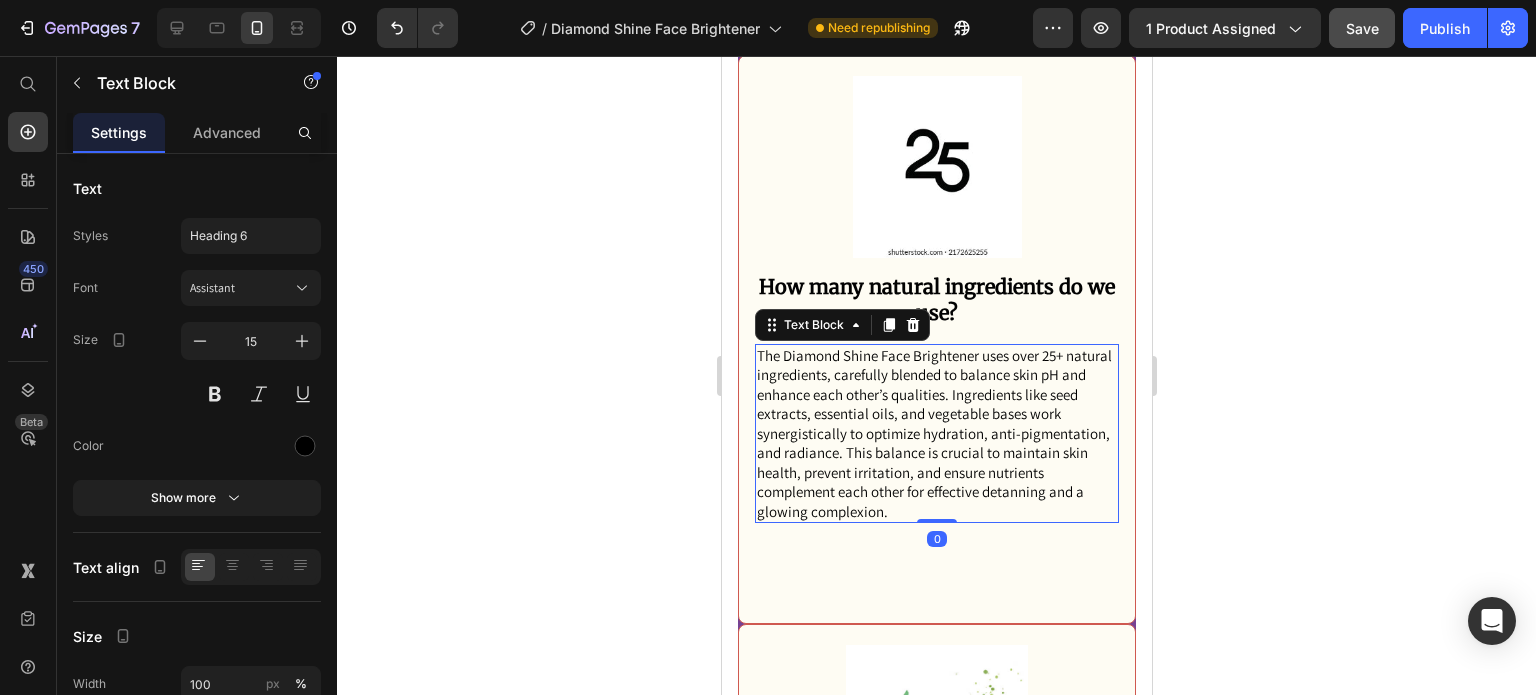 click 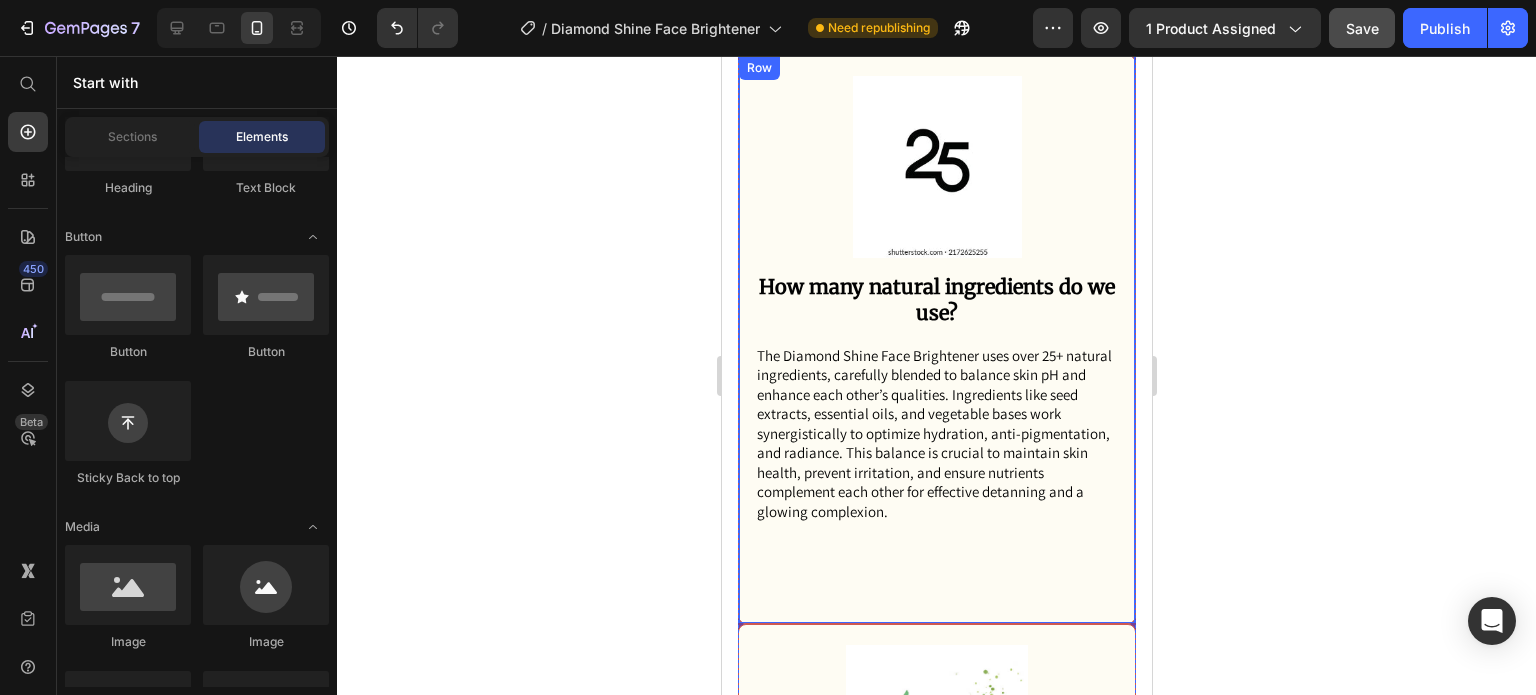 click on "Image How many natural ingredients do we use? Text Block The Diamond Shine Face Brightener uses over 25+ natural ingredients, carefully blended to balance skin pH and enhance each other’s qualities. Ingredients like seed extracts, essential oils, and vegetable bases work synergistically to optimize hydration, anti-pigmentation, and radiance. This balance is crucial to maintain skin health, prevent irritation, and ensure nutrients complement each other for effective detanning and a glowing complexion. Text Block Row" at bounding box center [936, 340] 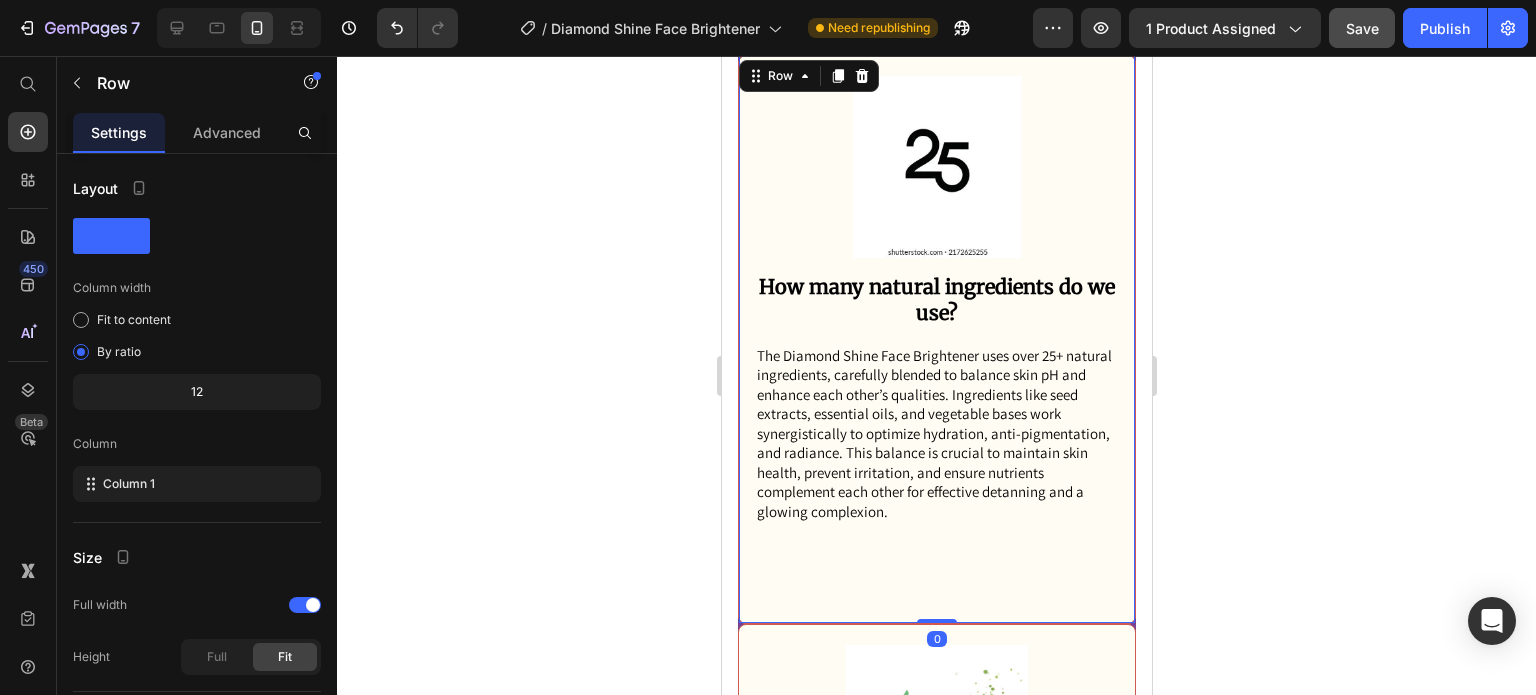 click on "Image How many natural ingredients do we use? Text Block The Diamond Shine Face Brightener uses over 25+ natural ingredients, carefully blended to balance skin pH and enhance each other’s qualities. Ingredients like seed extracts, essential oils, and vegetable bases work synergistically to optimize hydration, anti-pigmentation, and radiance. This balance is crucial to maintain skin health, prevent irritation, and ensure nutrients complement each other for effective detanning and a glowing complexion. Text Block Row   0" at bounding box center [936, 340] 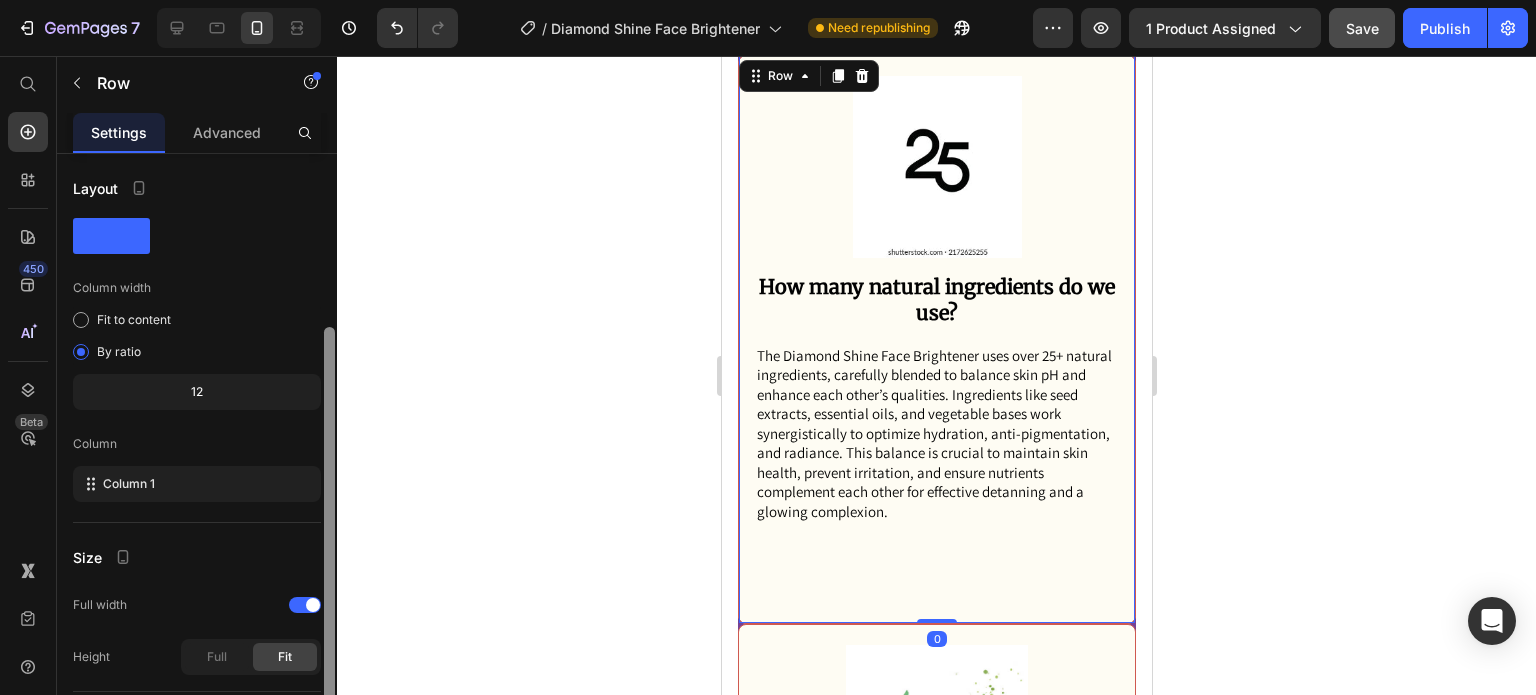 scroll, scrollTop: 100, scrollLeft: 0, axis: vertical 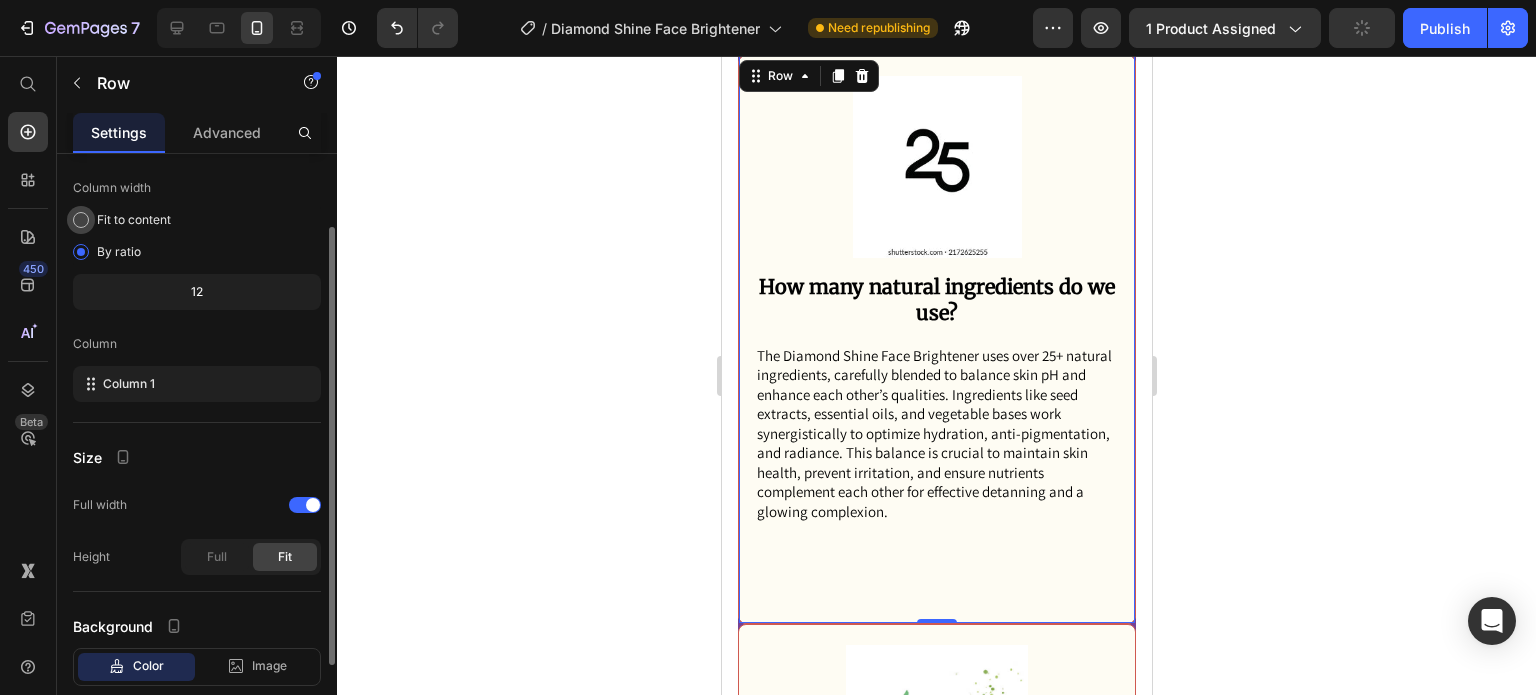 click on "Fit to content" at bounding box center [134, 220] 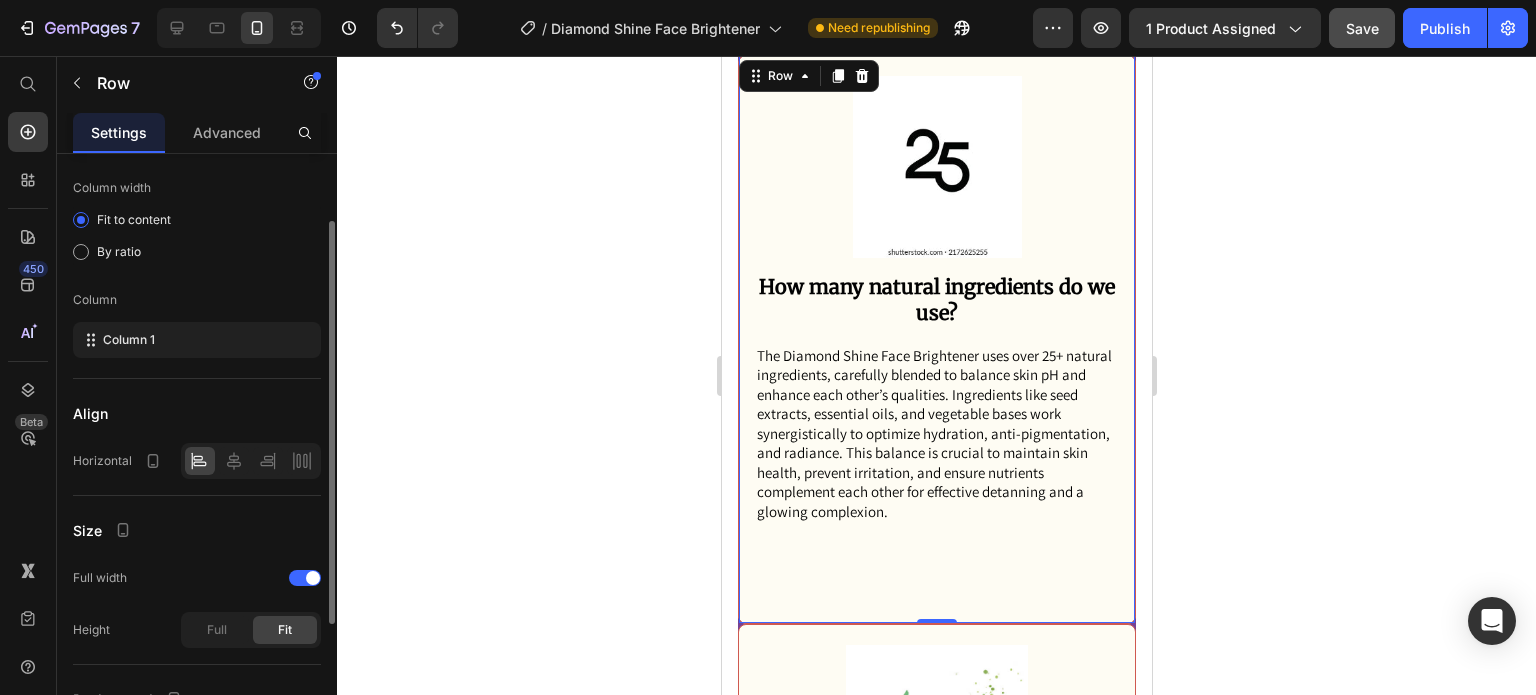 scroll, scrollTop: 288, scrollLeft: 0, axis: vertical 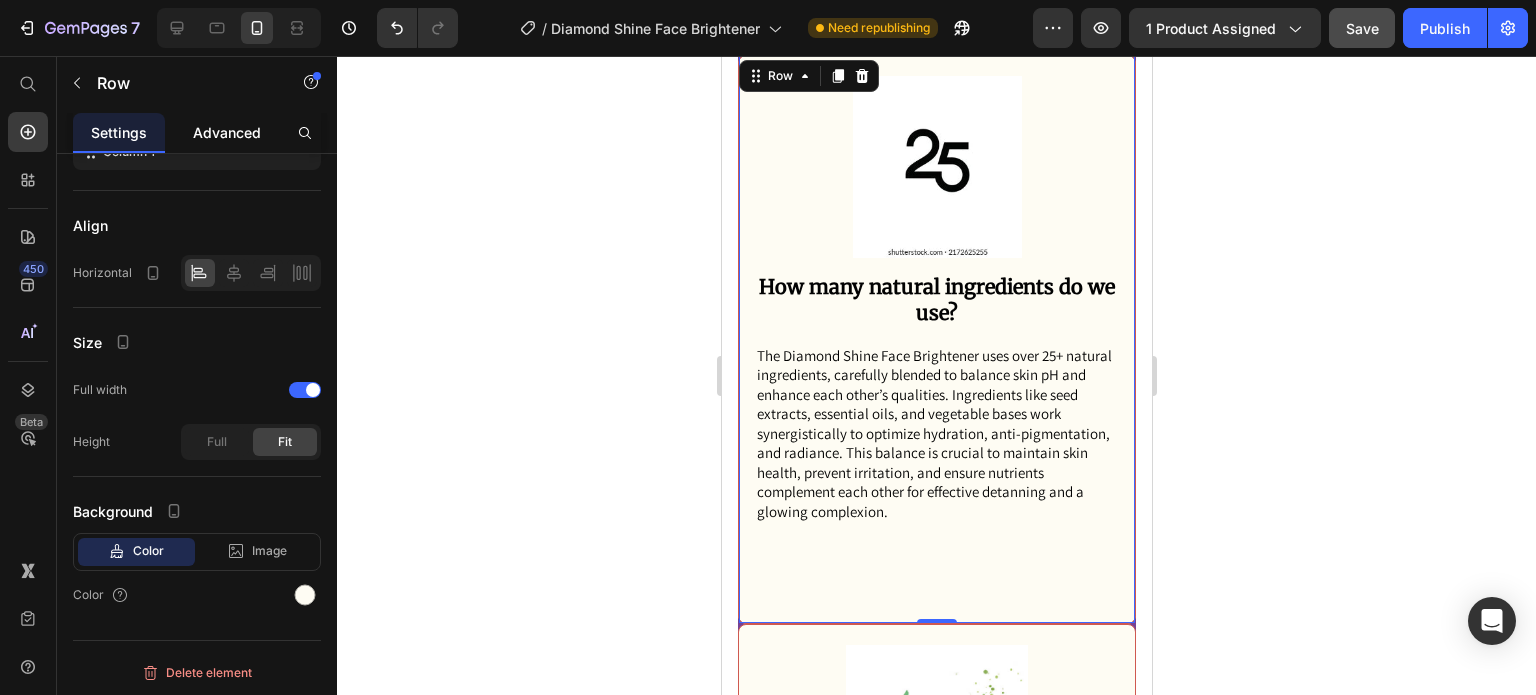 click on "Advanced" at bounding box center (227, 132) 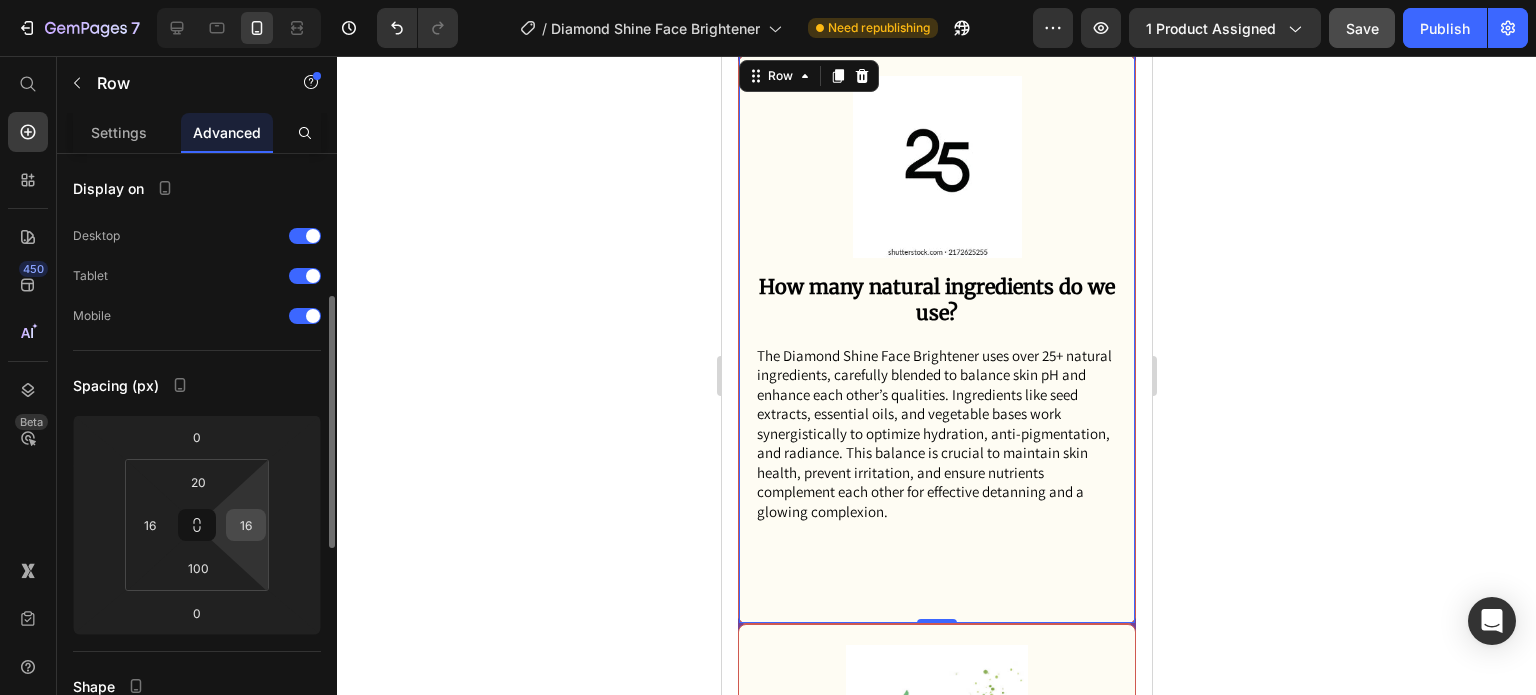 scroll, scrollTop: 100, scrollLeft: 0, axis: vertical 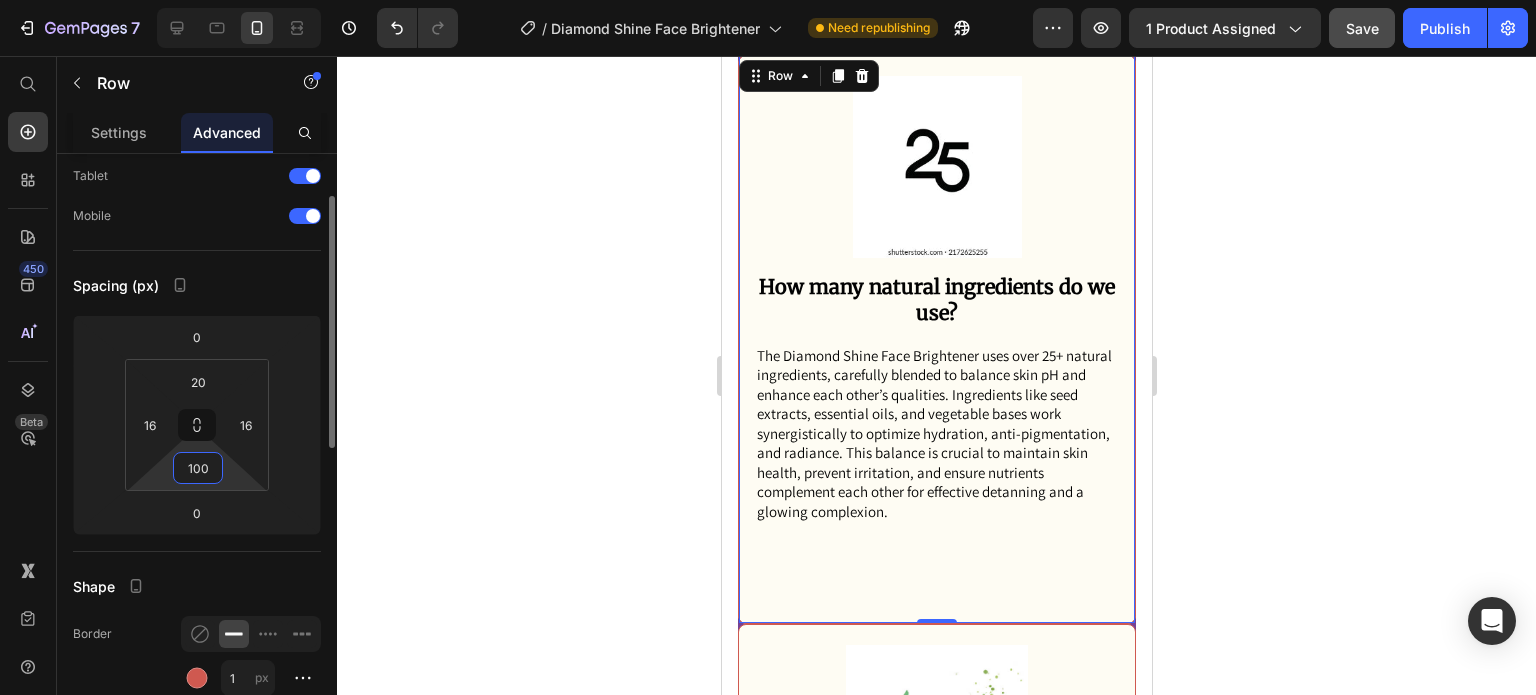 click on "100" at bounding box center [198, 468] 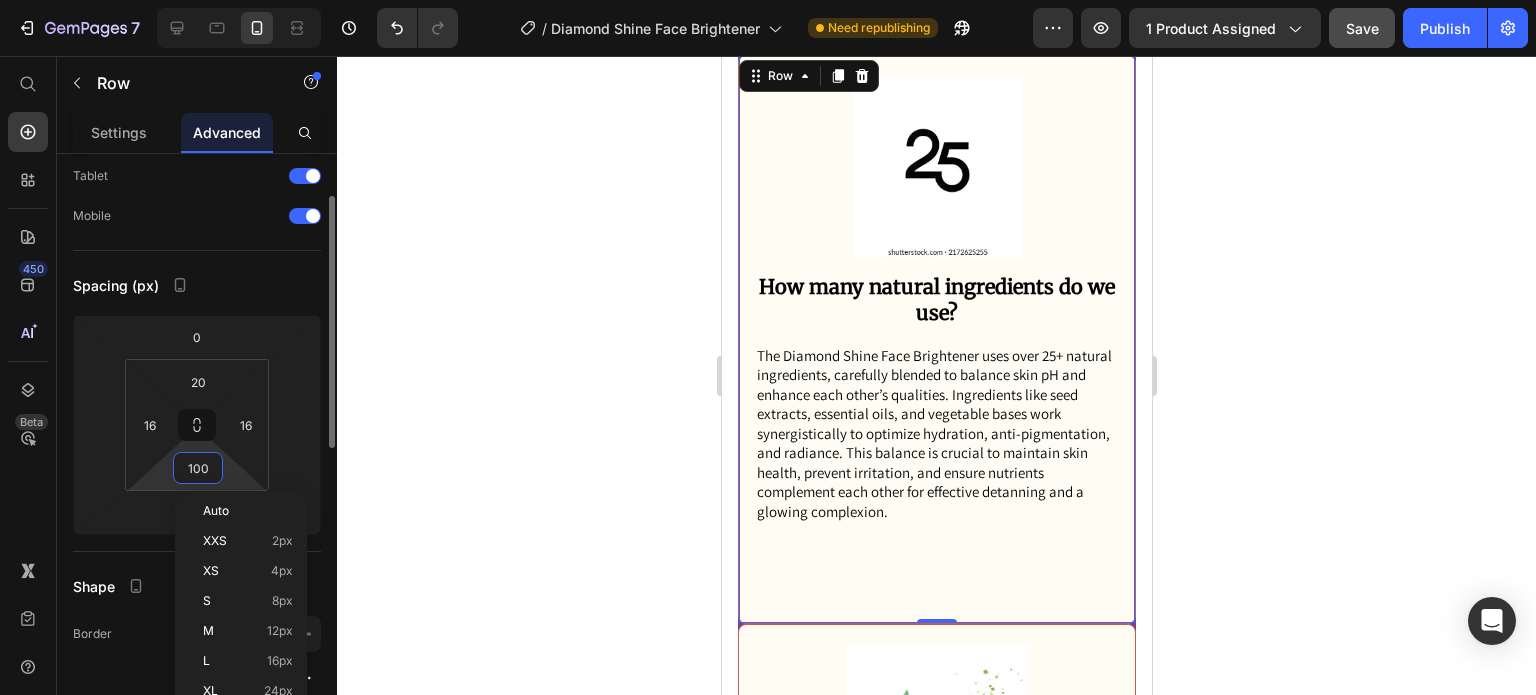 type on "2" 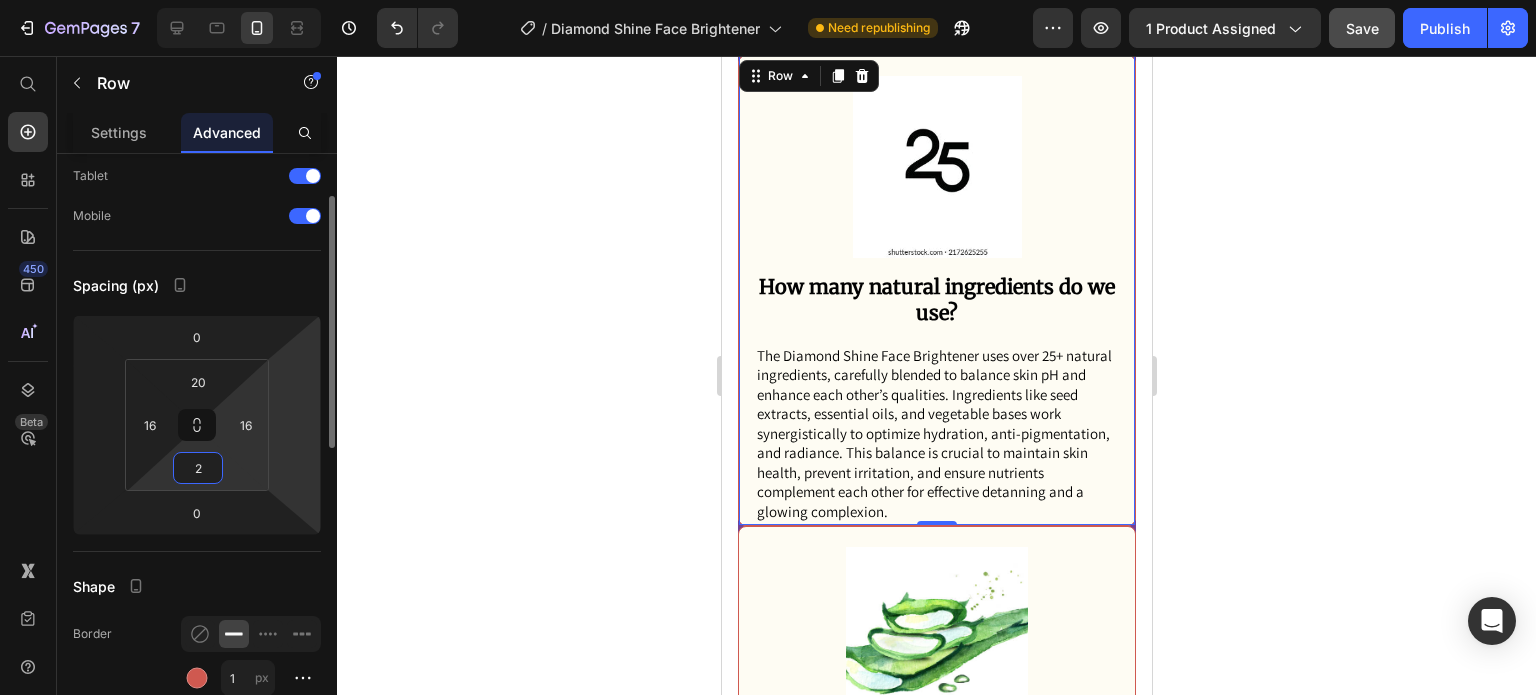 type on "20" 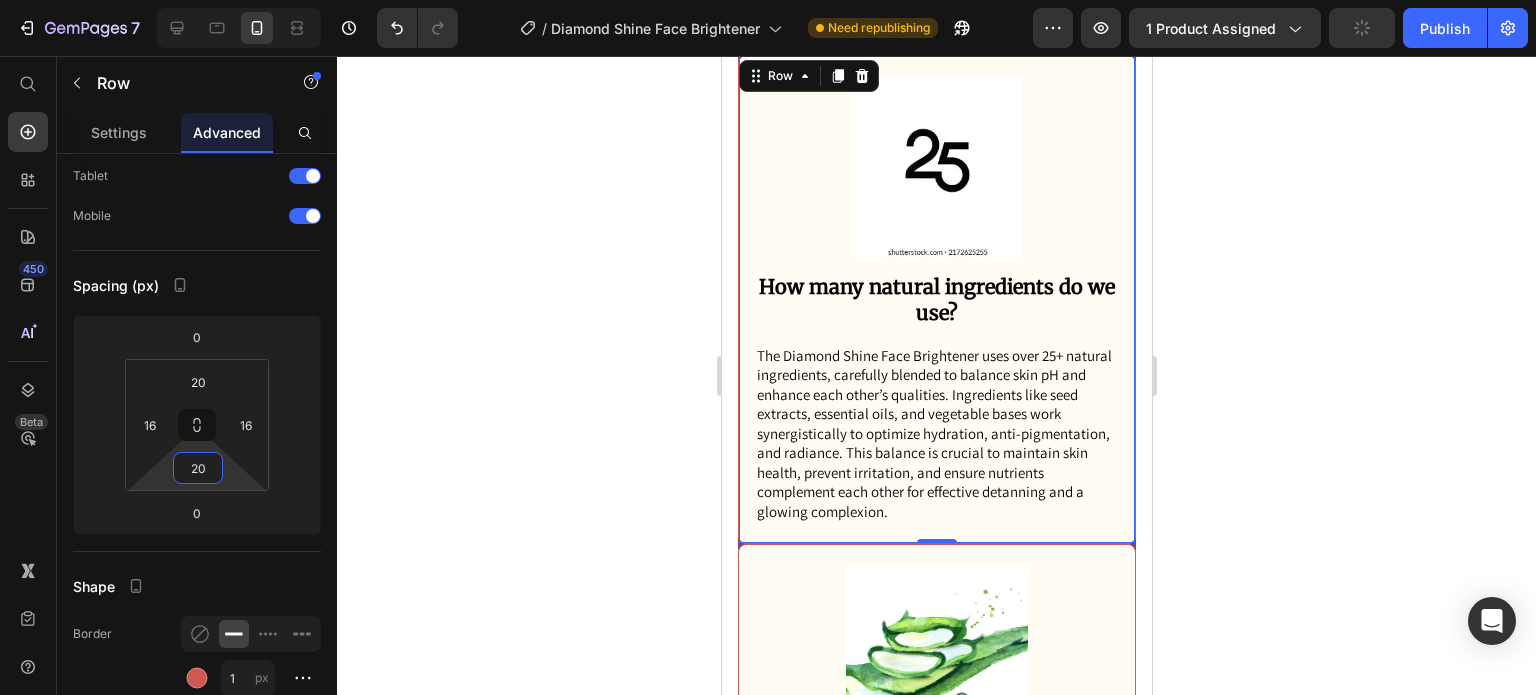 click 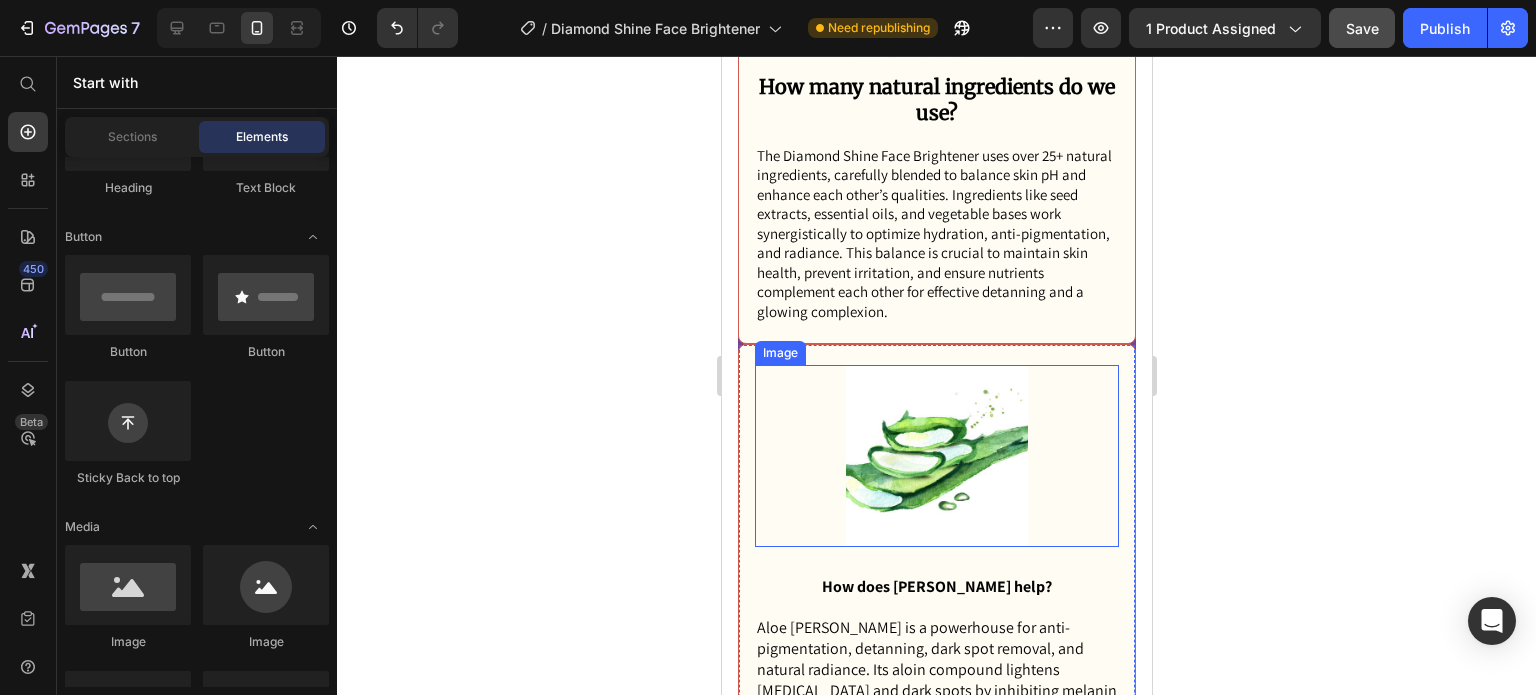 scroll, scrollTop: 3947, scrollLeft: 0, axis: vertical 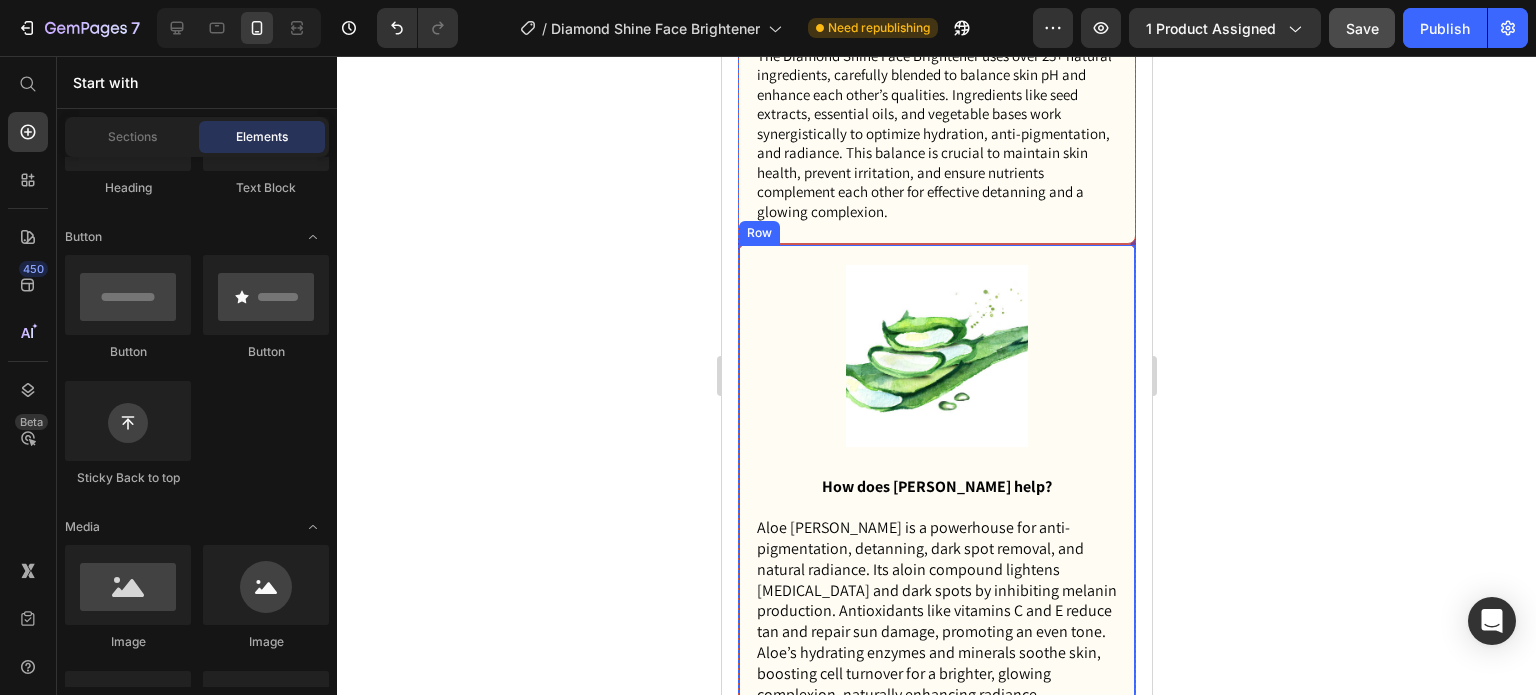 click at bounding box center [936, 356] 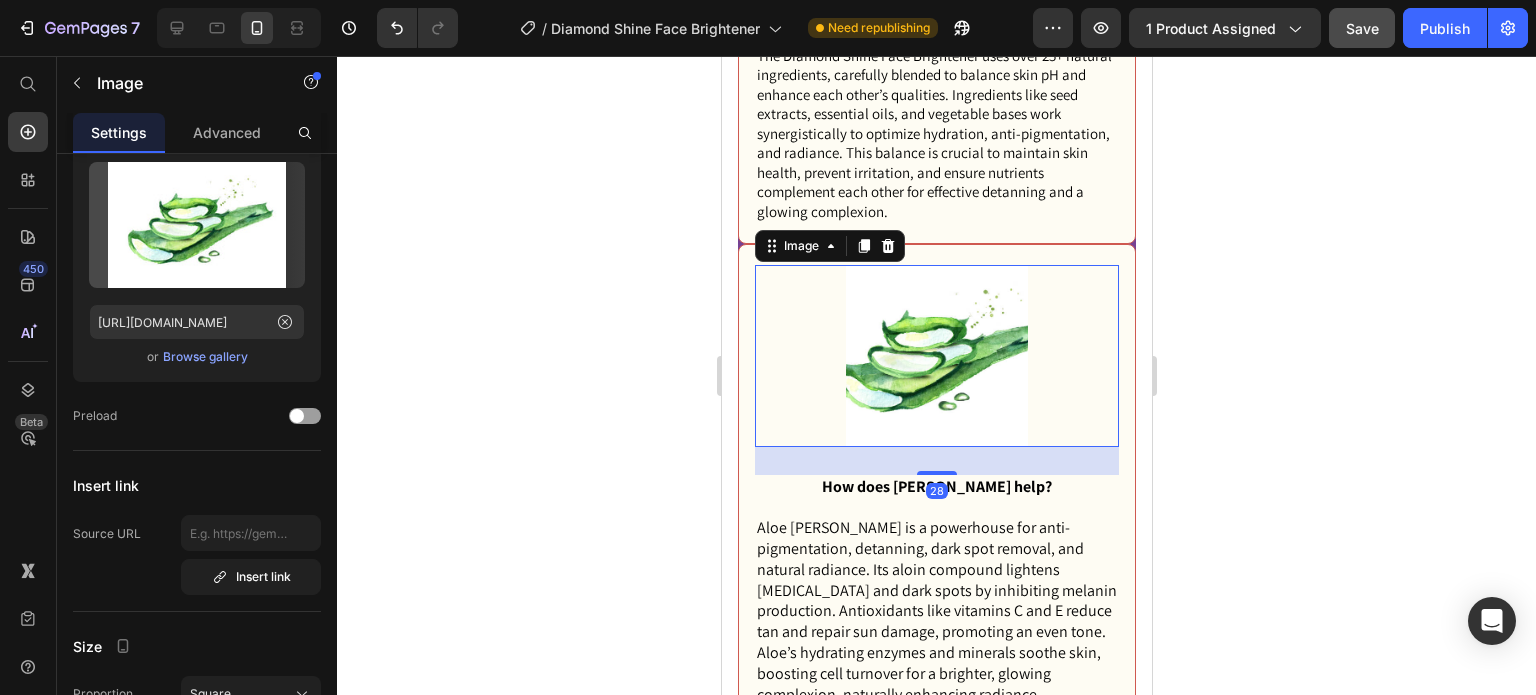 scroll, scrollTop: 0, scrollLeft: 0, axis: both 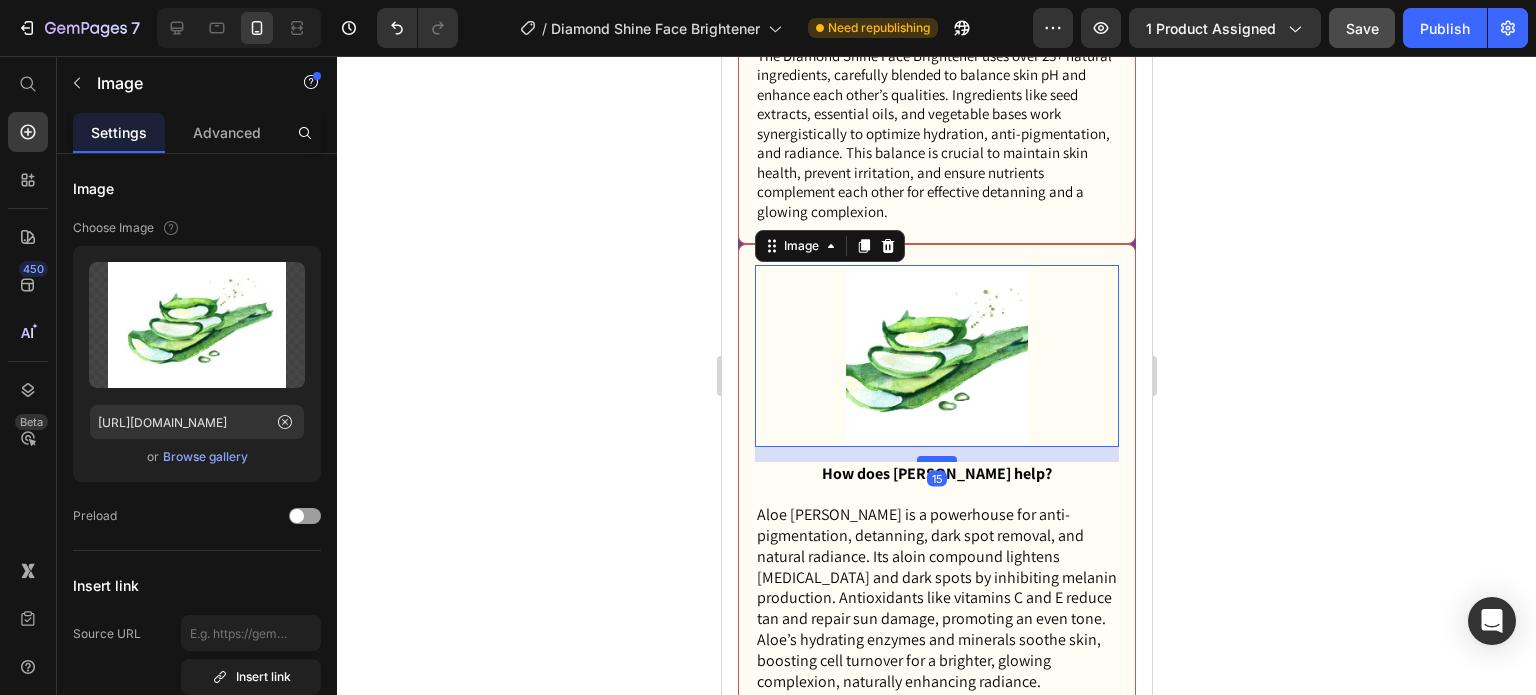 drag, startPoint x: 926, startPoint y: 450, endPoint x: 928, endPoint y: 437, distance: 13.152946 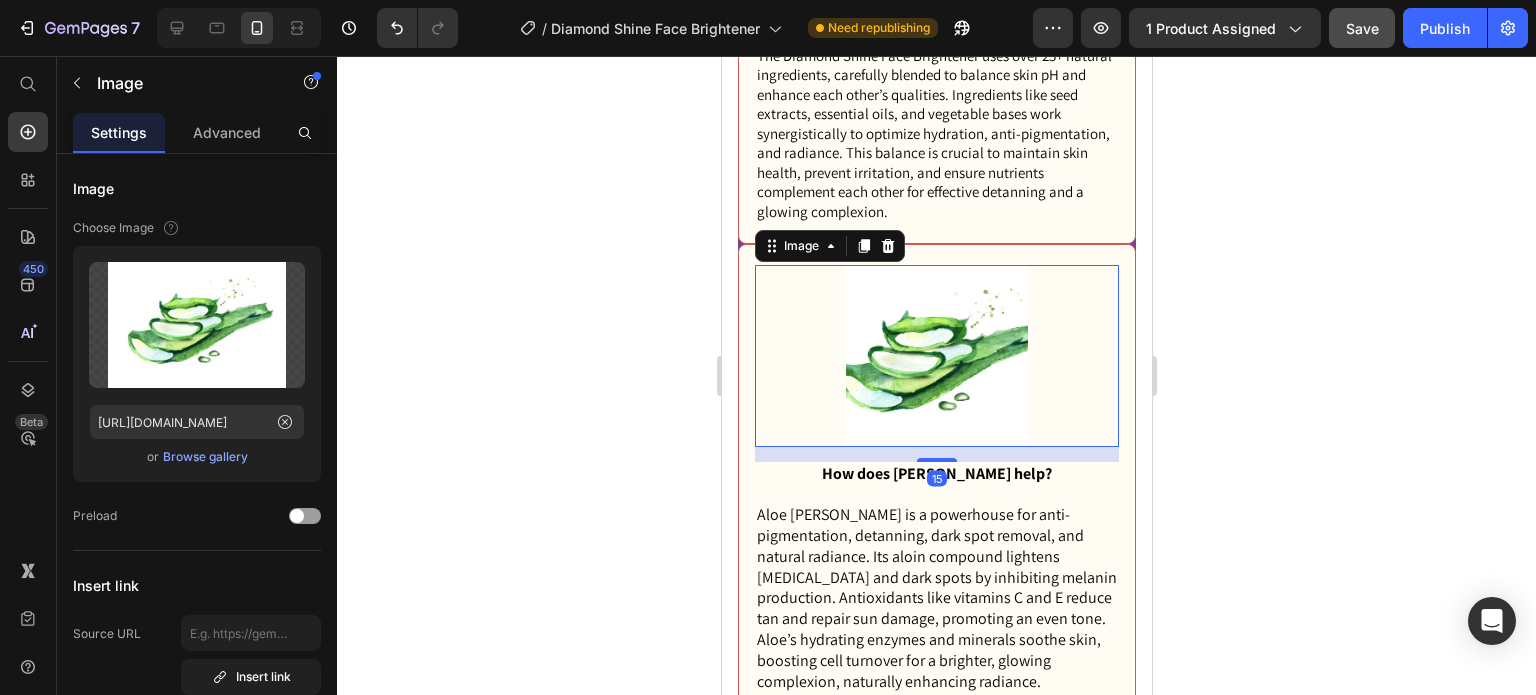 click 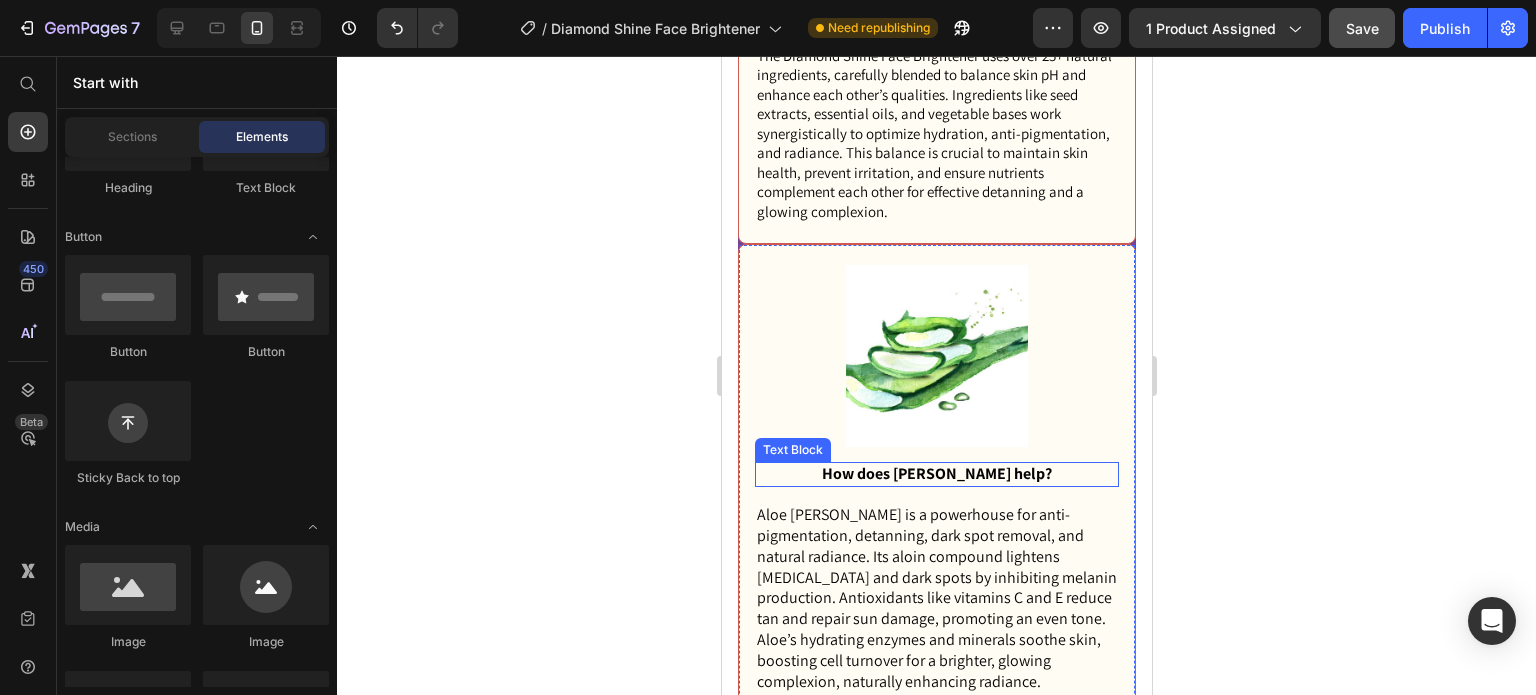 click on "How does [PERSON_NAME] help?" at bounding box center (936, 474) 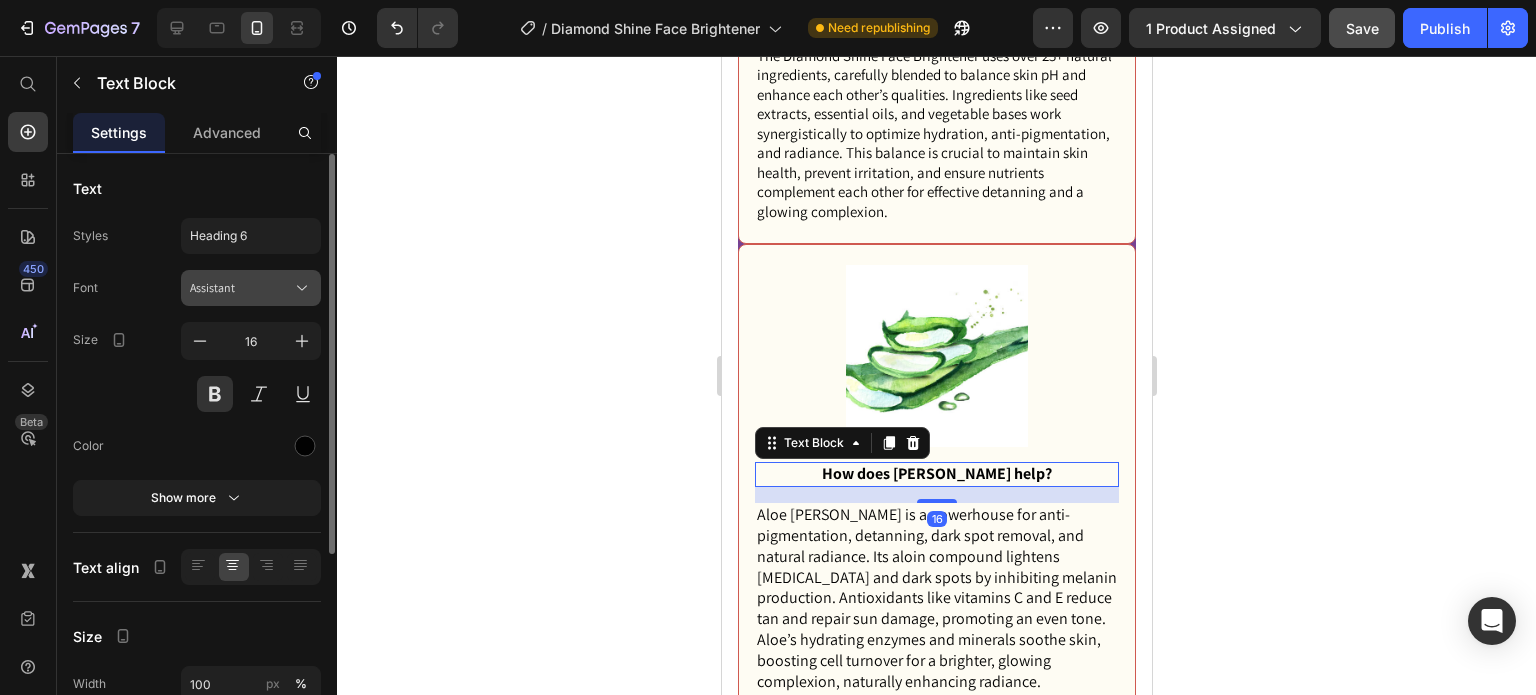 click on "Assistant" at bounding box center (241, 288) 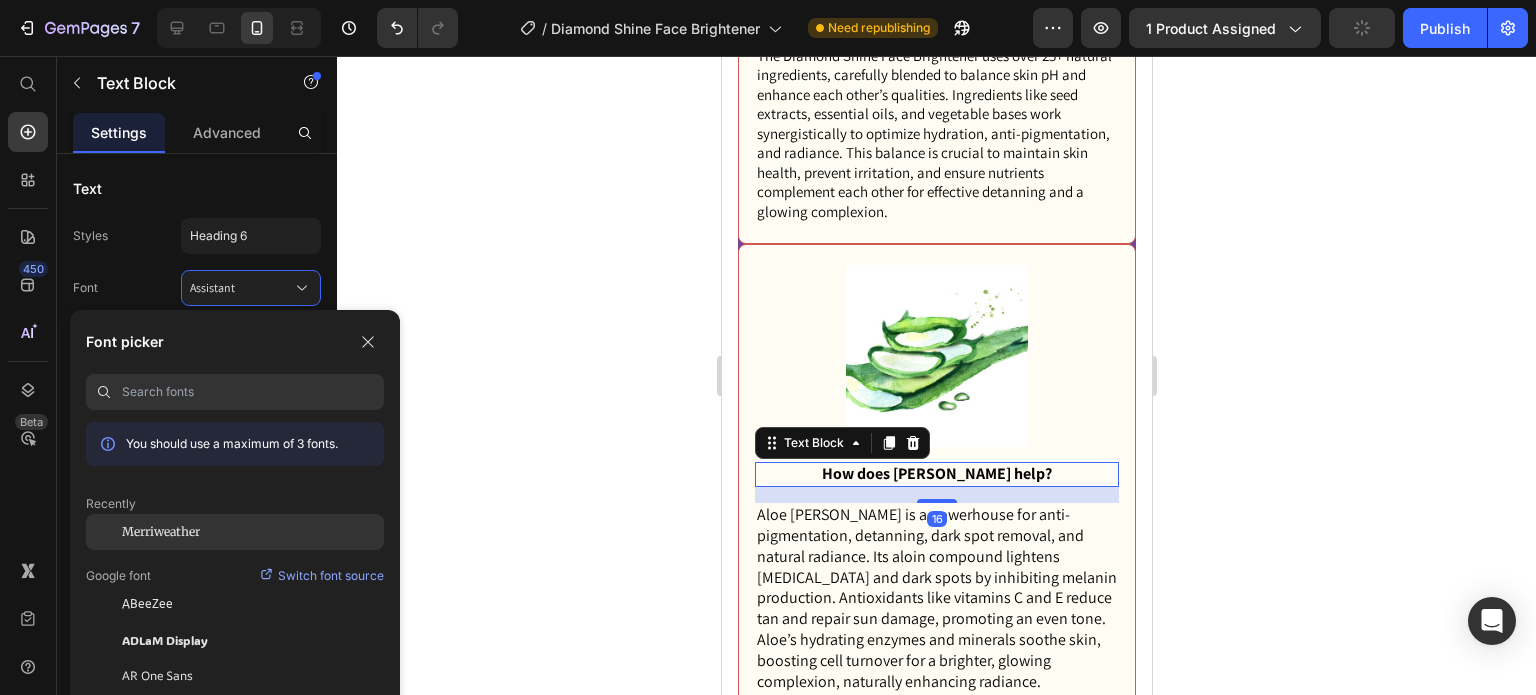 click on "Merriweather" at bounding box center [161, 532] 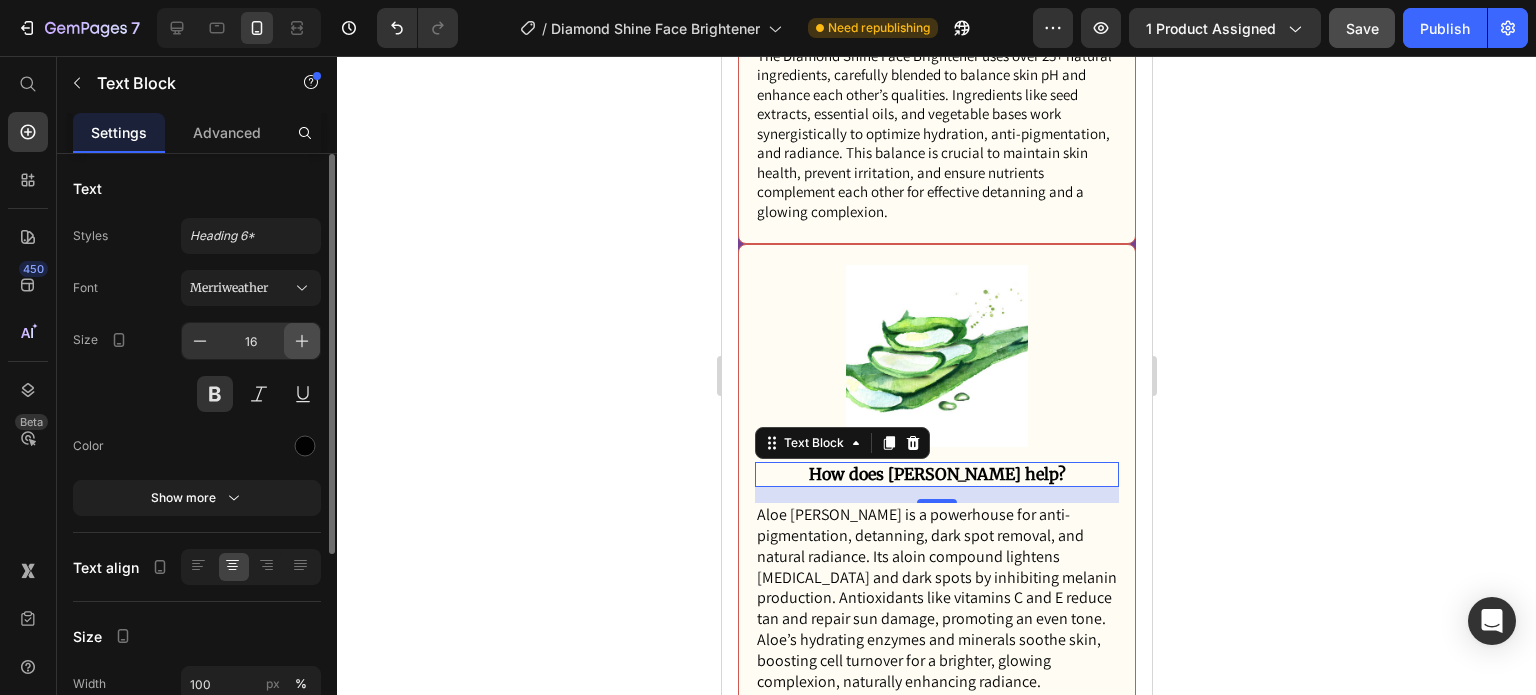 click 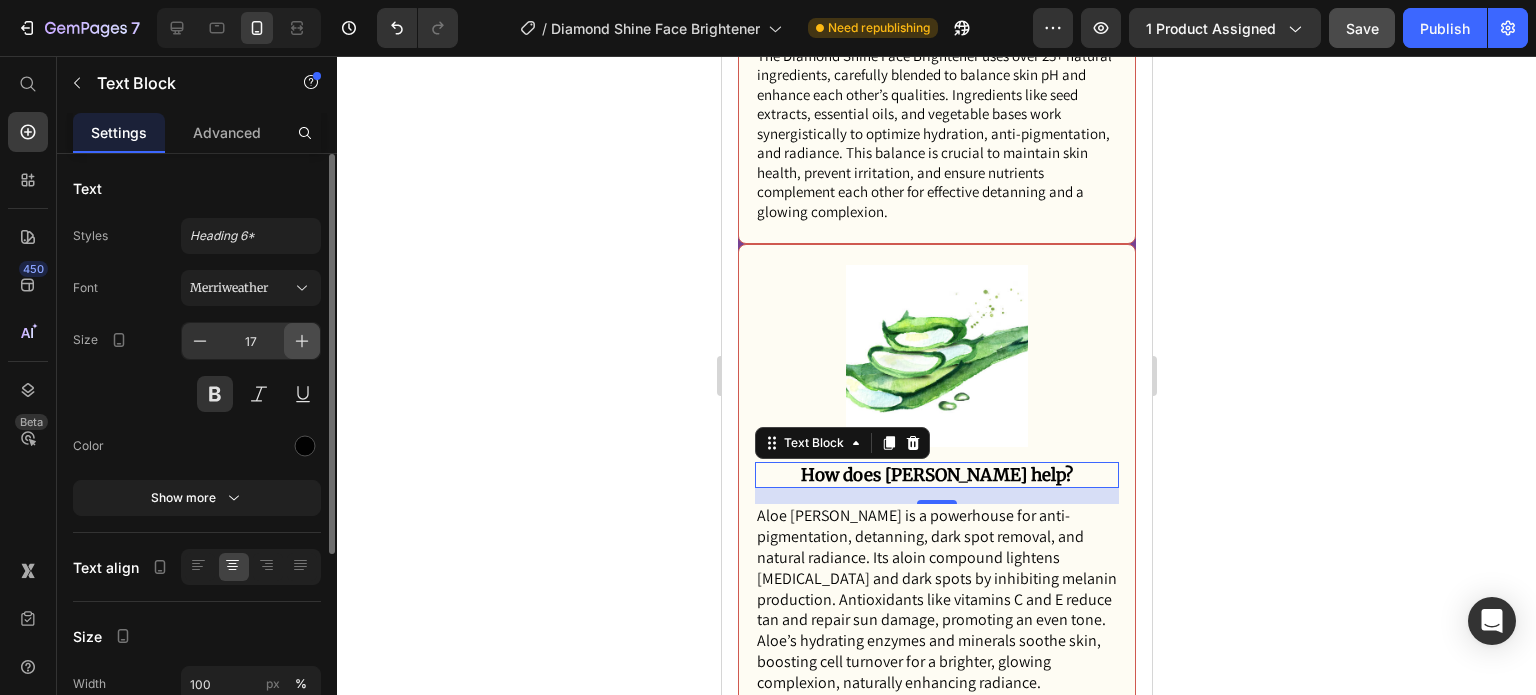 click 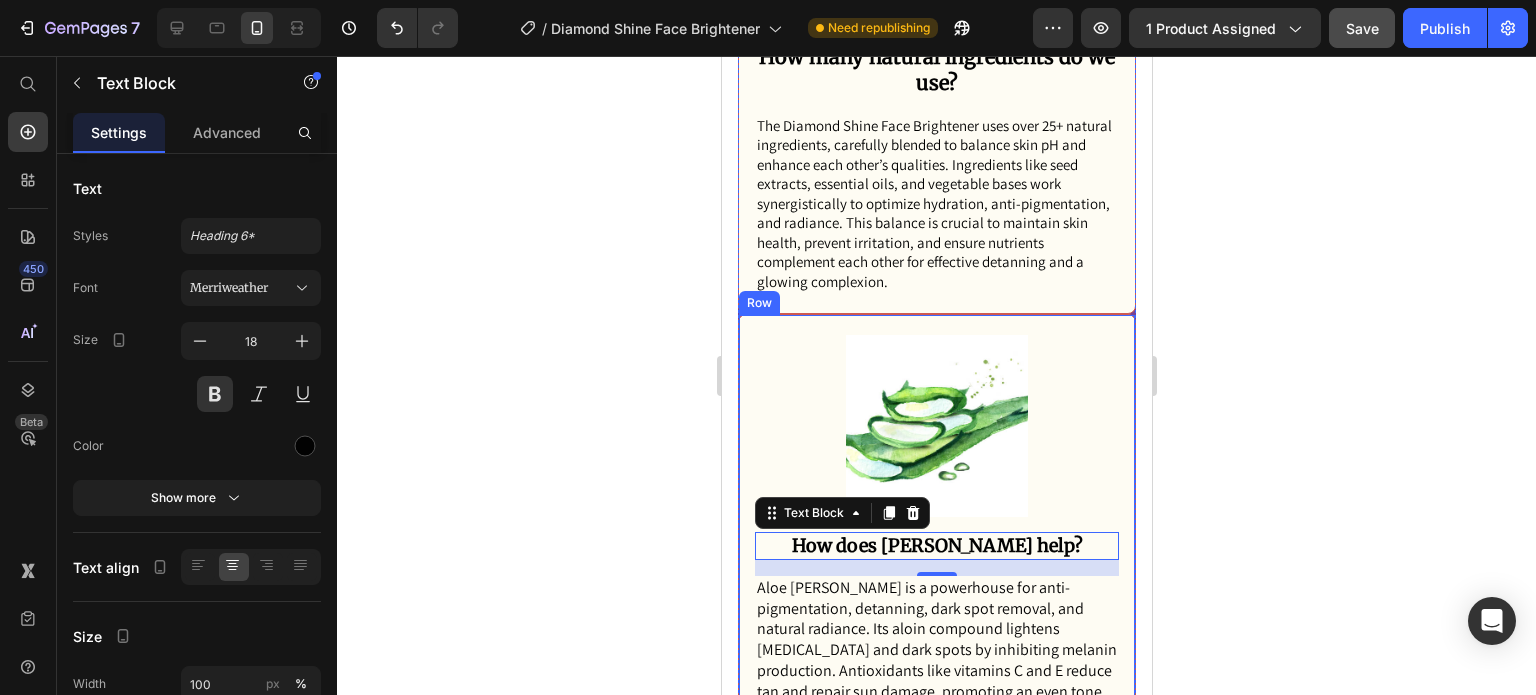 scroll, scrollTop: 3847, scrollLeft: 0, axis: vertical 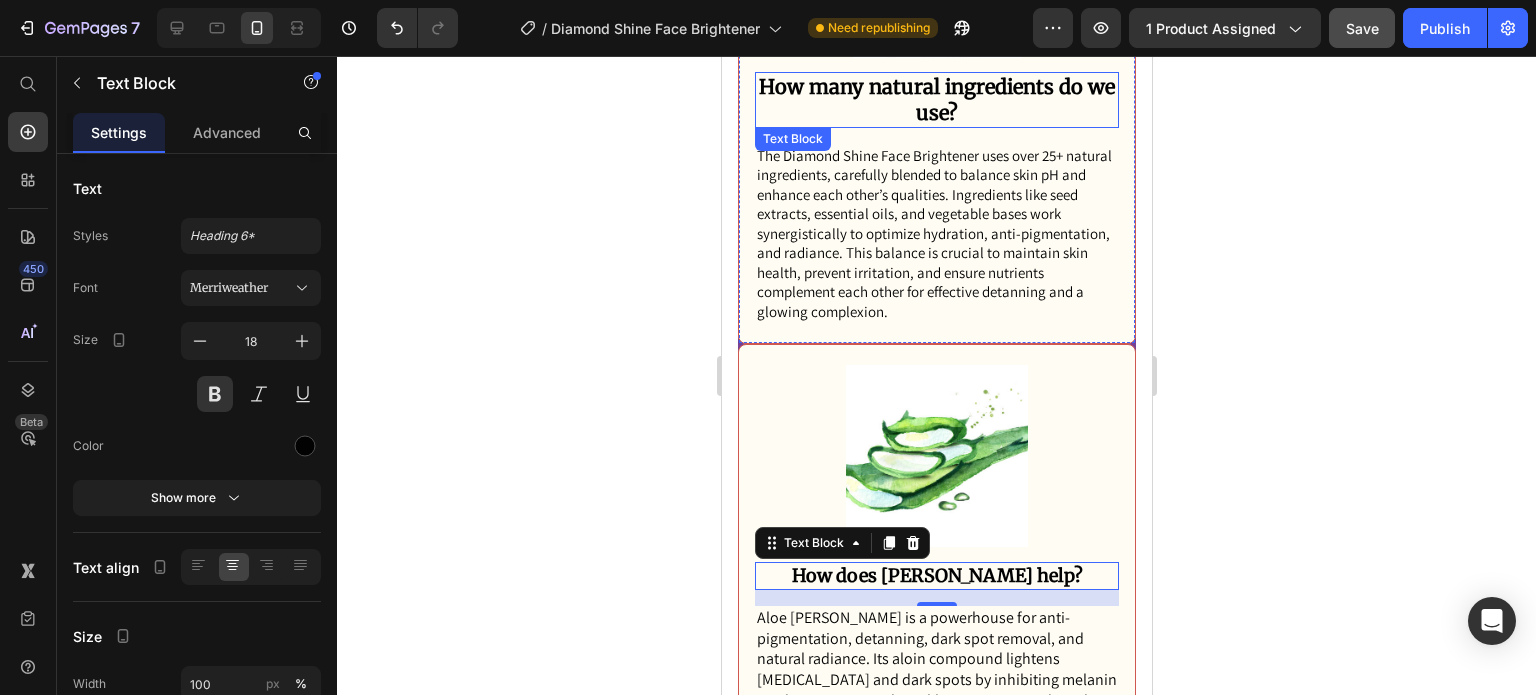 click on "How many natural ingredients do we use?" at bounding box center [936, 100] 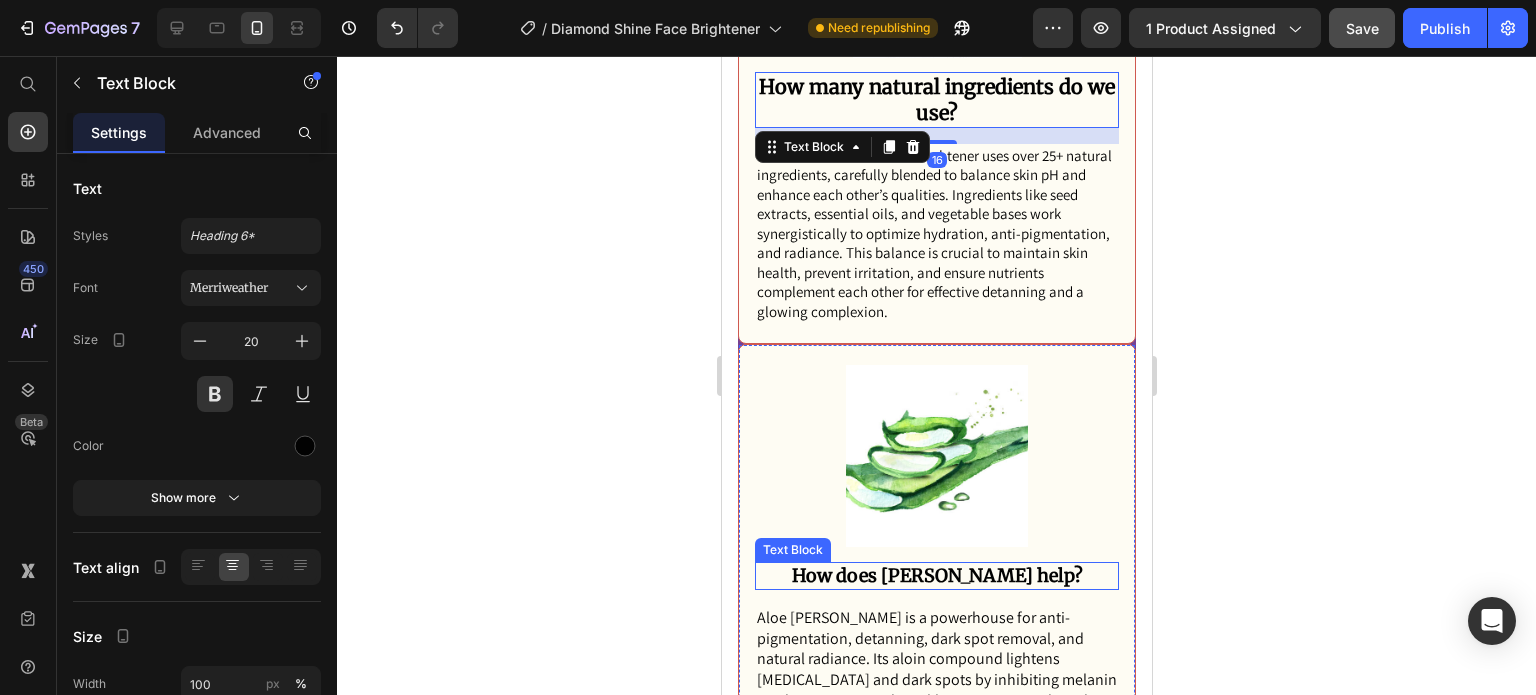 click on "How does [PERSON_NAME] help?" at bounding box center [936, 575] 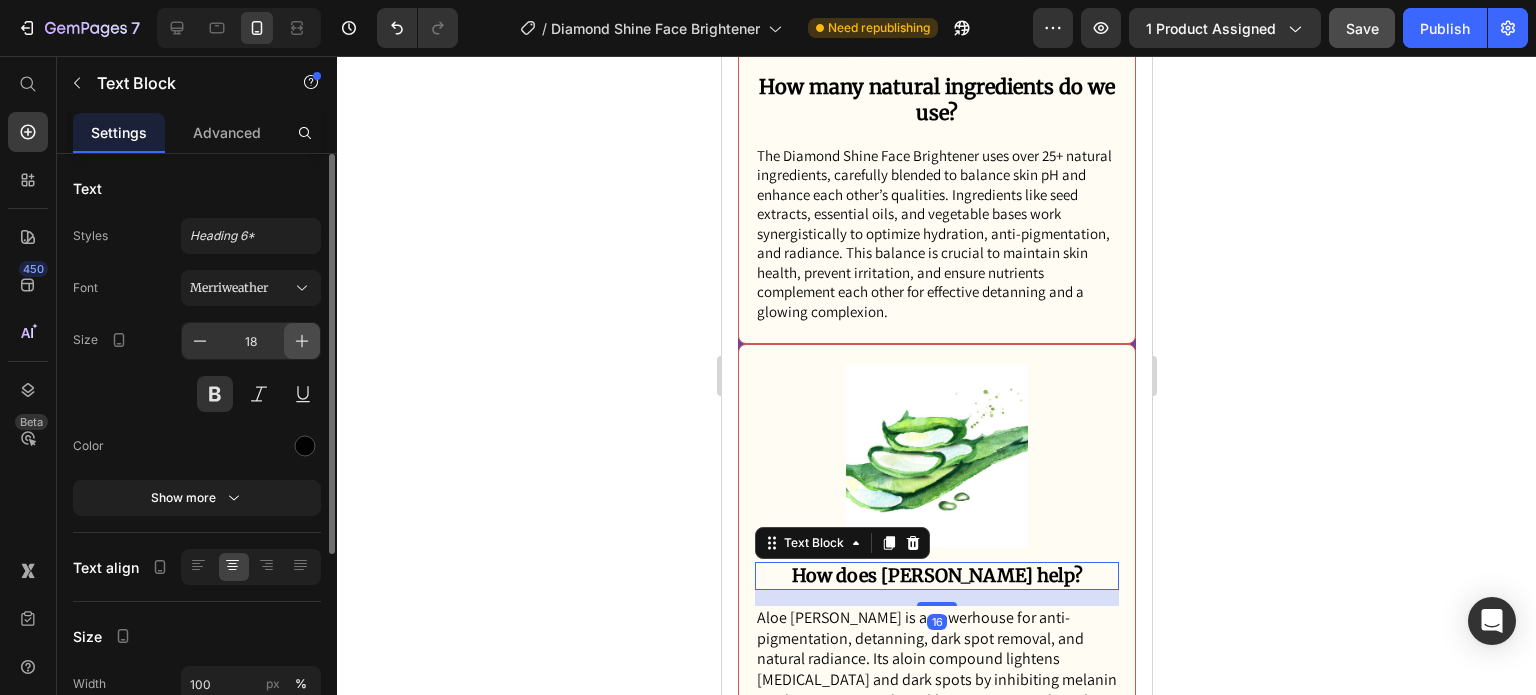 click at bounding box center [302, 341] 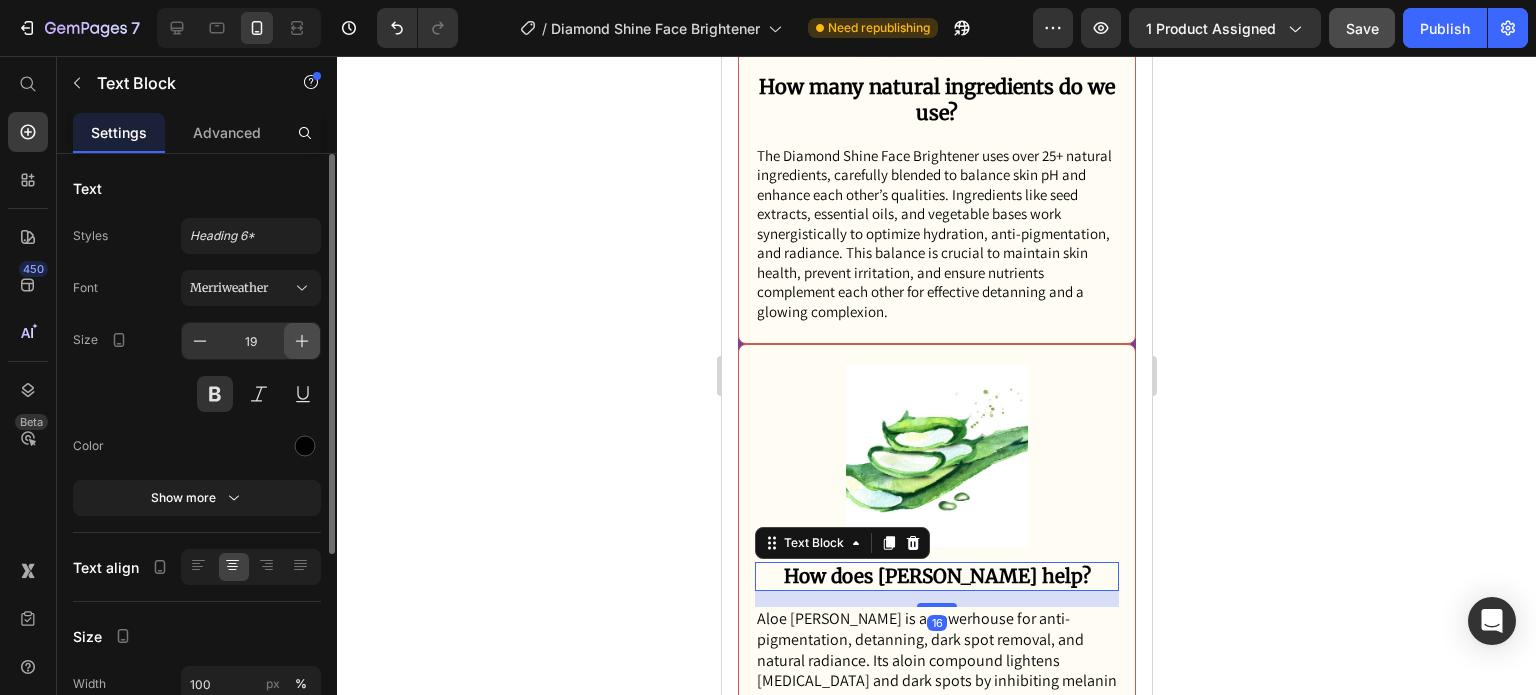 click at bounding box center (302, 341) 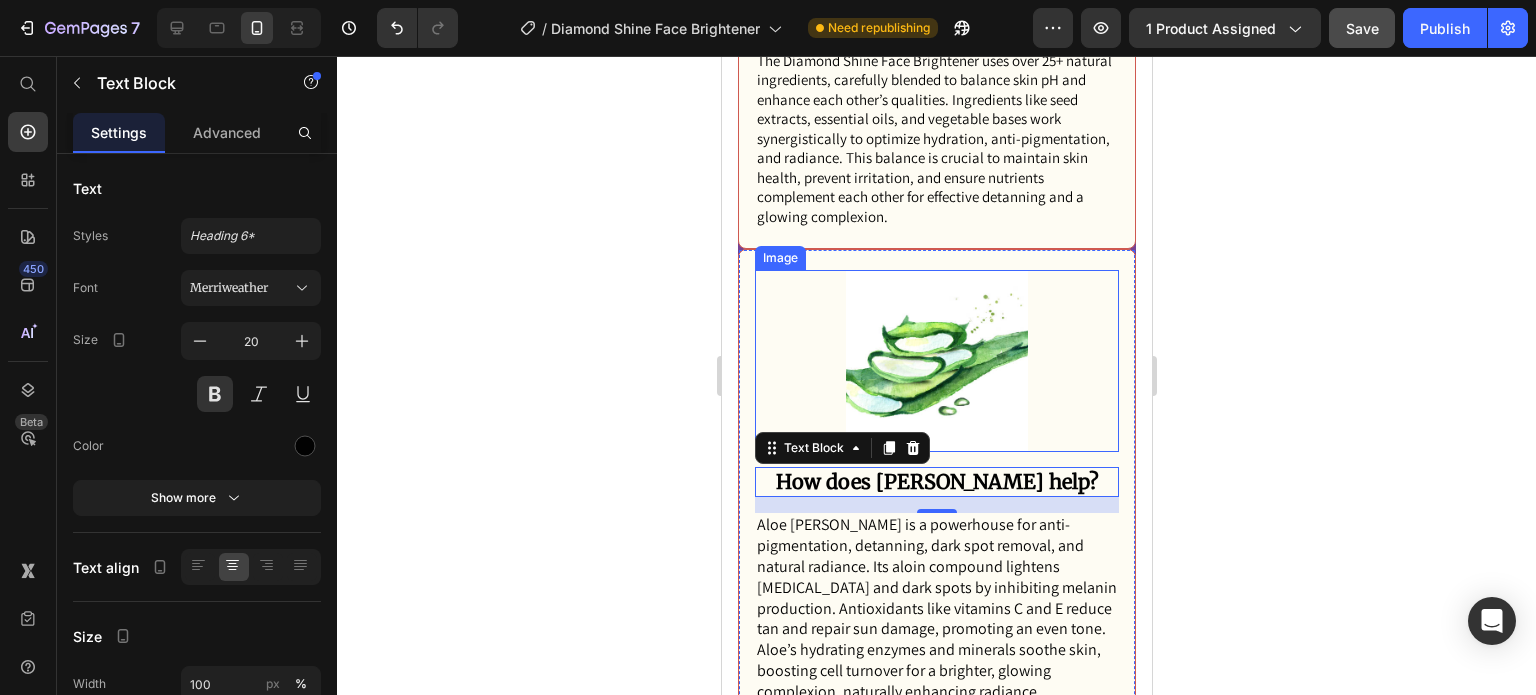 scroll, scrollTop: 3947, scrollLeft: 0, axis: vertical 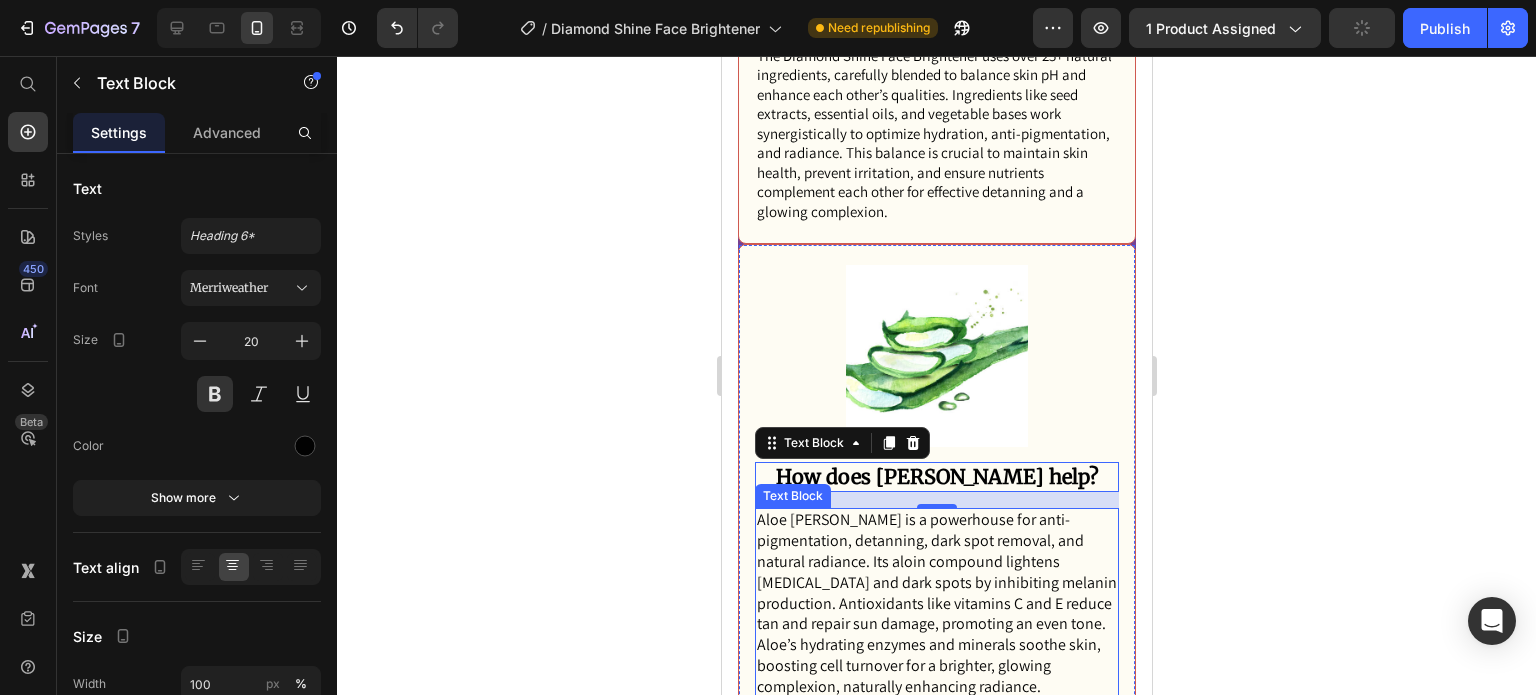 click on "Aloe [PERSON_NAME] is a powerhouse for anti-pigmentation, detanning, dark spot removal, and natural radiance. Its aloin compound lightens [MEDICAL_DATA] and dark spots by inhibiting melanin production. Antioxidants like vitamins C and E reduce tan and repair sun damage, promoting an even tone. Aloe’s hydrating enzymes and minerals soothe skin, boosting cell turnover for a brighter, glowing complexion, naturally enhancing radiance." at bounding box center [936, 603] 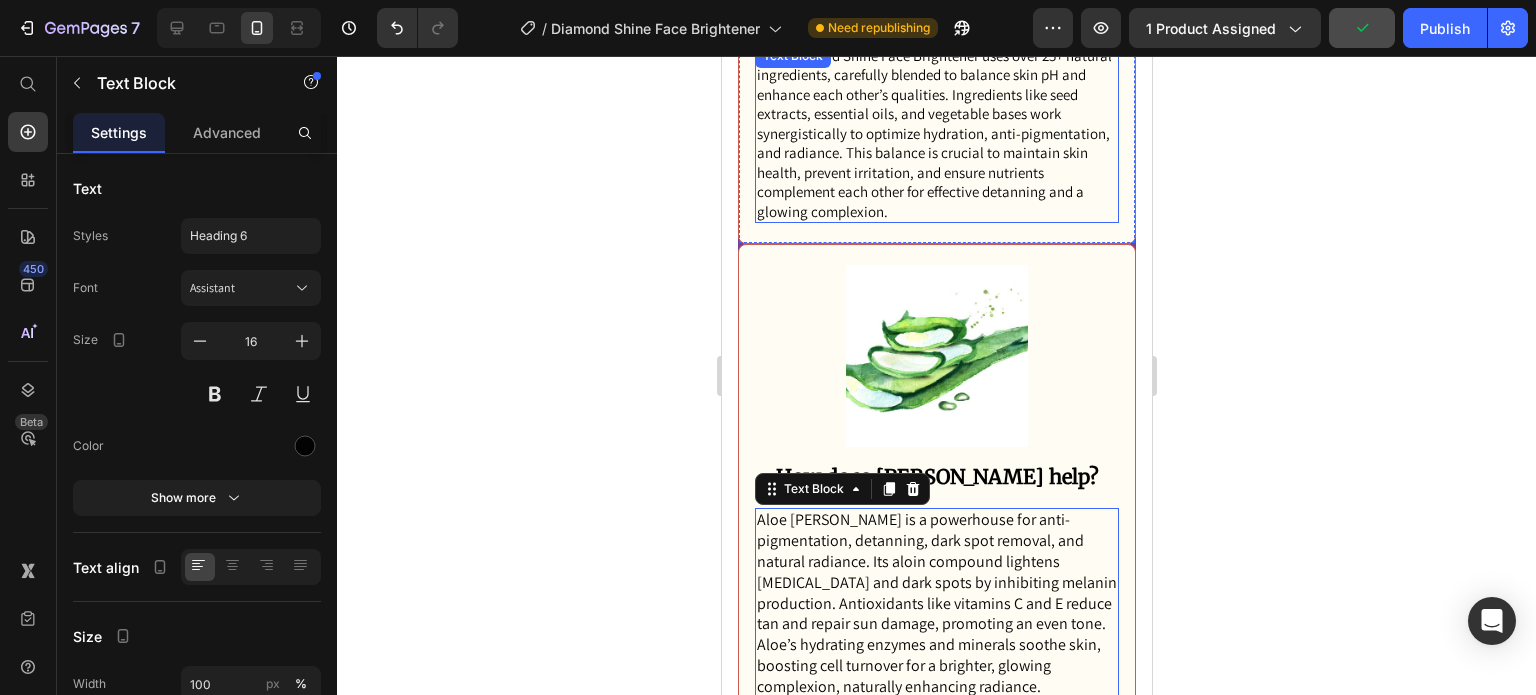 click on "The Diamond Shine Face Brightener uses over 25+ natural ingredients, carefully blended to balance skin pH and enhance each other’s qualities. Ingredients like seed extracts, essential oils, and vegetable bases work synergistically to optimize hydration, anti-pigmentation, and radiance. This balance is crucial to maintain skin health, prevent irritation, and ensure nutrients complement each other for effective detanning and a glowing complexion." at bounding box center (936, 134) 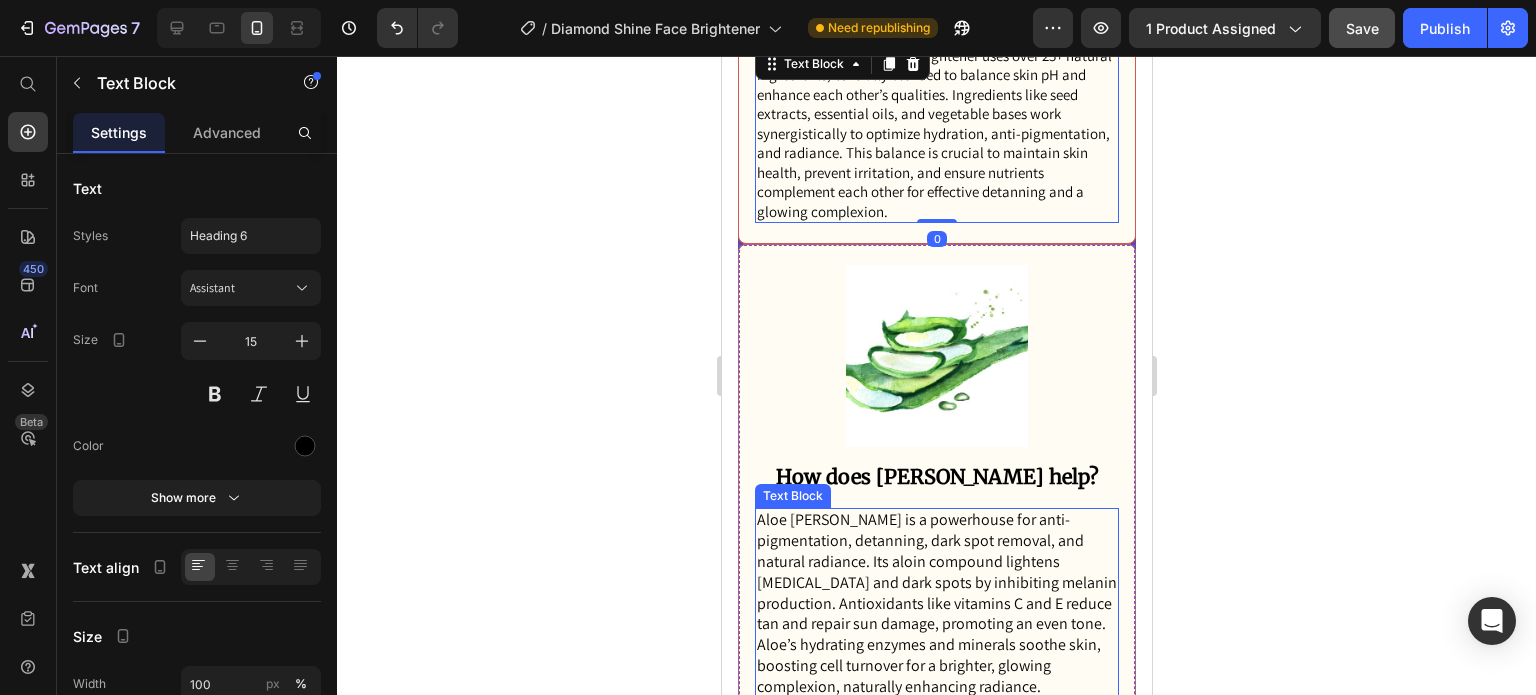 click on "Aloe [PERSON_NAME] is a powerhouse for anti-pigmentation, detanning, dark spot removal, and natural radiance. Its aloin compound lightens [MEDICAL_DATA] and dark spots by inhibiting melanin production. Antioxidants like vitamins C and E reduce tan and repair sun damage, promoting an even tone. Aloe’s hydrating enzymes and minerals soothe skin, boosting cell turnover for a brighter, glowing complexion, naturally enhancing radiance." at bounding box center [936, 603] 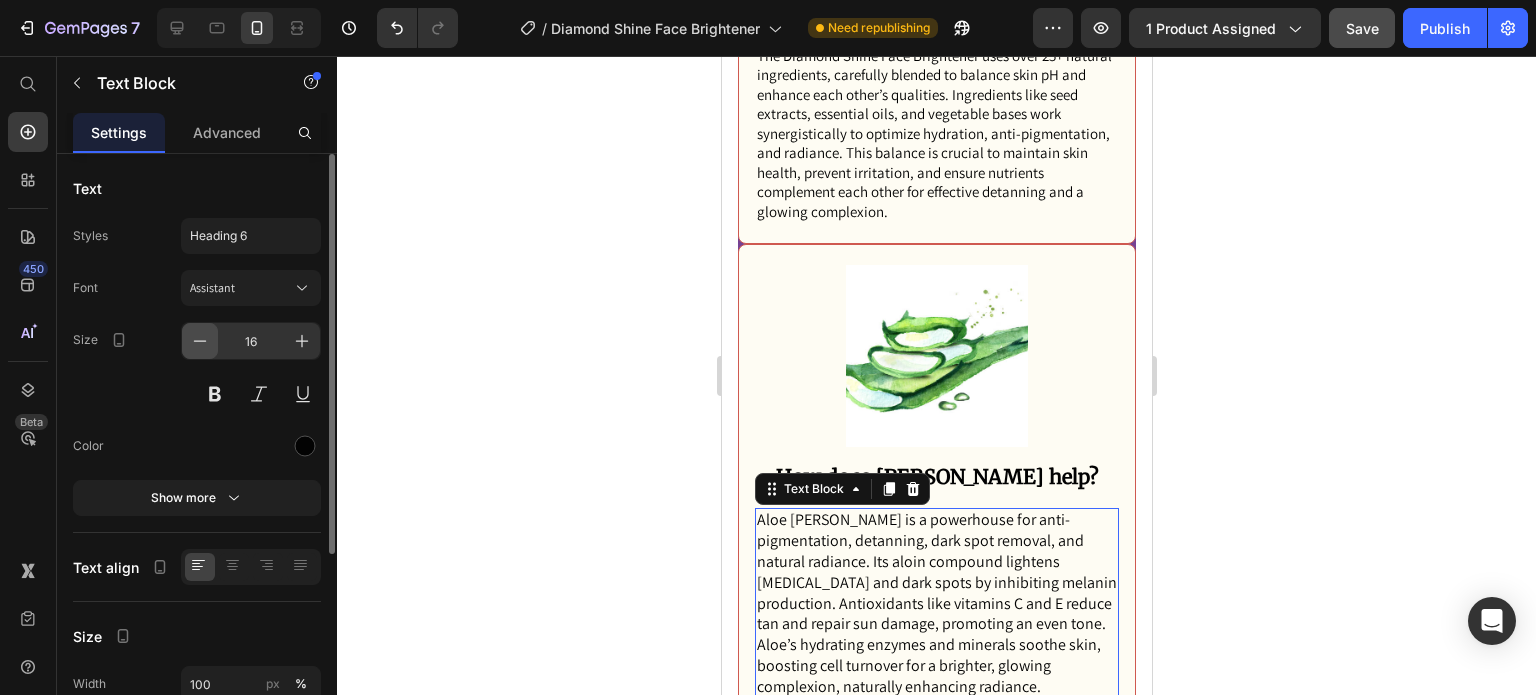click at bounding box center [200, 341] 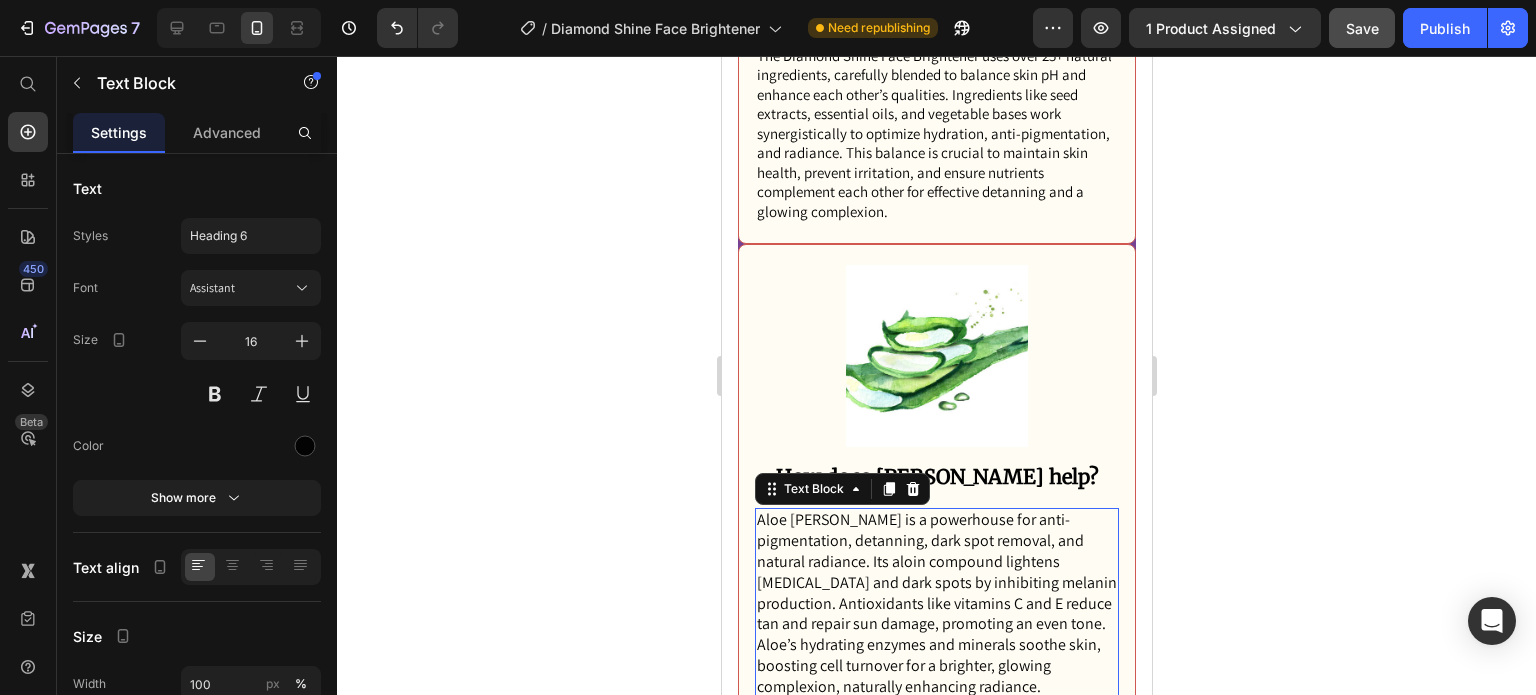 type on "15" 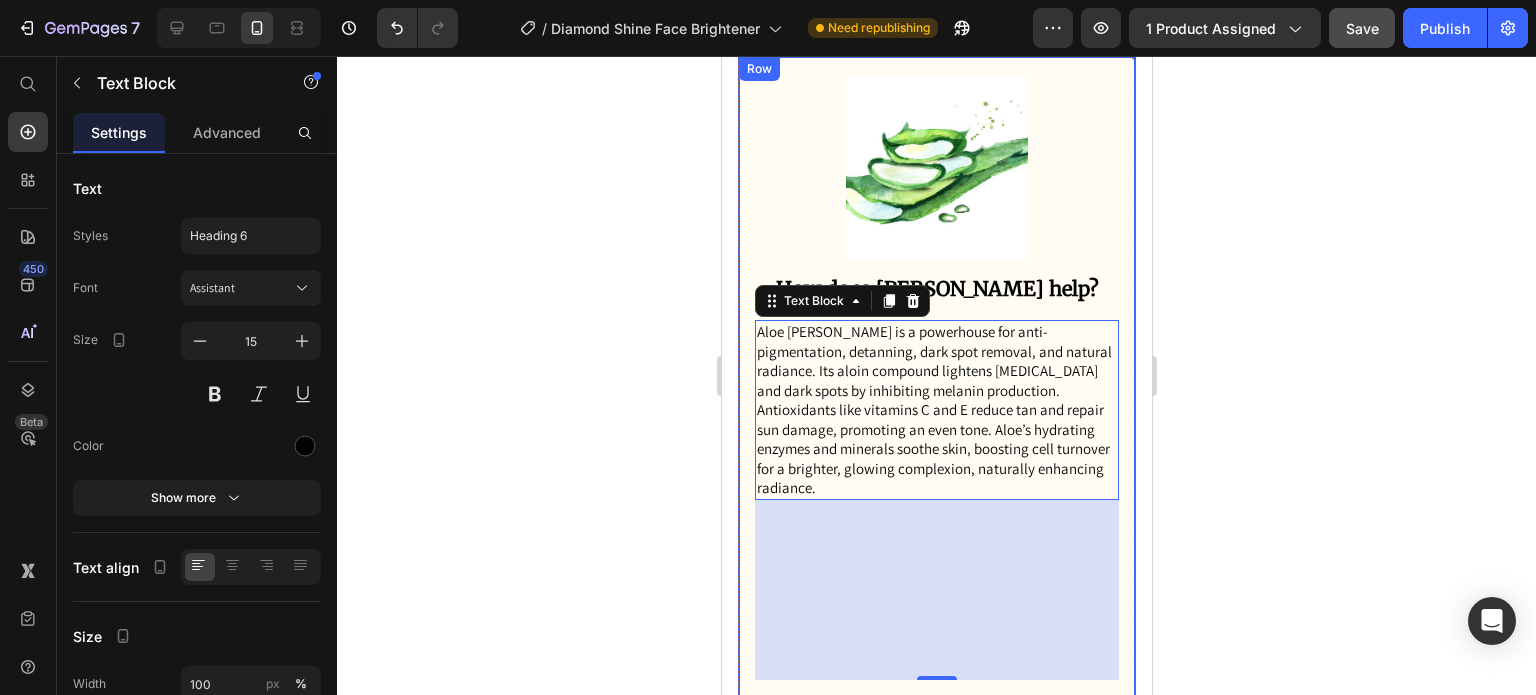 scroll, scrollTop: 4247, scrollLeft: 0, axis: vertical 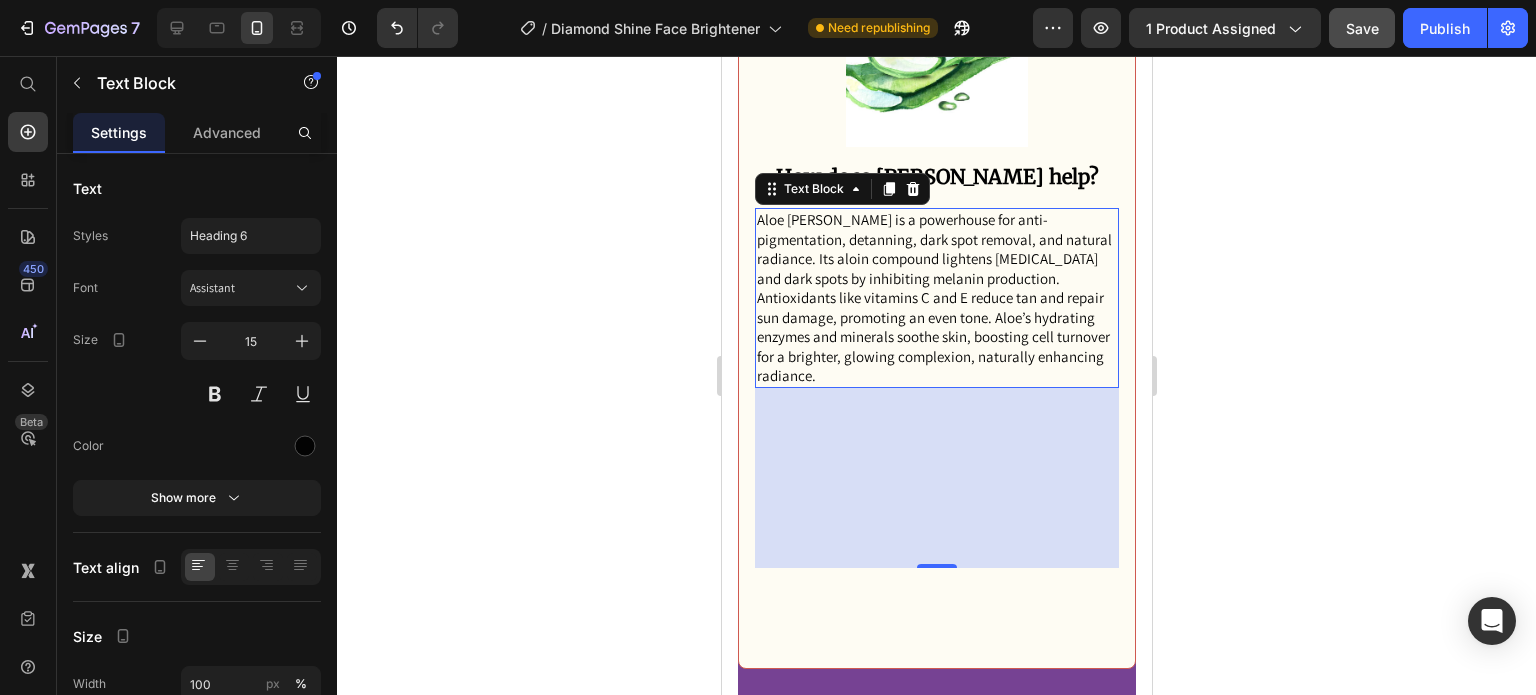 drag, startPoint x: 920, startPoint y: 543, endPoint x: 957, endPoint y: 352, distance: 194.55077 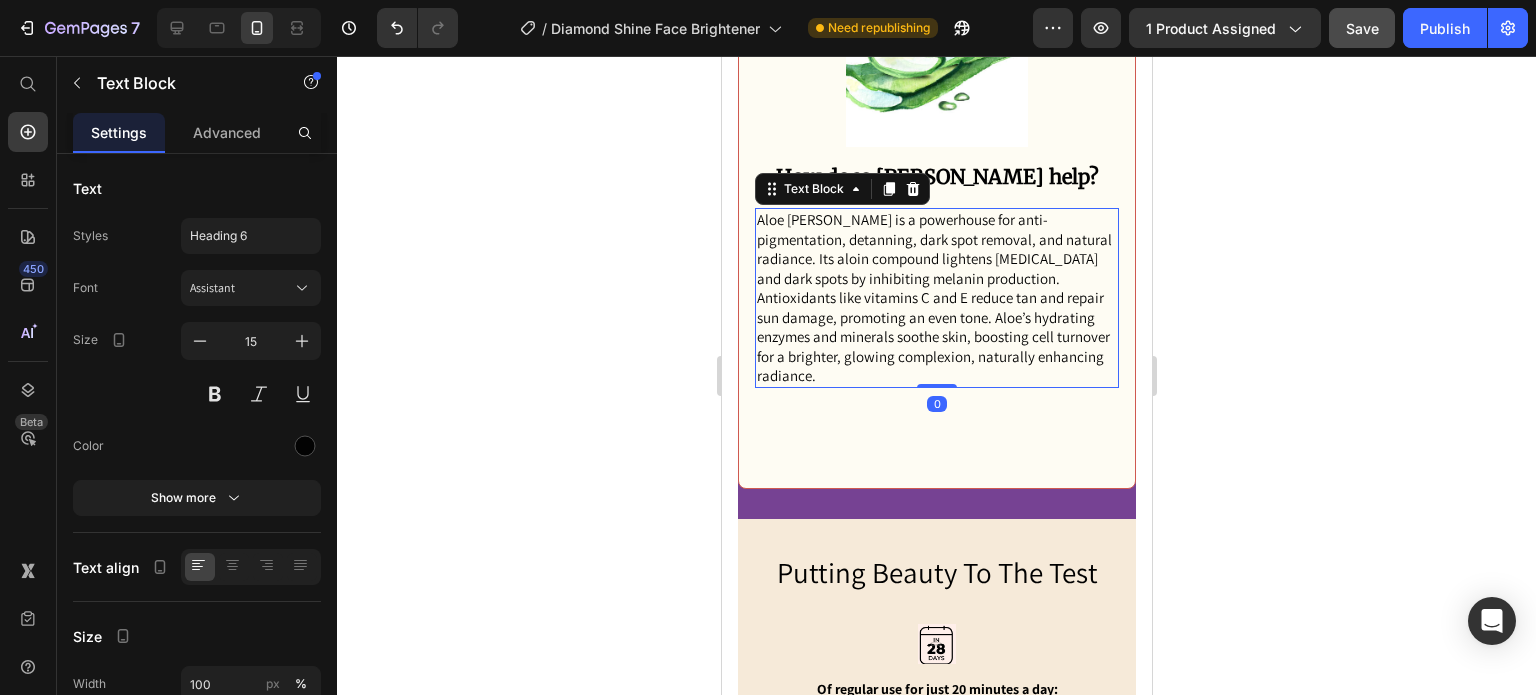 click 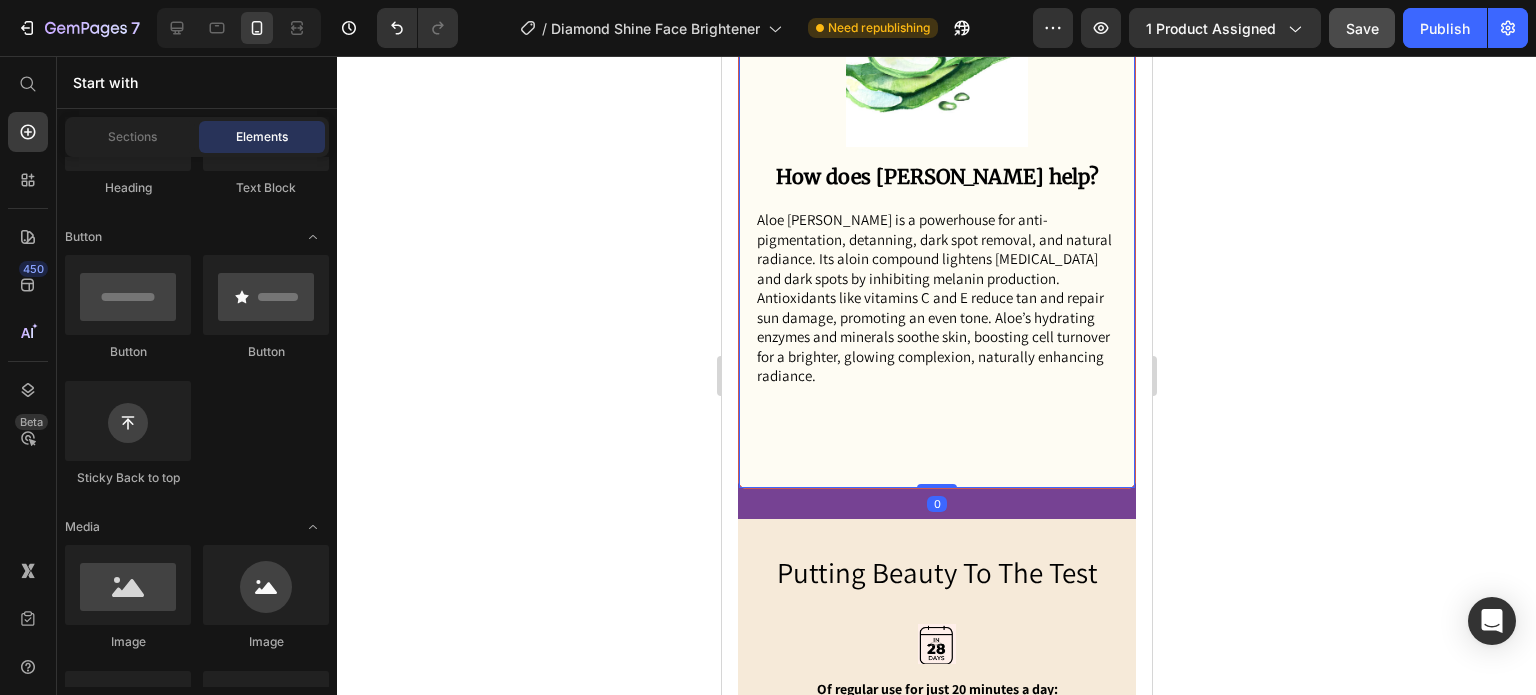 click on "Image How does Aloe Vera help? Text Block Aloe vera is a powerhouse for anti-pigmentation, detanning, dark spot removal, and natural radiance. Its aloin compound lightens hyperpigmentation and dark spots by inhibiting melanin production. Antioxidants like vitamins C and E reduce tan and repair sun damage, promoting an even tone. Aloe’s hydrating enzymes and minerals soothe skin, boosting cell turnover for a brighter, glowing complexion, naturally enhancing radiance. Text Block Row   0" at bounding box center [936, 216] 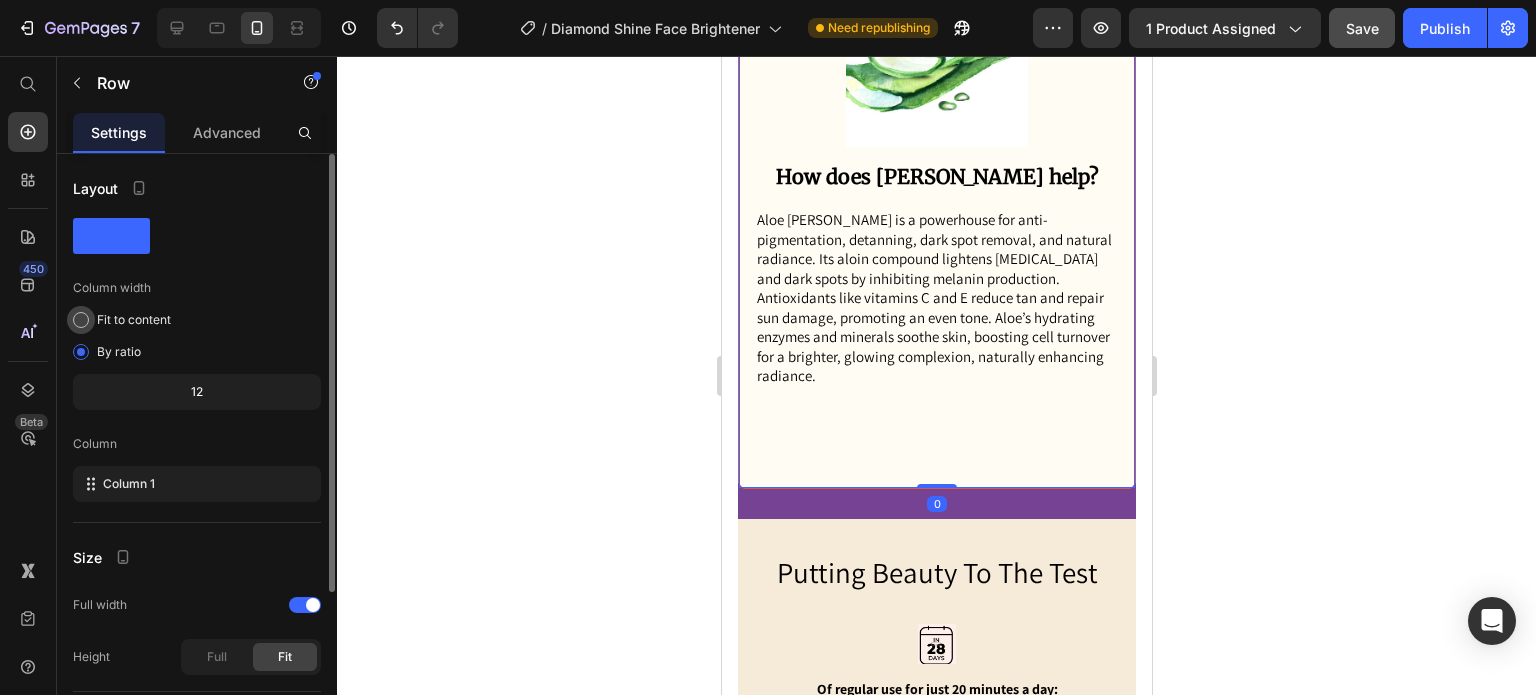 click on "Fit to content" 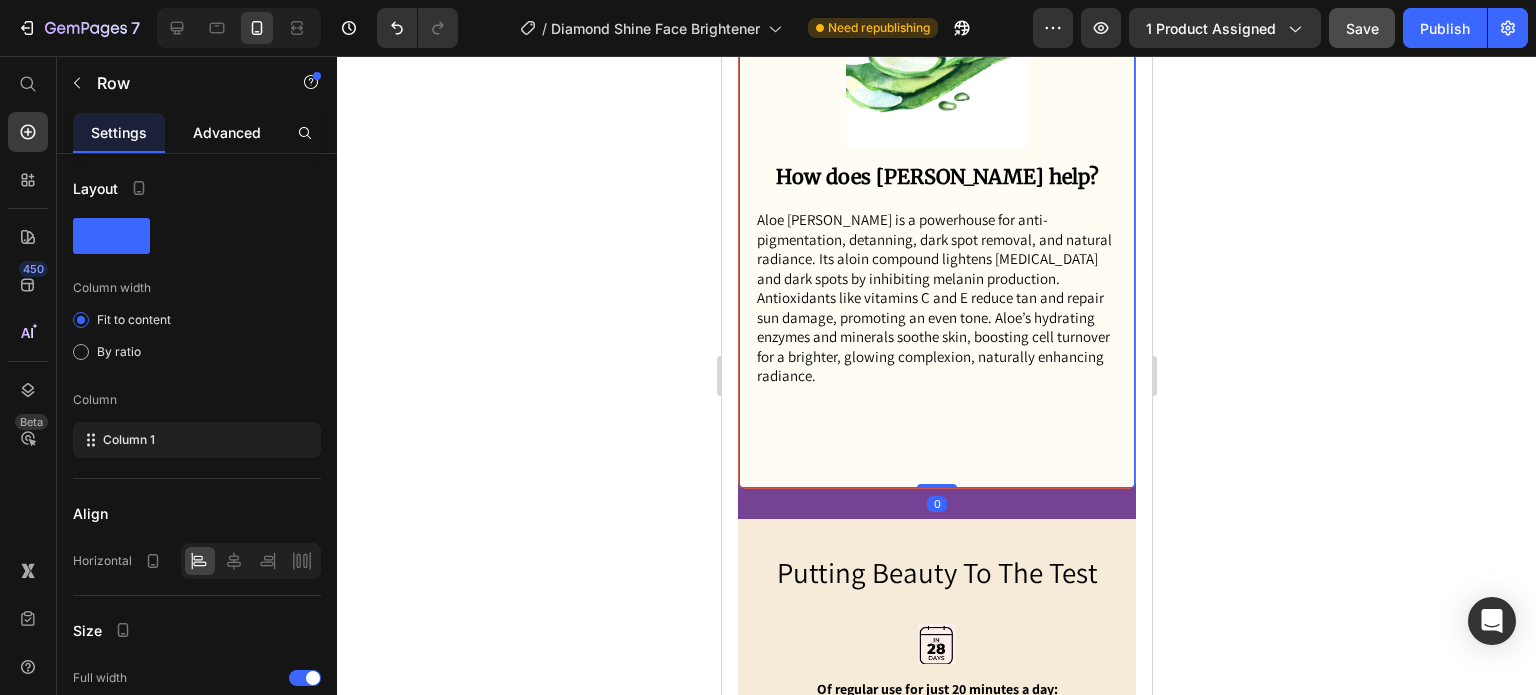 click on "Advanced" at bounding box center [227, 132] 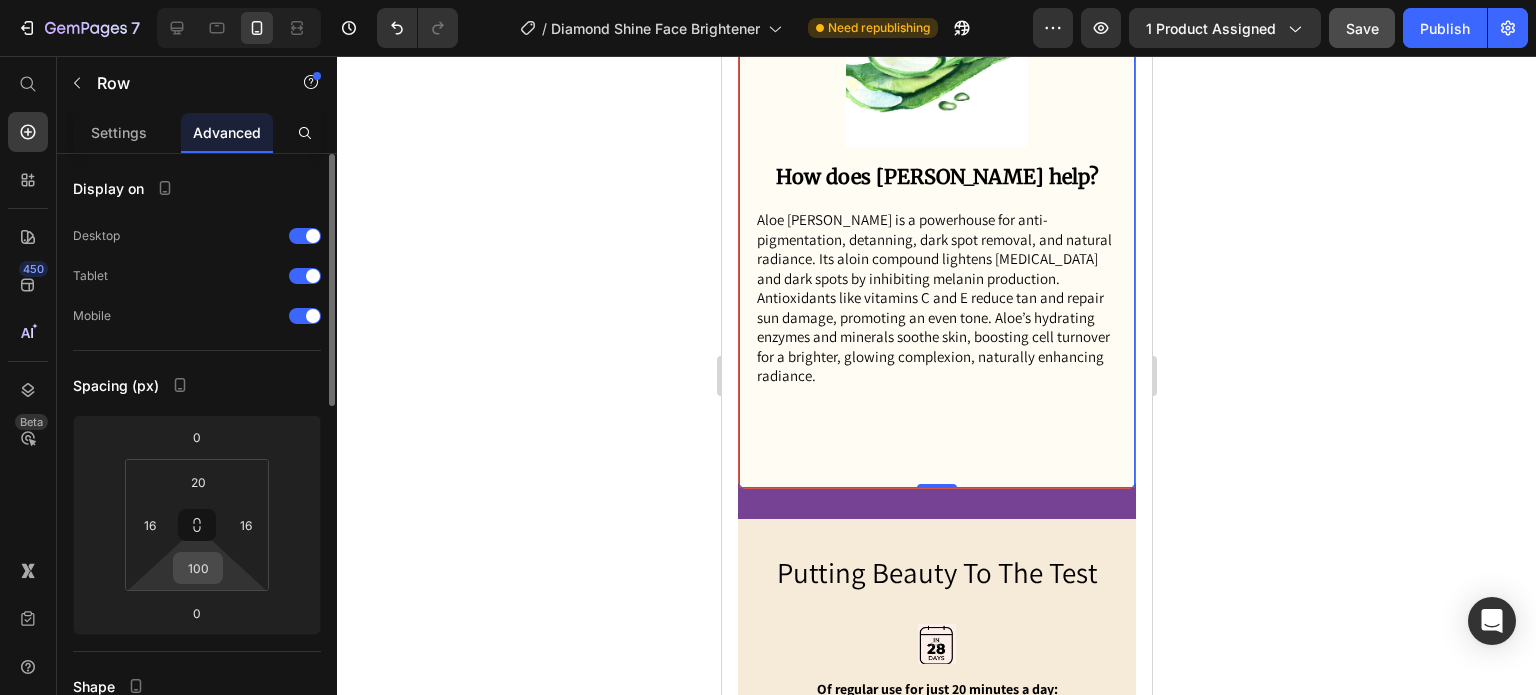 click on "100" at bounding box center (198, 568) 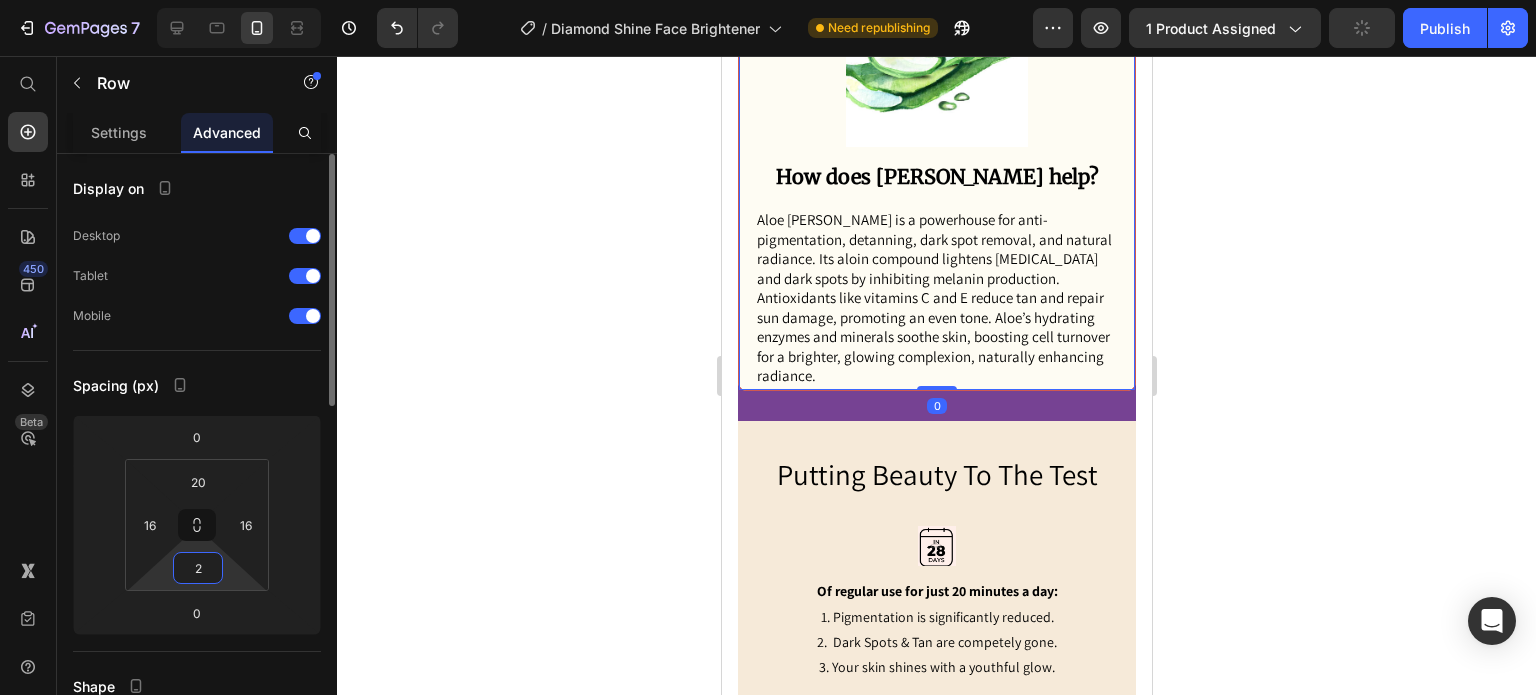 type on "20" 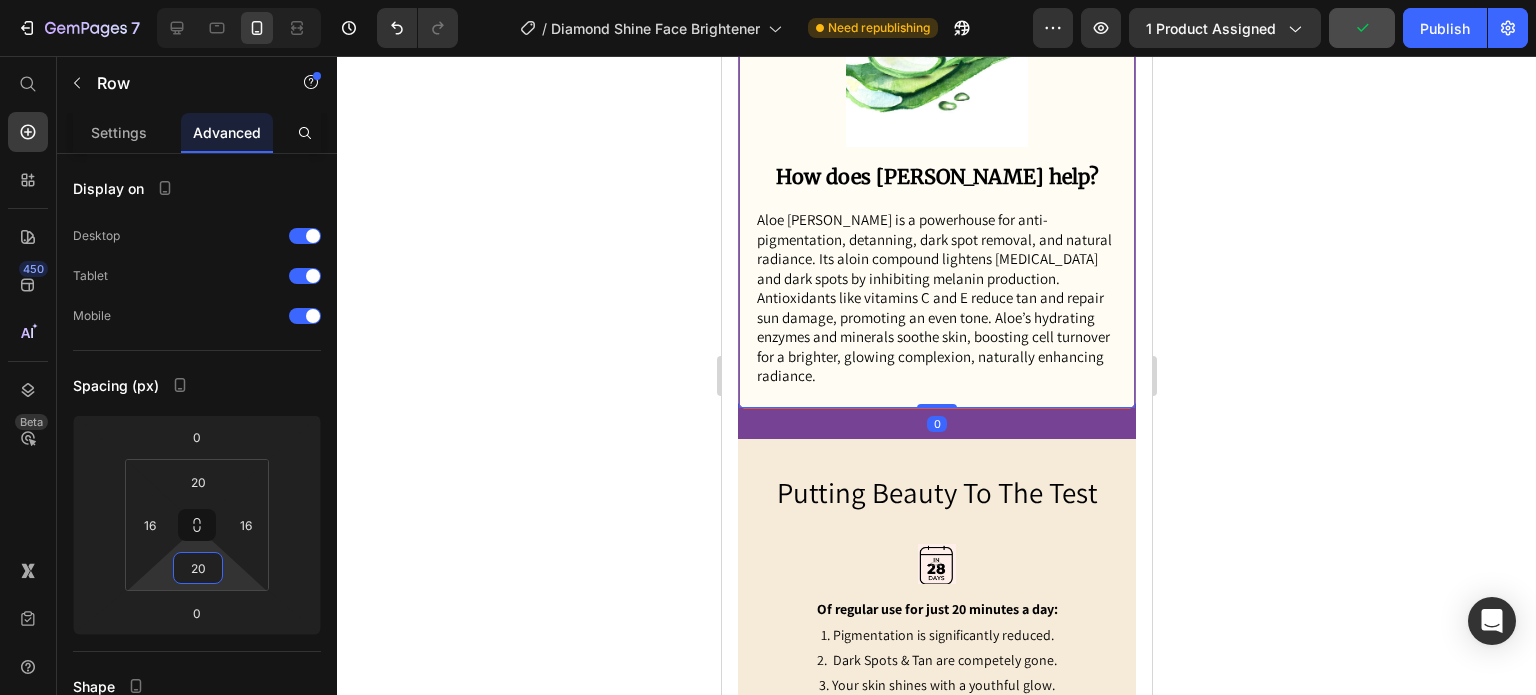 click 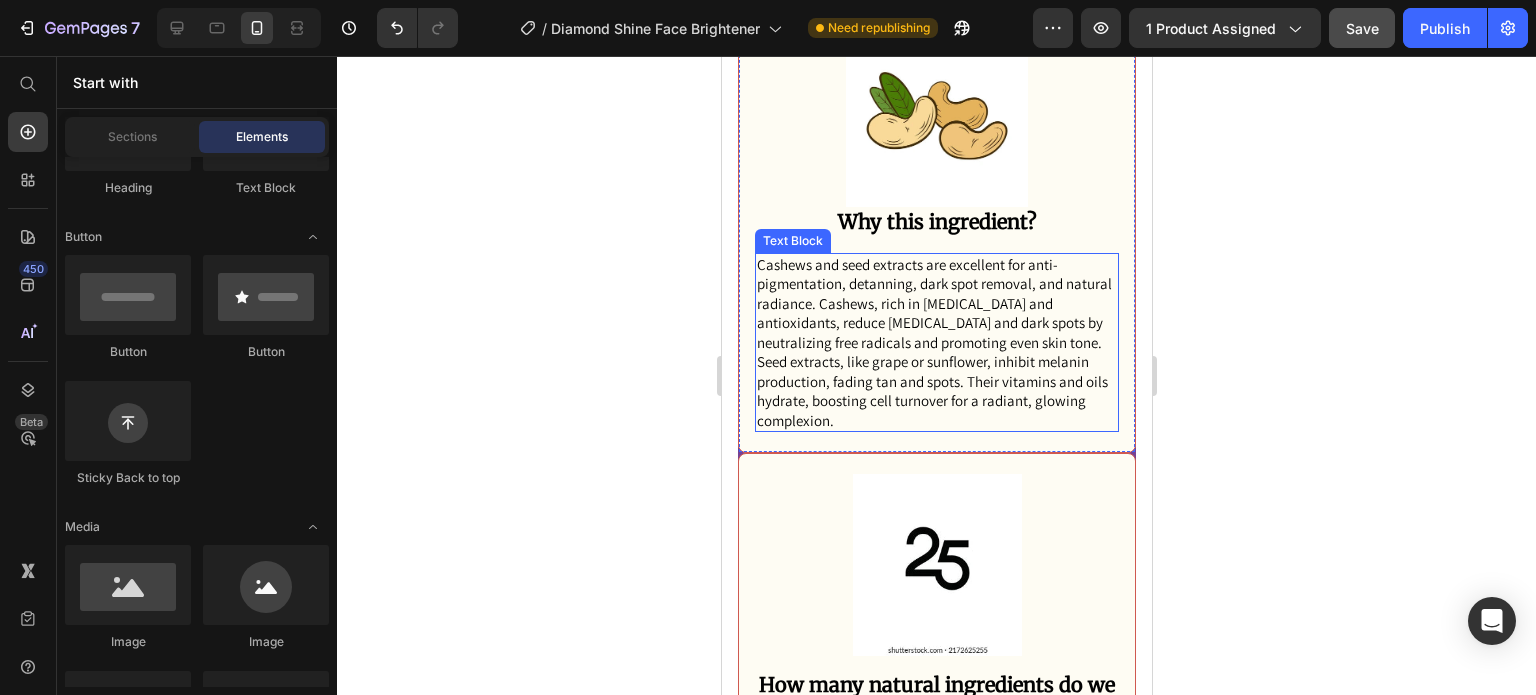 scroll, scrollTop: 2947, scrollLeft: 0, axis: vertical 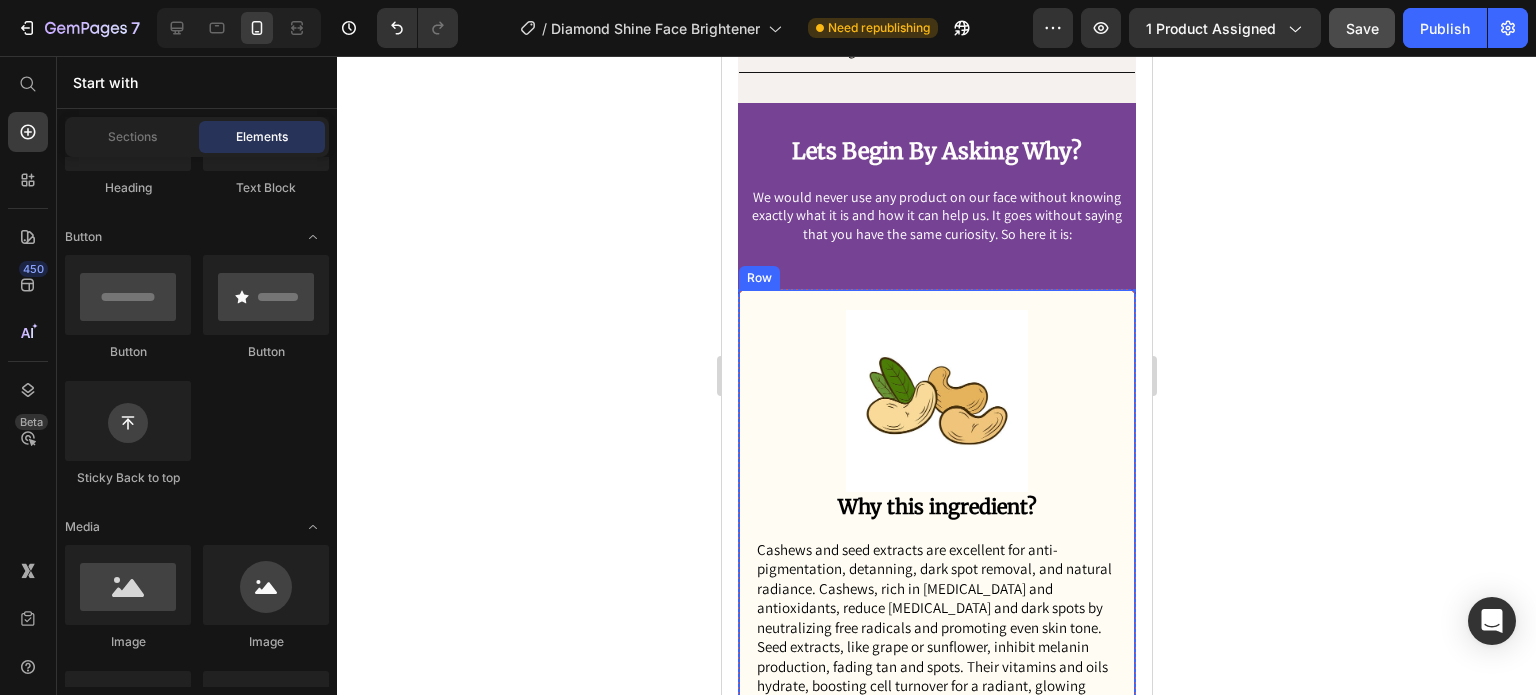 click on "Image Why this ingredient? Text Block Cashews and seed extracts are excellent for anti-pigmentation, detanning, dark spot removal, and natural radiance. Cashews, rich in vitamin E and antioxidants, reduce hyperpigmentation and dark spots by neutralizing free radicals and promoting even skin tone. Seed extracts, like grape or sunflower, inhibit melanin production, fading tan and spots. Their vitamins and oils hydrate, boosting cell turnover for a radiant, glowing complexion. Text Block Row" at bounding box center [936, 514] 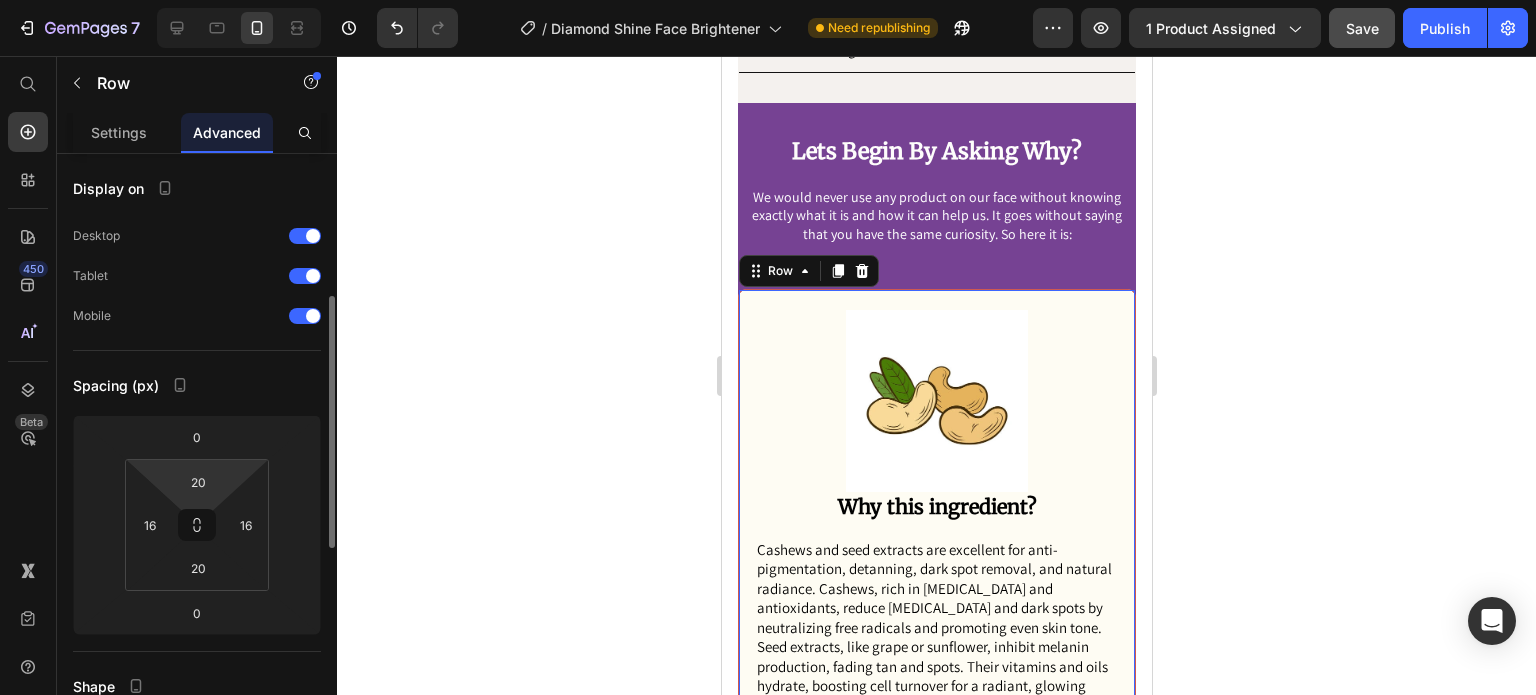 scroll, scrollTop: 500, scrollLeft: 0, axis: vertical 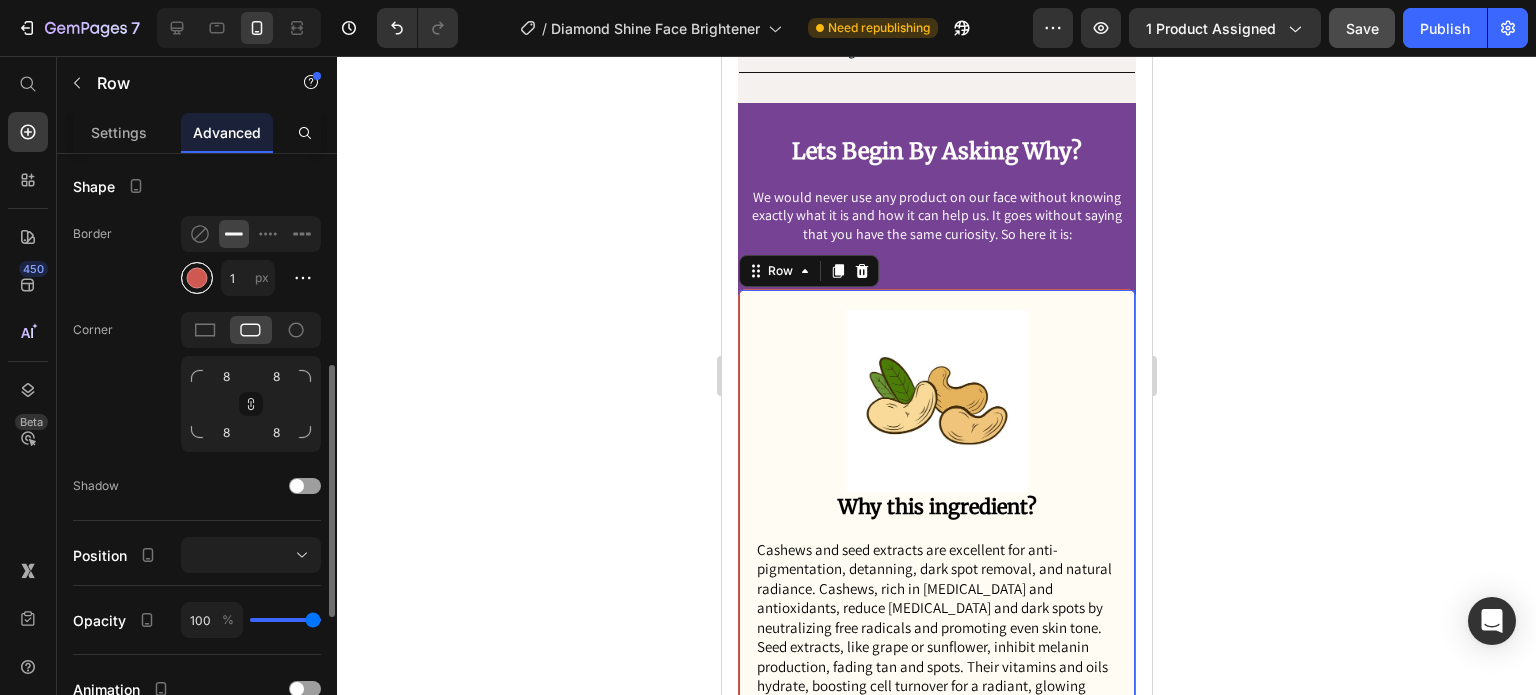 click at bounding box center (197, 278) 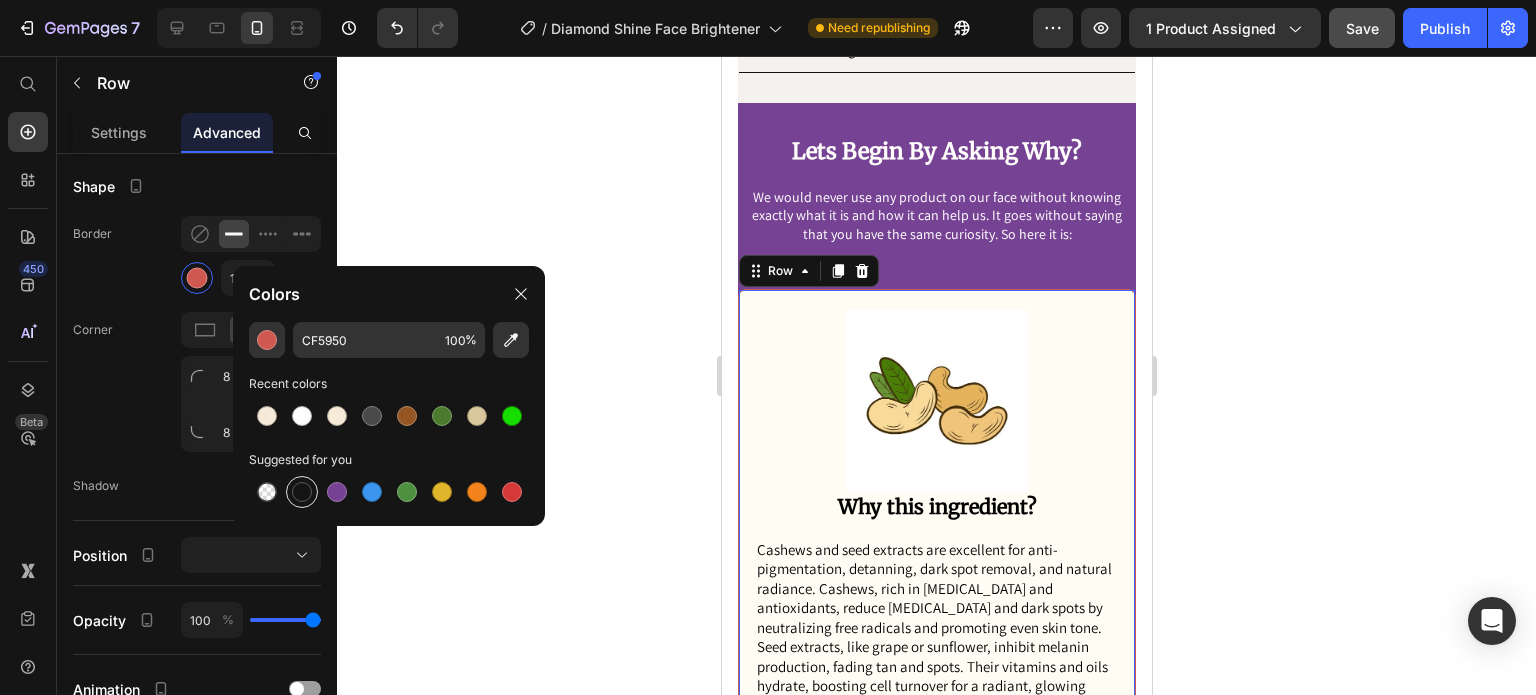 click at bounding box center (302, 492) 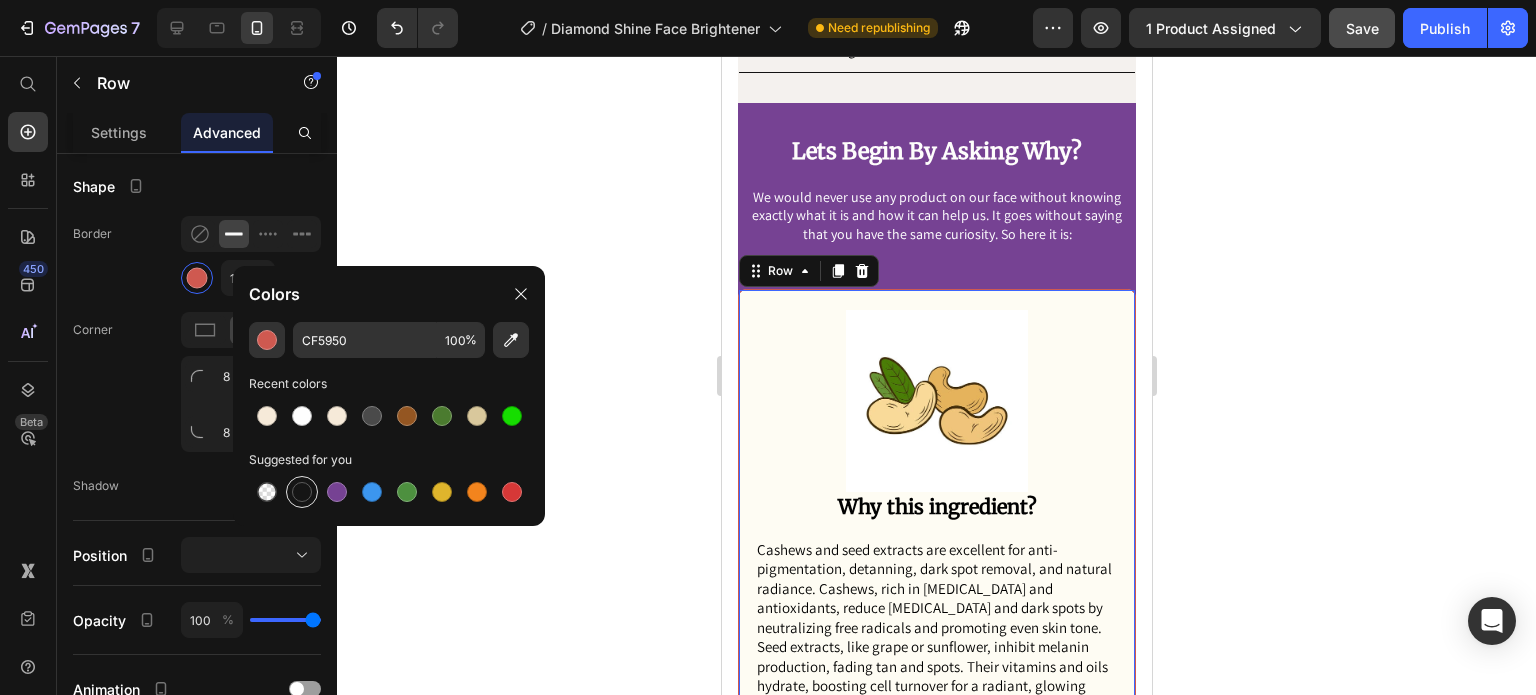 type on "151515" 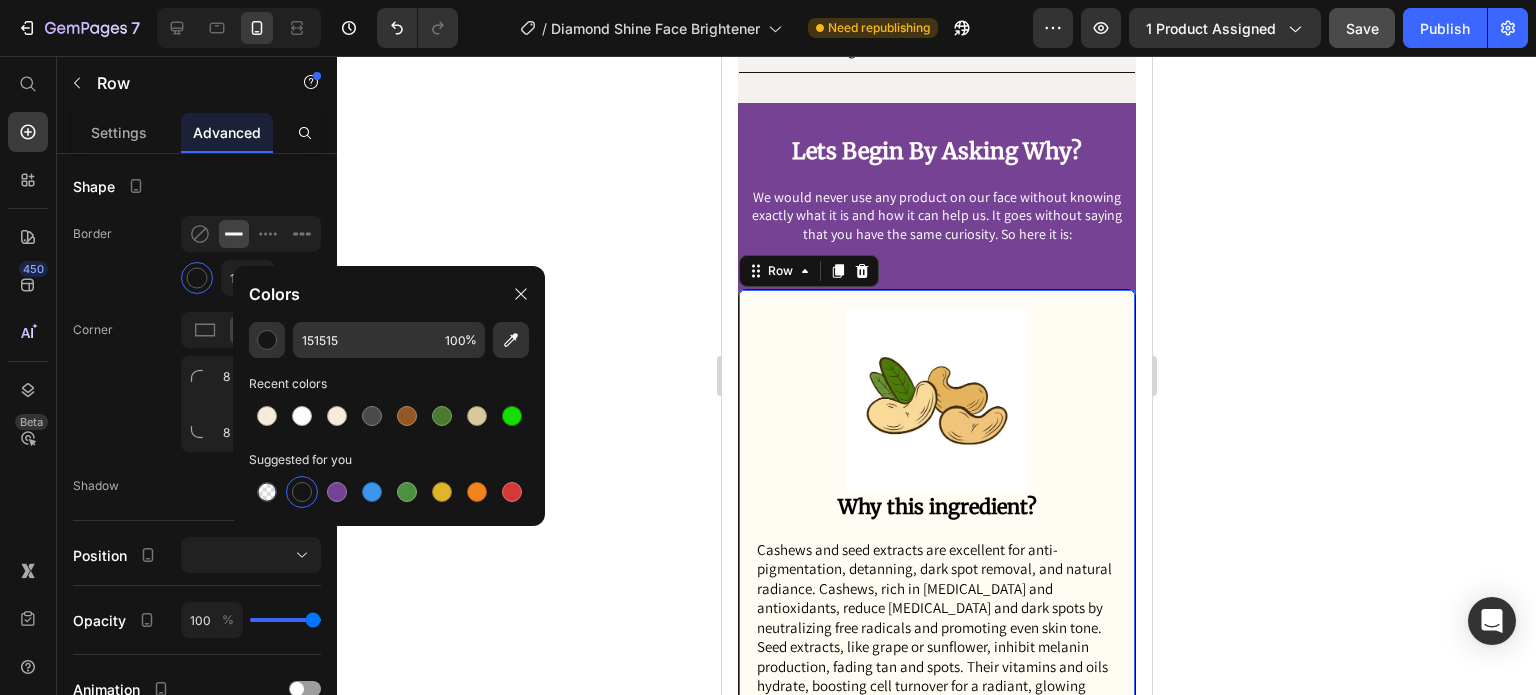 drag, startPoint x: 620, startPoint y: 204, endPoint x: 657, endPoint y: 251, distance: 59.816387 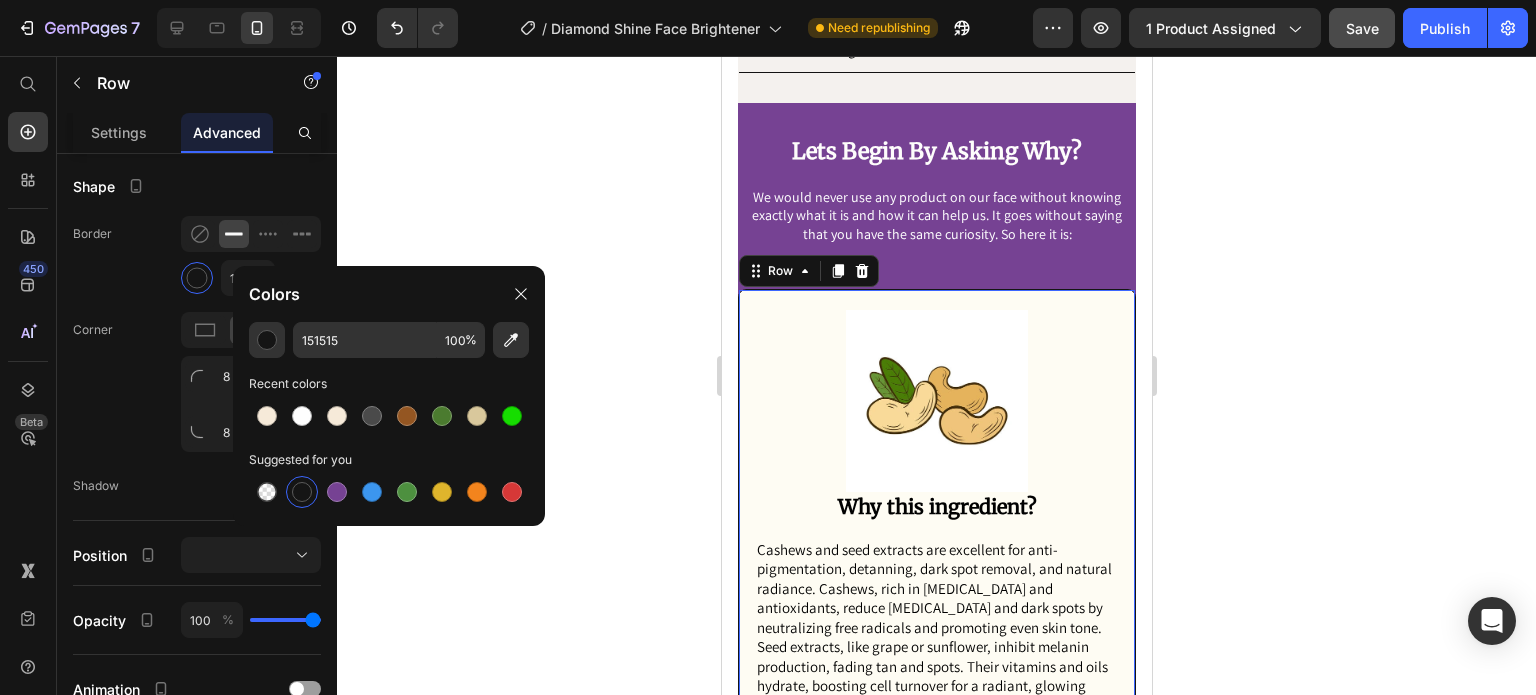 click 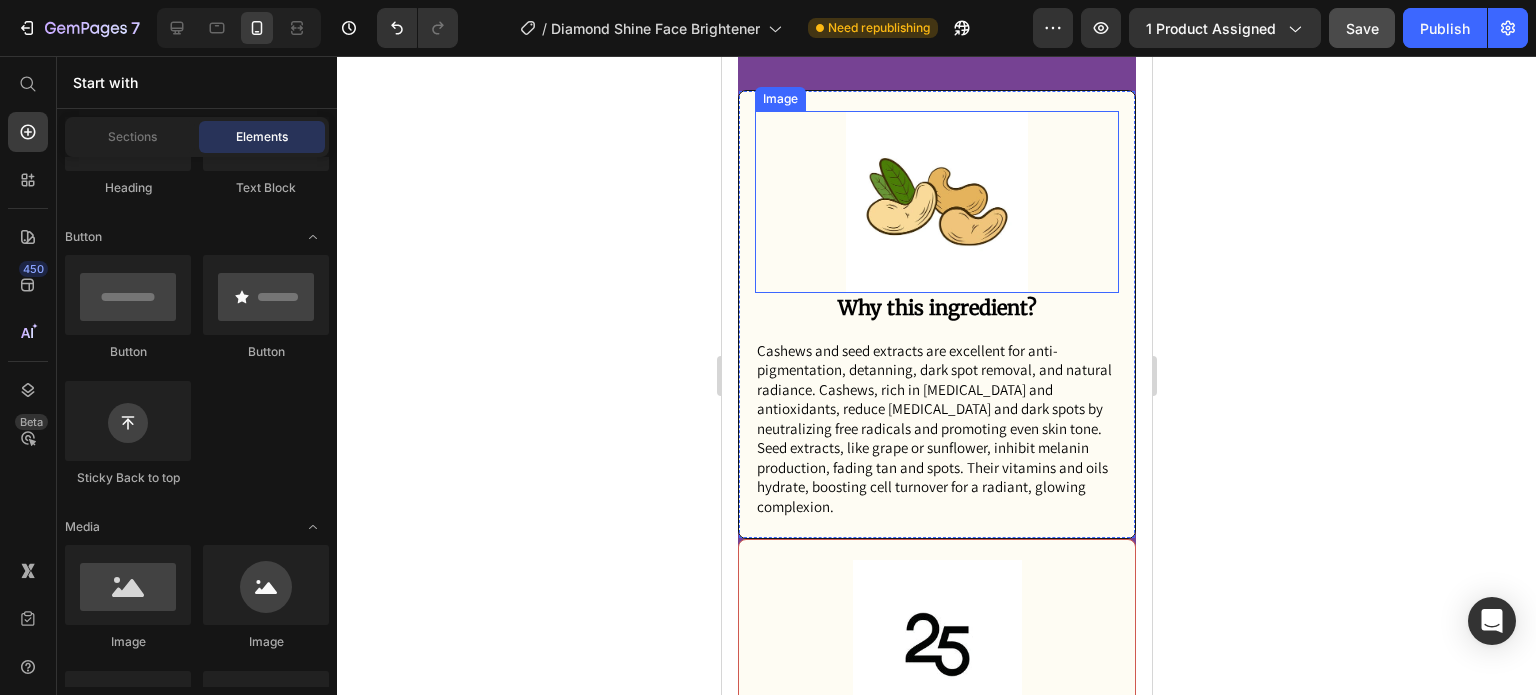 scroll, scrollTop: 3347, scrollLeft: 0, axis: vertical 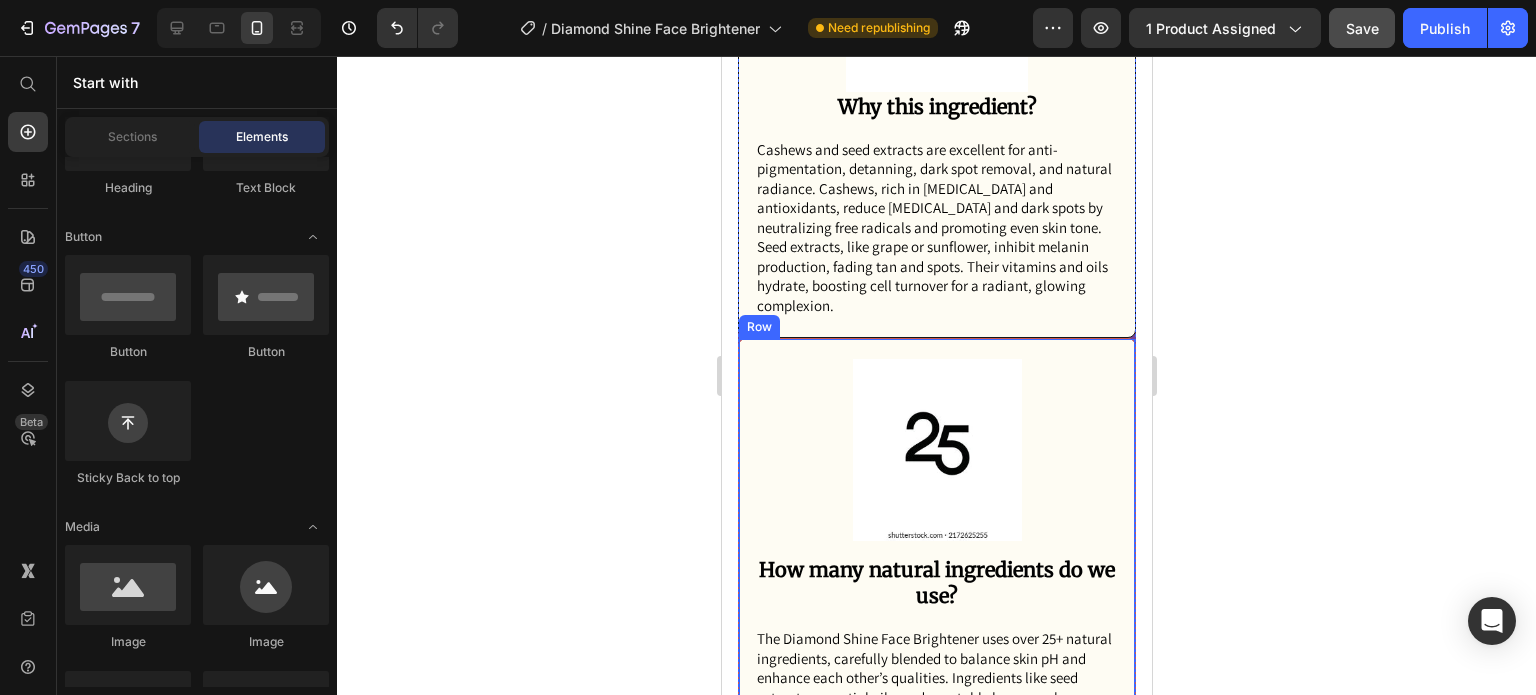click on "Image How many natural ingredients do we use? Text Block The Diamond Shine Face Brightener uses over 25+ natural ingredients, carefully blended to balance skin pH and enhance each other’s qualities. Ingredients like seed extracts, essential oils, and vegetable bases work synergistically to optimize hydration, anti-pigmentation, and radiance. This balance is crucial to maintain skin health, prevent irritation, and ensure nutrients complement each other for effective detanning and a glowing complexion. Text Block Row" at bounding box center (936, 583) 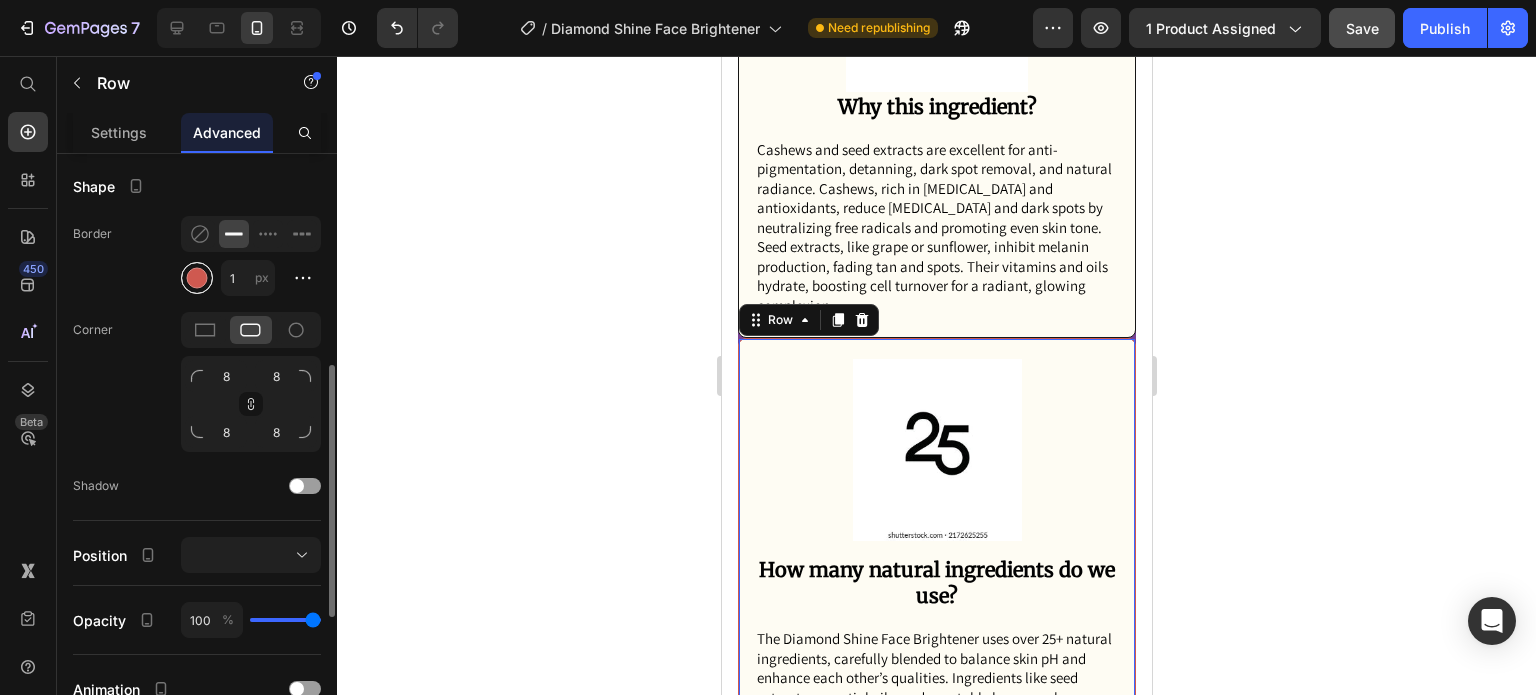 click at bounding box center (197, 278) 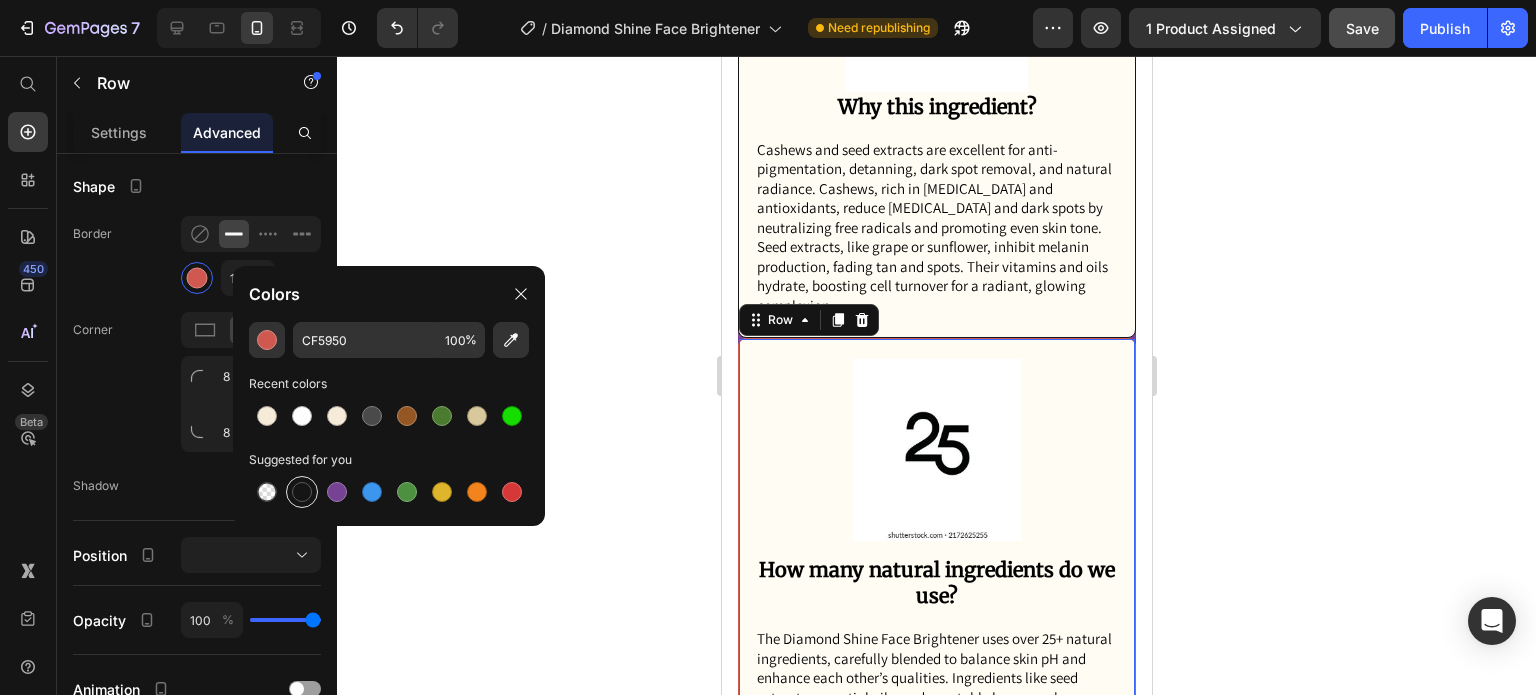 click at bounding box center (302, 492) 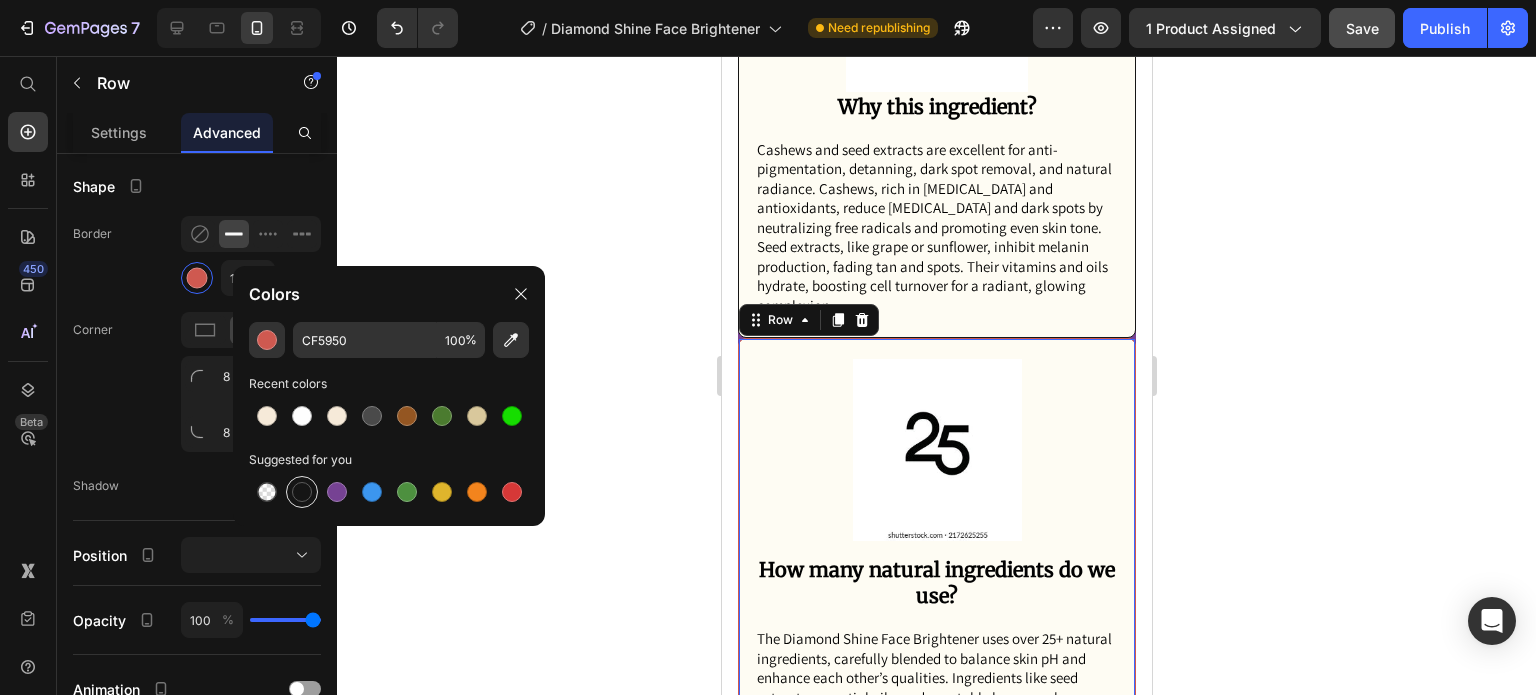 type on "151515" 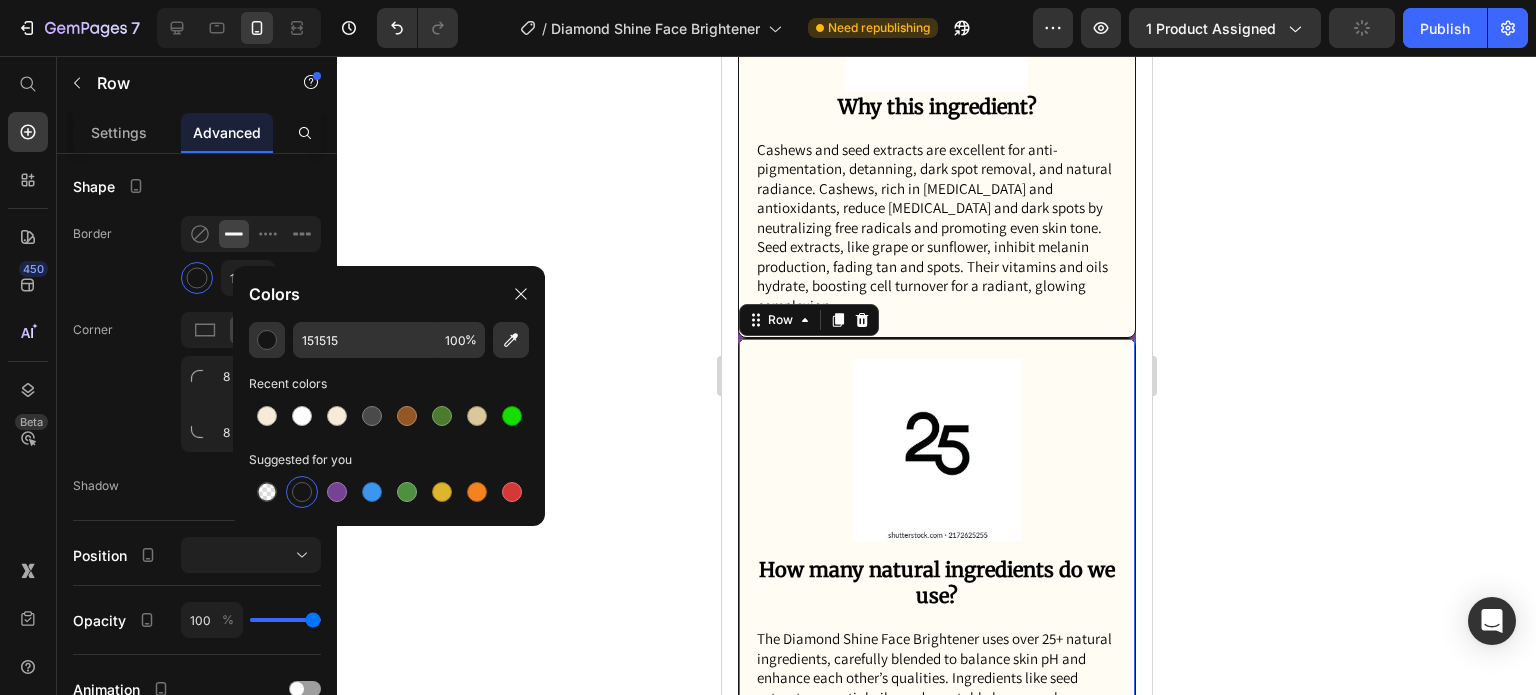 click 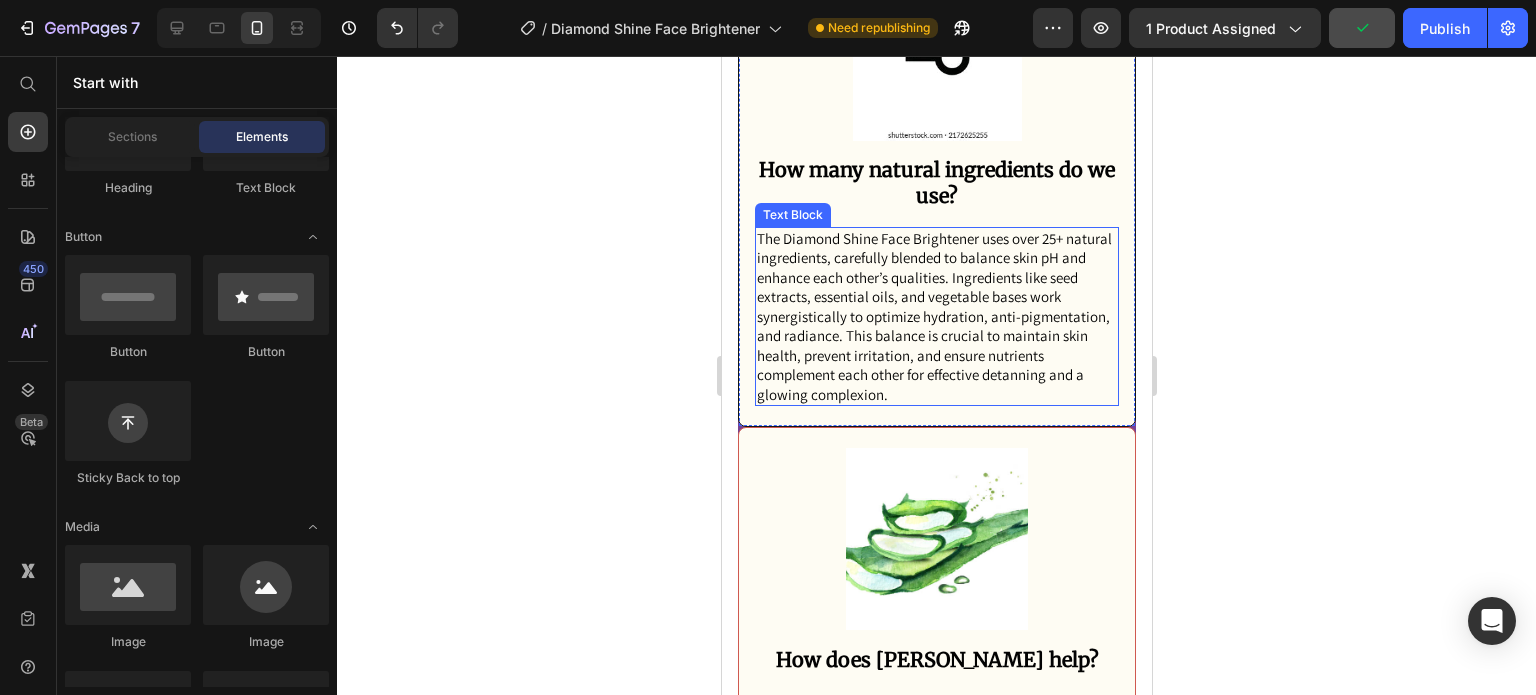 scroll, scrollTop: 3947, scrollLeft: 0, axis: vertical 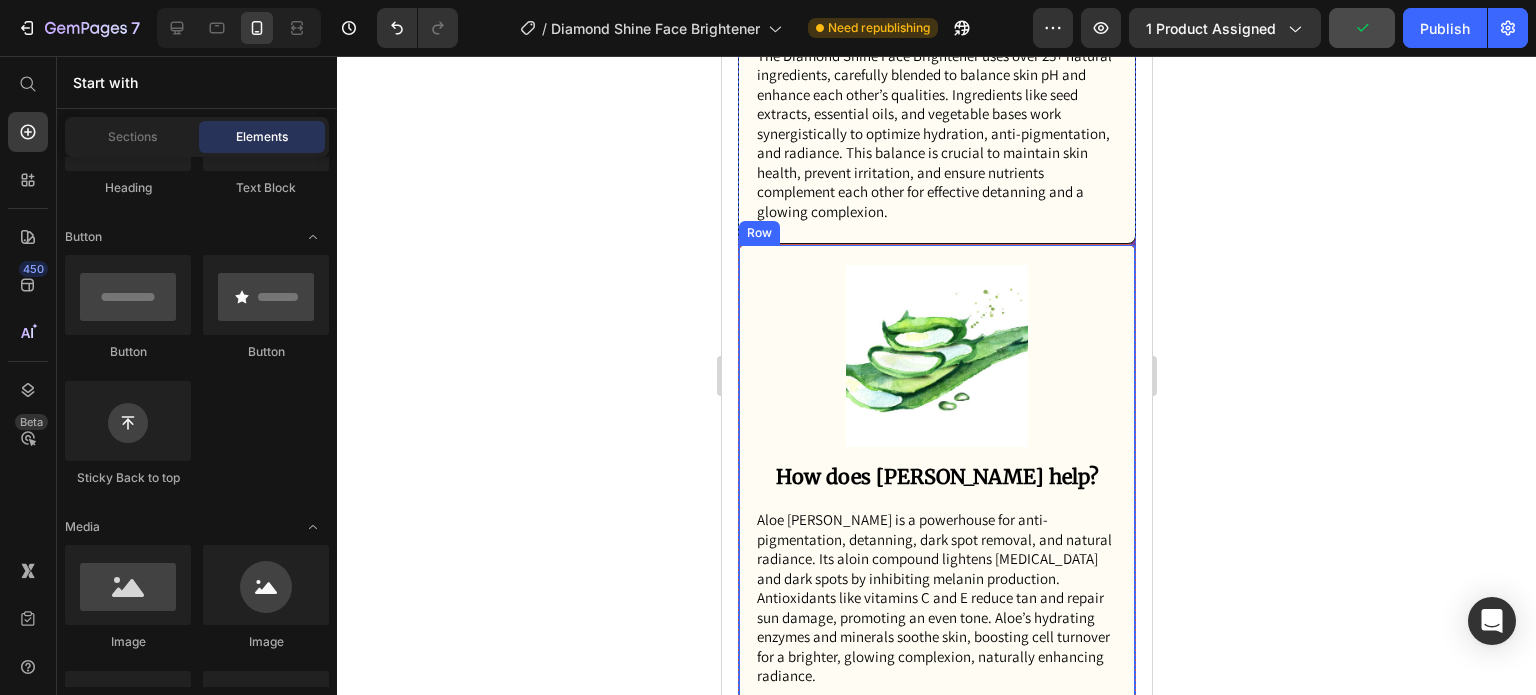 click on "Image How does Aloe Vera help? Text Block Aloe vera is a powerhouse for anti-pigmentation, detanning, dark spot removal, and natural radiance. Its aloin compound lightens hyperpigmentation and dark spots by inhibiting melanin production. Antioxidants like vitamins C and E reduce tan and repair sun damage, promoting an even tone. Aloe’s hydrating enzymes and minerals soothe skin, boosting cell turnover for a brighter, glowing complexion, naturally enhancing radiance. Text Block Row" at bounding box center [936, 476] 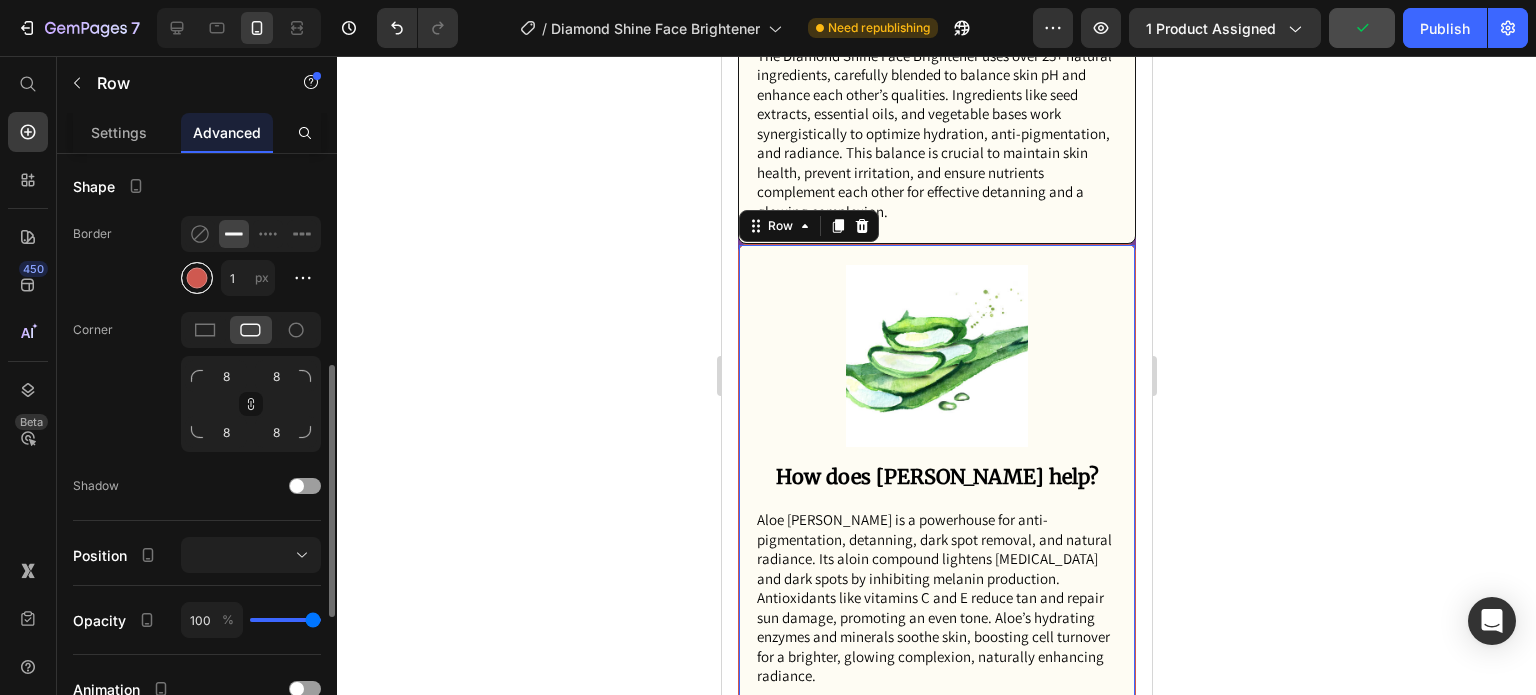 click at bounding box center [197, 278] 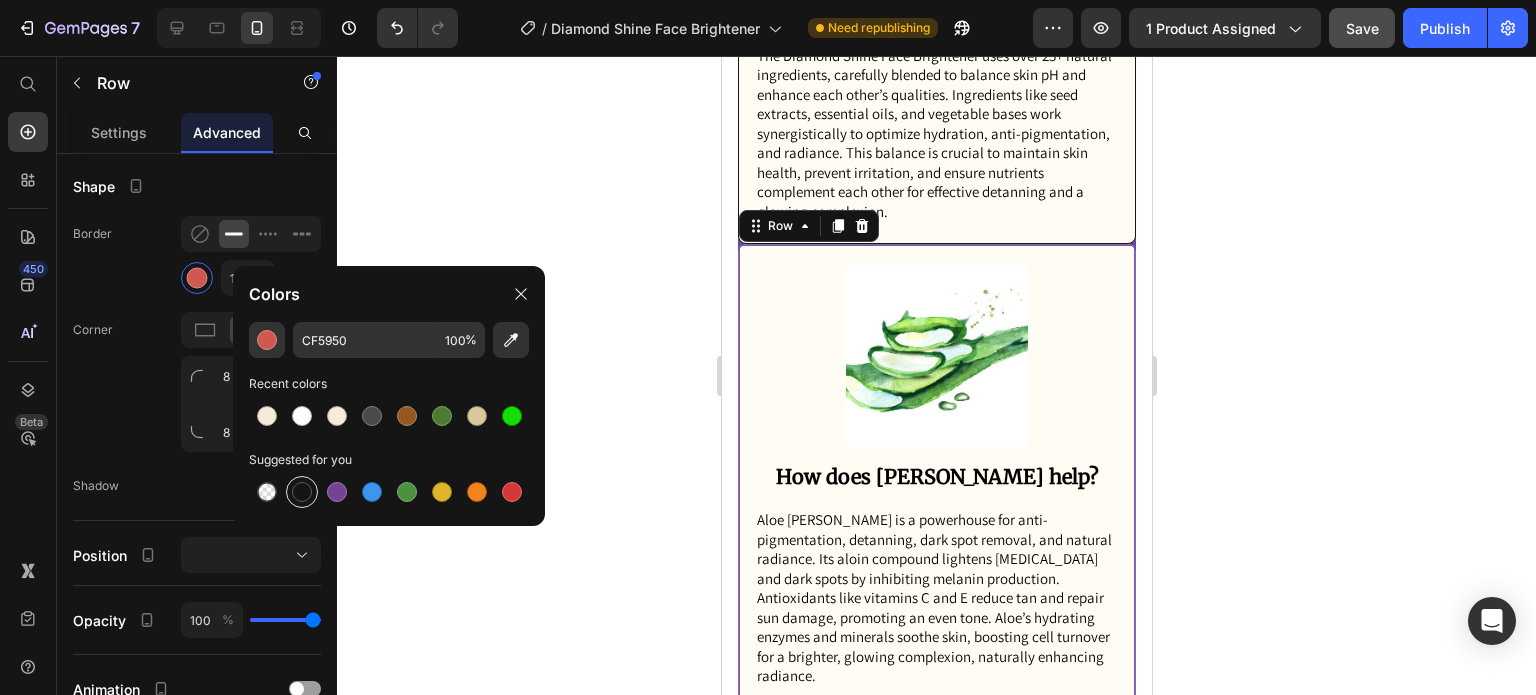 click at bounding box center [302, 492] 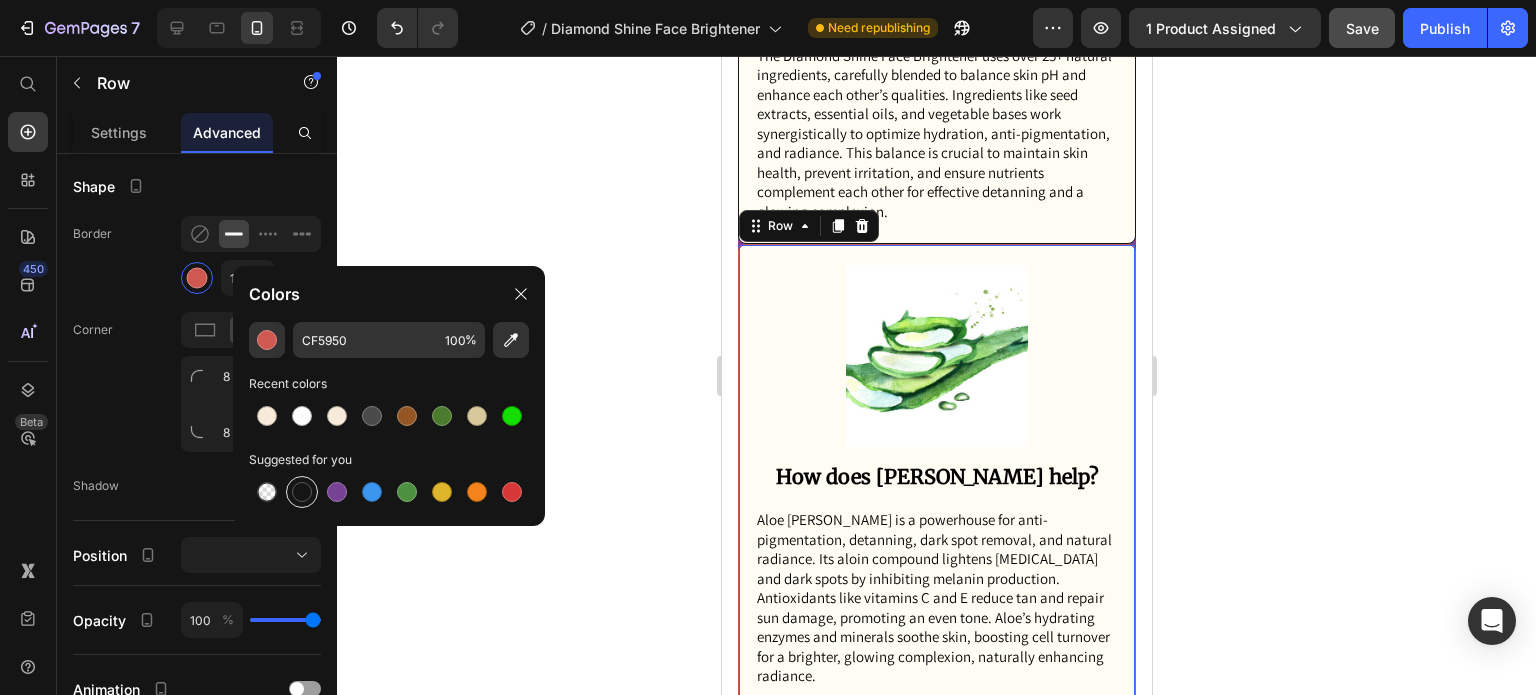 type on "151515" 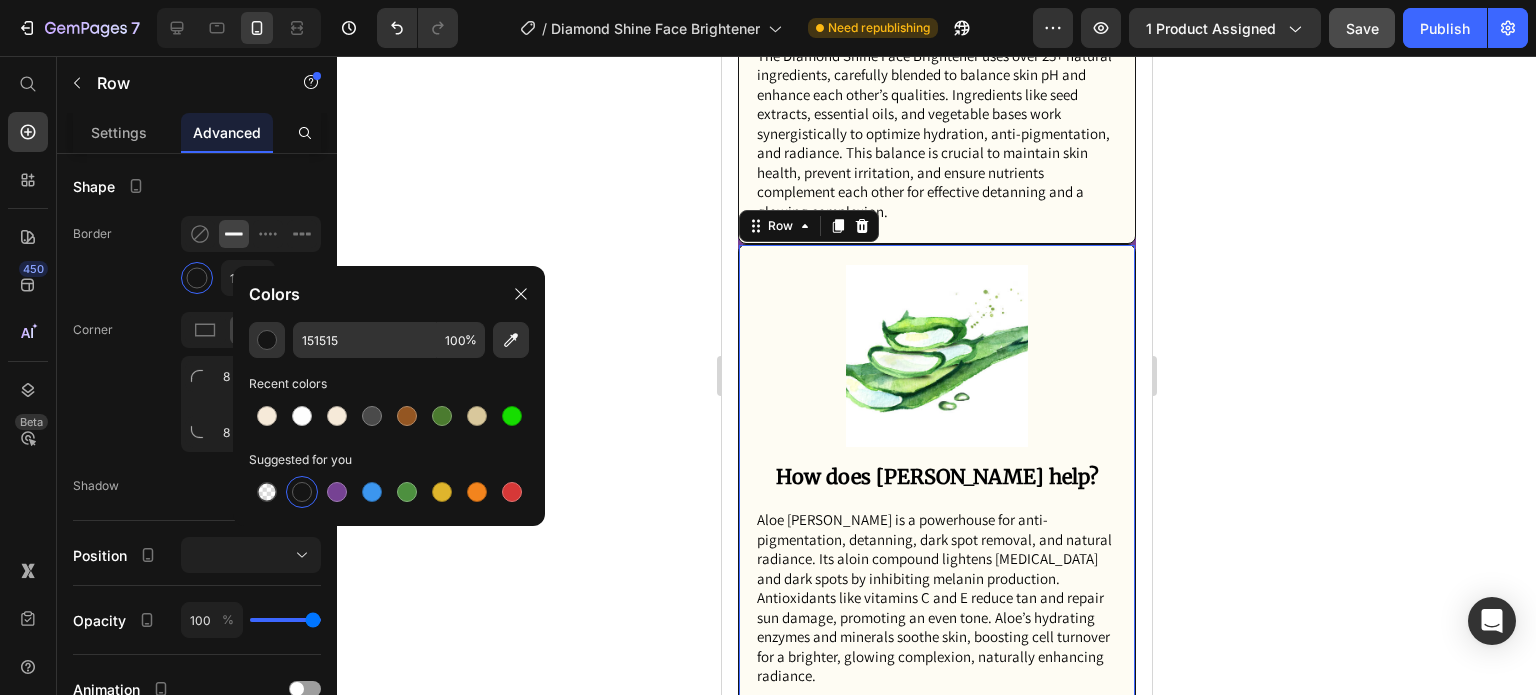 click 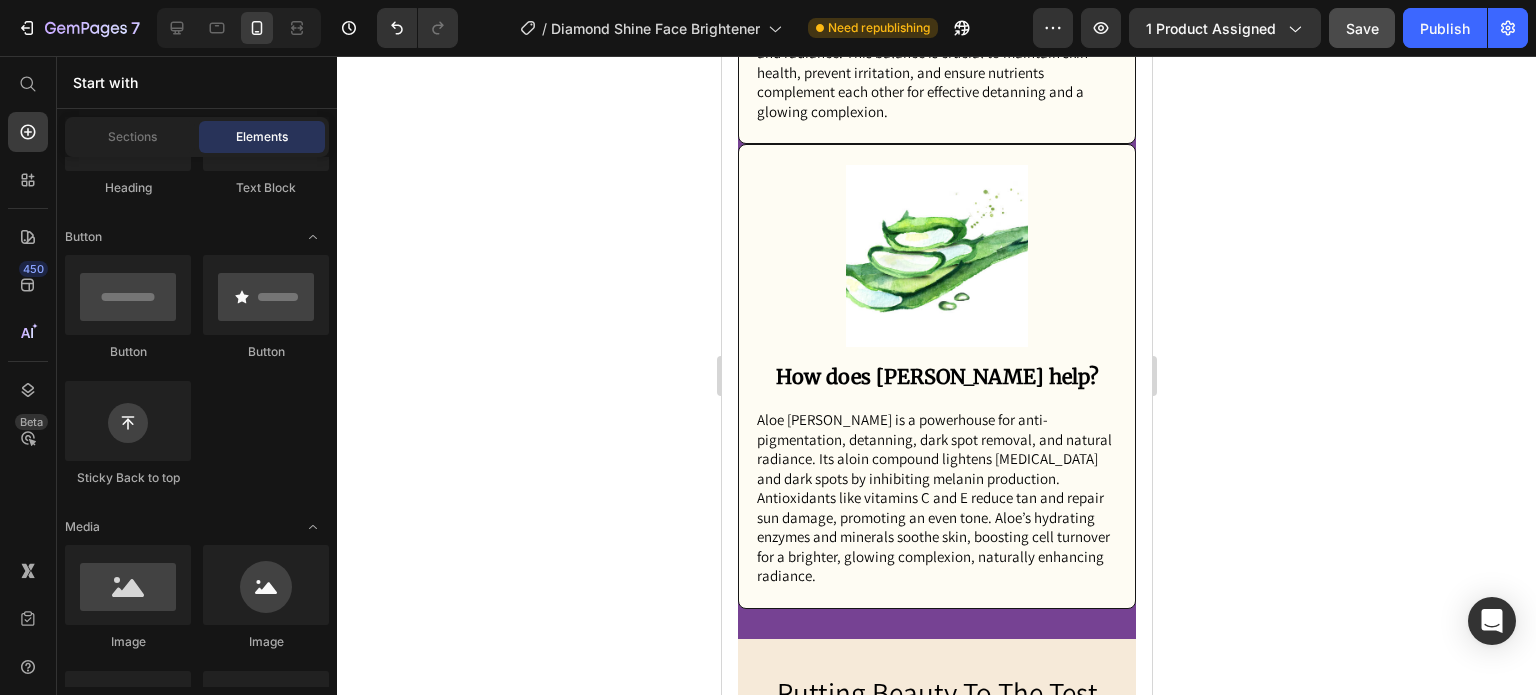 scroll, scrollTop: 3547, scrollLeft: 0, axis: vertical 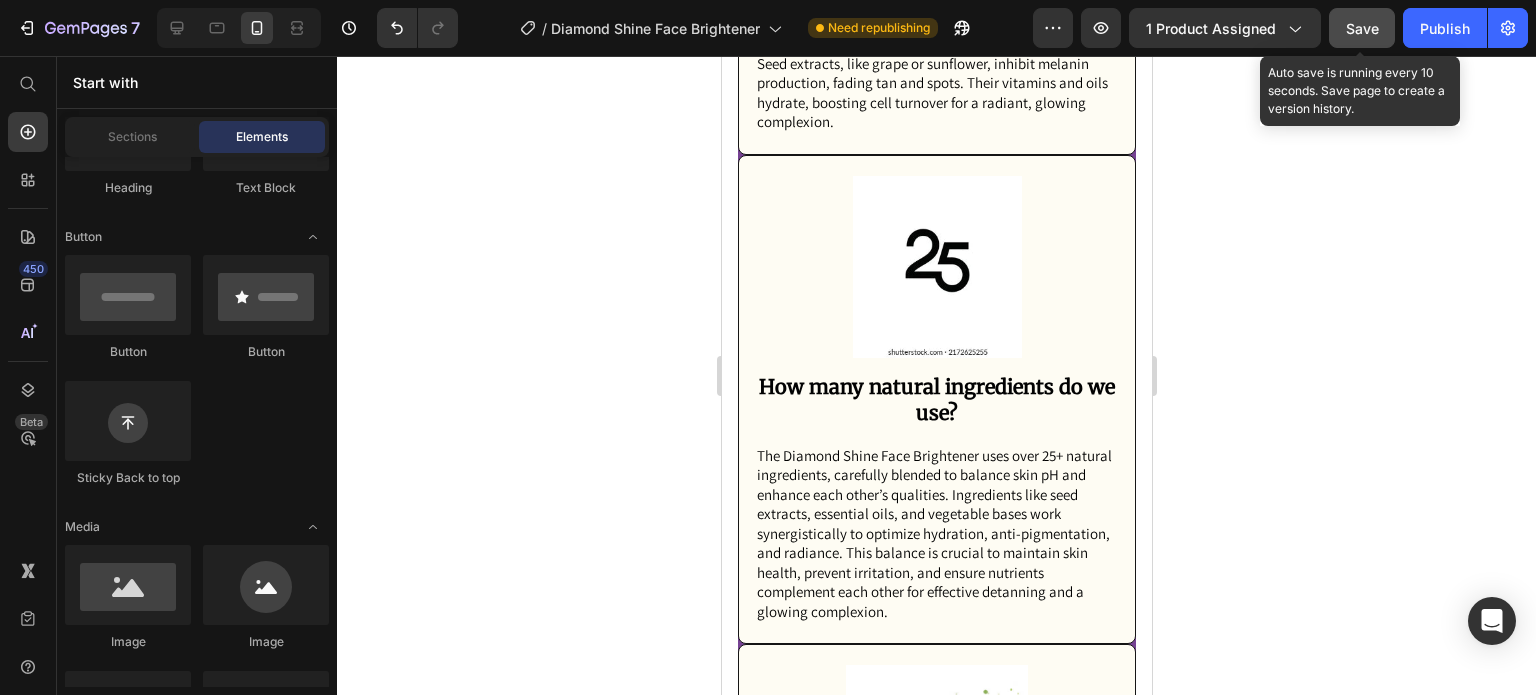 click on "Save" 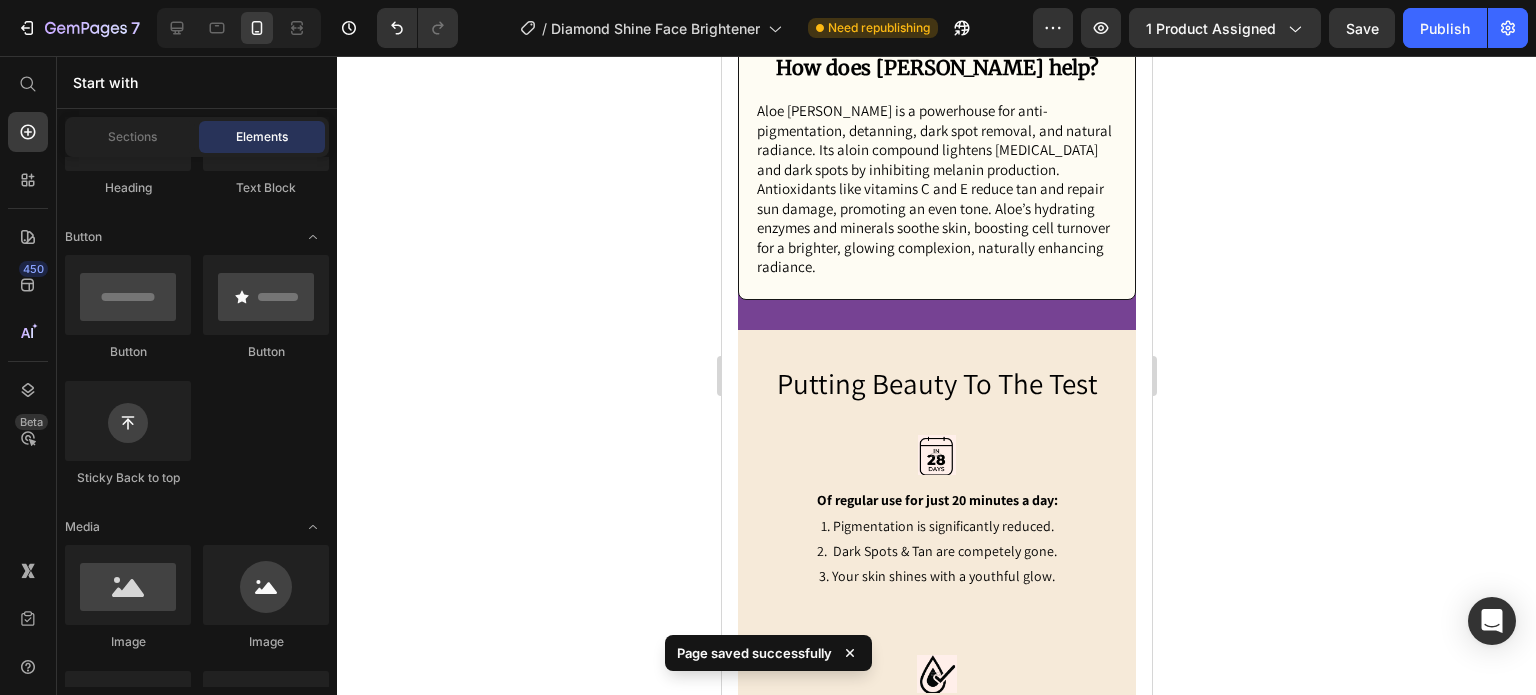 scroll, scrollTop: 4347, scrollLeft: 0, axis: vertical 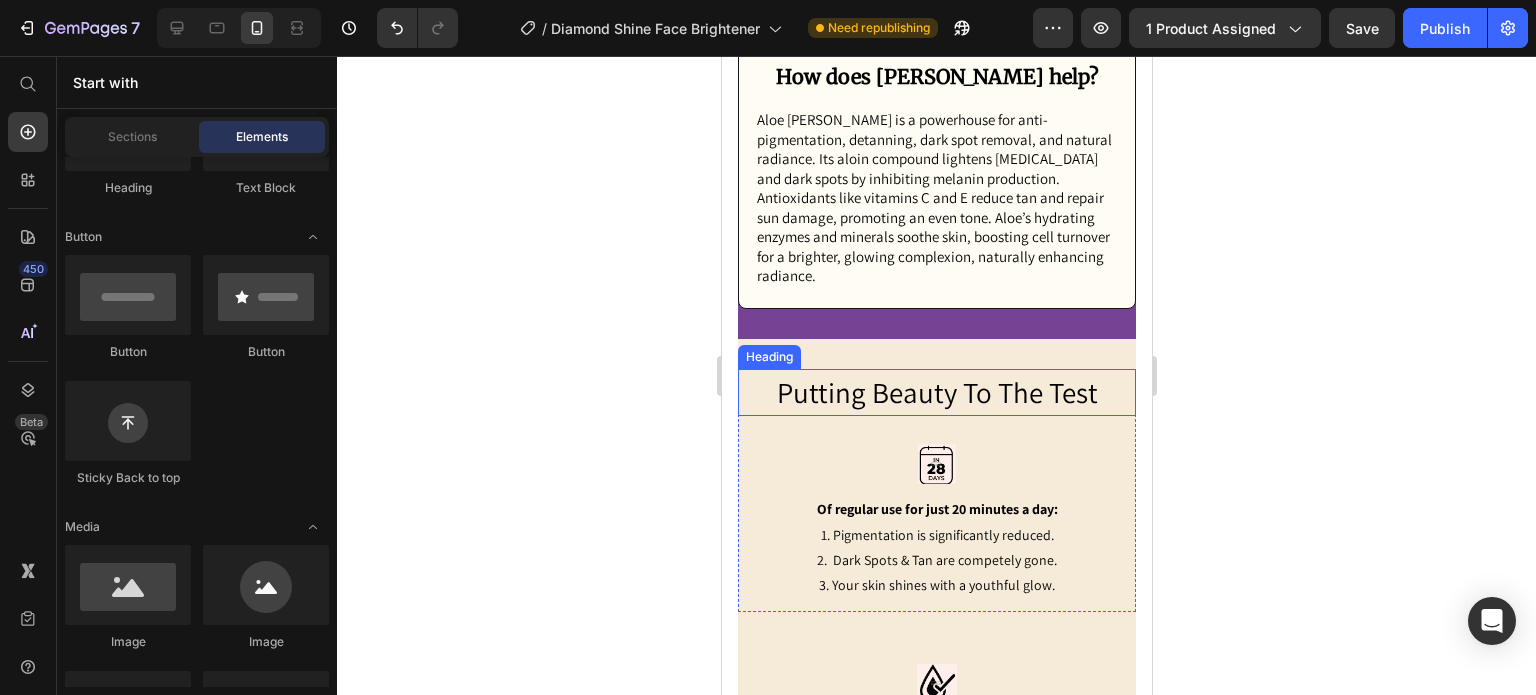click on "Putting Beauty To The Test" at bounding box center (936, 393) 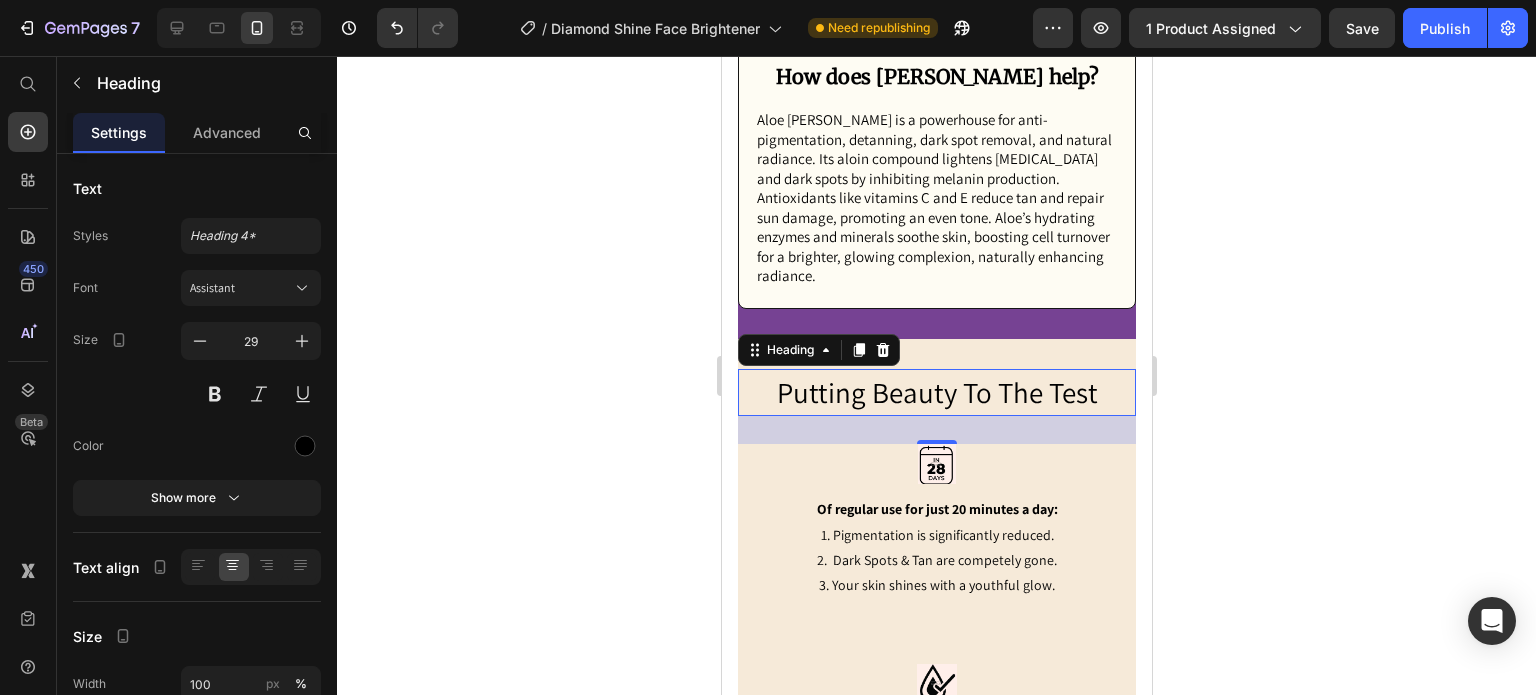 drag, startPoint x: 897, startPoint y: 370, endPoint x: 1409, endPoint y: 439, distance: 516.6285 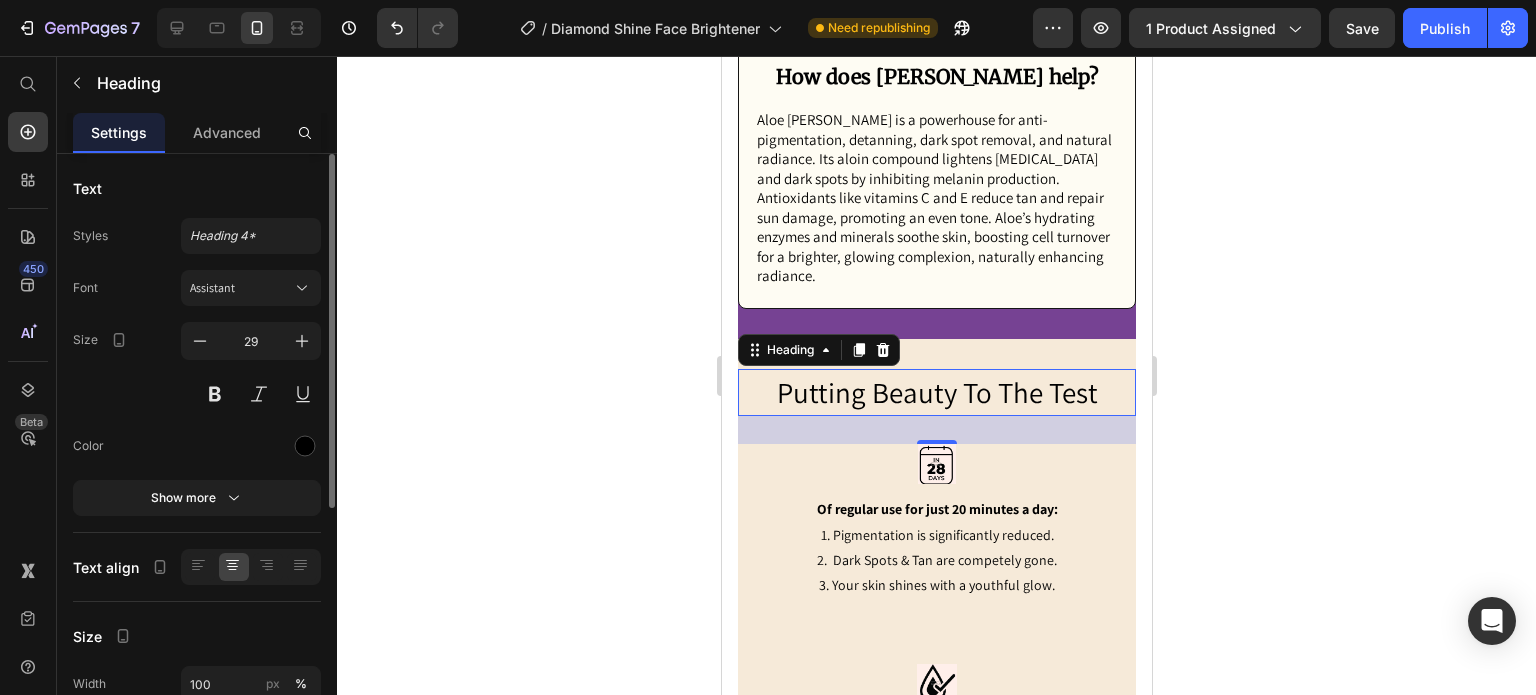 click on "Font Assistant Size 29 Color Show more" at bounding box center (197, 393) 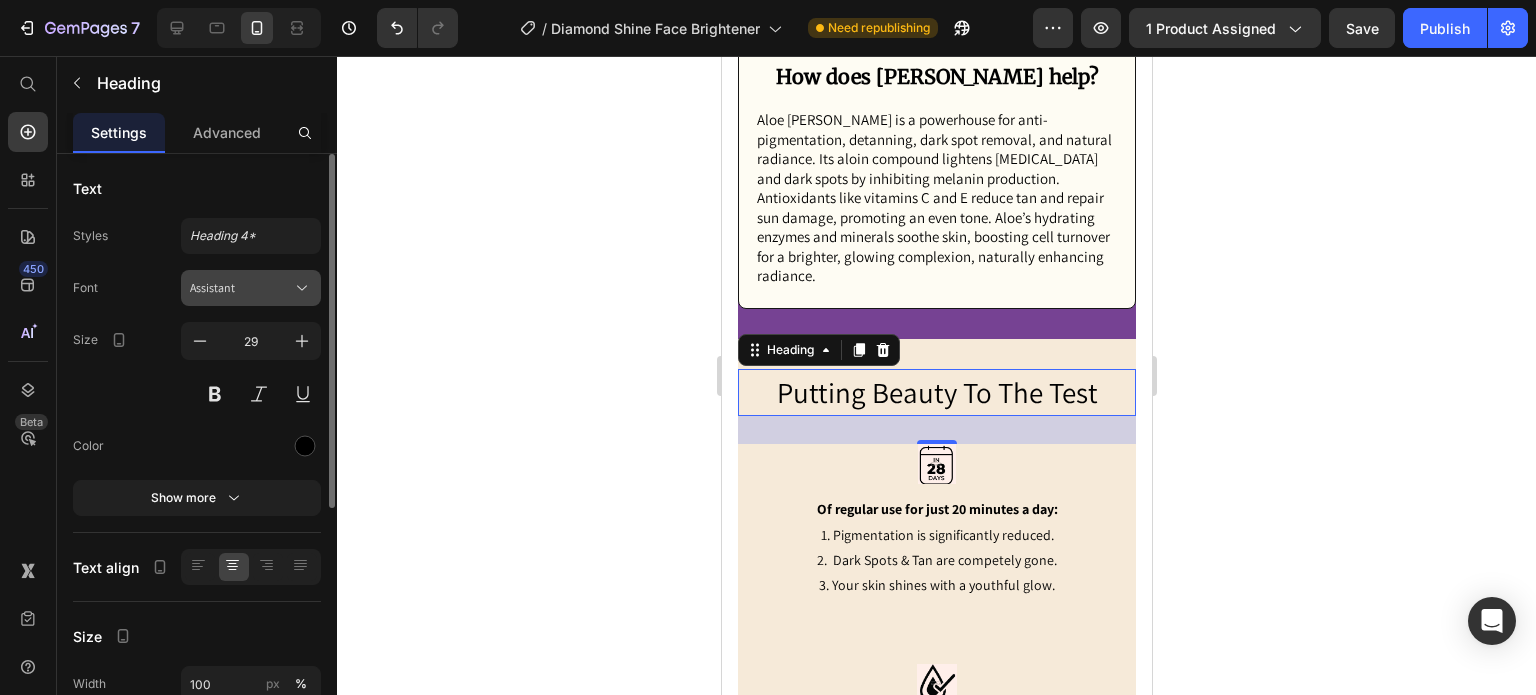 click on "Assistant" at bounding box center [241, 288] 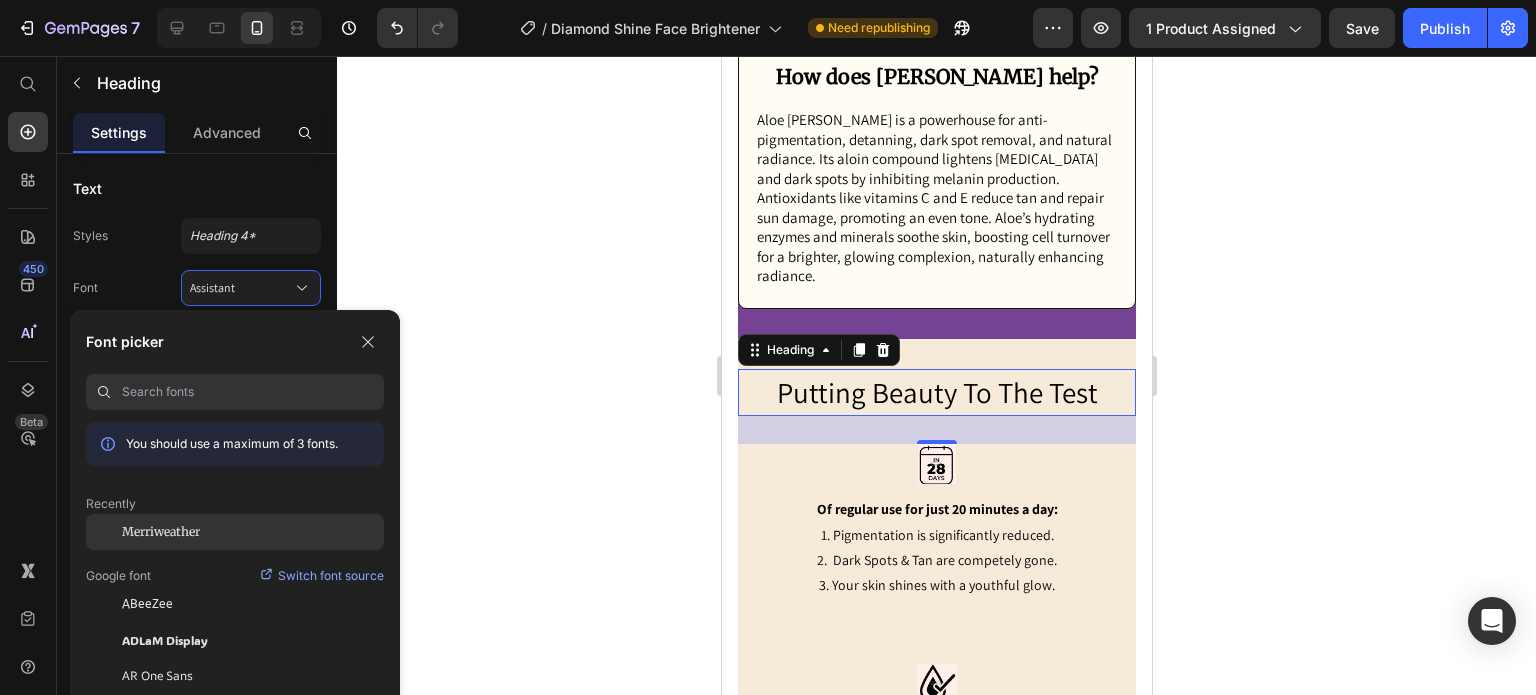click on "Merriweather" at bounding box center [161, 532] 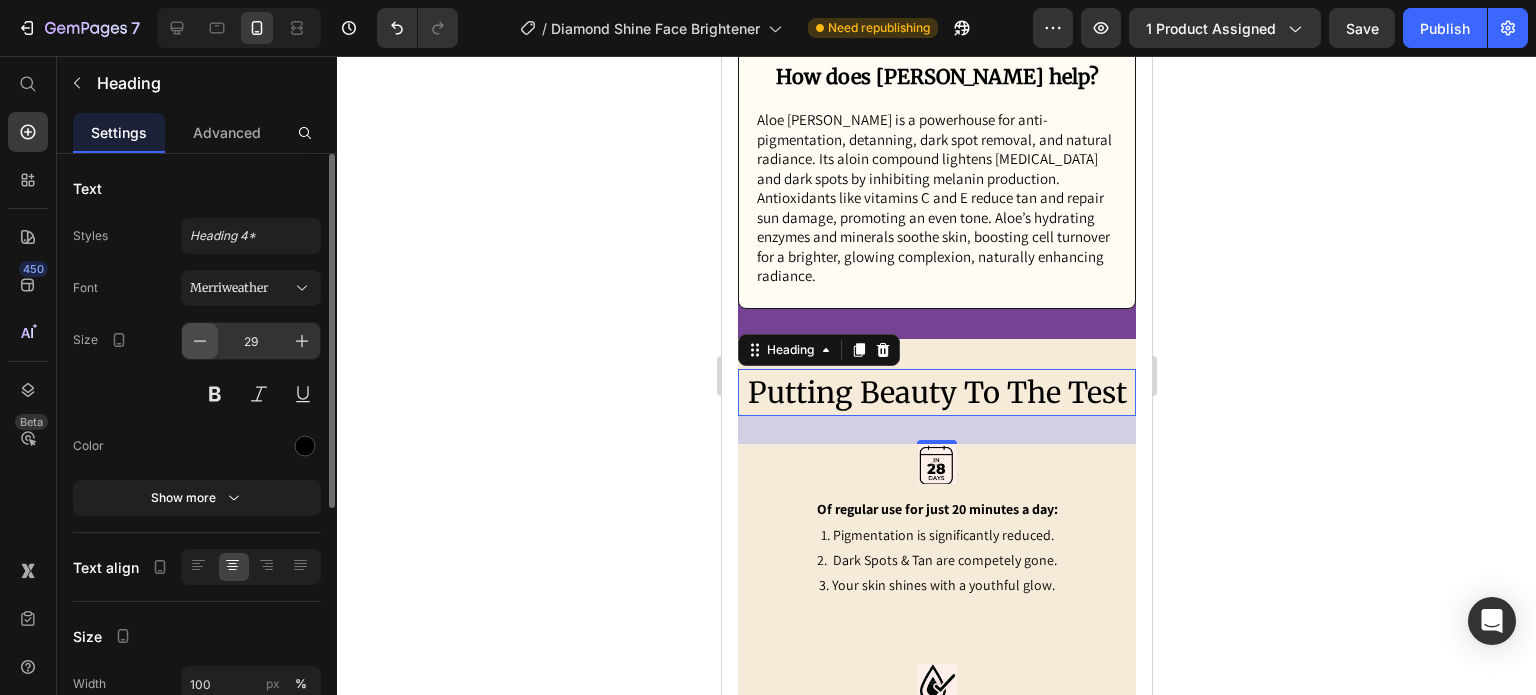 click 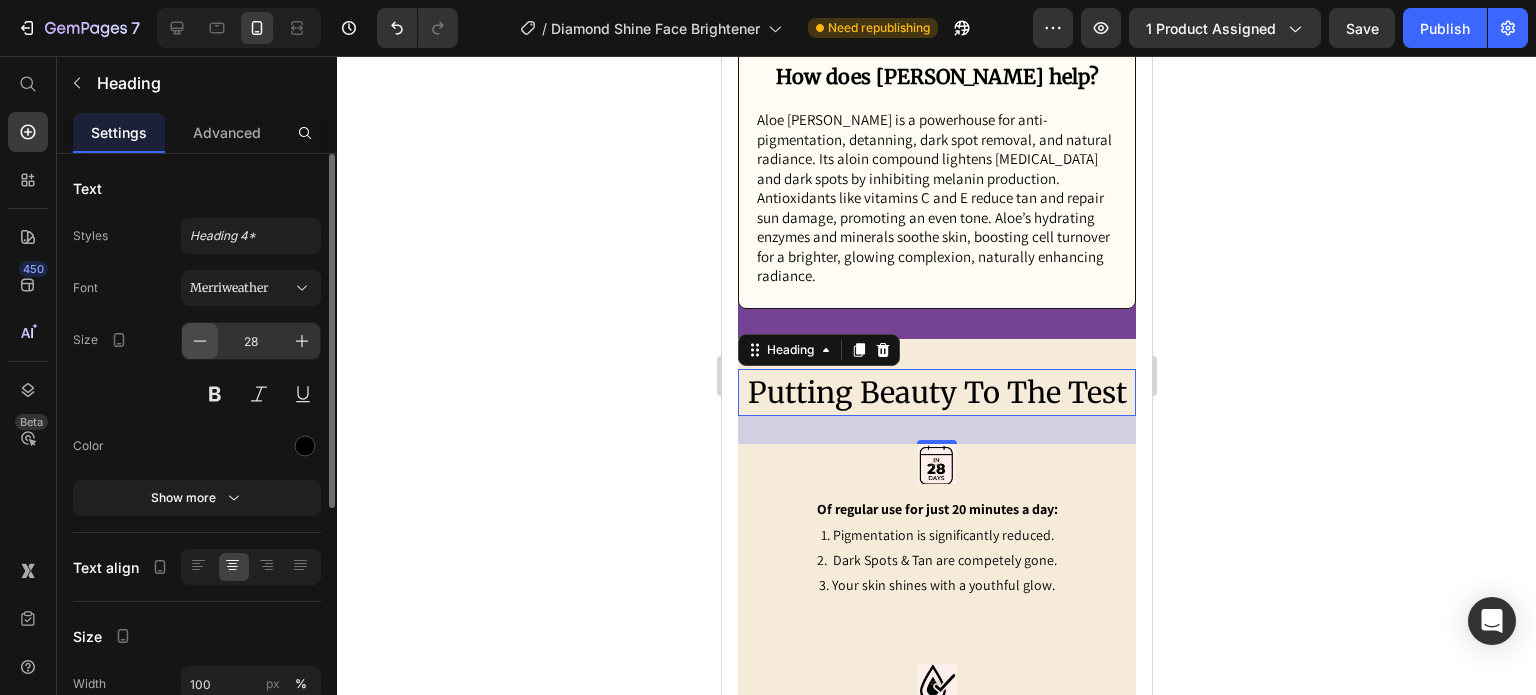 click 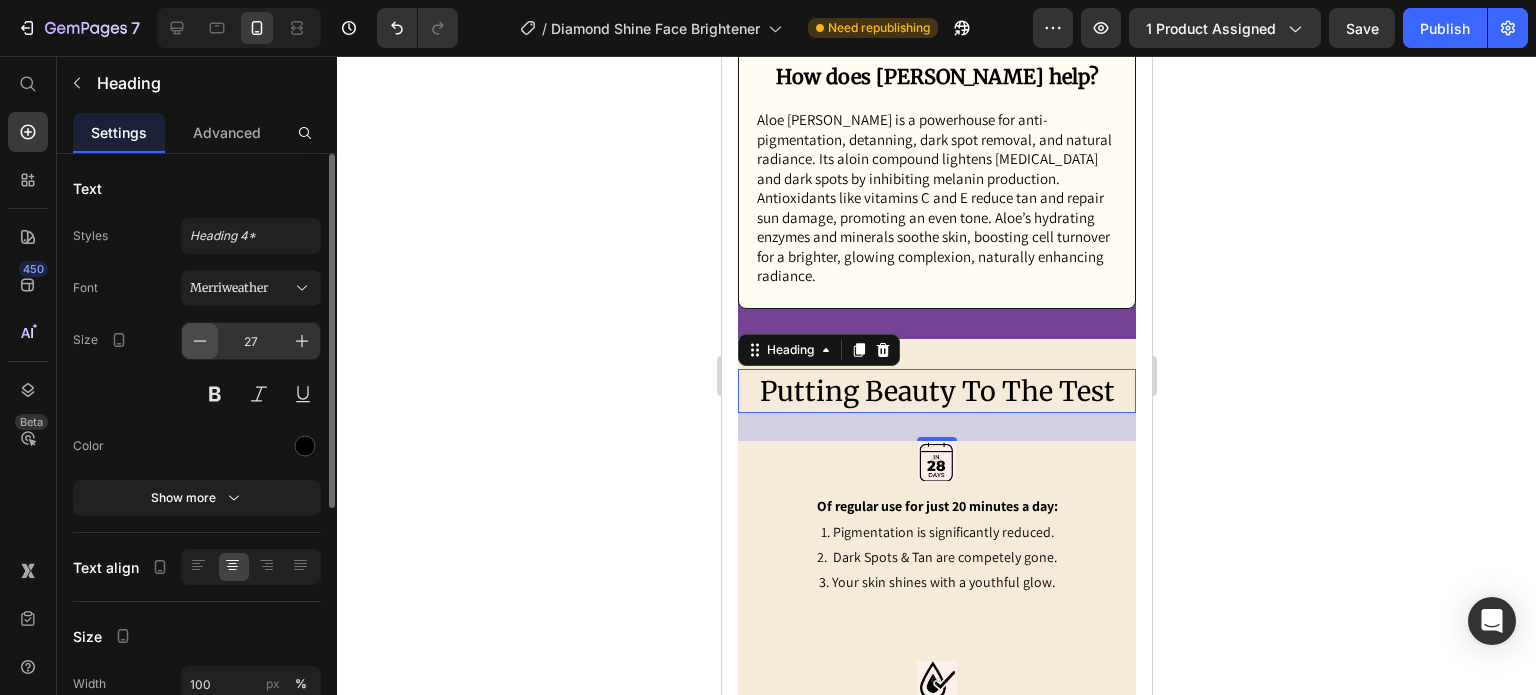 click 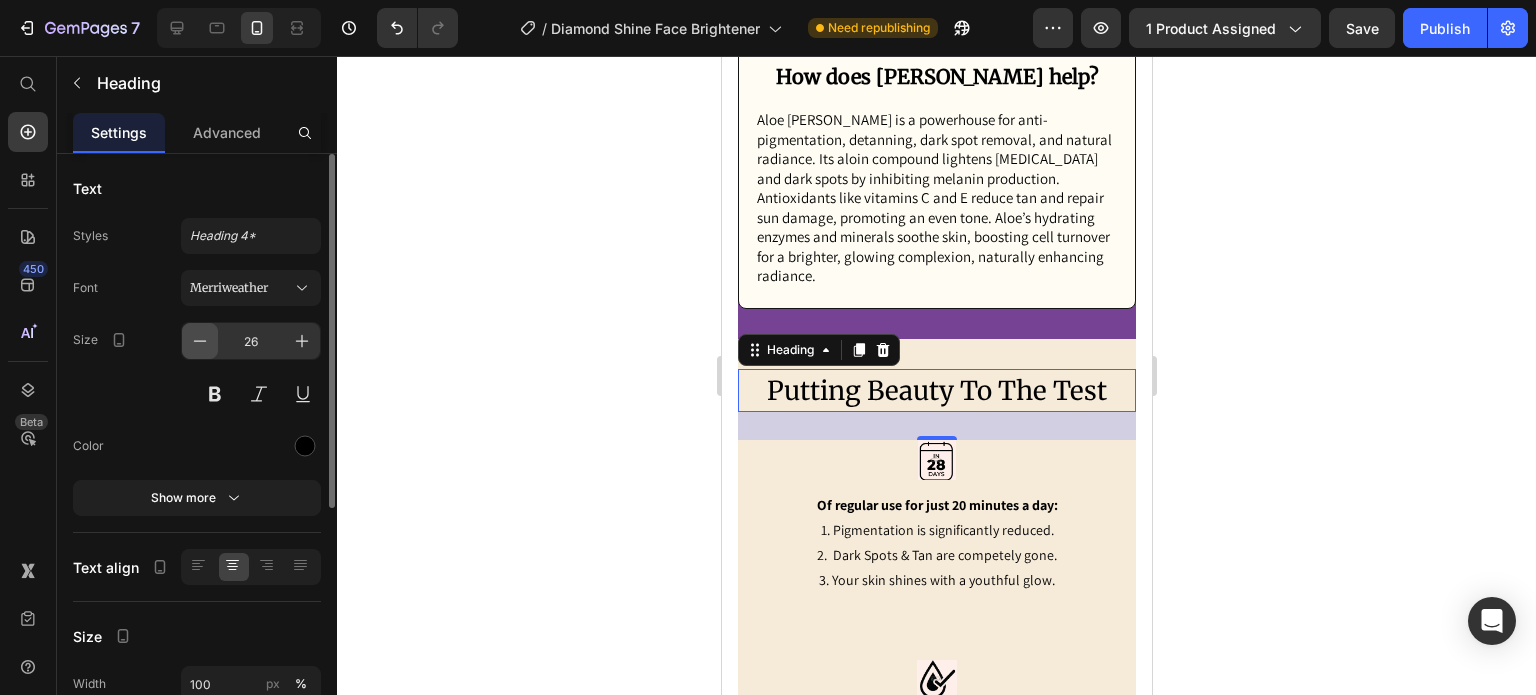 click 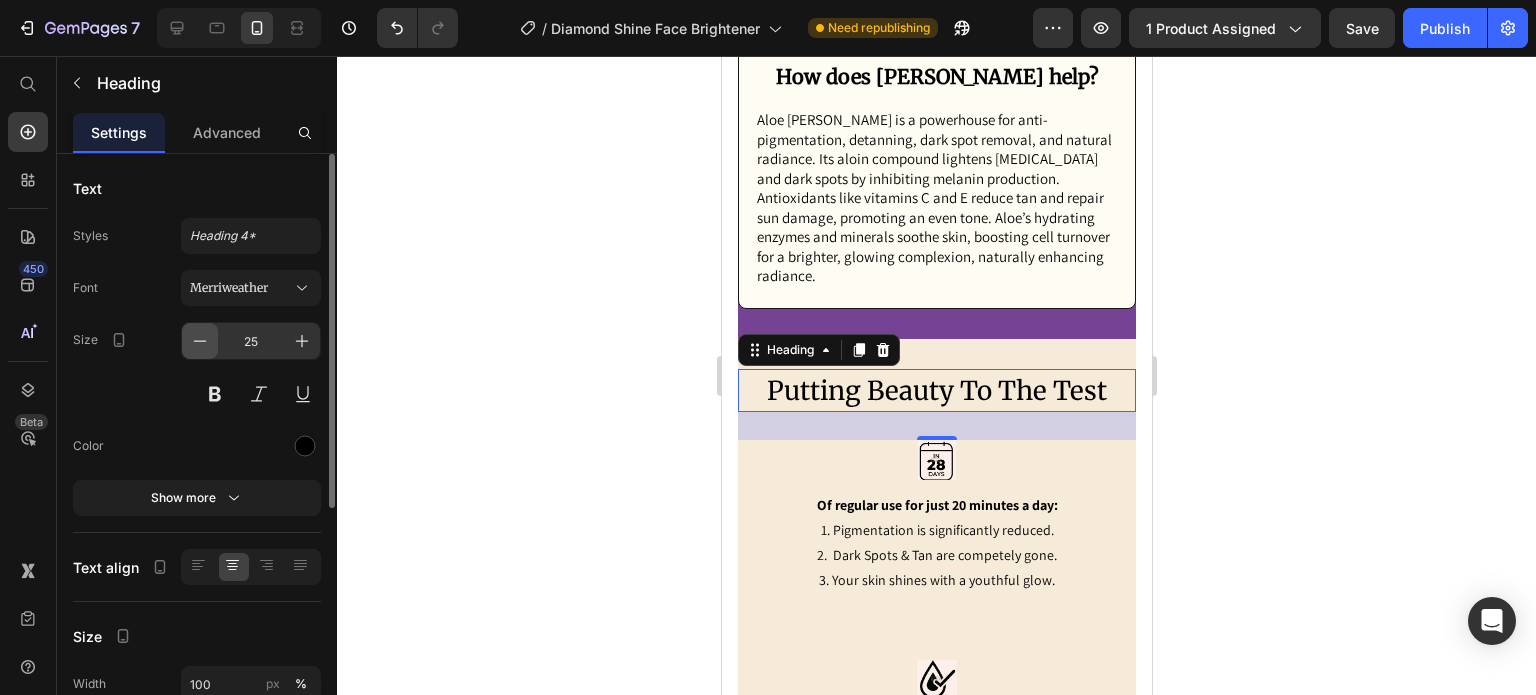 click 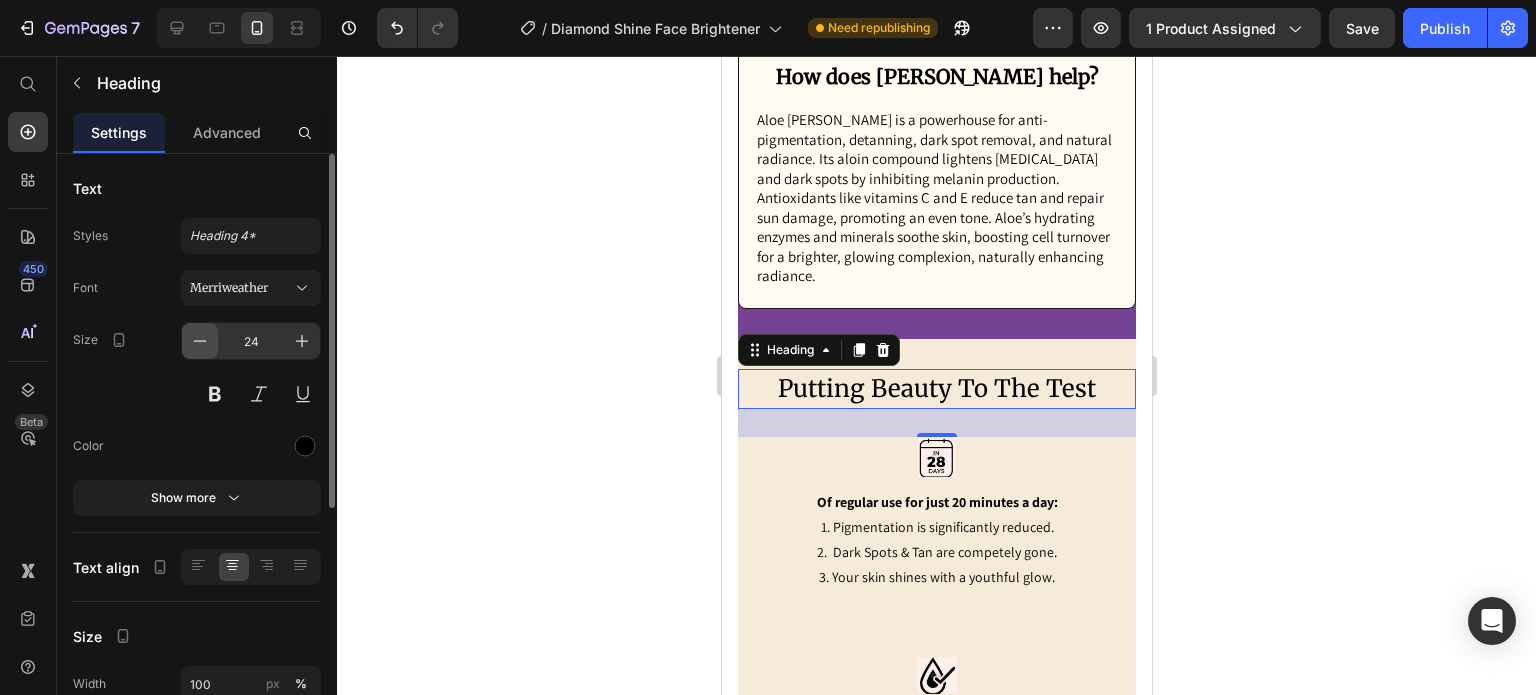 click 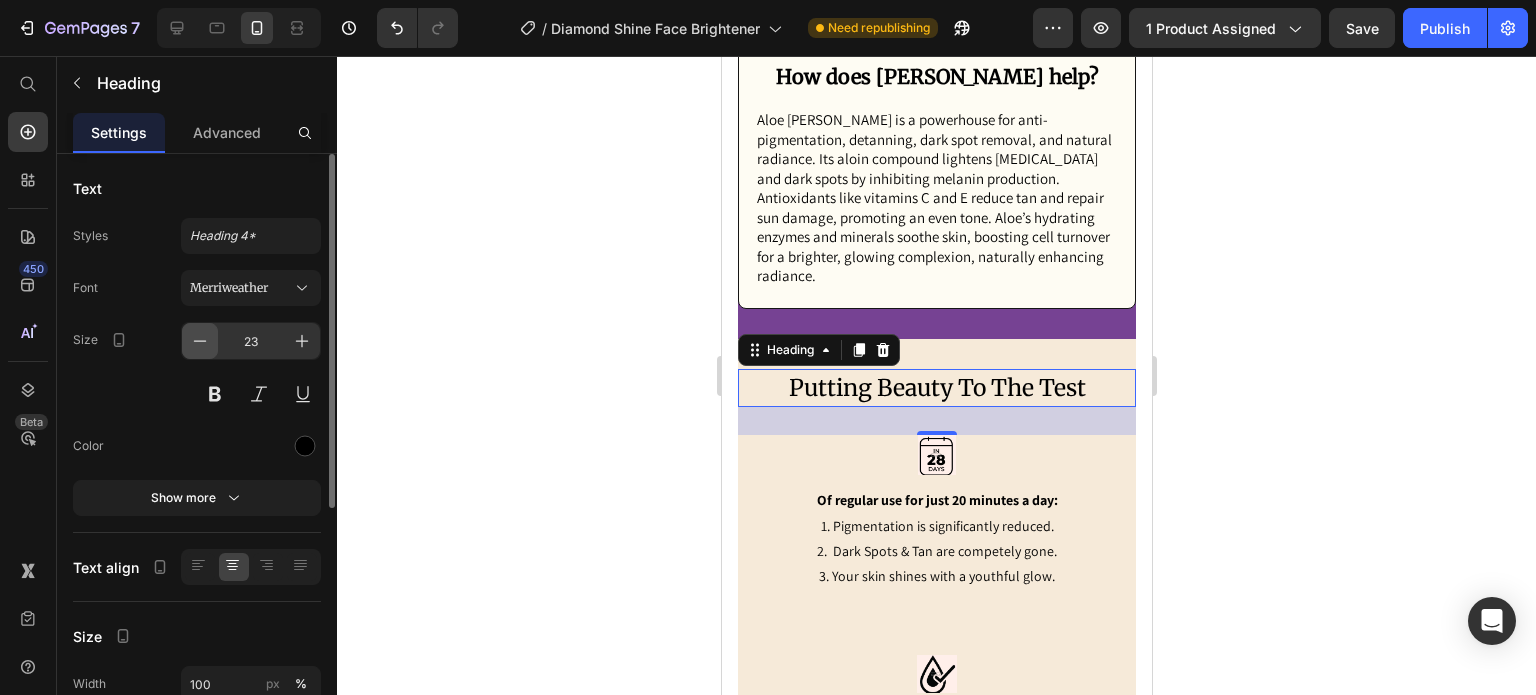 click 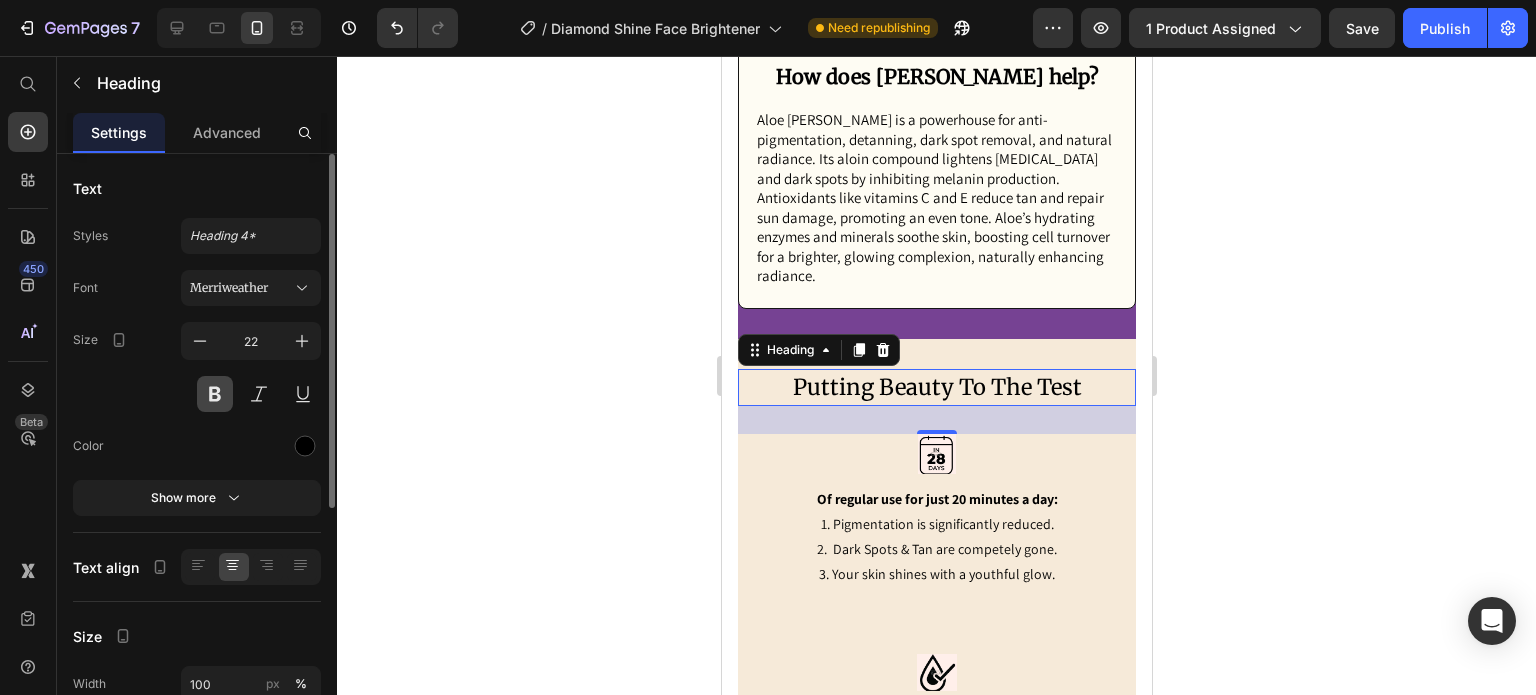 click at bounding box center [215, 394] 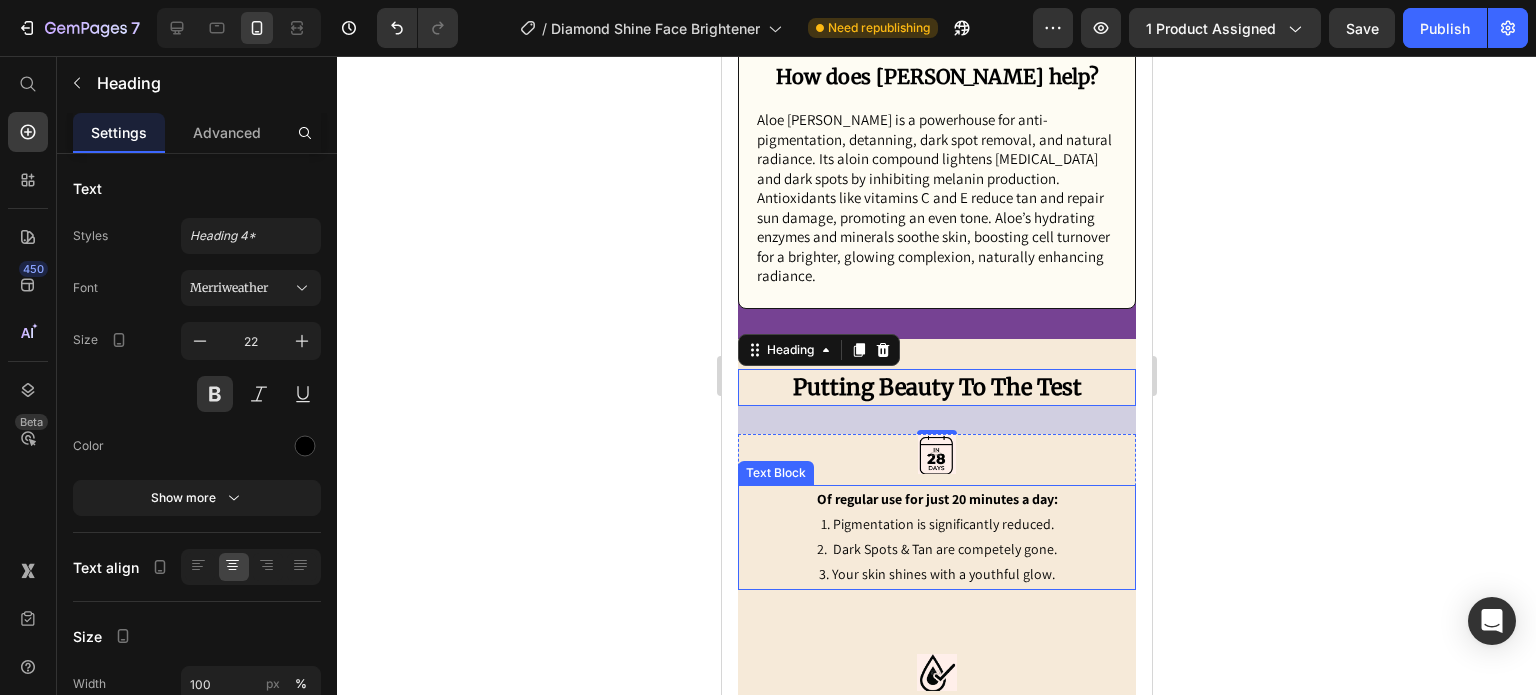 click on "1. Pigmentation is significantly reduced." at bounding box center [936, 524] 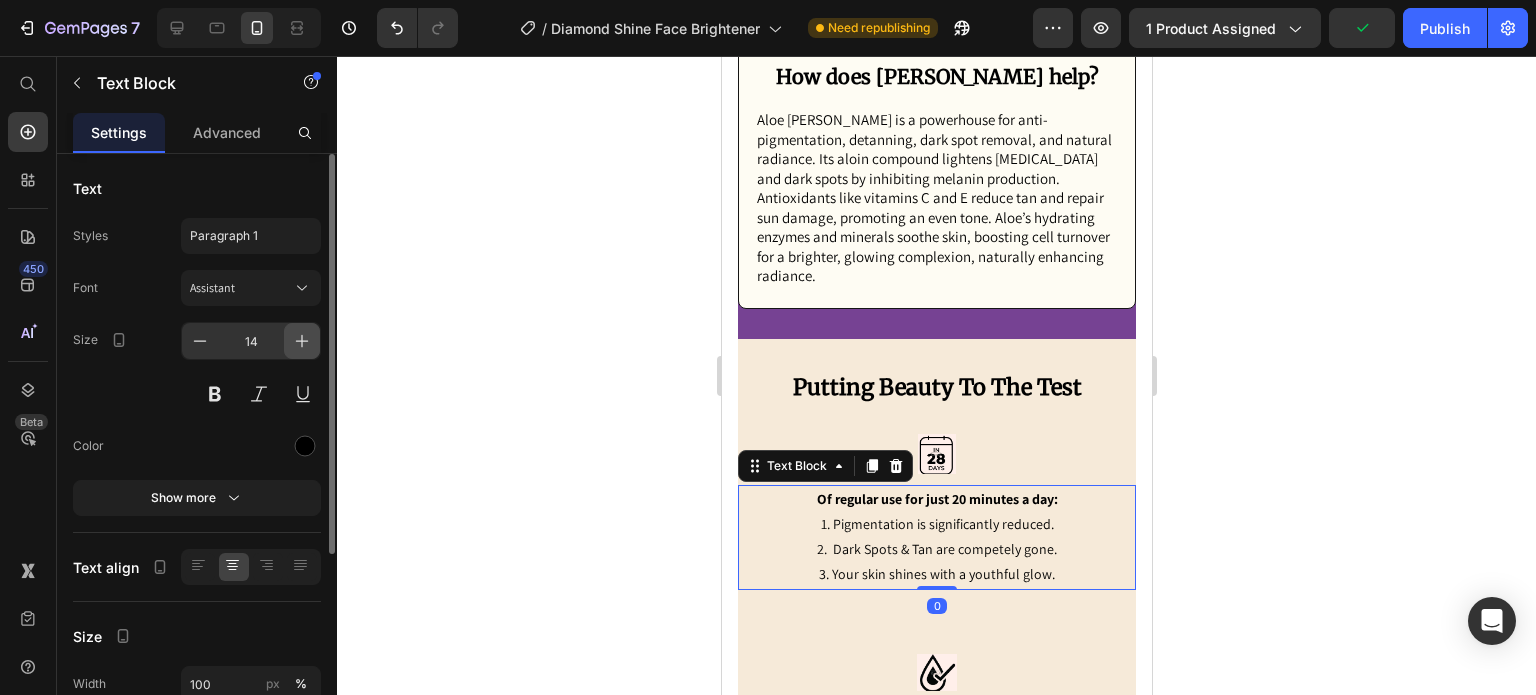 click at bounding box center [302, 341] 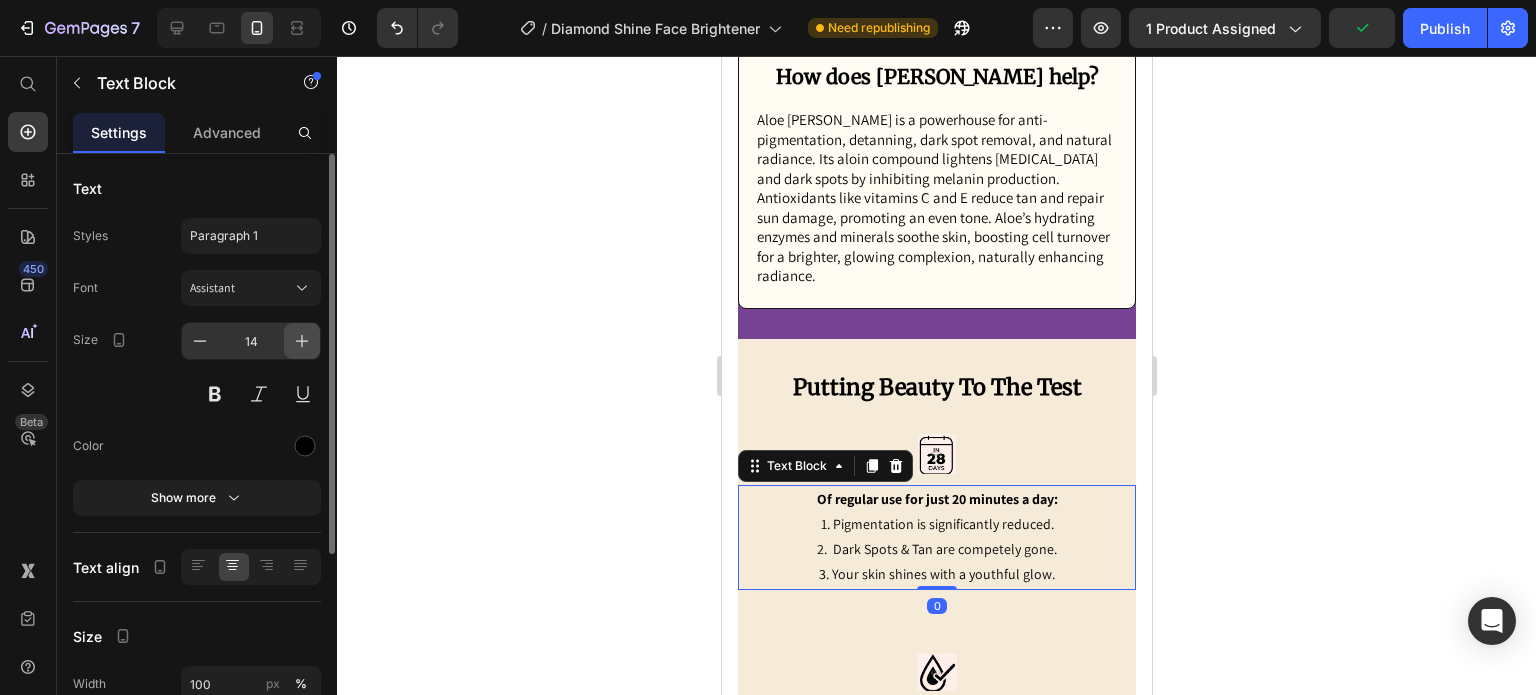 type on "15" 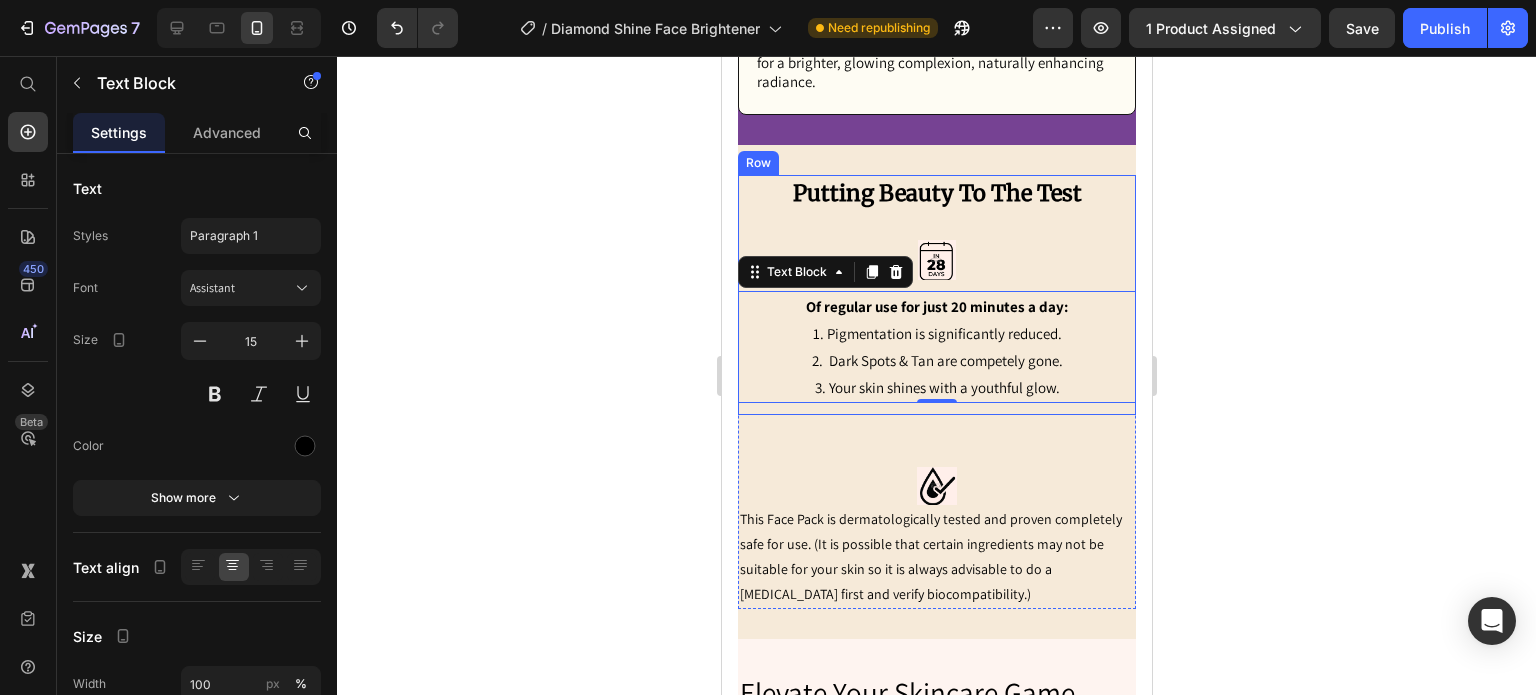 scroll, scrollTop: 4547, scrollLeft: 0, axis: vertical 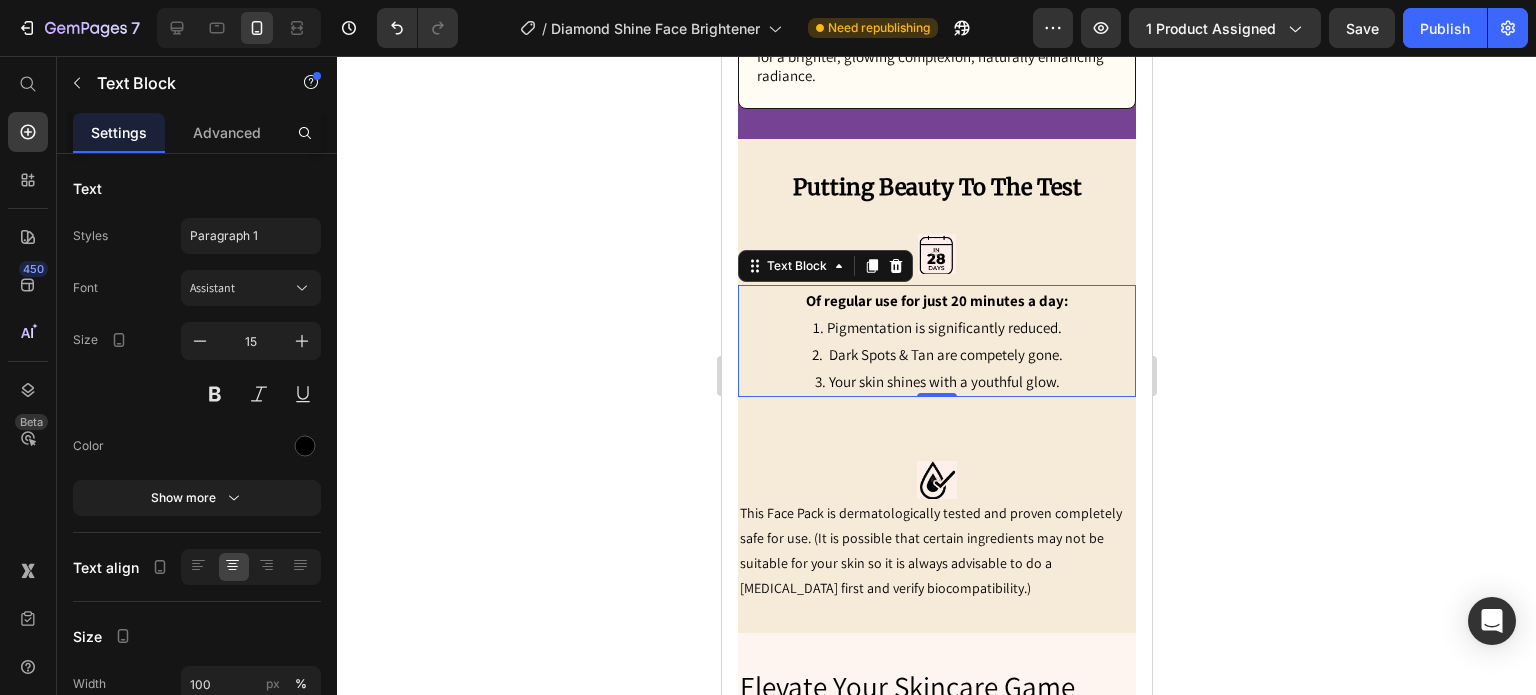click on "Putting Beauty To The Test Heading Image Of regular use for just 20 minutes a day: 1. Pigmentation is significantly reduced. 2.  Dark Spots & Tan are competely gone. 3. Your skin shines with a youthful glow. Text Block   0 Row Row Row Image This Face Pack is dermatologically tested and proven completely safe for use. (It is possible that certain ingredients may not be suitable for your skin so it is always advisable to do a patch test first and verify biocompatibility.) Text Block Row" at bounding box center [936, 386] 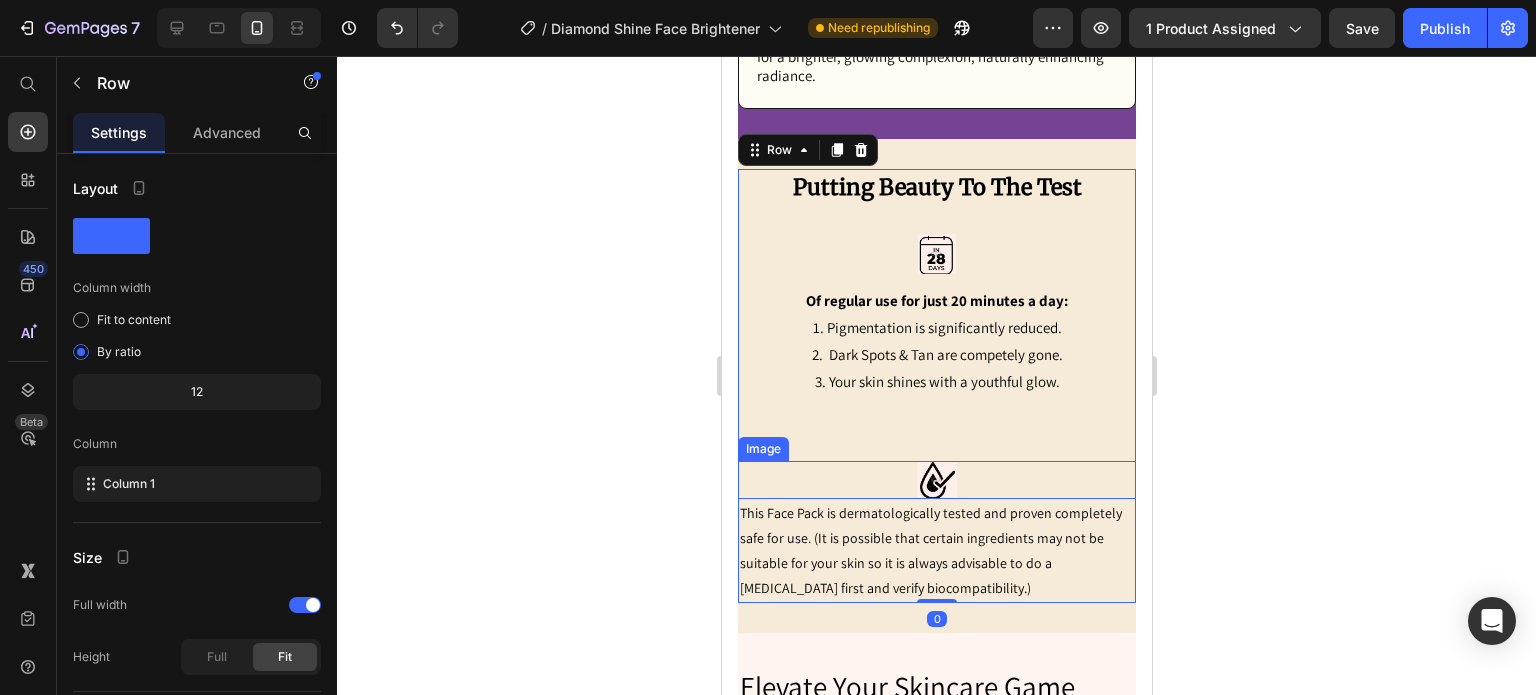 click on "This Face Pack is dermatologically tested and proven completely safe for use. (It is possible that certain ingredients may not be suitable for your skin so it is always advisable to do a [MEDICAL_DATA] first and verify biocompatibility.)" at bounding box center (936, 551) 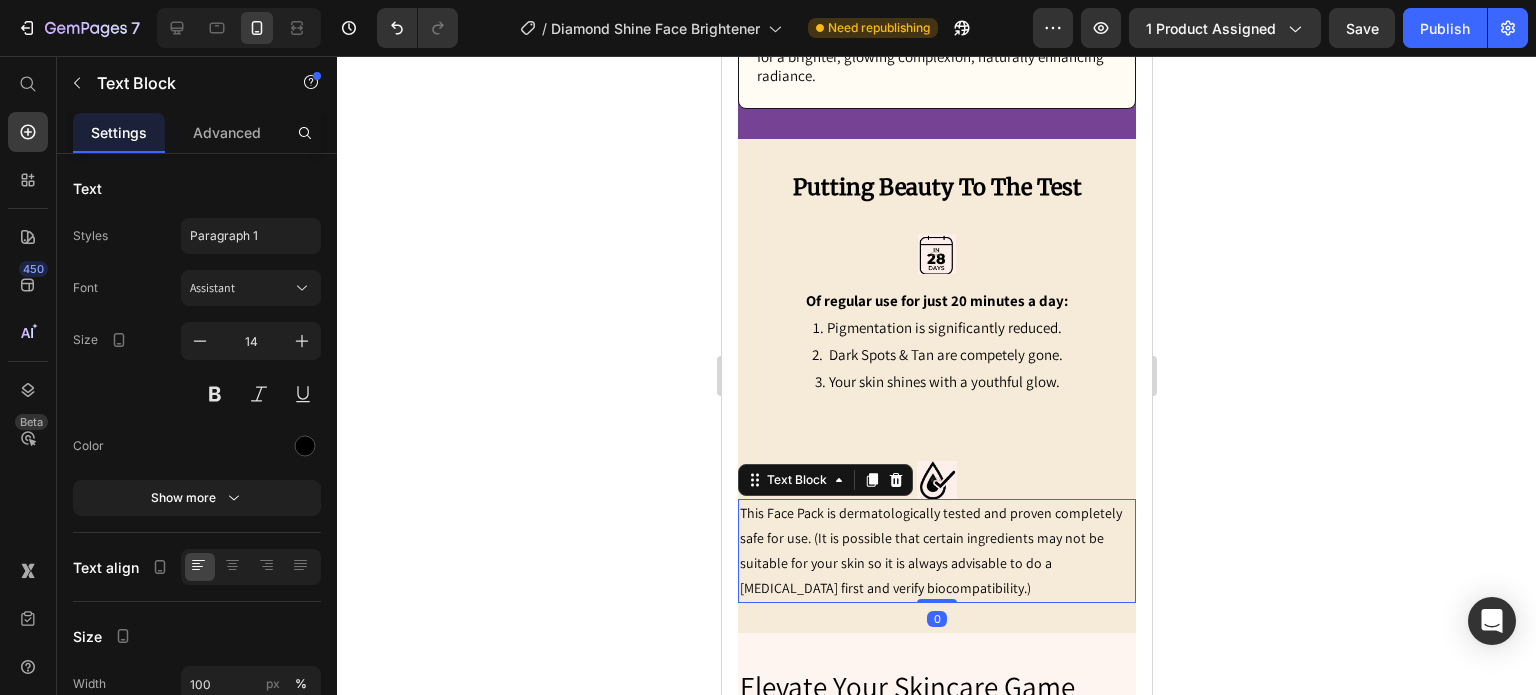 click on "This Face Pack is dermatologically tested and proven completely safe for use. (It is possible that certain ingredients may not be suitable for your skin so it is always advisable to do a [MEDICAL_DATA] first and verify biocompatibility.)" at bounding box center (936, 551) 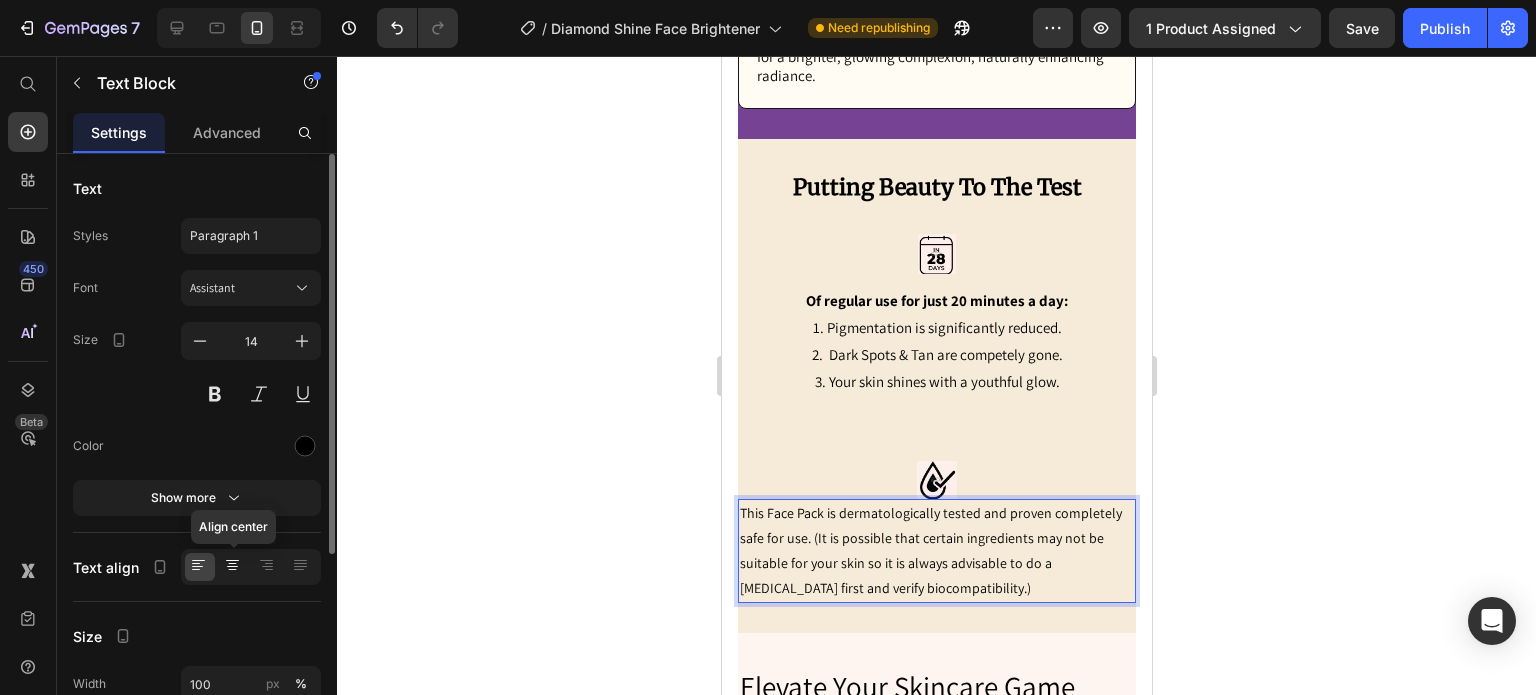 click 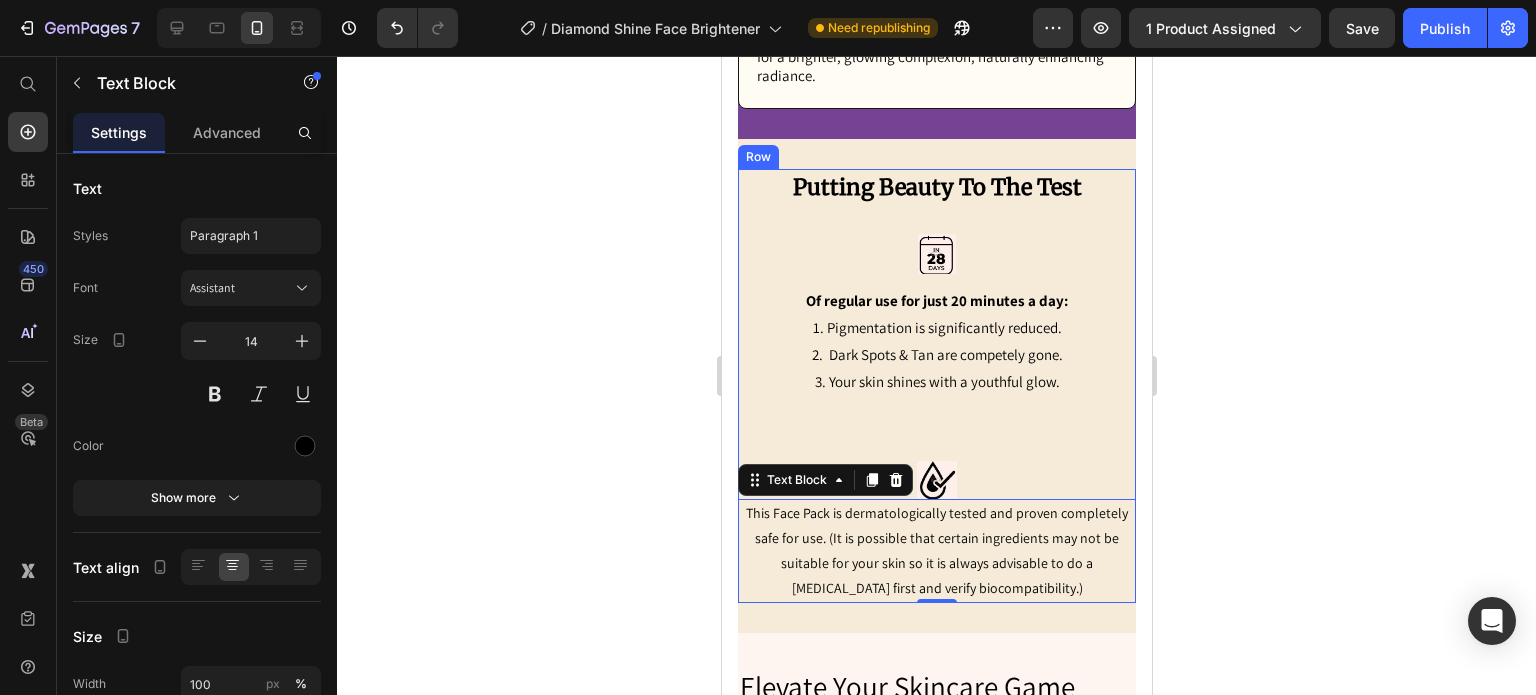 click at bounding box center (936, 480) 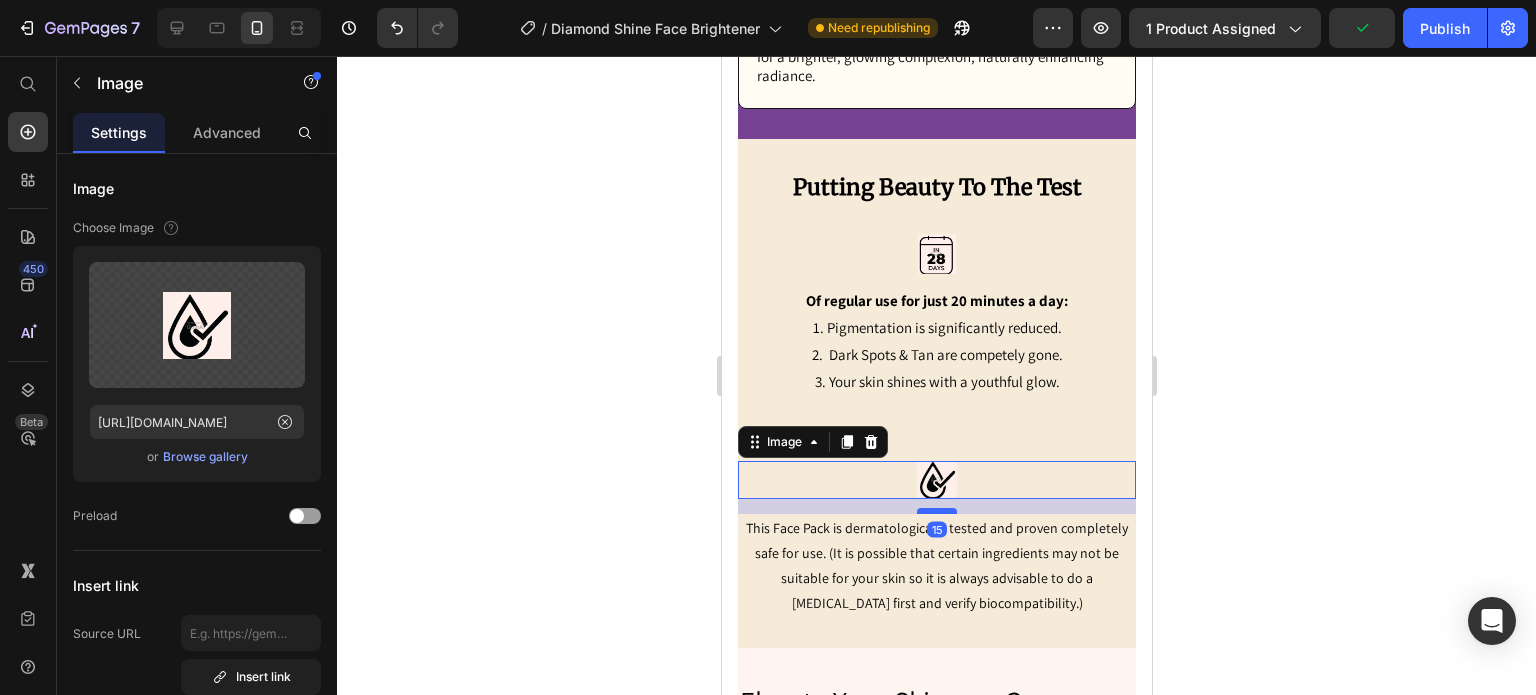 drag, startPoint x: 921, startPoint y: 471, endPoint x: 920, endPoint y: 486, distance: 15.033297 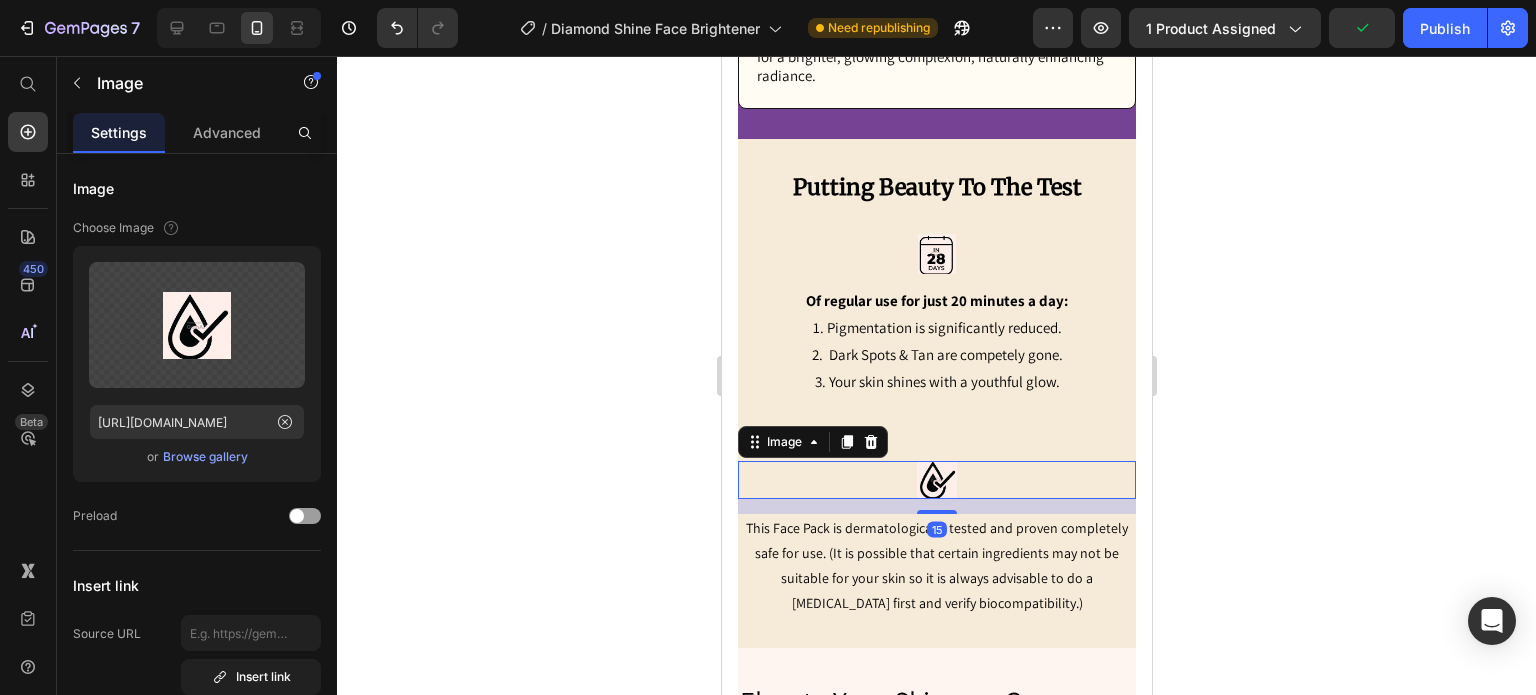 click 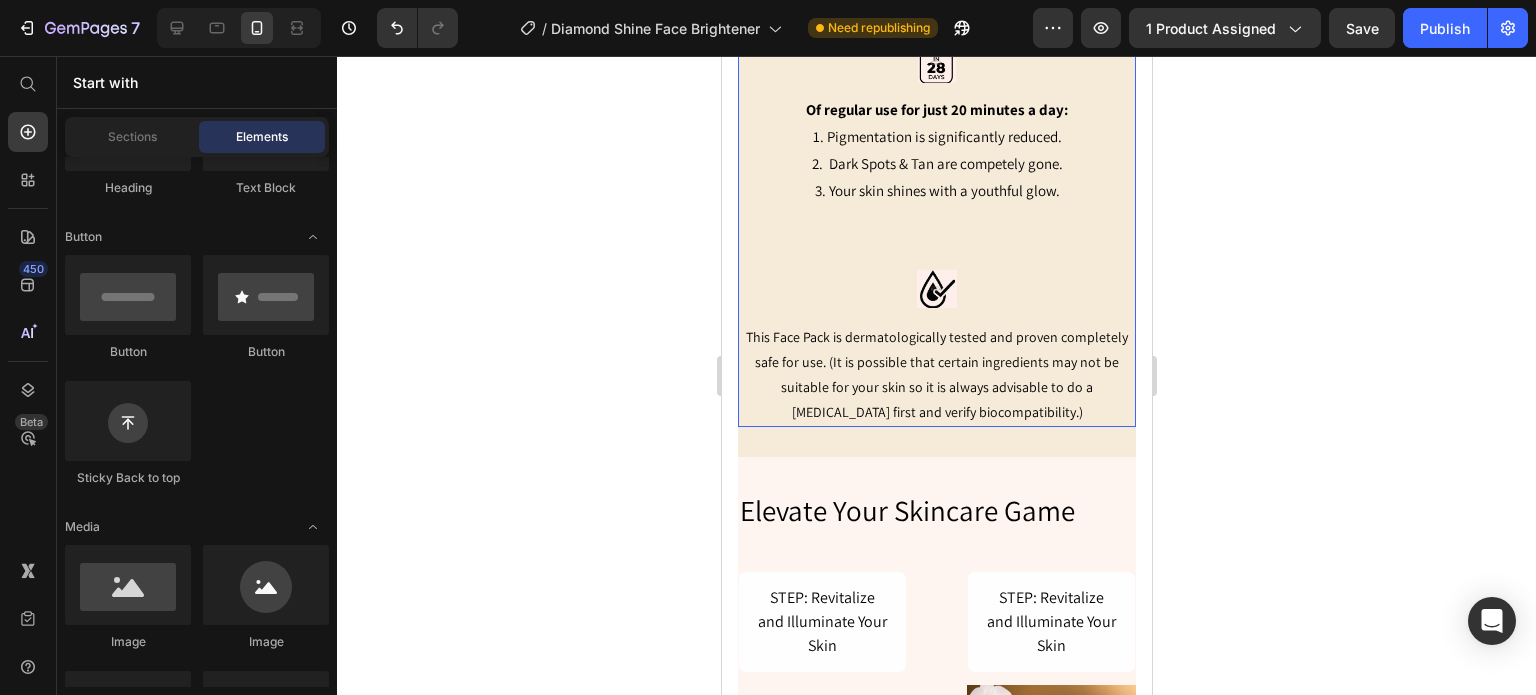 scroll, scrollTop: 4747, scrollLeft: 0, axis: vertical 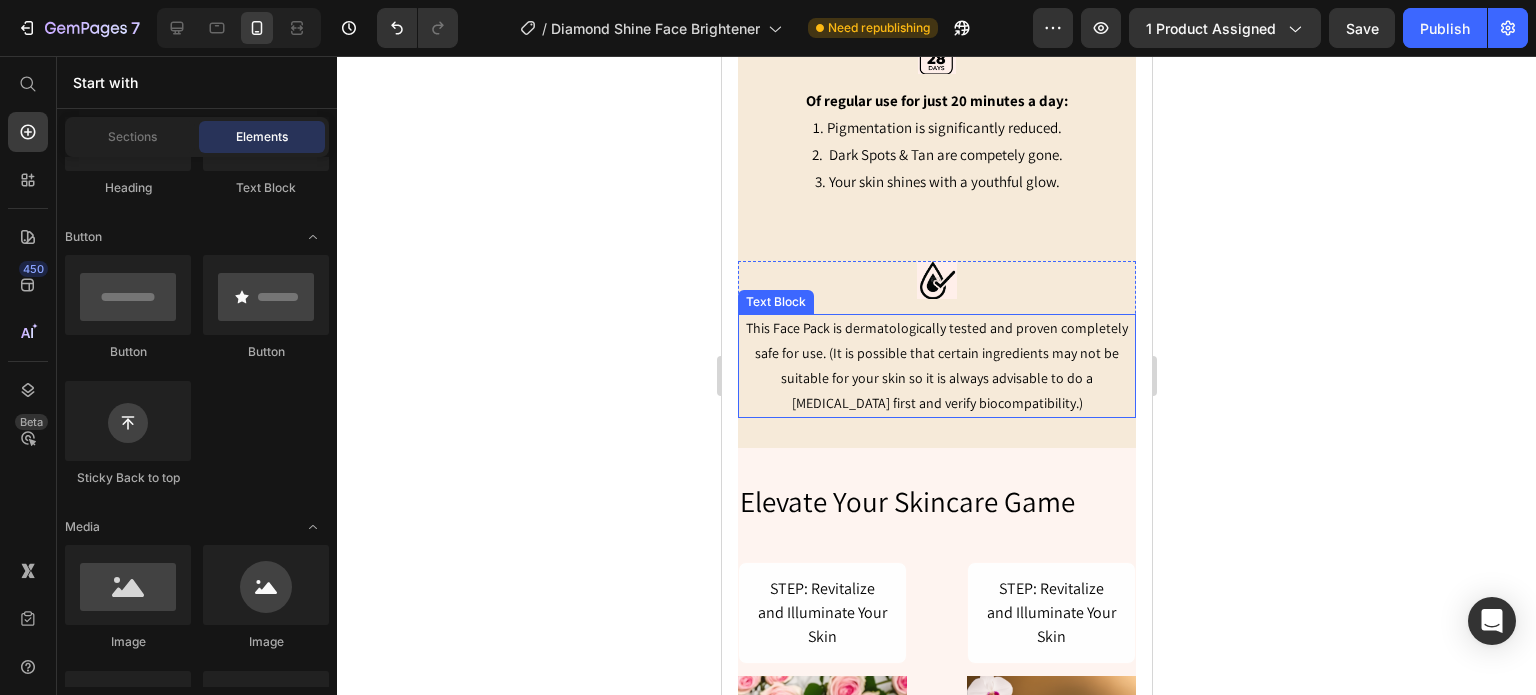click on "Elevate Your Skincare Game" at bounding box center [936, 502] 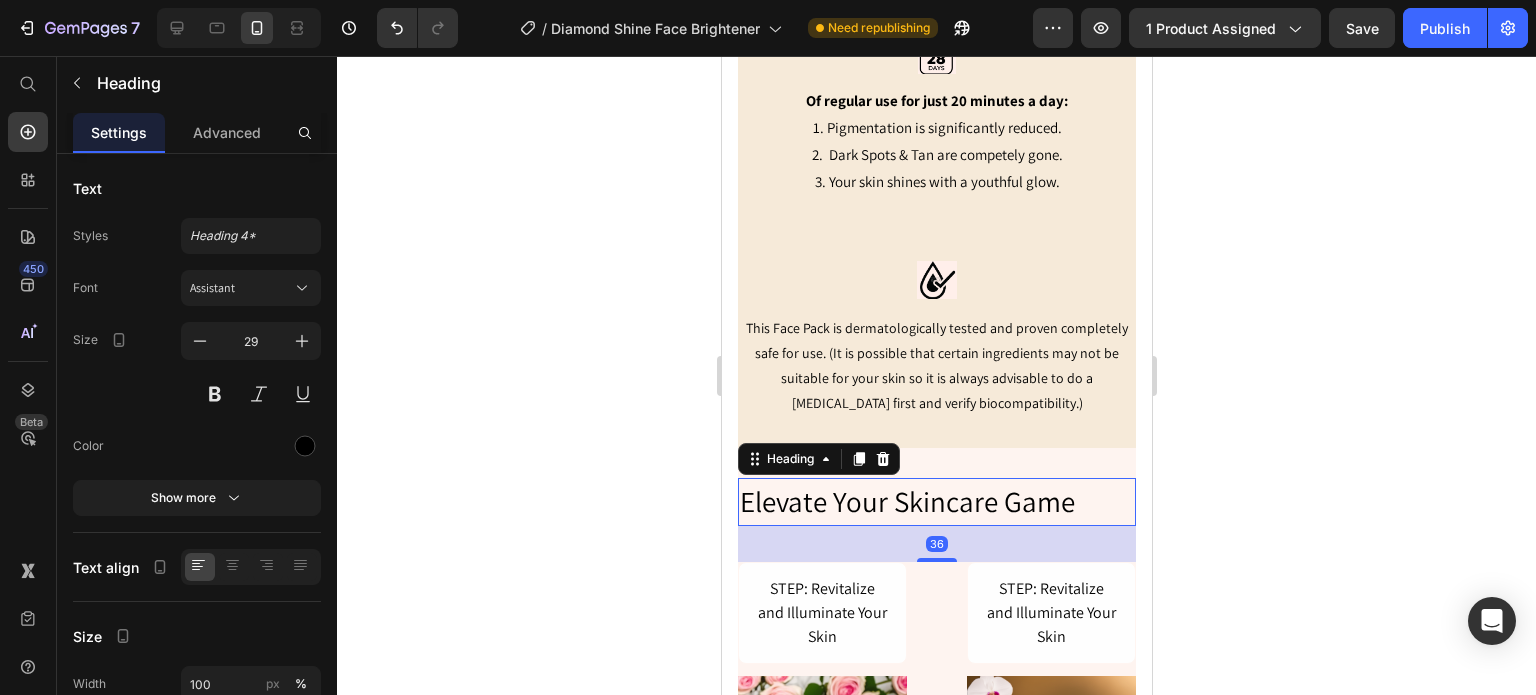 click on "Elevate Your Skincare Game" at bounding box center [936, 502] 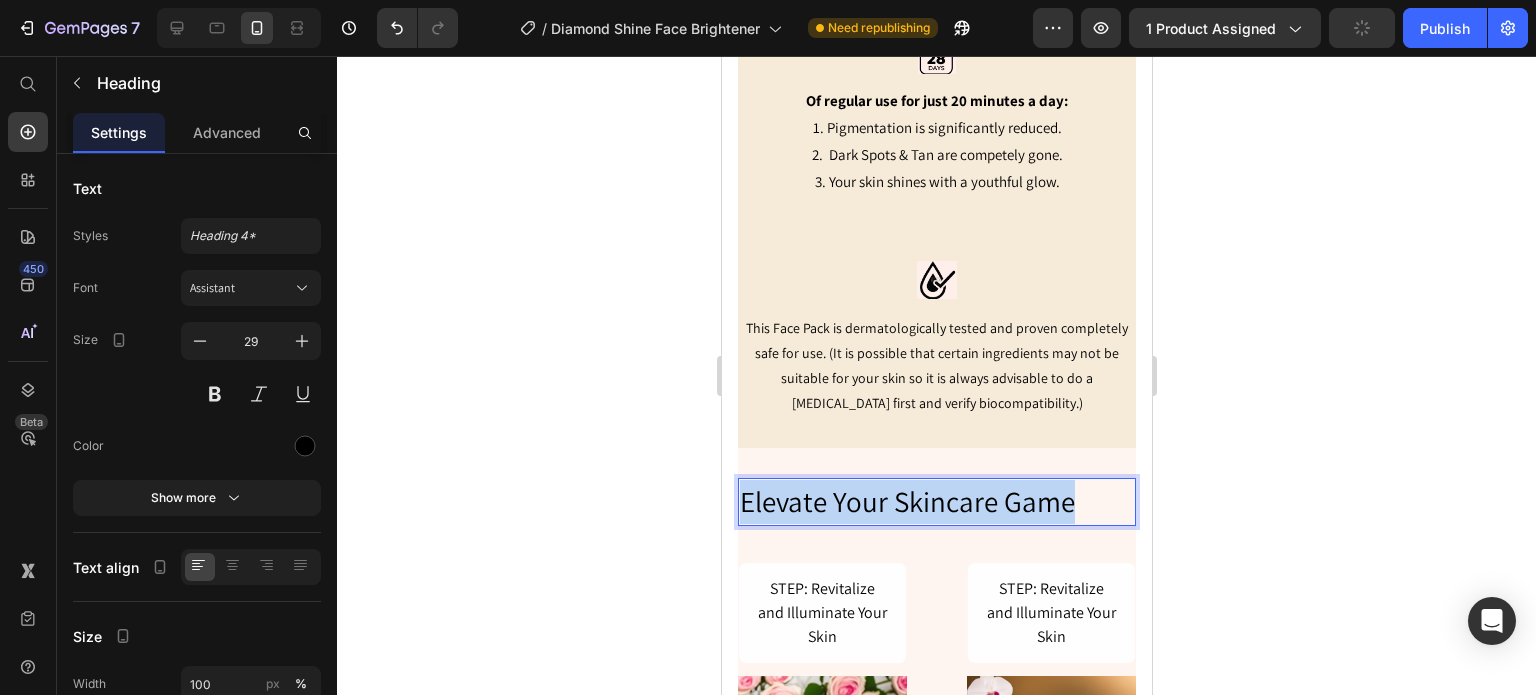 drag, startPoint x: 744, startPoint y: 481, endPoint x: 1077, endPoint y: 463, distance: 333.48615 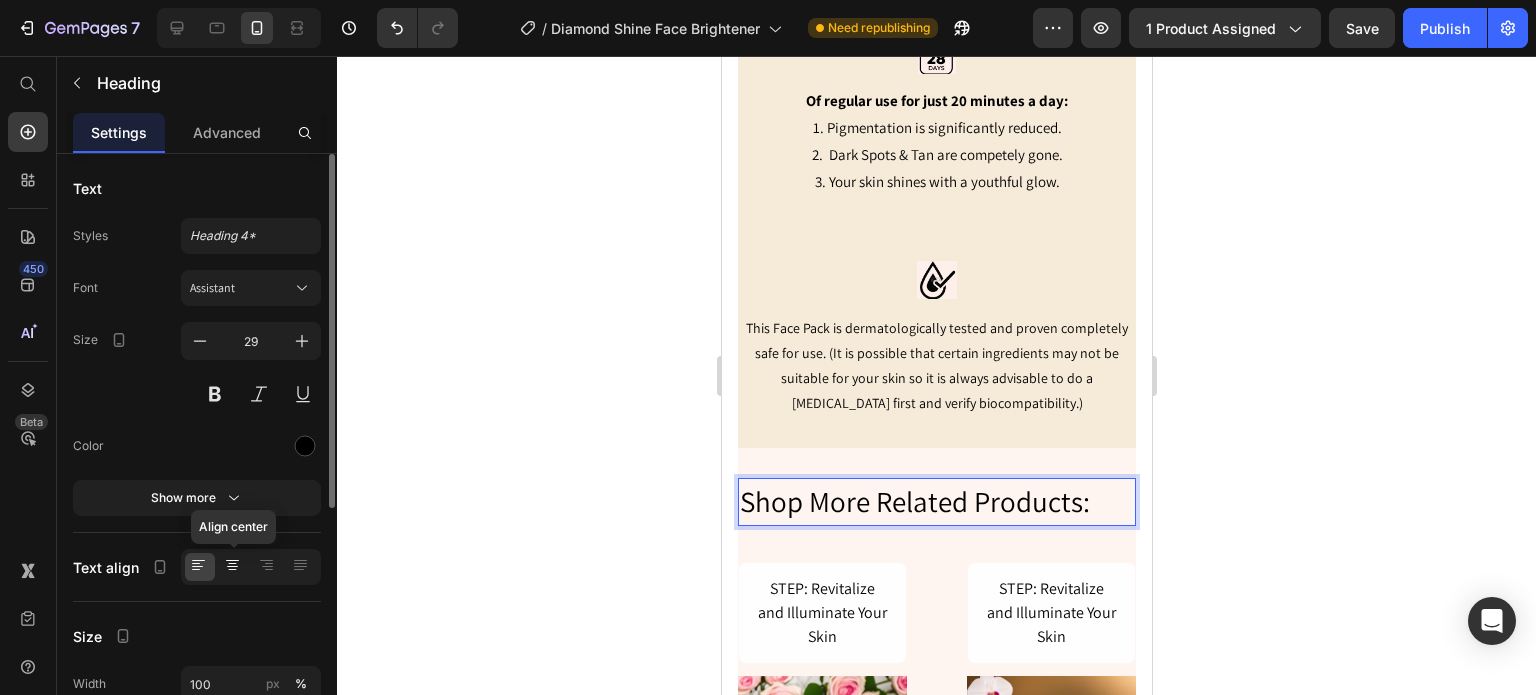 click 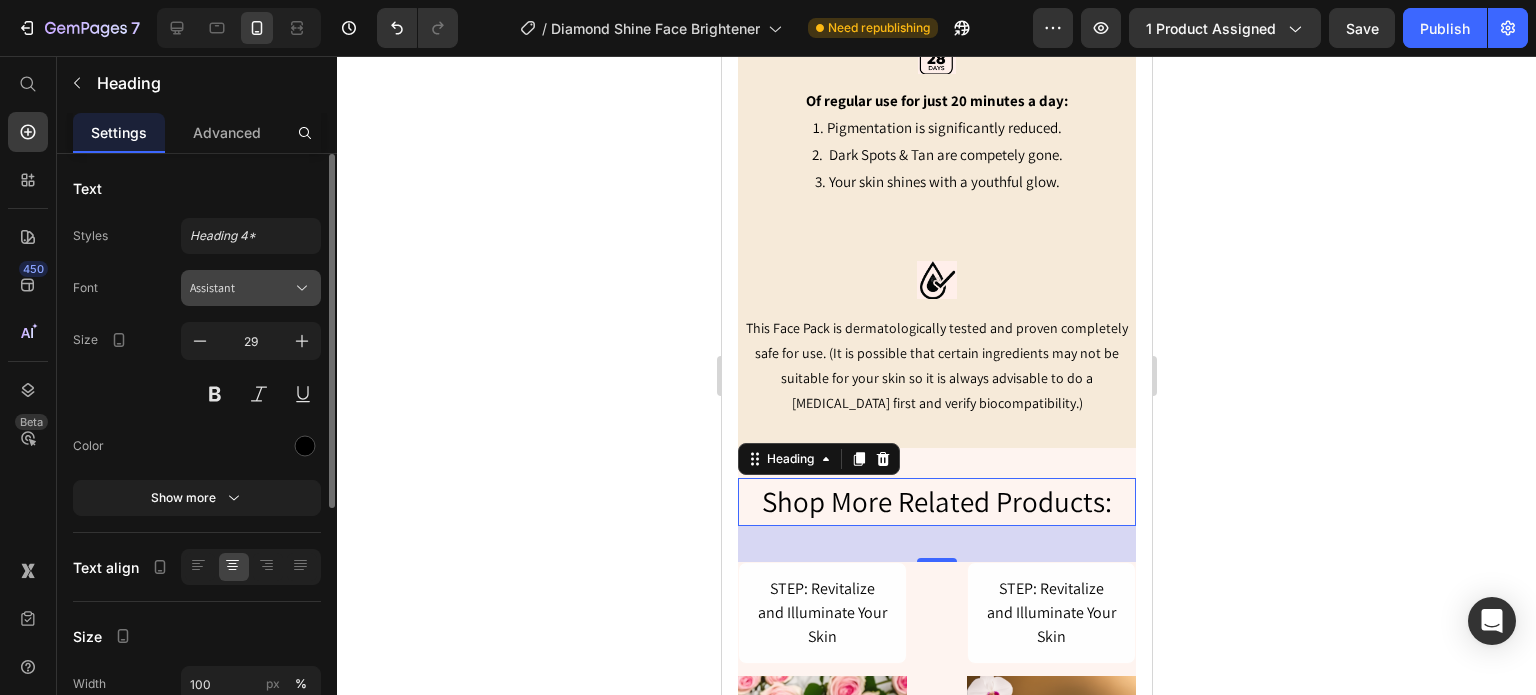 click on "Assistant" at bounding box center [251, 288] 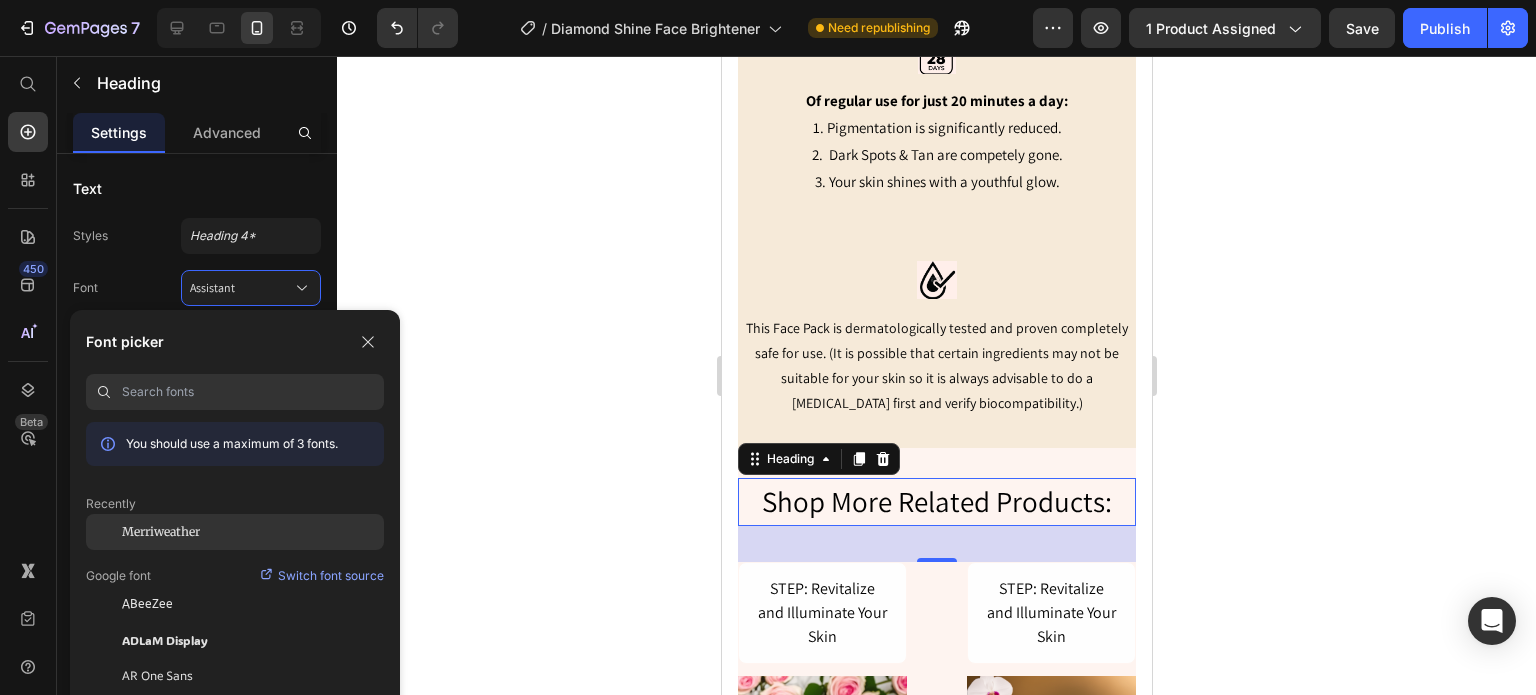 click on "Merriweather" at bounding box center (161, 532) 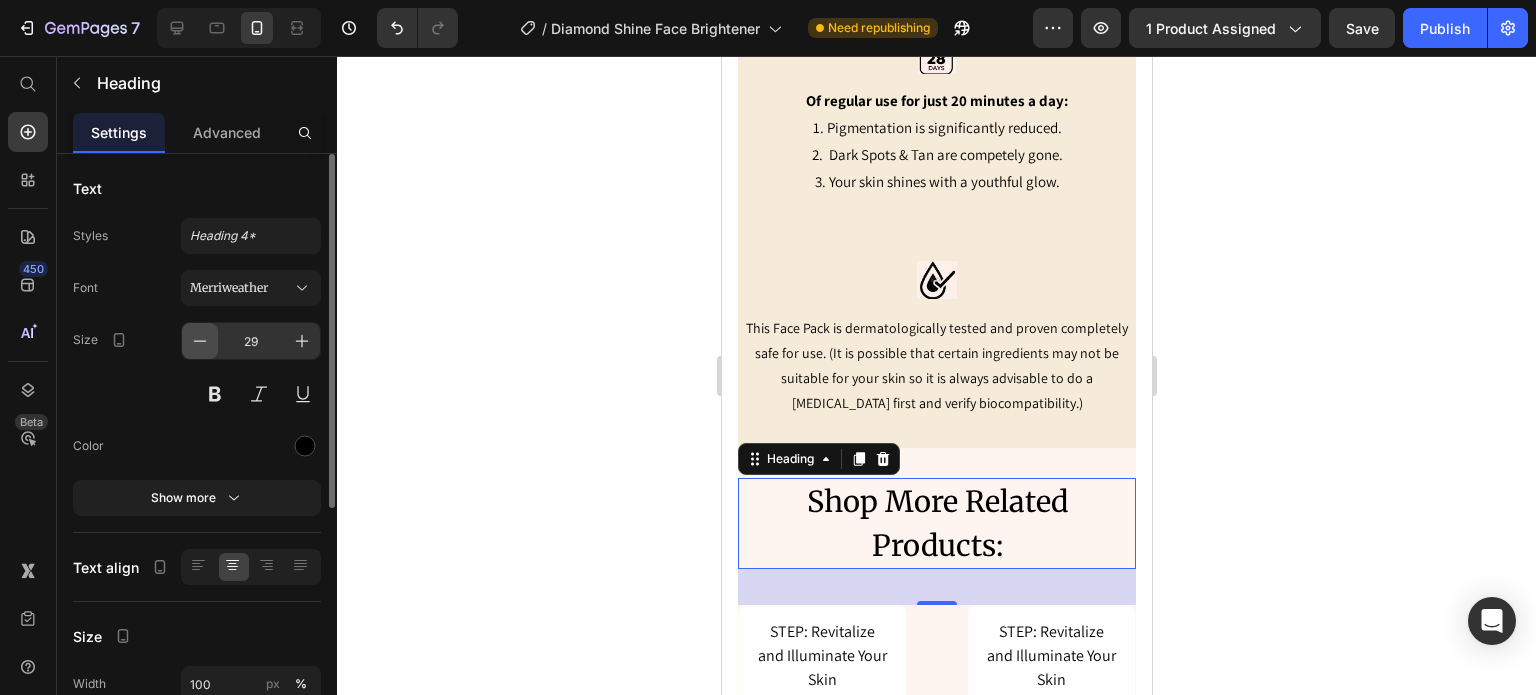 click at bounding box center [200, 341] 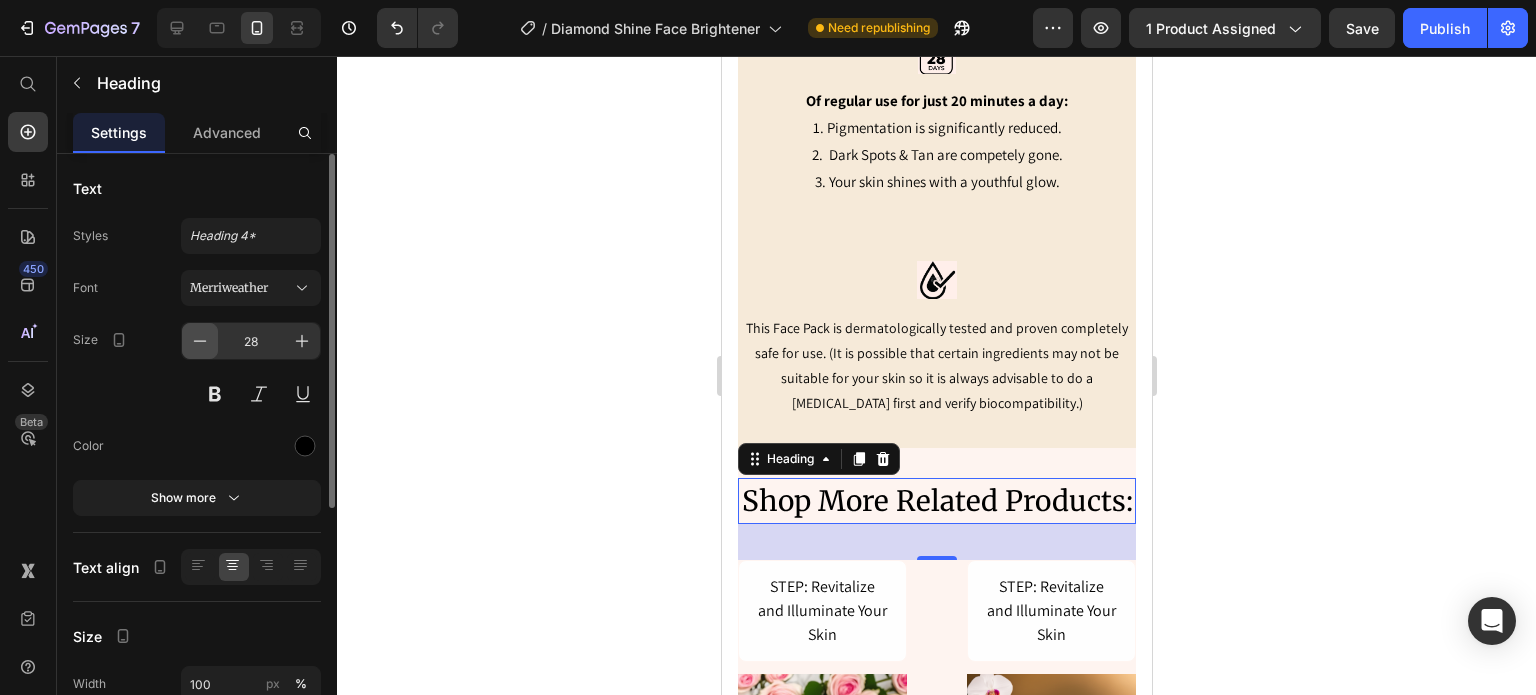 click at bounding box center [200, 341] 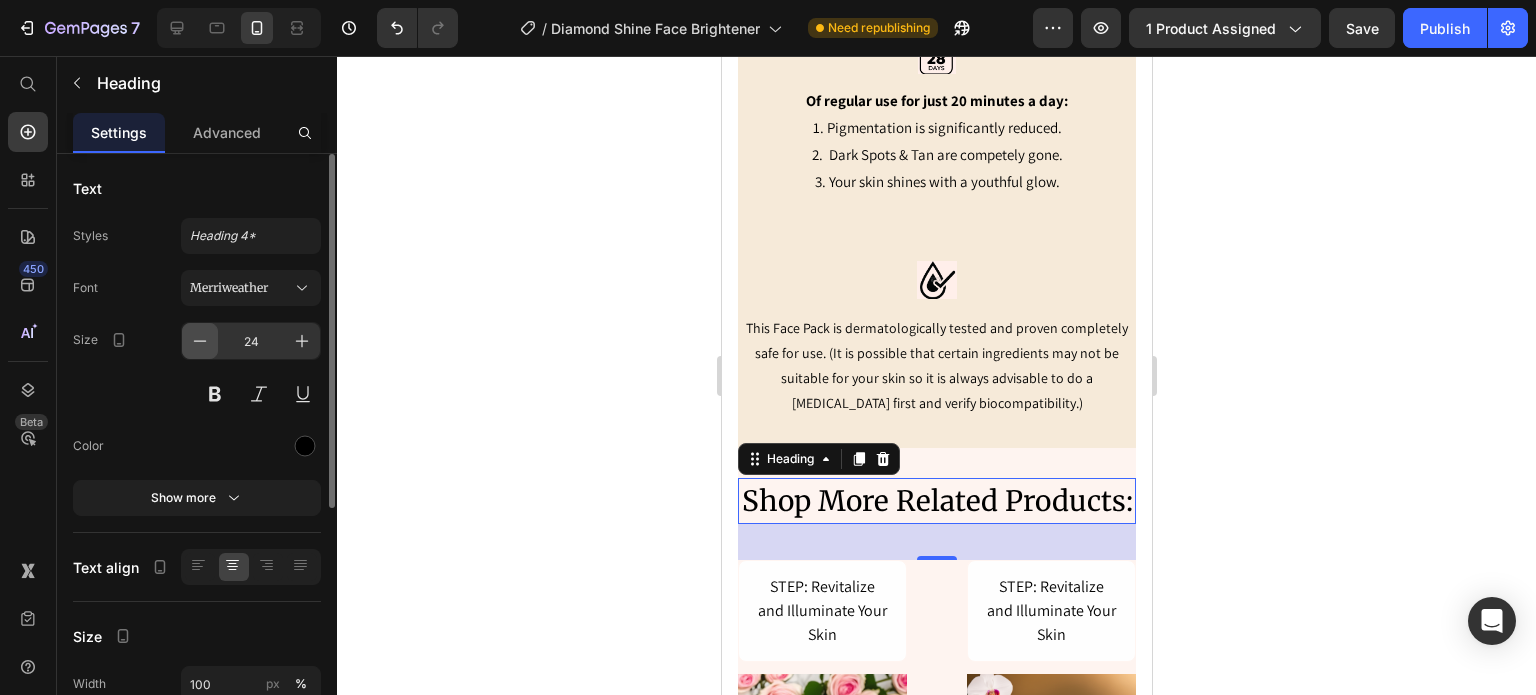 click at bounding box center (200, 341) 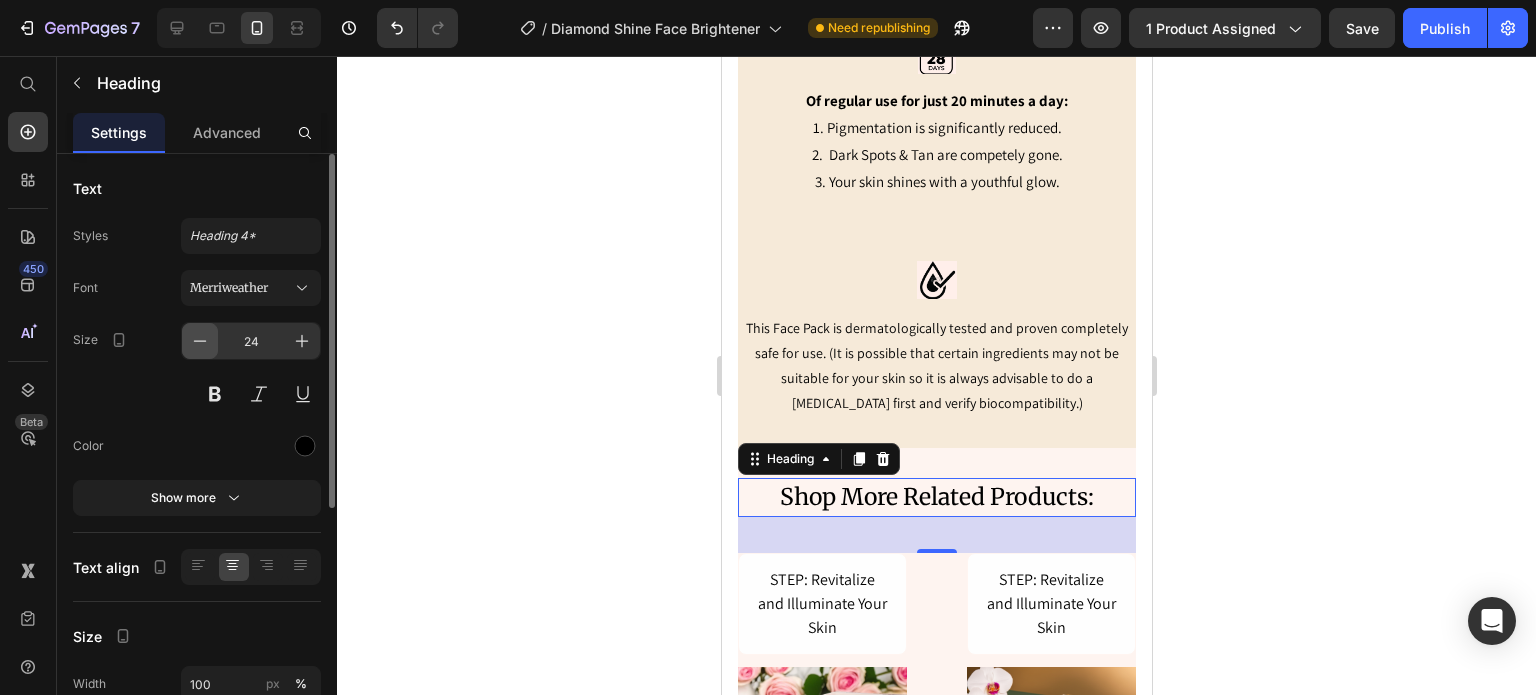 click at bounding box center (200, 341) 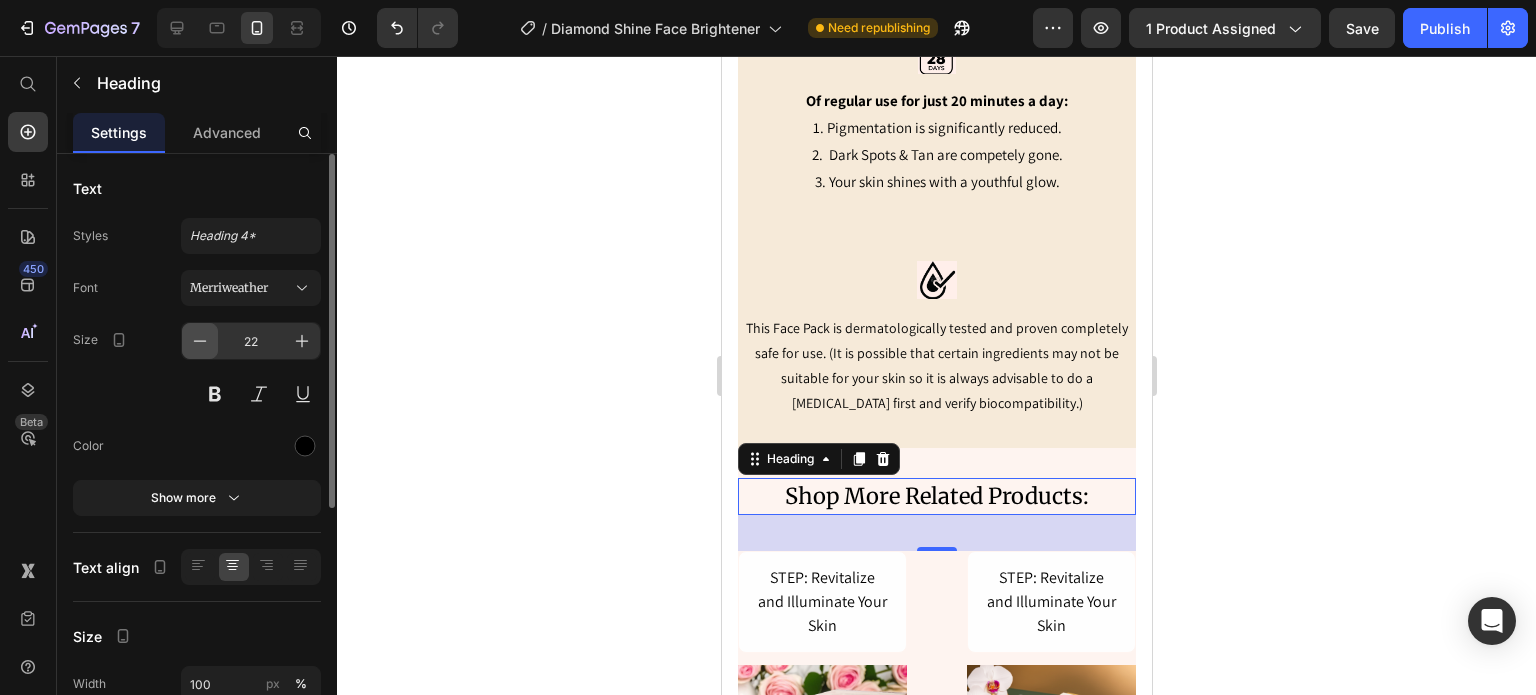 click at bounding box center (200, 341) 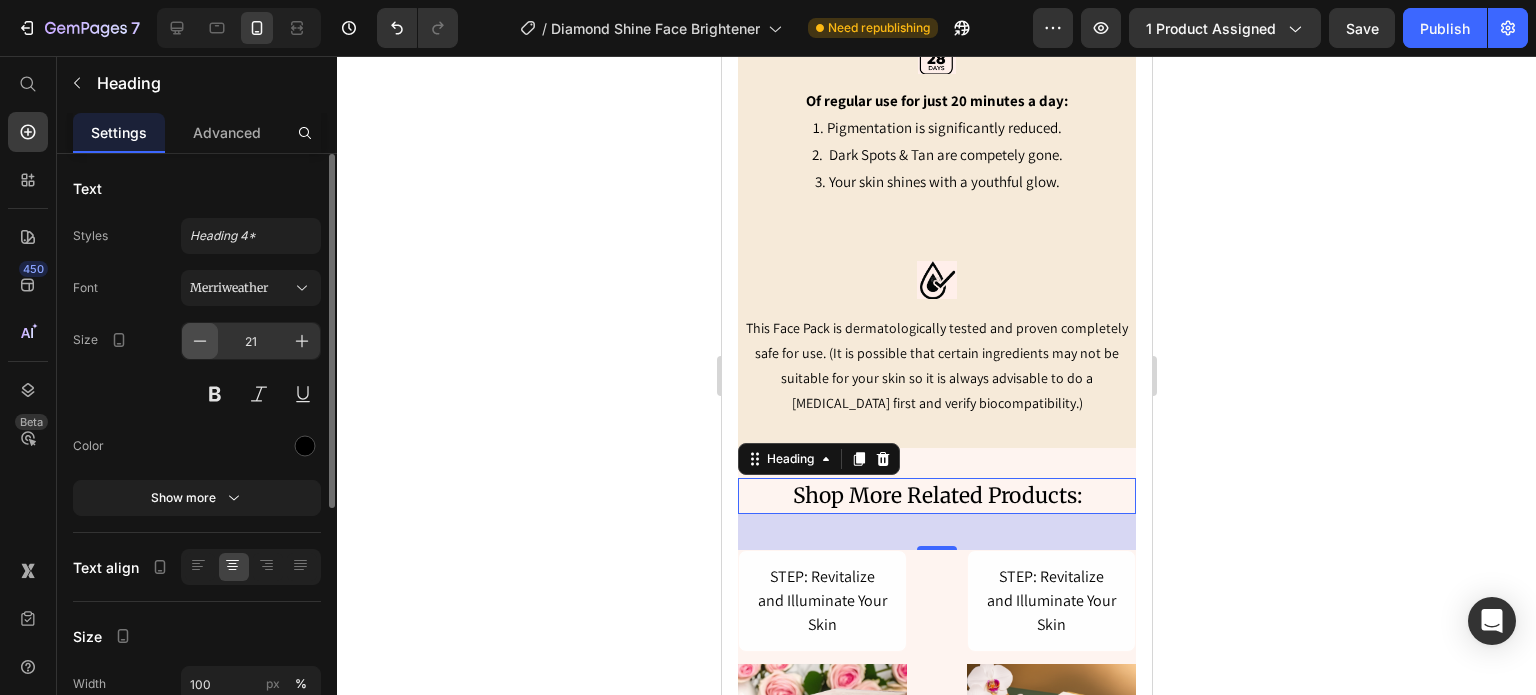 click at bounding box center (200, 341) 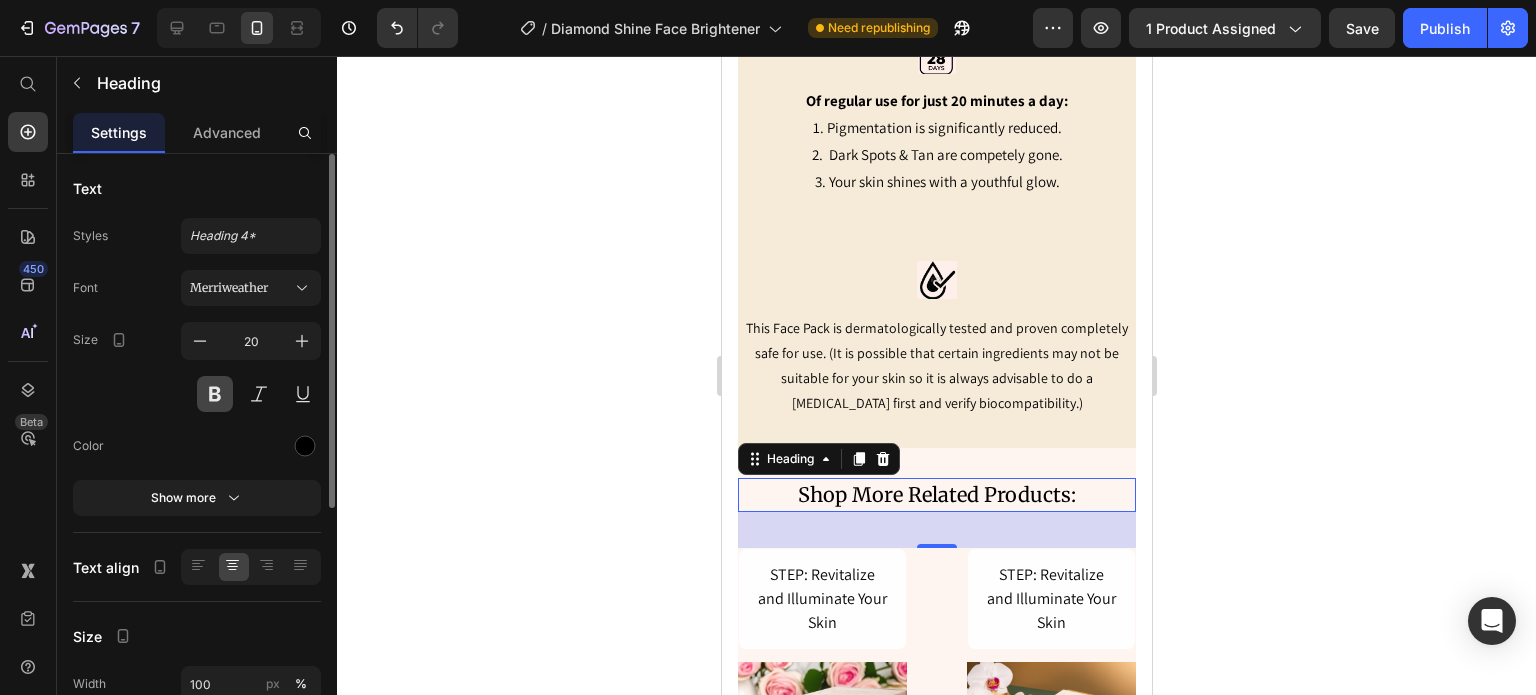 click at bounding box center [215, 394] 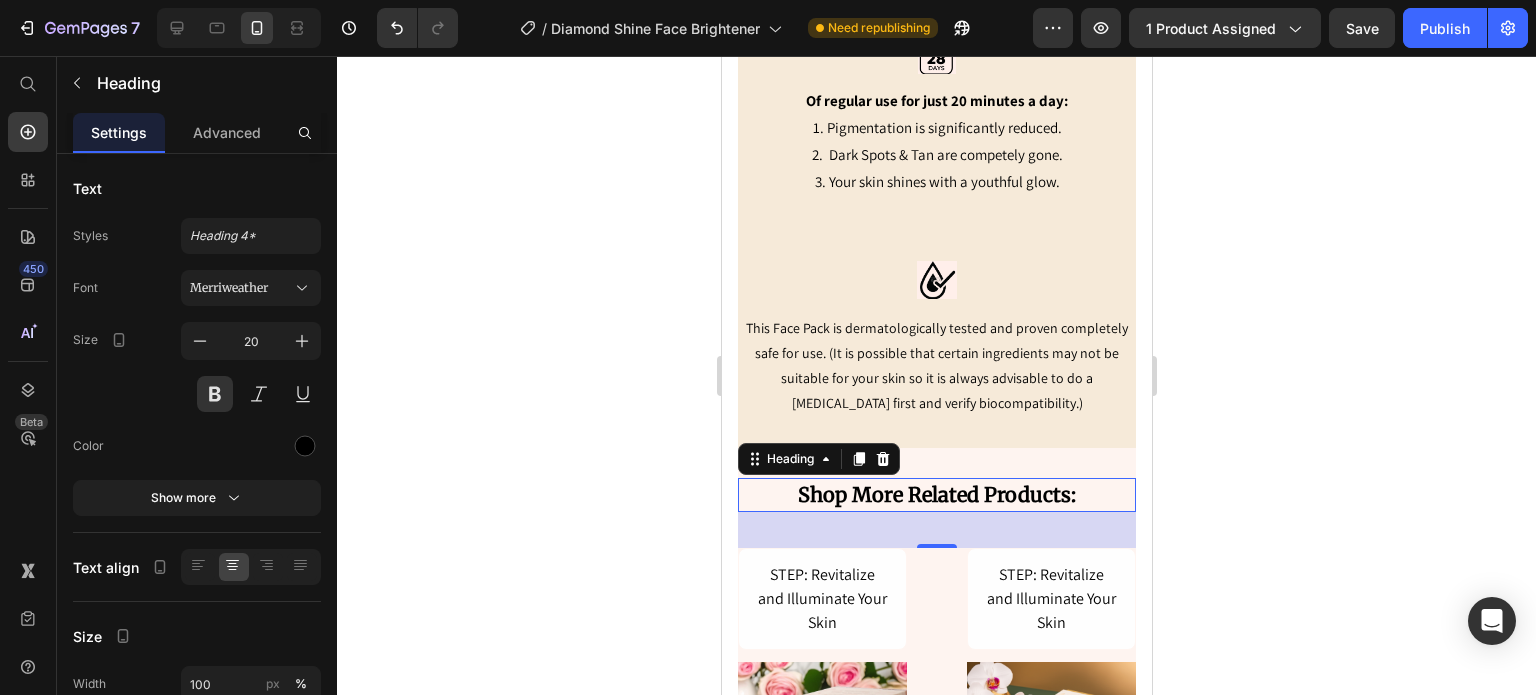click 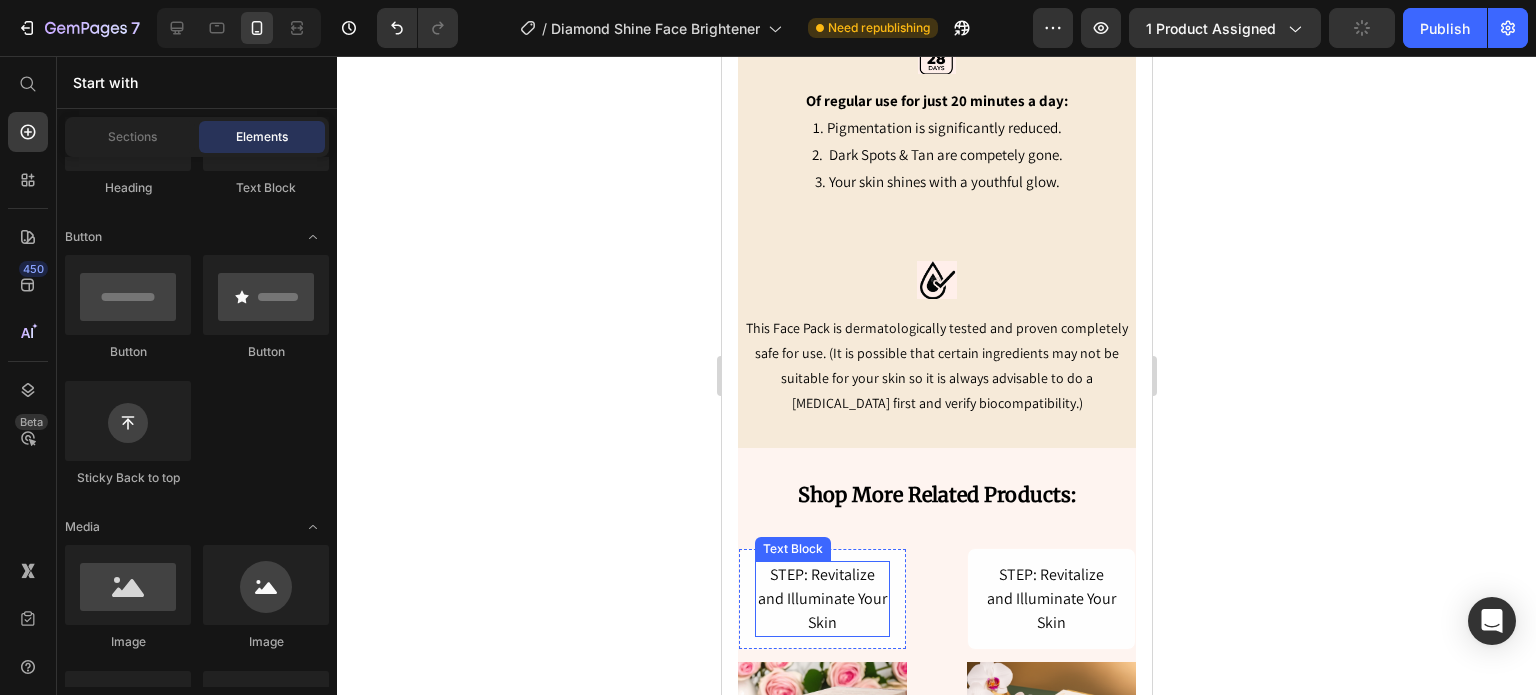 click on "STEP: Revitalize and Illuminate Your Skin" at bounding box center (821, 599) 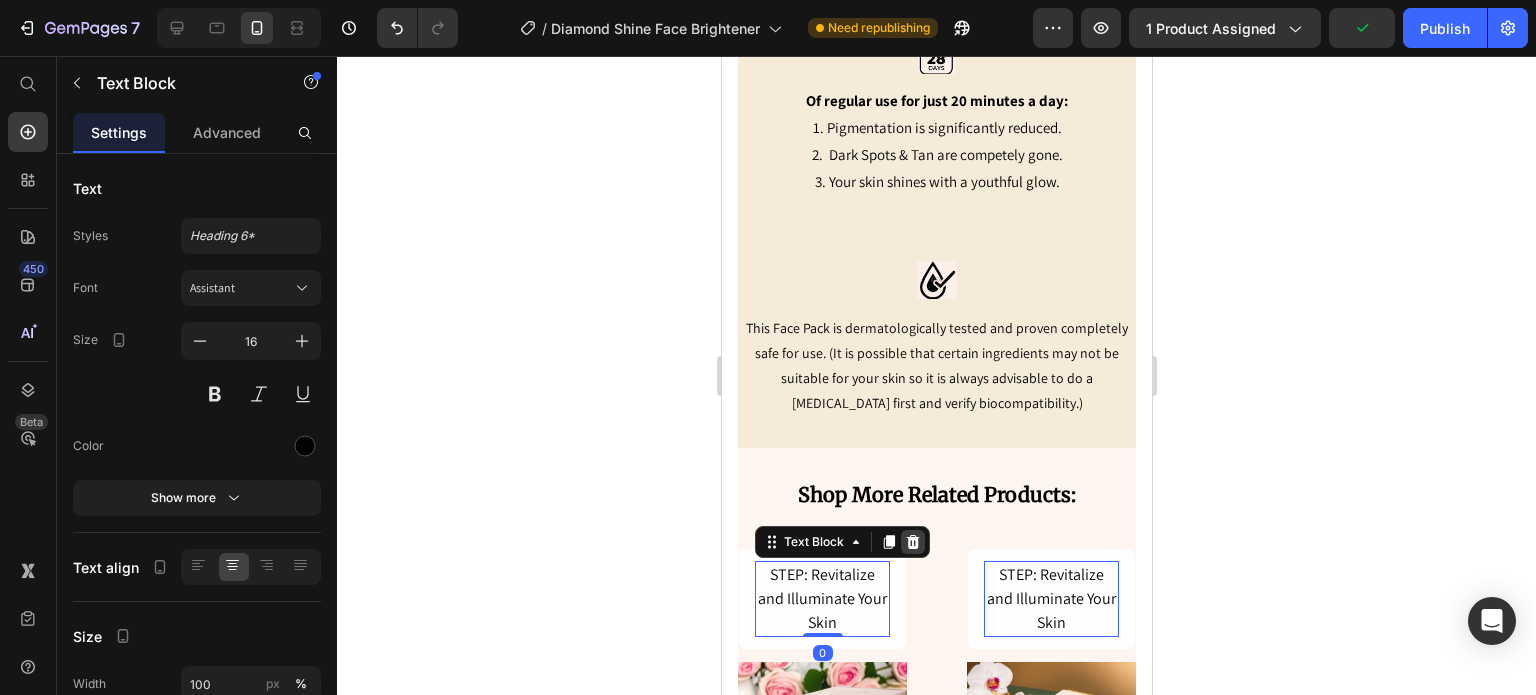 click at bounding box center (912, 542) 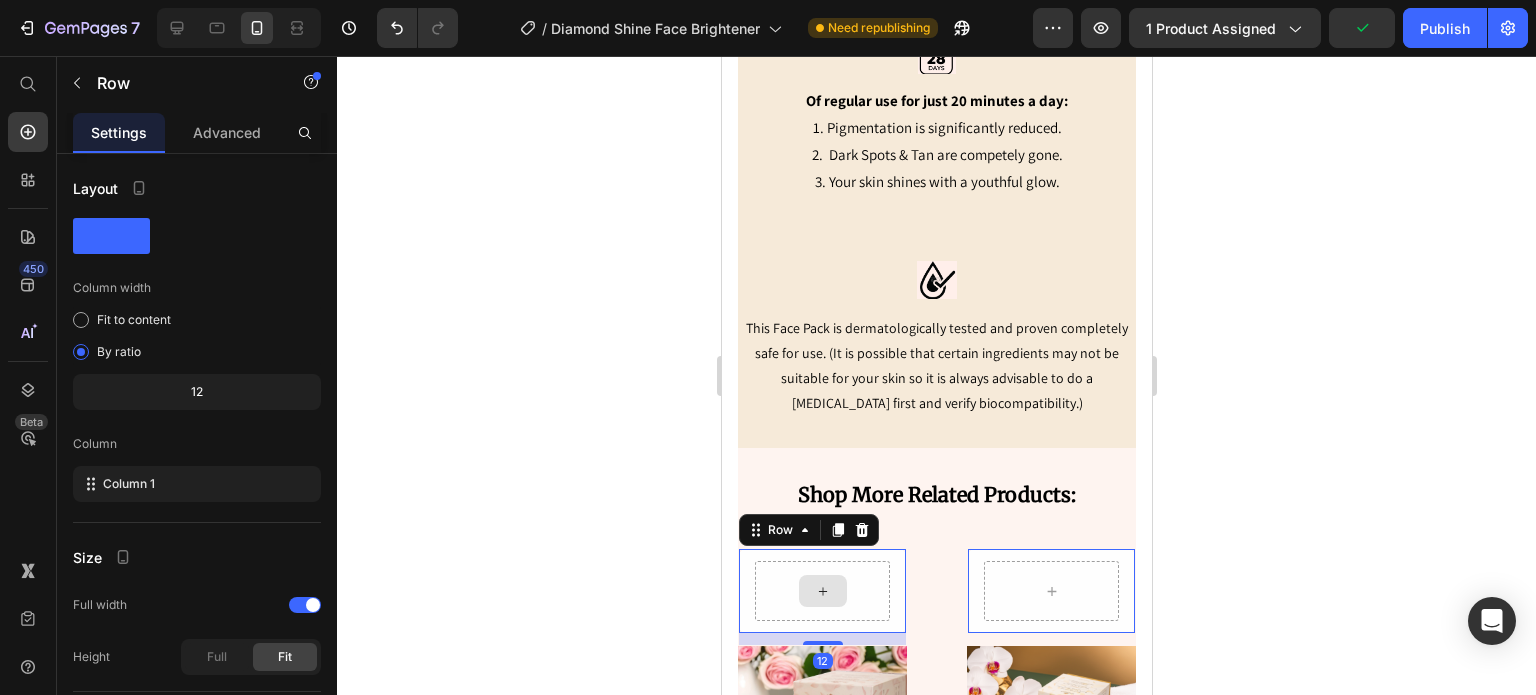 click at bounding box center (821, 591) 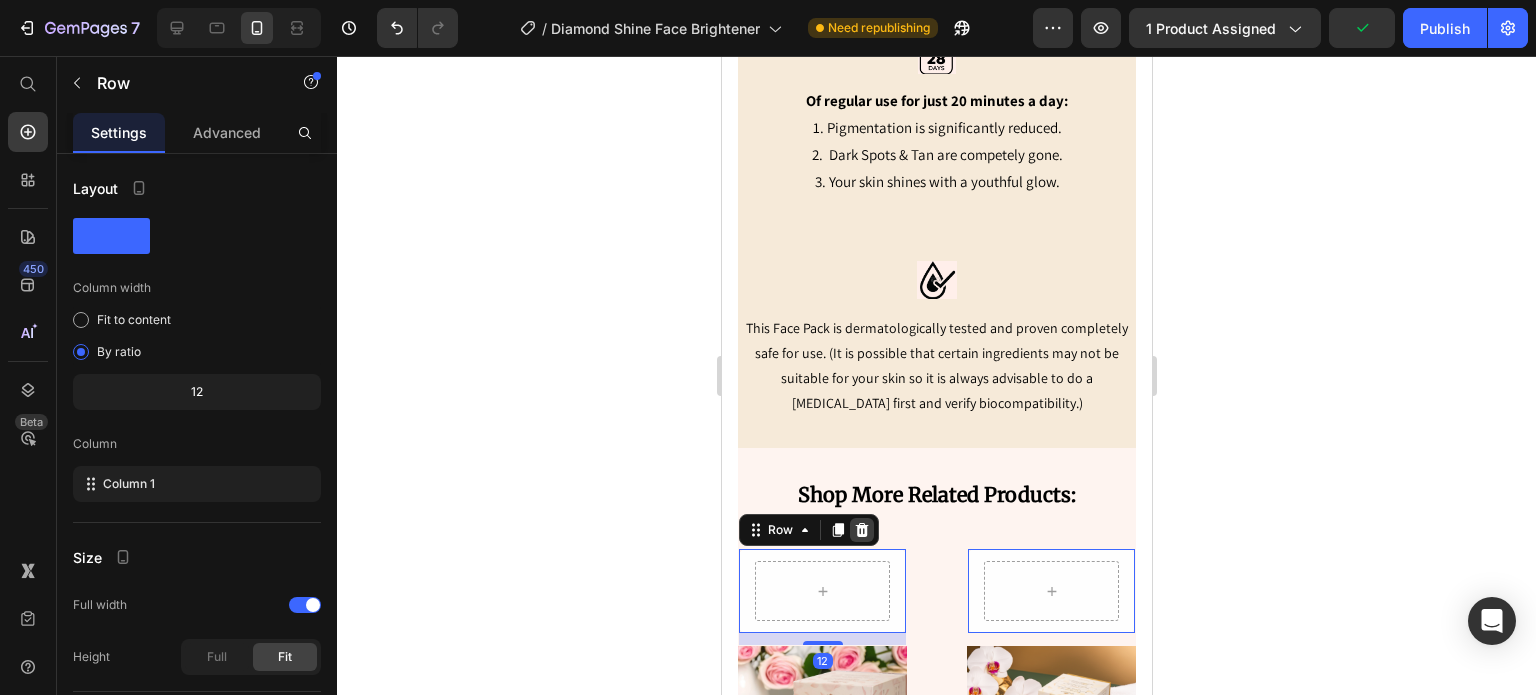 click 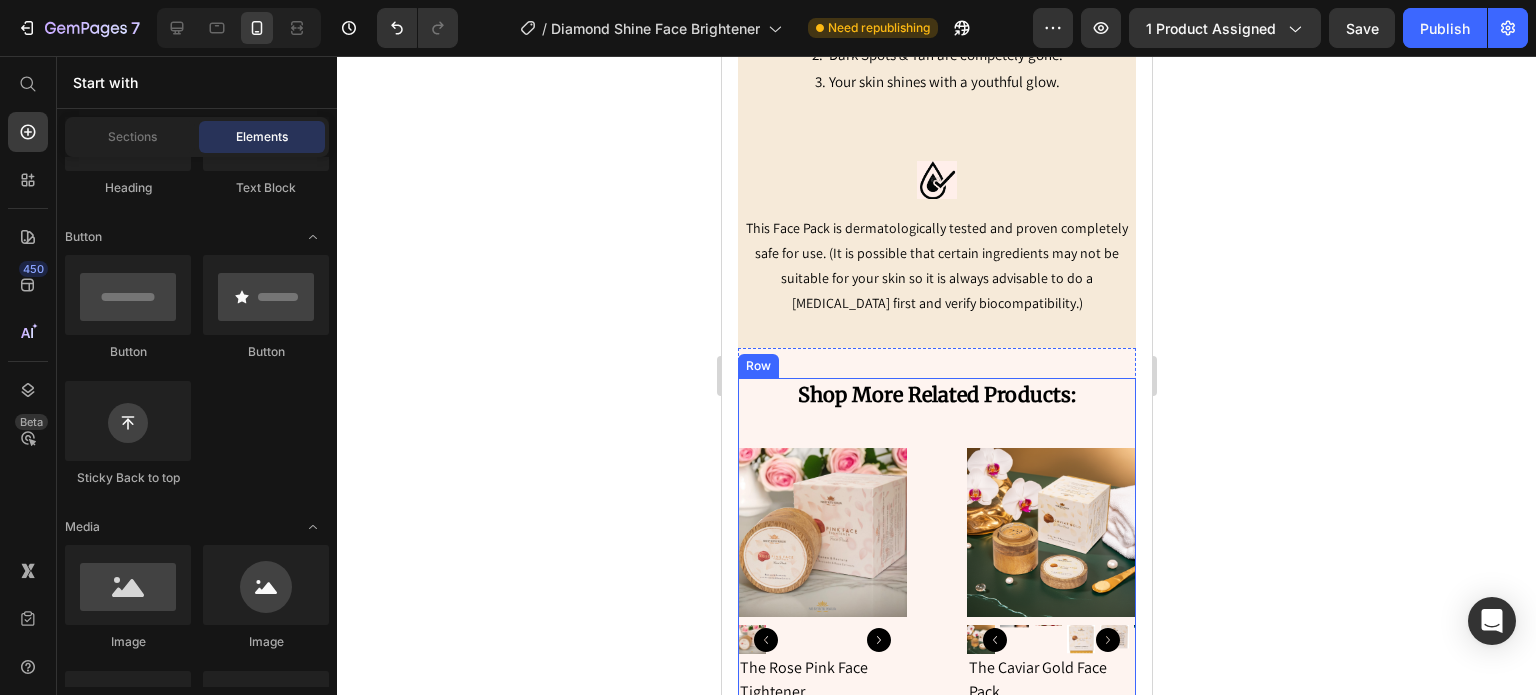 scroll, scrollTop: 4547, scrollLeft: 0, axis: vertical 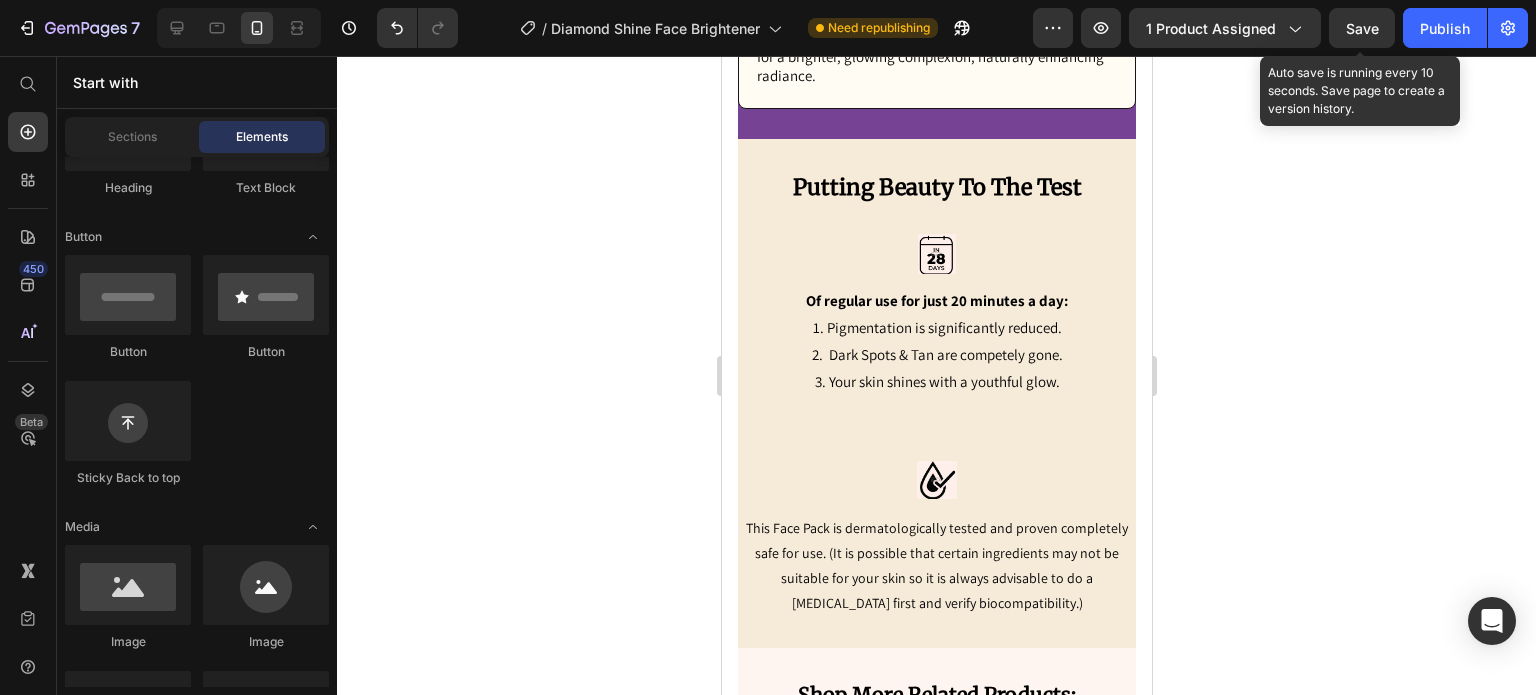 click on "Save" 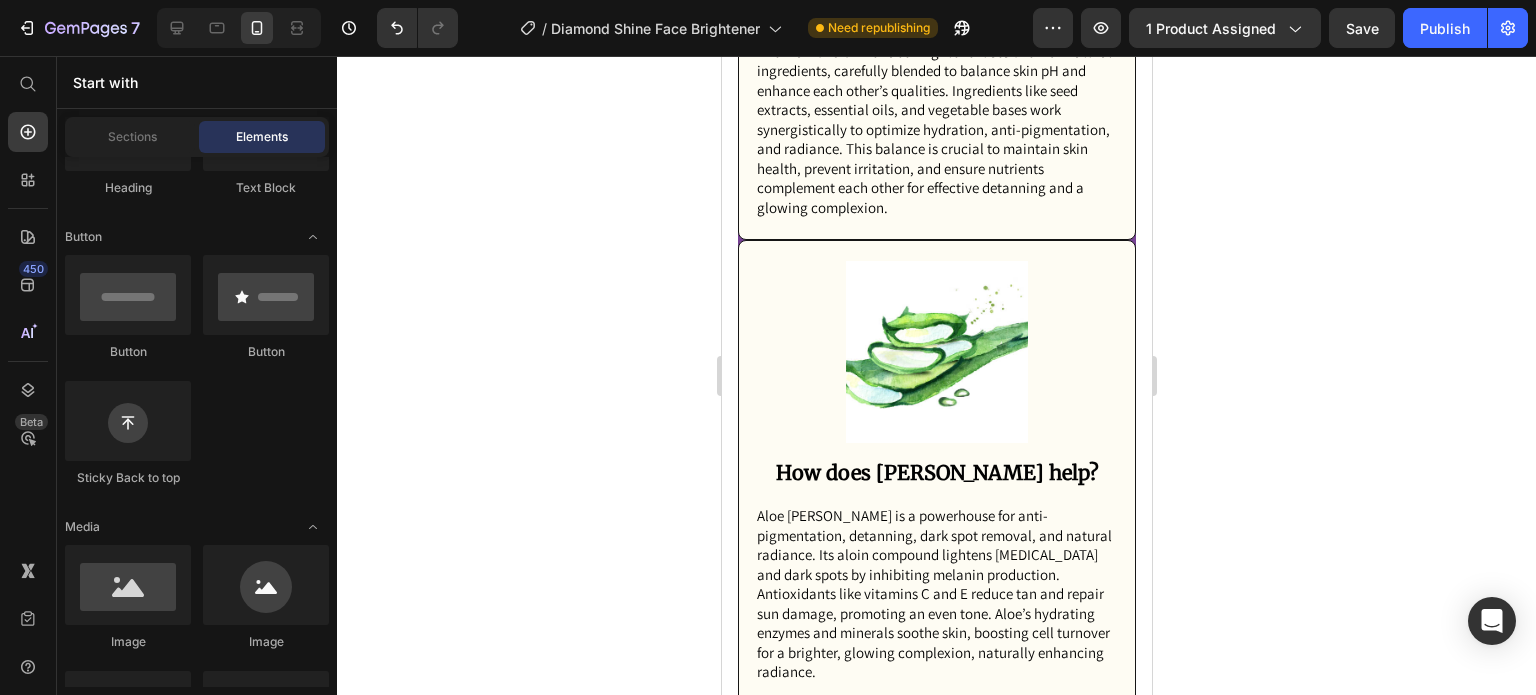 scroll, scrollTop: 4747, scrollLeft: 0, axis: vertical 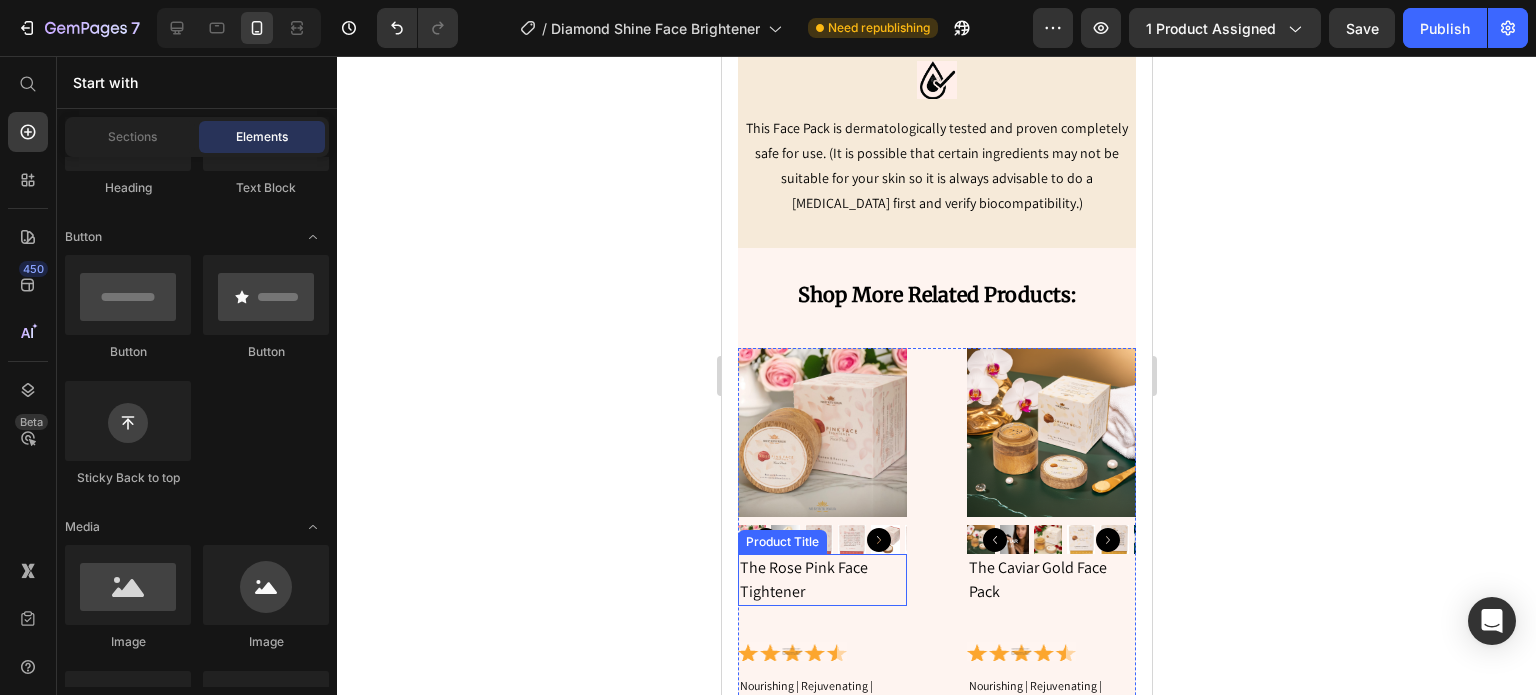 click on "The Rose Pink Face Tightener" at bounding box center [821, 580] 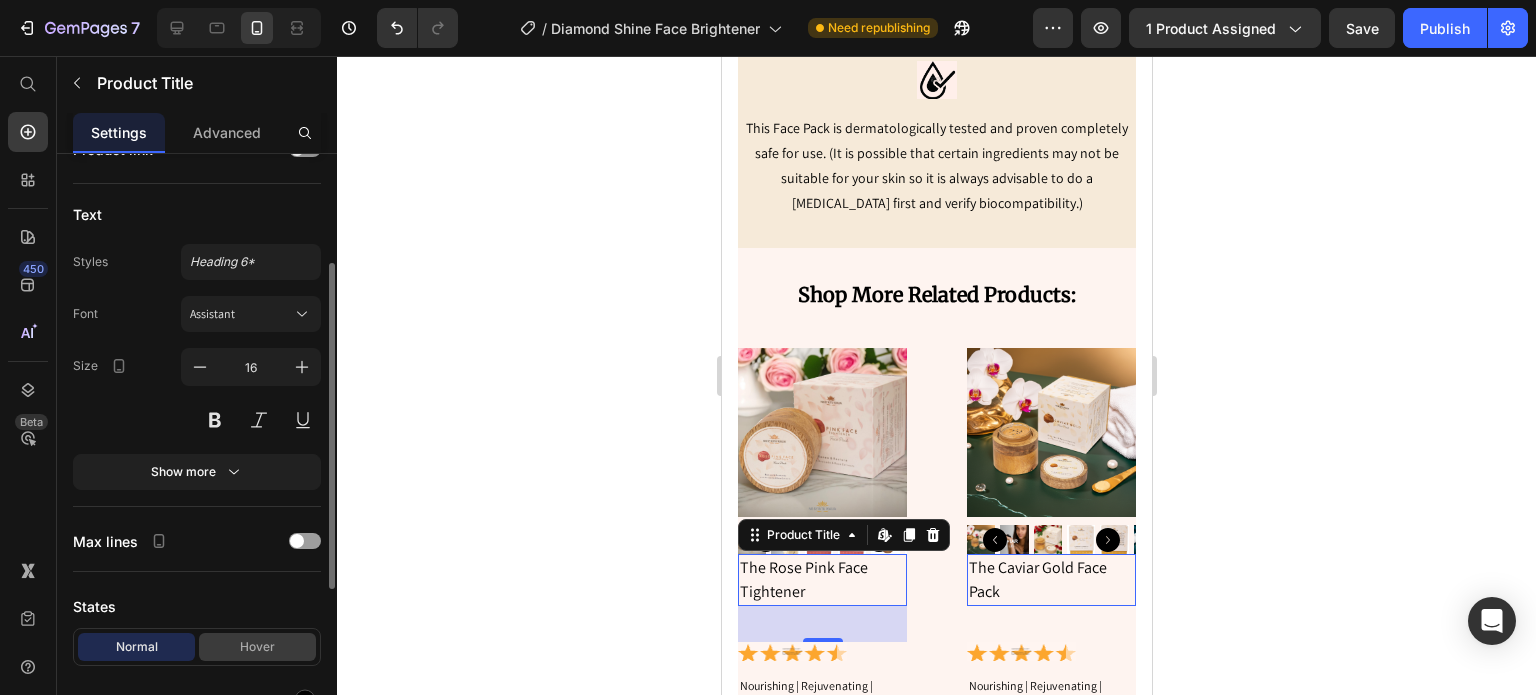 scroll, scrollTop: 300, scrollLeft: 0, axis: vertical 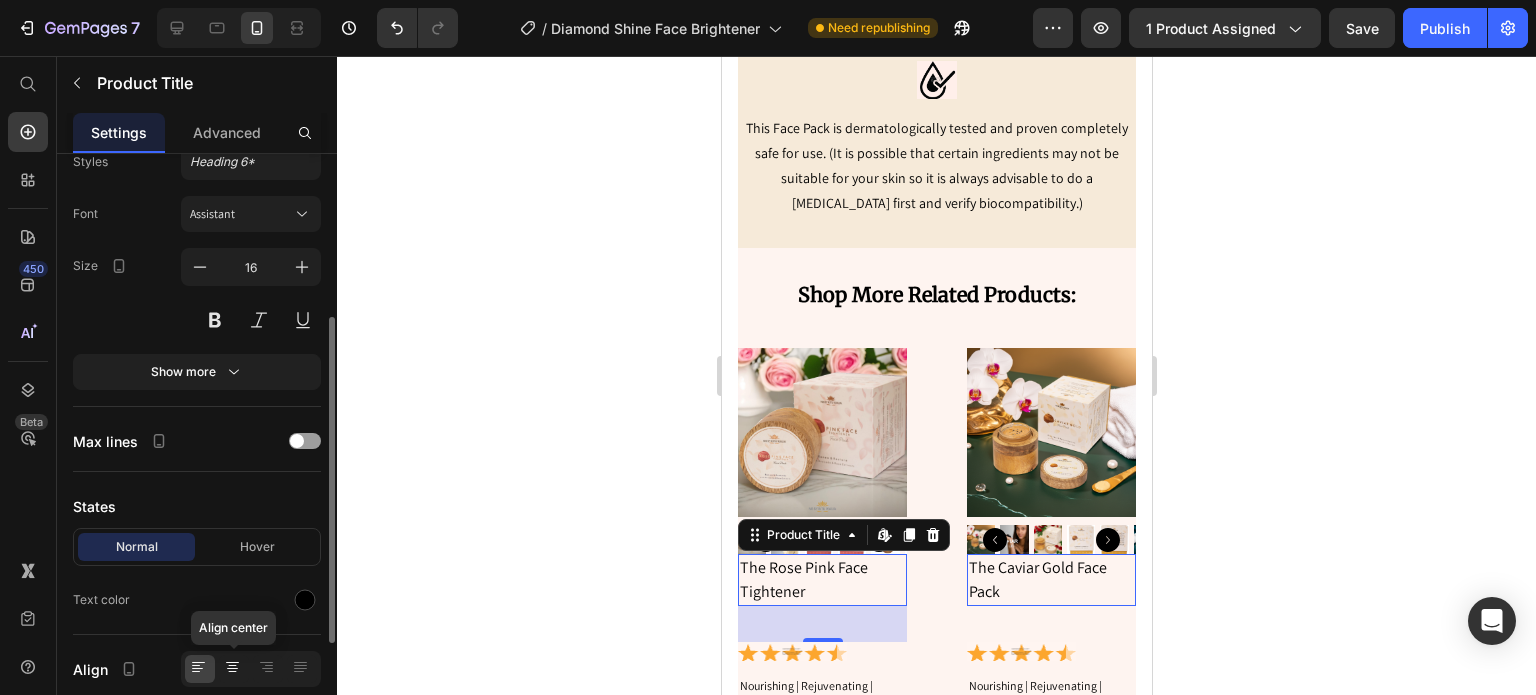 click 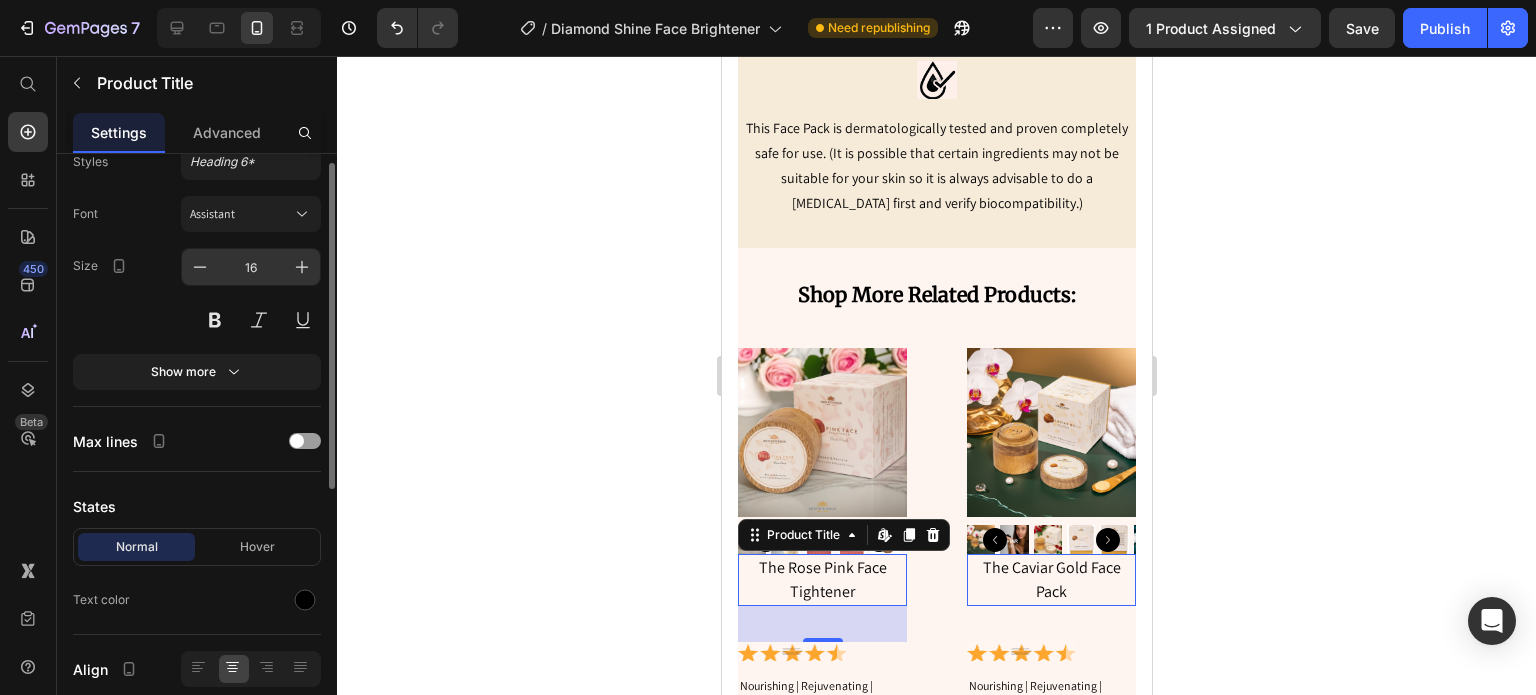 scroll, scrollTop: 200, scrollLeft: 0, axis: vertical 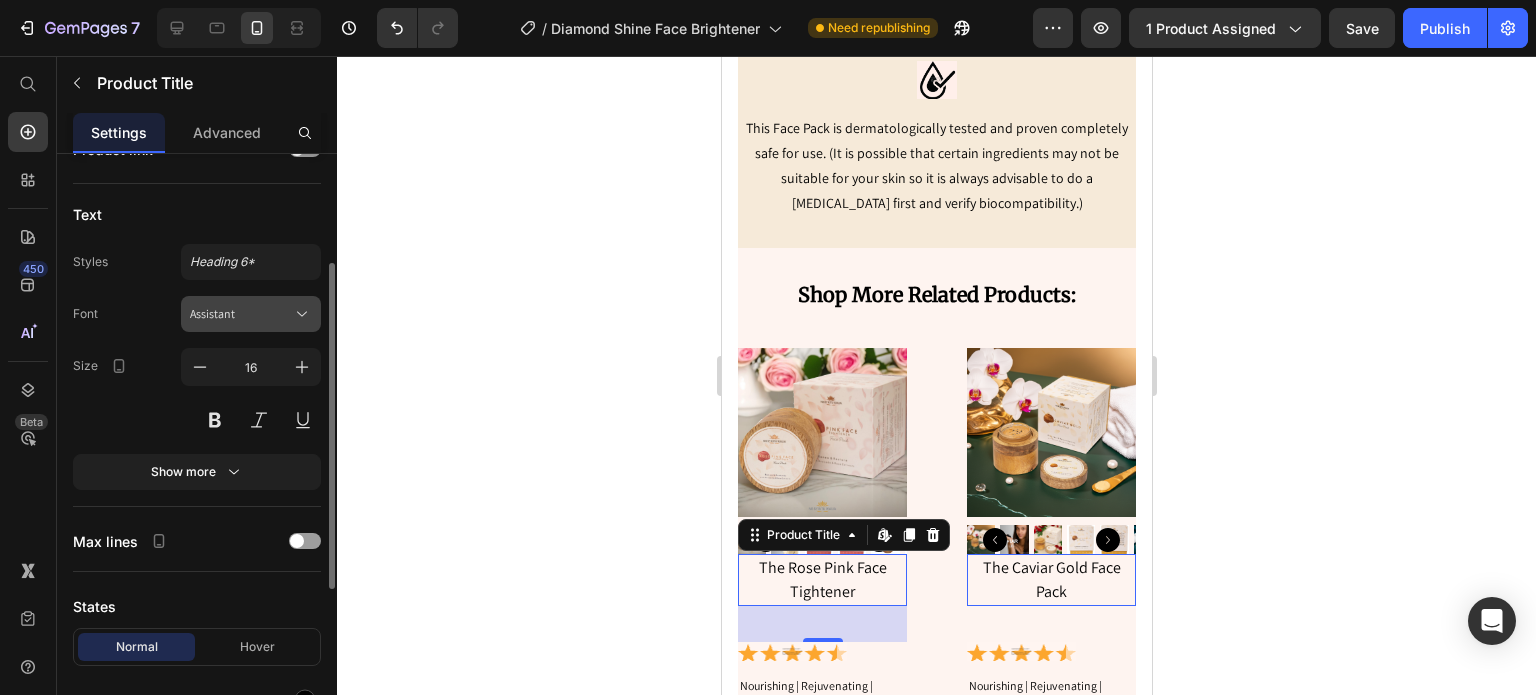 click on "Assistant" at bounding box center (241, 314) 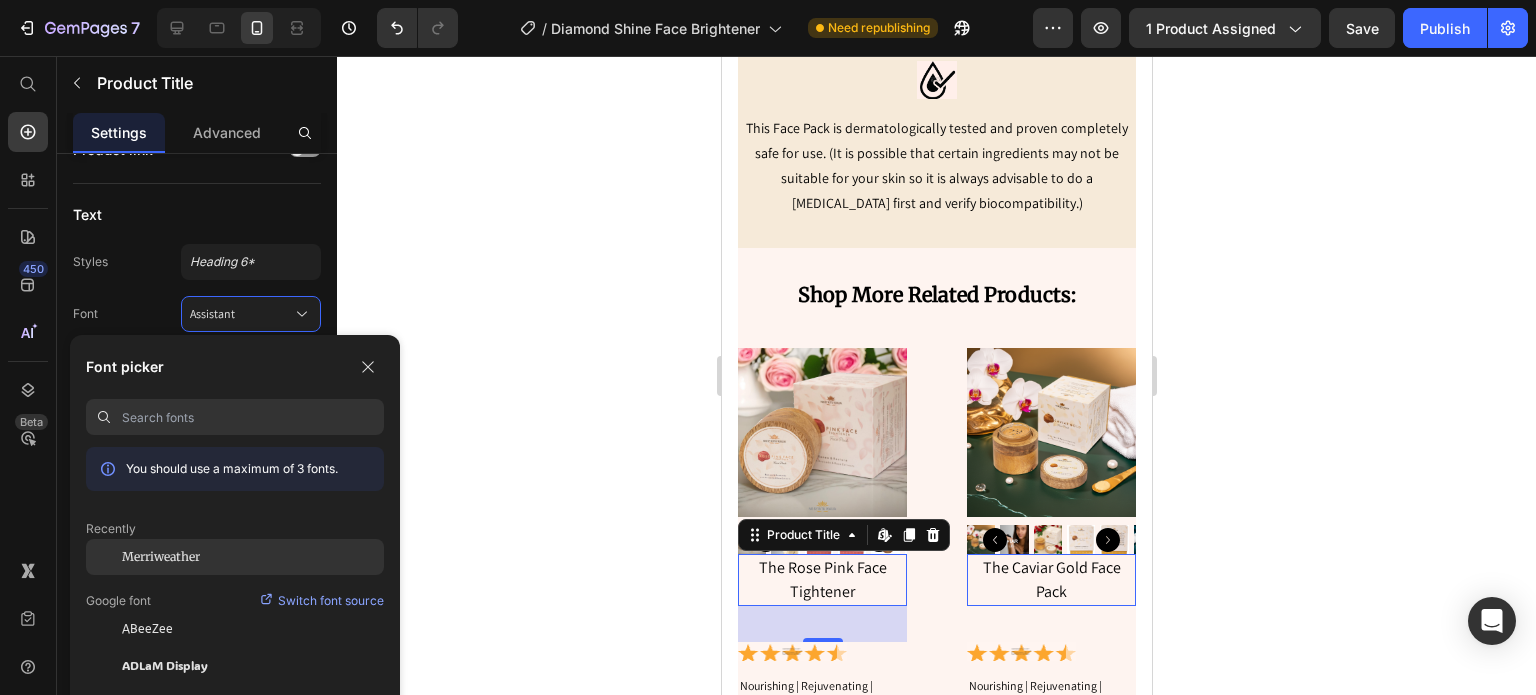 click on "Merriweather" 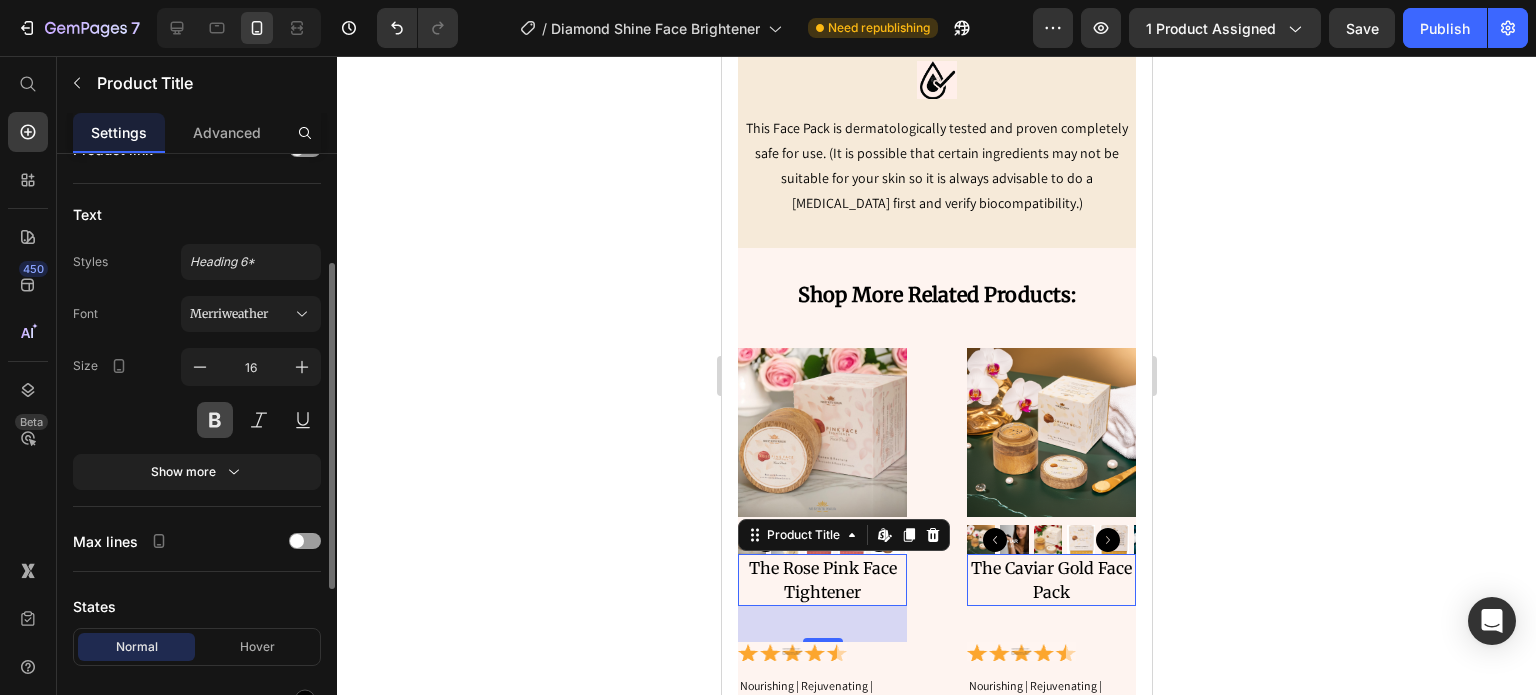 click at bounding box center (215, 420) 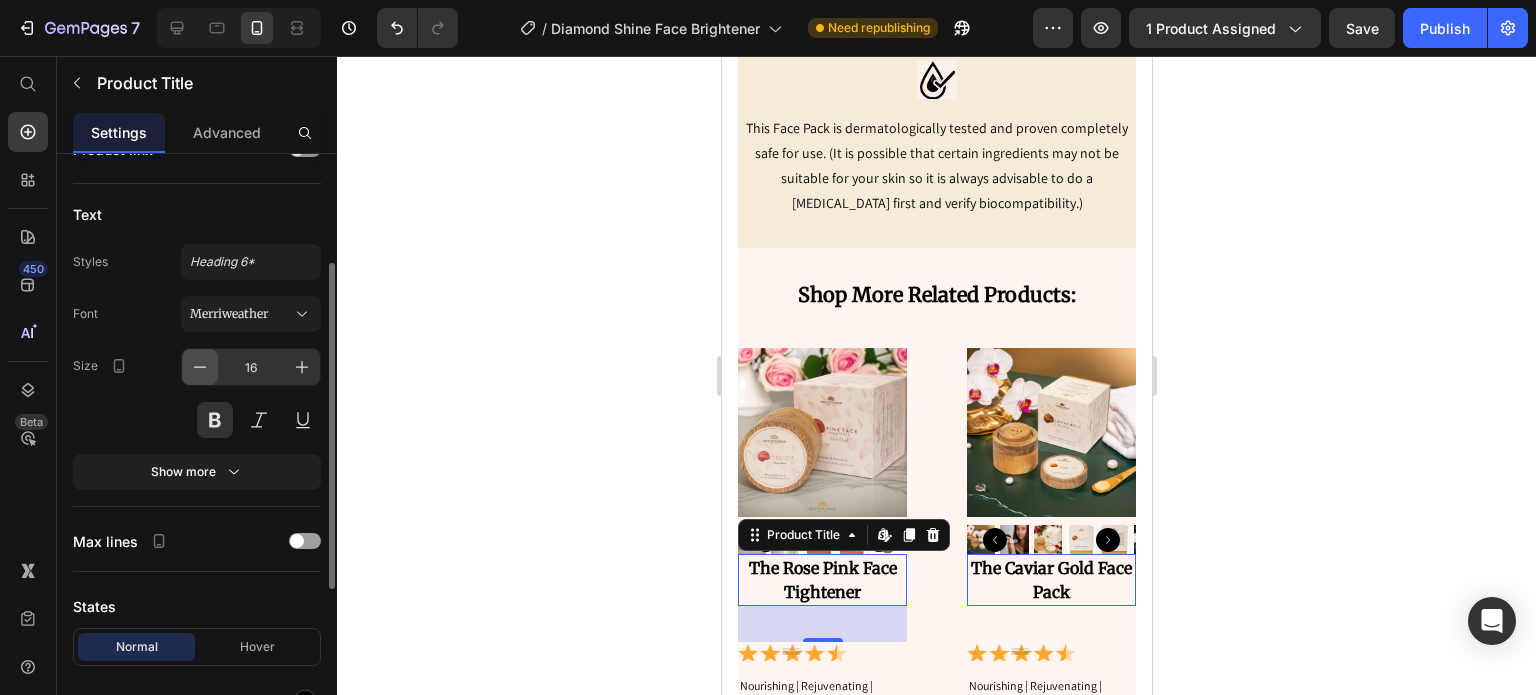click 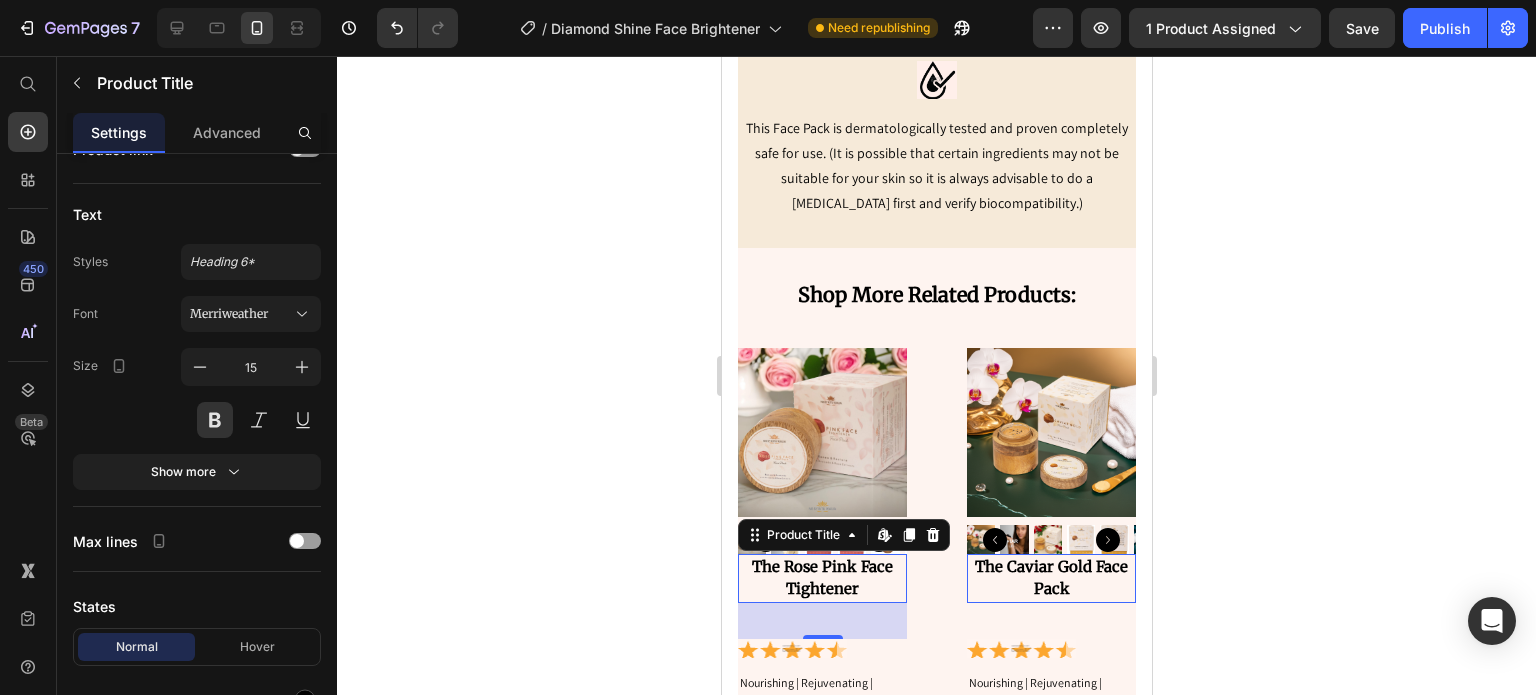 click 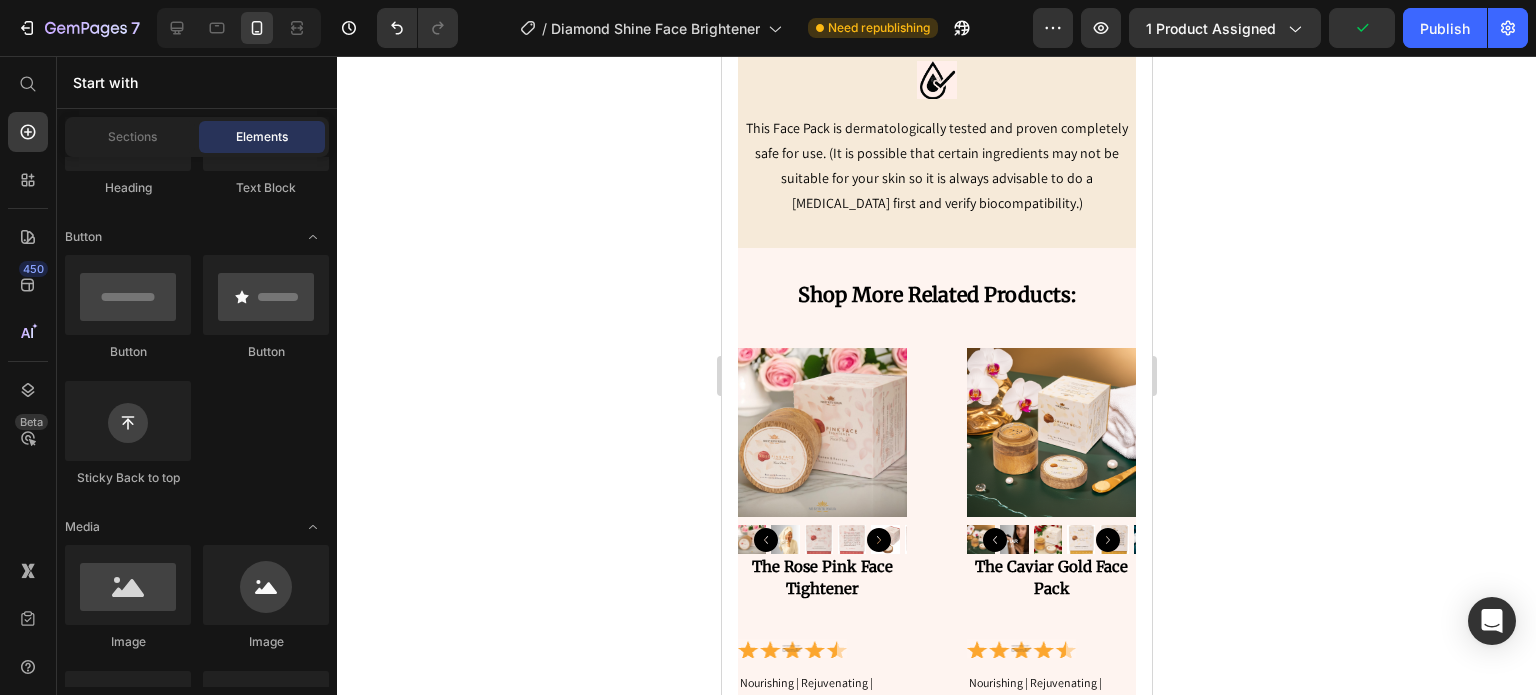 click at bounding box center (821, 432) 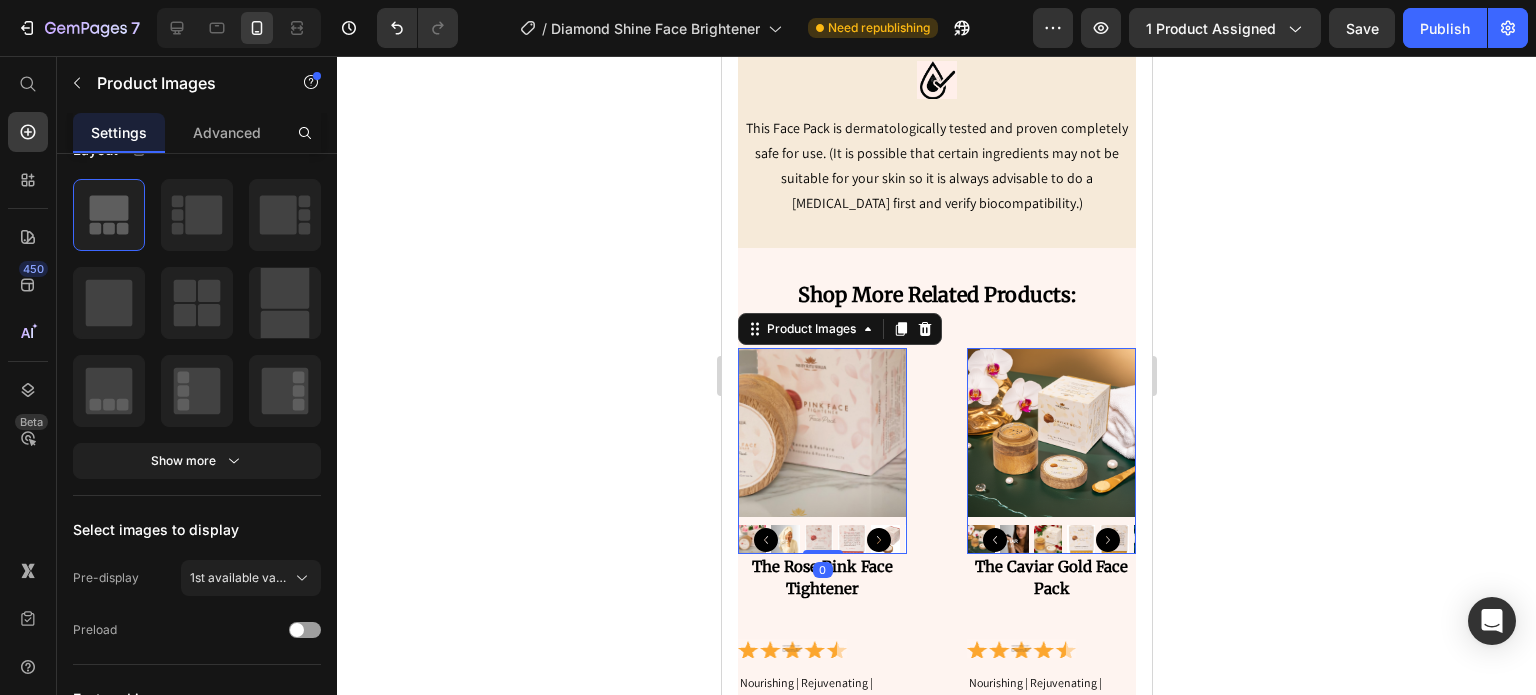 scroll, scrollTop: 0, scrollLeft: 0, axis: both 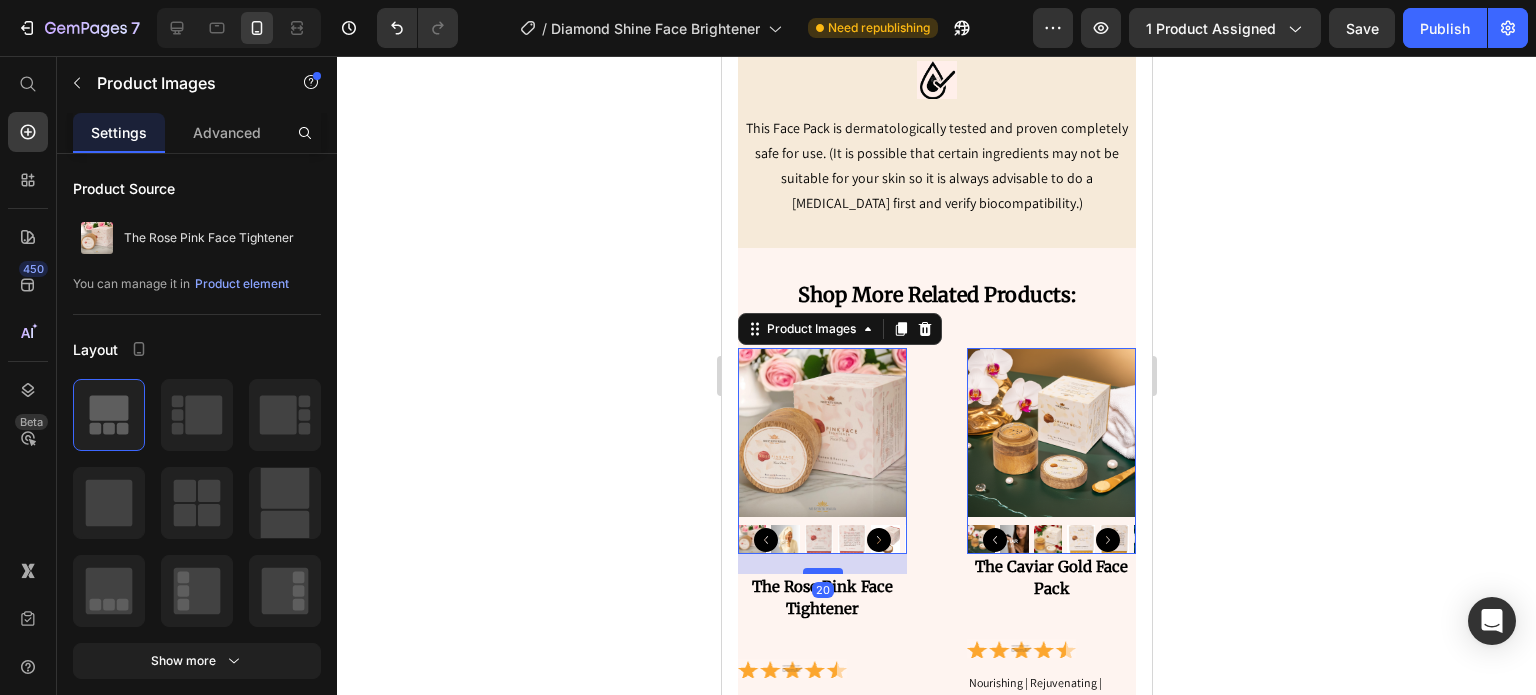 click at bounding box center [822, 571] 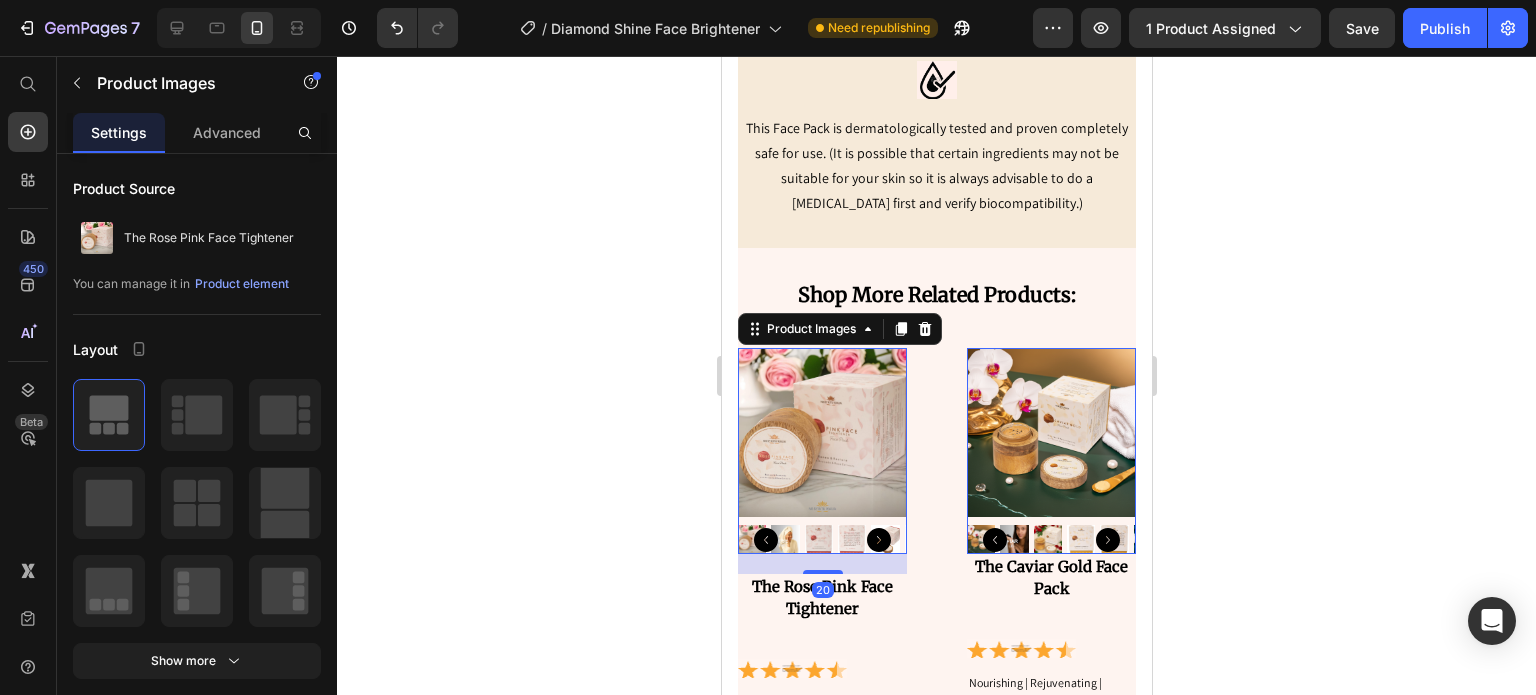 click 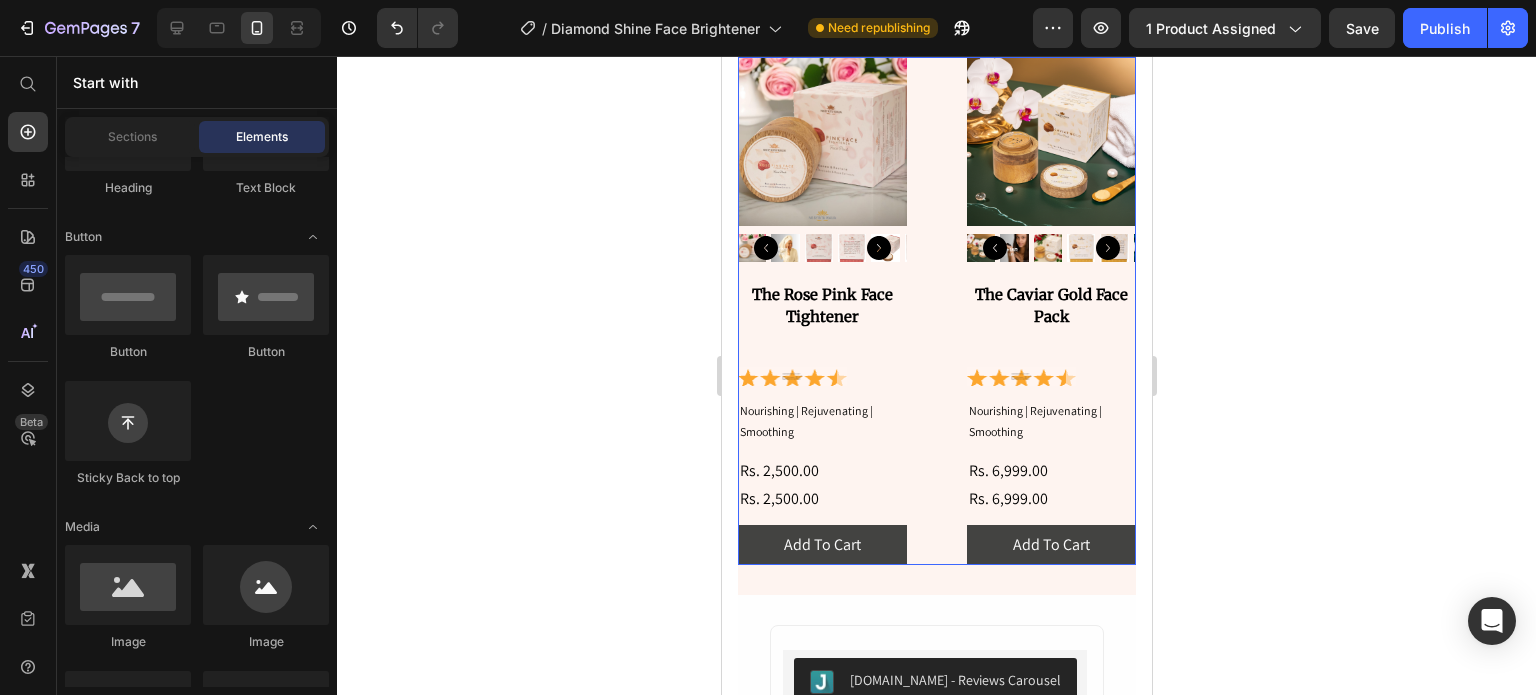 scroll, scrollTop: 5247, scrollLeft: 0, axis: vertical 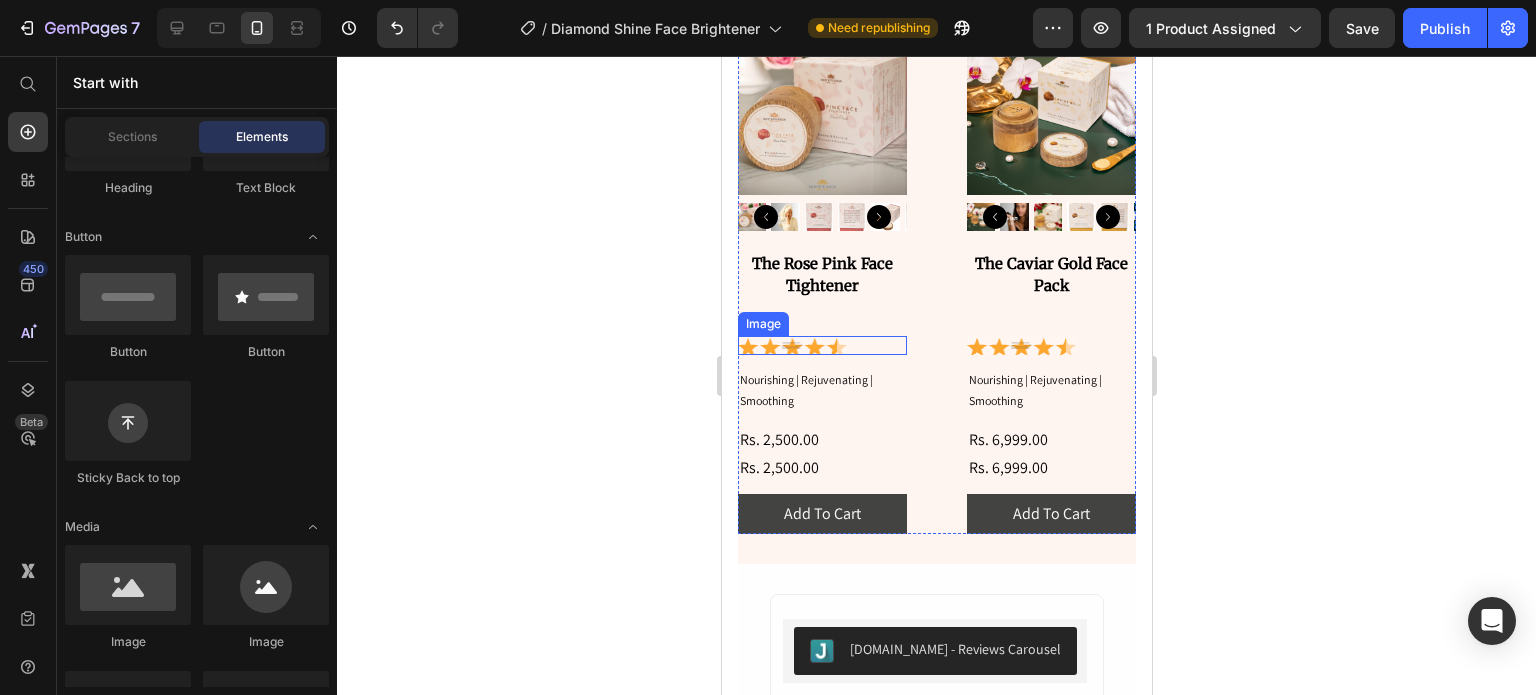 click at bounding box center (821, 345) 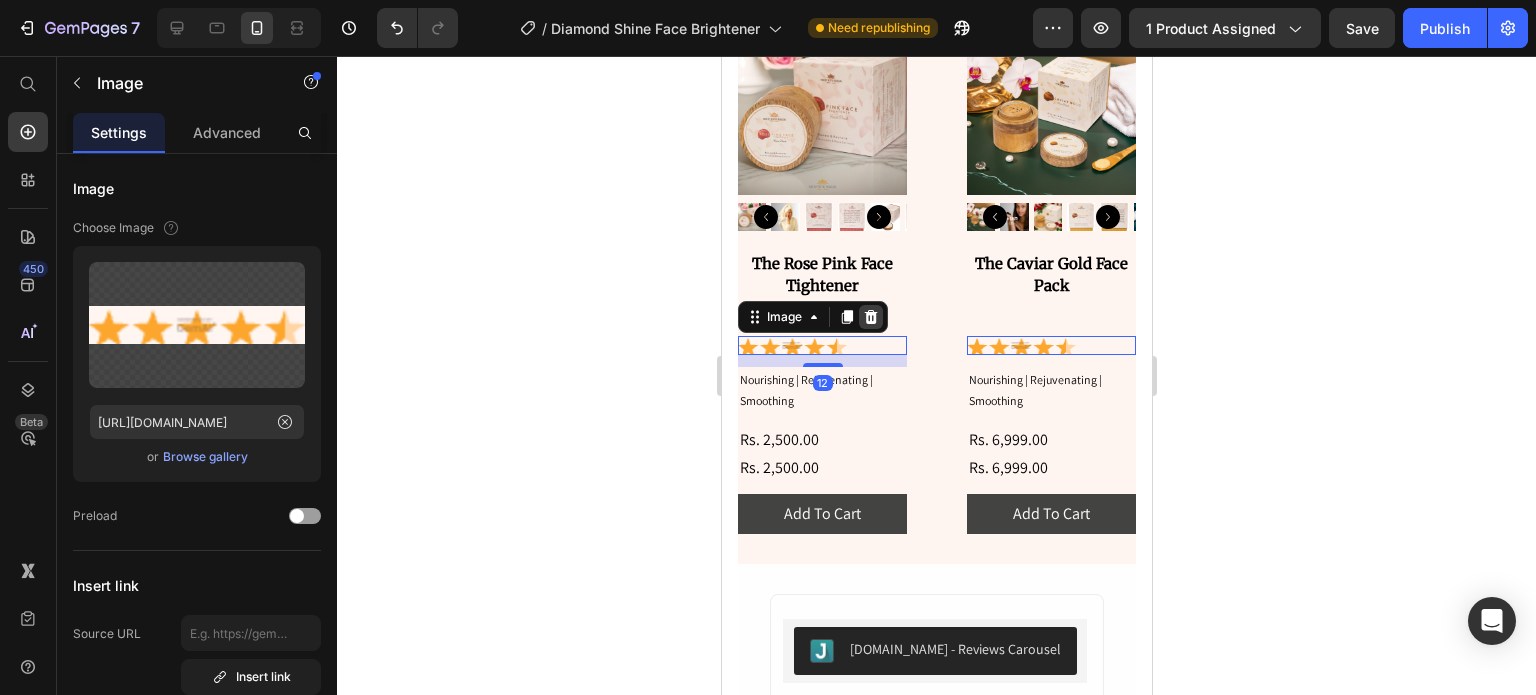click at bounding box center [870, 317] 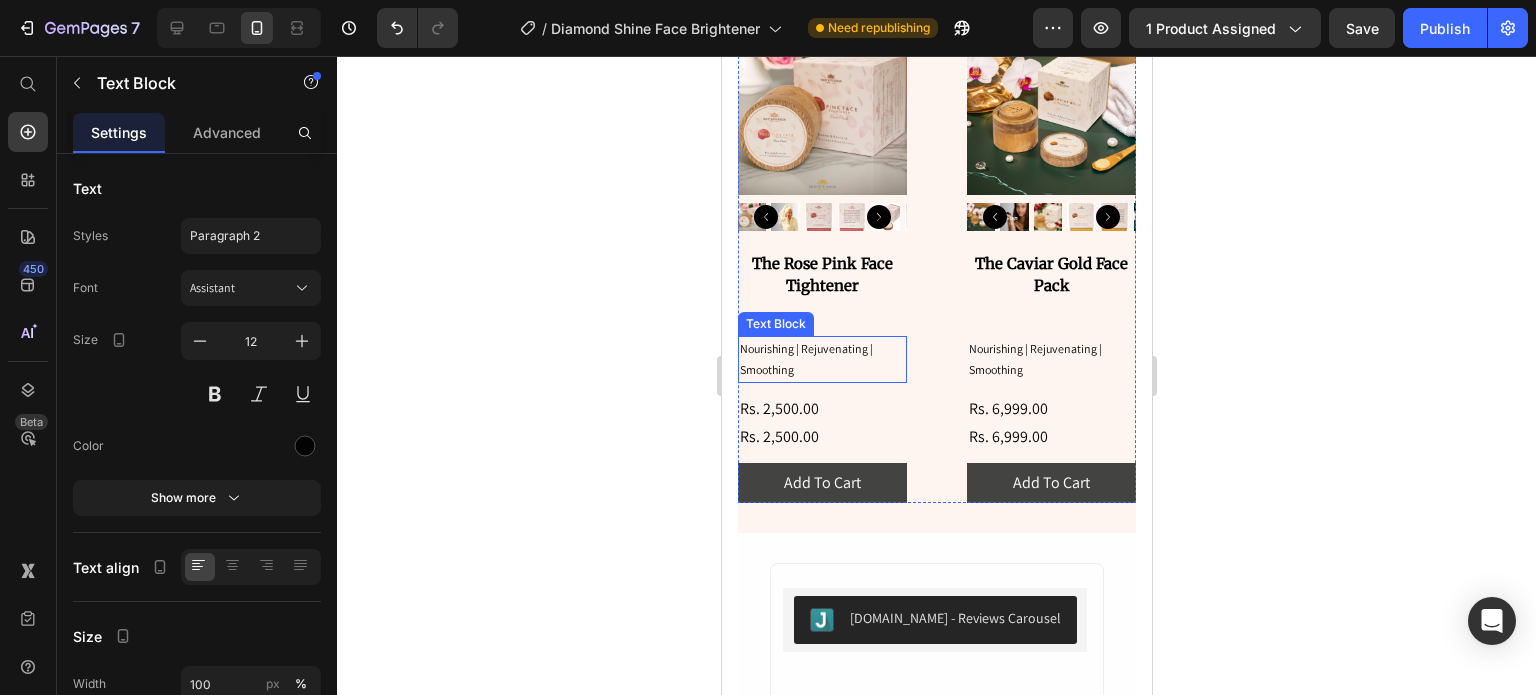 click on "Nourishing | Rejuvenating | Smoothing" at bounding box center (821, 359) 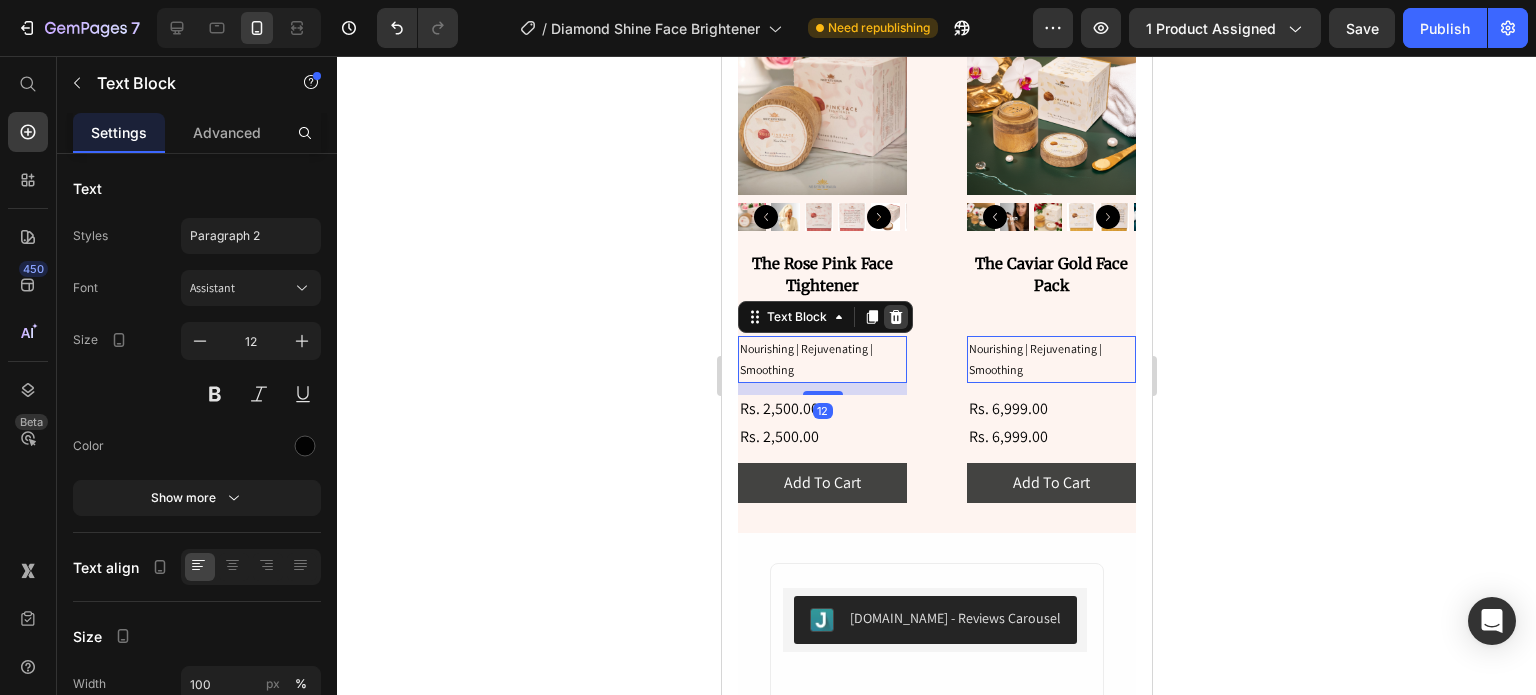 click 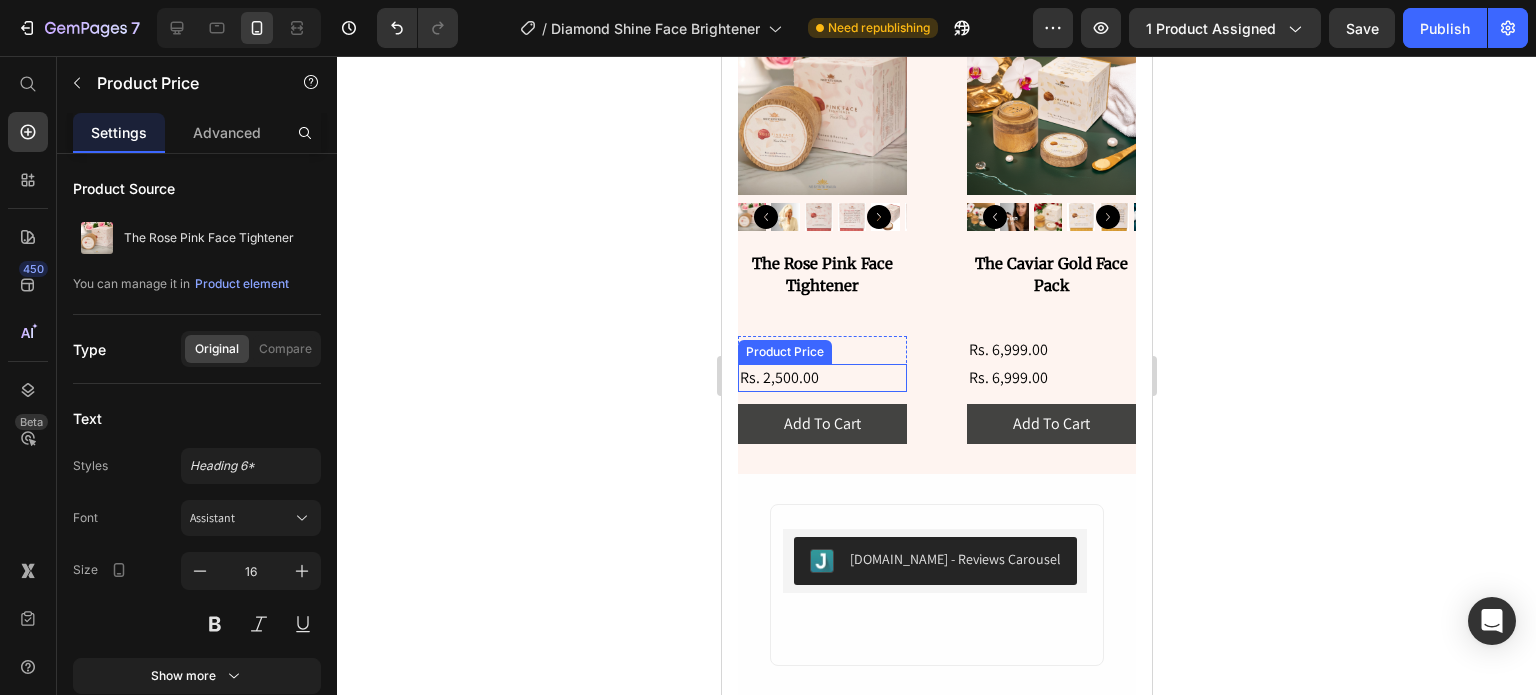 click on "Rs. 2,500.00" at bounding box center (821, 350) 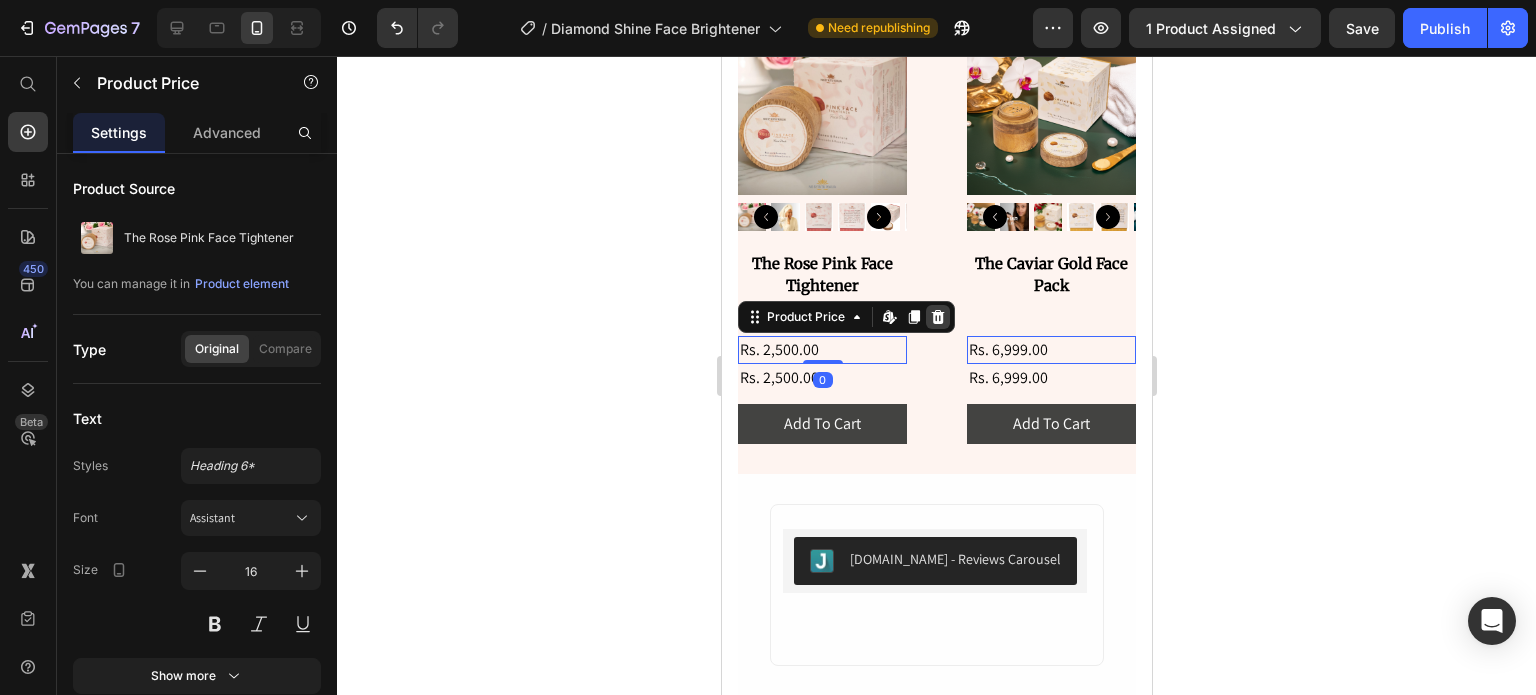 click 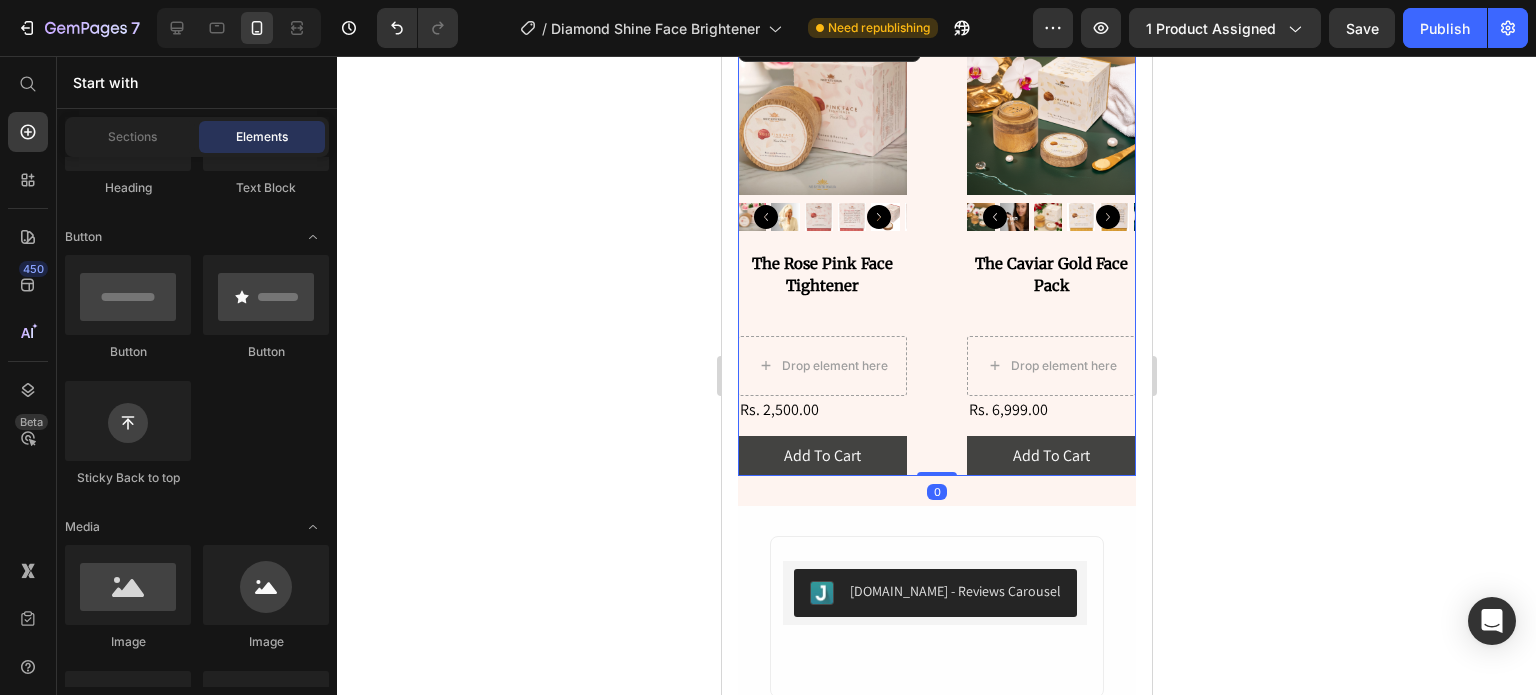 click on "Product Images The Rose Pink Face Tightener Product Title
Drop element here Rs. 2,500.00 Product Price Row Add To Cart Add to Cart" at bounding box center [821, 251] 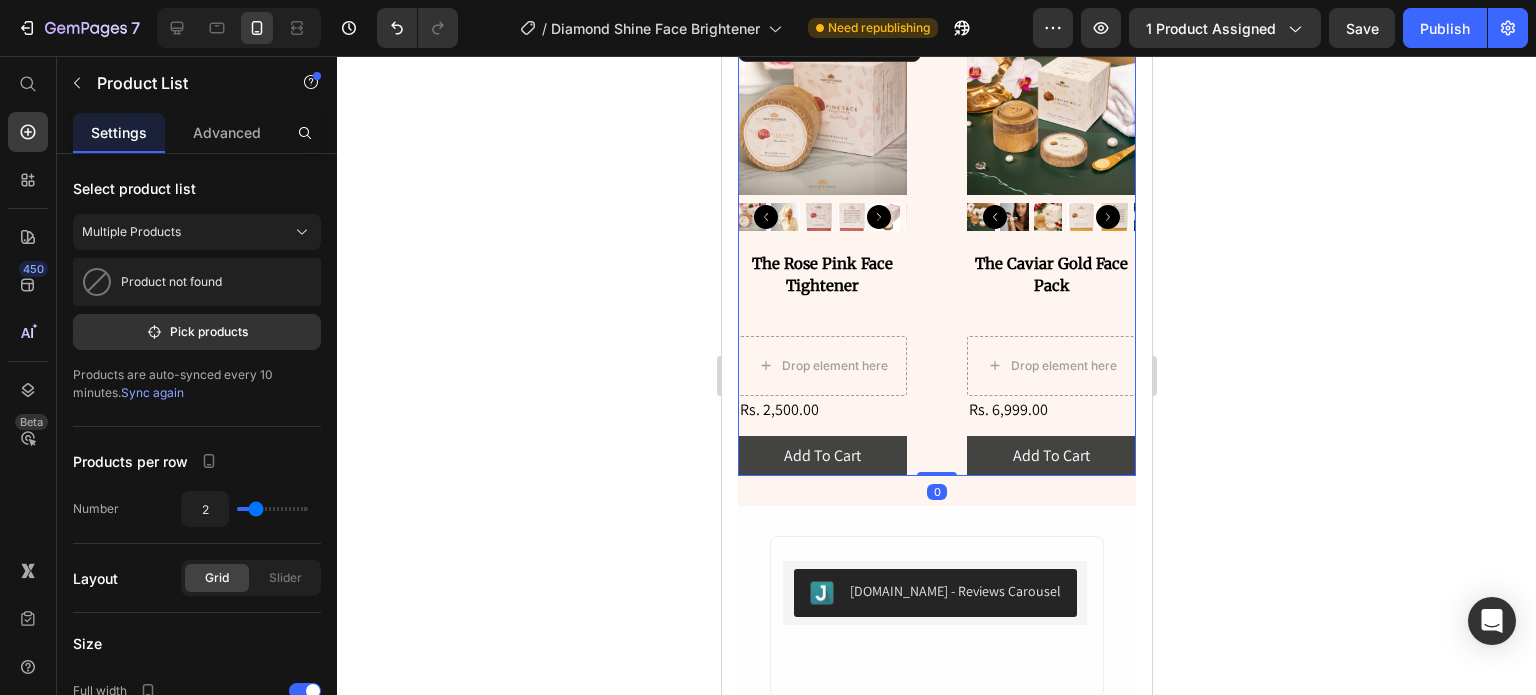 click on "Product Images The Rose Pink Face Tightener Product Title
Drop element here Rs. 2,500.00 Product Price Row Add To Cart Add to Cart" at bounding box center [821, 251] 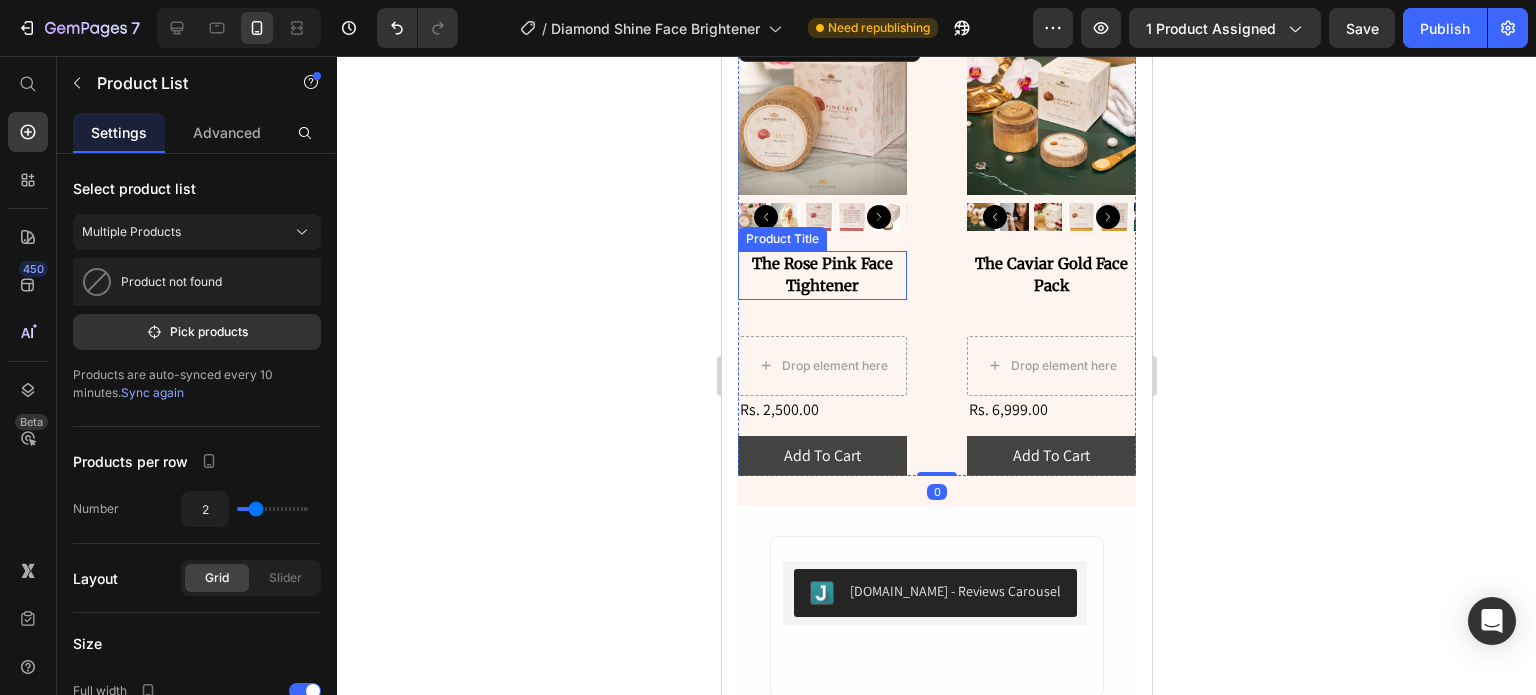 click on "The Rose Pink Face Tightener" at bounding box center (821, 275) 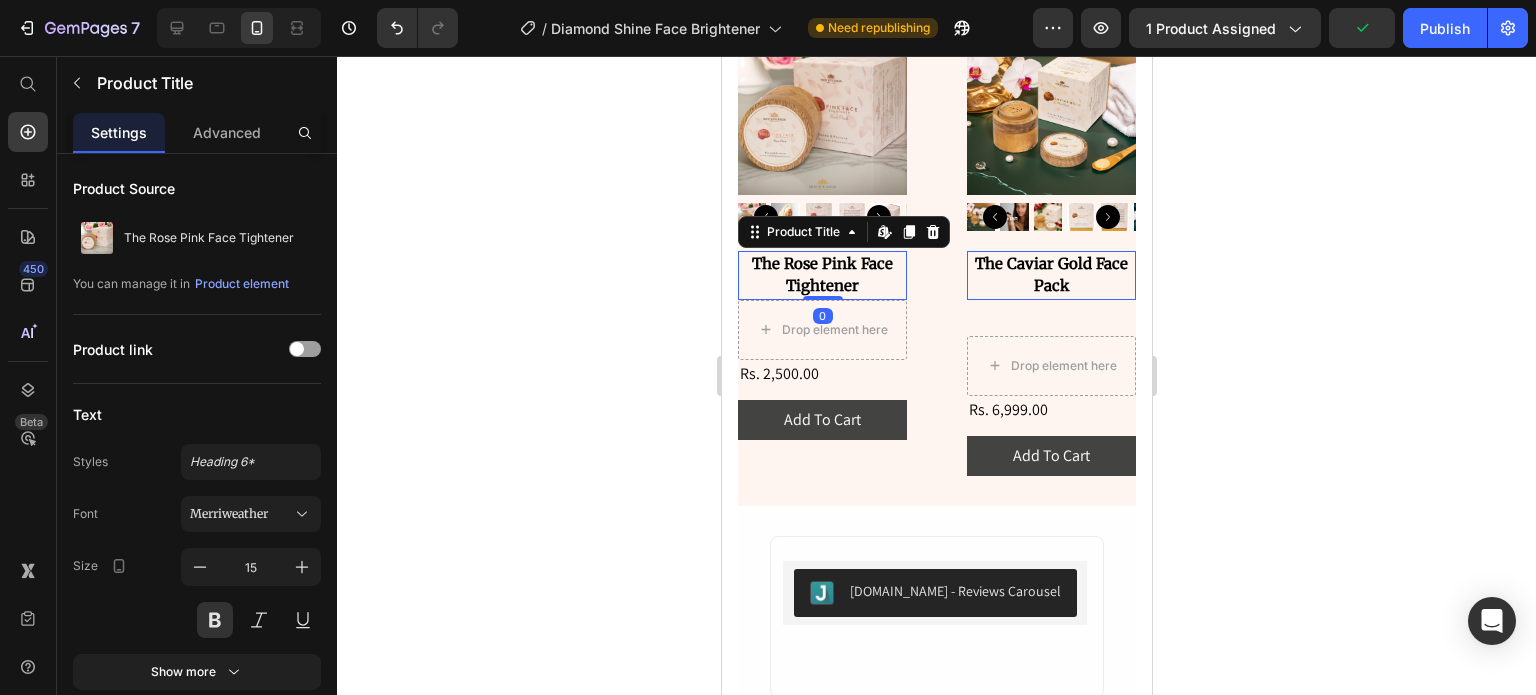 drag, startPoint x: 817, startPoint y: 324, endPoint x: 828, endPoint y: 281, distance: 44.38468 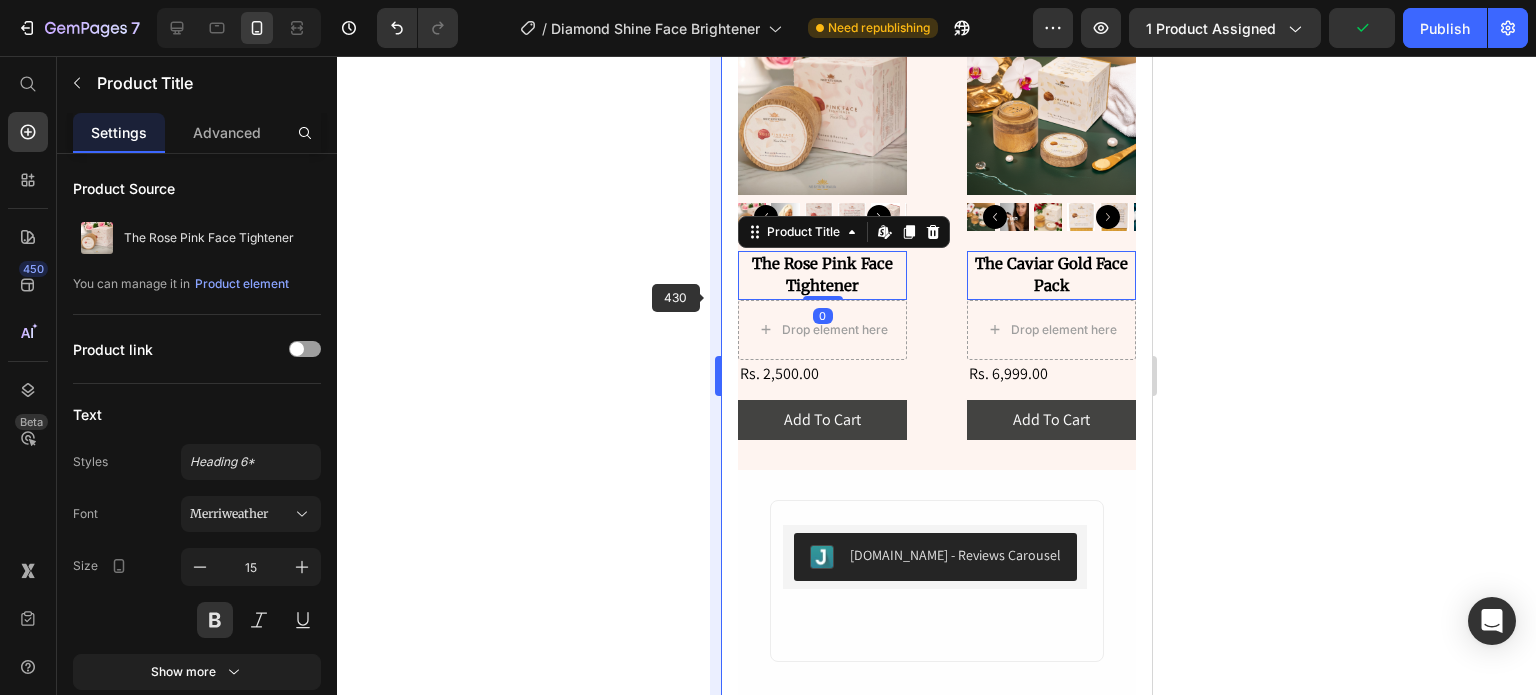 click 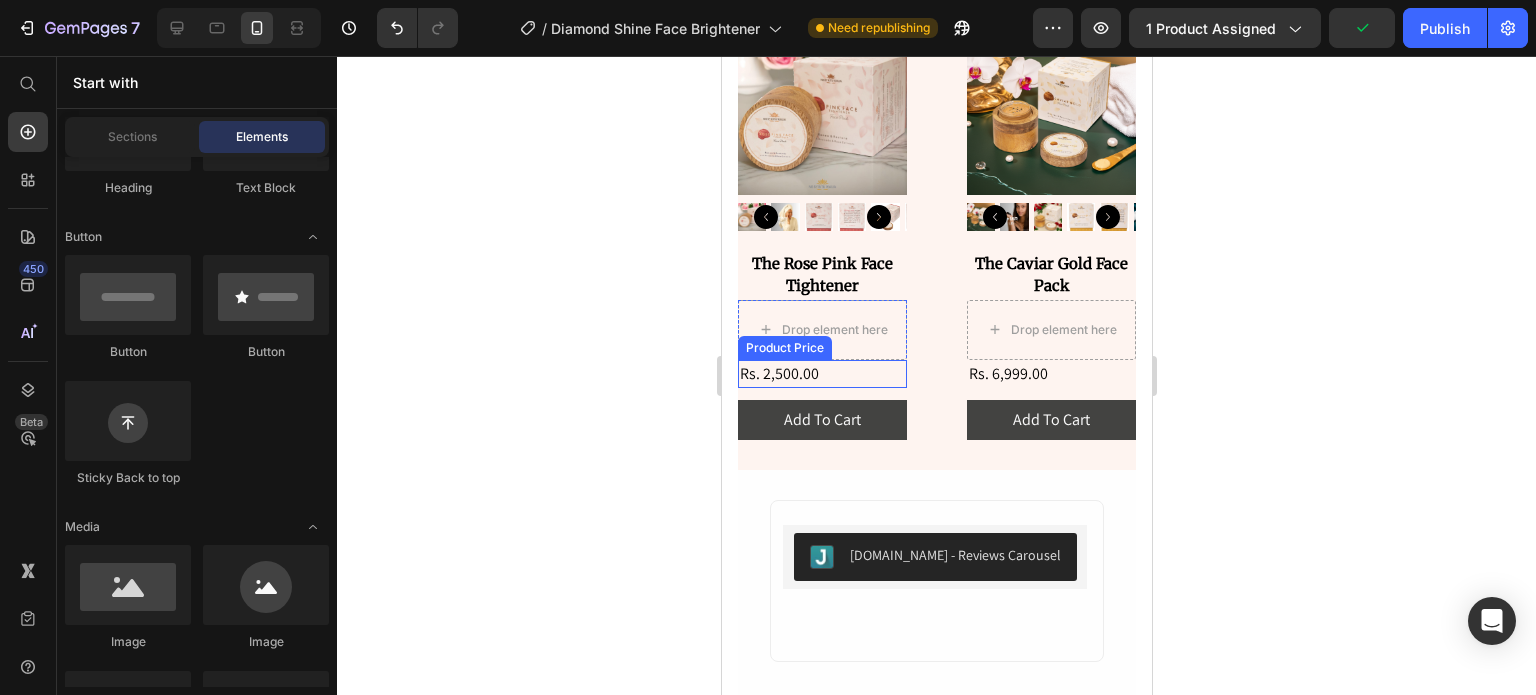 click on "Rs. 2,500.00" at bounding box center [821, 374] 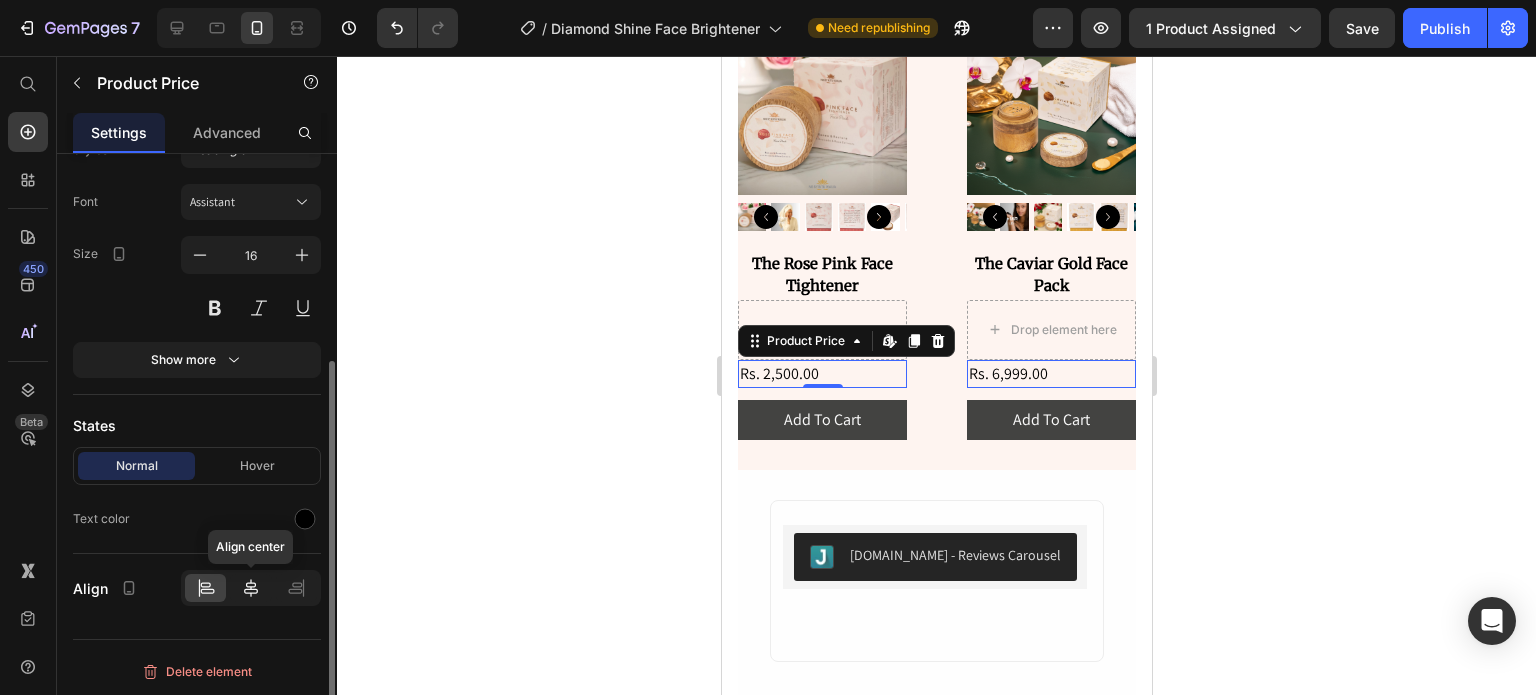 click 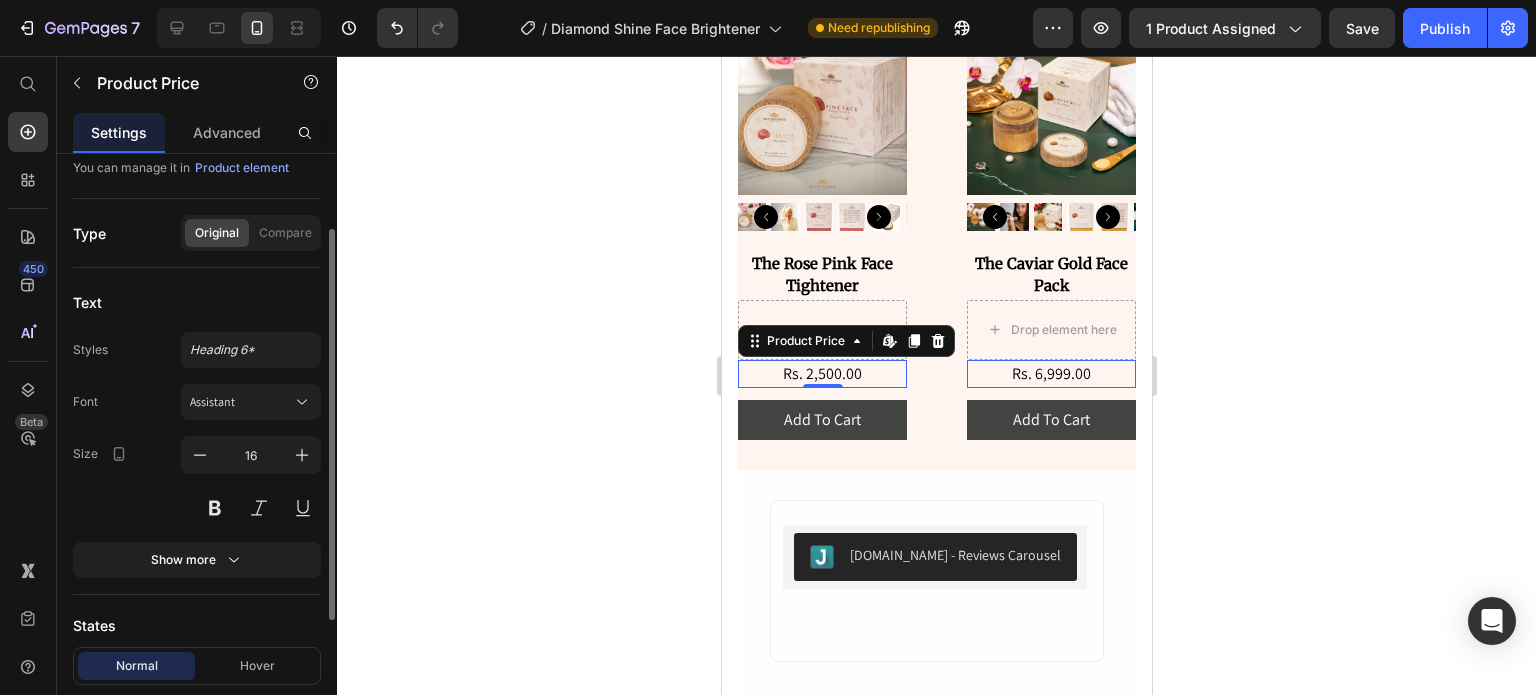 scroll, scrollTop: 16, scrollLeft: 0, axis: vertical 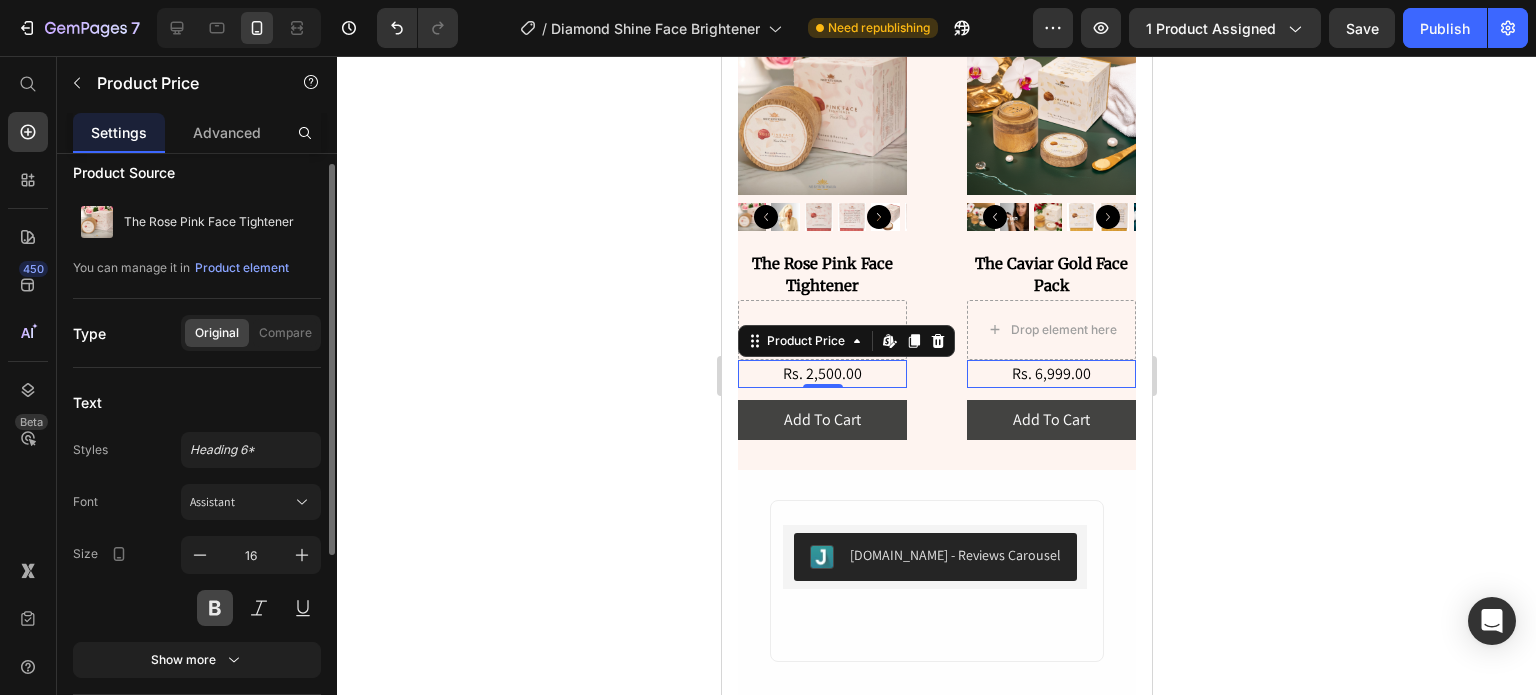click at bounding box center [215, 608] 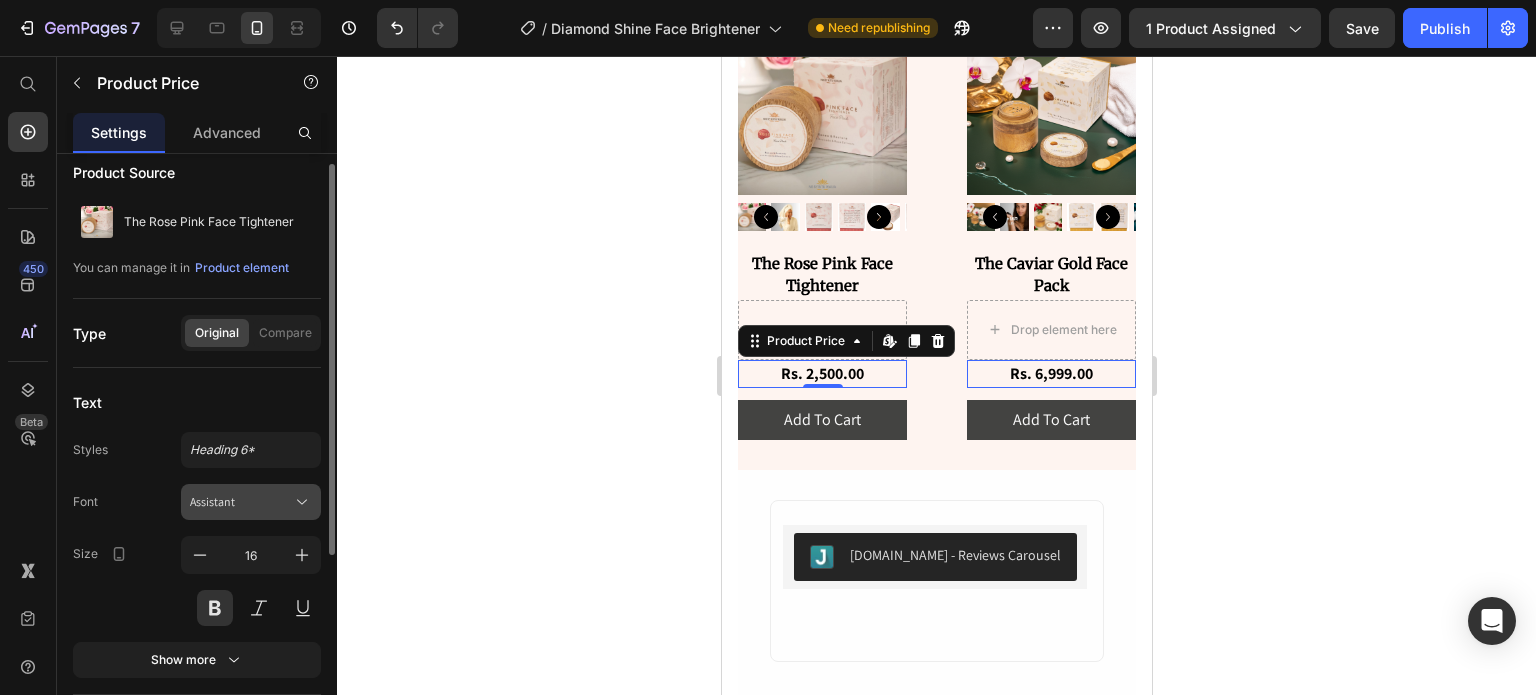 scroll, scrollTop: 216, scrollLeft: 0, axis: vertical 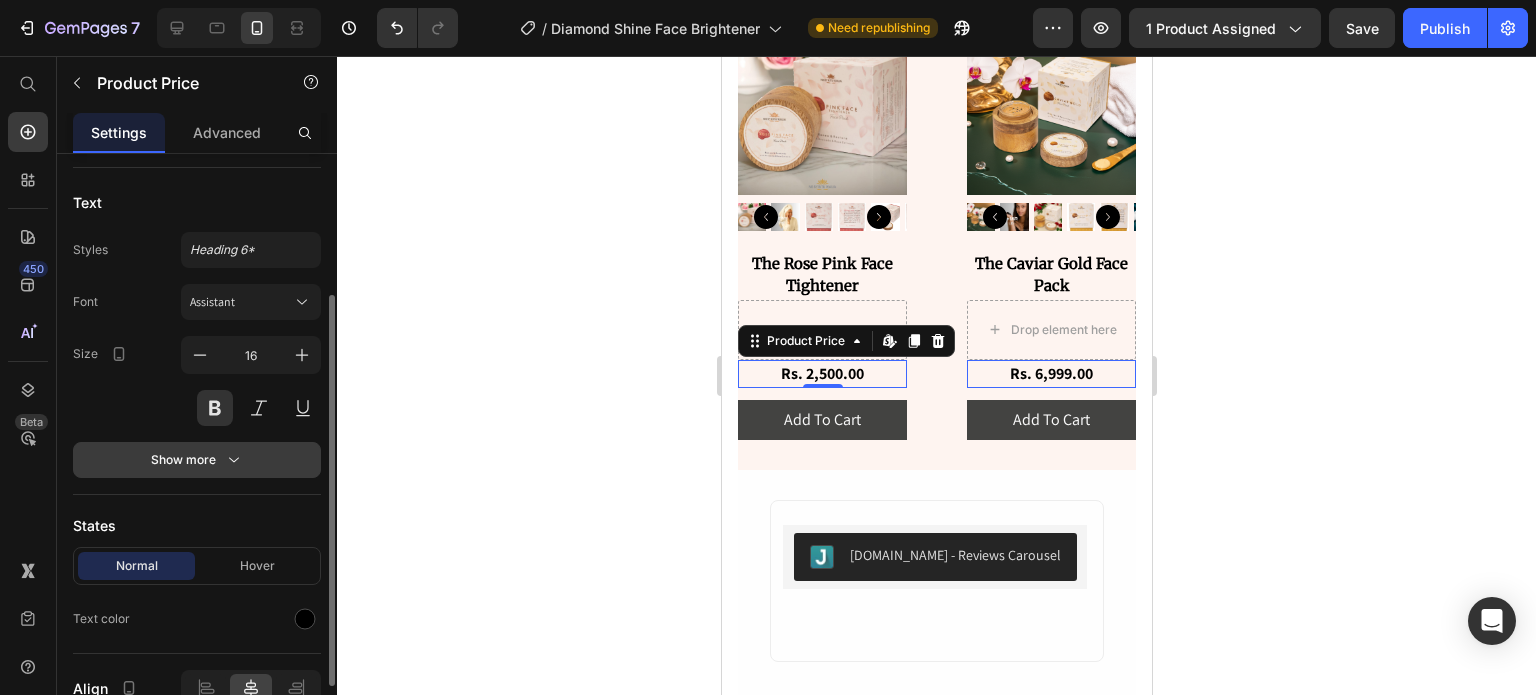 click 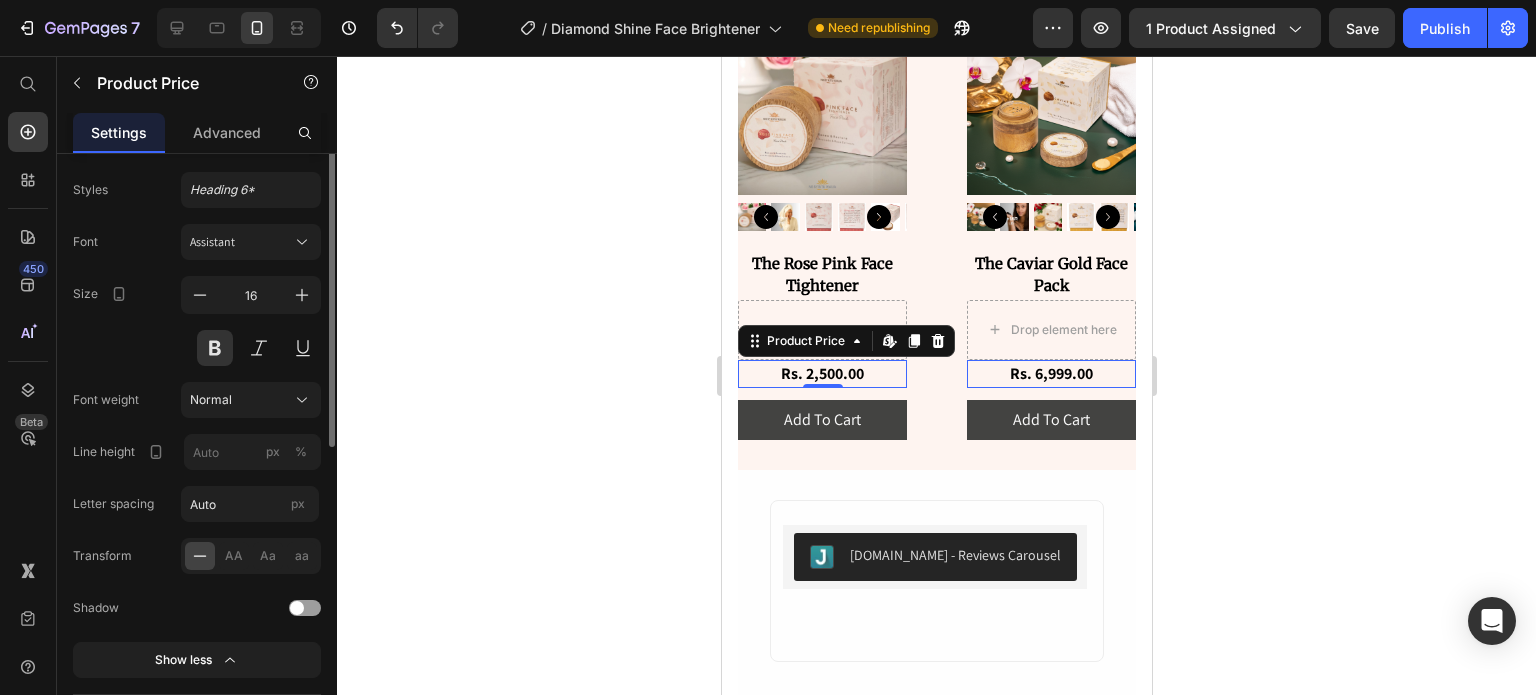 scroll, scrollTop: 176, scrollLeft: 0, axis: vertical 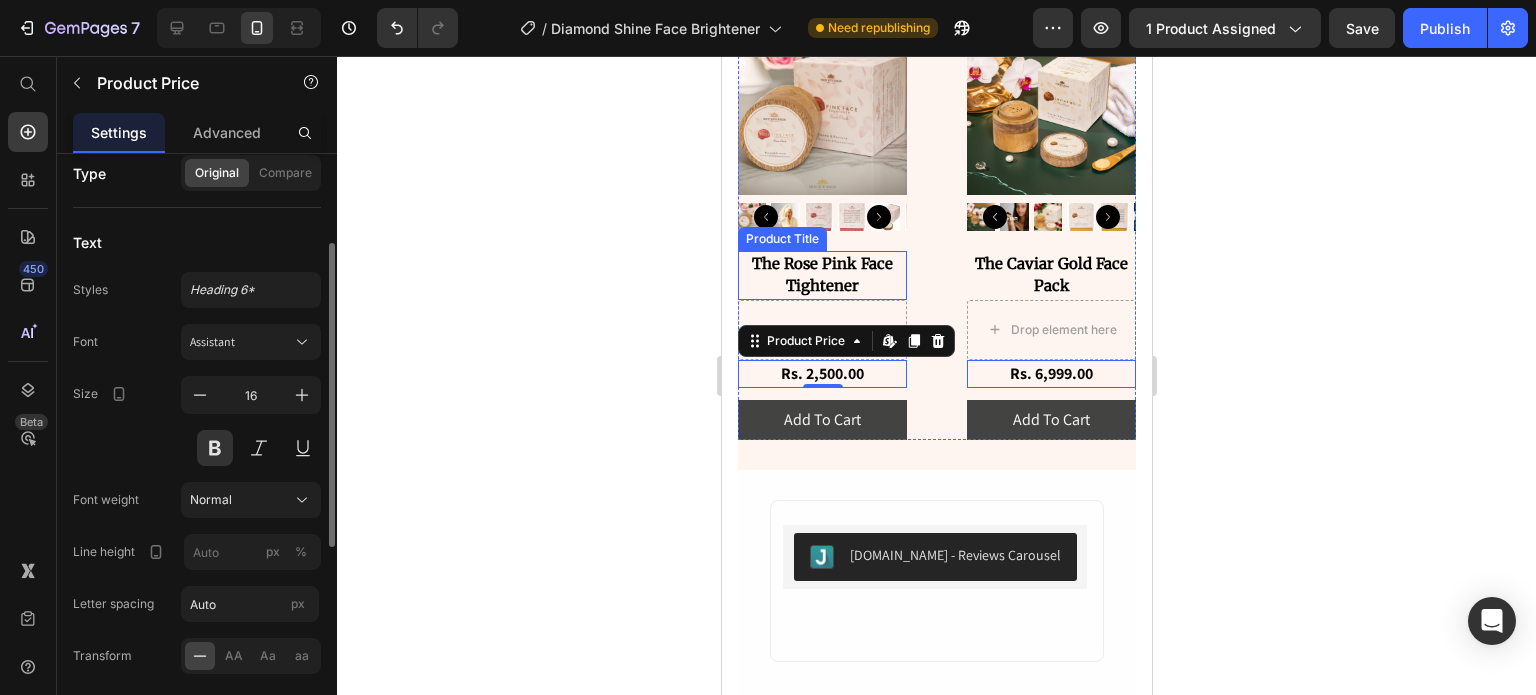 click on "The Rose Pink Face Tightener" at bounding box center (821, 275) 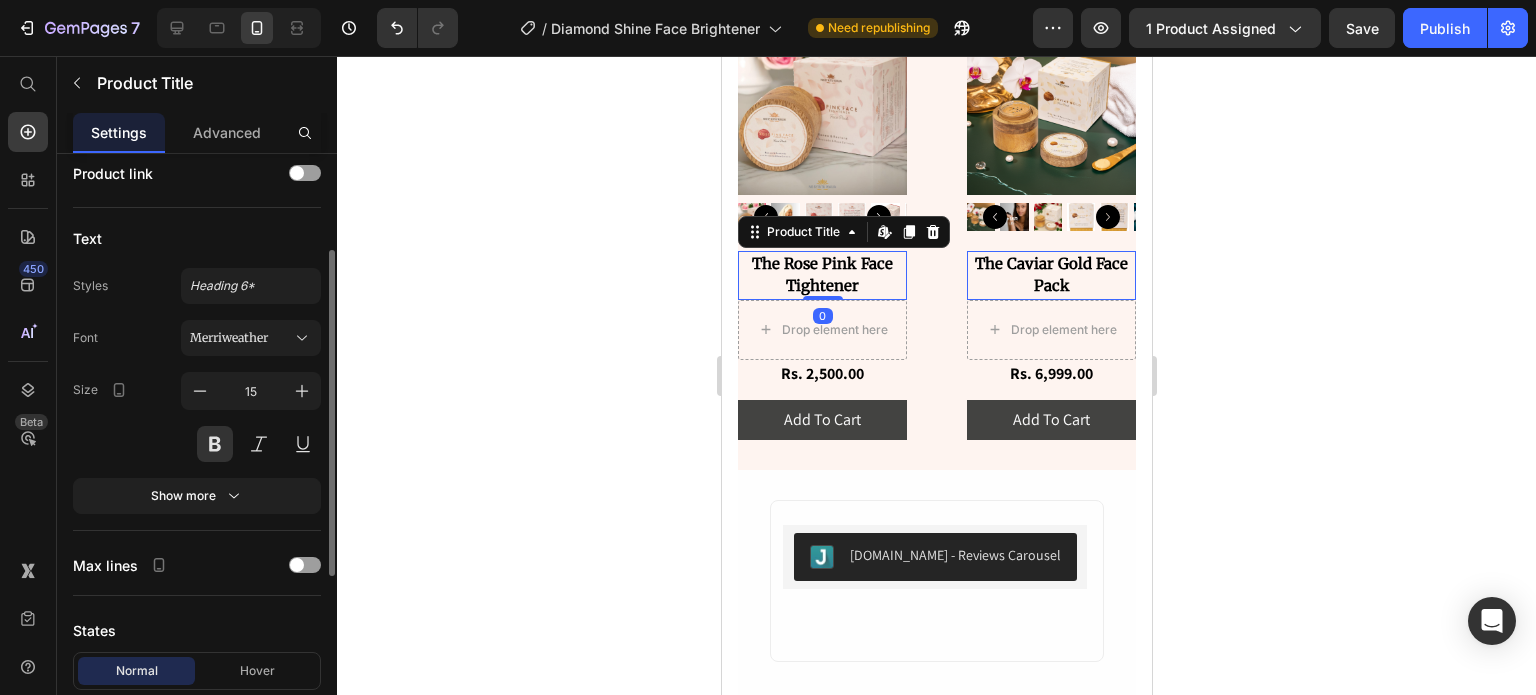 scroll, scrollTop: 0, scrollLeft: 0, axis: both 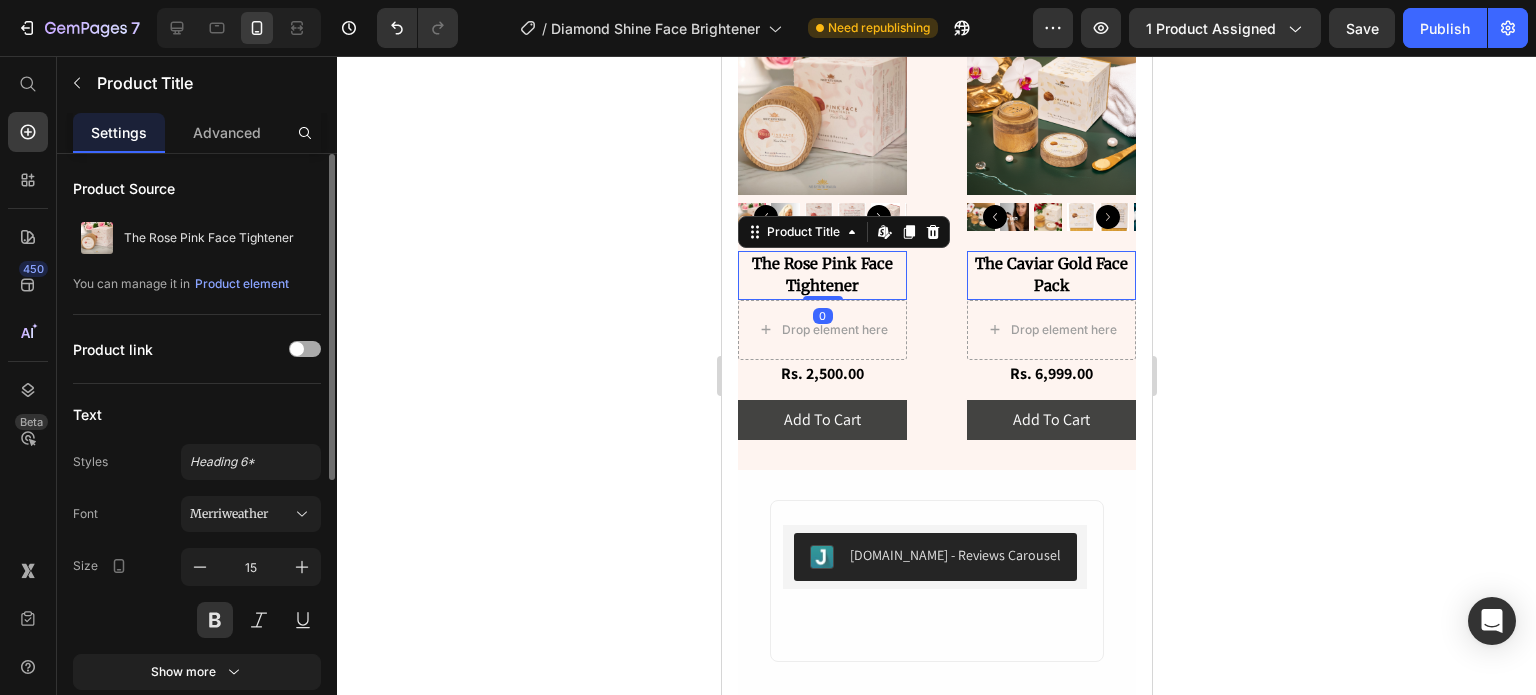 click at bounding box center [297, 349] 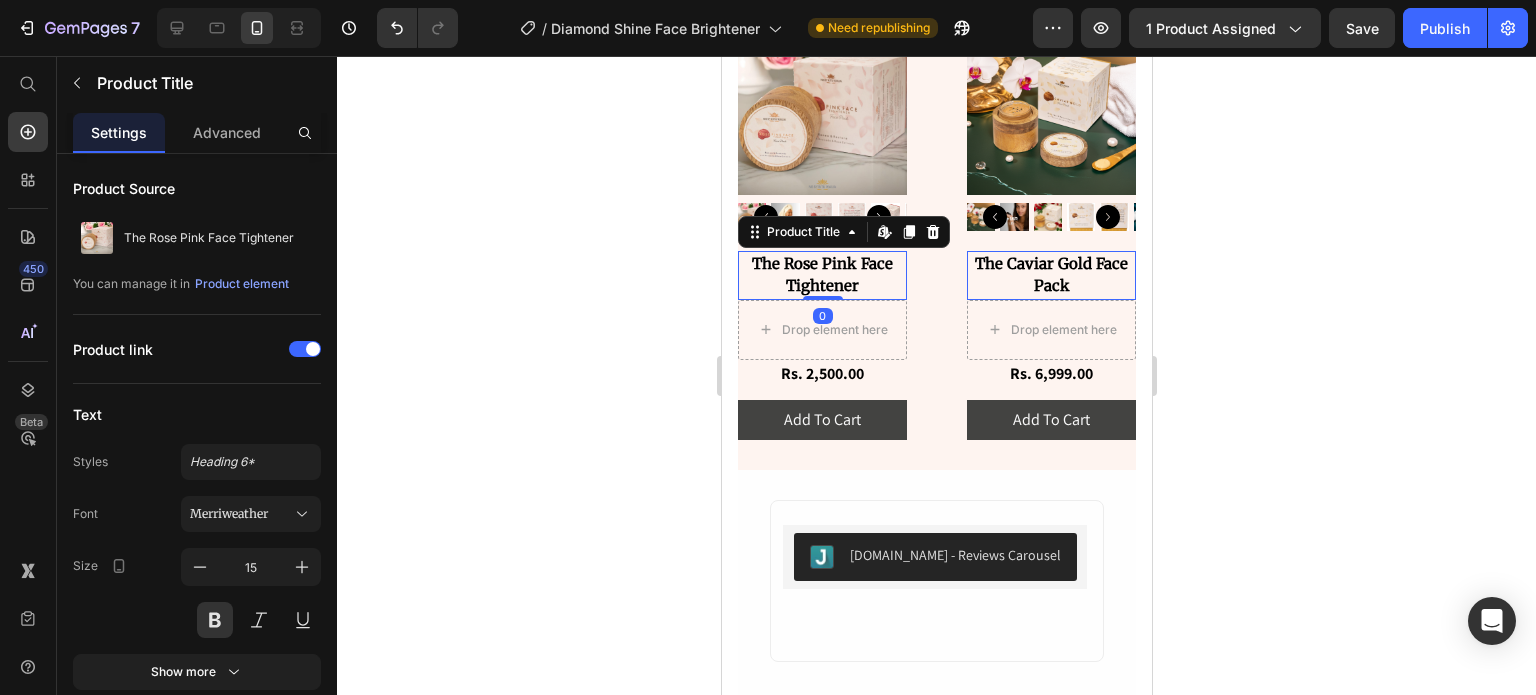 click 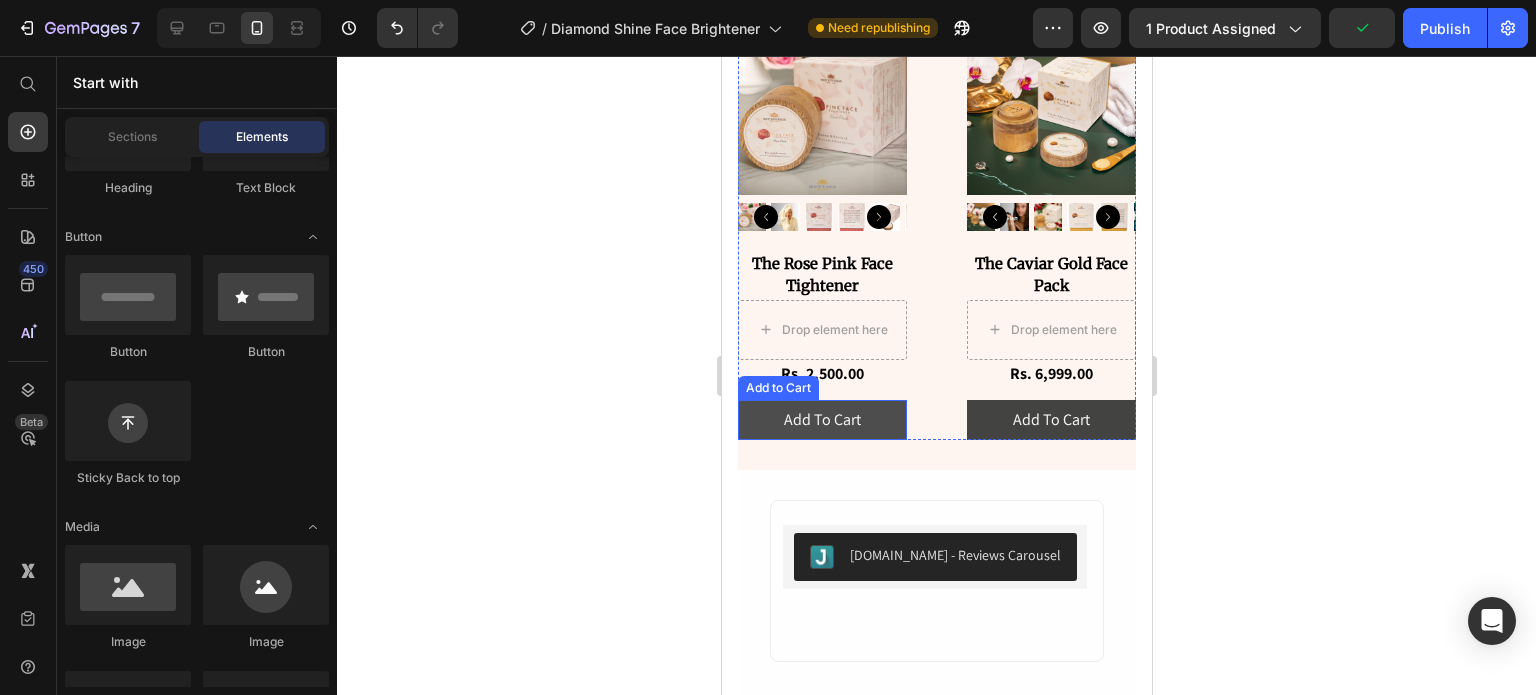 click on "Add To Cart" at bounding box center [821, 420] 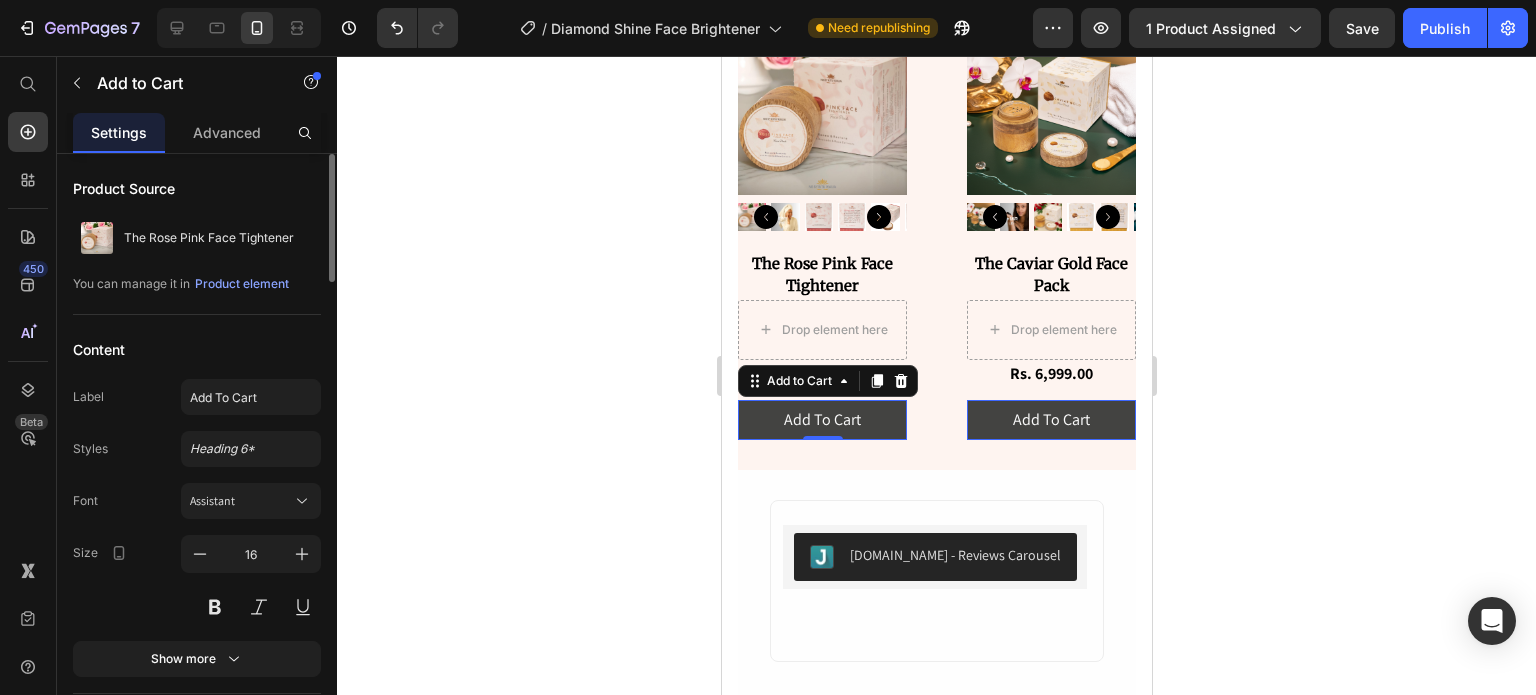 scroll, scrollTop: 300, scrollLeft: 0, axis: vertical 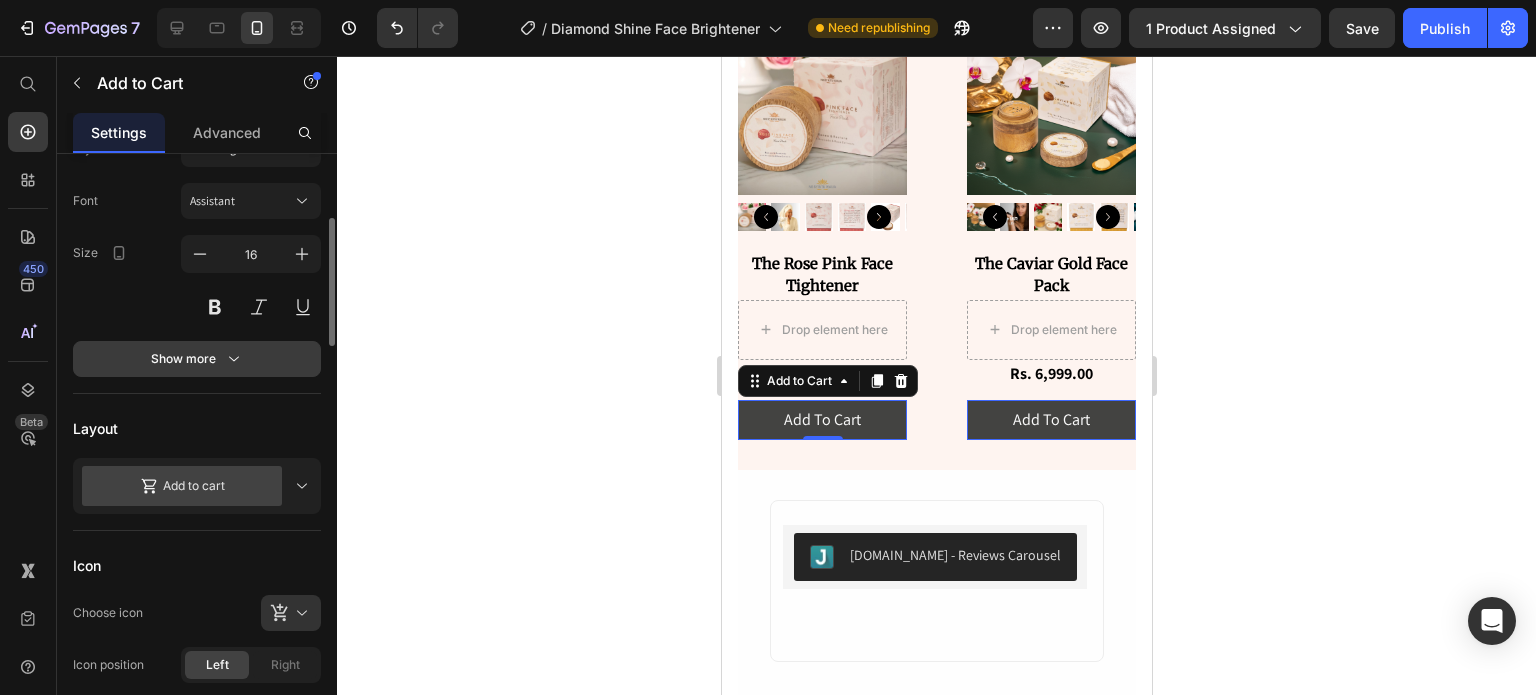 click on "Show more" at bounding box center [197, 359] 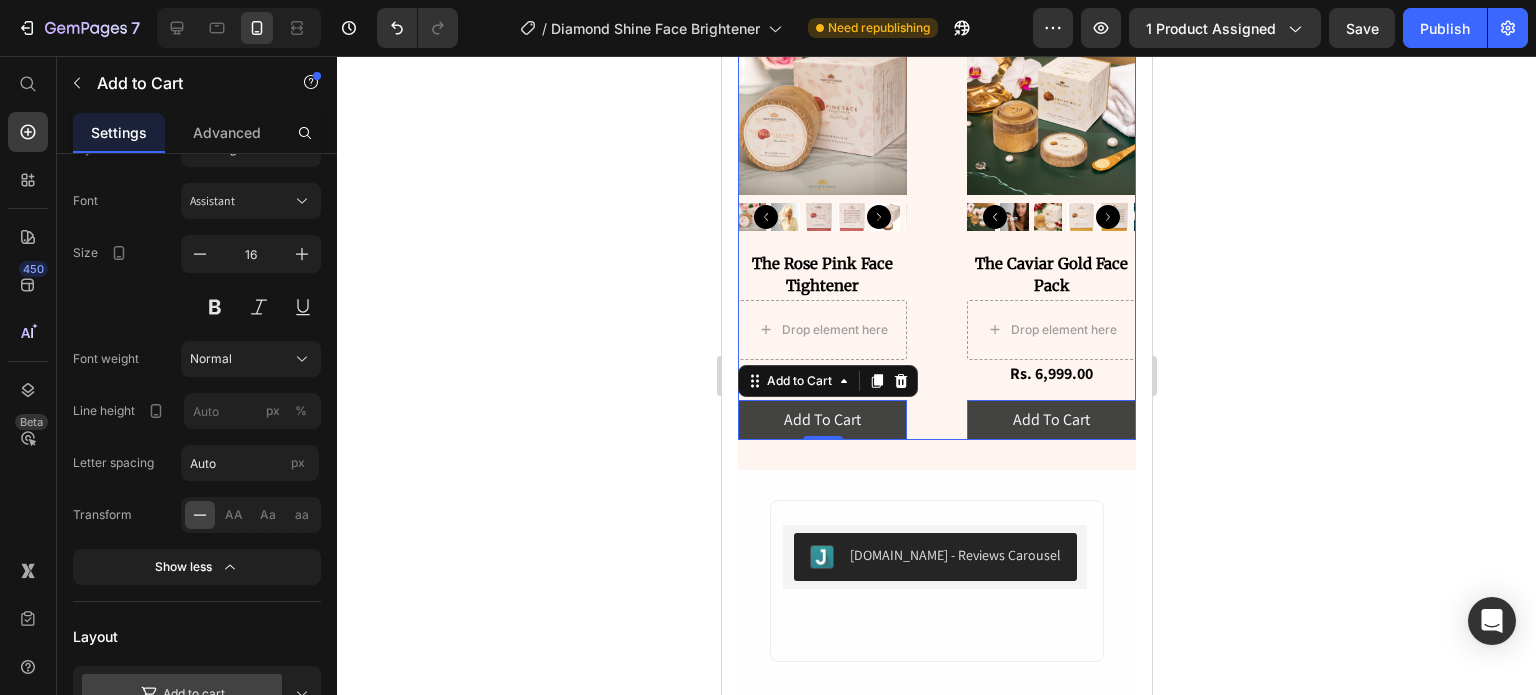 click on "Product Images The Rose Pink Face Tightener Product Title
Drop element here Rs. 2,500.00 Product Price Row Add To Cart Add to Cart   0
Product Images The Caviar Gold Face Pack Product Title
Drop element here Rs. 6,999.00 Product Price Row Add To Cart Add to Cart   0" at bounding box center [936, 233] 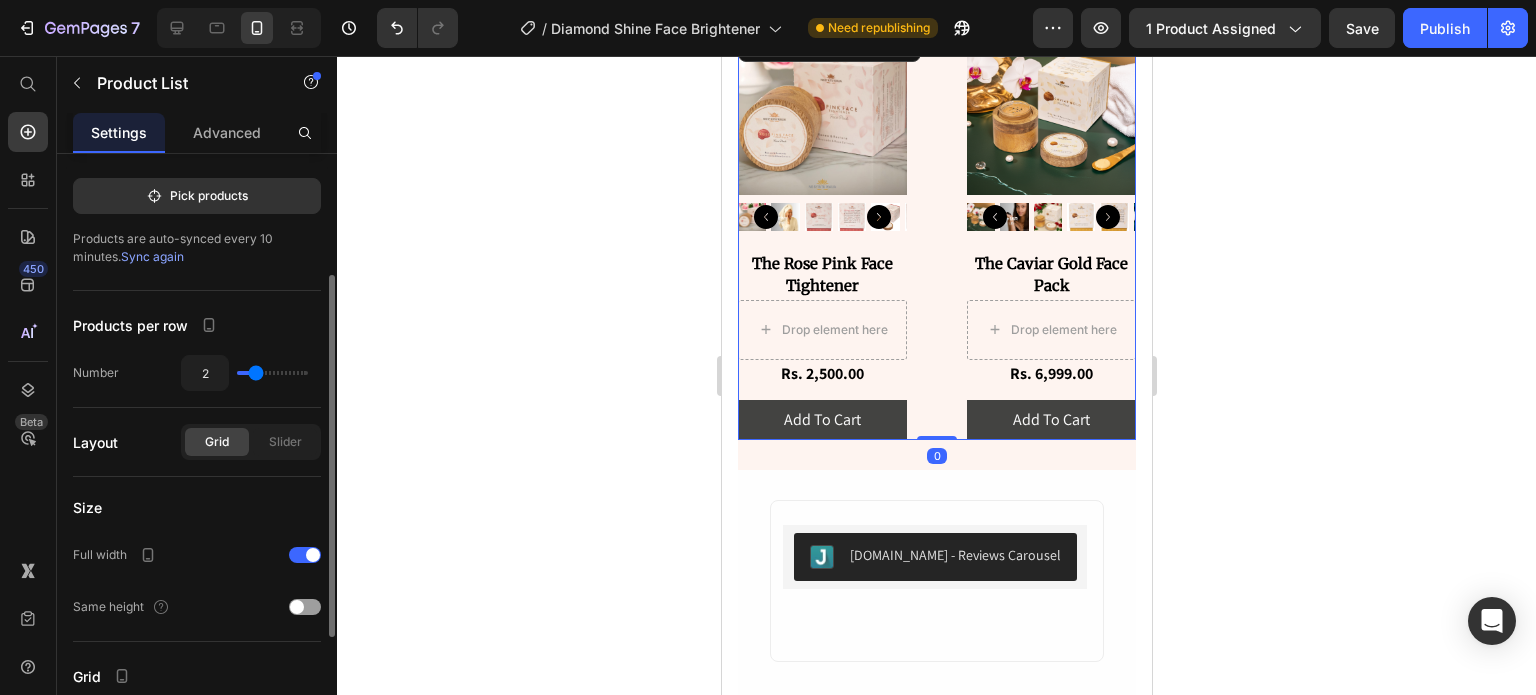 scroll, scrollTop: 0, scrollLeft: 0, axis: both 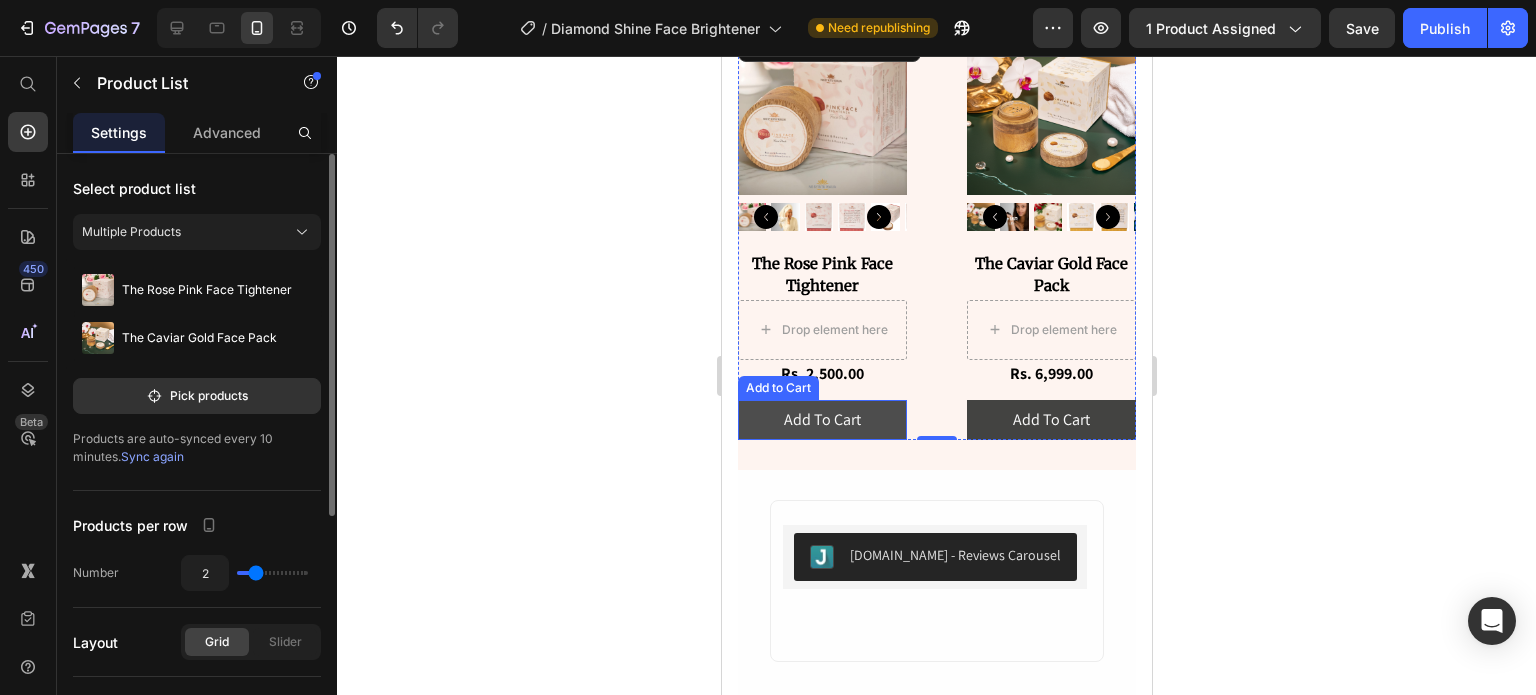 click on "Add To Cart" at bounding box center [821, 420] 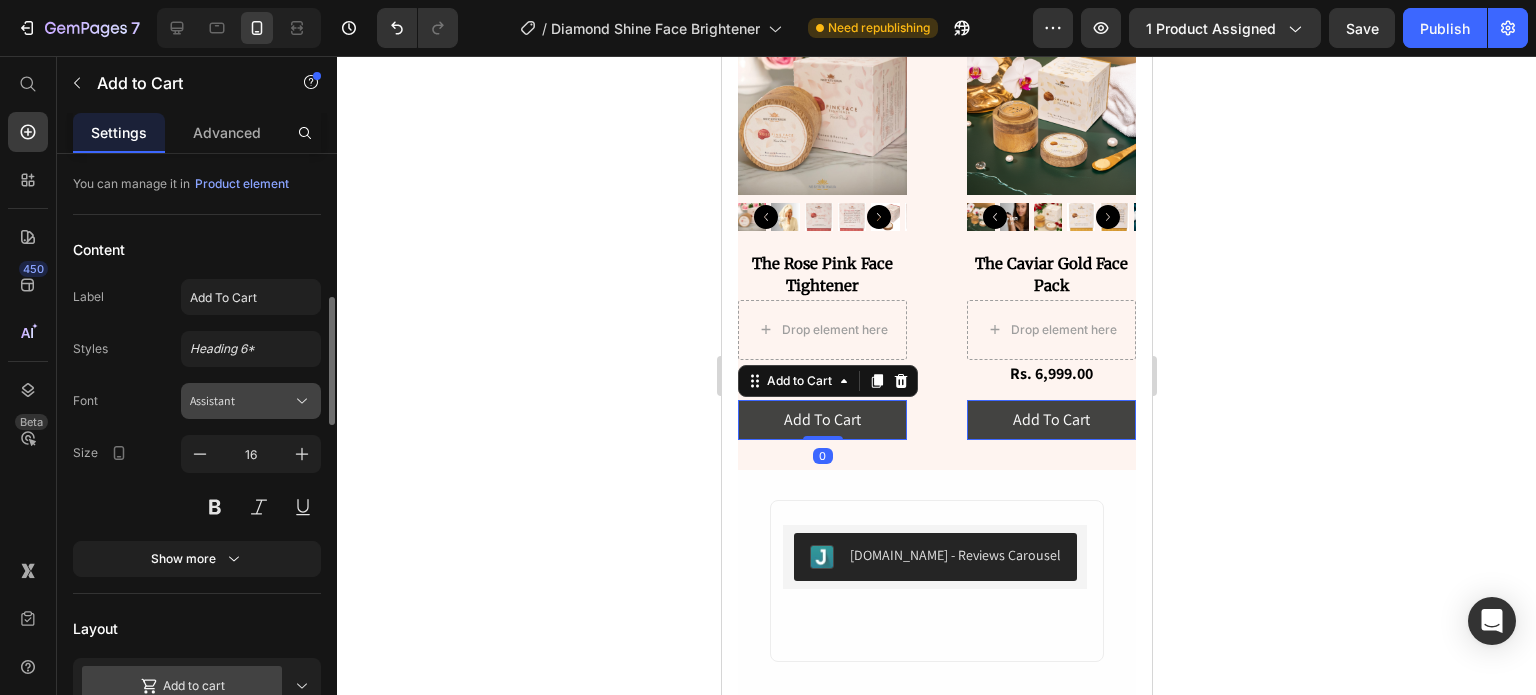 scroll, scrollTop: 300, scrollLeft: 0, axis: vertical 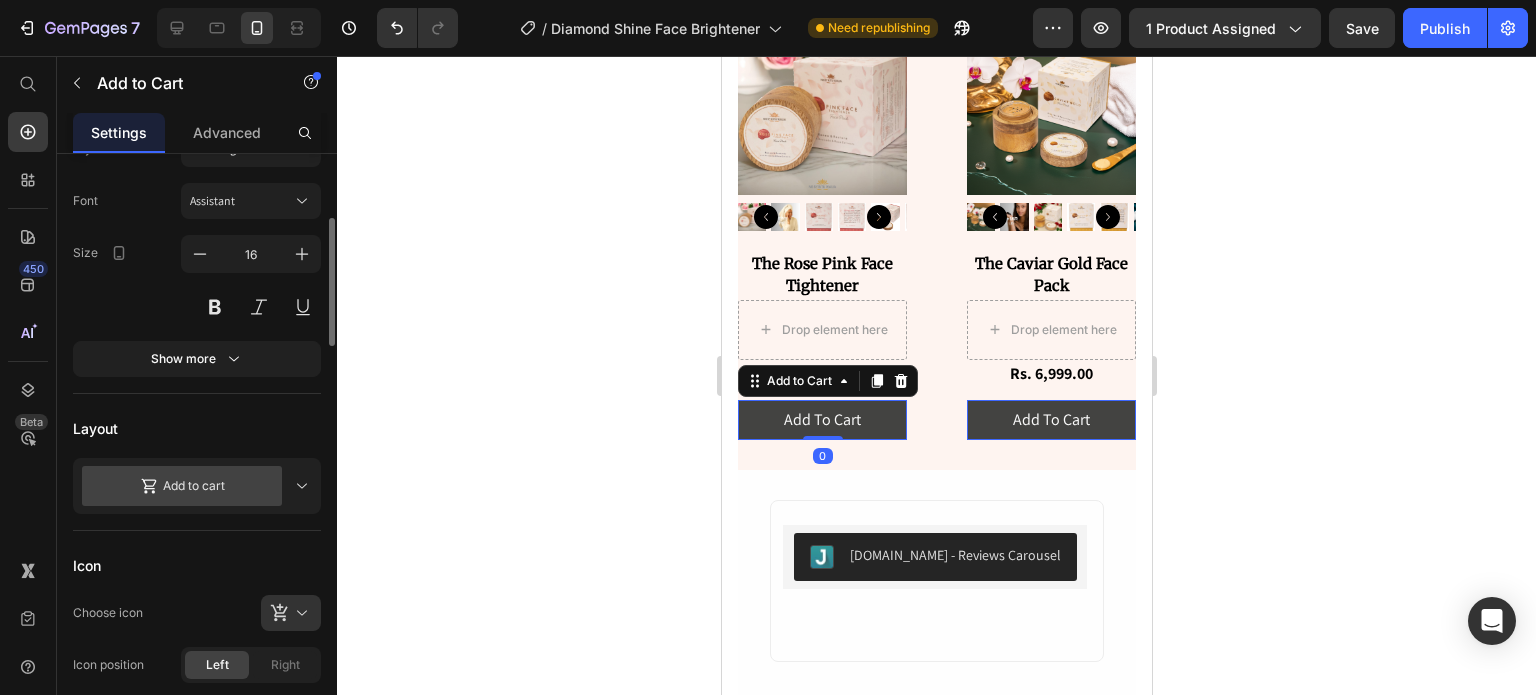 drag, startPoint x: 282, startPoint y: 482, endPoint x: 296, endPoint y: 483, distance: 14.035668 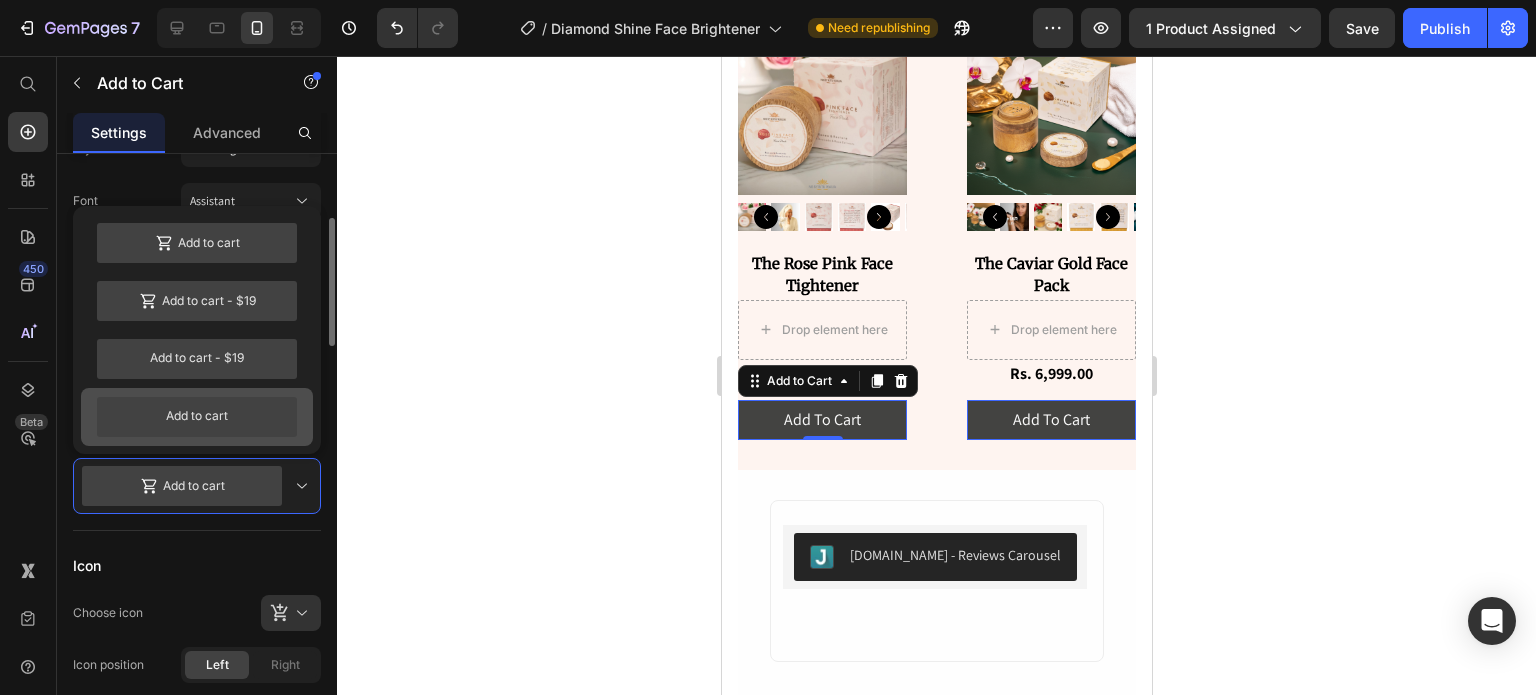 click on "Add to cart" at bounding box center [197, 417] 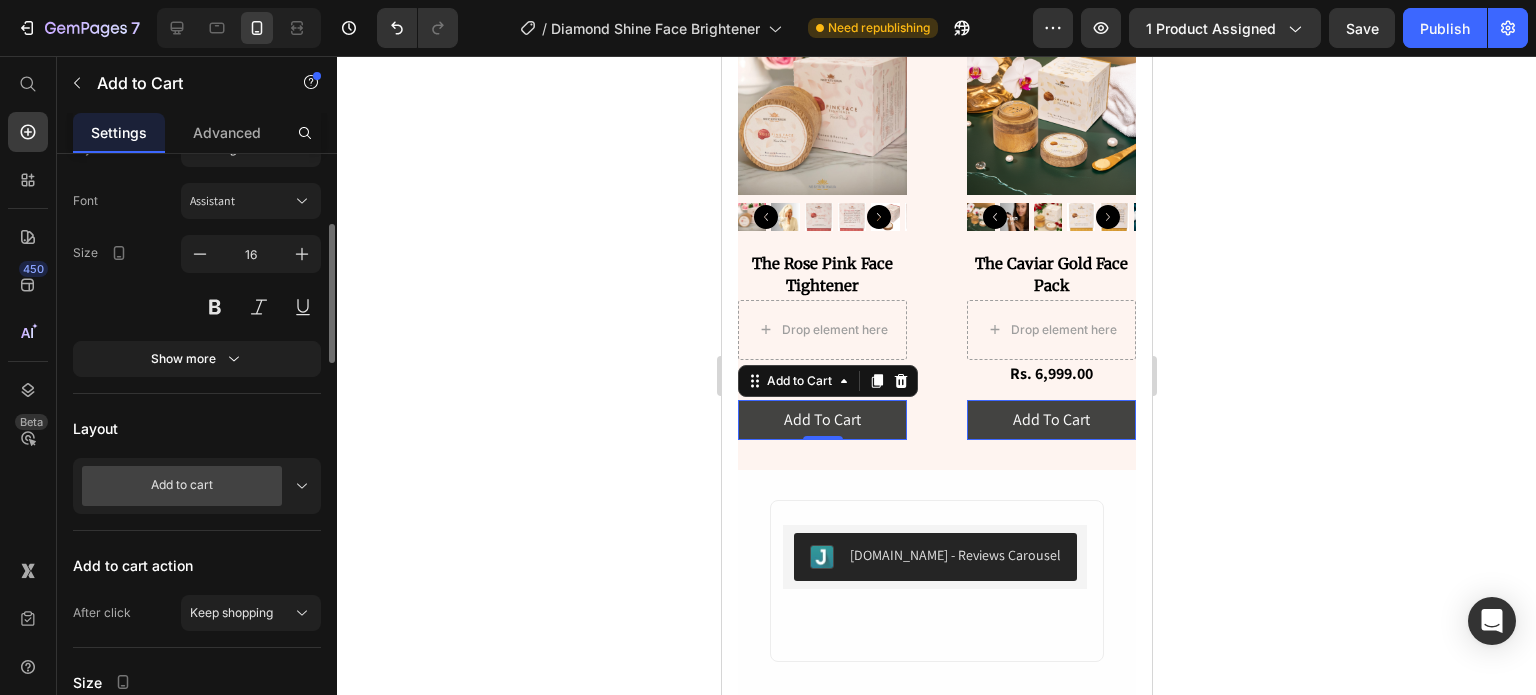 click on "Add to cart" at bounding box center [197, 486] 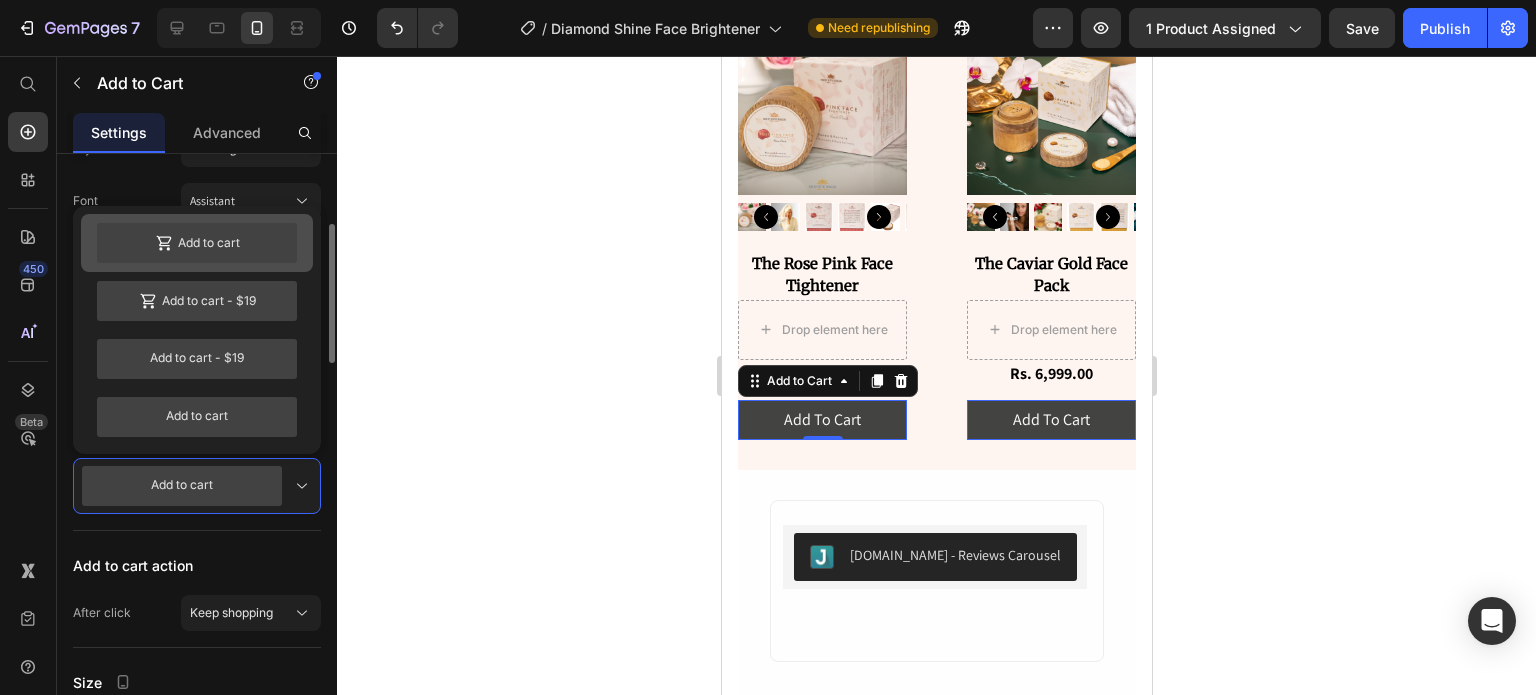 click on "Add to cart" at bounding box center (197, 243) 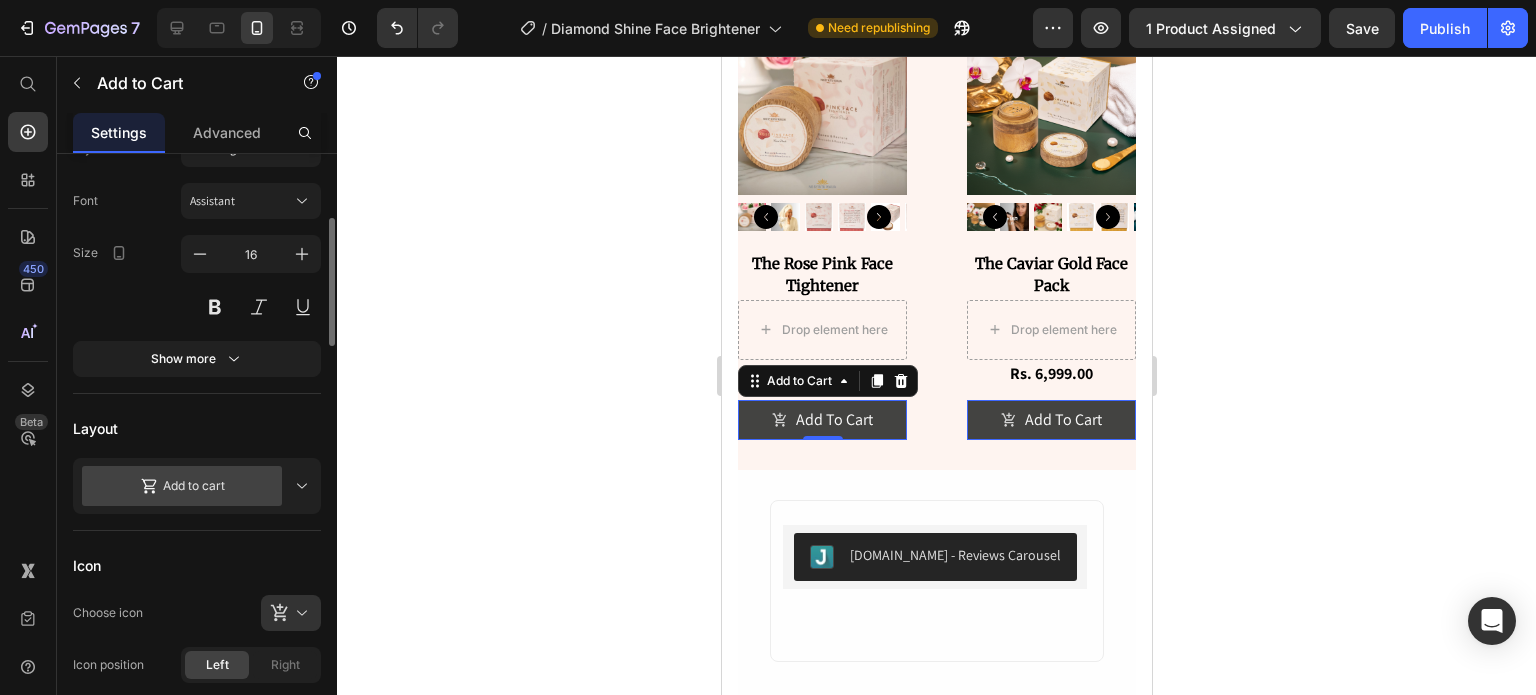 click 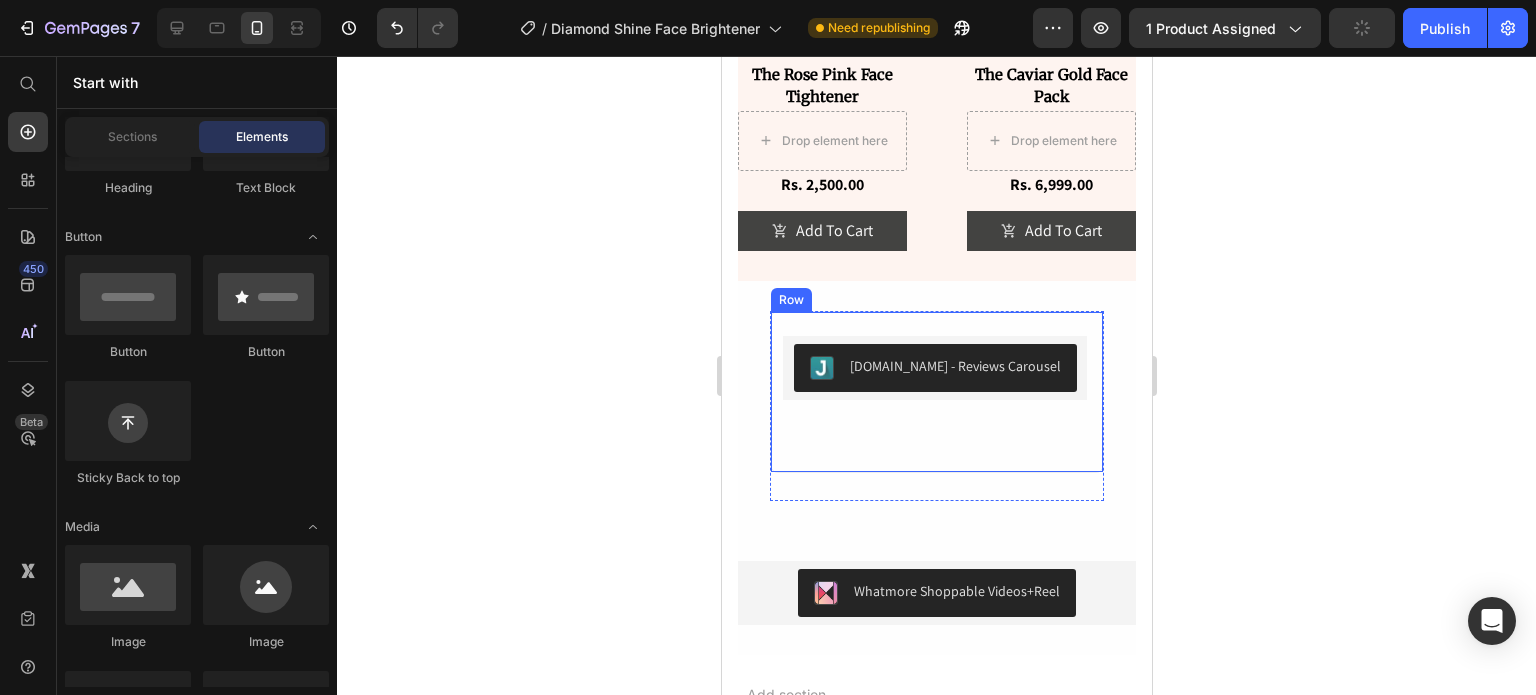 scroll, scrollTop: 5447, scrollLeft: 0, axis: vertical 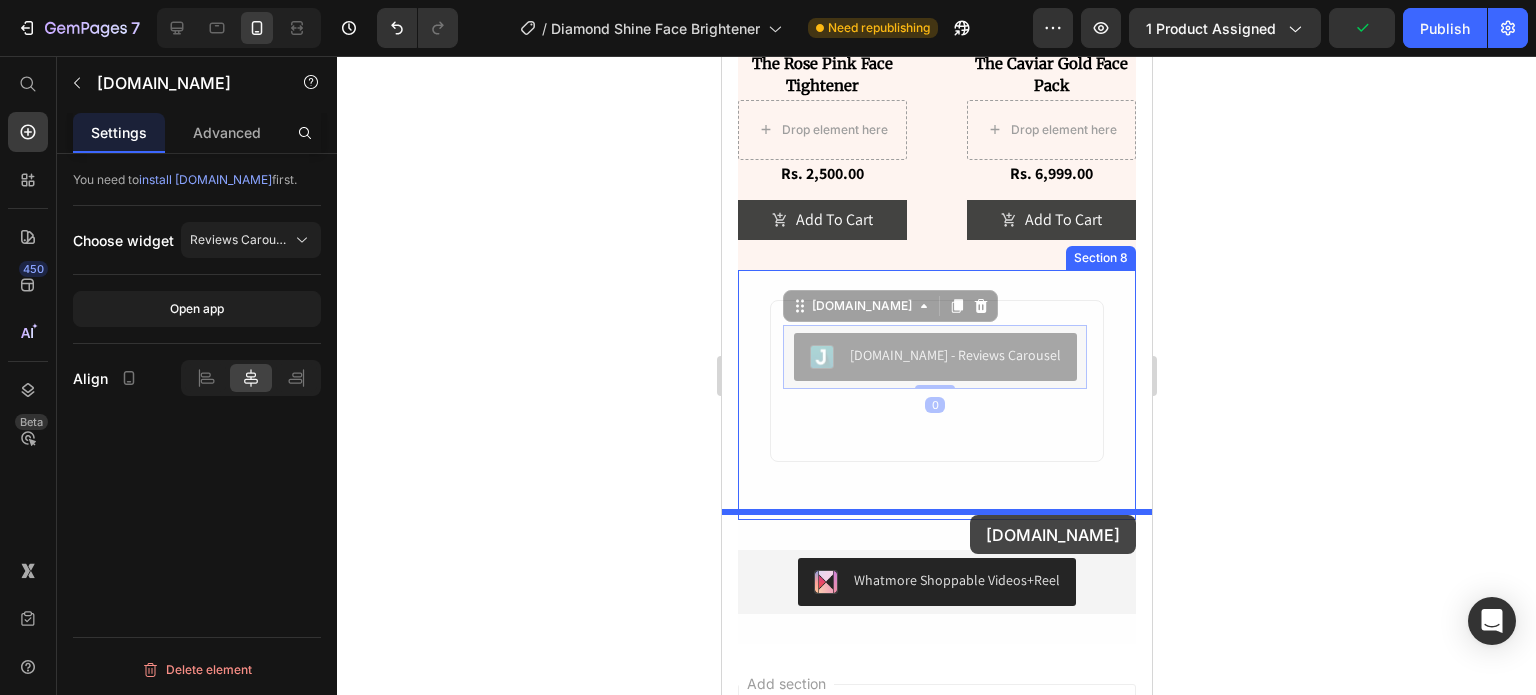 drag, startPoint x: 1047, startPoint y: 327, endPoint x: 969, endPoint y: 515, distance: 203.5387 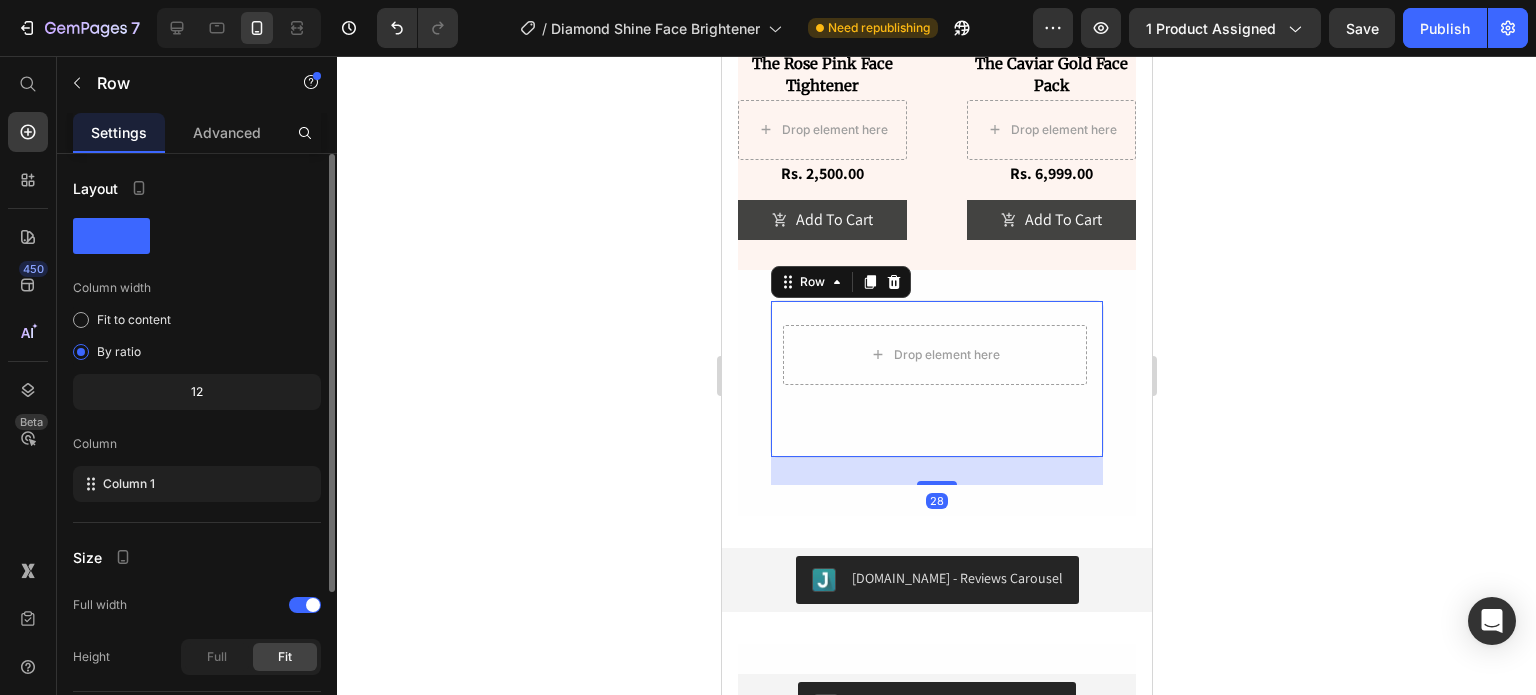 click on "Drop element here Row Row   28" at bounding box center (936, 379) 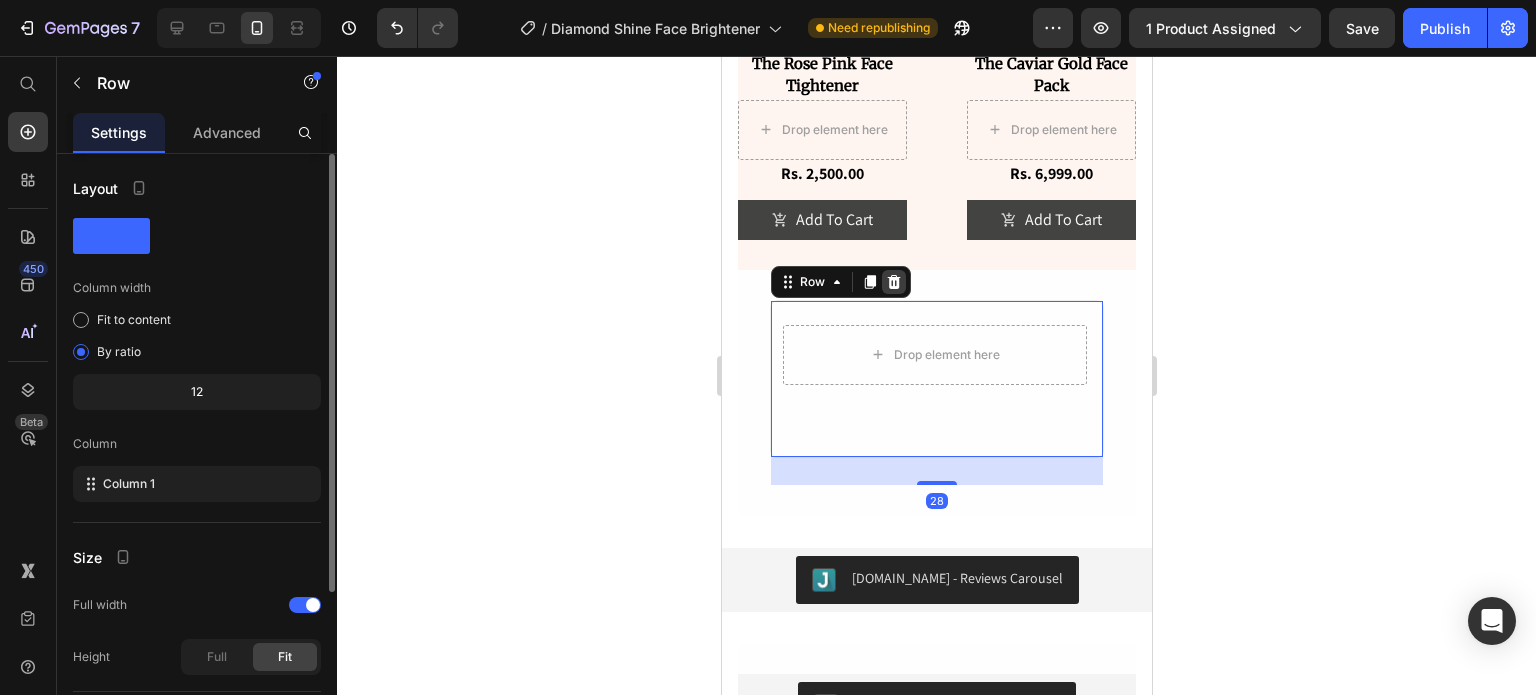 click 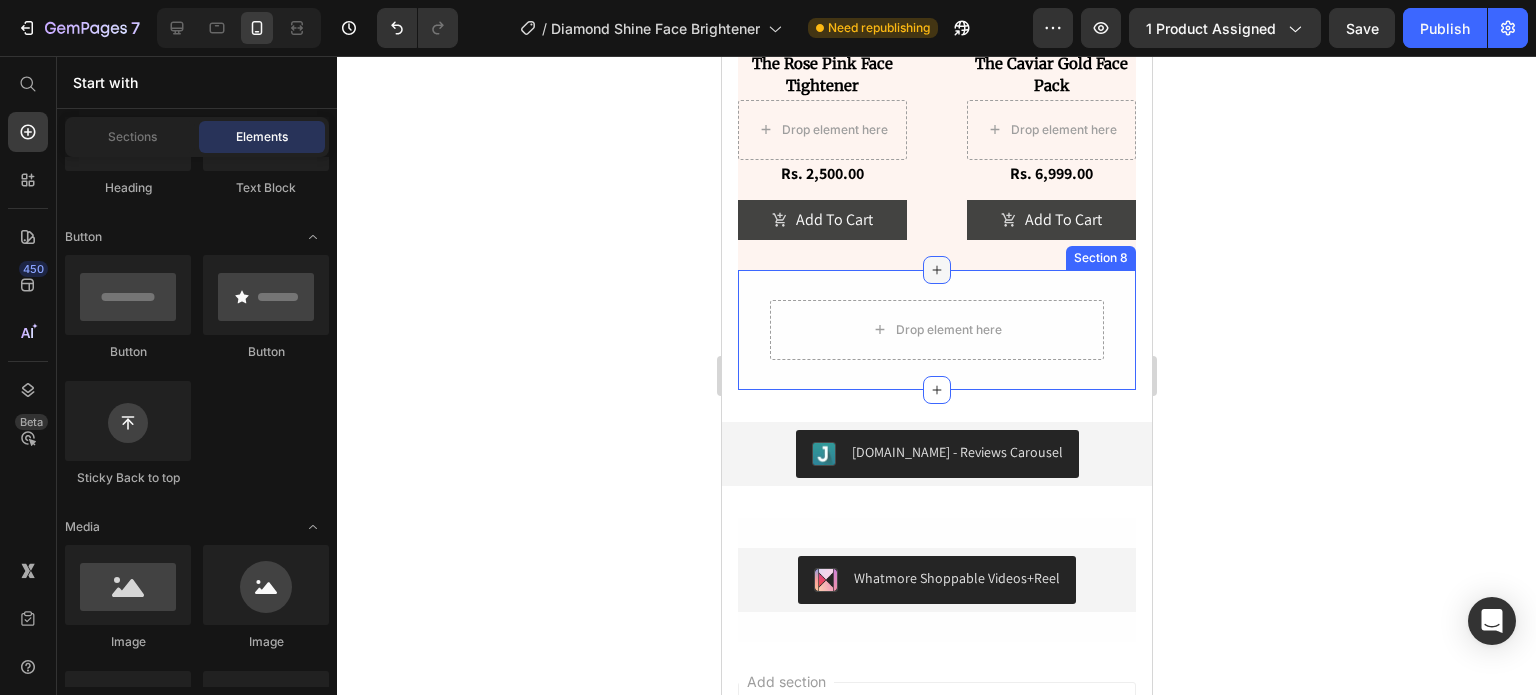 click at bounding box center [936, 270] 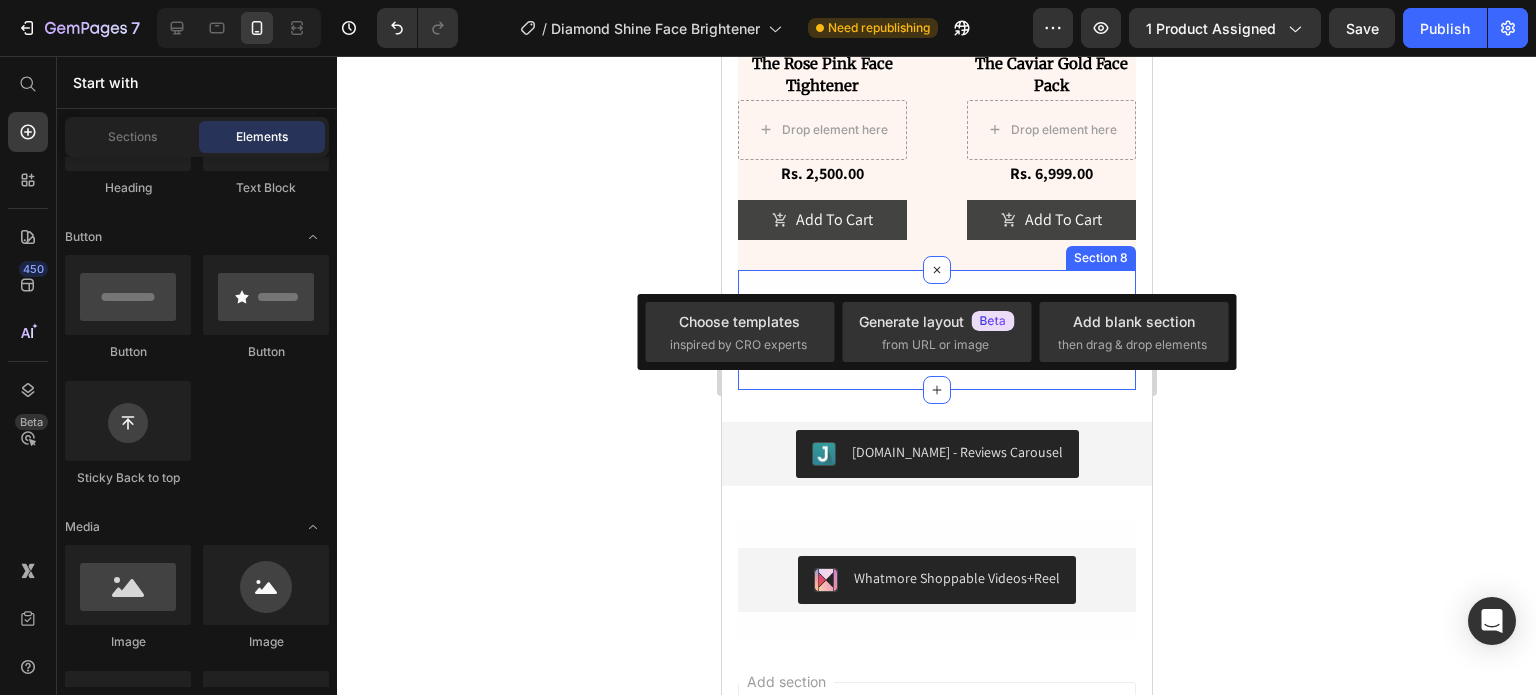 click on "Drop element here Row Row Section 8" at bounding box center (936, 330) 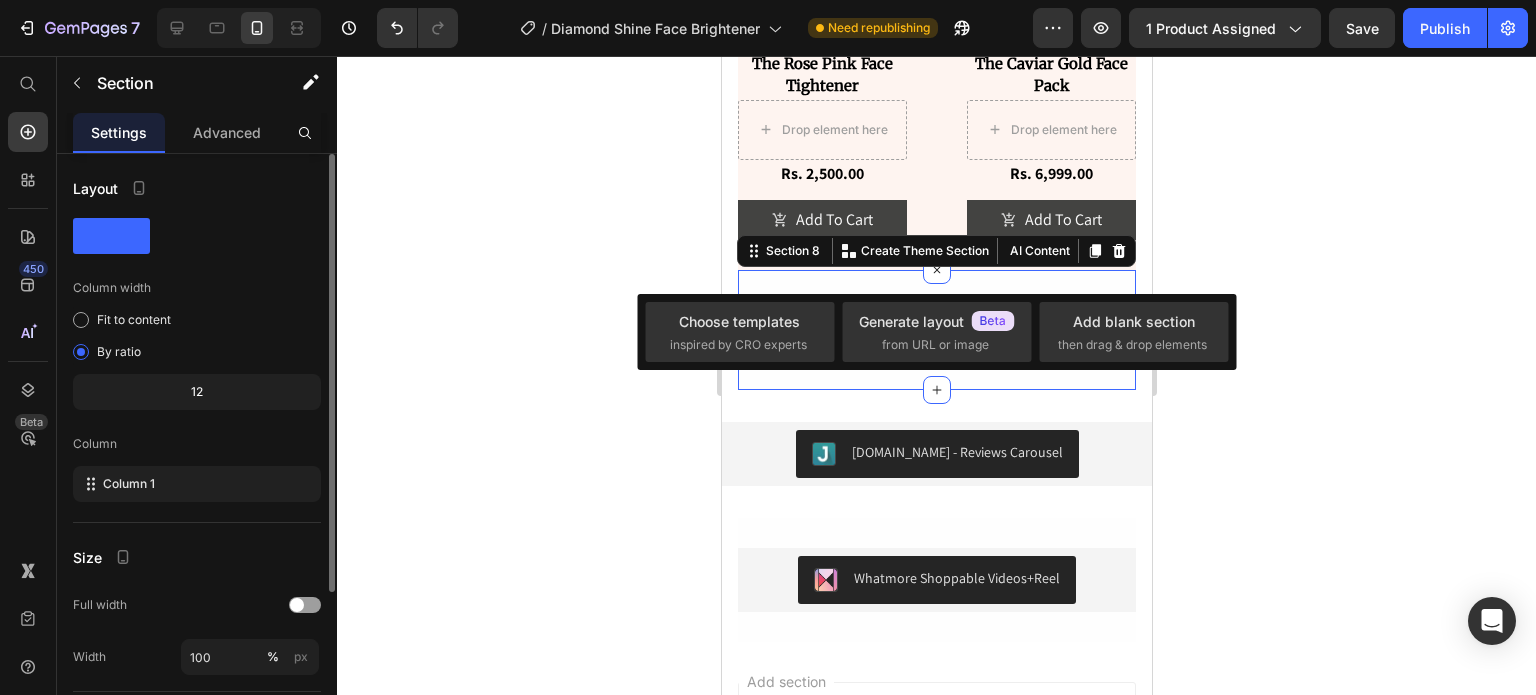 click 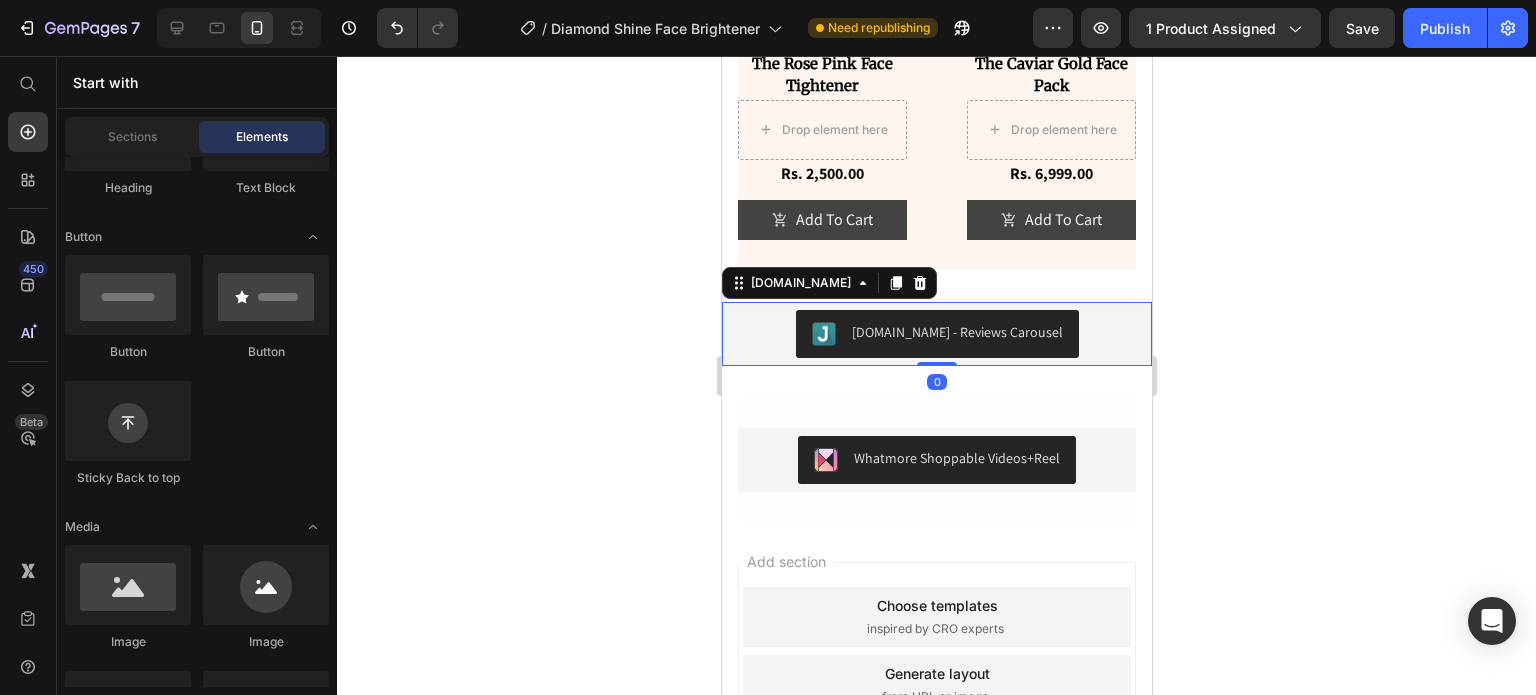 click on "Judge.me - Reviews Carousel" at bounding box center [936, 334] 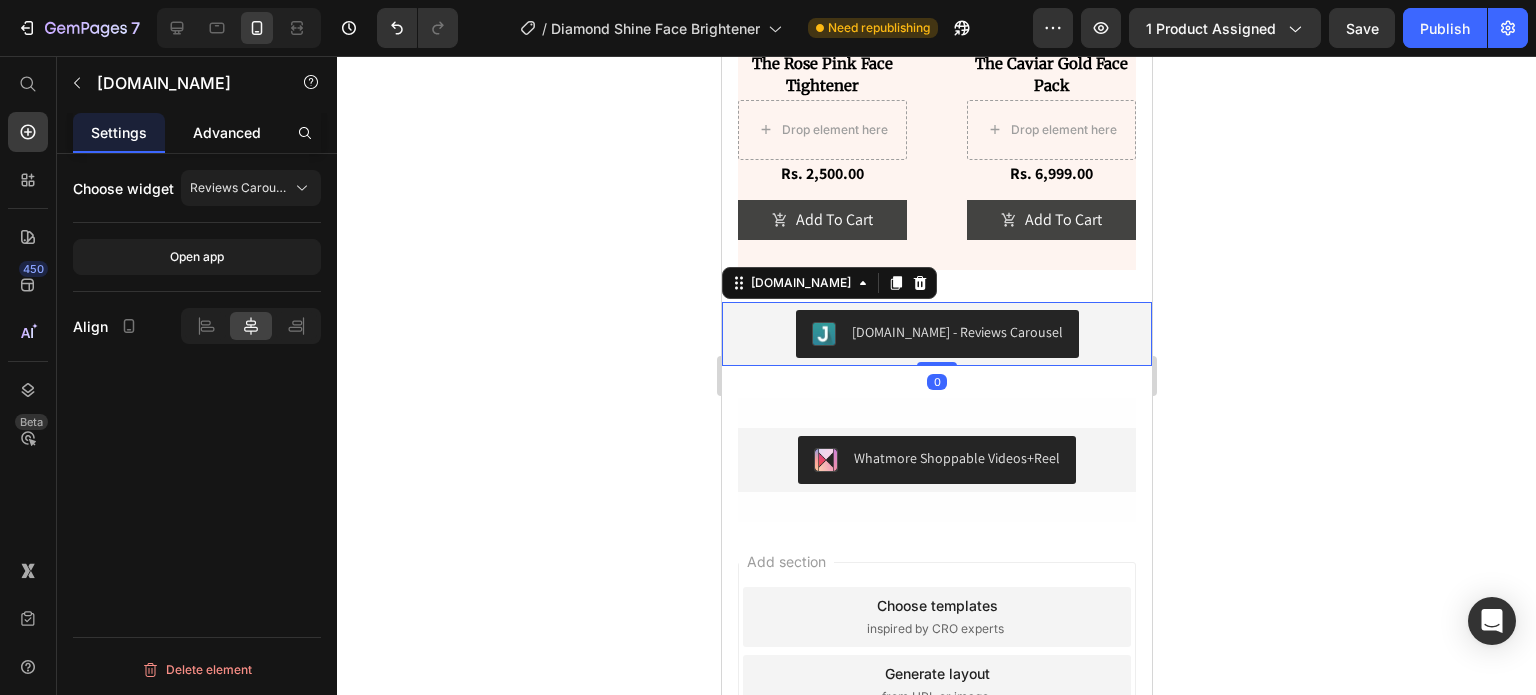 click on "Advanced" at bounding box center (227, 132) 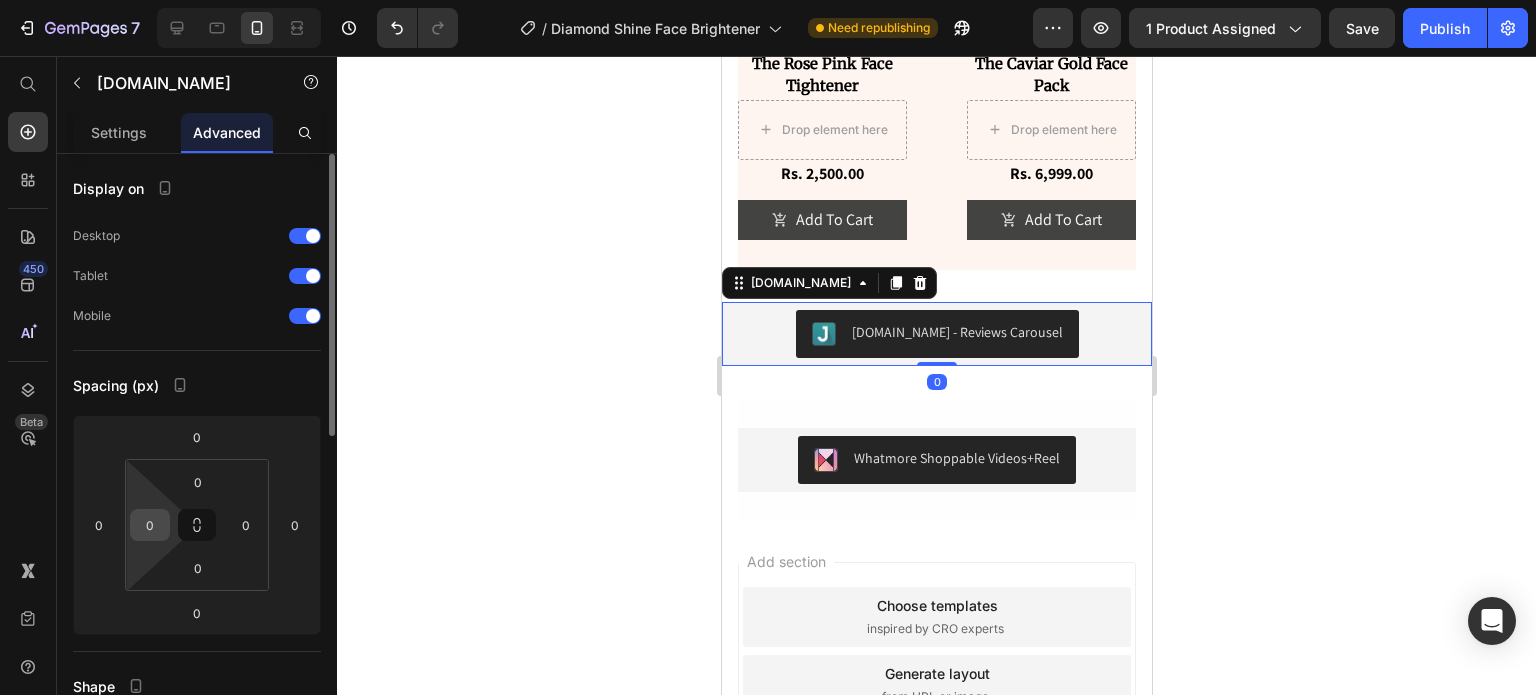 click on "0" at bounding box center [150, 525] 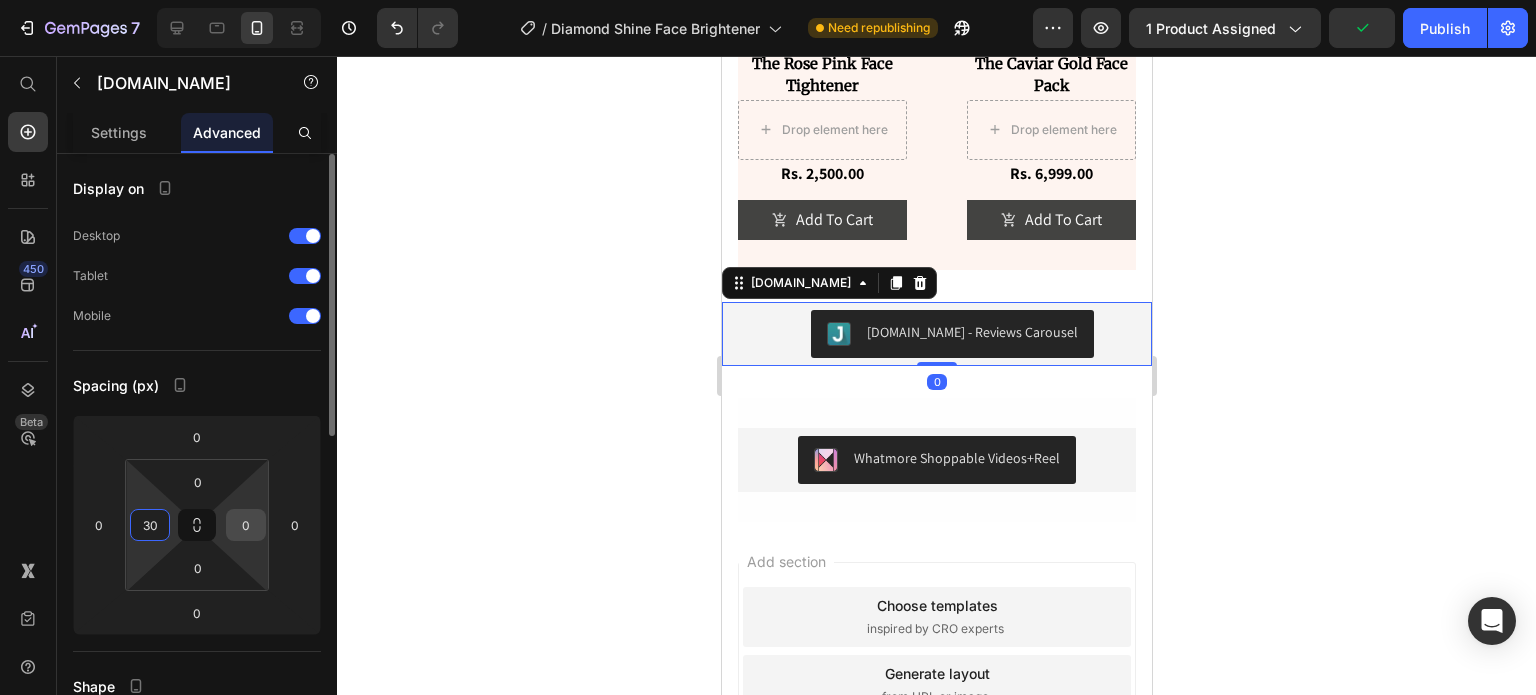 type on "30" 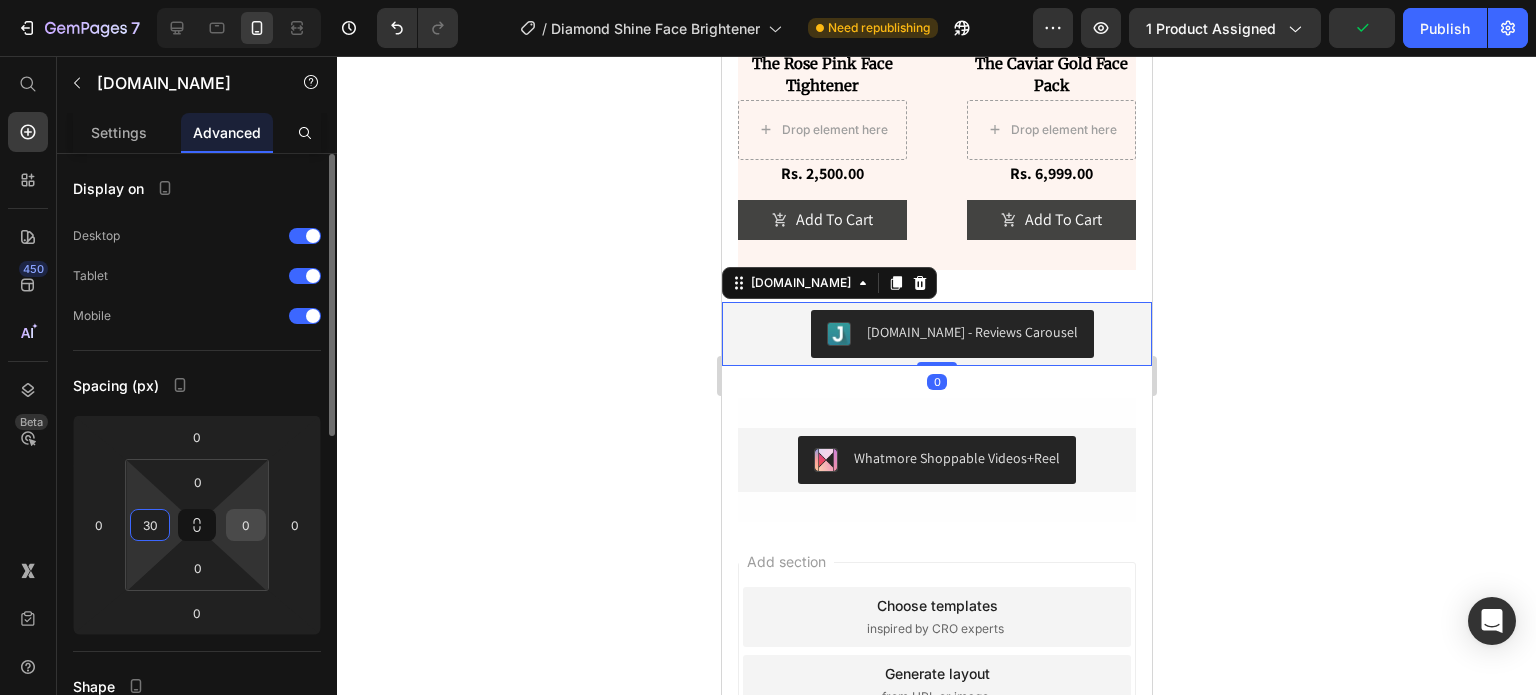 click on "0" at bounding box center (246, 525) 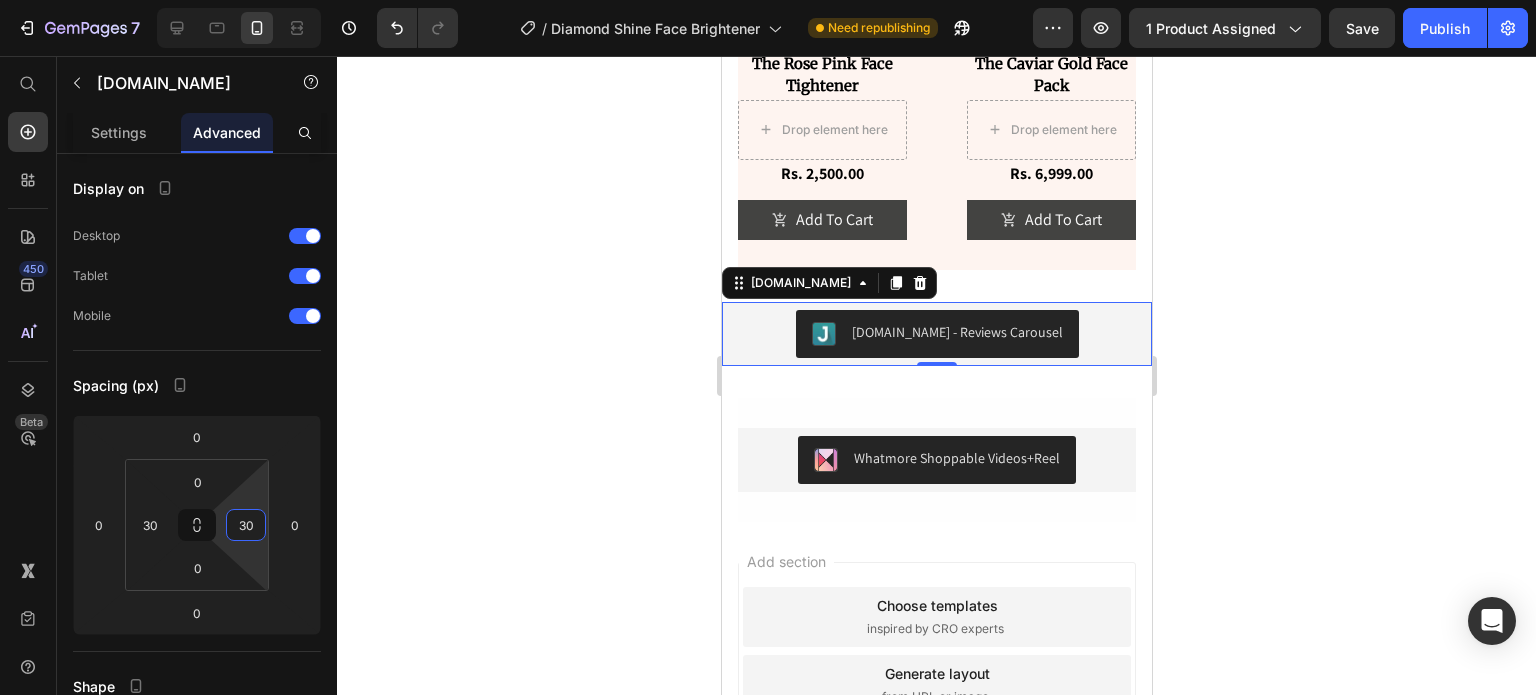 type on "30" 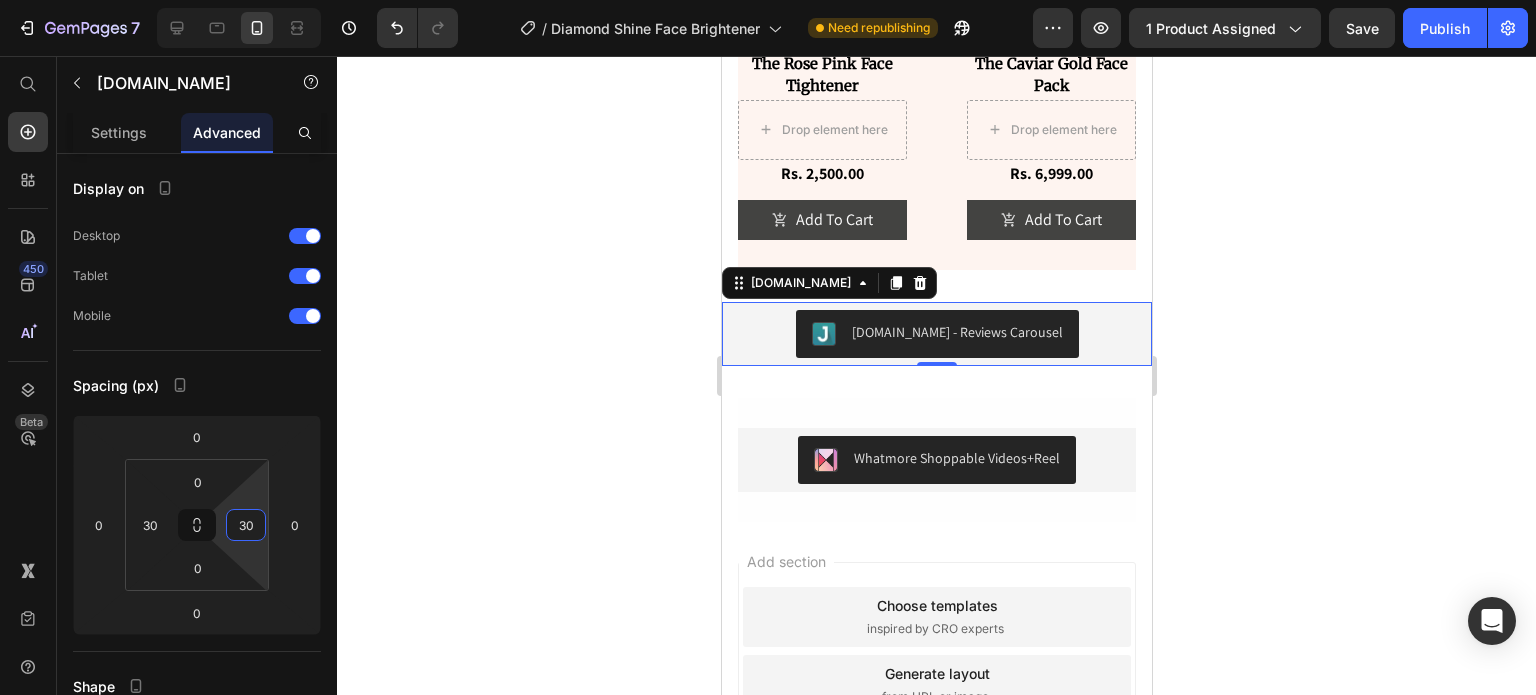 click 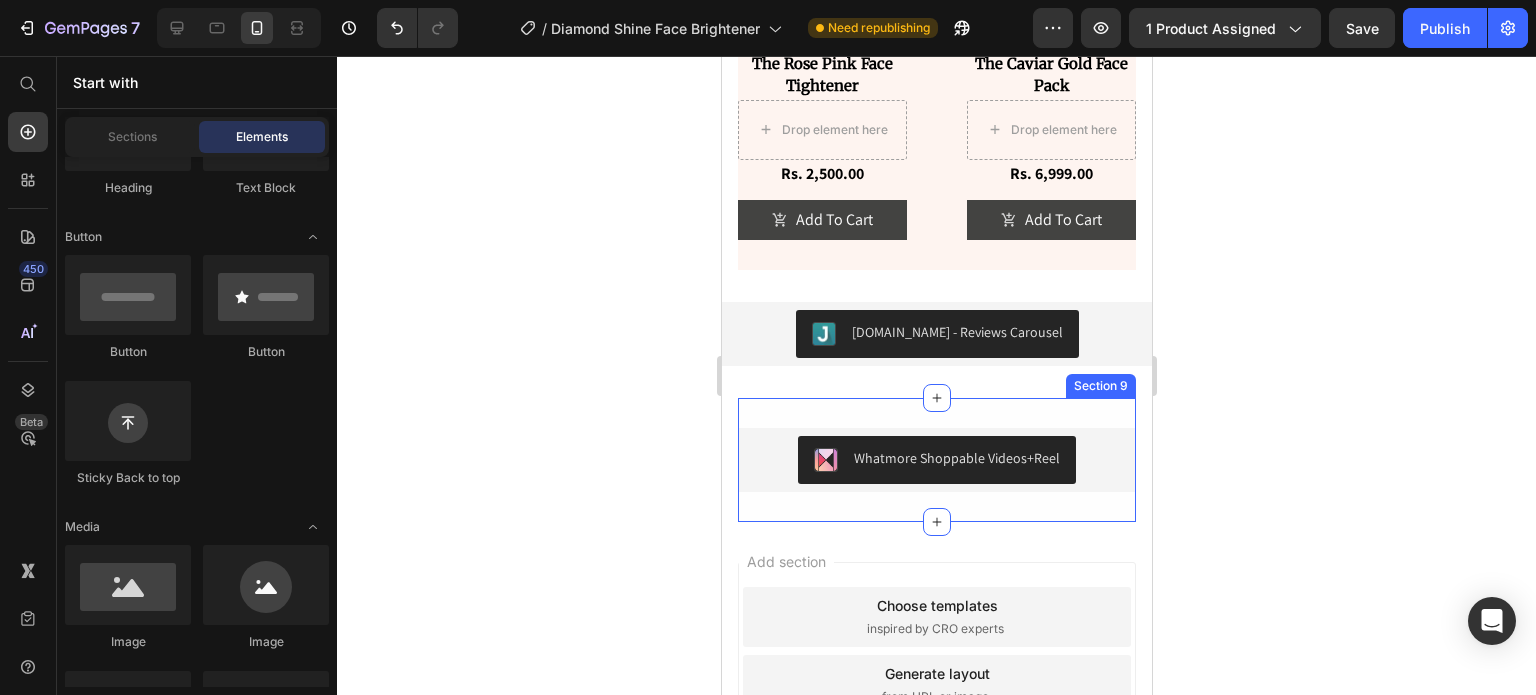 click on "Whatmore Shoppable Videos+Reel Whatmore Shoppable Videos+Reel Section 9" at bounding box center (936, 460) 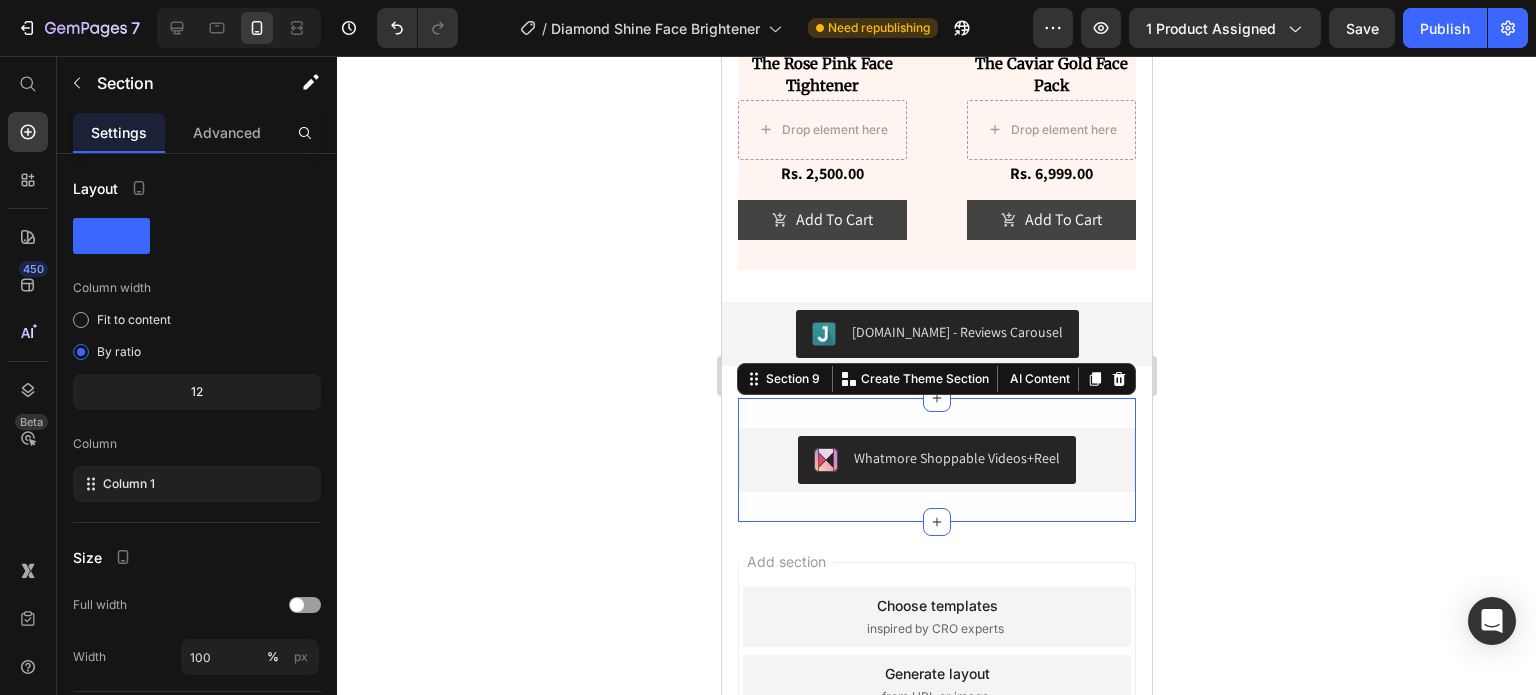 click 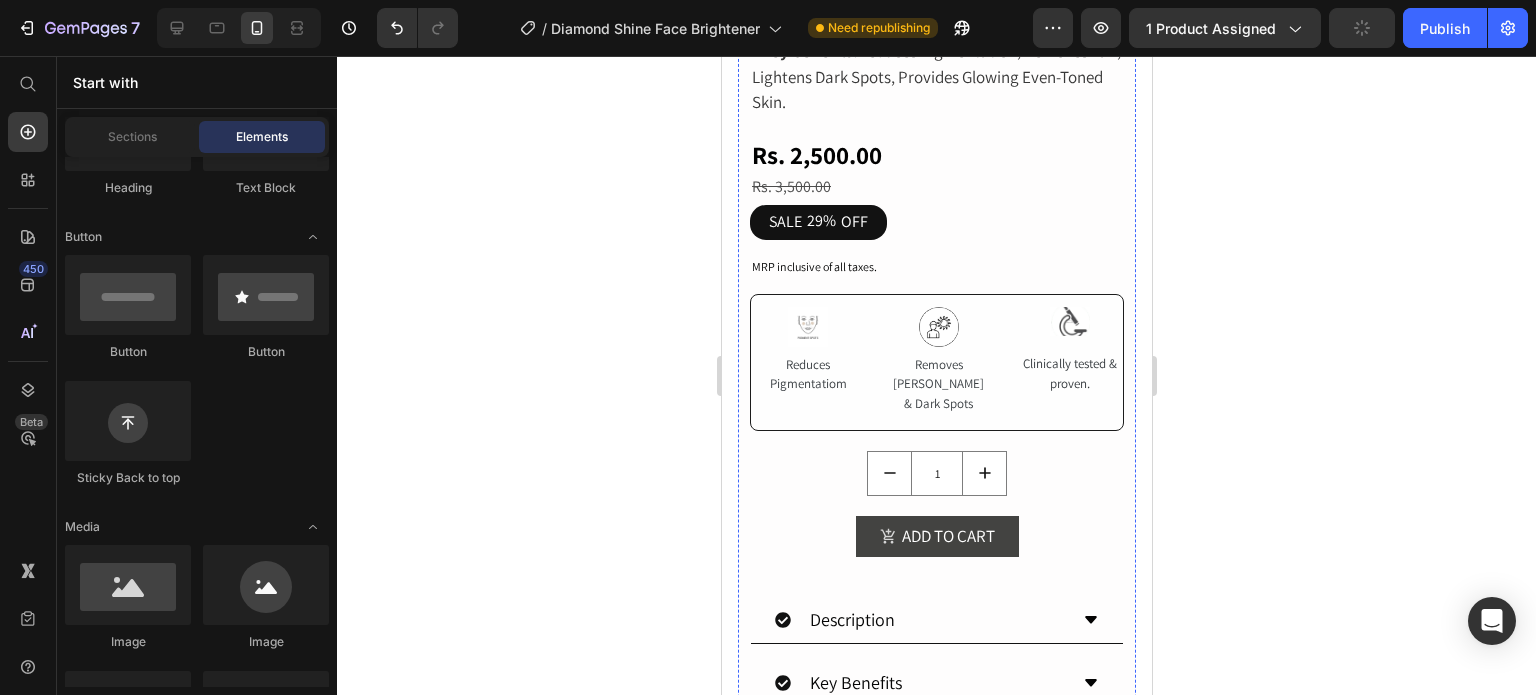 scroll, scrollTop: 447, scrollLeft: 0, axis: vertical 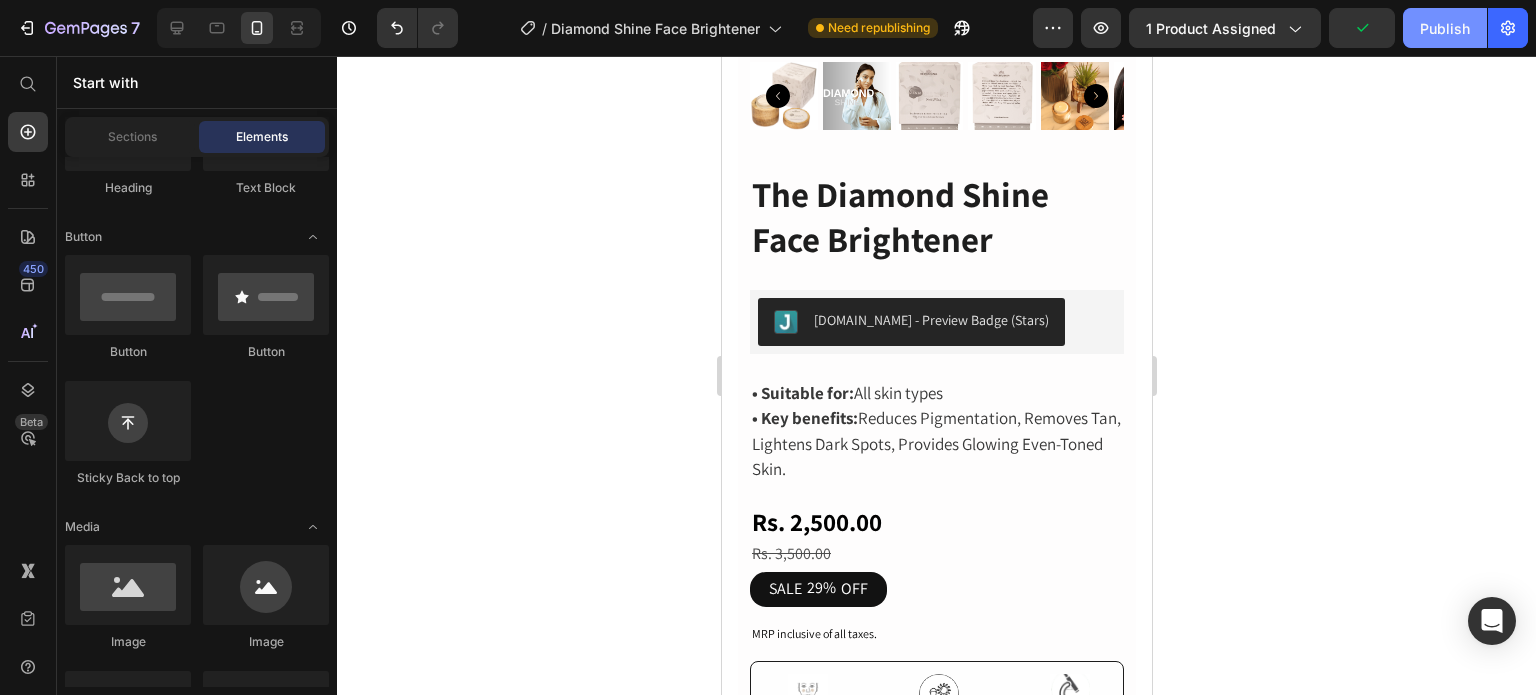 click on "Publish" at bounding box center [1445, 28] 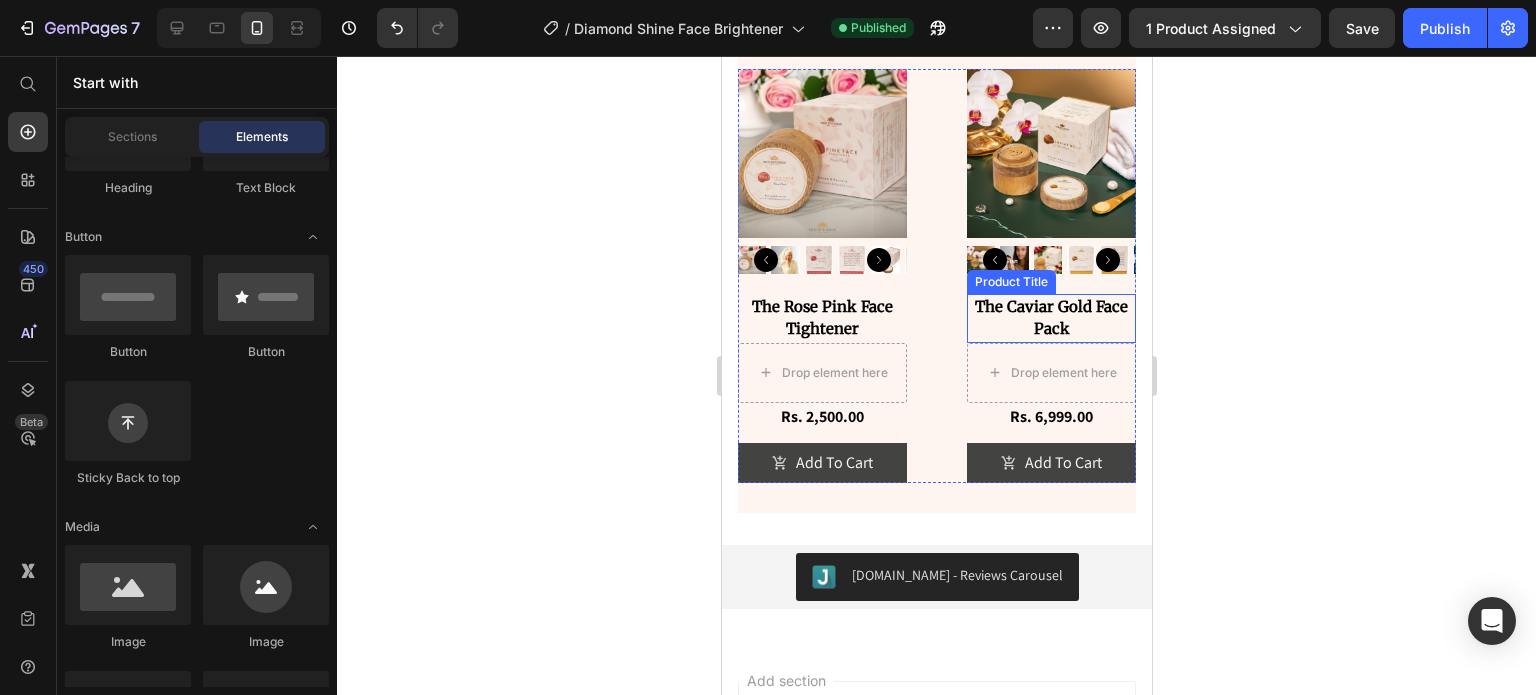 scroll, scrollTop: 5347, scrollLeft: 0, axis: vertical 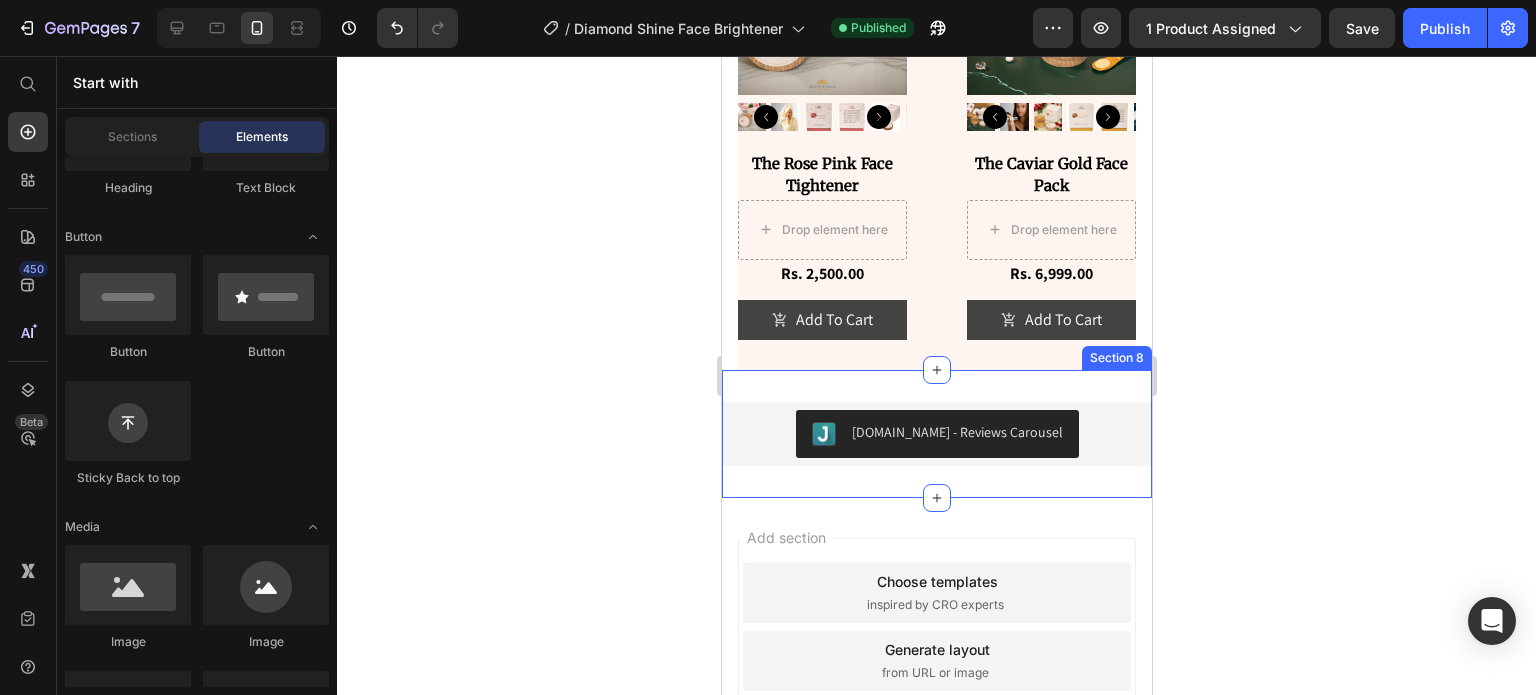 click on "Judge.me - Reviews Carousel" at bounding box center [936, 434] 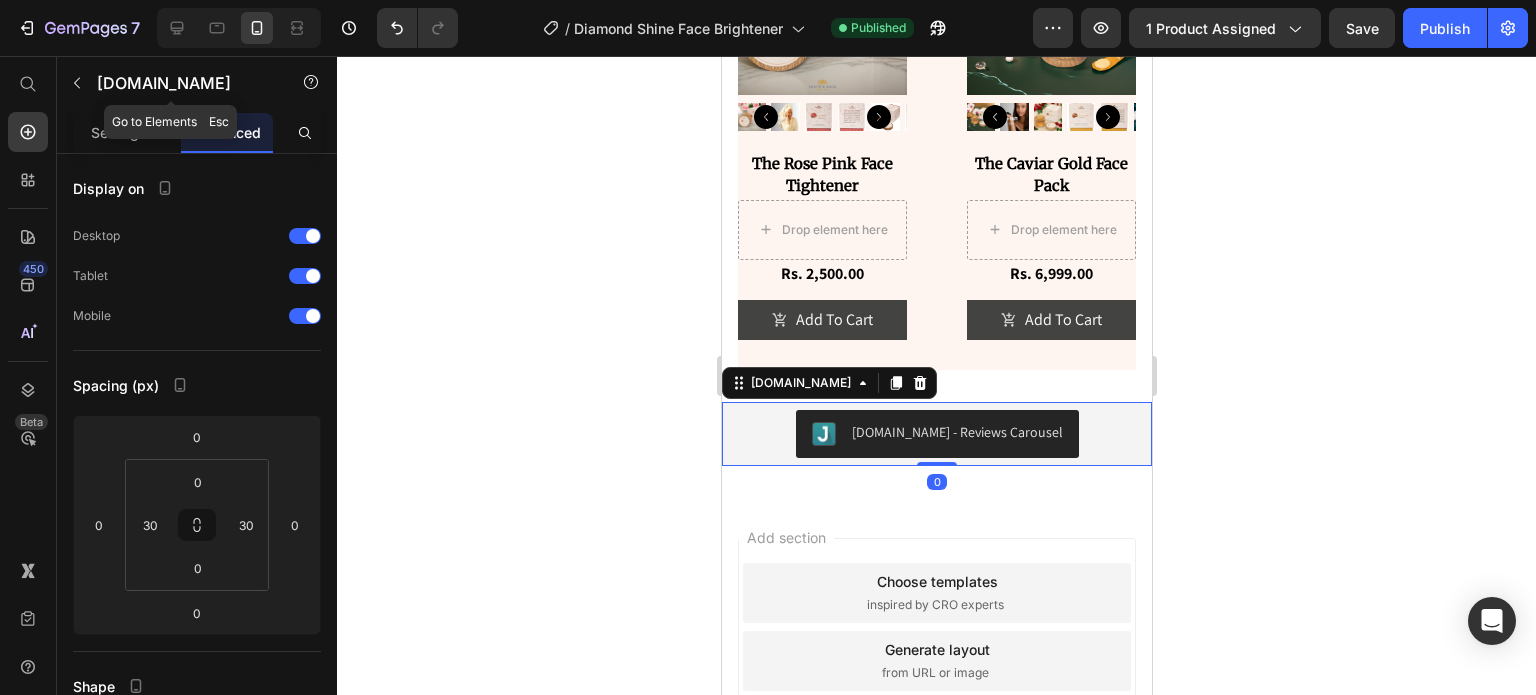 click on "[DOMAIN_NAME]" at bounding box center [171, 83] 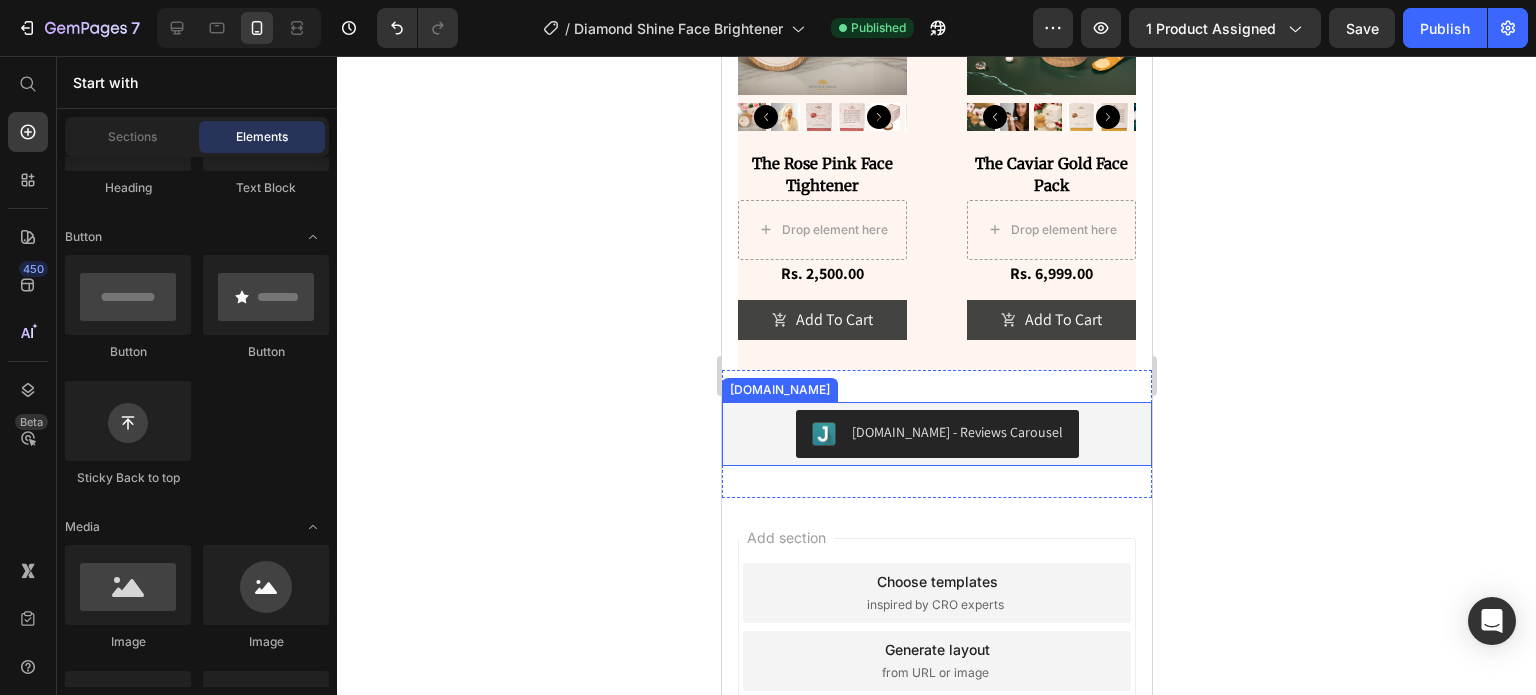 click on "Judge.me - Reviews Carousel" at bounding box center [936, 434] 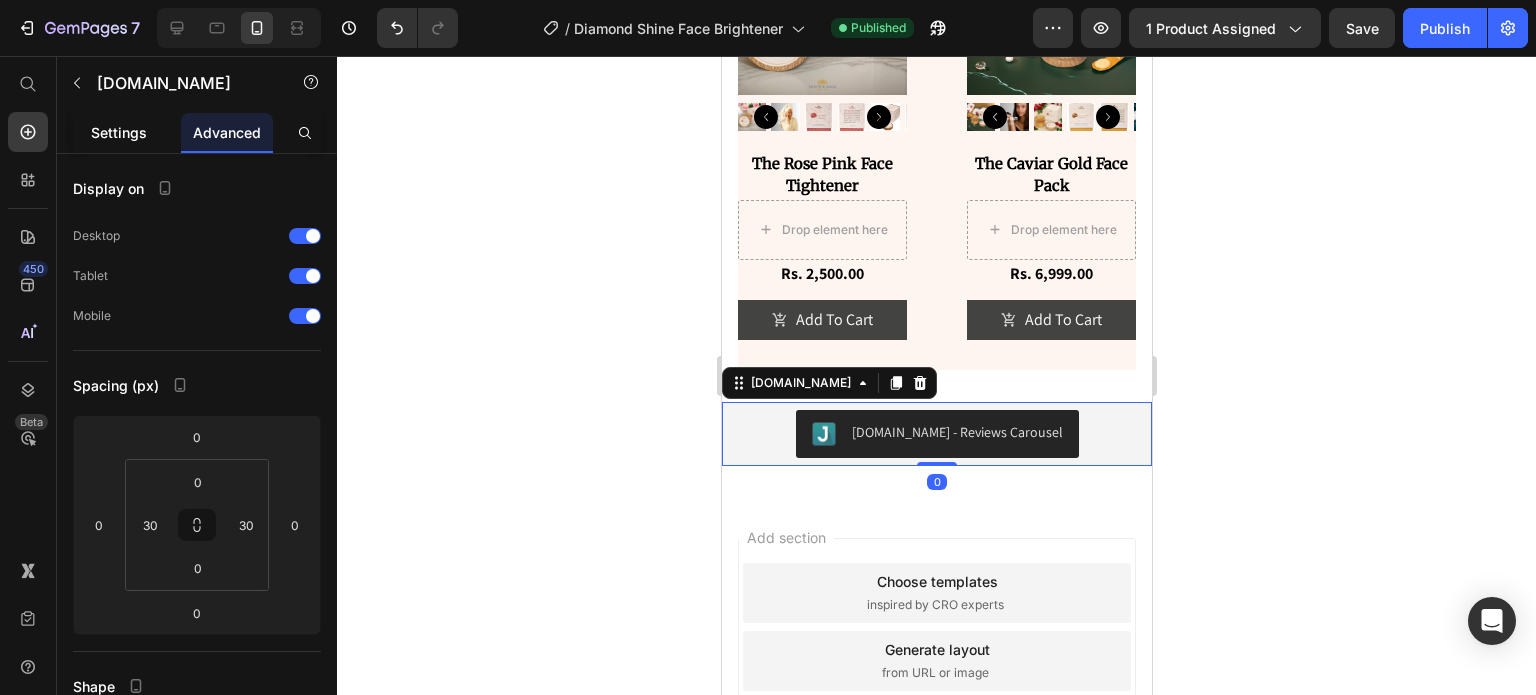 click on "Settings" at bounding box center (119, 132) 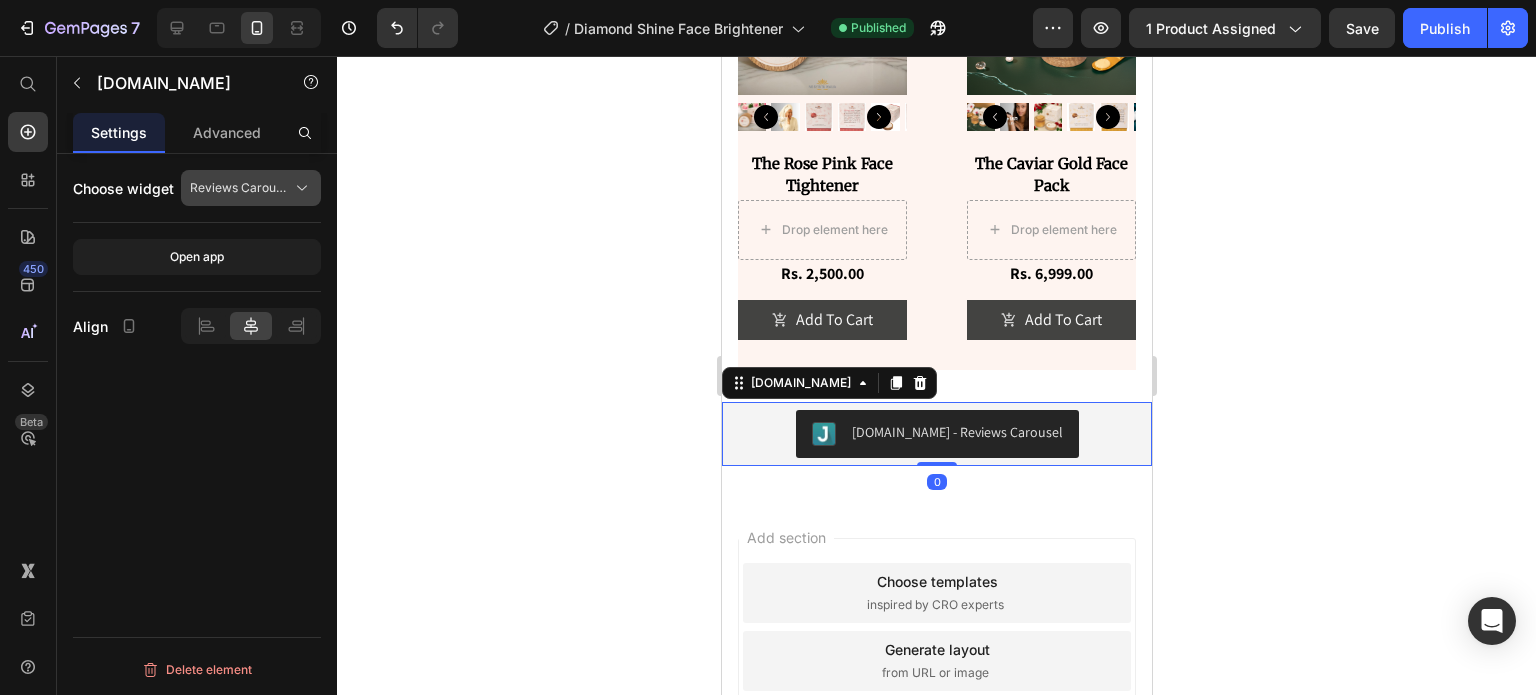 click on "Reviews Carousel" at bounding box center (239, 188) 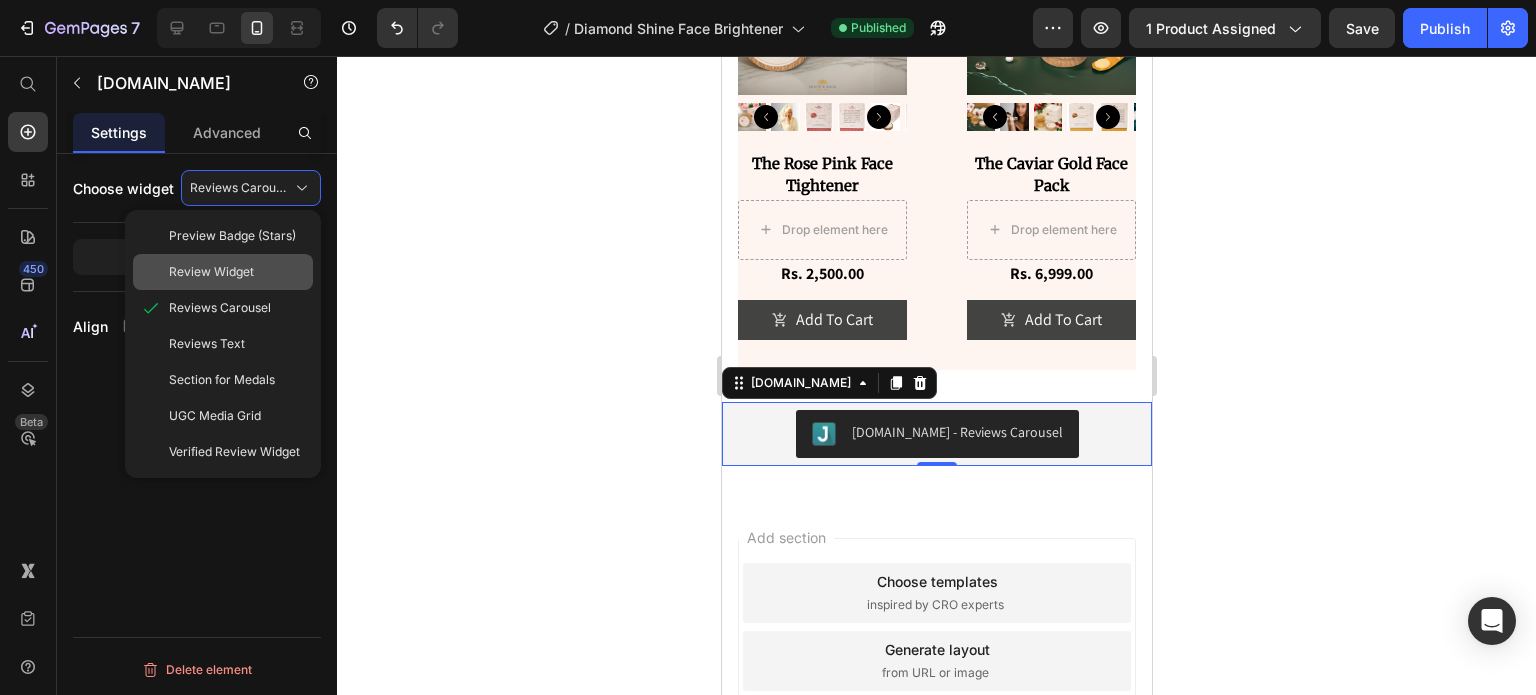 click on "Review Widget" 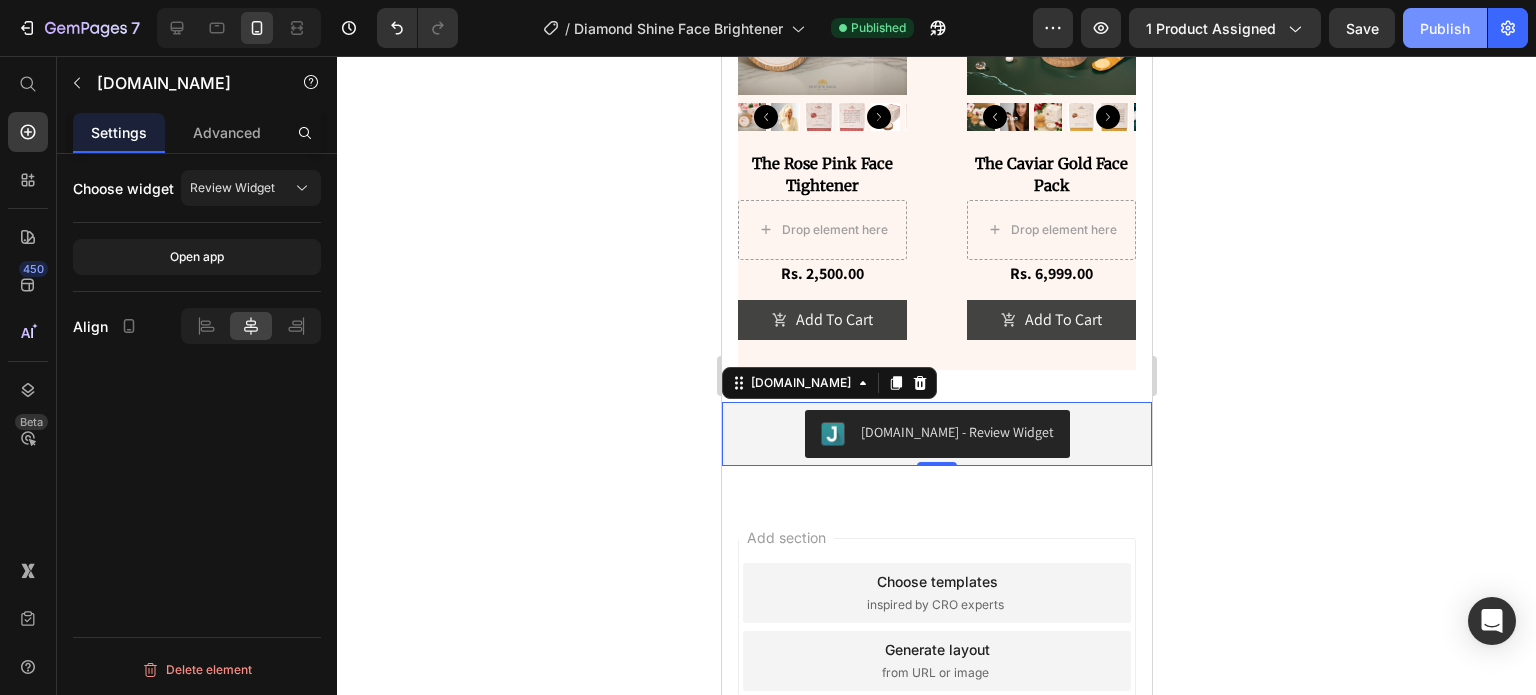click on "Publish" 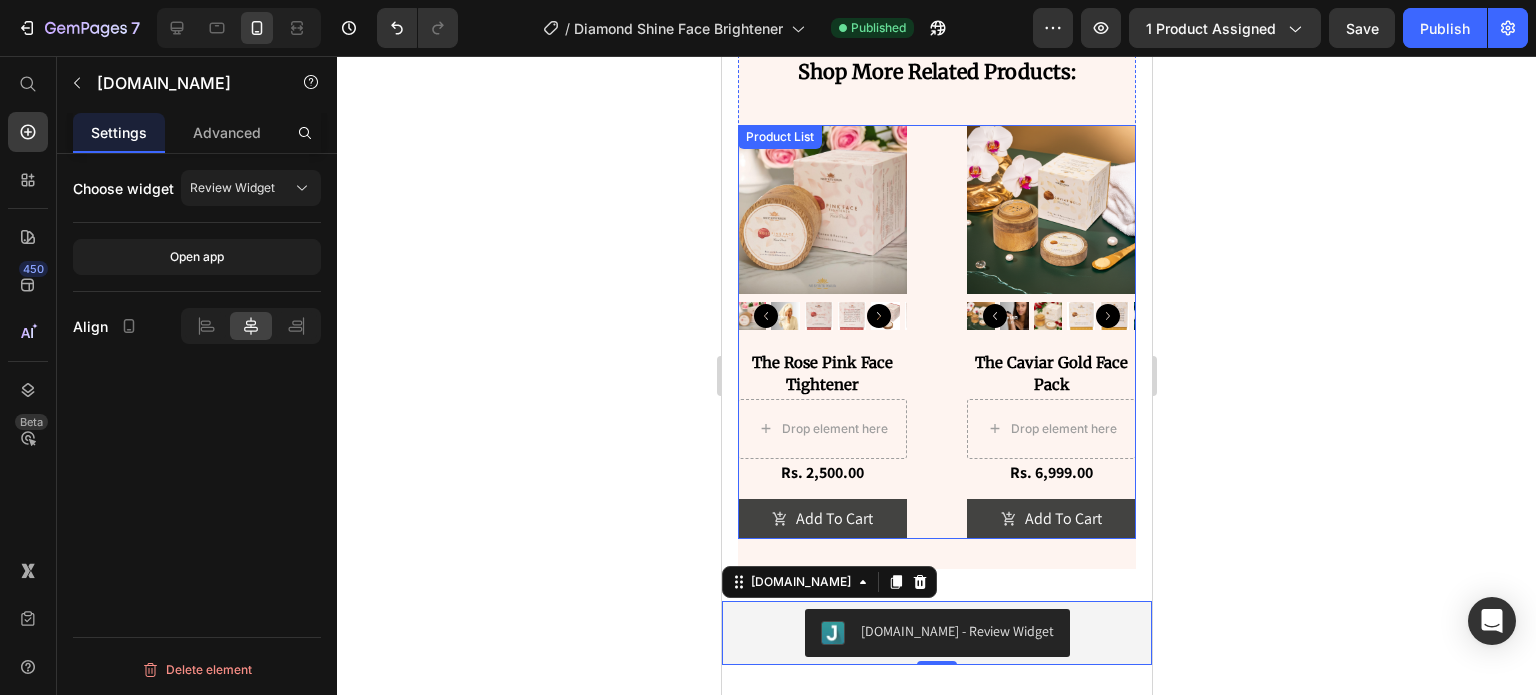 scroll, scrollTop: 5147, scrollLeft: 0, axis: vertical 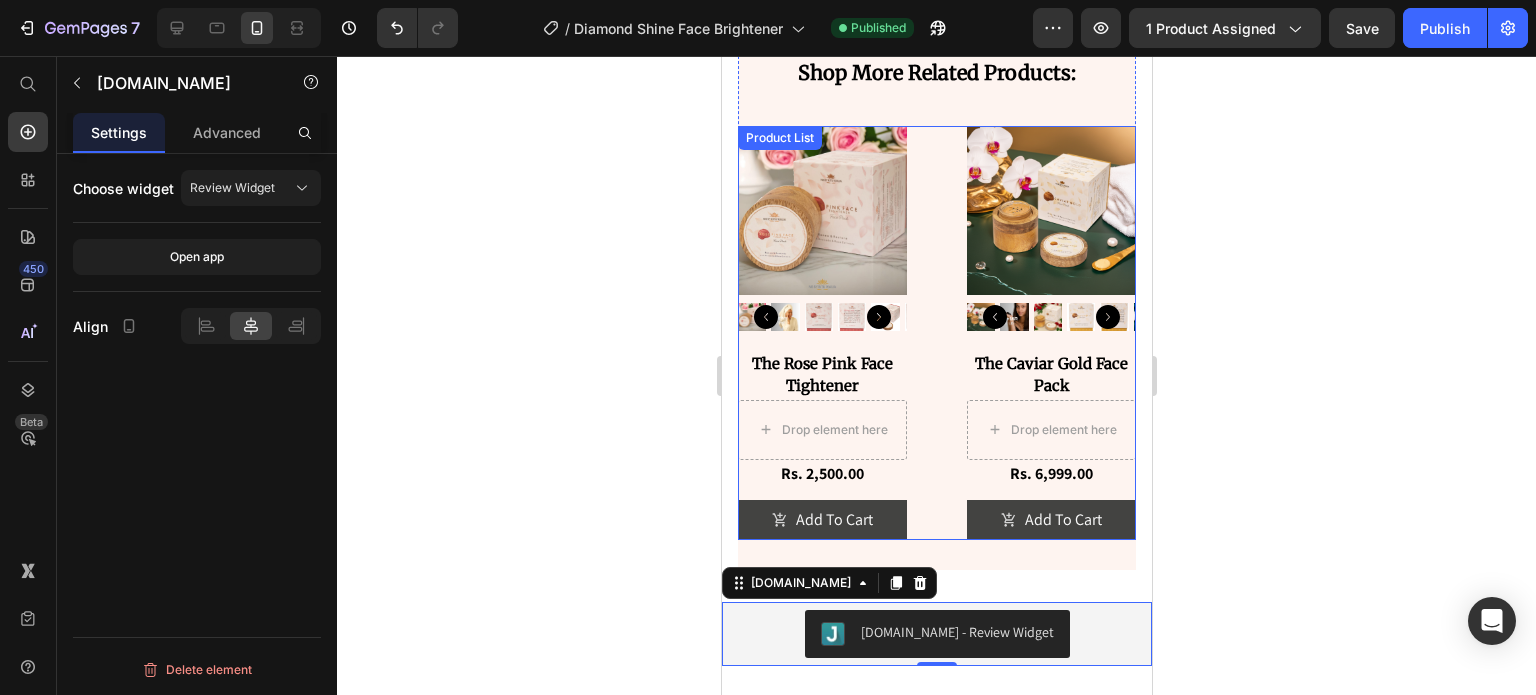 click on "Product Images The Rose Pink Face Tightener Product Title
Drop element here Rs. 2,500.00 Product Price Row
Add To Cart Add to Cart
Product Images The Caviar Gold Face Pack Product Title
Drop element here Rs. 6,999.00 Product Price Row
Add To Cart Add to Cart" at bounding box center (936, 333) 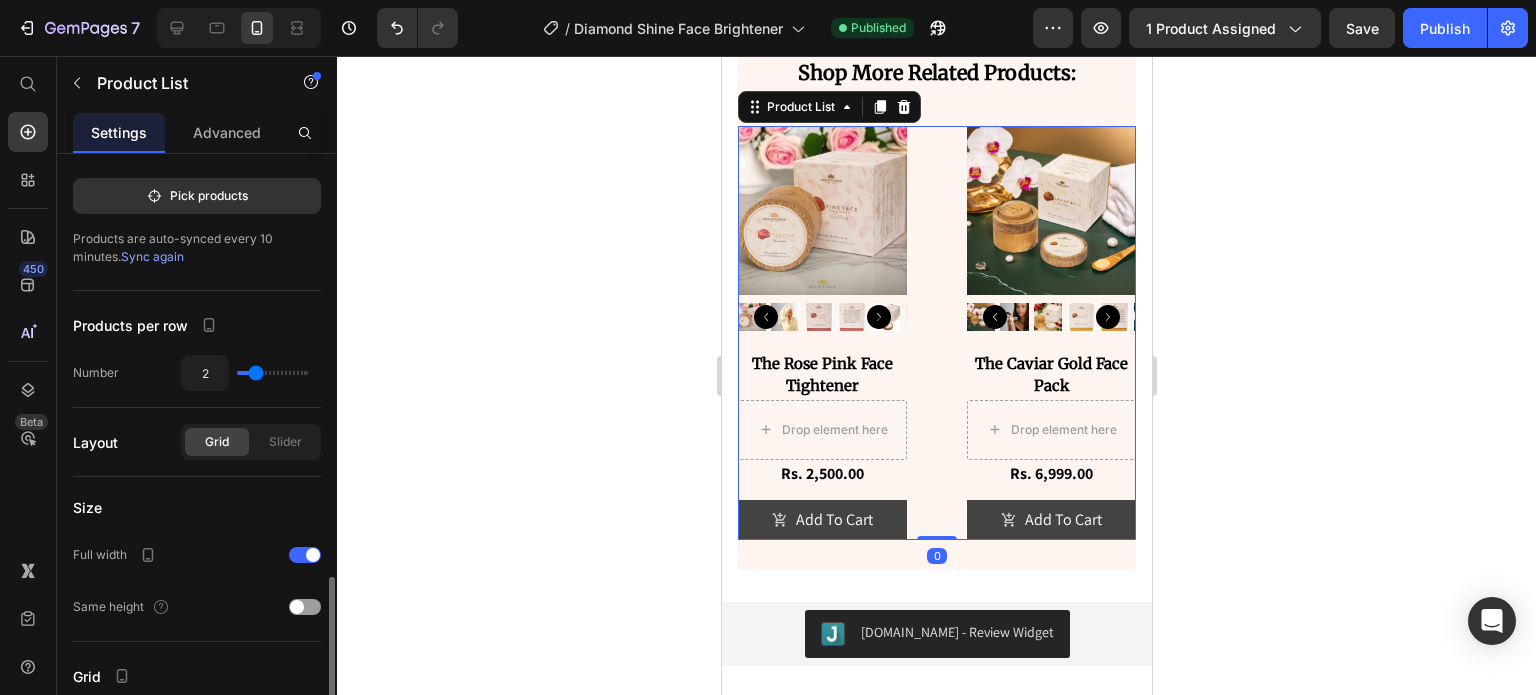 scroll, scrollTop: 388, scrollLeft: 0, axis: vertical 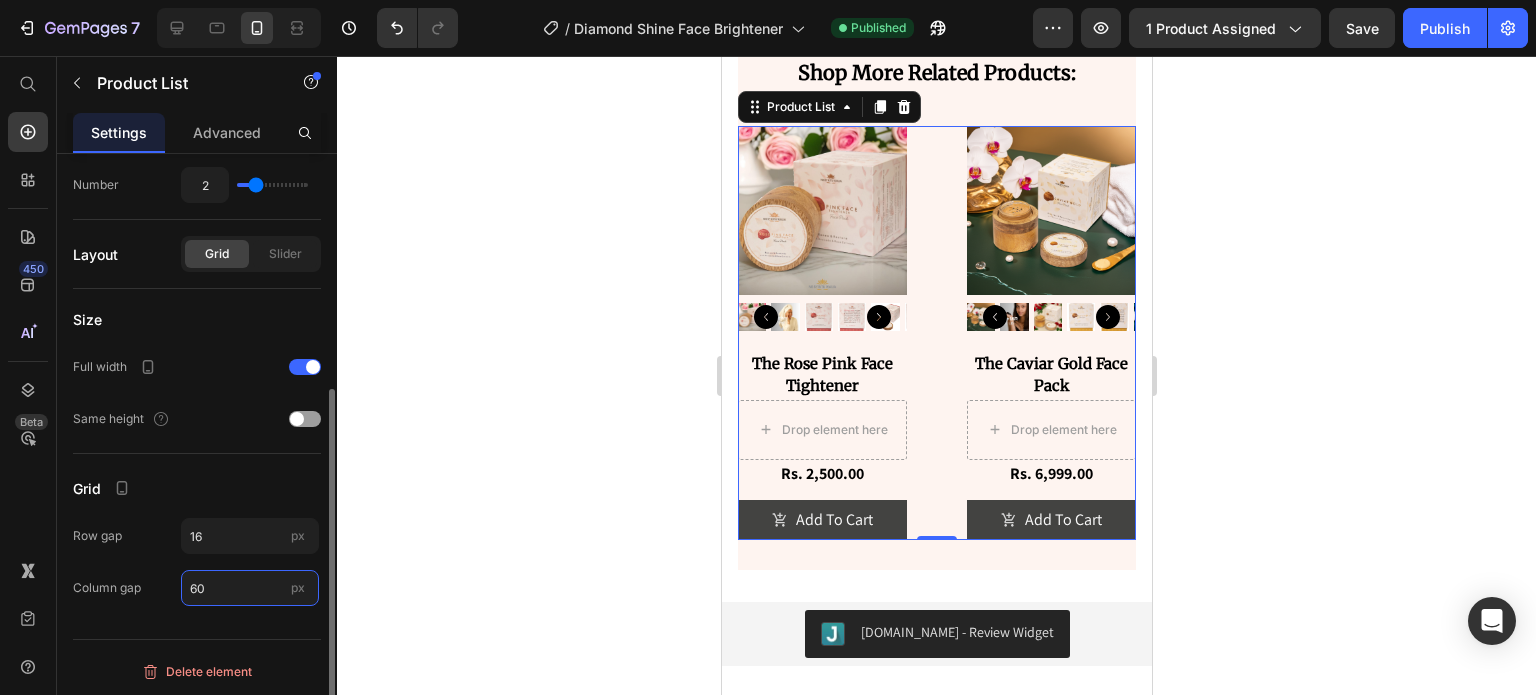 click on "60" at bounding box center [250, 588] 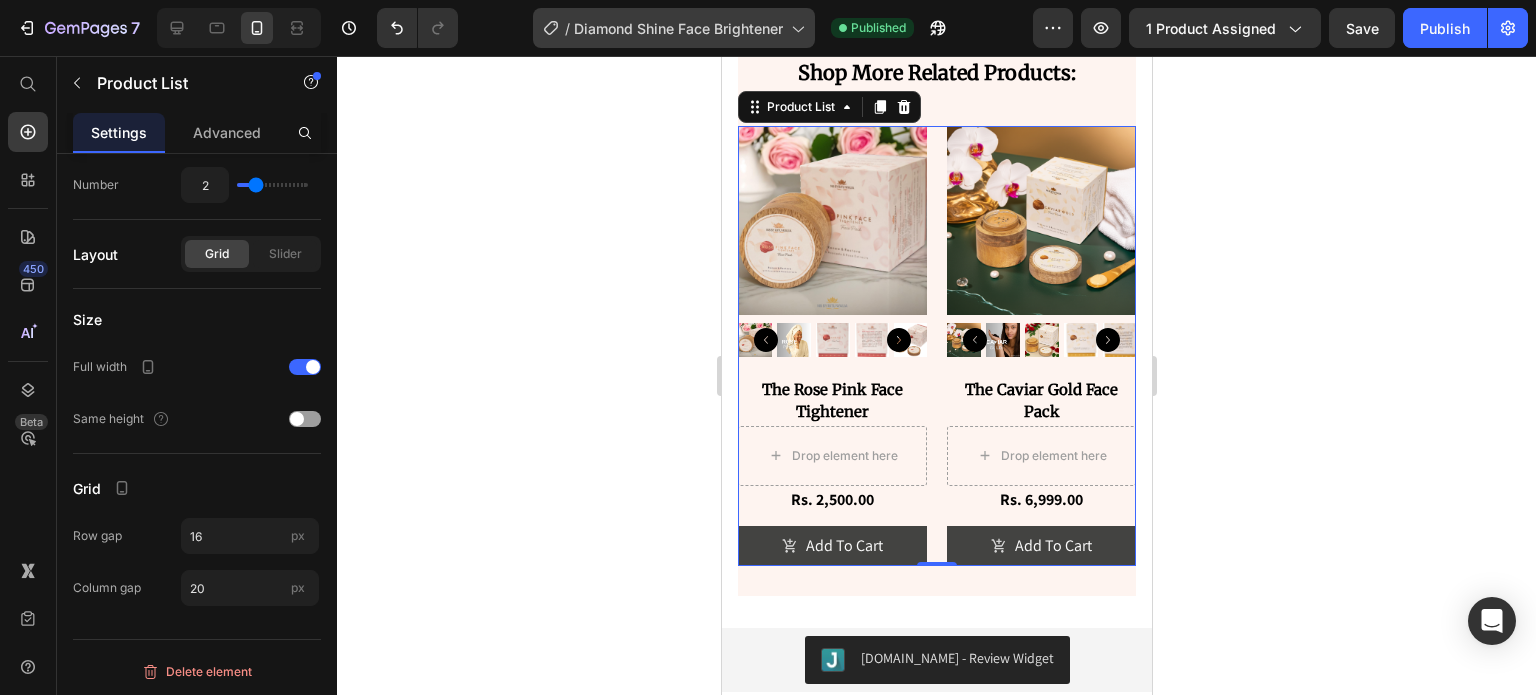 click 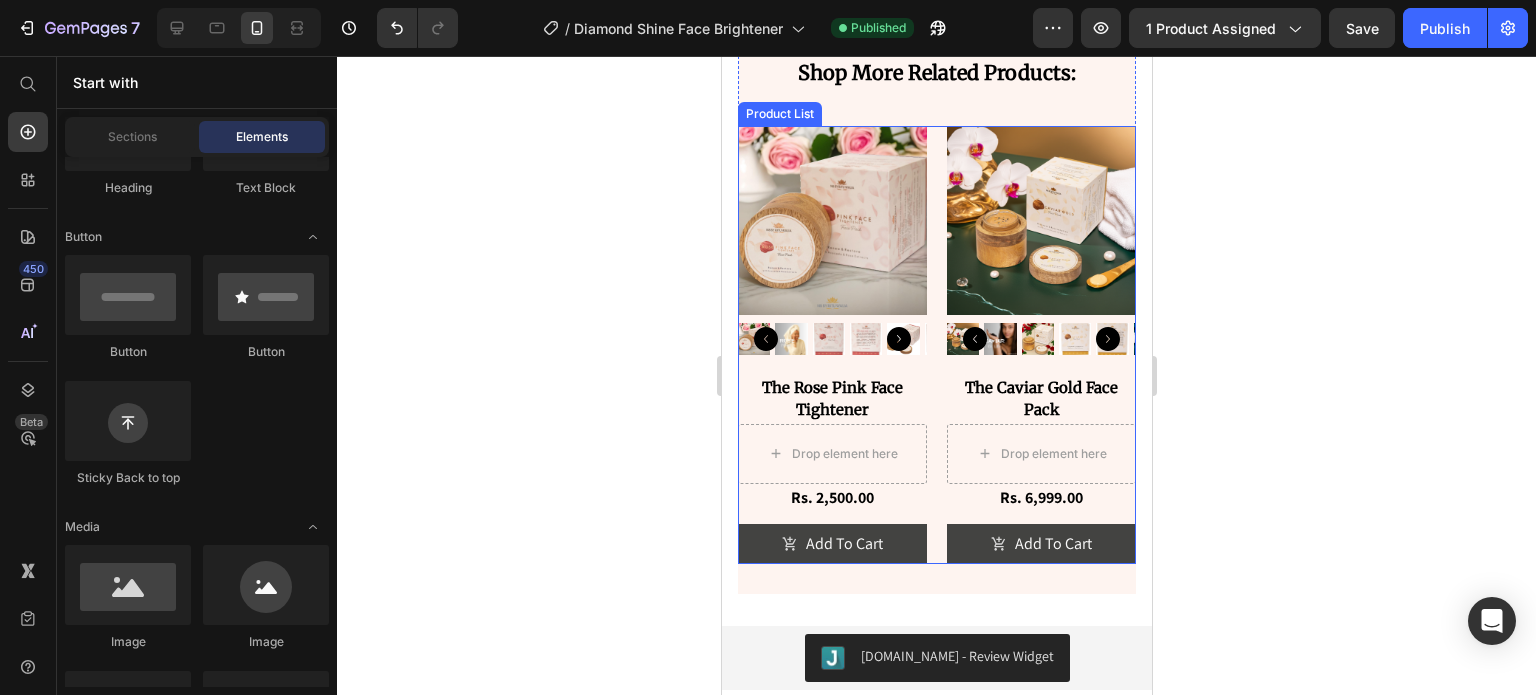 click on "Product Images The Rose Pink Face Tightener Product Title
Drop element here Rs. 2,500.00 Product Price Row
Add To Cart Add to Cart
Product Images The Caviar Gold Face Pack Product Title
Drop element here Rs. 6,999.00 Product Price Row
Add To Cart Add to Cart" at bounding box center (936, 345) 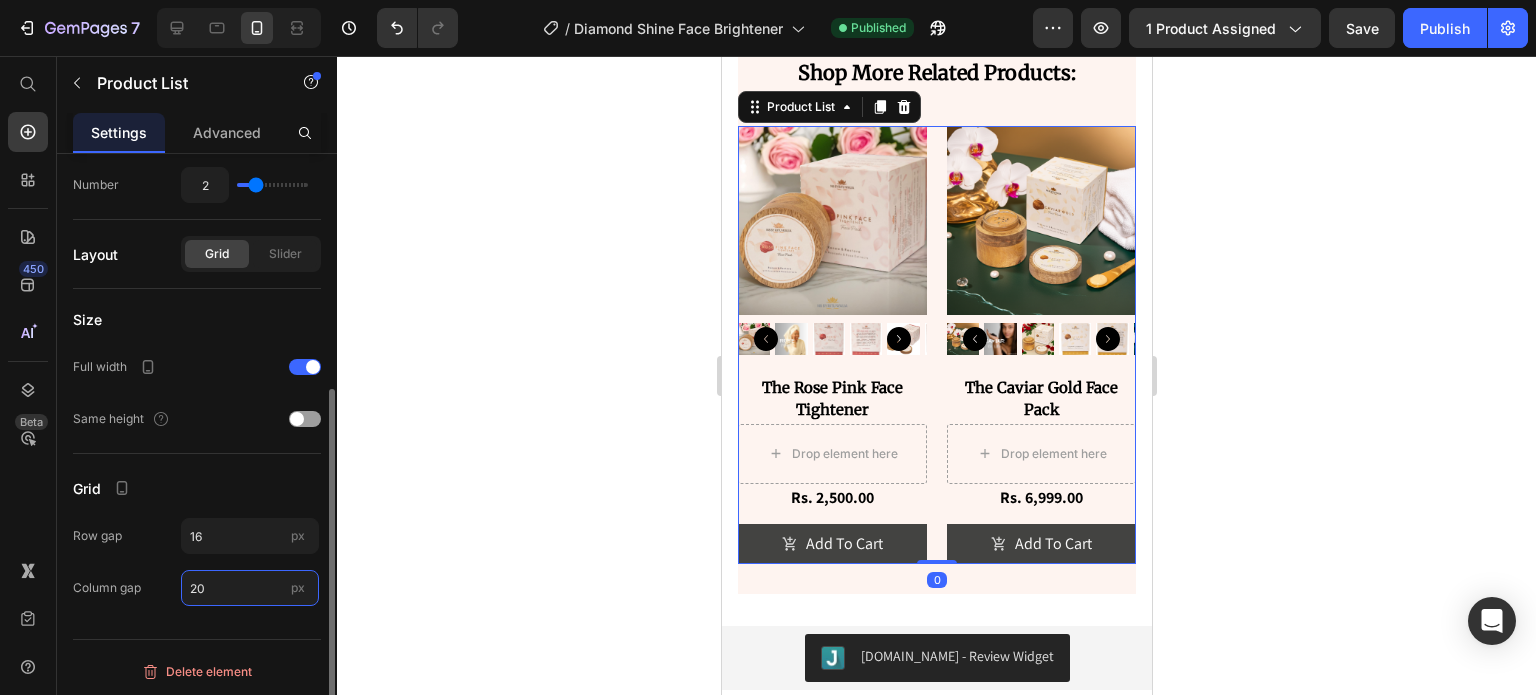 click on "20" at bounding box center (250, 588) 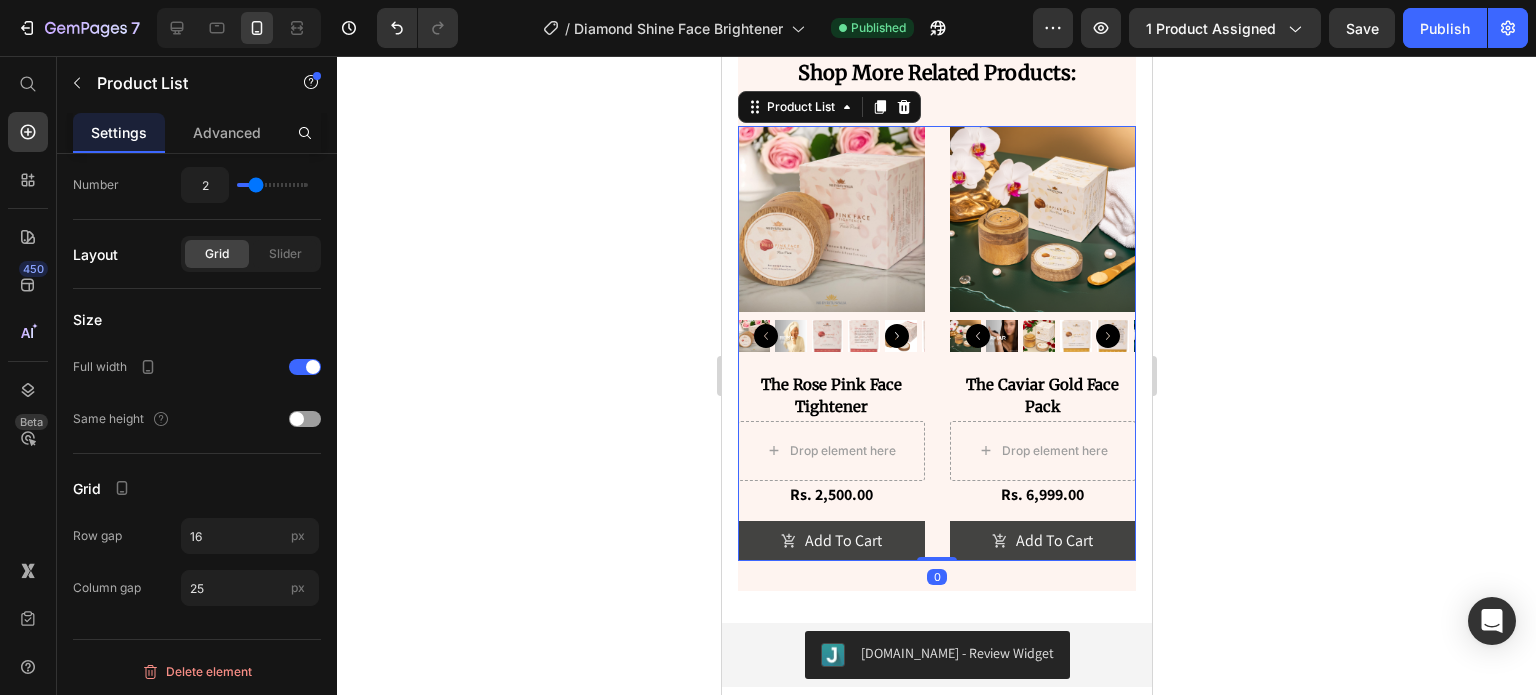 click 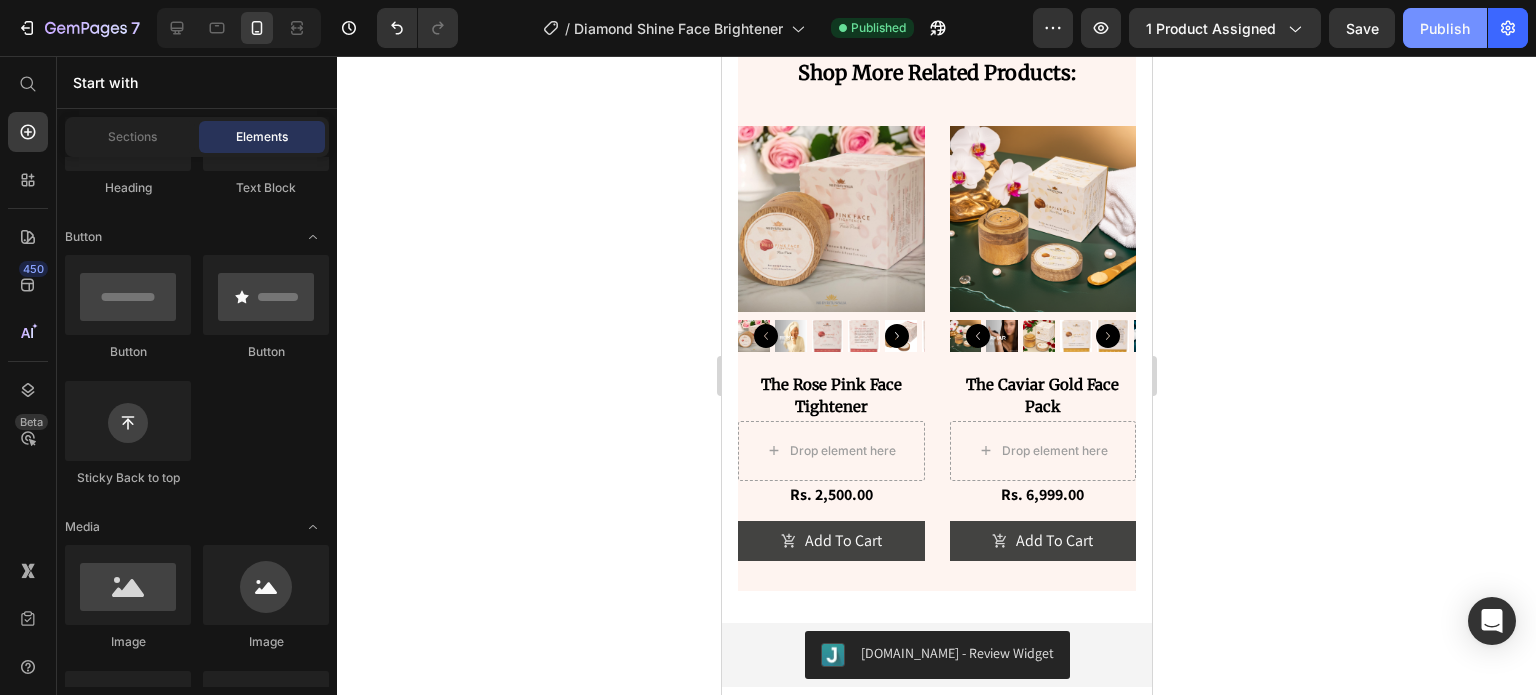 click on "7  Version history  /  Diamond Shine Face Brightener Published Preview 1 product assigned  Save   Publish" 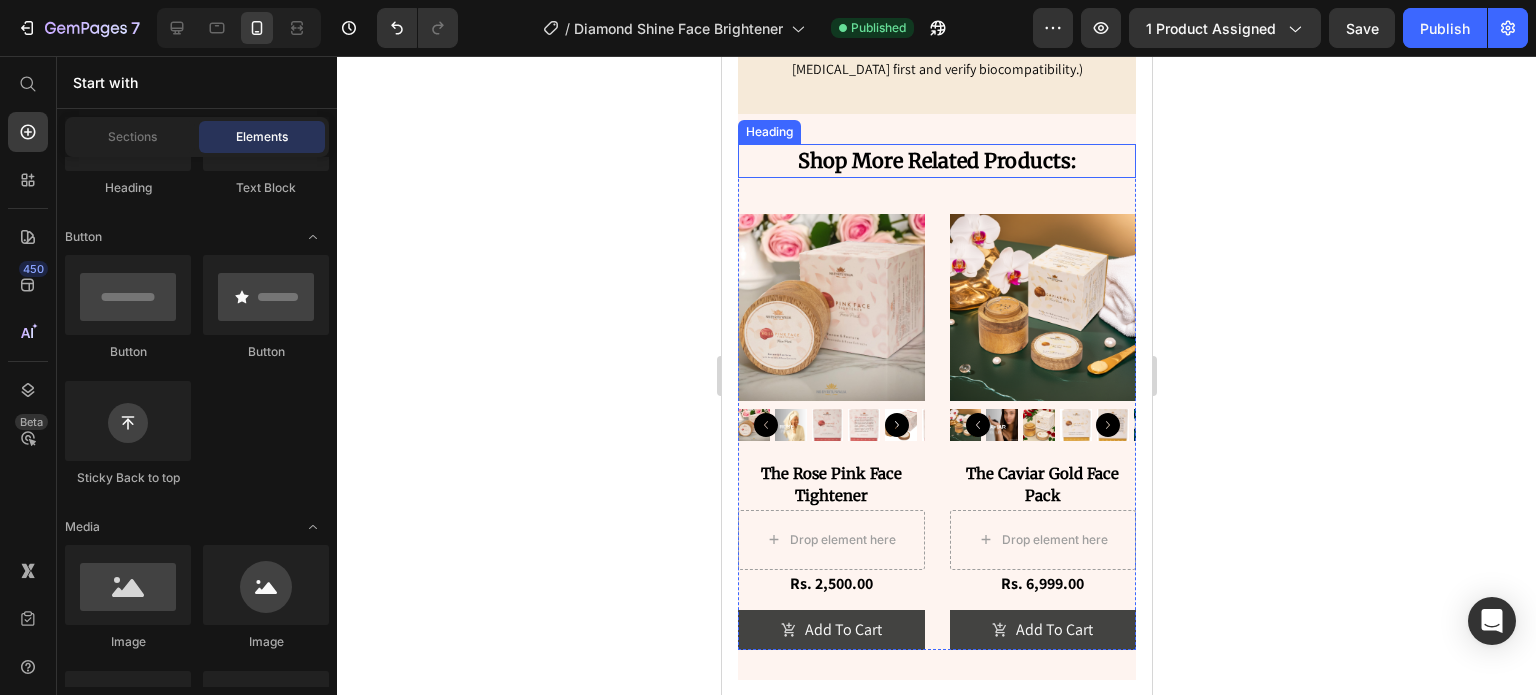 scroll, scrollTop: 5047, scrollLeft: 0, axis: vertical 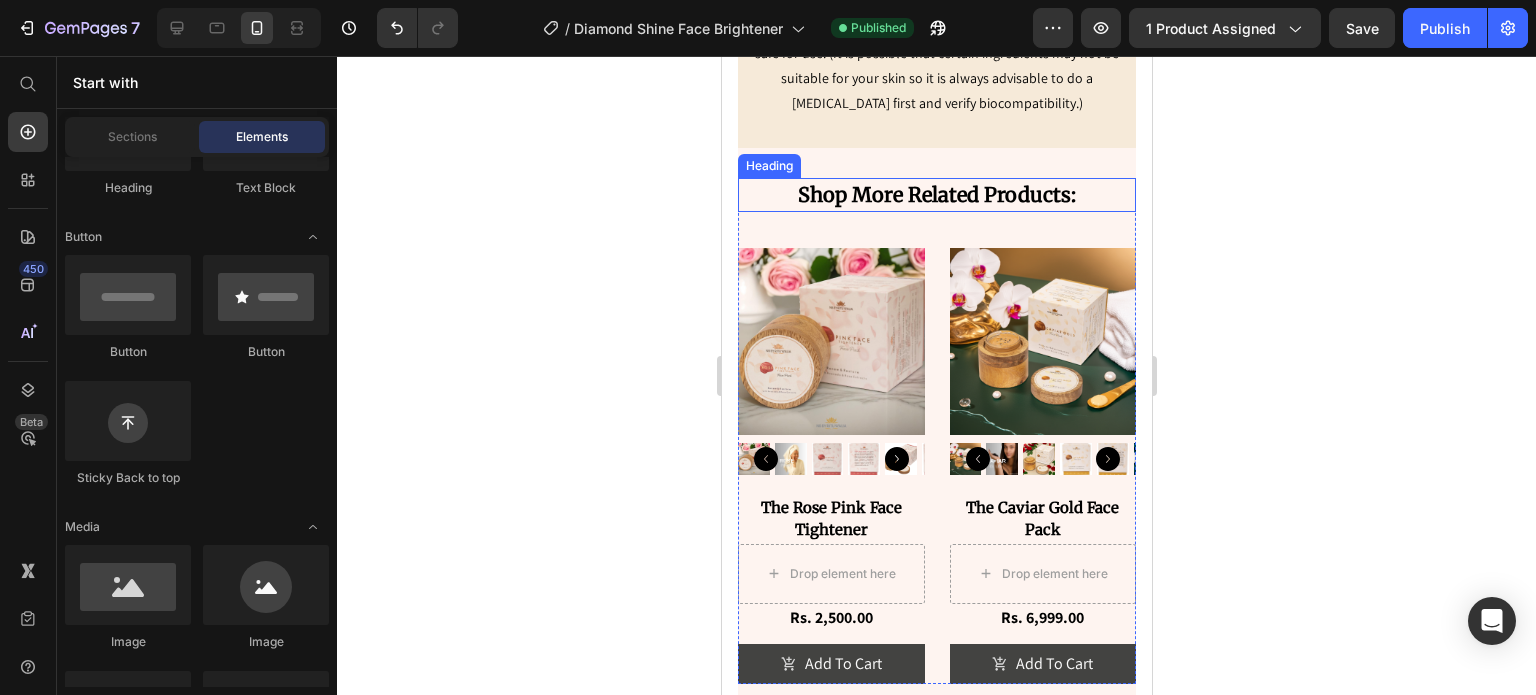 click on "Shop More Related Products:" at bounding box center [936, 195] 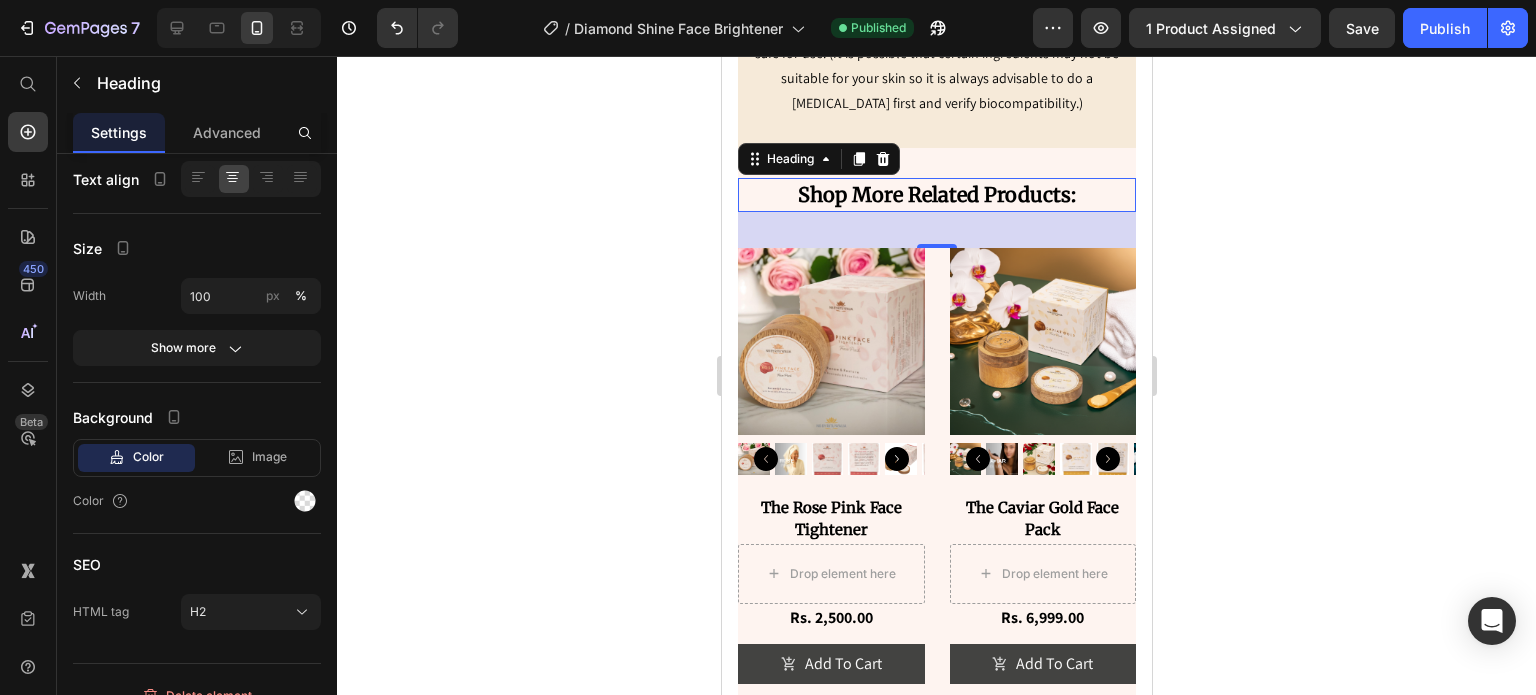 scroll, scrollTop: 0, scrollLeft: 0, axis: both 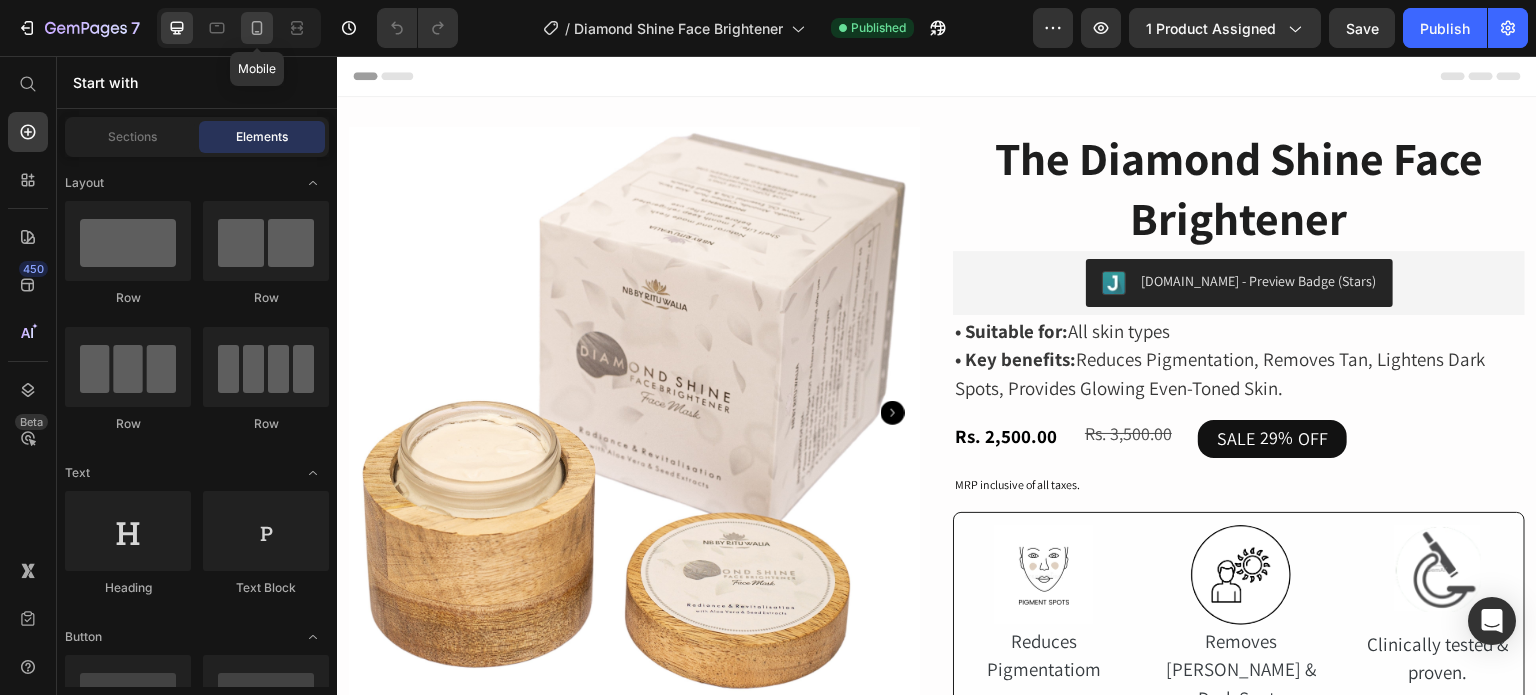 click 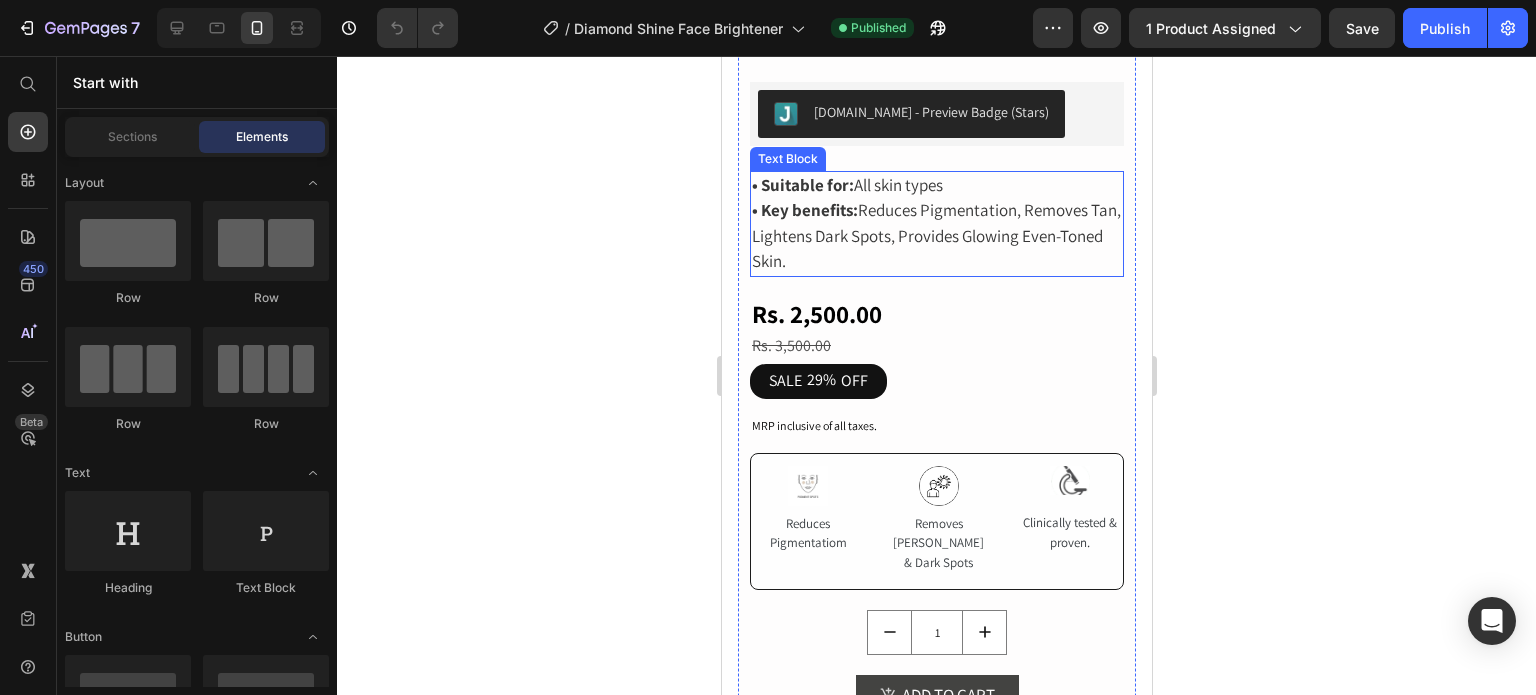 scroll, scrollTop: 700, scrollLeft: 0, axis: vertical 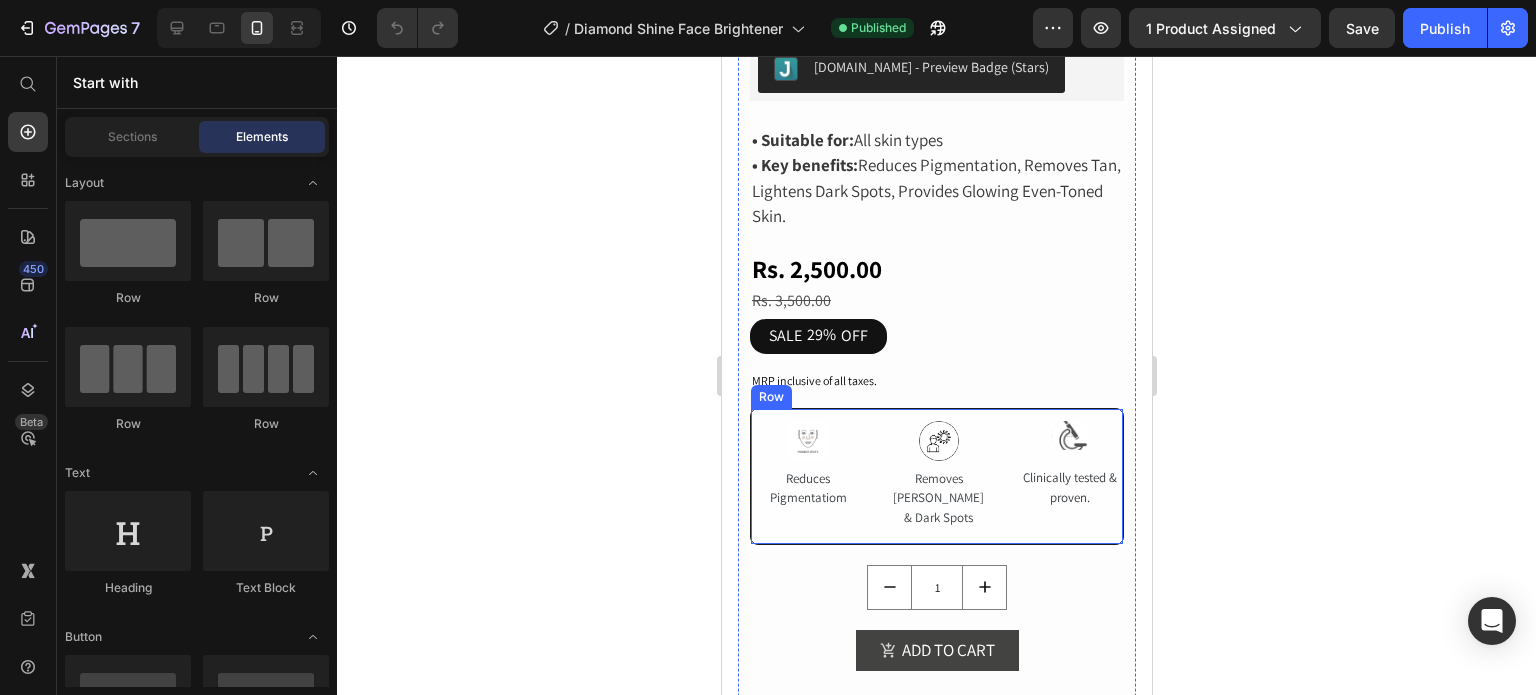 click on "Image Reduces Pigmentatiom Text Block Image Removes Tan & Dark Spots Text Block Image Clinically tested & proven. Text Block Row" at bounding box center (936, 476) 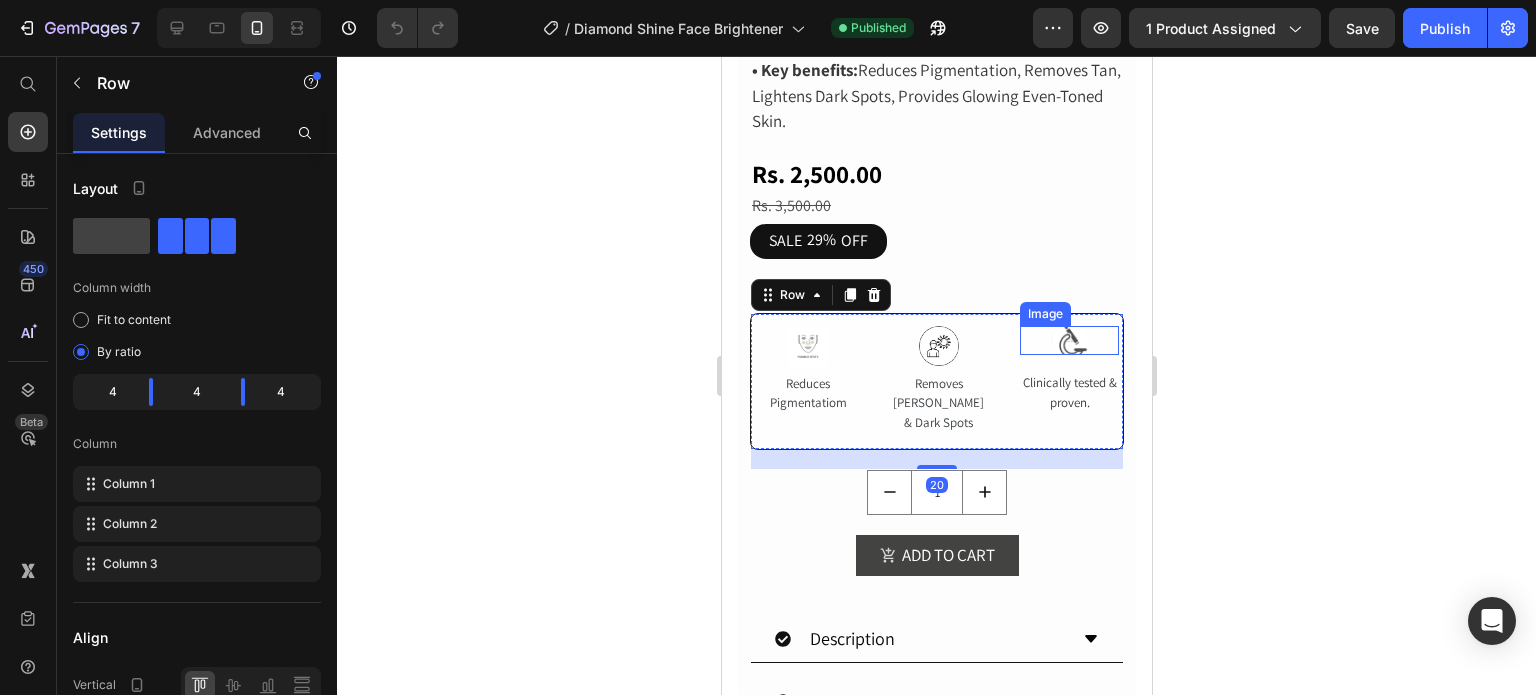 scroll, scrollTop: 800, scrollLeft: 0, axis: vertical 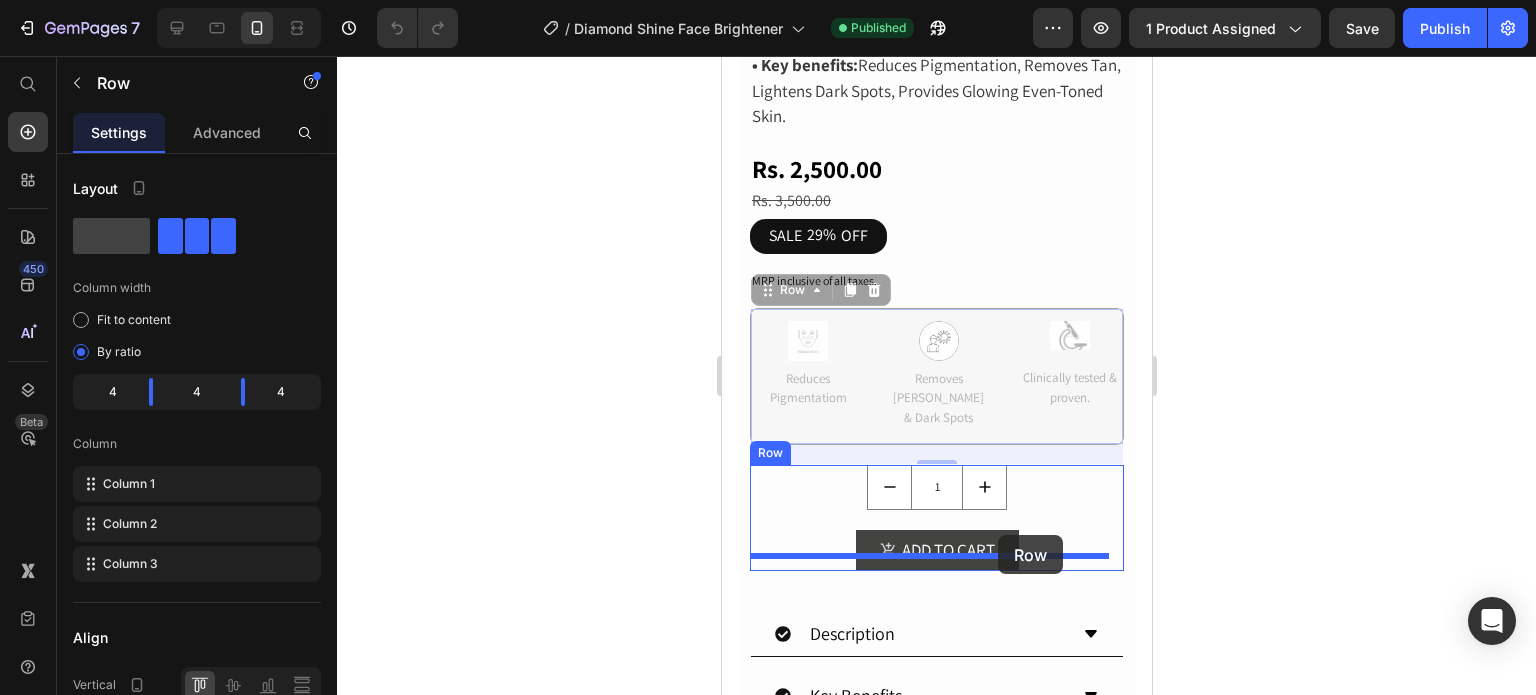 drag, startPoint x: 996, startPoint y: 298, endPoint x: 997, endPoint y: 535, distance: 237.0021 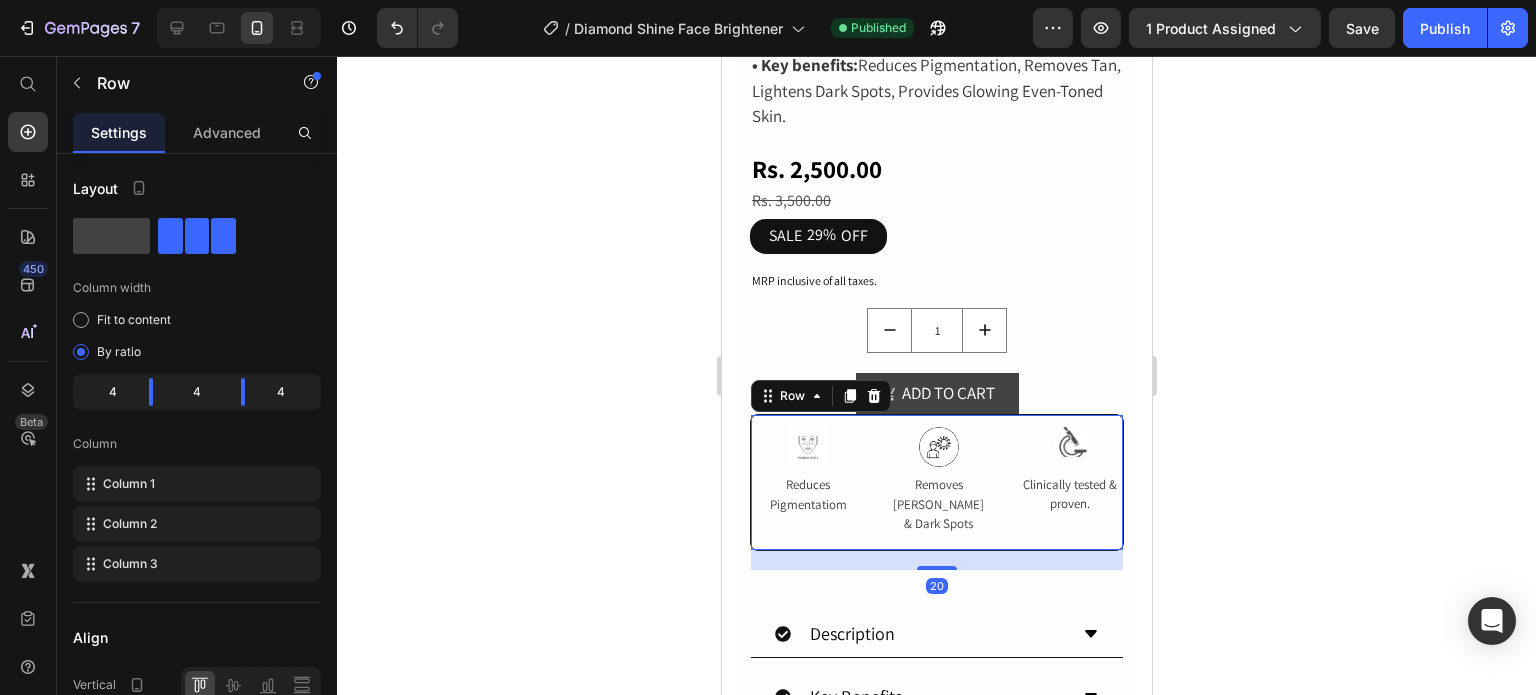 click 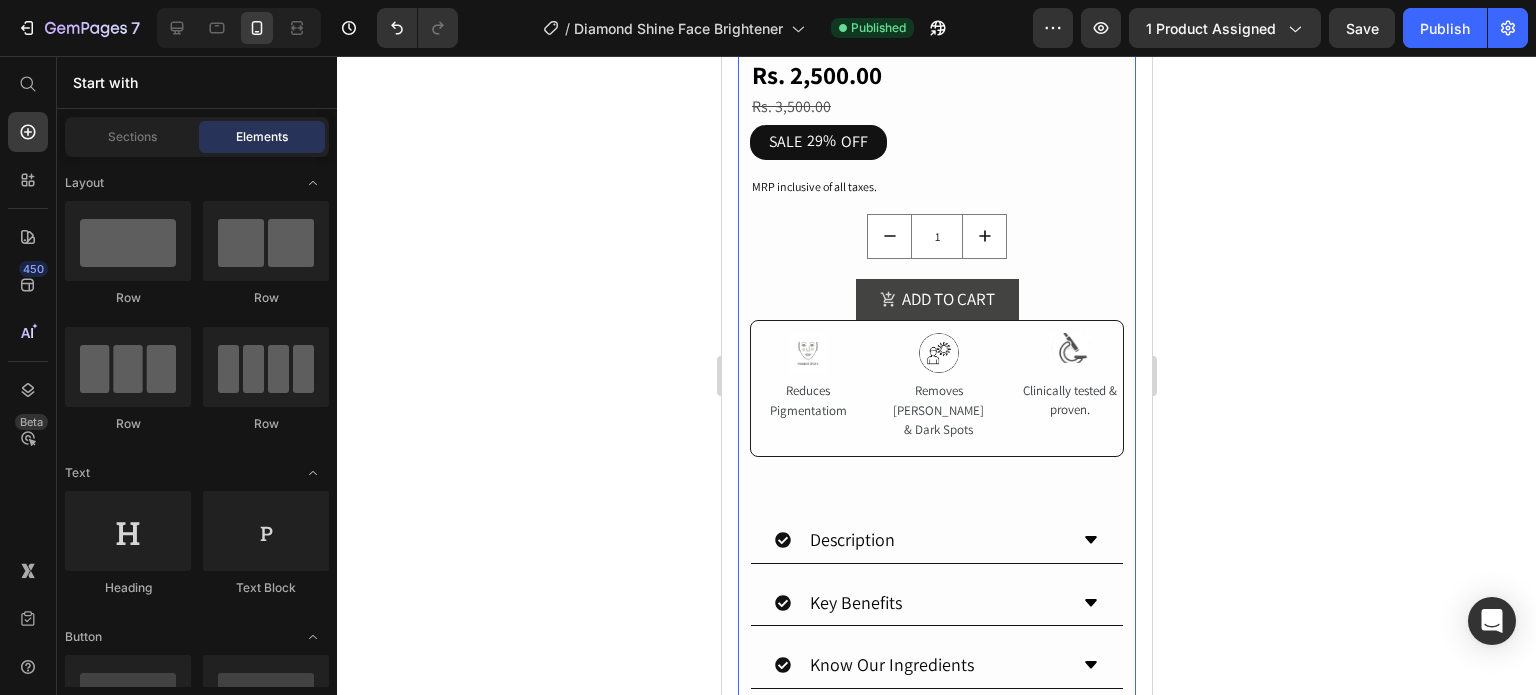 scroll, scrollTop: 900, scrollLeft: 0, axis: vertical 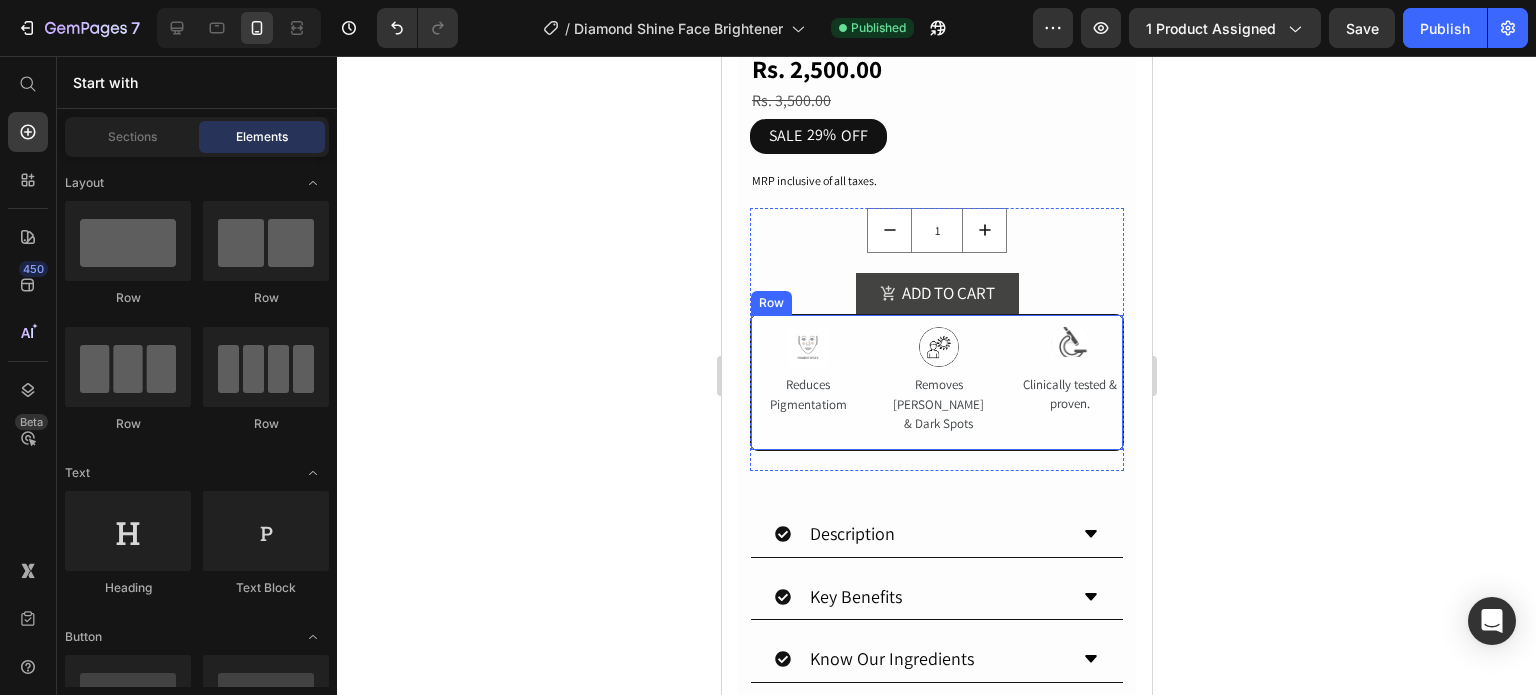 click on "Image Removes Tan & Dark Spots Text Block" at bounding box center (938, 388) 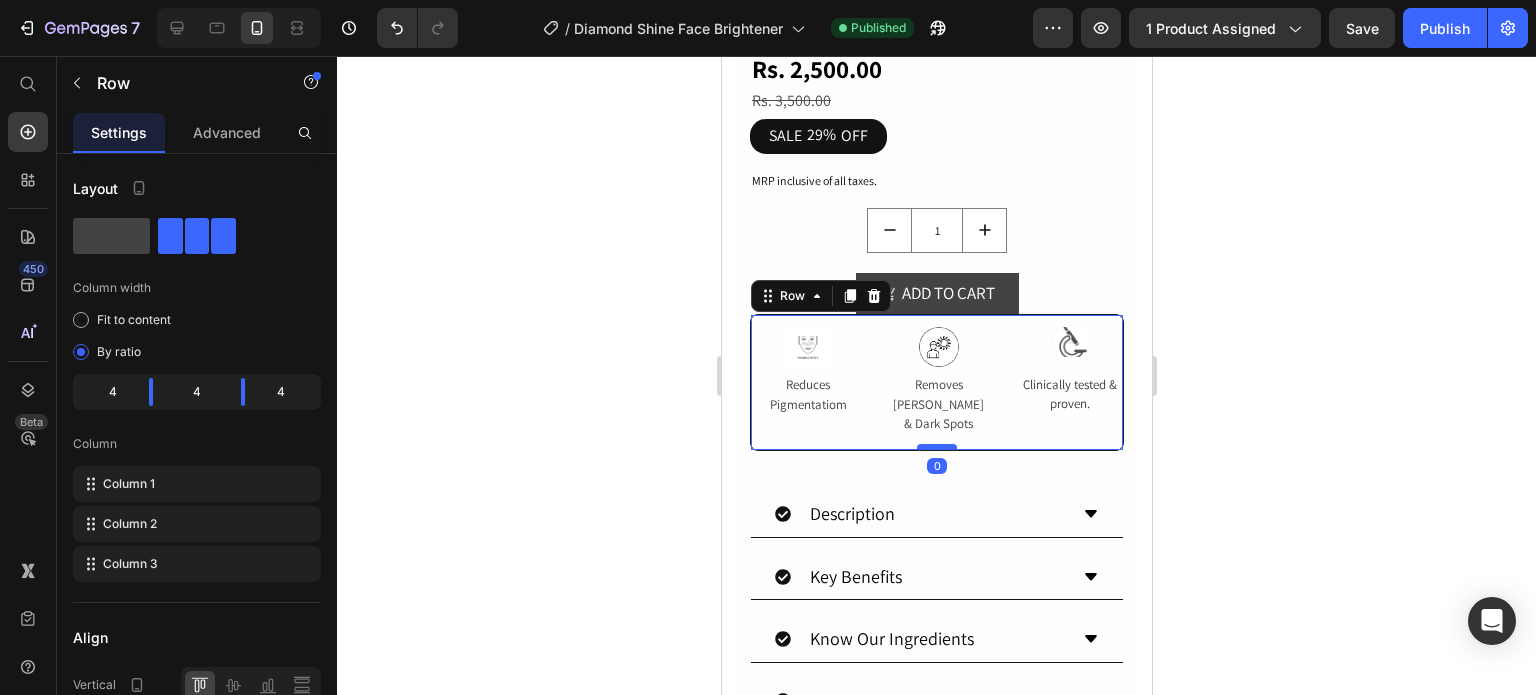 drag, startPoint x: 929, startPoint y: 452, endPoint x: 929, endPoint y: 431, distance: 21 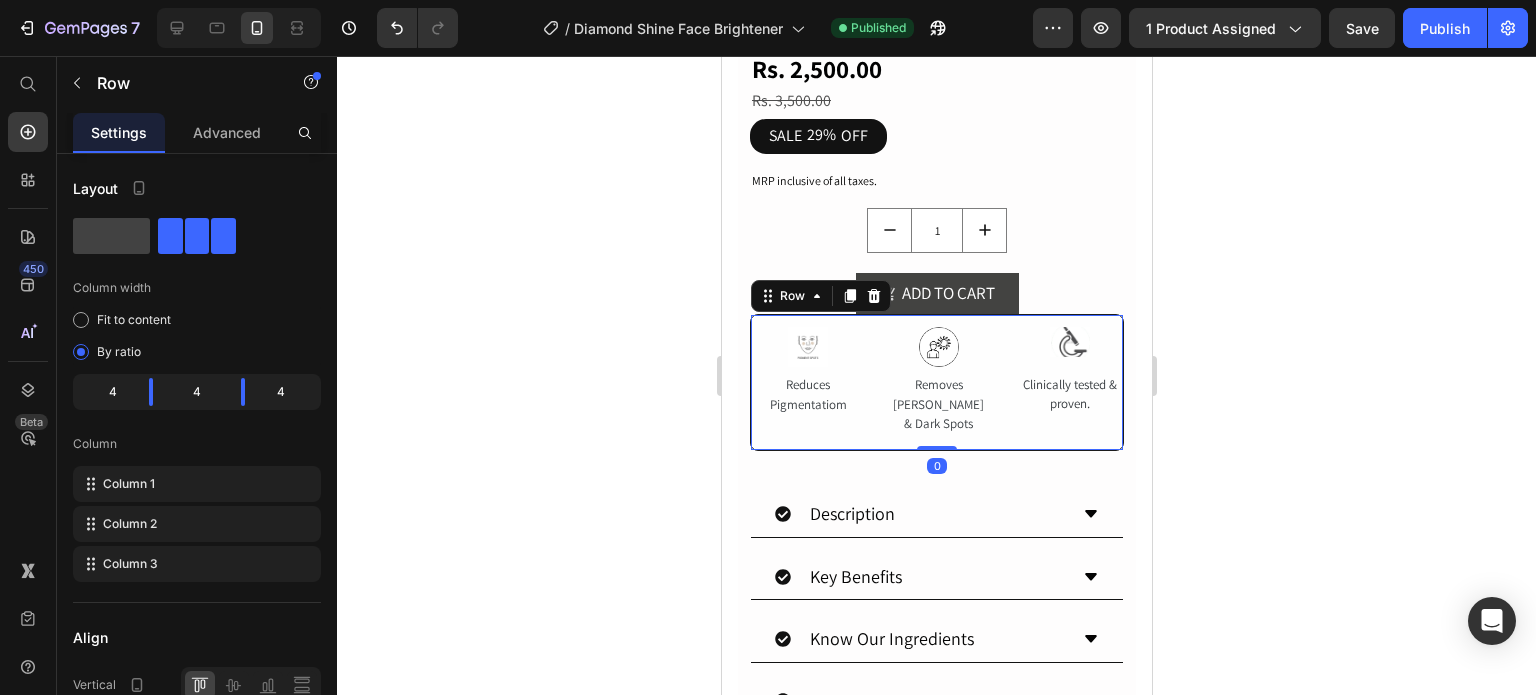 click 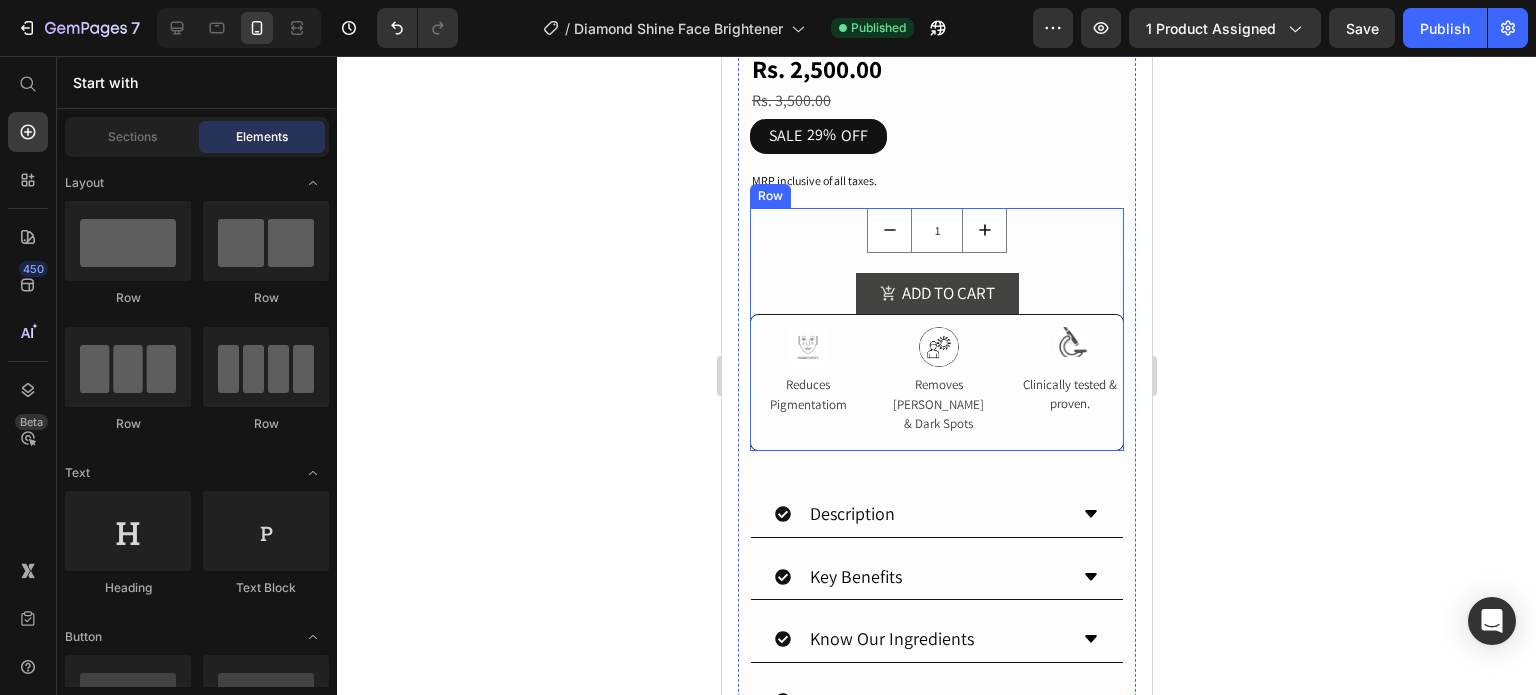 scroll, scrollTop: 800, scrollLeft: 0, axis: vertical 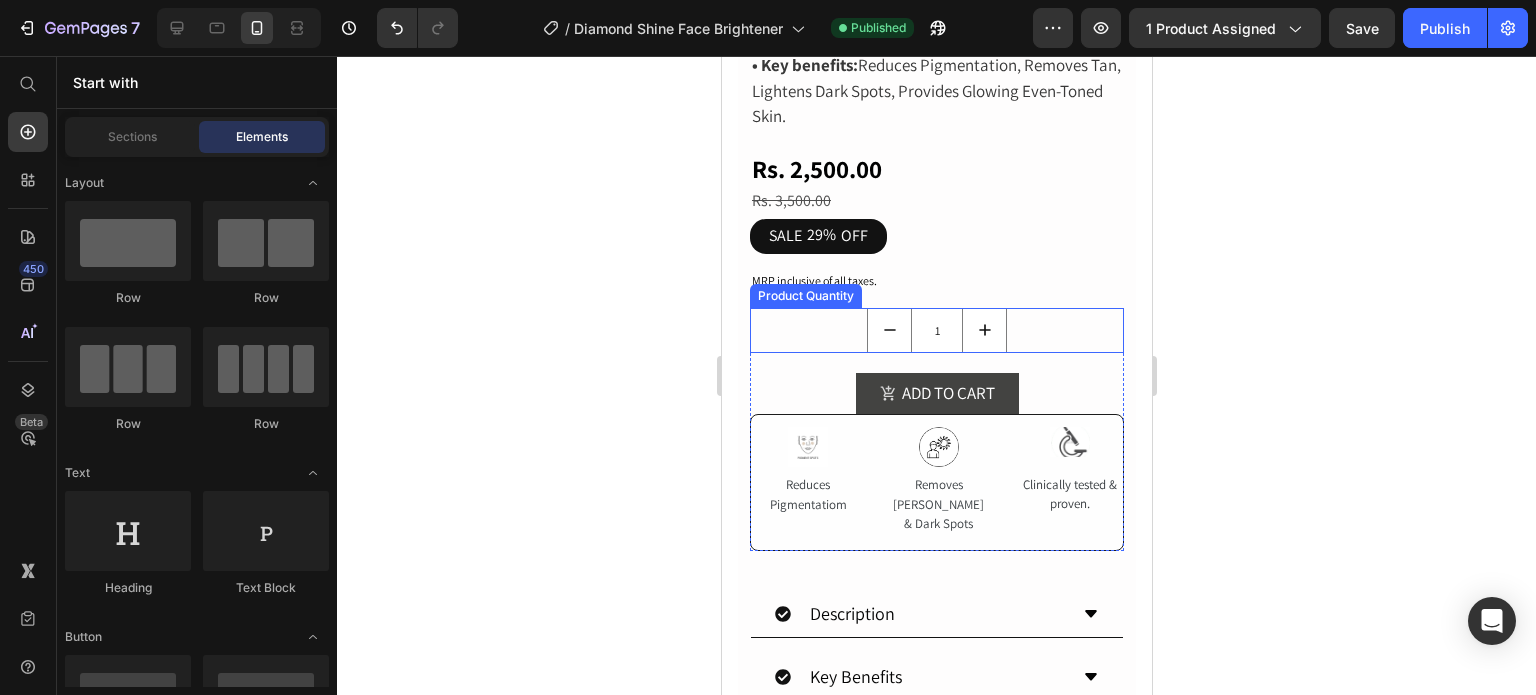 click on "1" at bounding box center [936, 330] 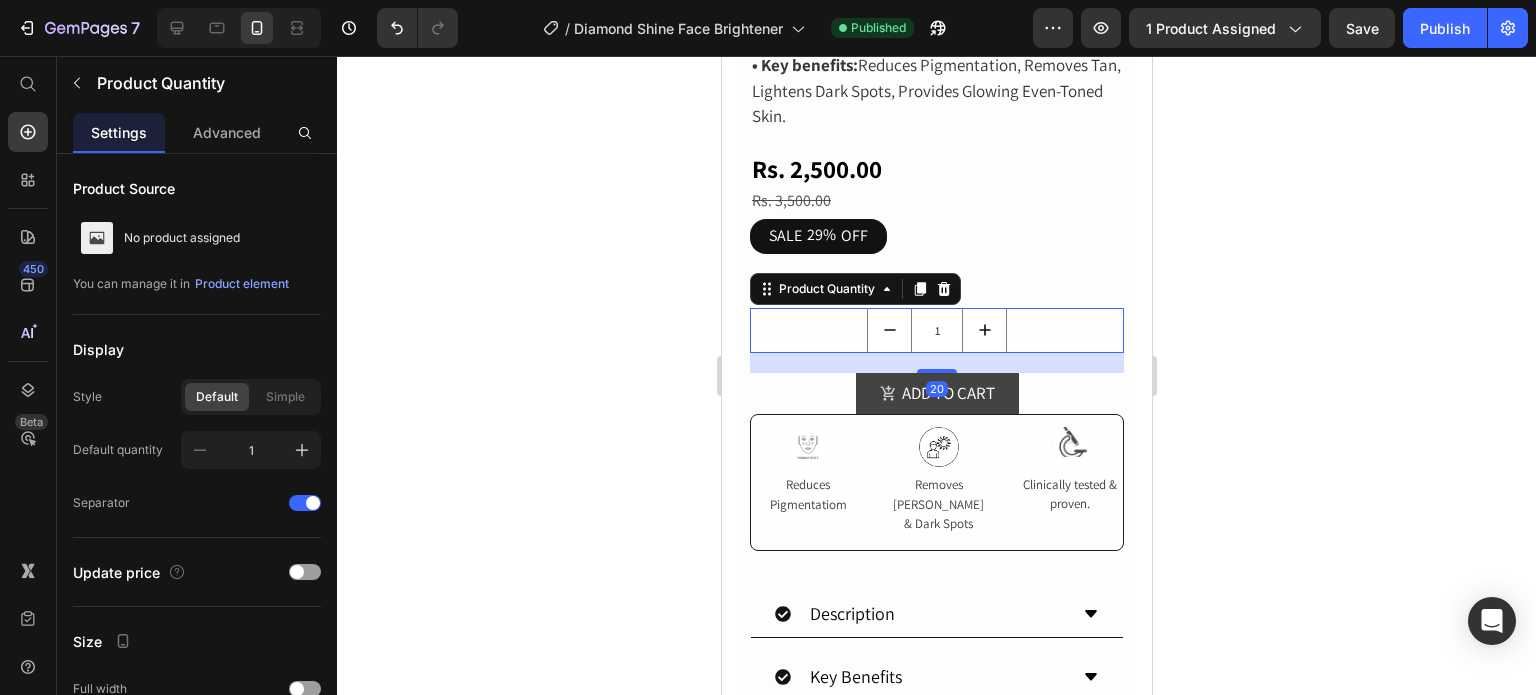 click on "1" at bounding box center (936, 330) 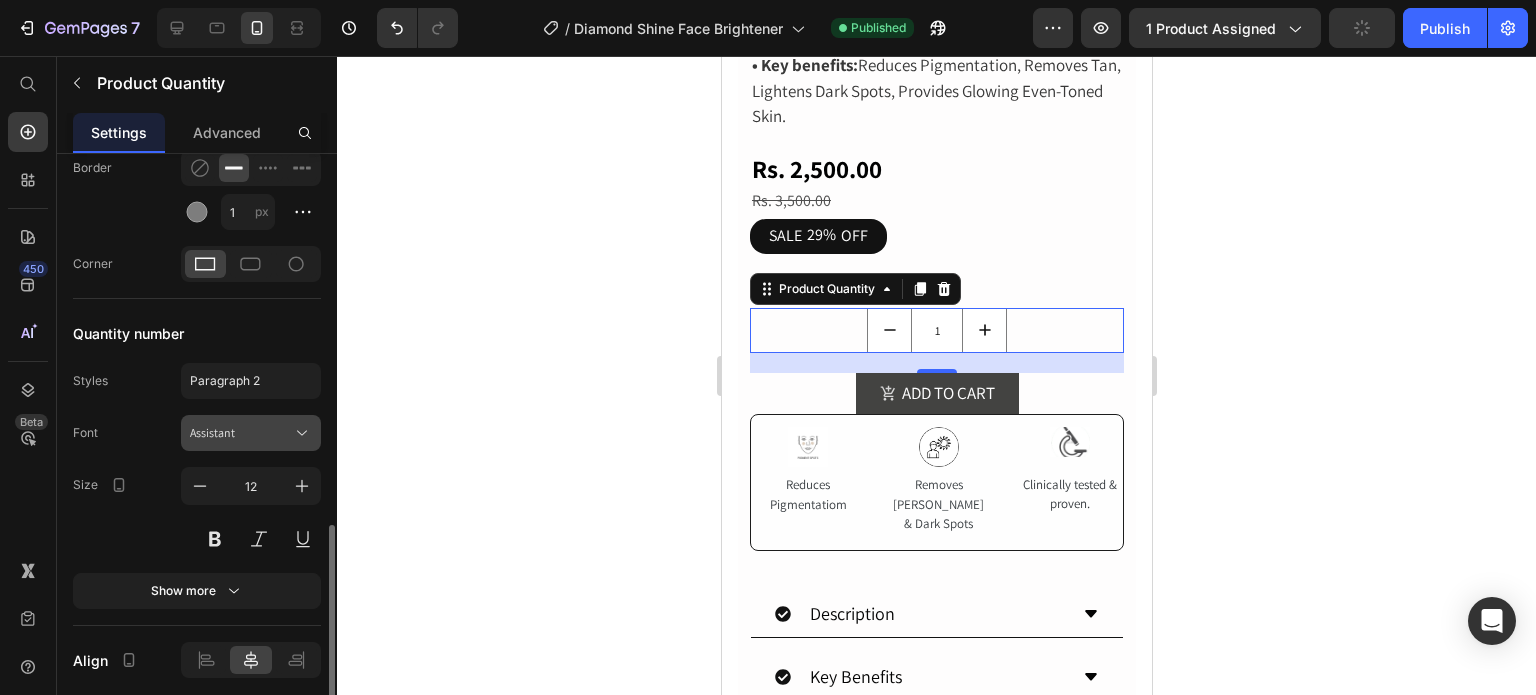 scroll, scrollTop: 1171, scrollLeft: 0, axis: vertical 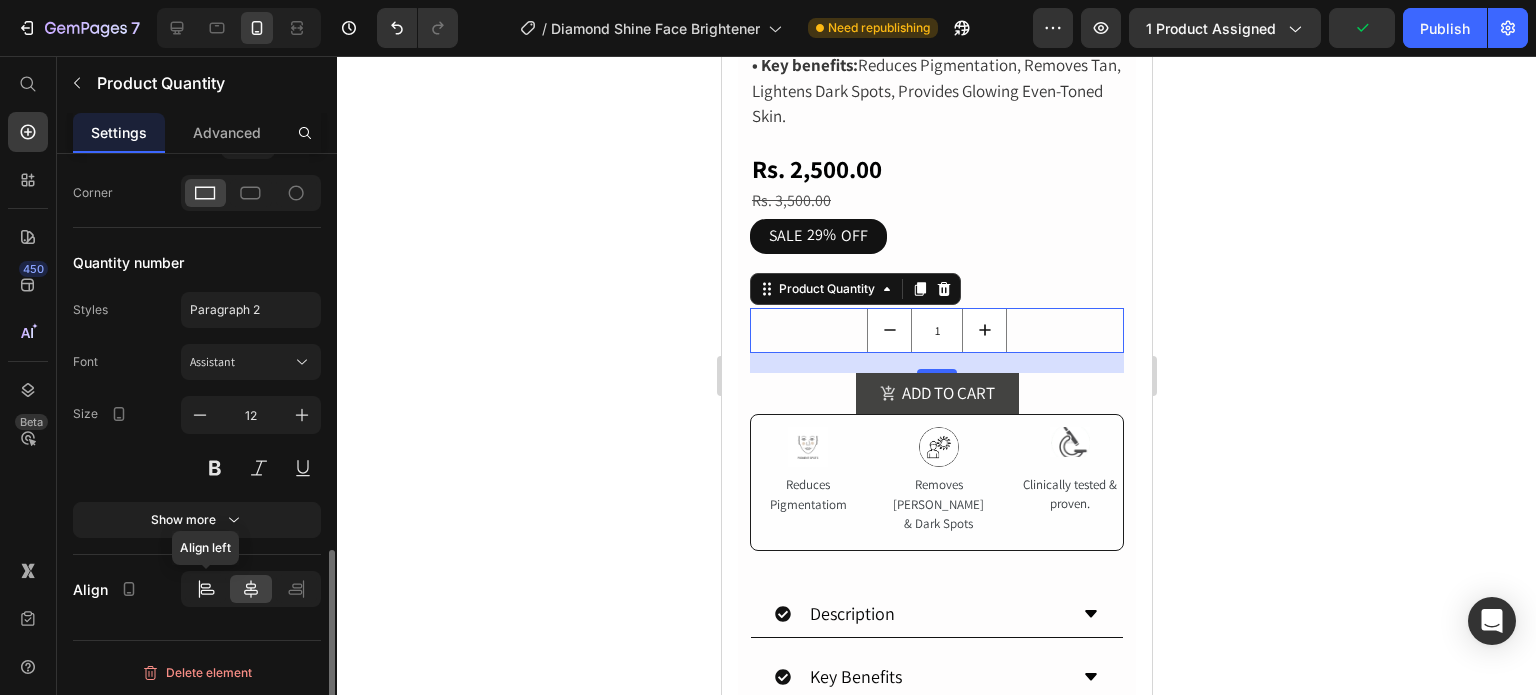 click 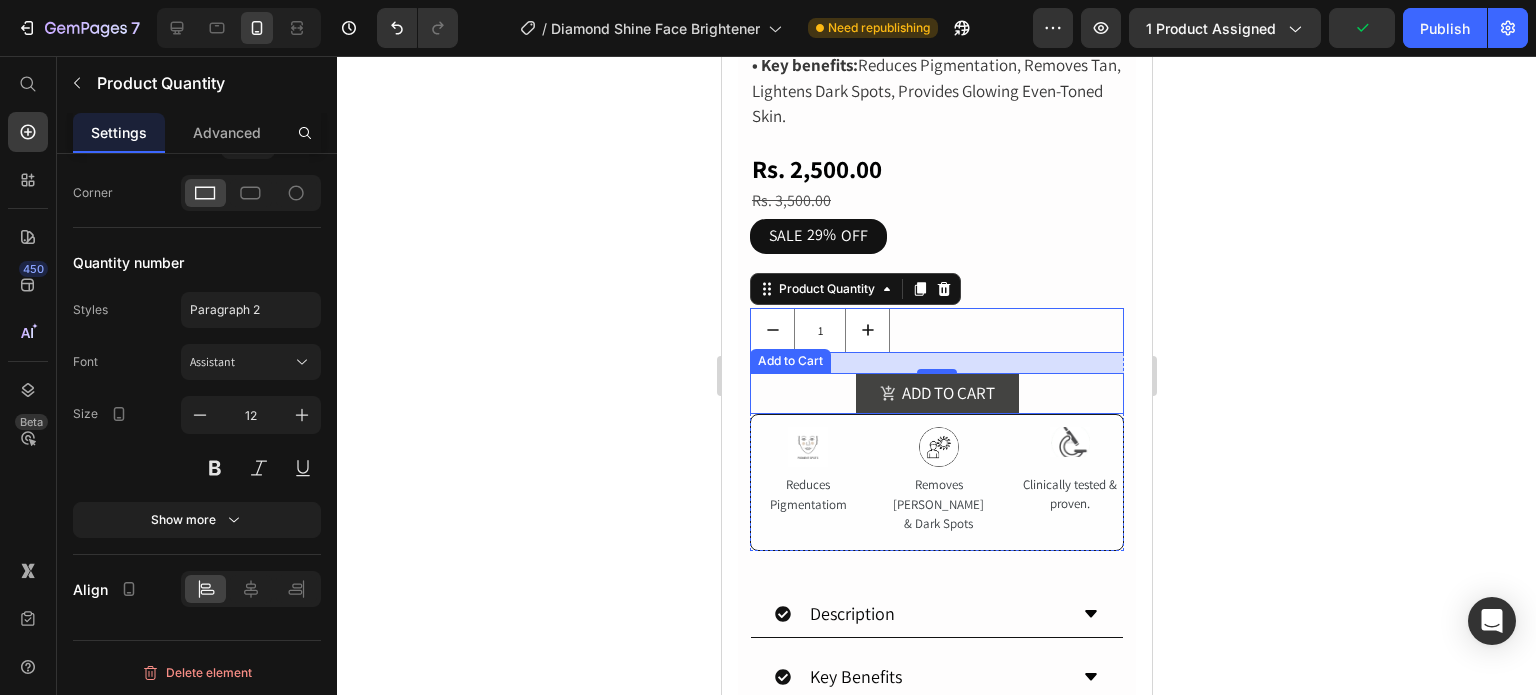 click on "ADD TO CART Add to Cart" at bounding box center (936, 394) 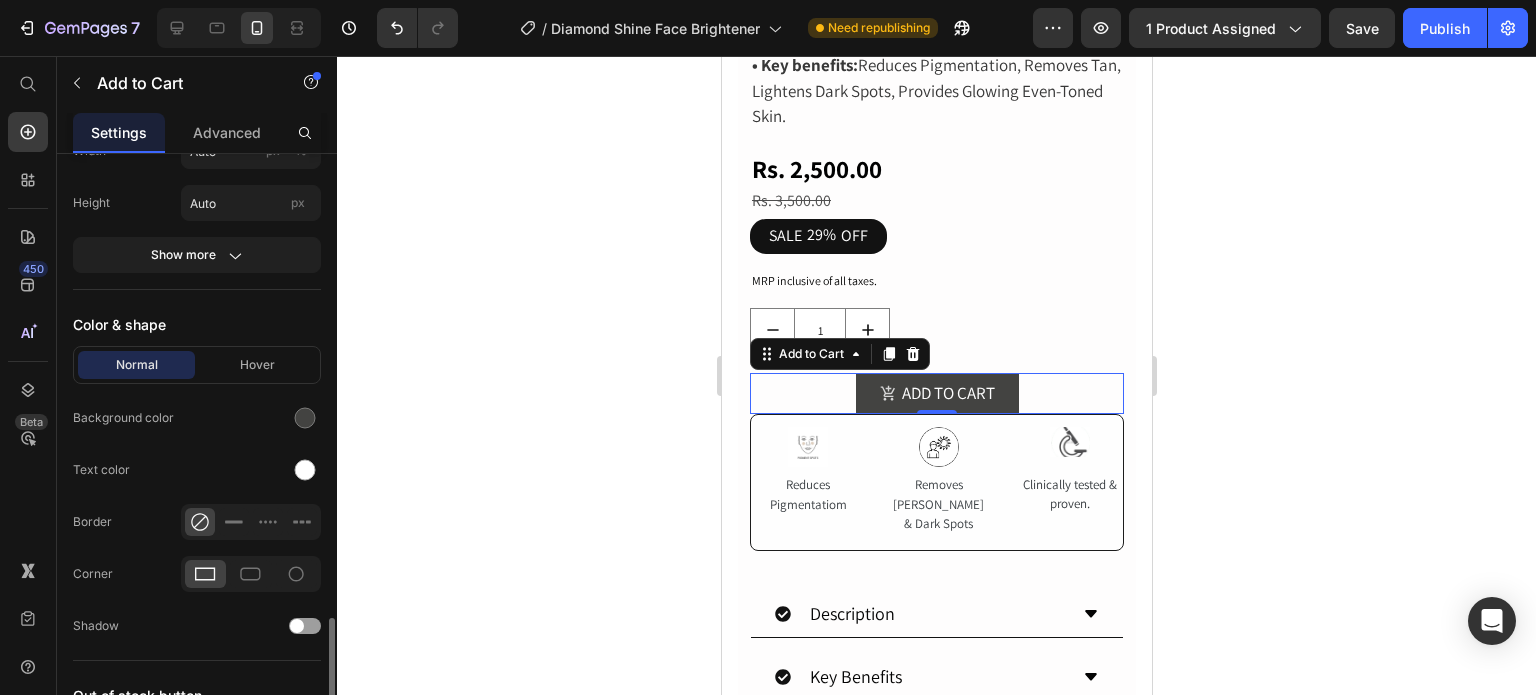 scroll, scrollTop: 1371, scrollLeft: 0, axis: vertical 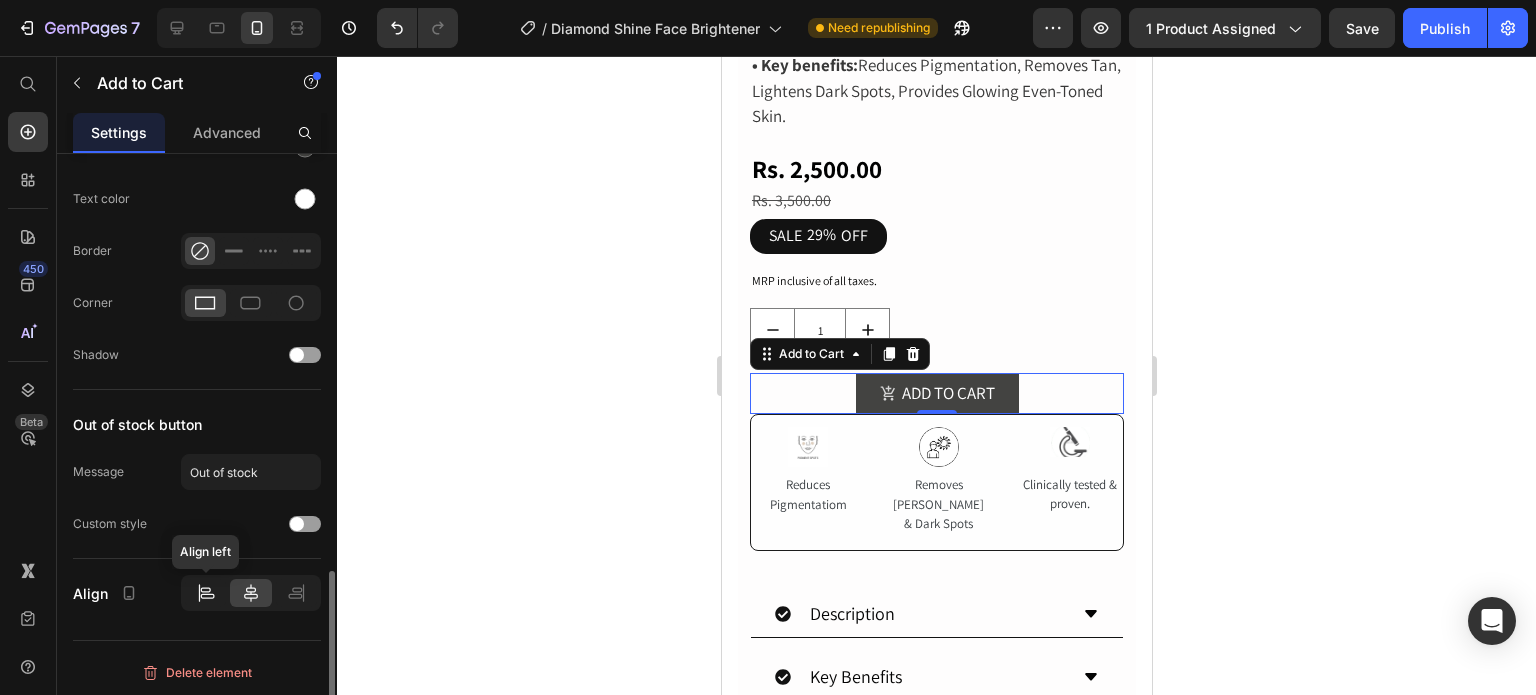 click 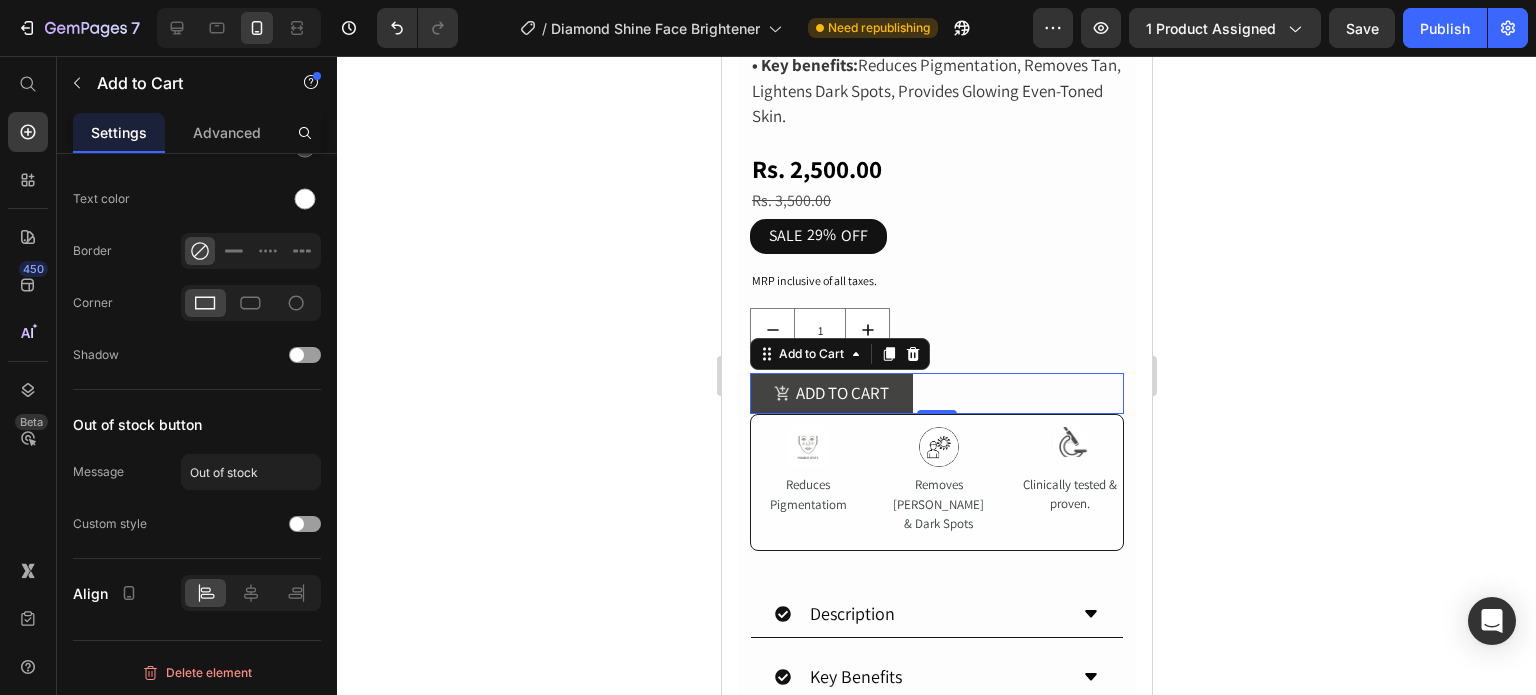 click 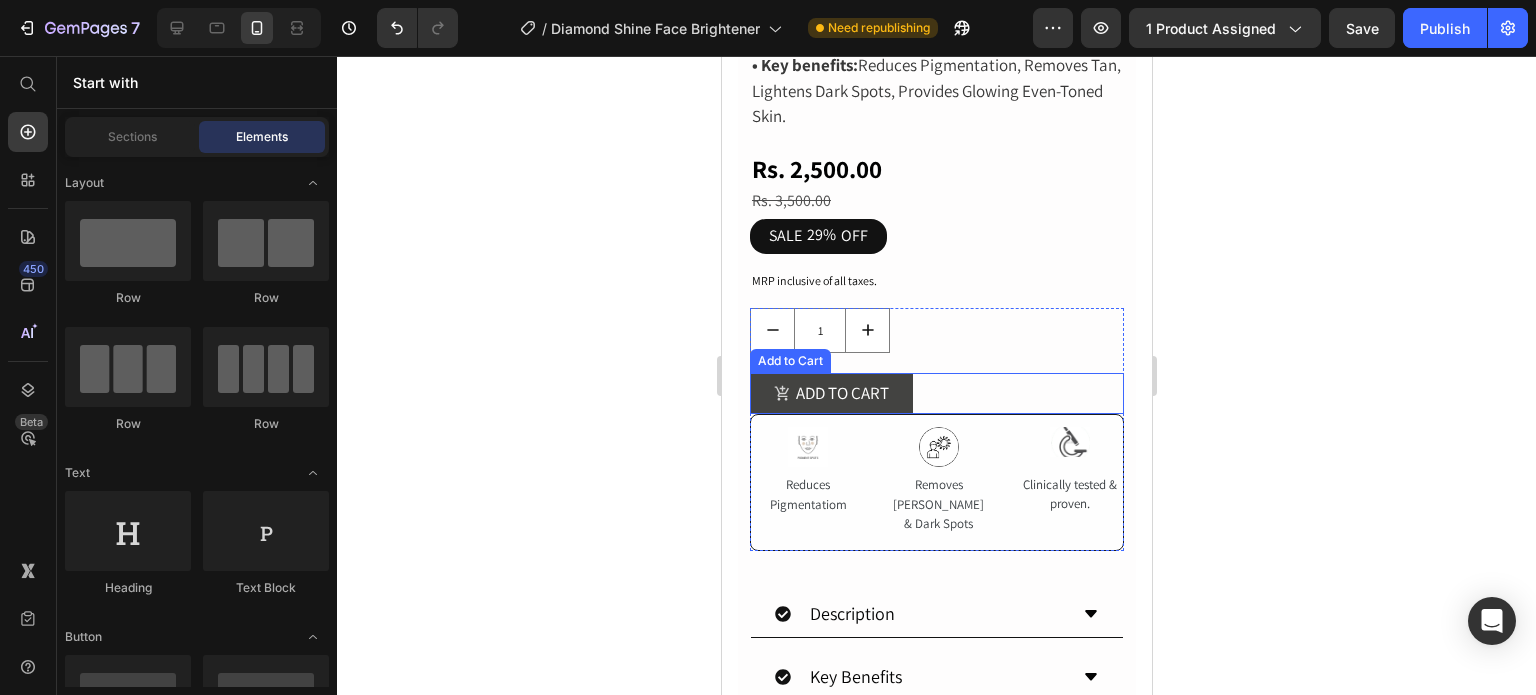 click on "ADD TO CART Add to Cart" at bounding box center (936, 394) 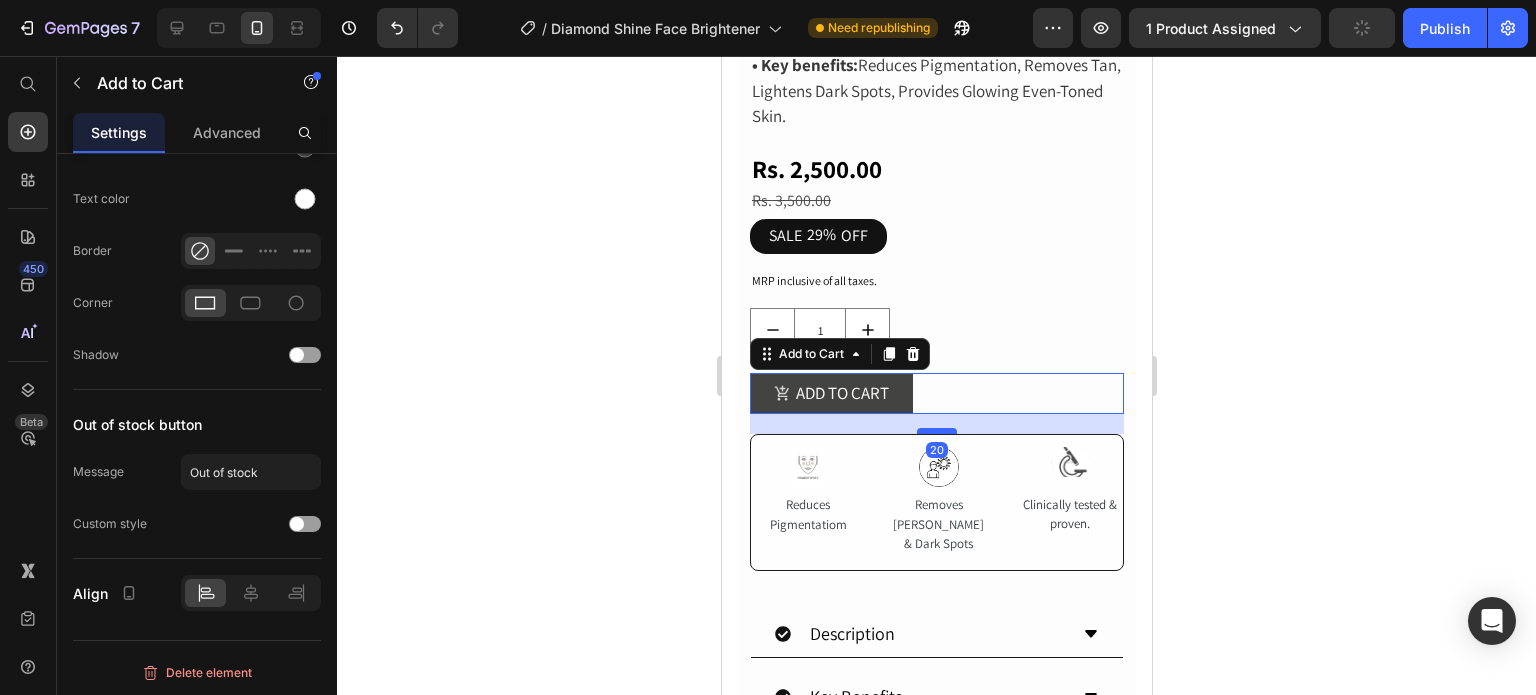 drag, startPoint x: 932, startPoint y: 395, endPoint x: 935, endPoint y: 415, distance: 20.22375 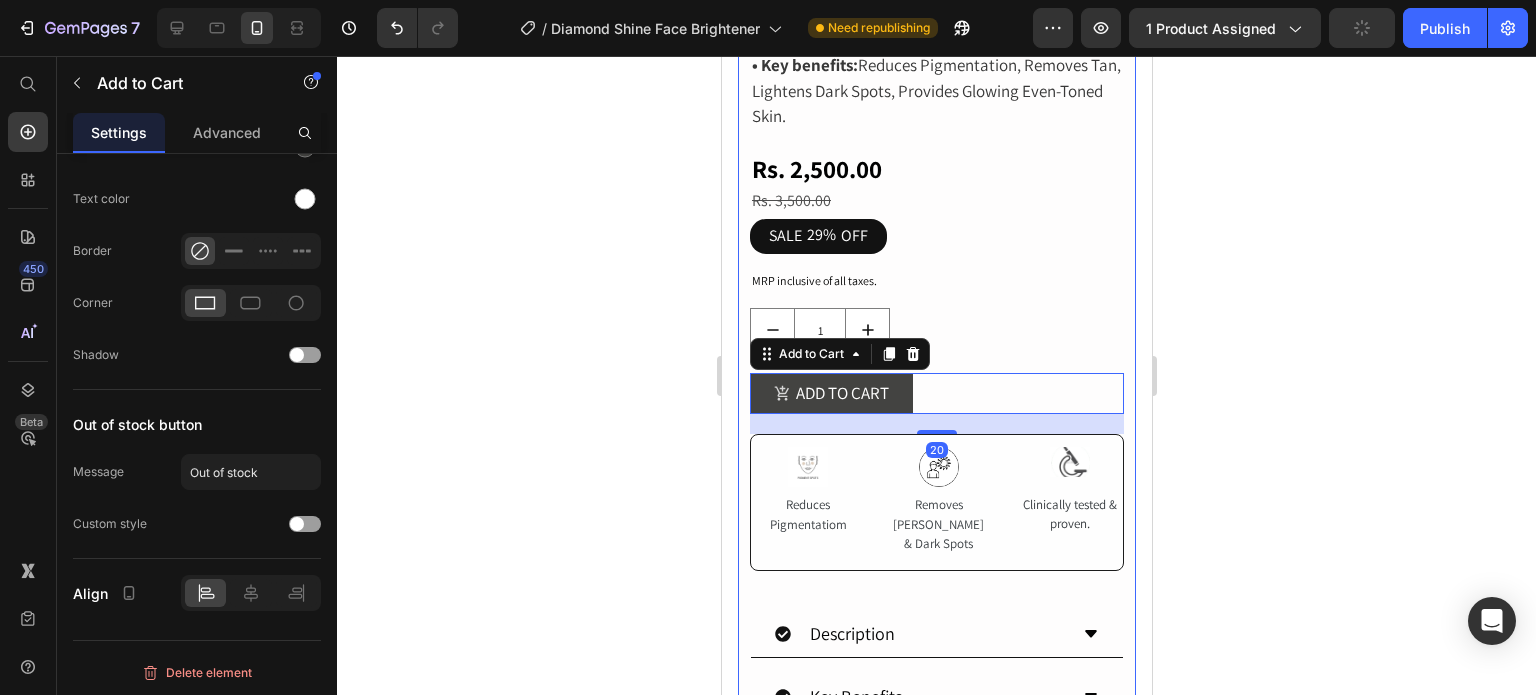 click 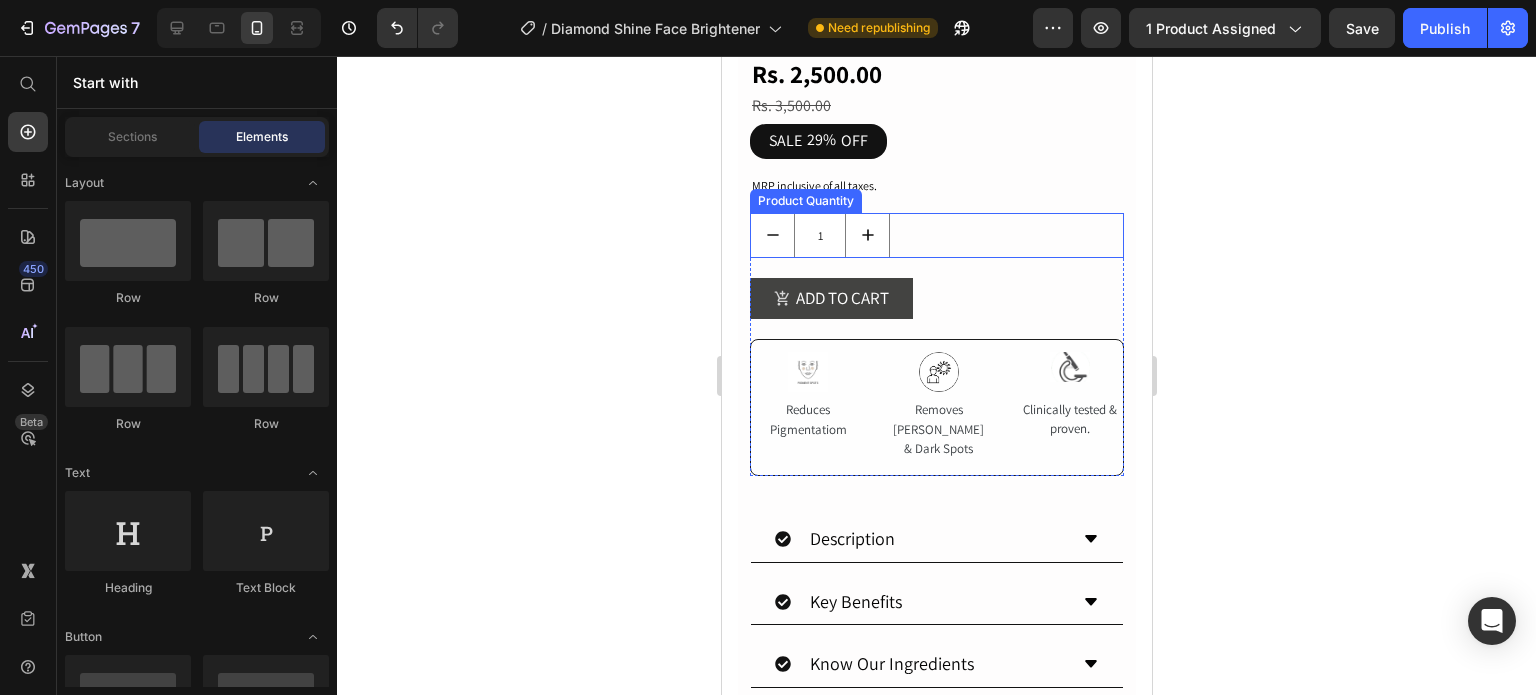 scroll, scrollTop: 900, scrollLeft: 0, axis: vertical 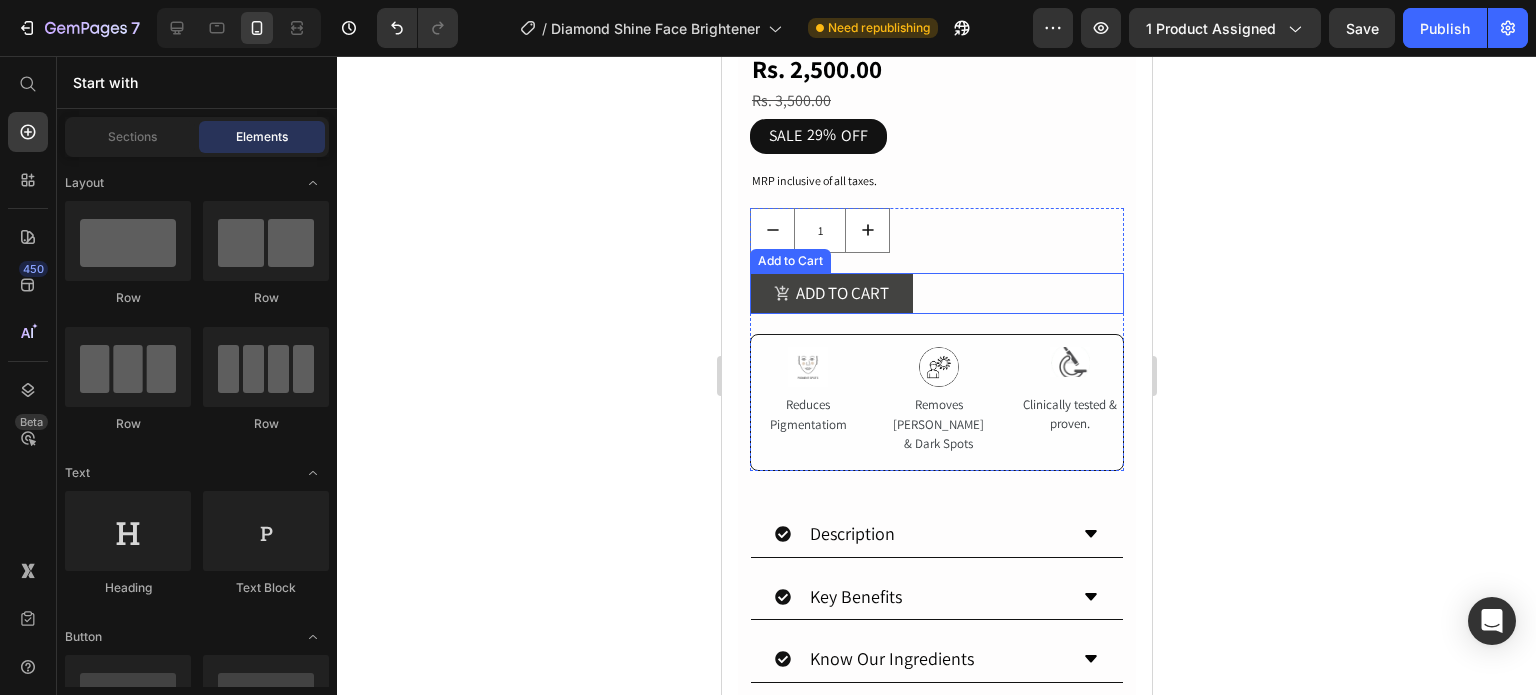 click on "ADD TO CART Add to Cart" at bounding box center (936, 294) 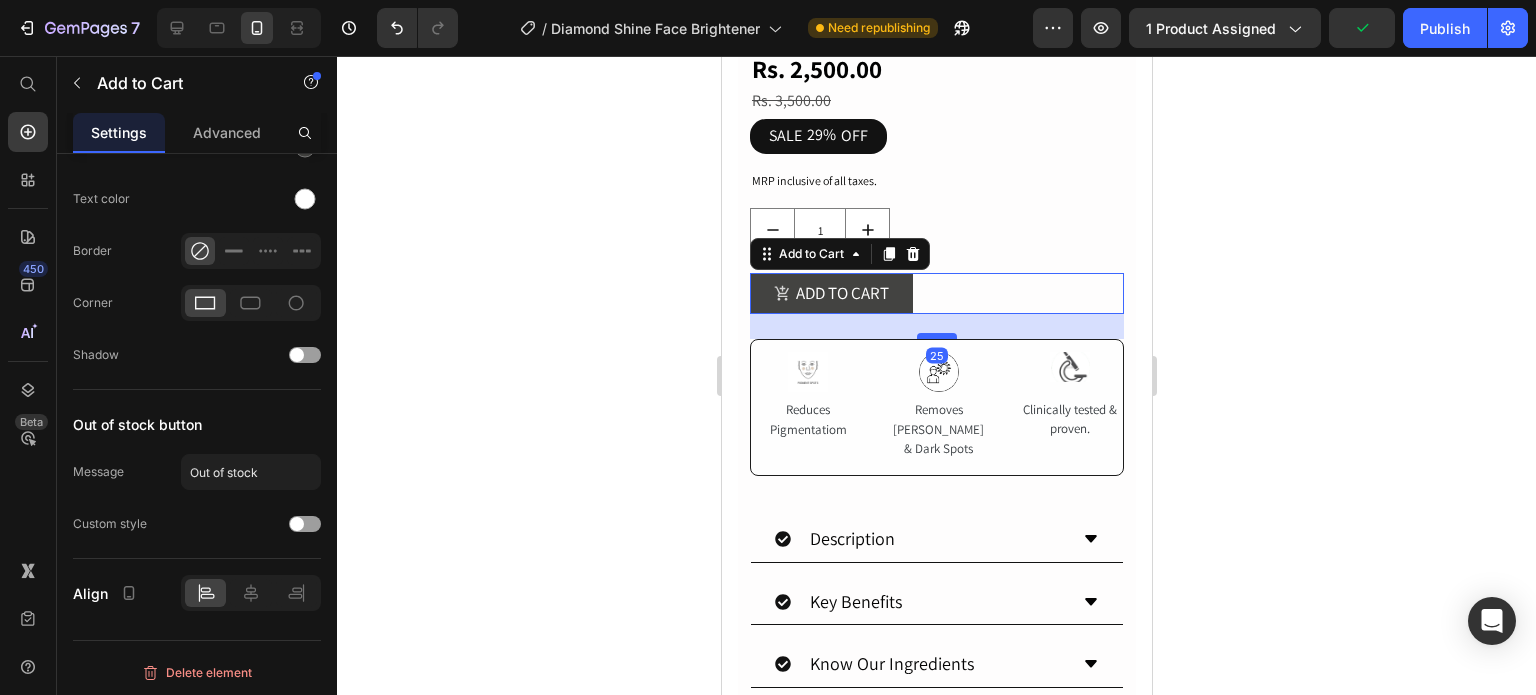 click at bounding box center (936, 336) 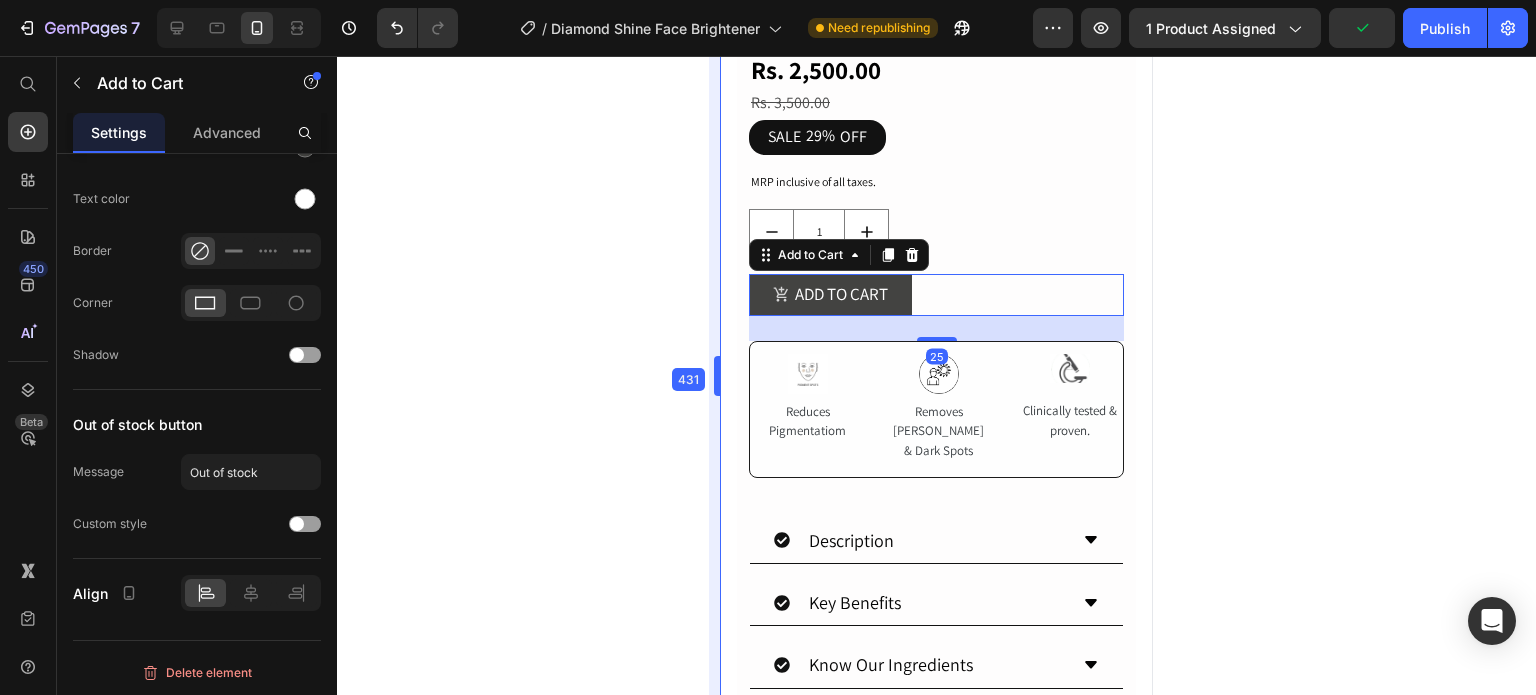 scroll, scrollTop: 900, scrollLeft: 0, axis: vertical 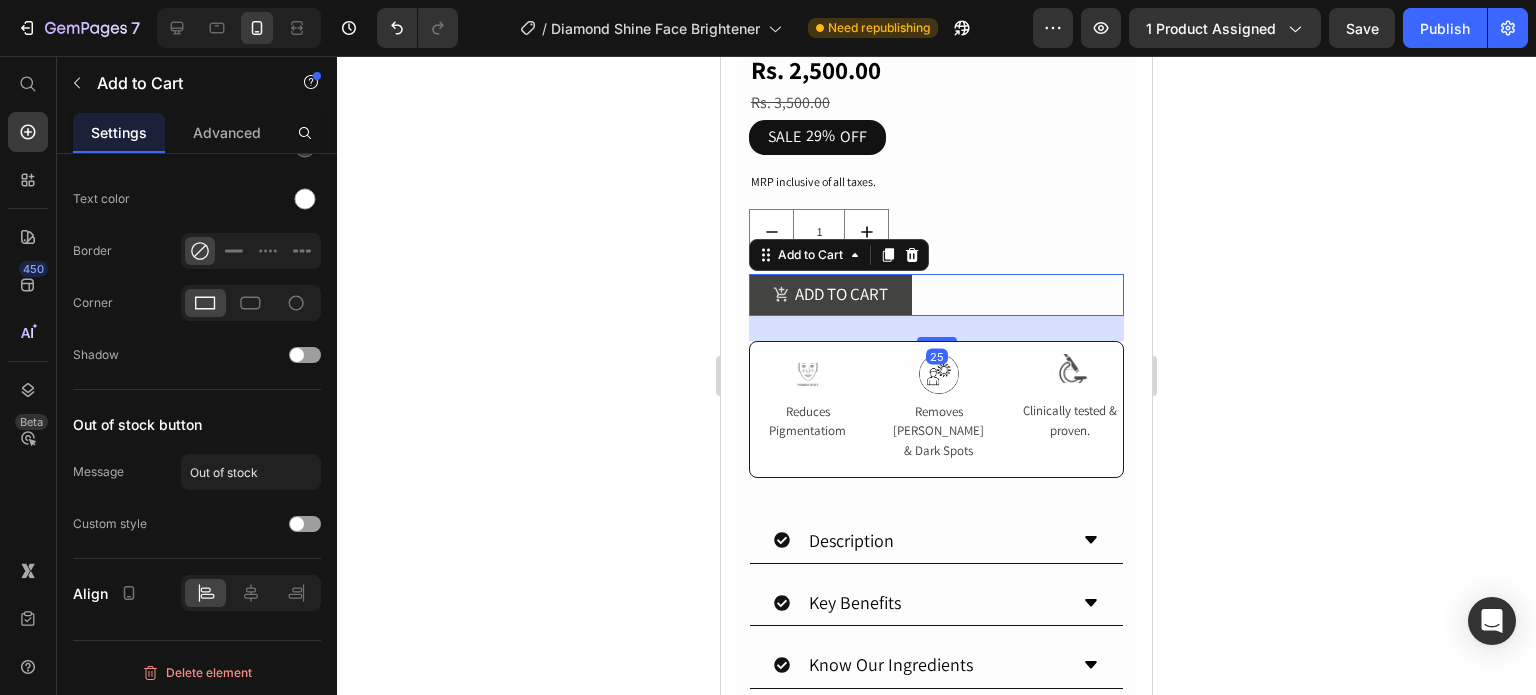 click 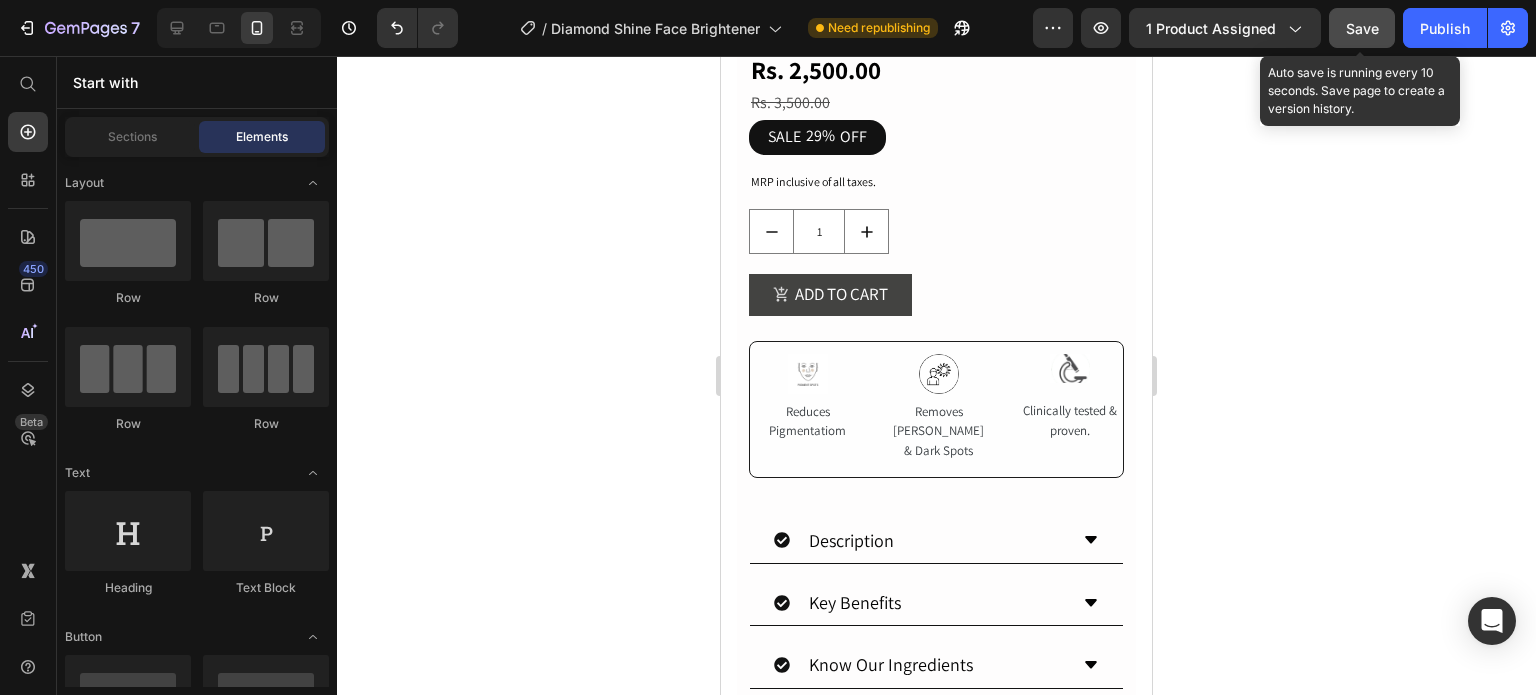 click on "Save" 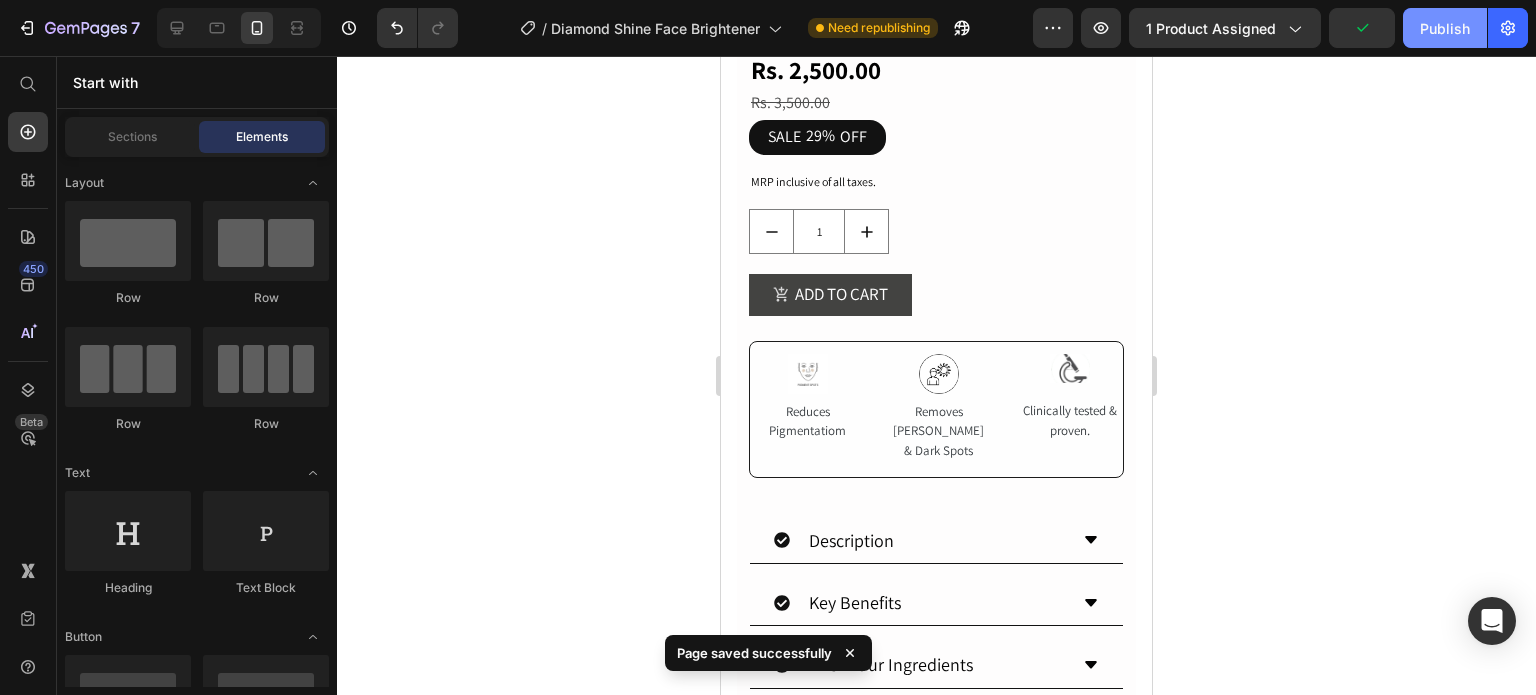 click on "Publish" at bounding box center [1445, 28] 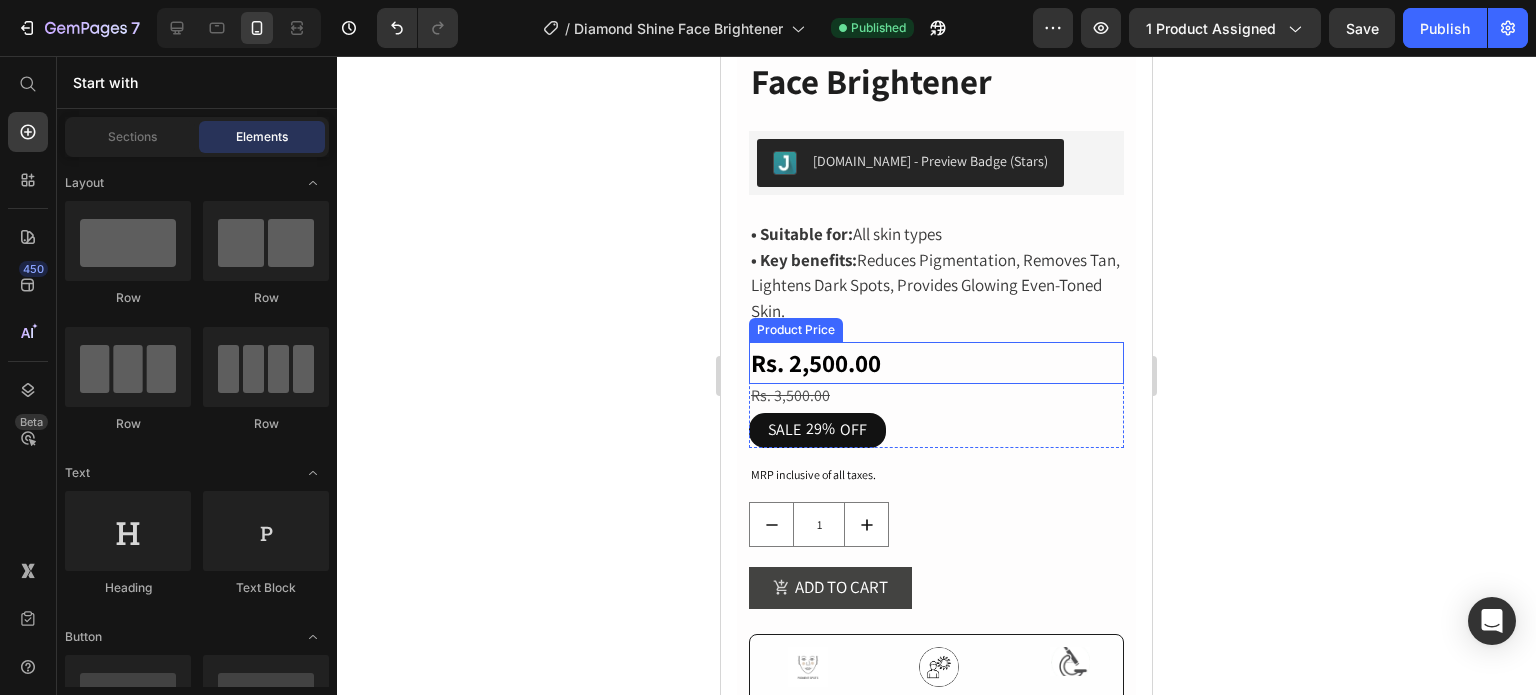 scroll, scrollTop: 600, scrollLeft: 0, axis: vertical 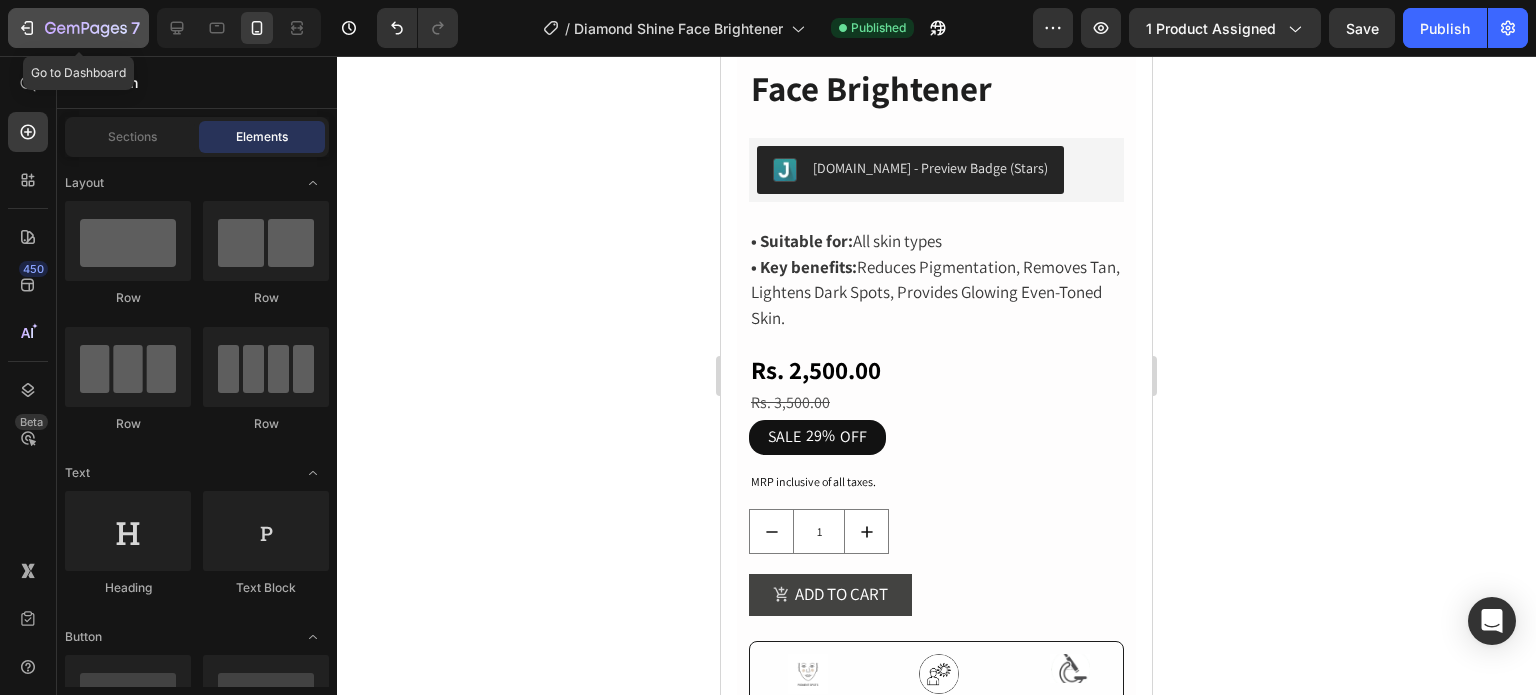 click on "7" at bounding box center (78, 28) 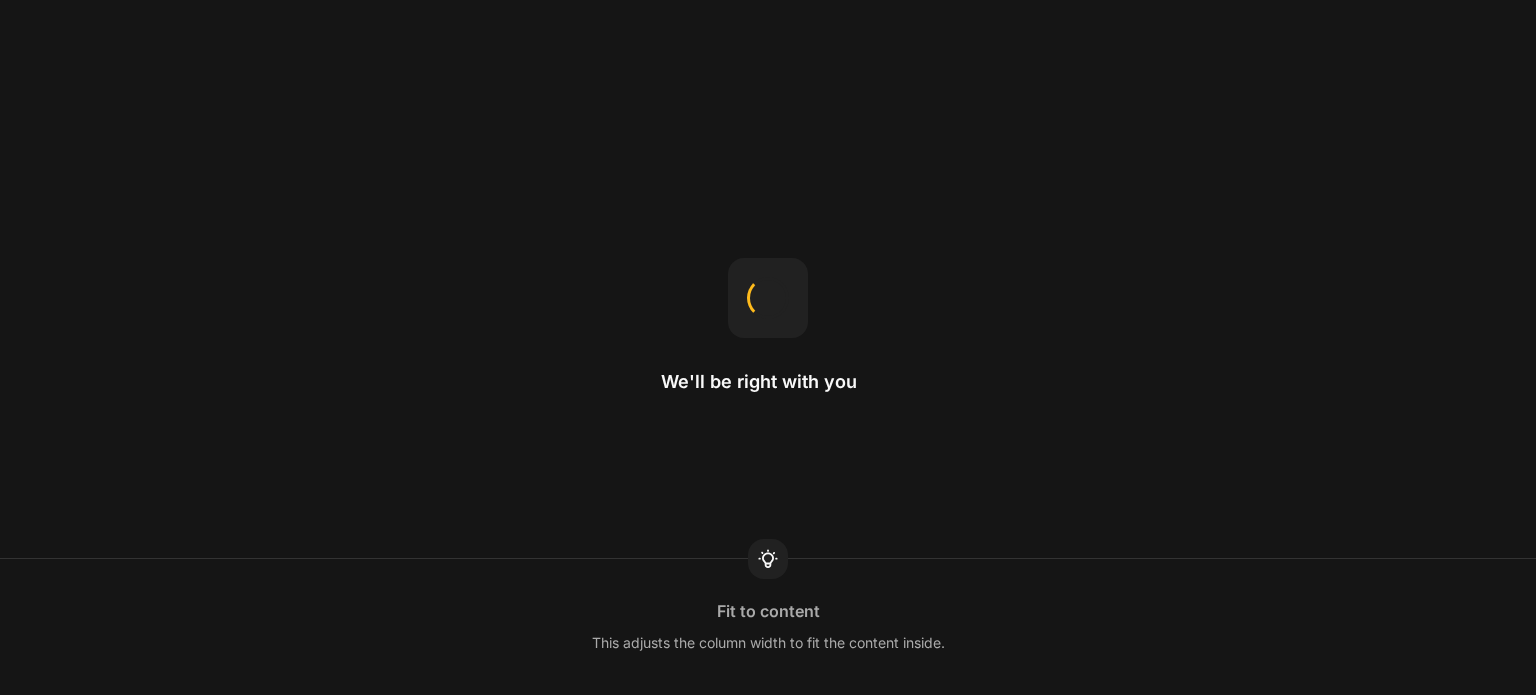 scroll, scrollTop: 0, scrollLeft: 0, axis: both 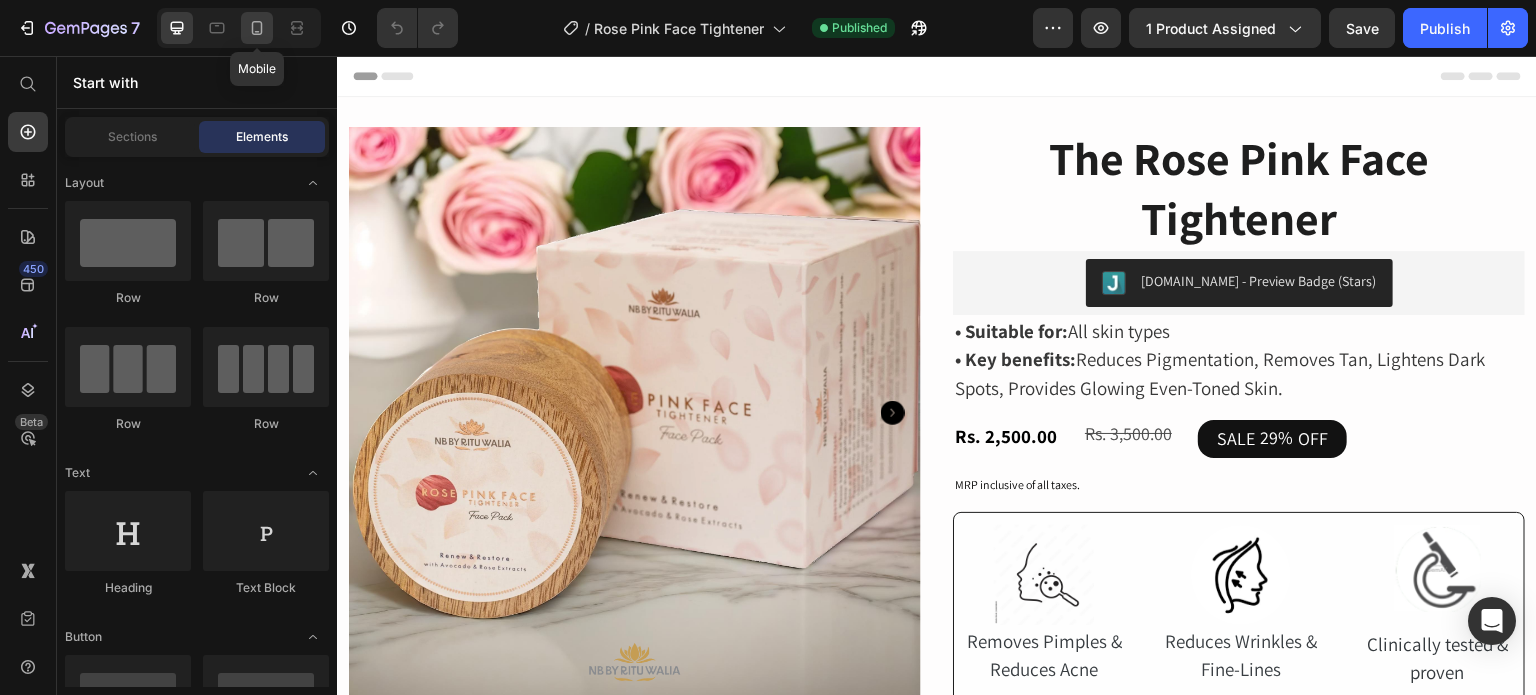 click 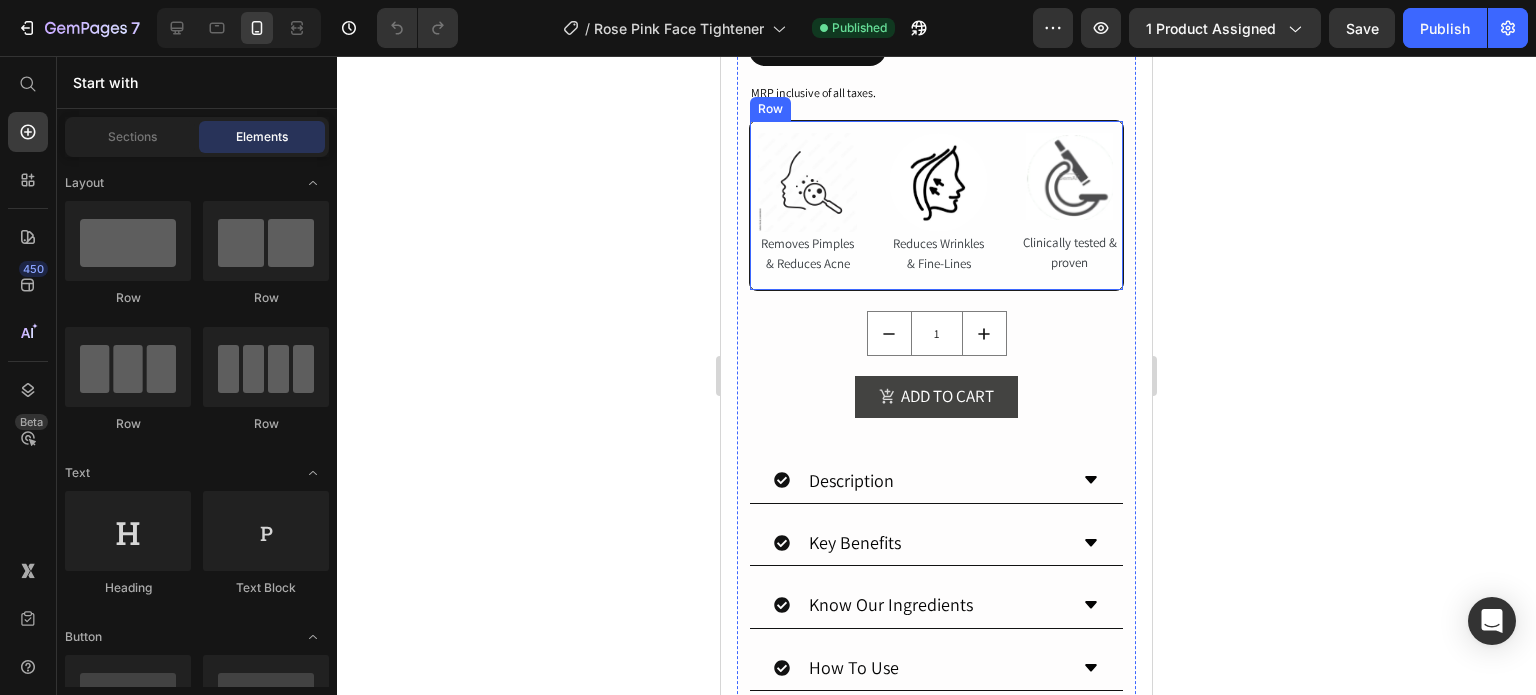 scroll, scrollTop: 1000, scrollLeft: 0, axis: vertical 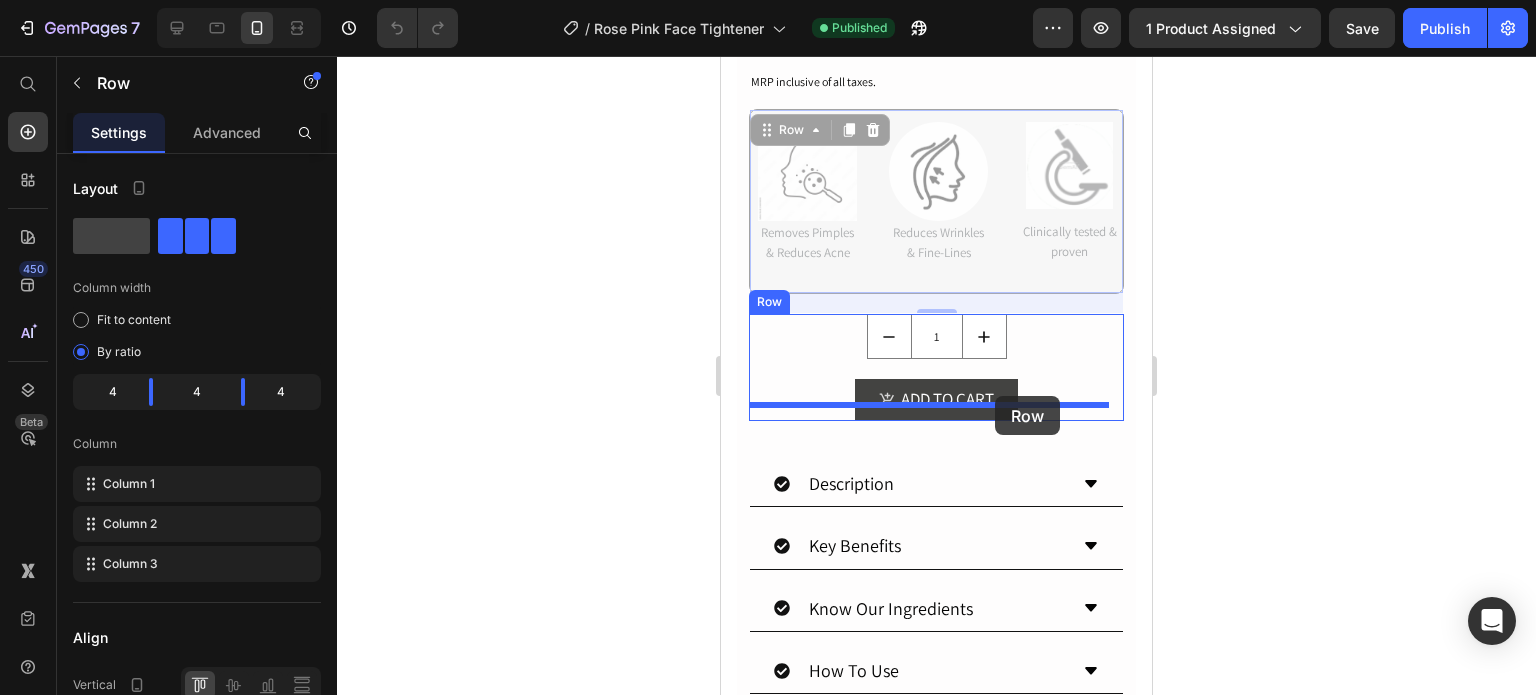 drag, startPoint x: 988, startPoint y: 103, endPoint x: 995, endPoint y: 396, distance: 293.08362 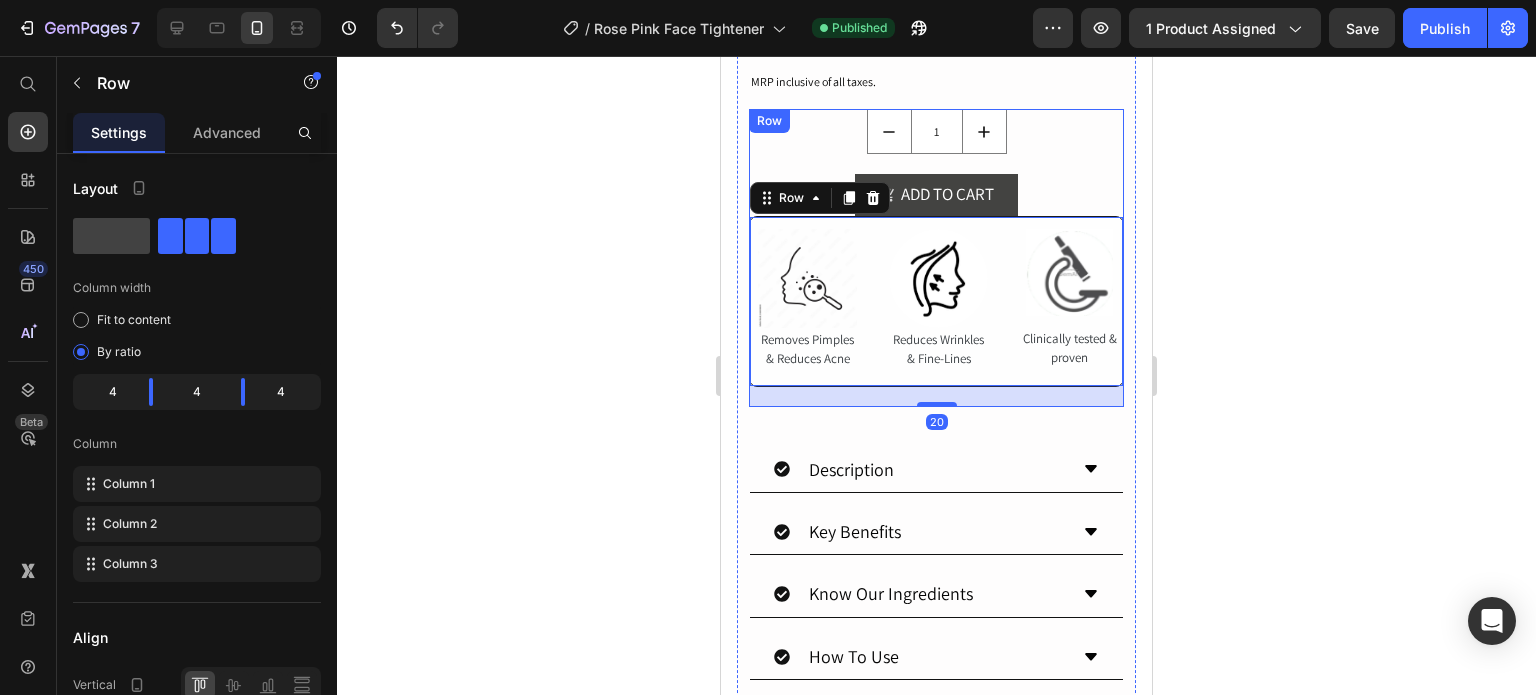 scroll, scrollTop: 800, scrollLeft: 0, axis: vertical 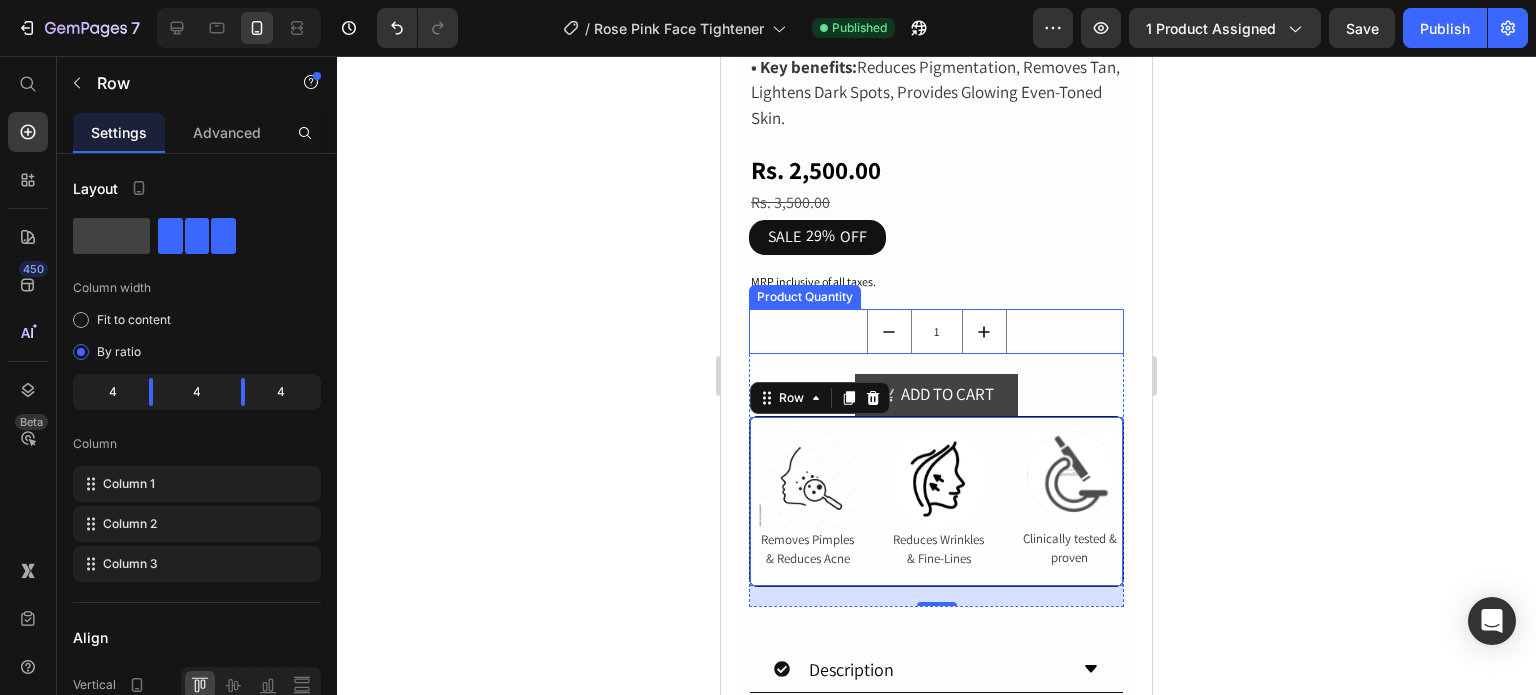 click on "1" at bounding box center [936, 331] 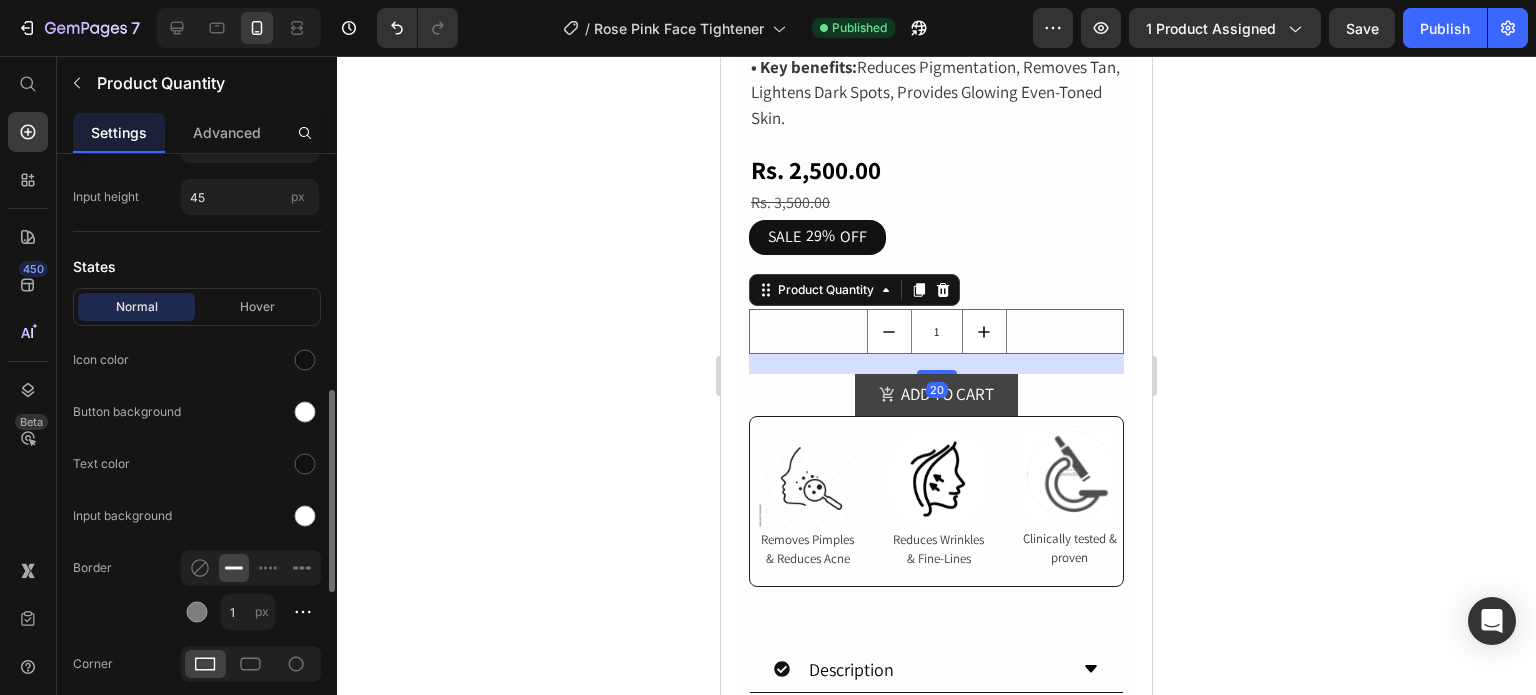 scroll, scrollTop: 1171, scrollLeft: 0, axis: vertical 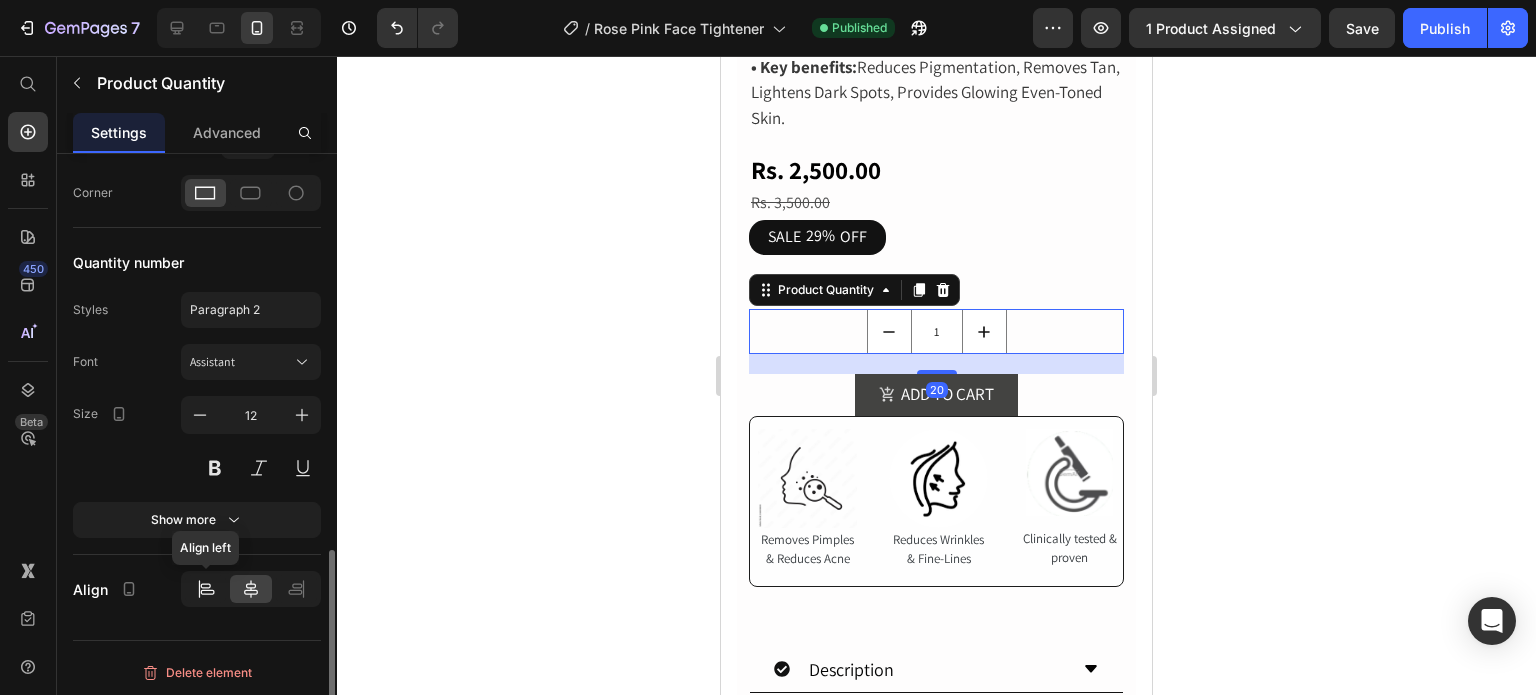 click 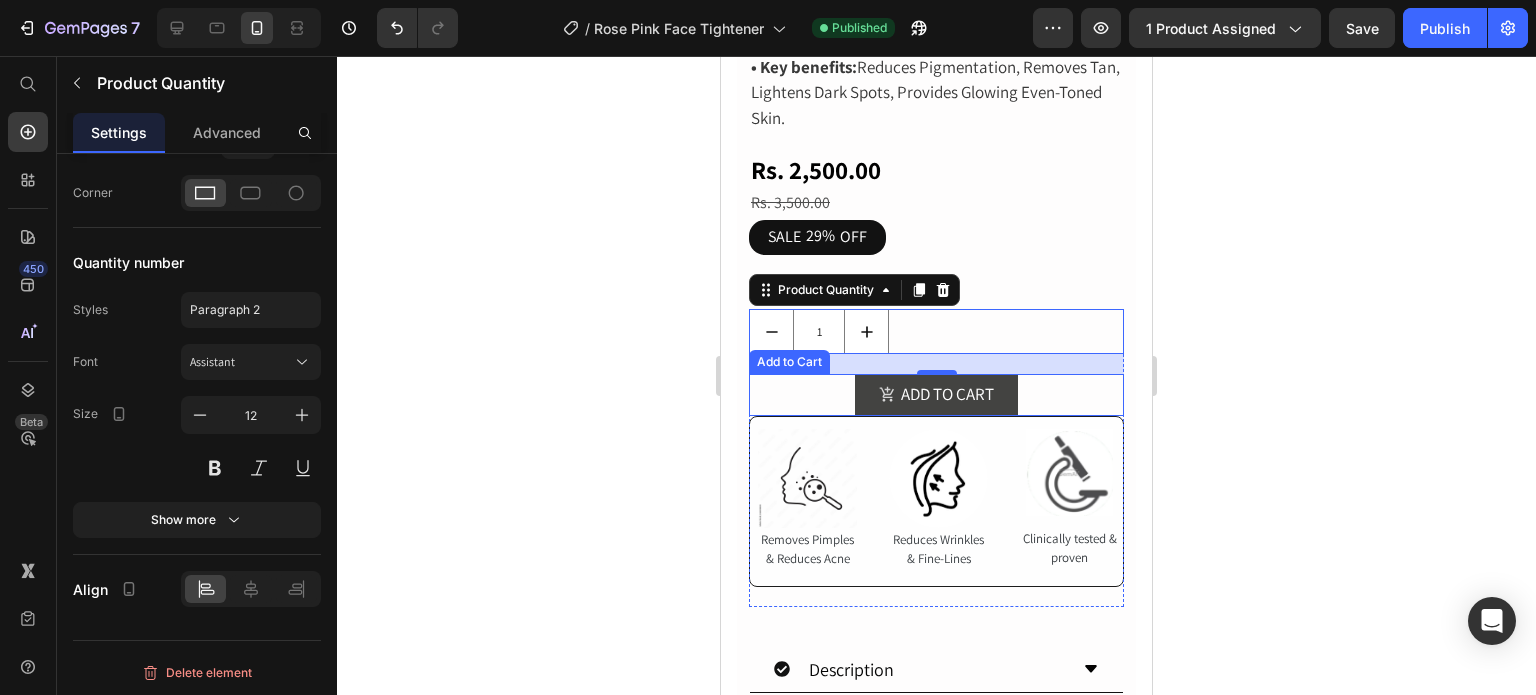 click on "ADD TO CART Add to Cart" at bounding box center (936, 395) 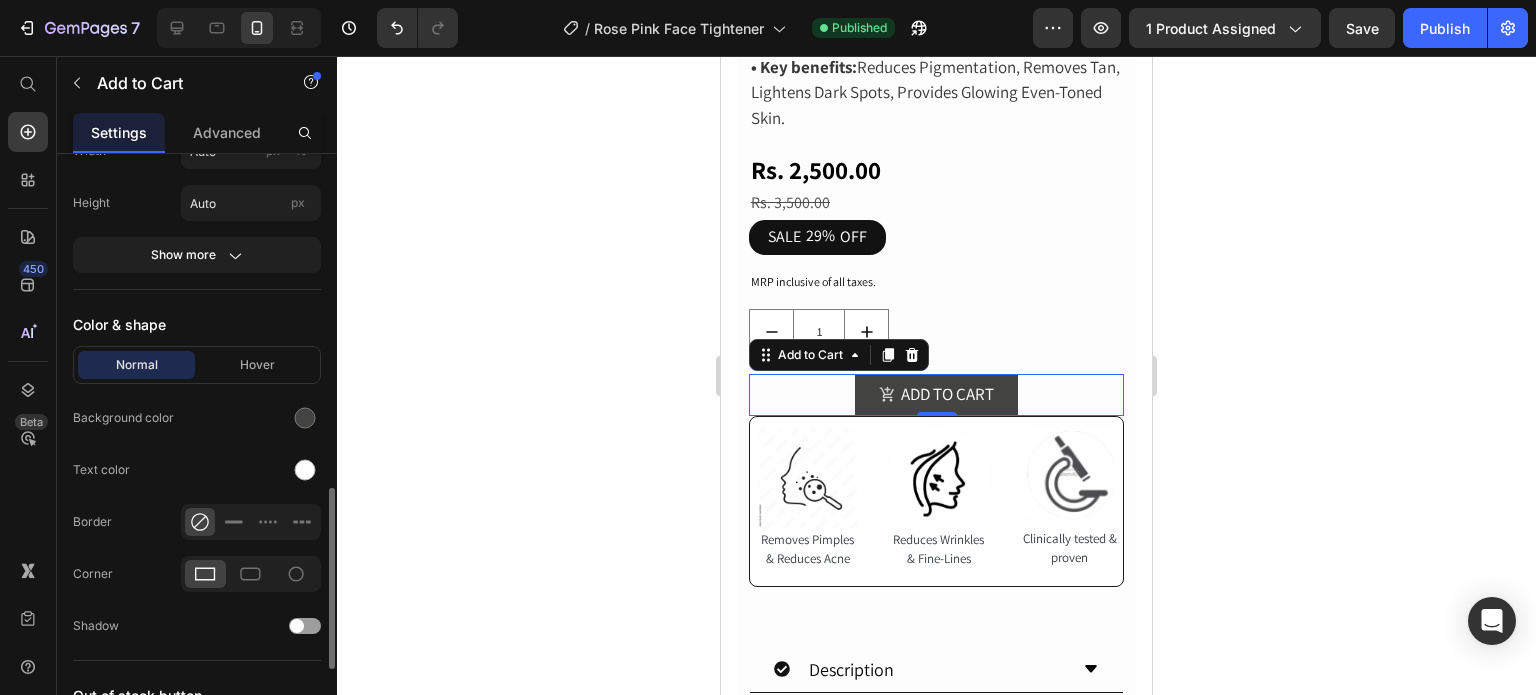 scroll, scrollTop: 1371, scrollLeft: 0, axis: vertical 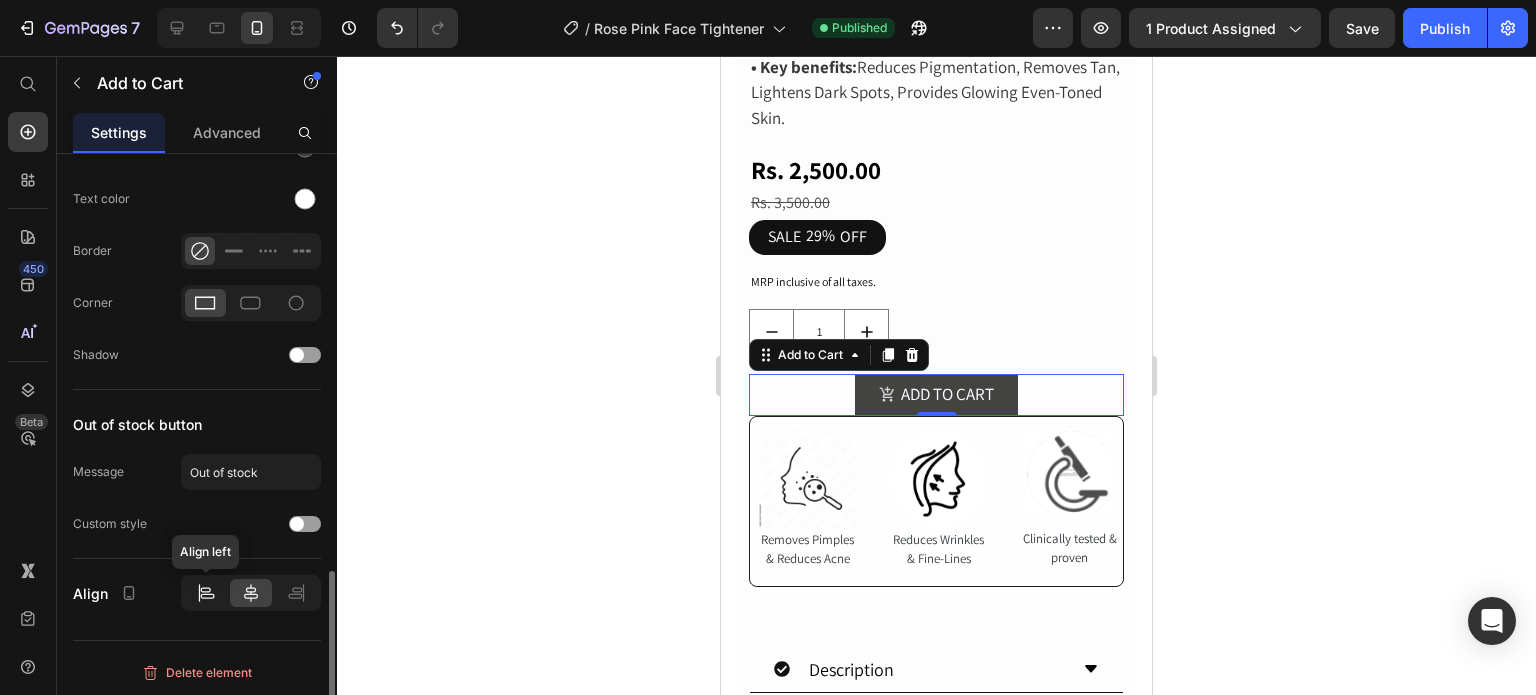click 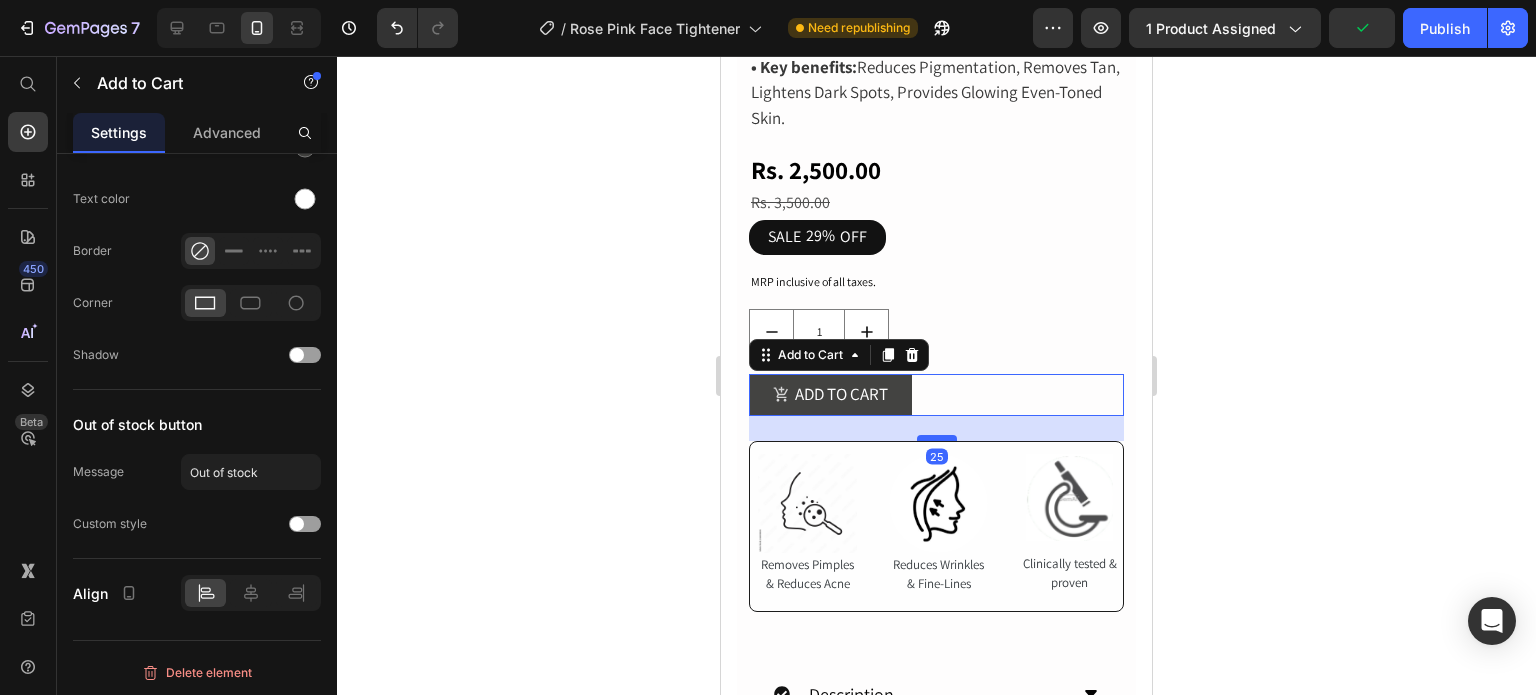 drag, startPoint x: 937, startPoint y: 398, endPoint x: 1441, endPoint y: 498, distance: 513.8249 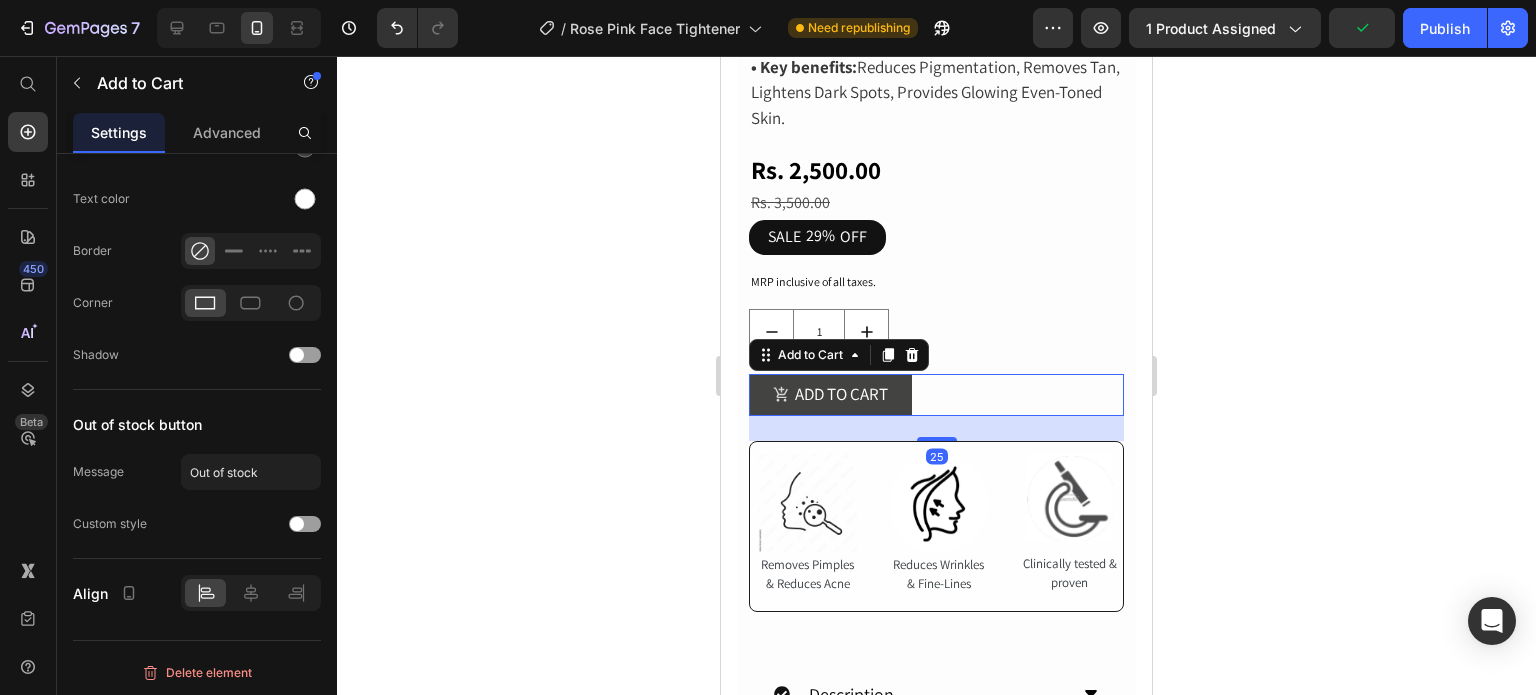 click 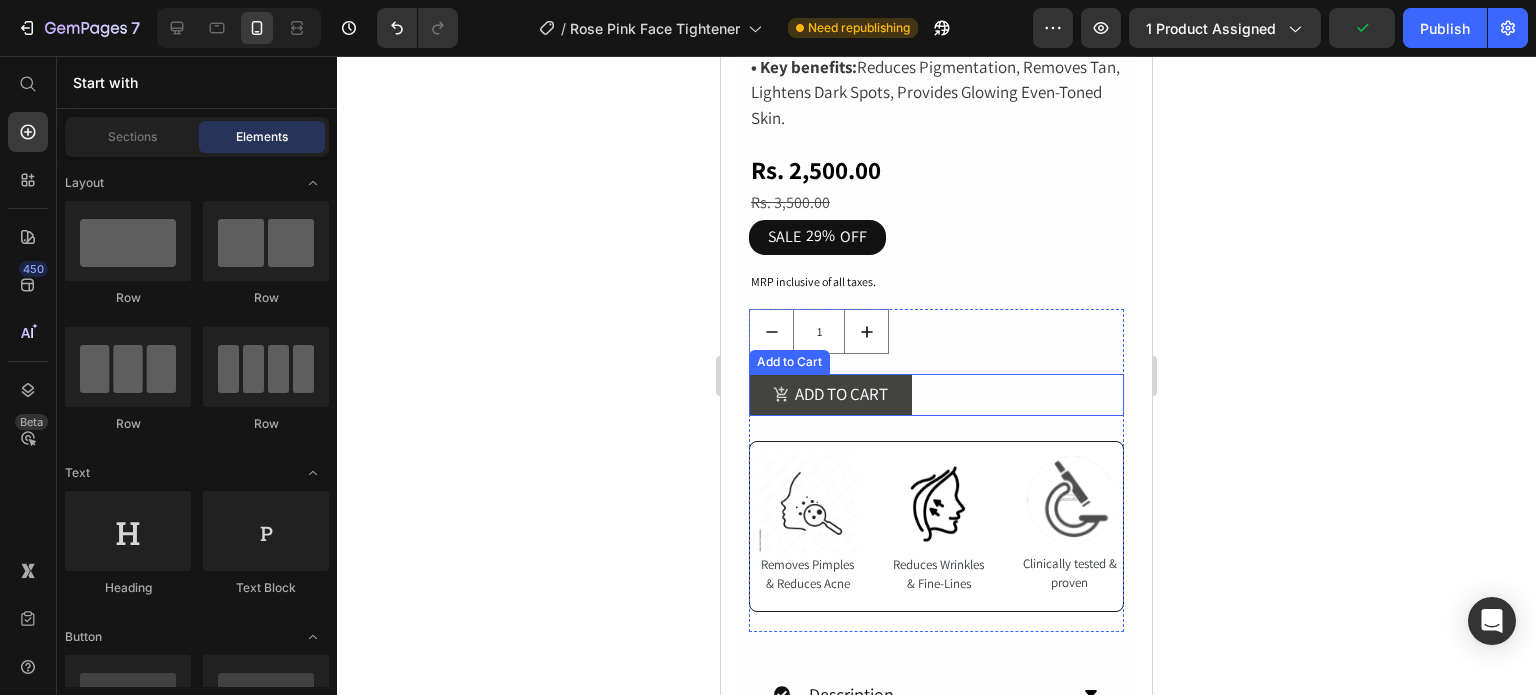 scroll, scrollTop: 1000, scrollLeft: 0, axis: vertical 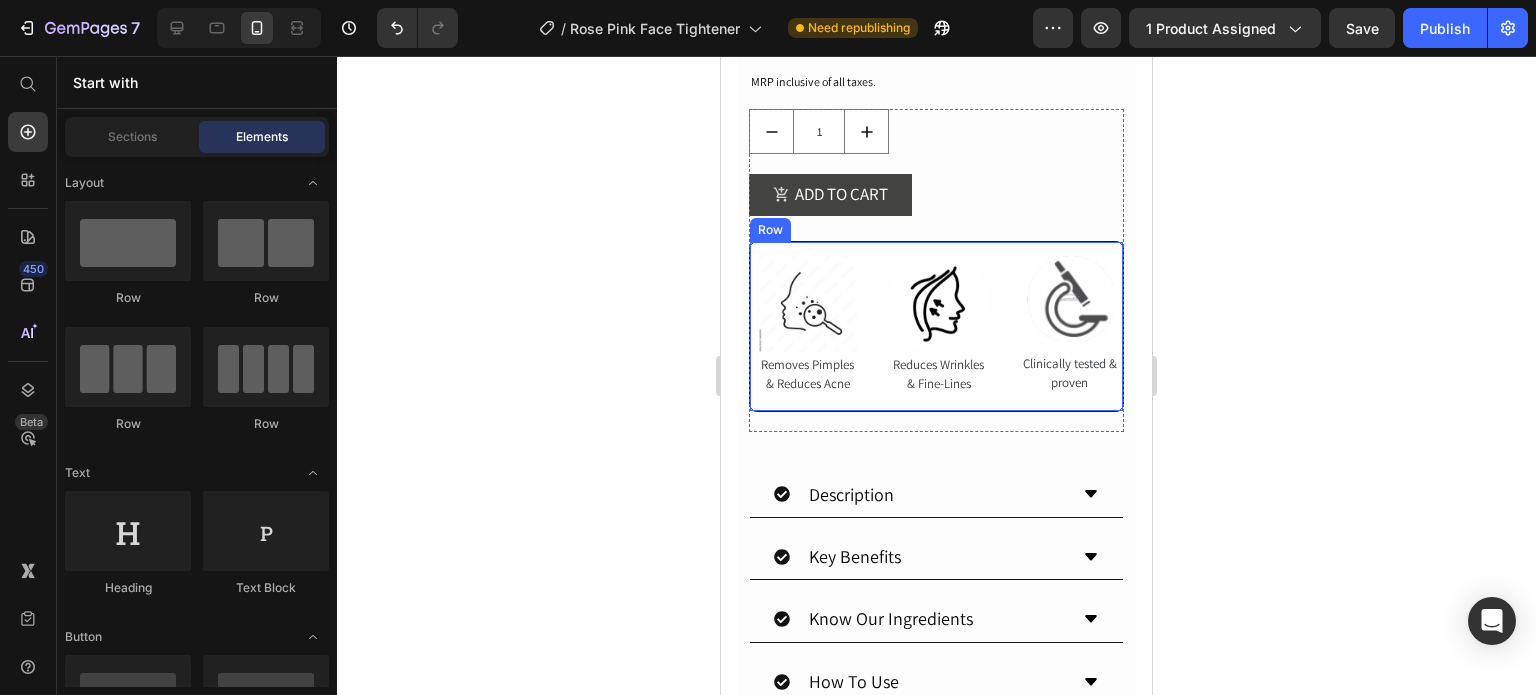 click on "Image Reduces Wrinkles & Fine-Lines Text Block" at bounding box center (938, 332) 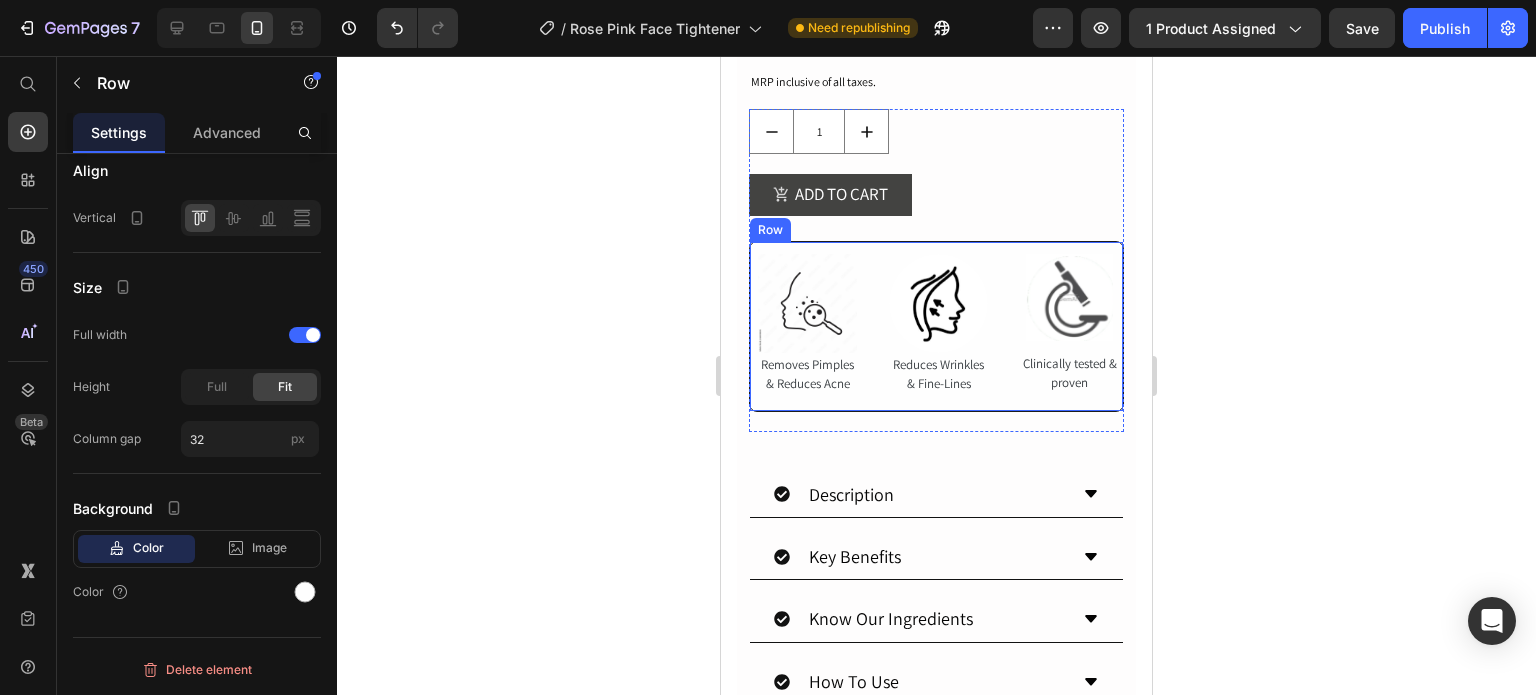 scroll, scrollTop: 0, scrollLeft: 0, axis: both 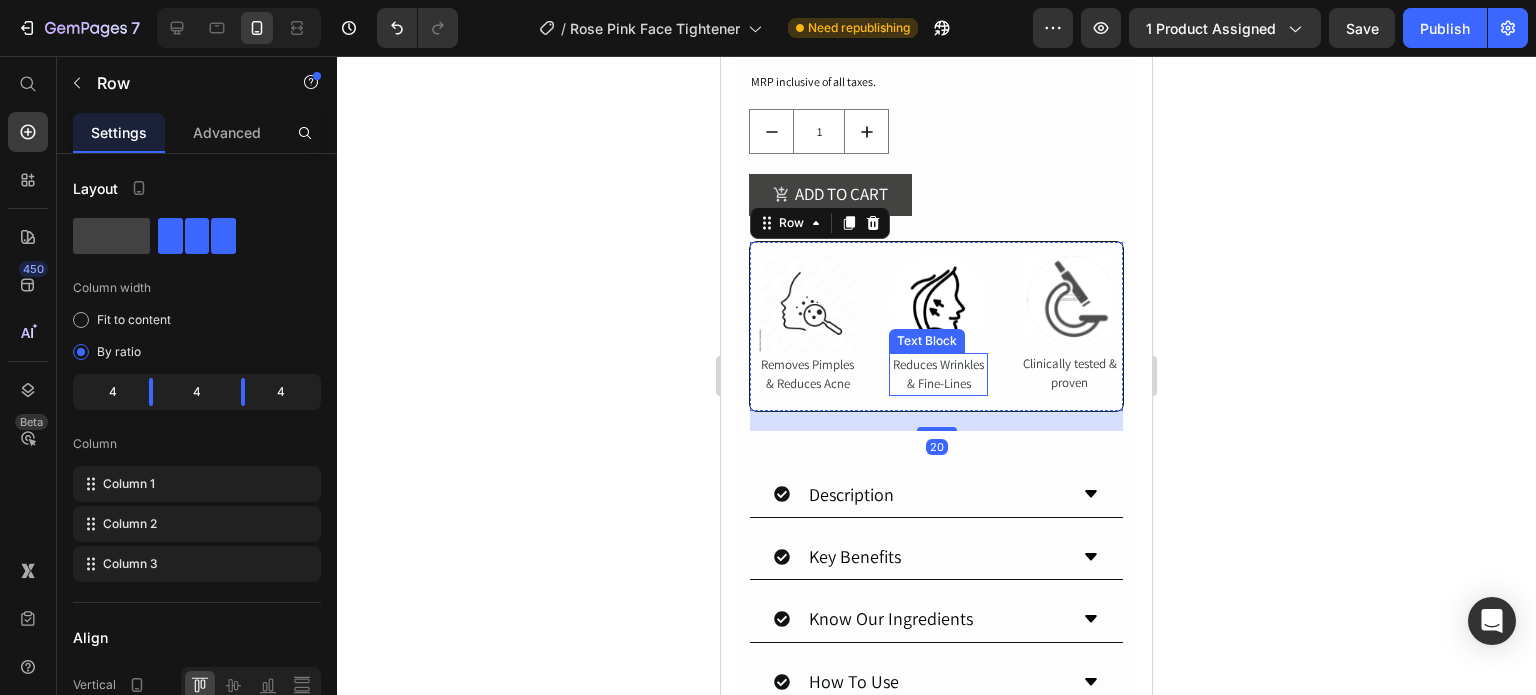 drag, startPoint x: 936, startPoint y: 429, endPoint x: 940, endPoint y: 397, distance: 32.24903 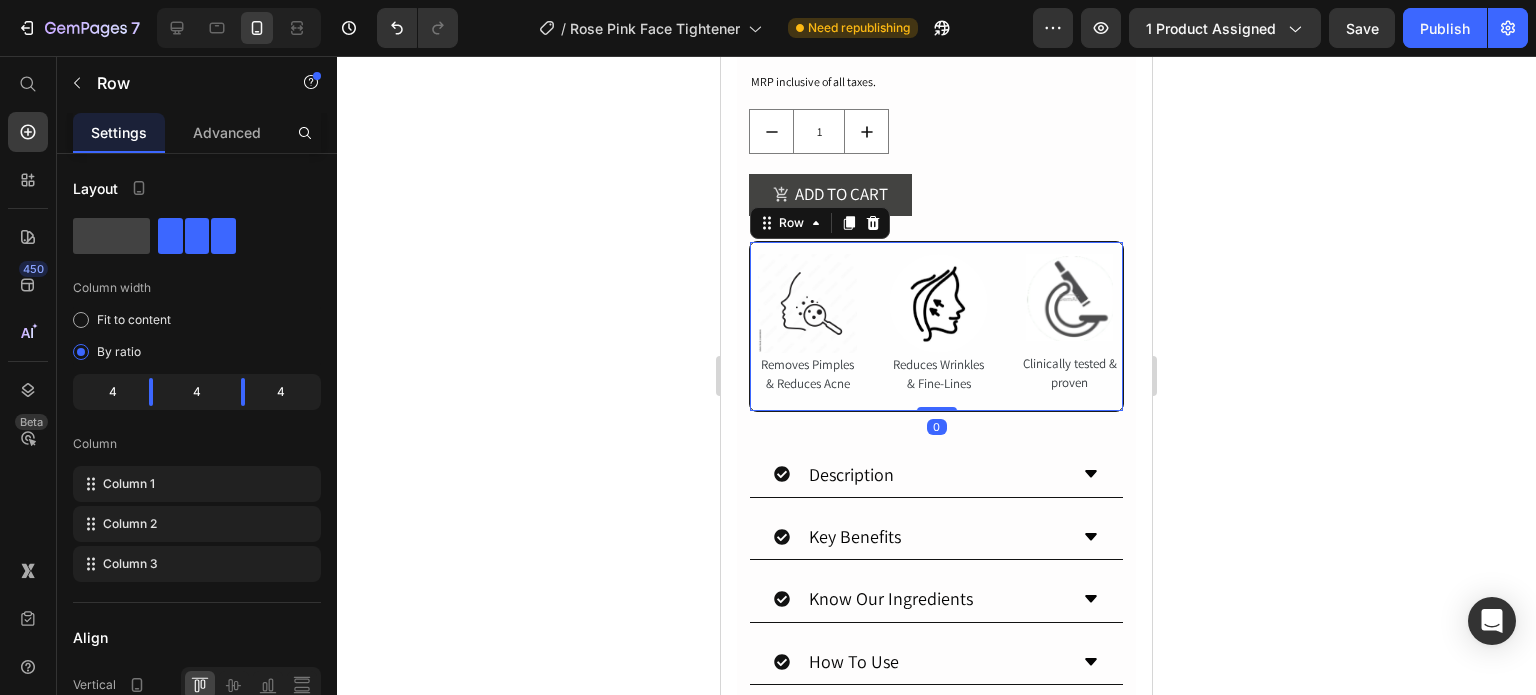 drag, startPoint x: 936, startPoint y: 423, endPoint x: 943, endPoint y: 377, distance: 46.52956 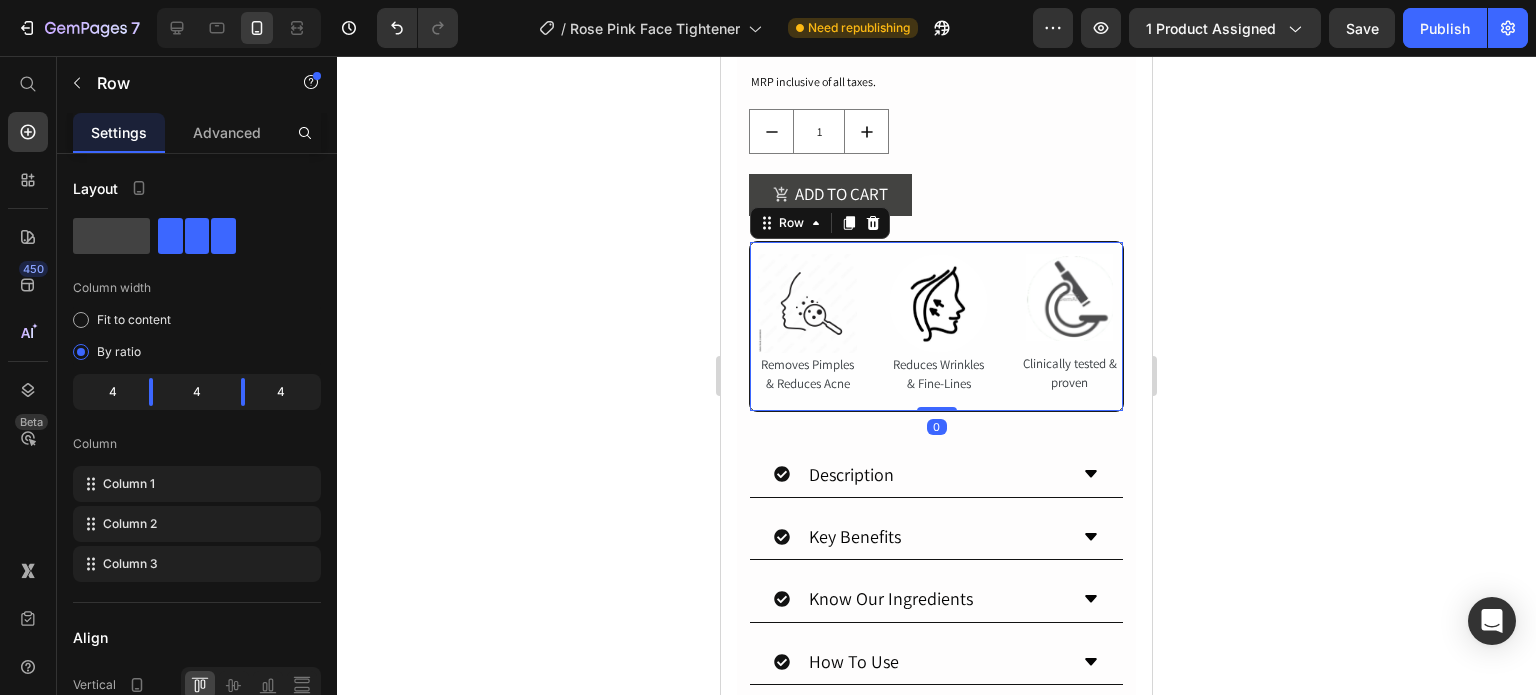 click 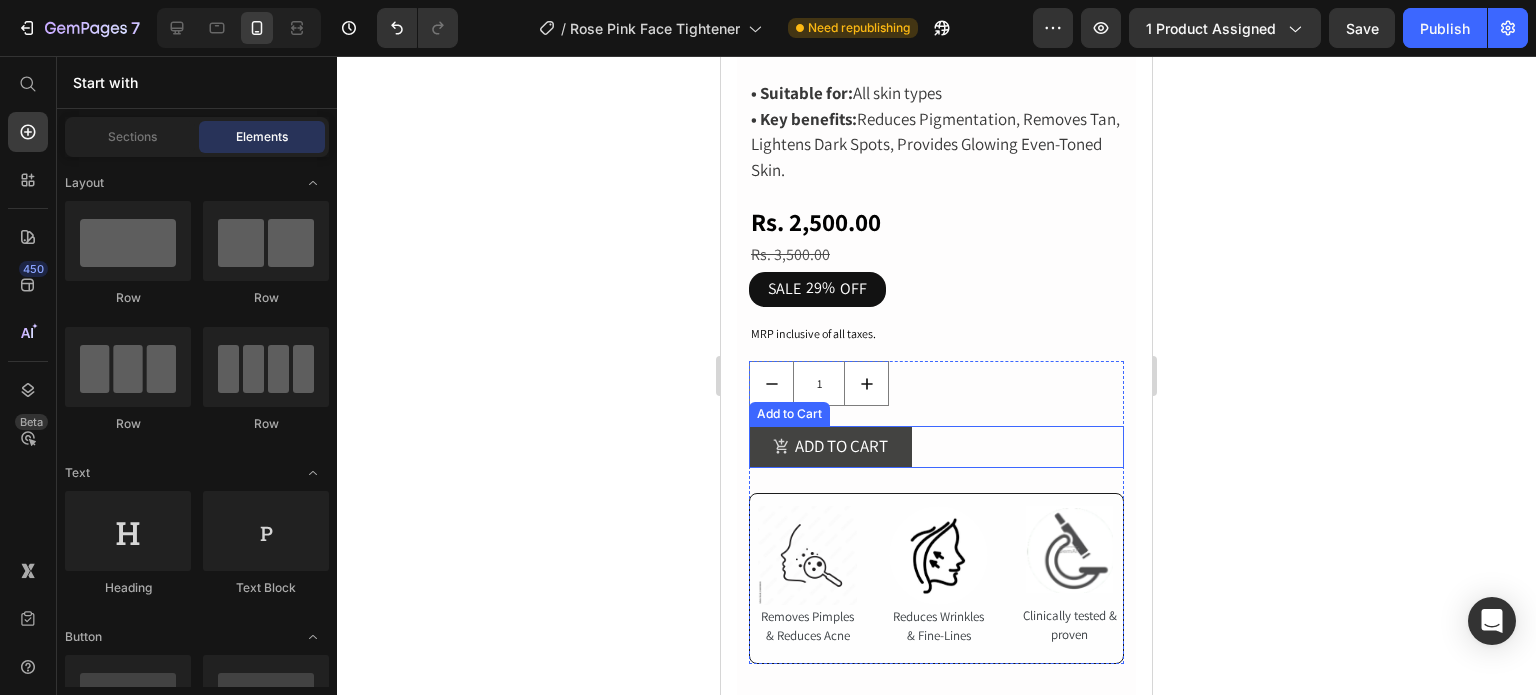 scroll, scrollTop: 700, scrollLeft: 0, axis: vertical 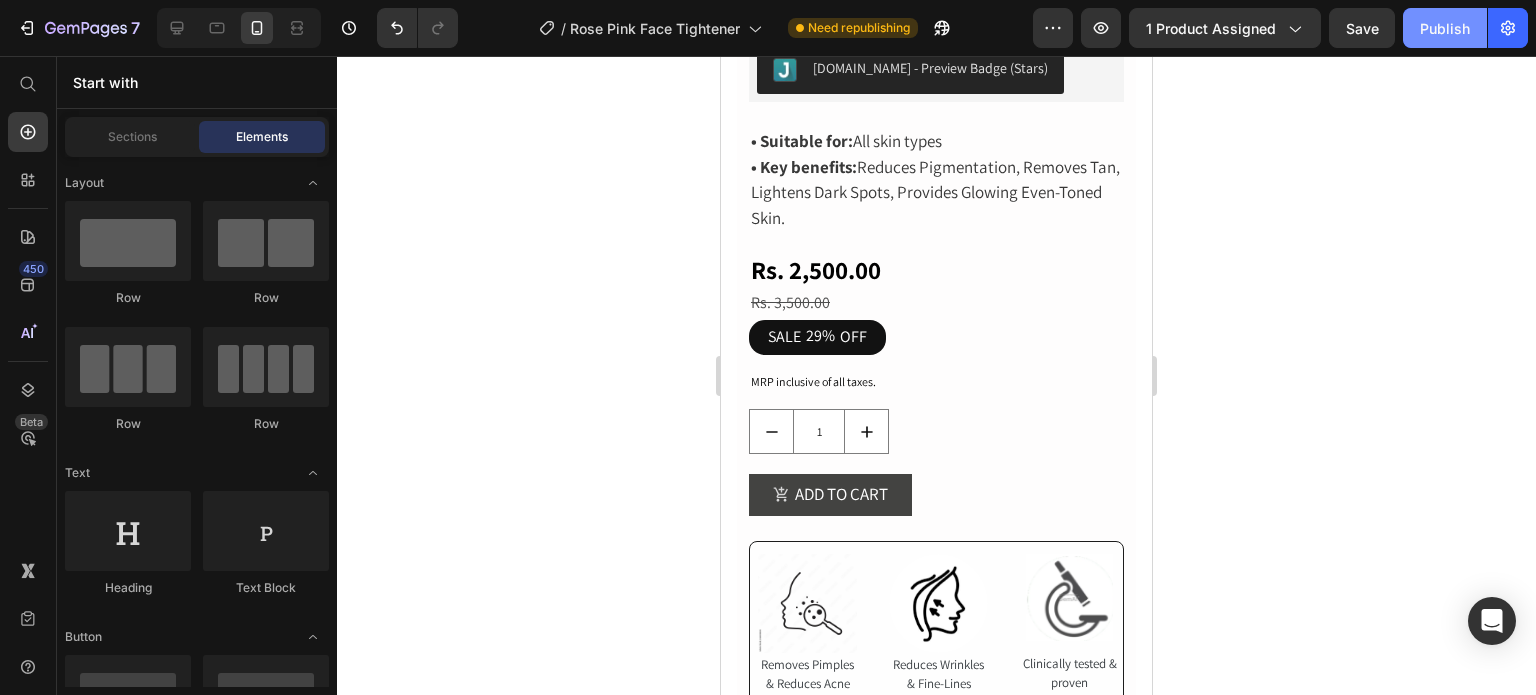 click on "Publish" 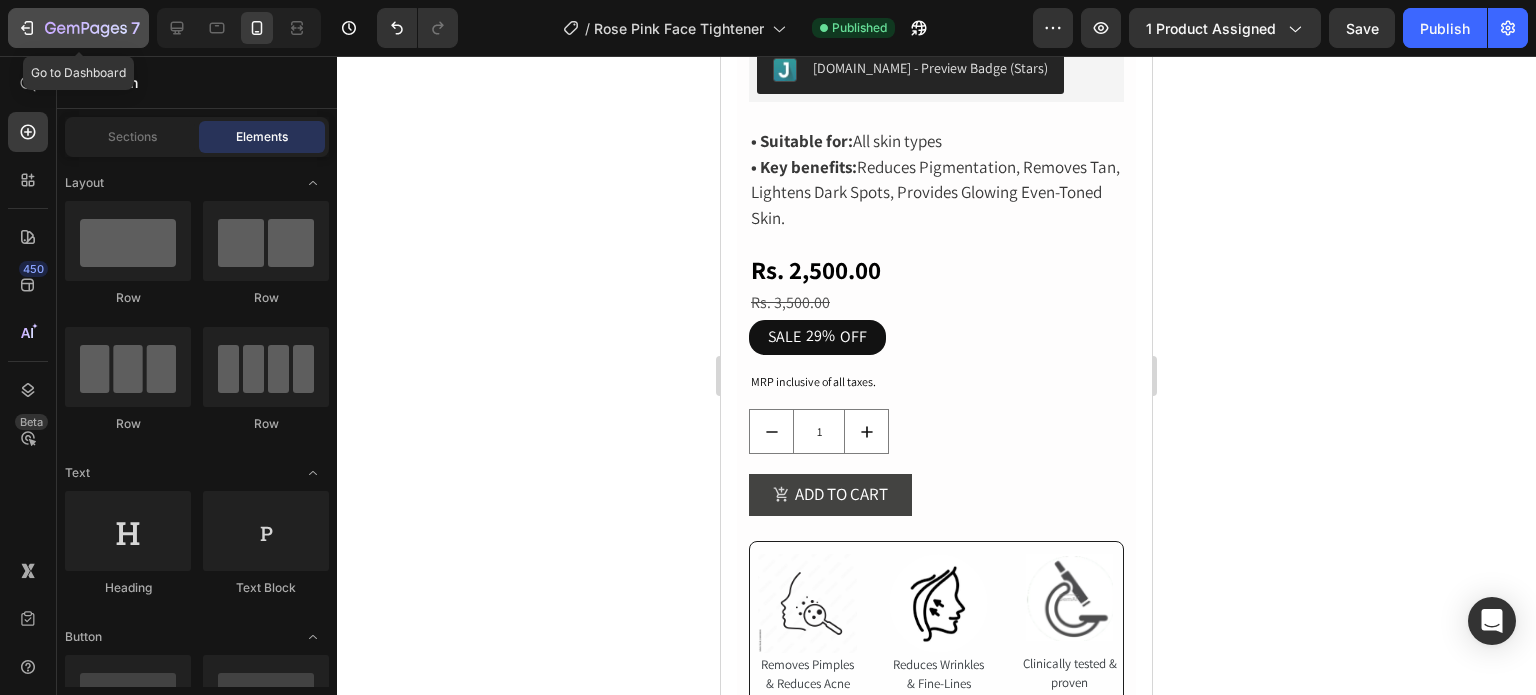 click on "7" 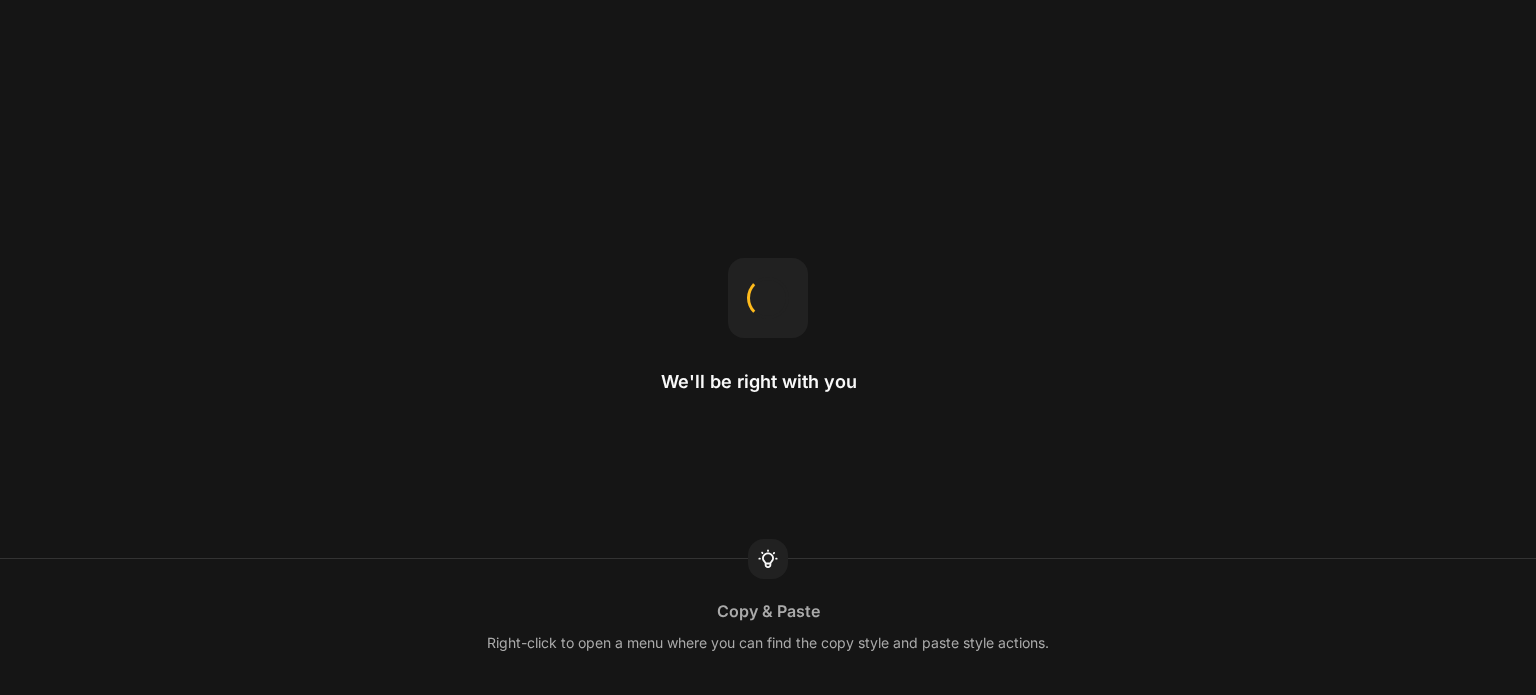 scroll, scrollTop: 0, scrollLeft: 0, axis: both 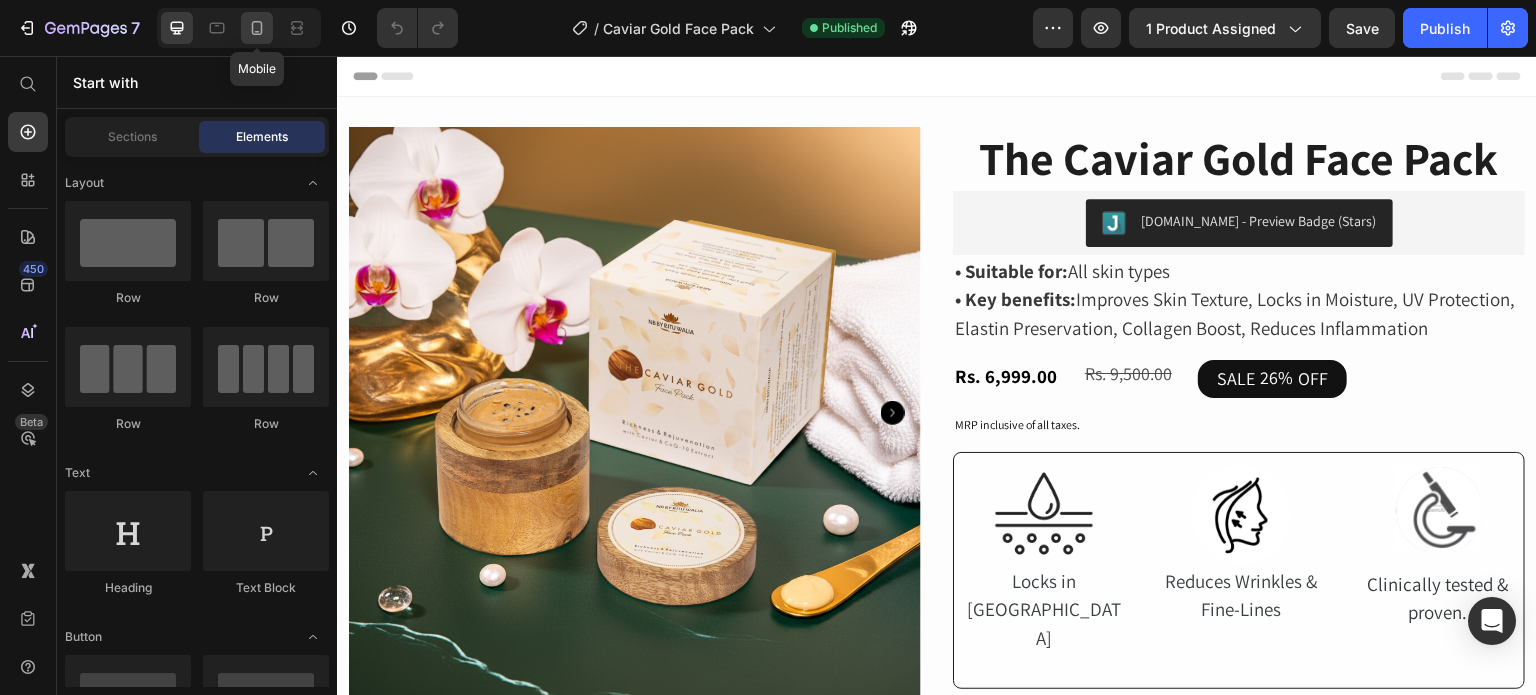 click 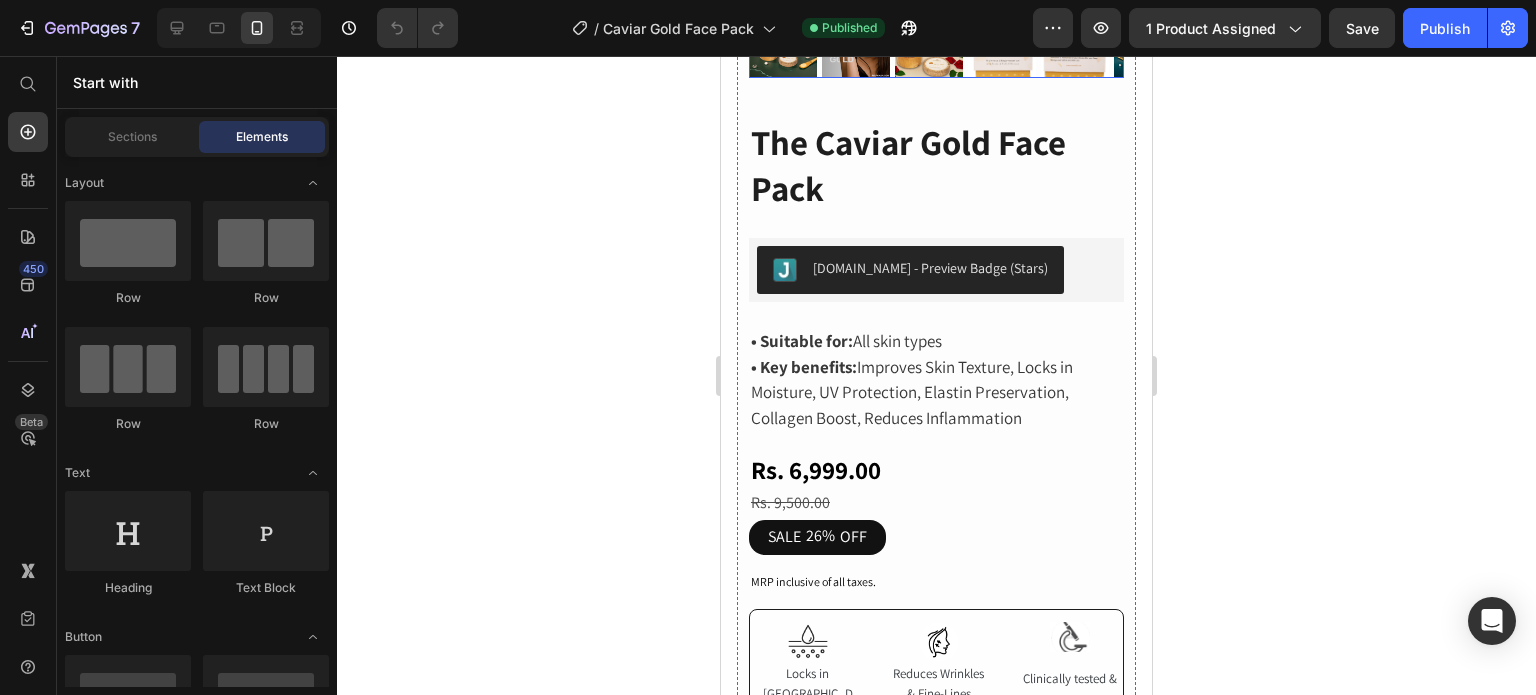 scroll, scrollTop: 800, scrollLeft: 0, axis: vertical 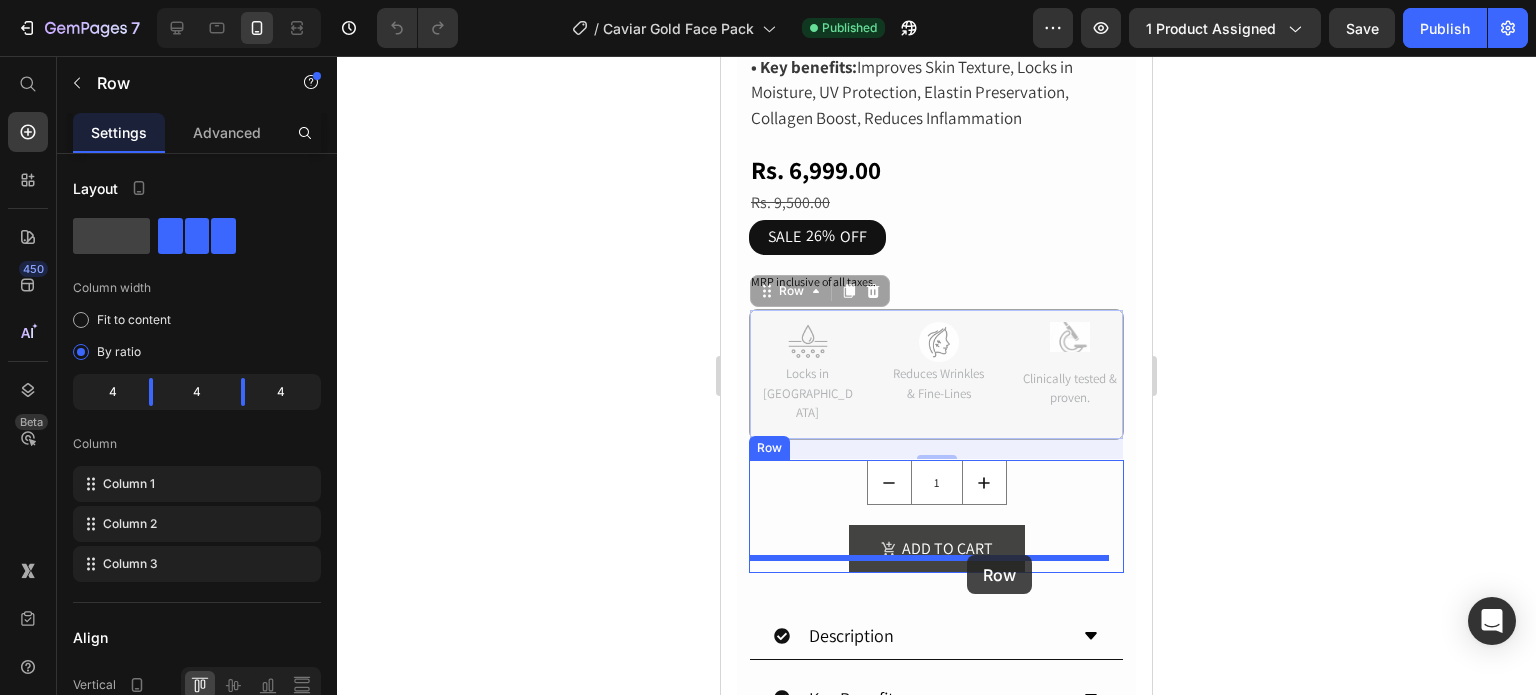 drag, startPoint x: 976, startPoint y: 300, endPoint x: 967, endPoint y: 555, distance: 255.15877 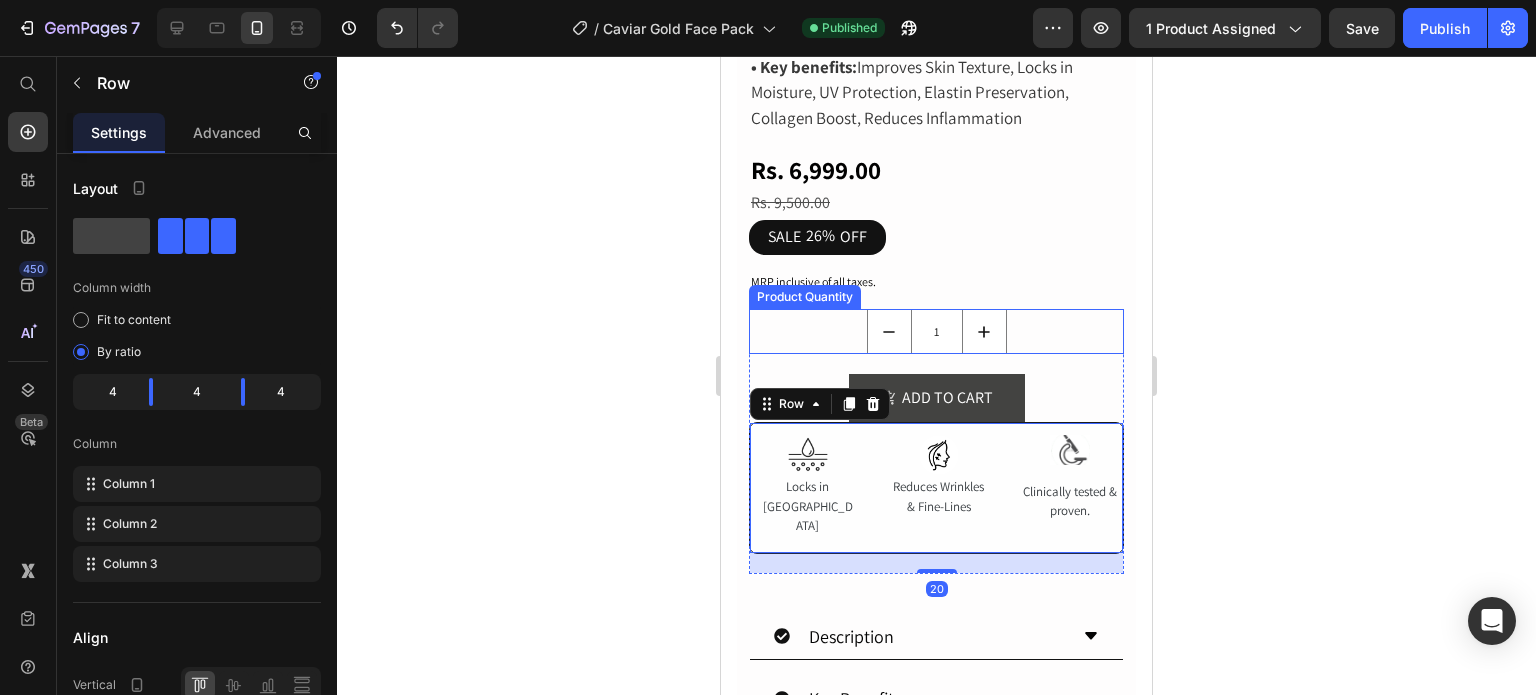 click on "1" at bounding box center [936, 331] 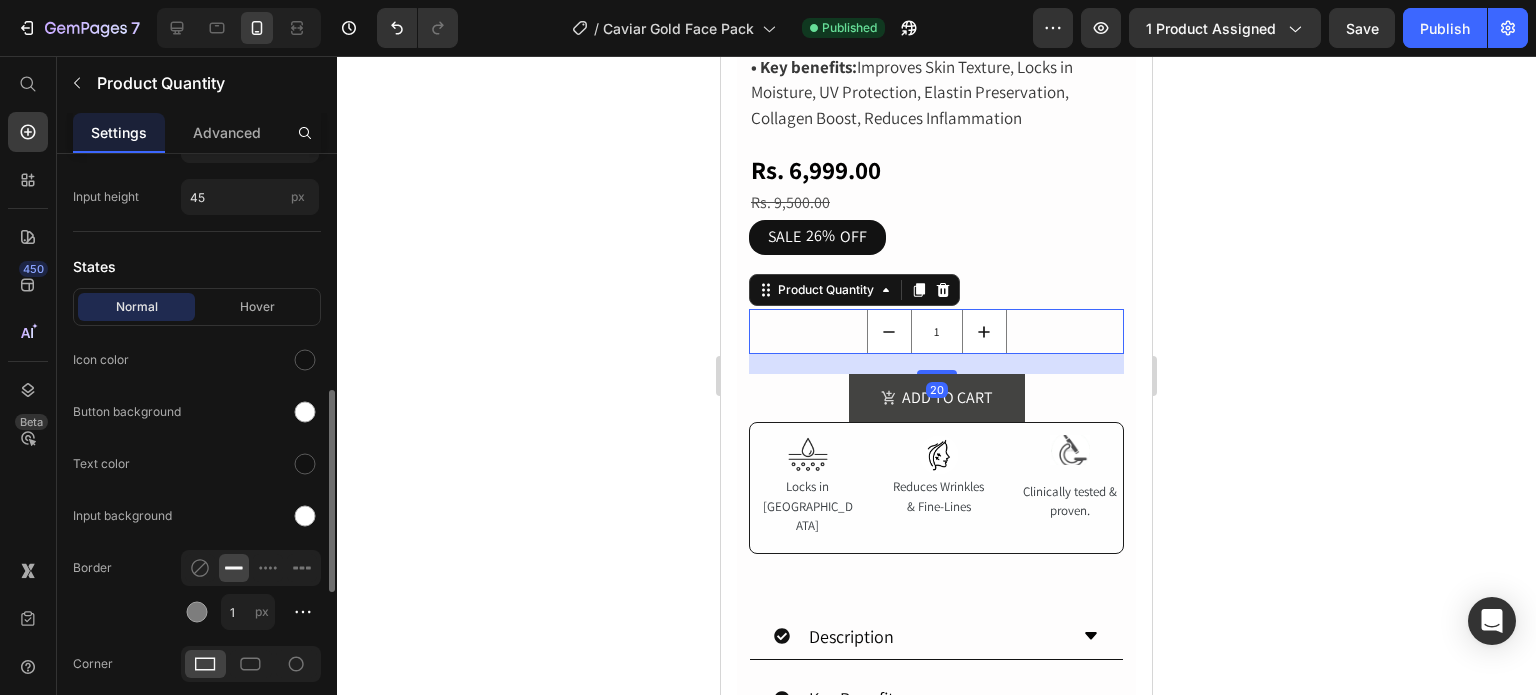 scroll, scrollTop: 1171, scrollLeft: 0, axis: vertical 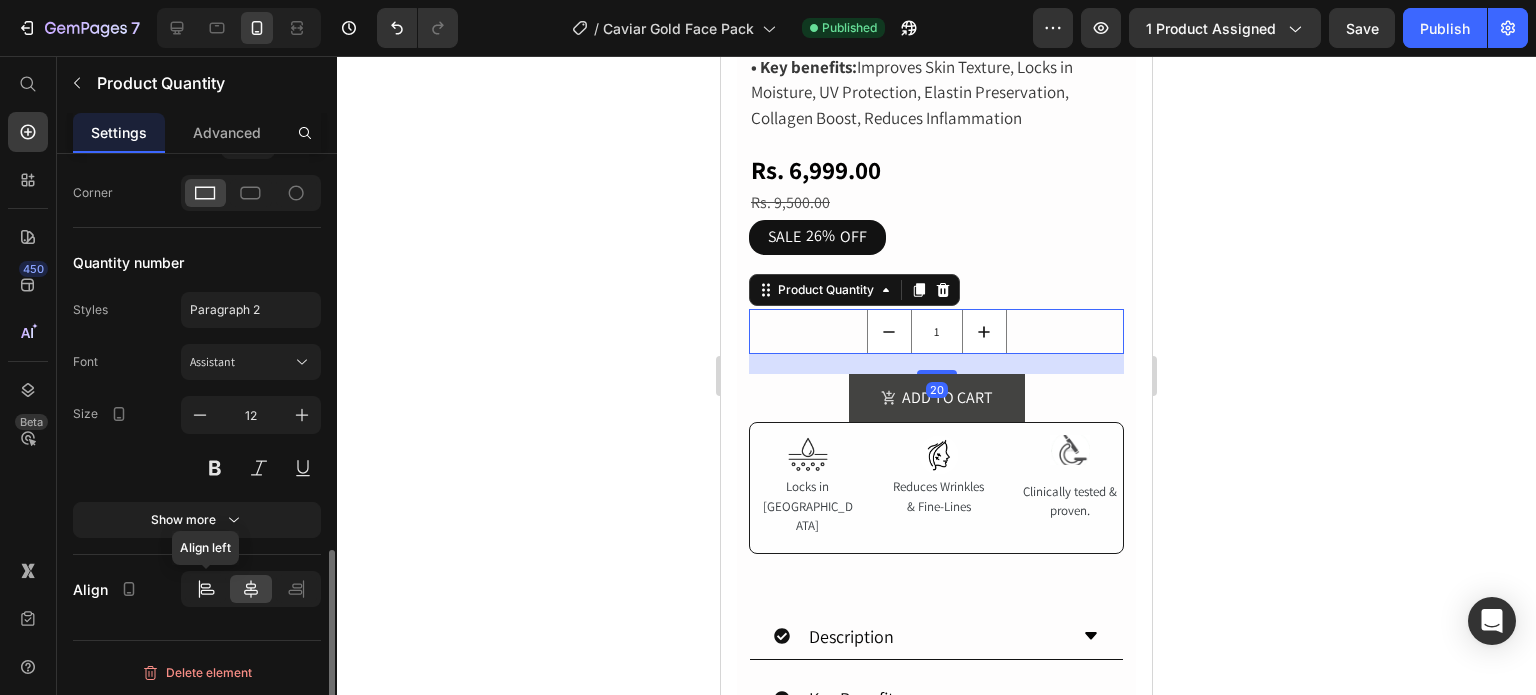 click 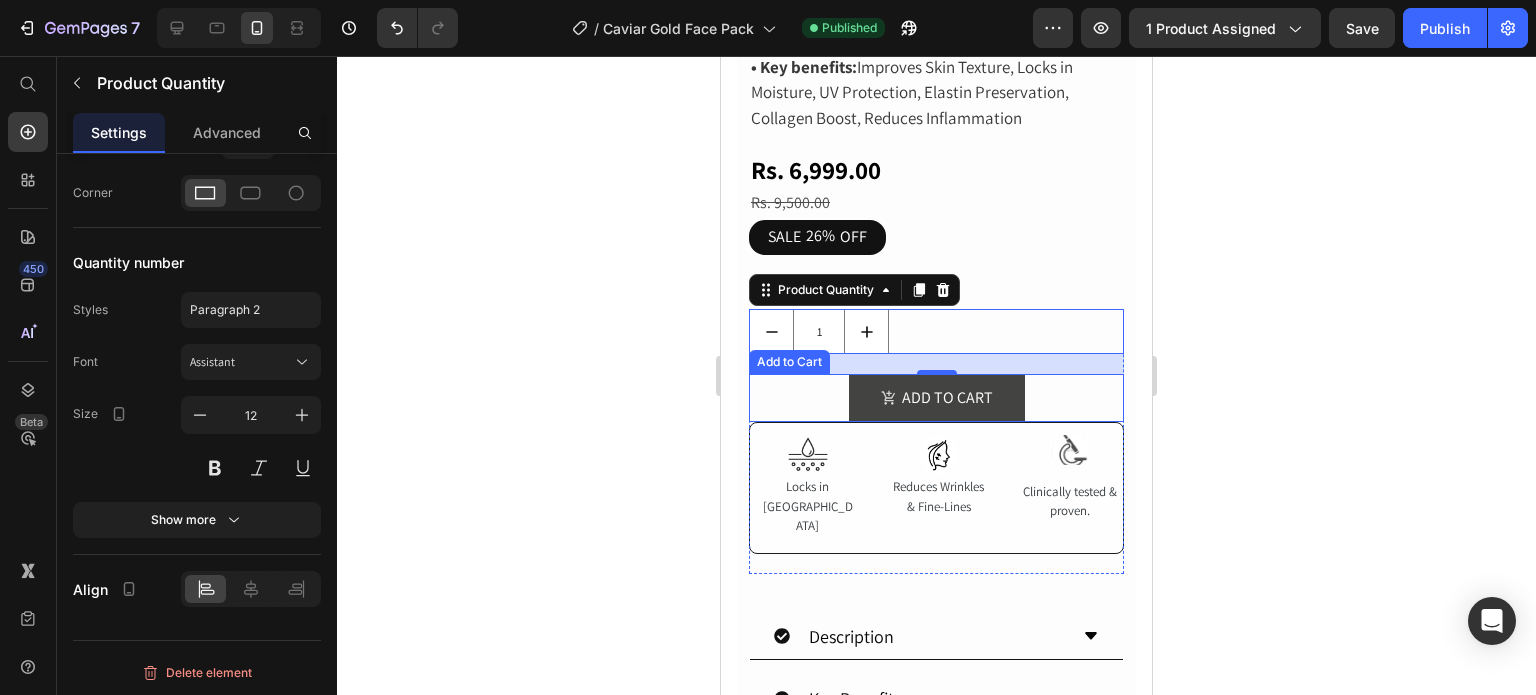click on "ADD TO CART Add to Cart" at bounding box center [936, 398] 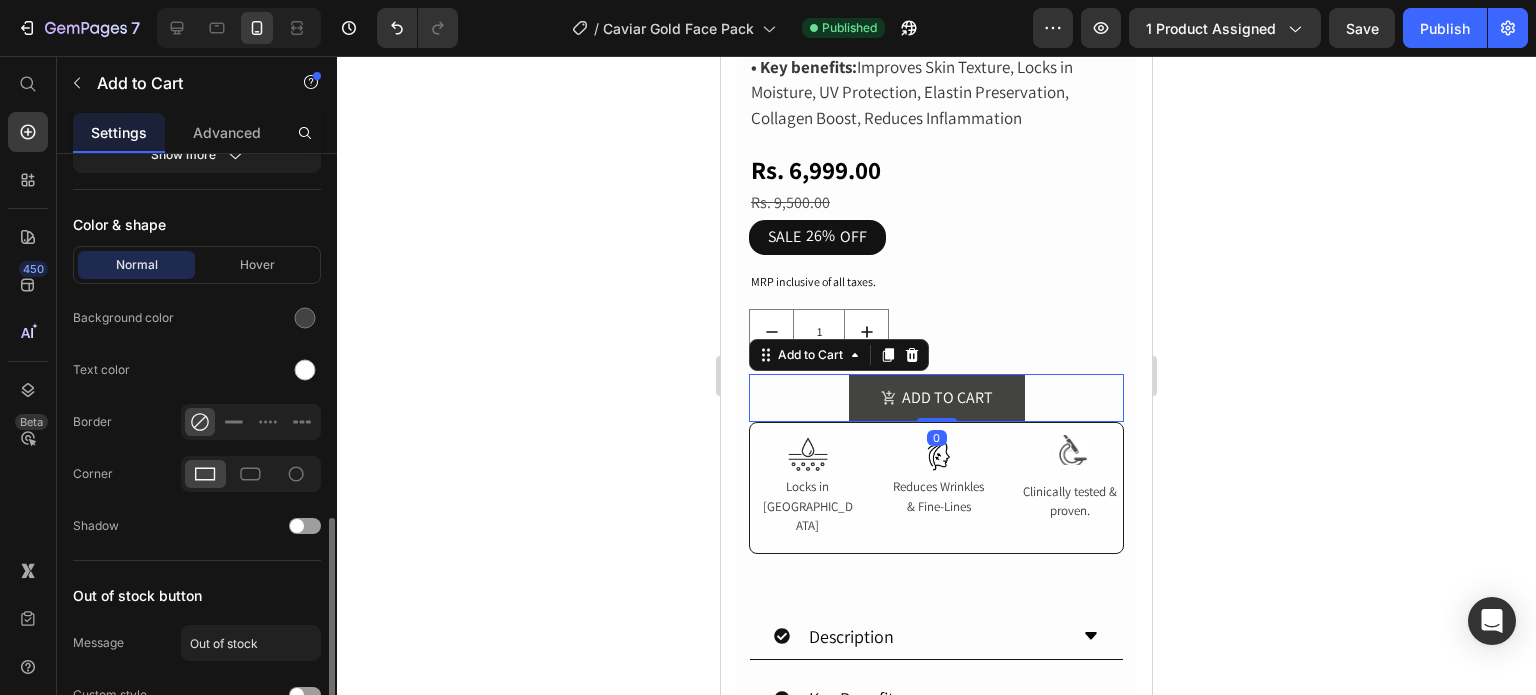 scroll, scrollTop: 1371, scrollLeft: 0, axis: vertical 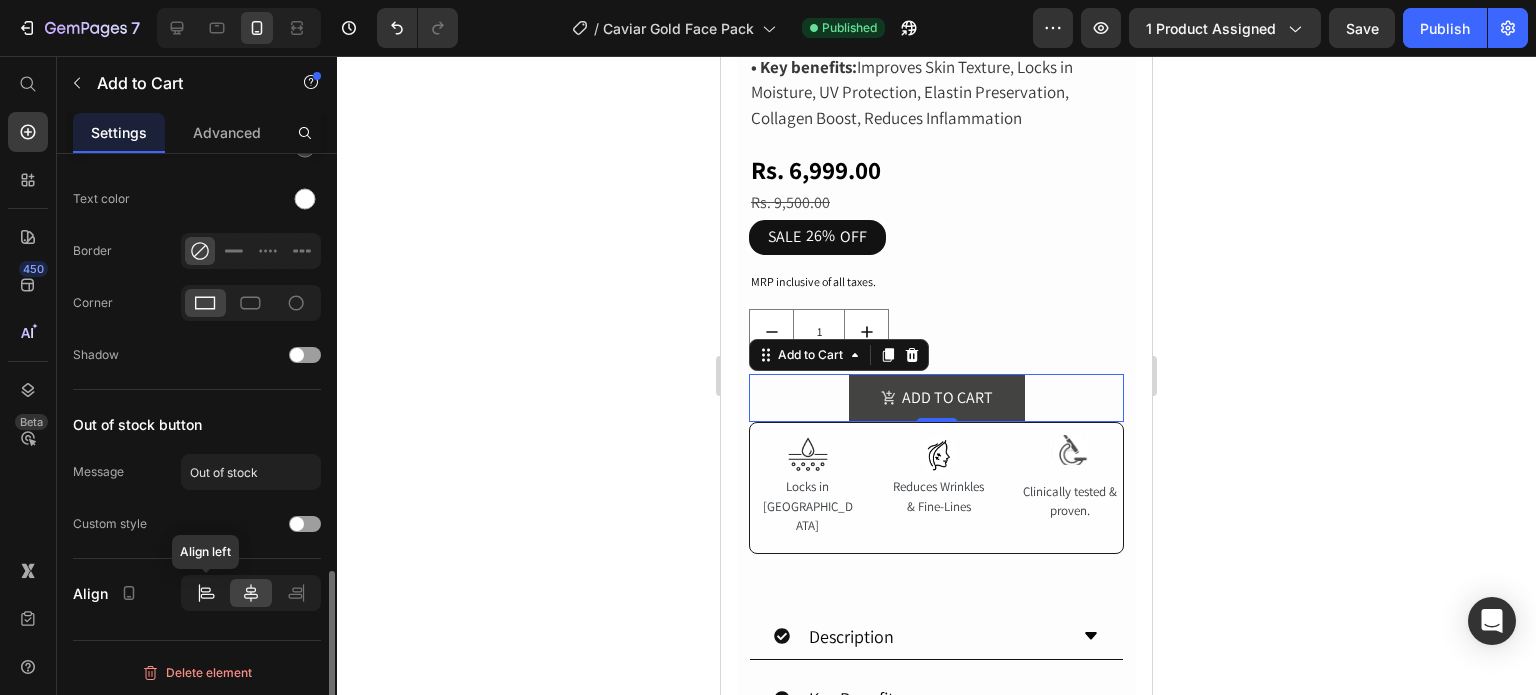 click 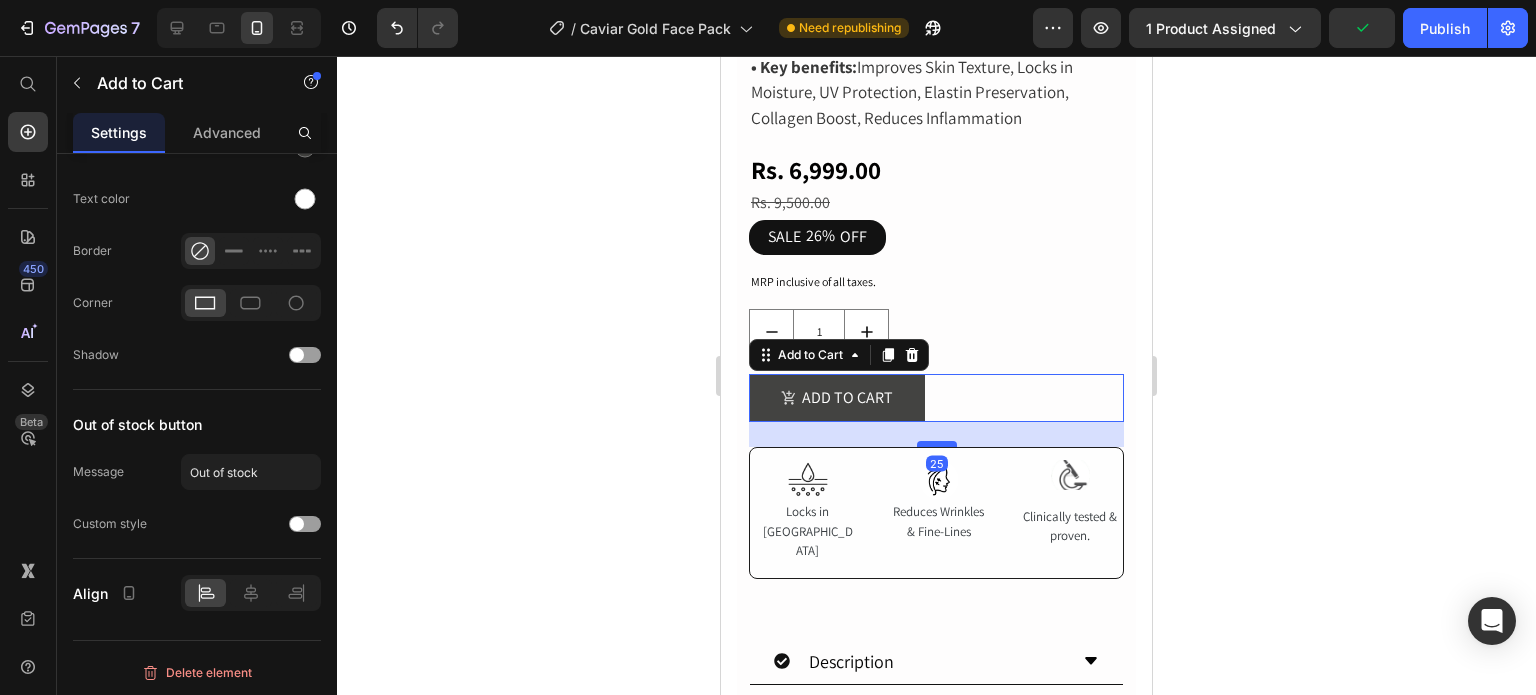 drag, startPoint x: 928, startPoint y: 403, endPoint x: 928, endPoint y: 428, distance: 25 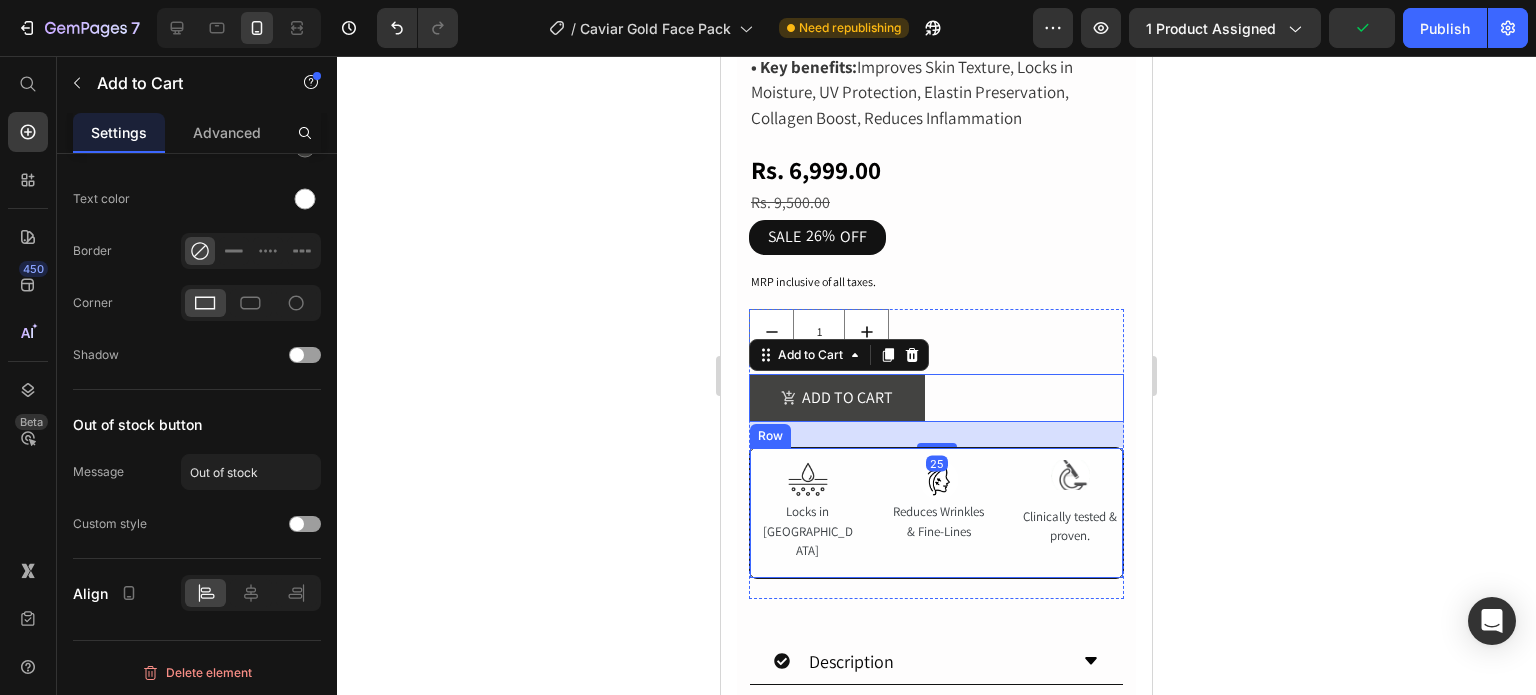 click on "Image Reduces Wrinkles & Fine-Lines Text Block" at bounding box center [938, 519] 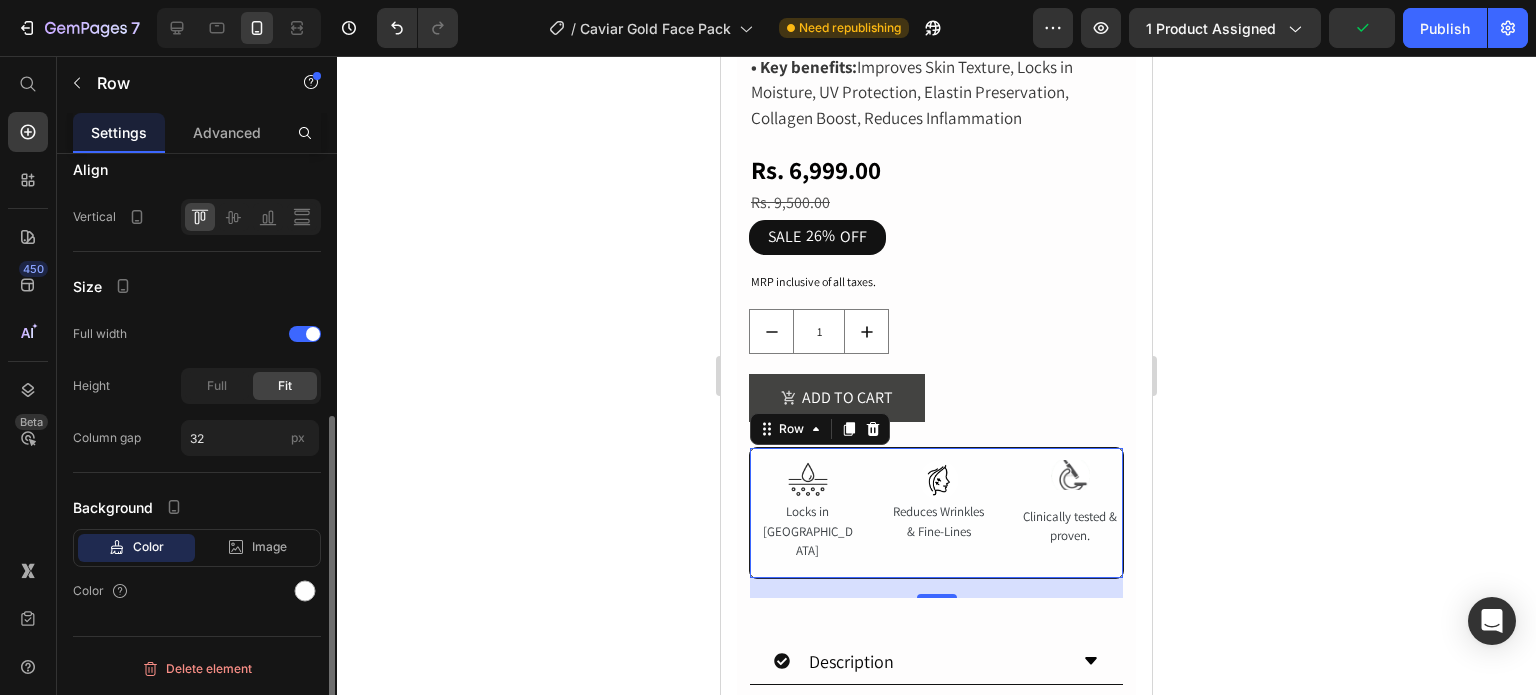 scroll, scrollTop: 0, scrollLeft: 0, axis: both 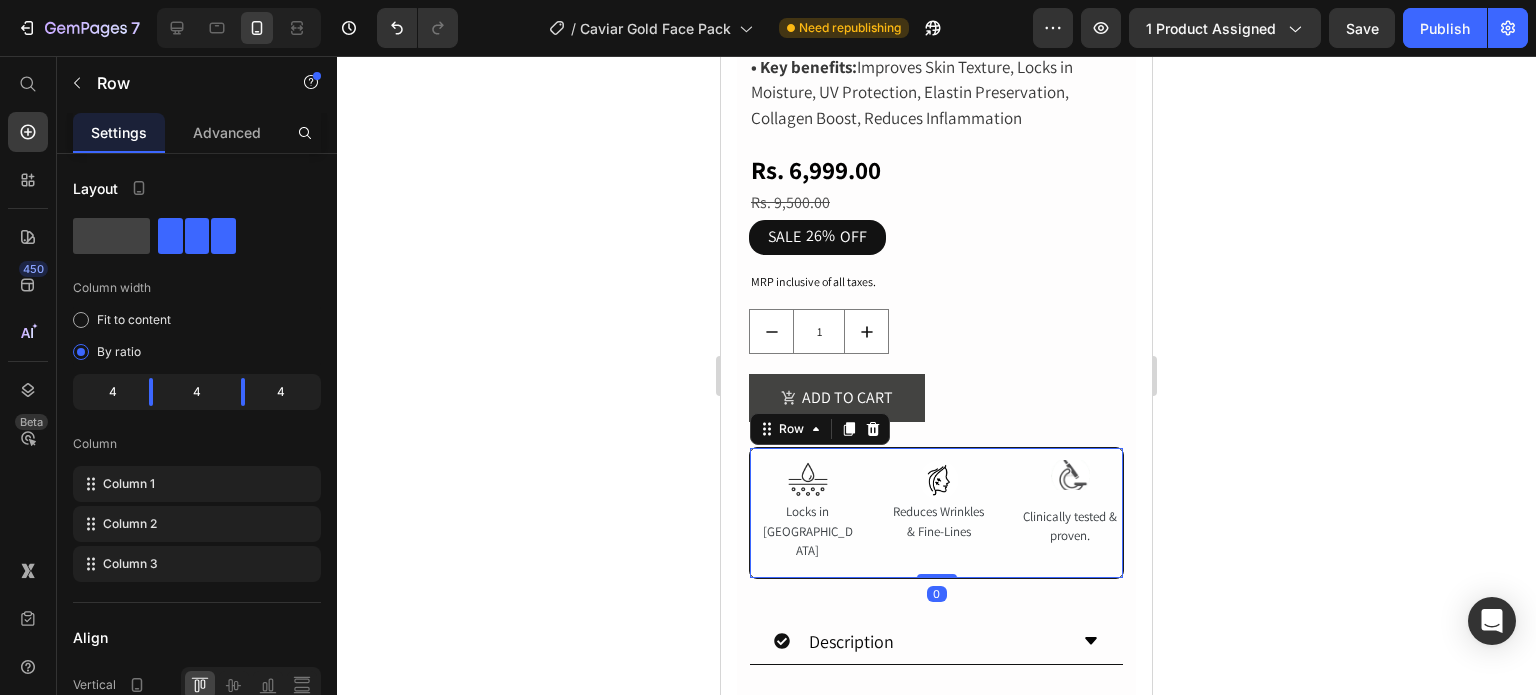drag, startPoint x: 924, startPoint y: 577, endPoint x: 915, endPoint y: 523, distance: 54.74486 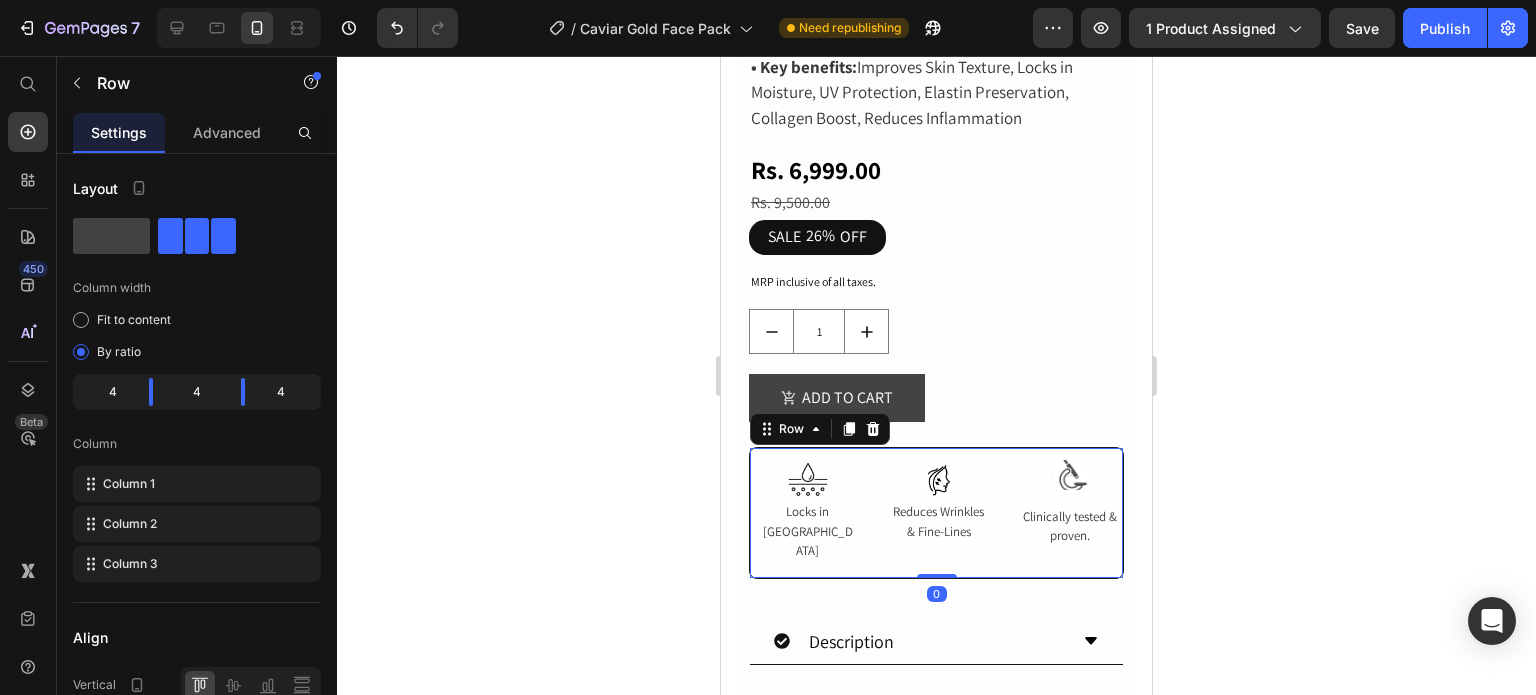 click 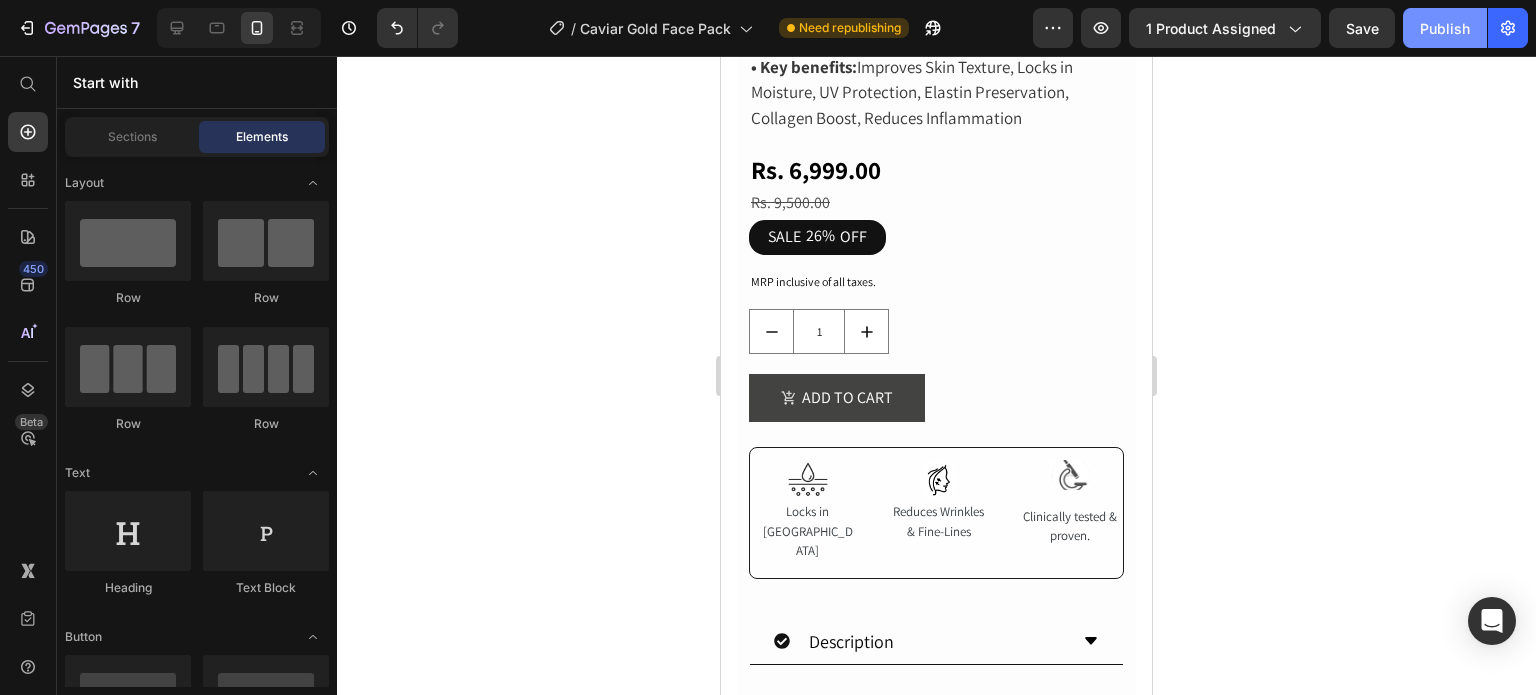 click on "Publish" at bounding box center [1445, 28] 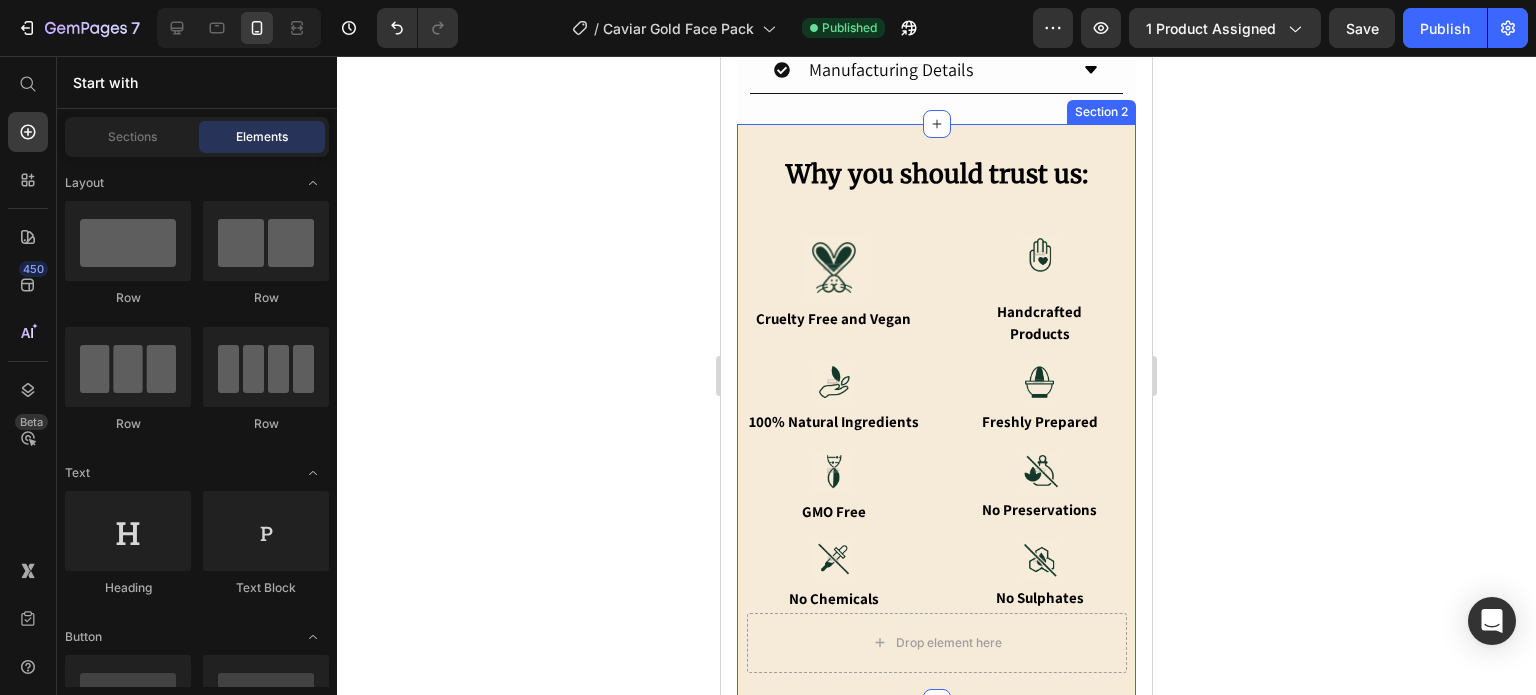 scroll, scrollTop: 1500, scrollLeft: 0, axis: vertical 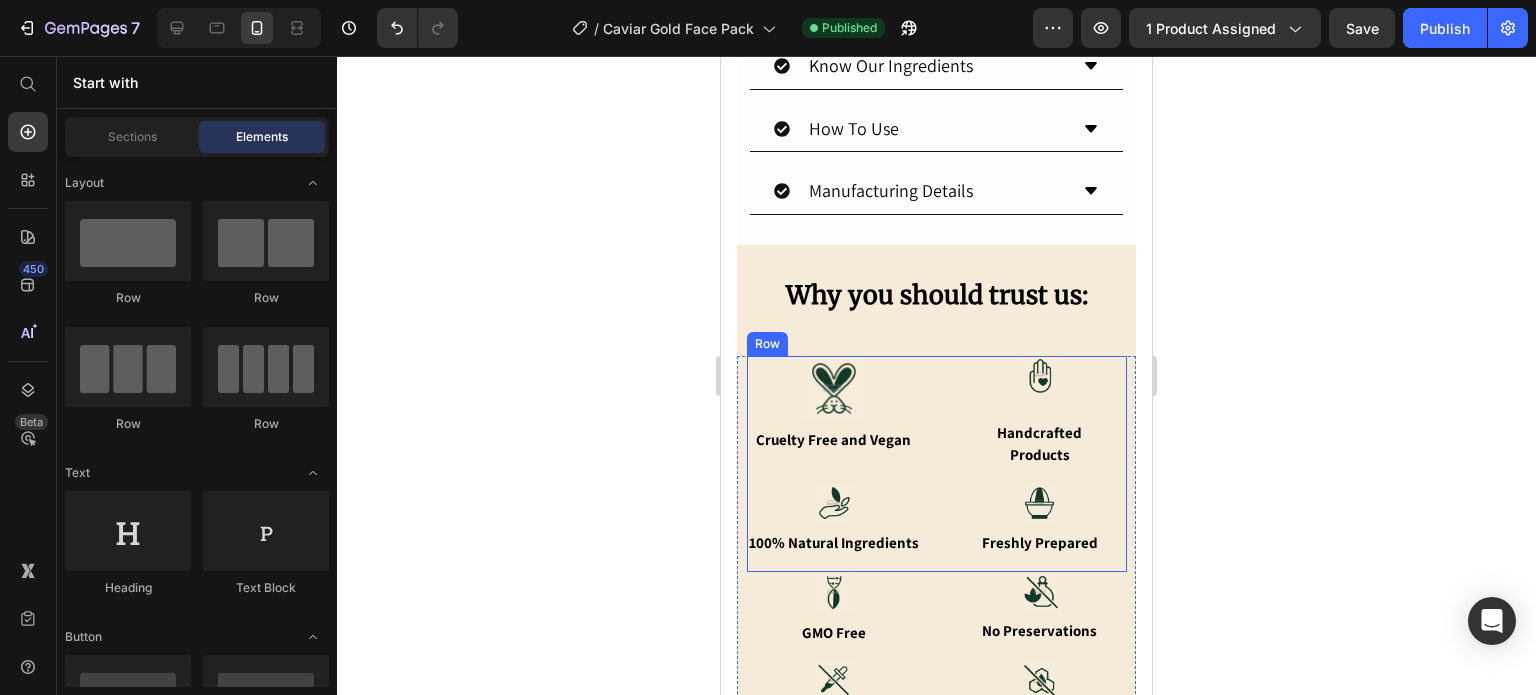 click on "Image Cruelty Free and Vegan Text Block Image Handcrafted Products Text Block Image 100% Natural Ingredients Text Block Image Freshly Prepared Text Block Row" at bounding box center (937, 464) 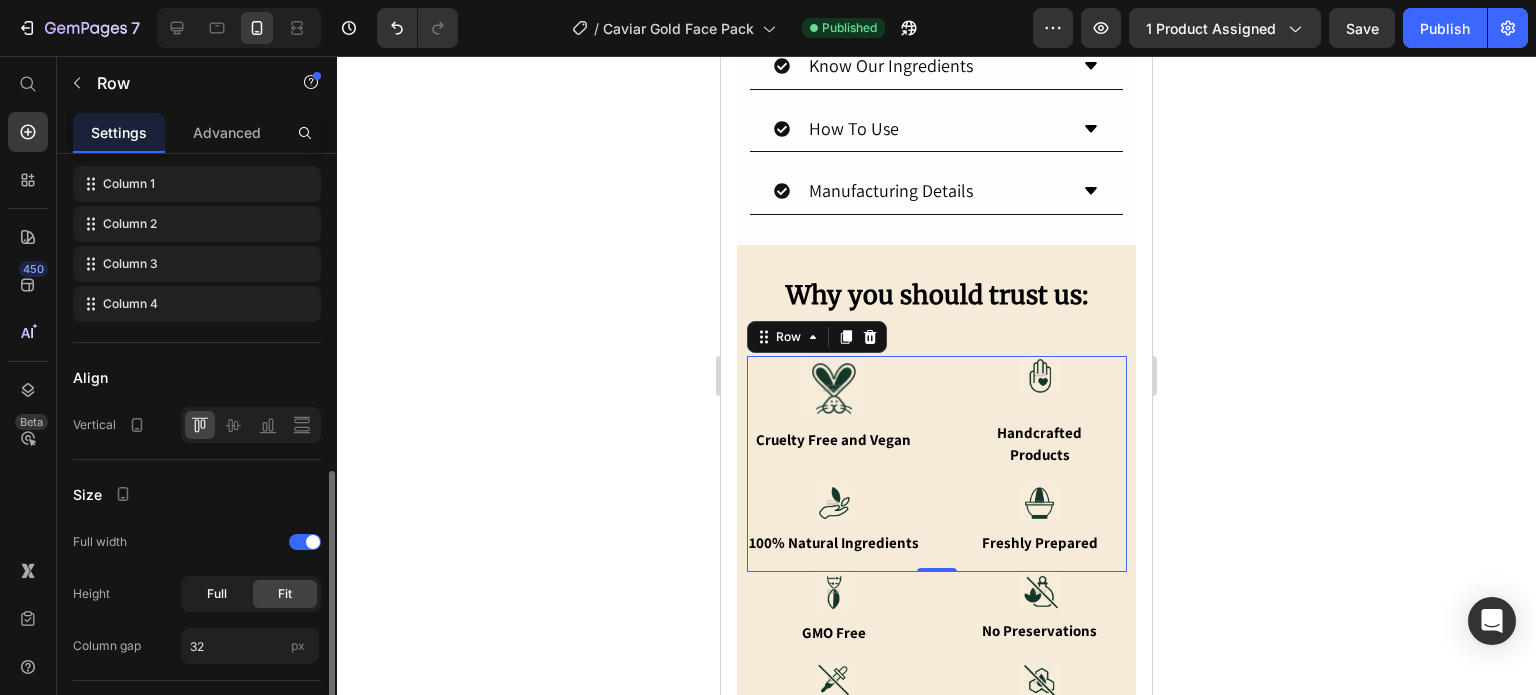 scroll, scrollTop: 500, scrollLeft: 0, axis: vertical 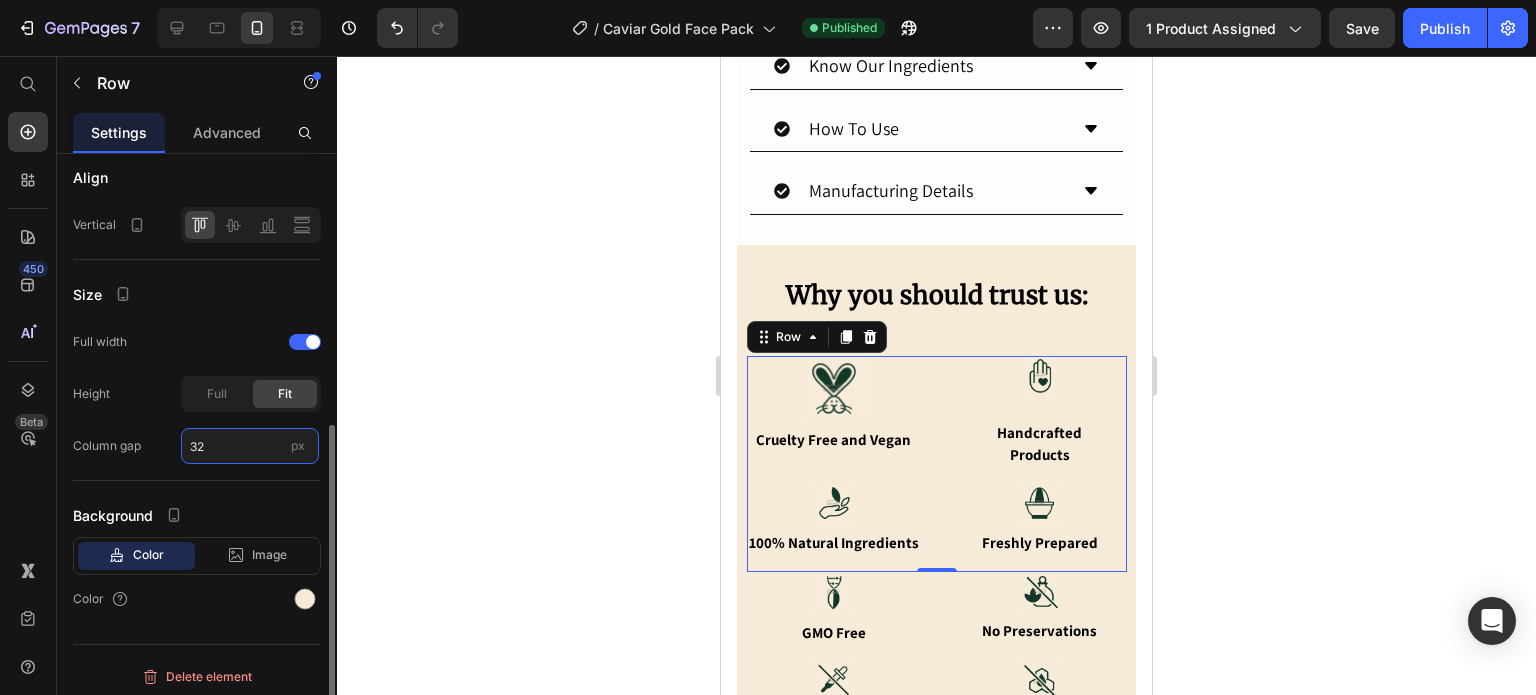 click on "32" at bounding box center (250, 446) 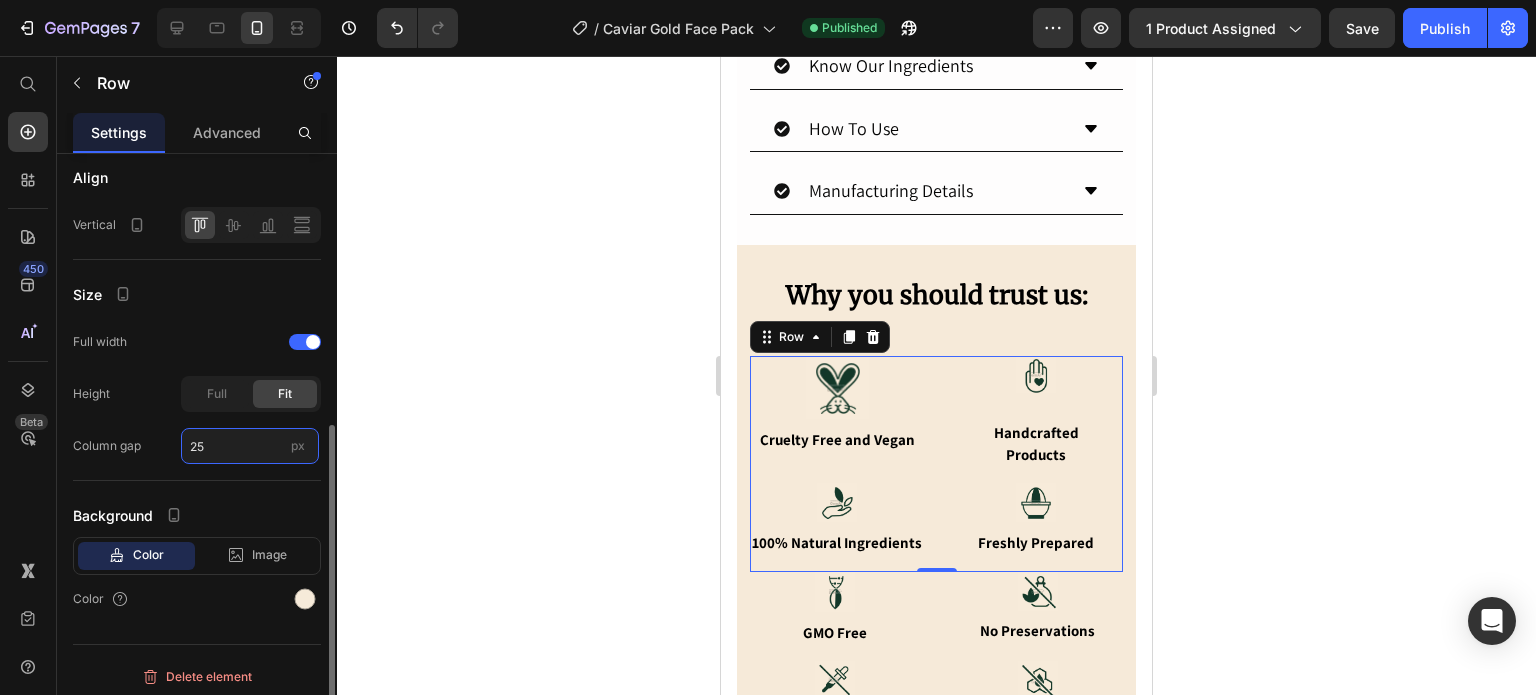 drag, startPoint x: 244, startPoint y: 443, endPoint x: 151, endPoint y: 450, distance: 93.26307 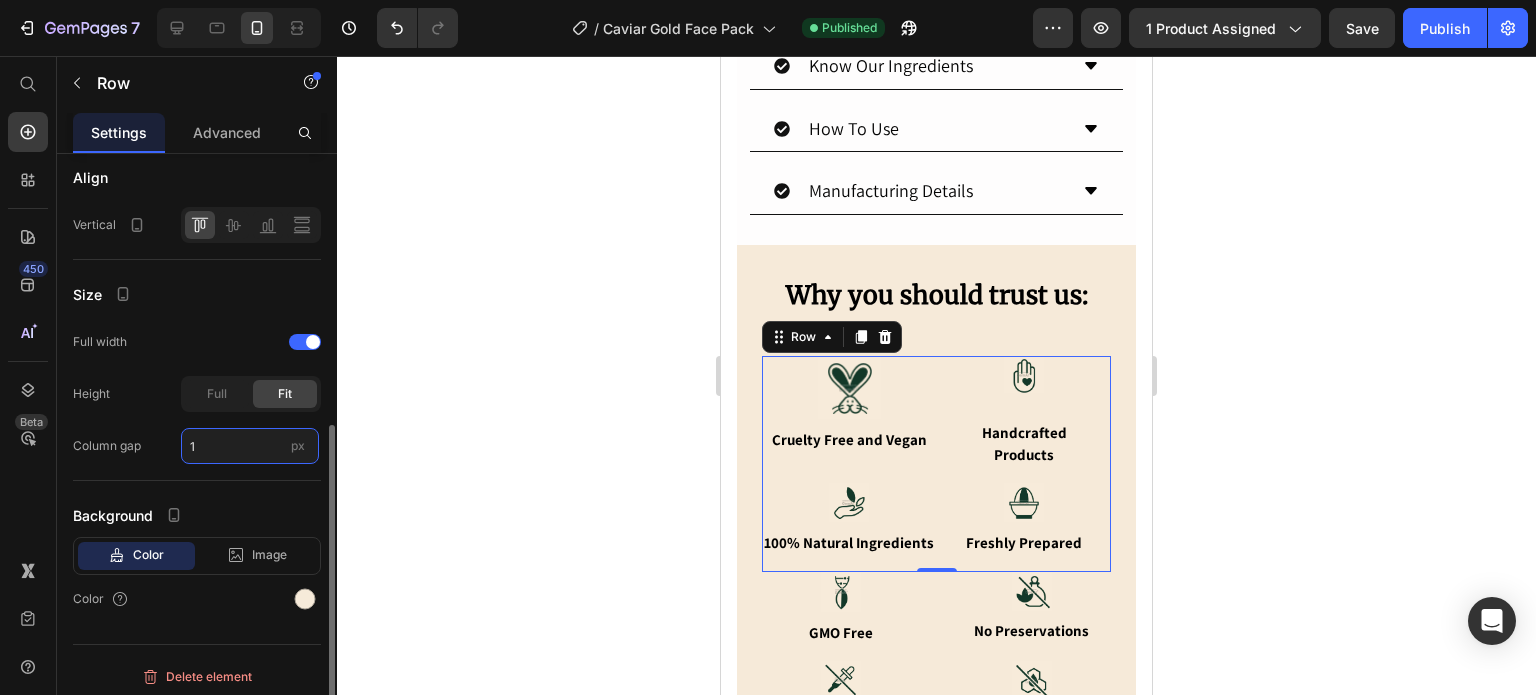type on "15" 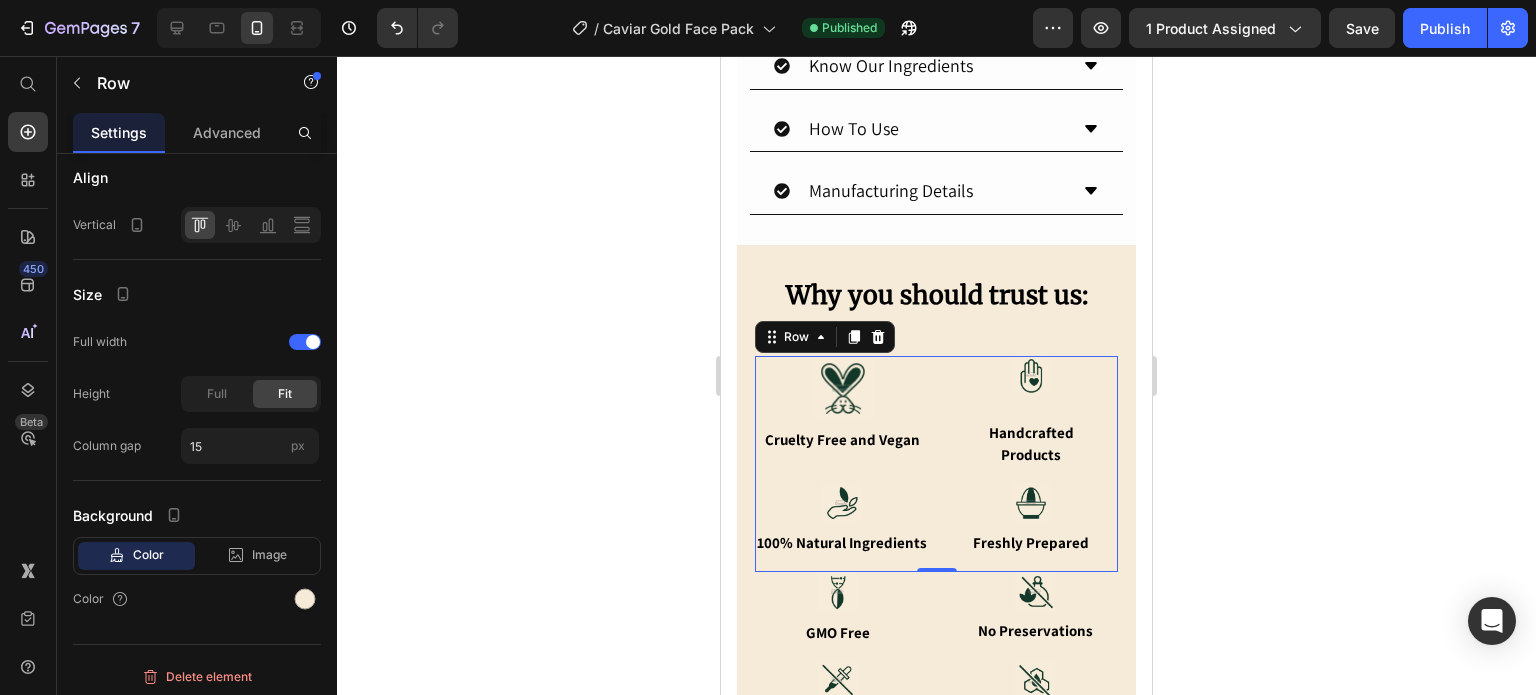 click 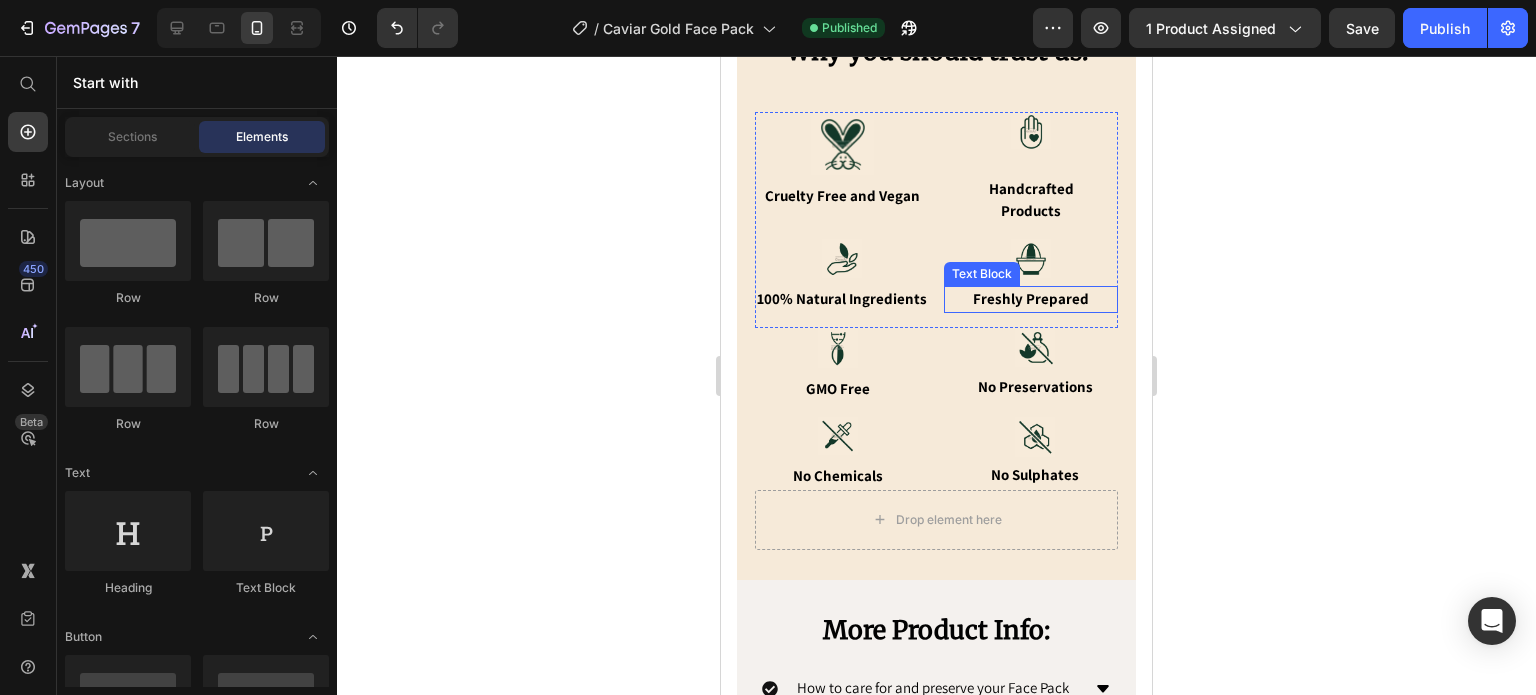 scroll, scrollTop: 1700, scrollLeft: 0, axis: vertical 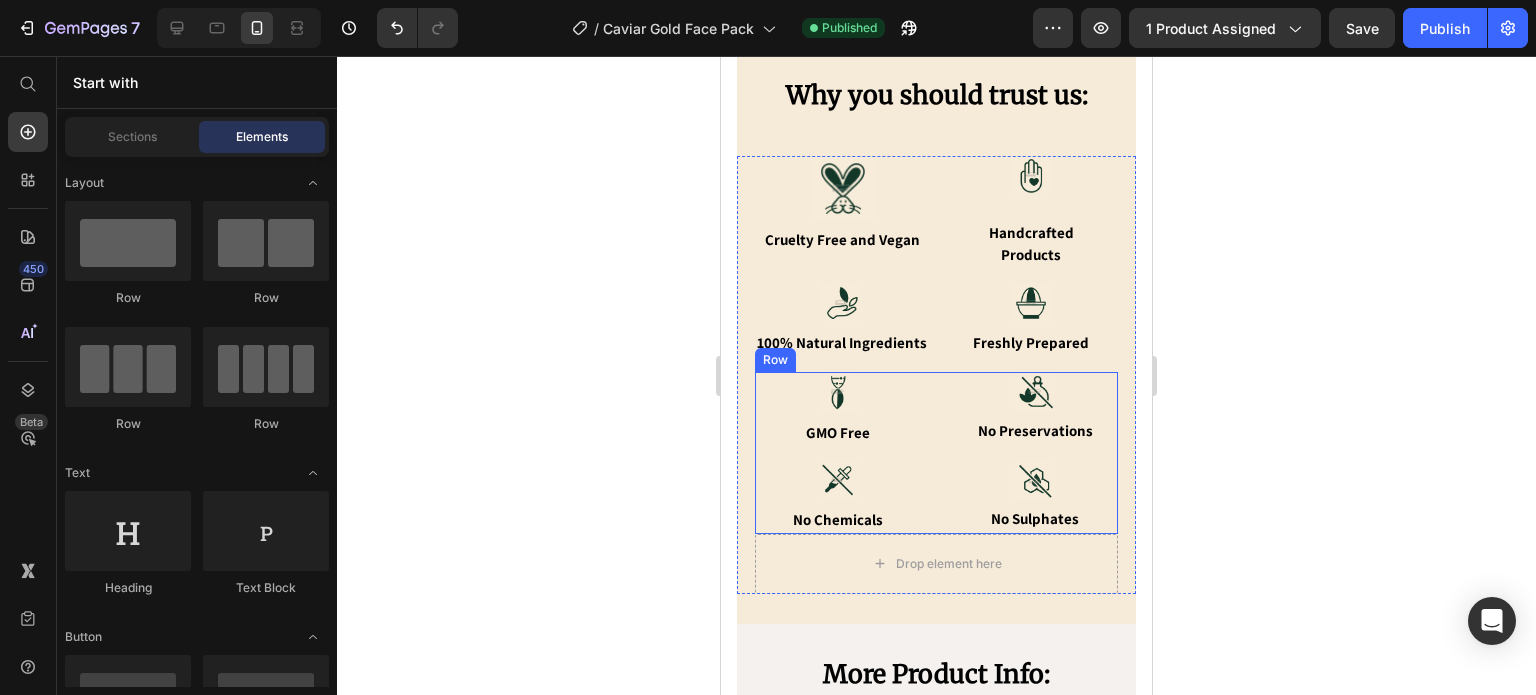 click on "Image GMO Free Text Block Image No Preservations Text Block Image No Chemicals Text Block Image No Sulphates Text Block Row" at bounding box center [936, 453] 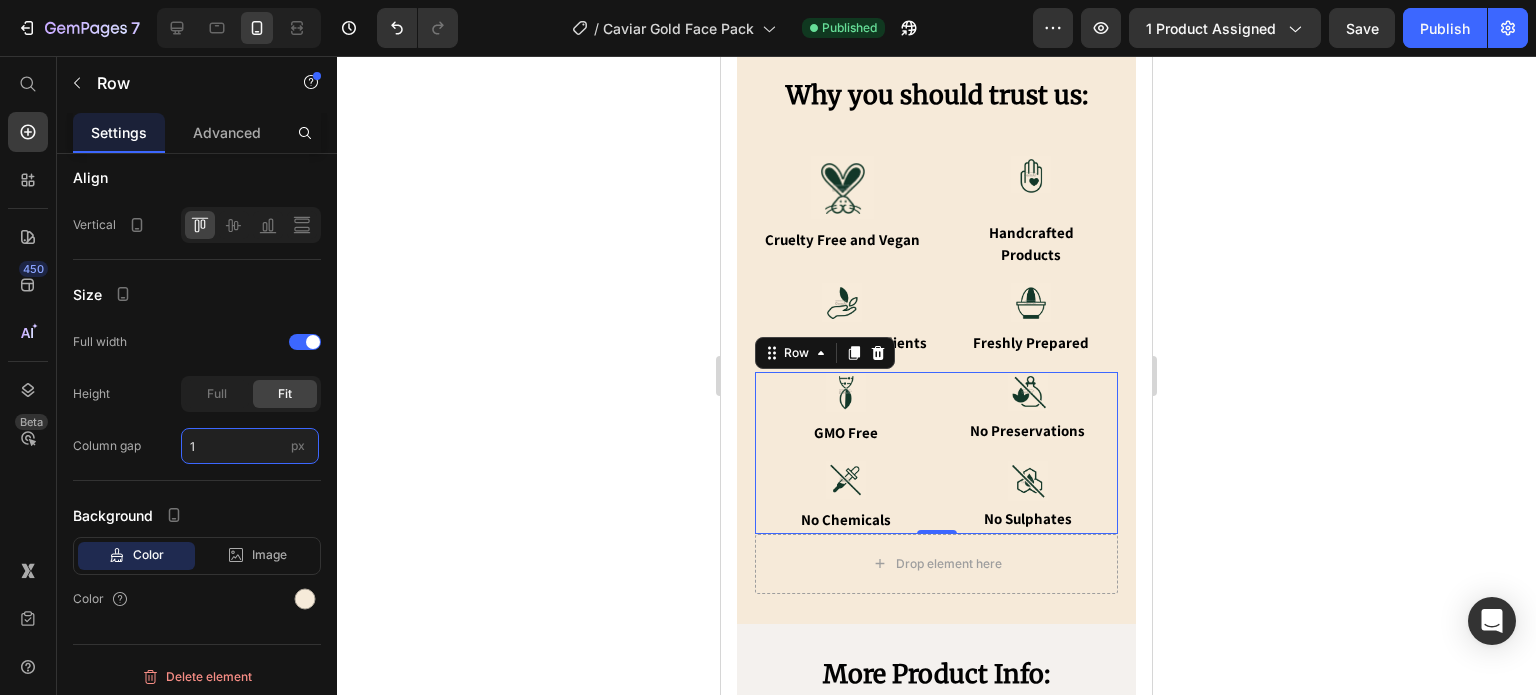 type on "15" 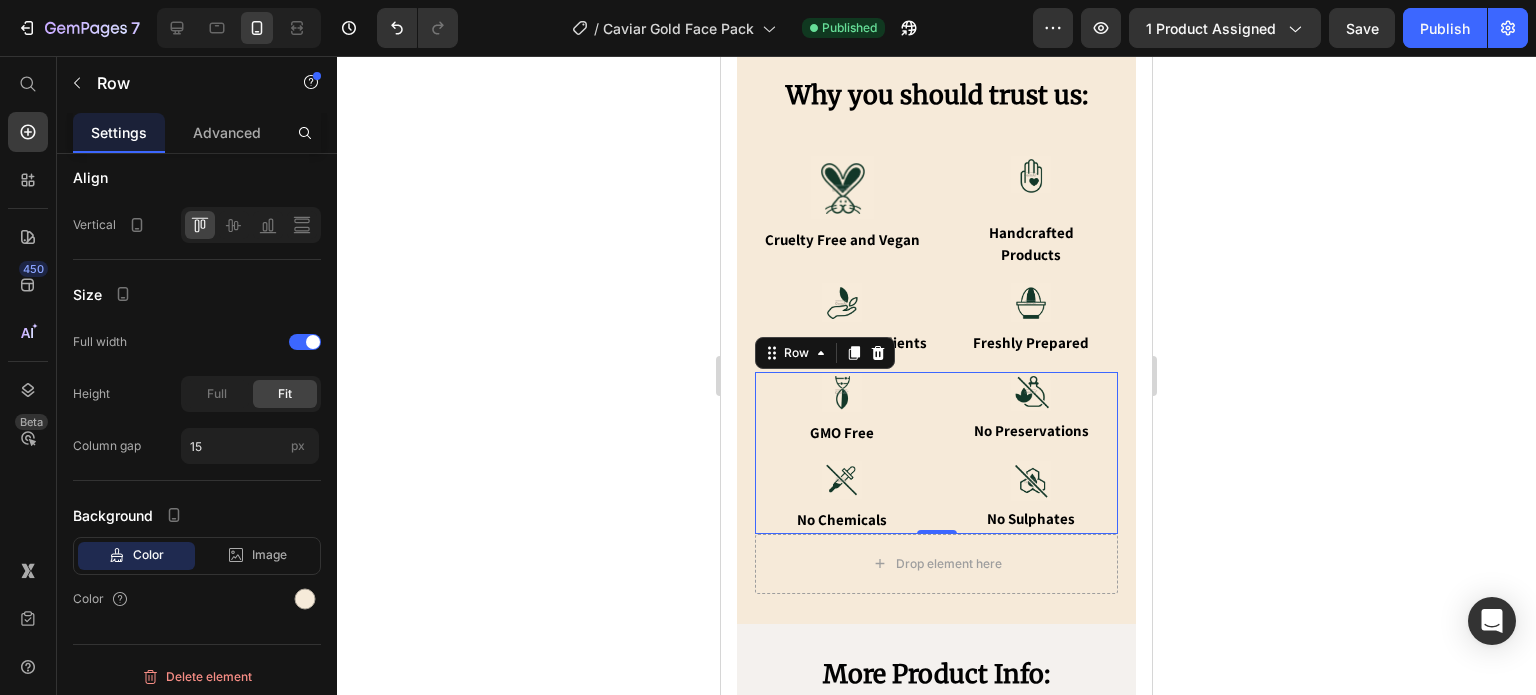 click 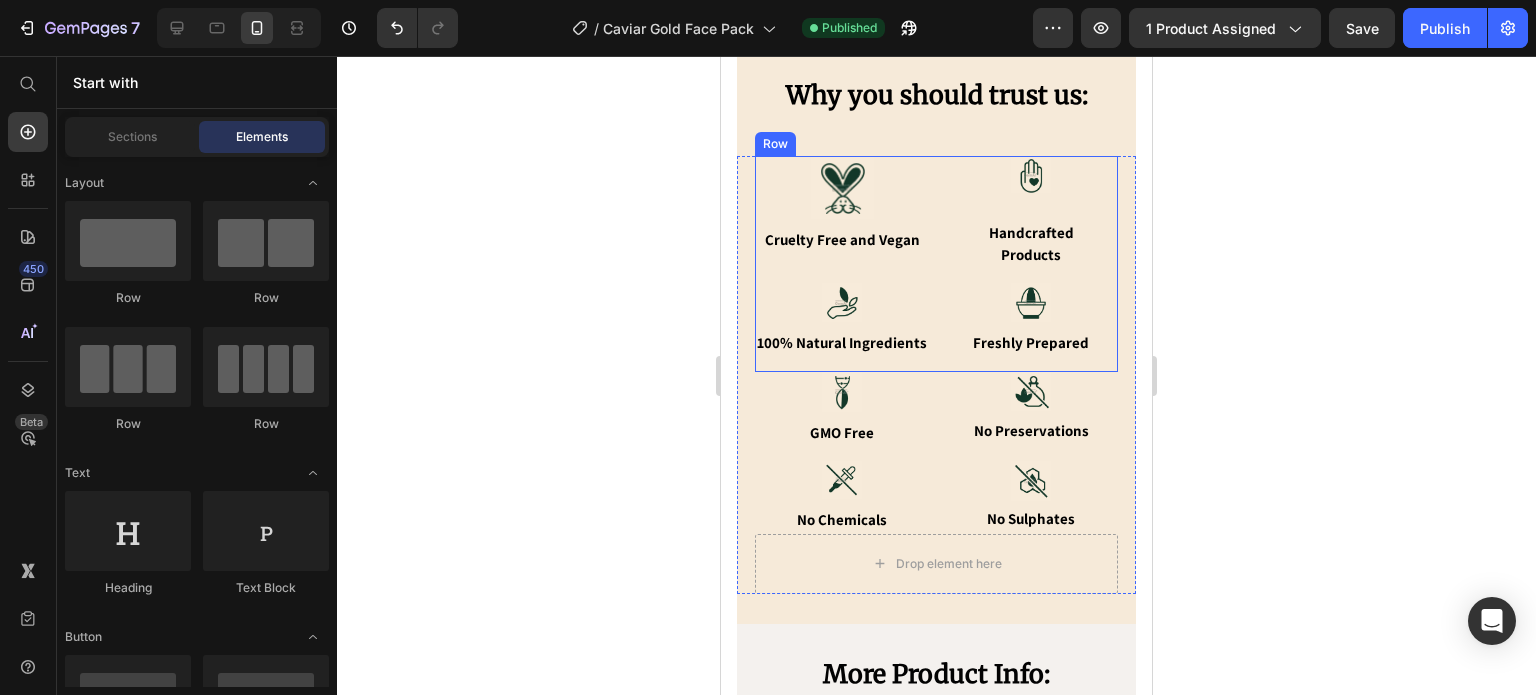 scroll, scrollTop: 1600, scrollLeft: 0, axis: vertical 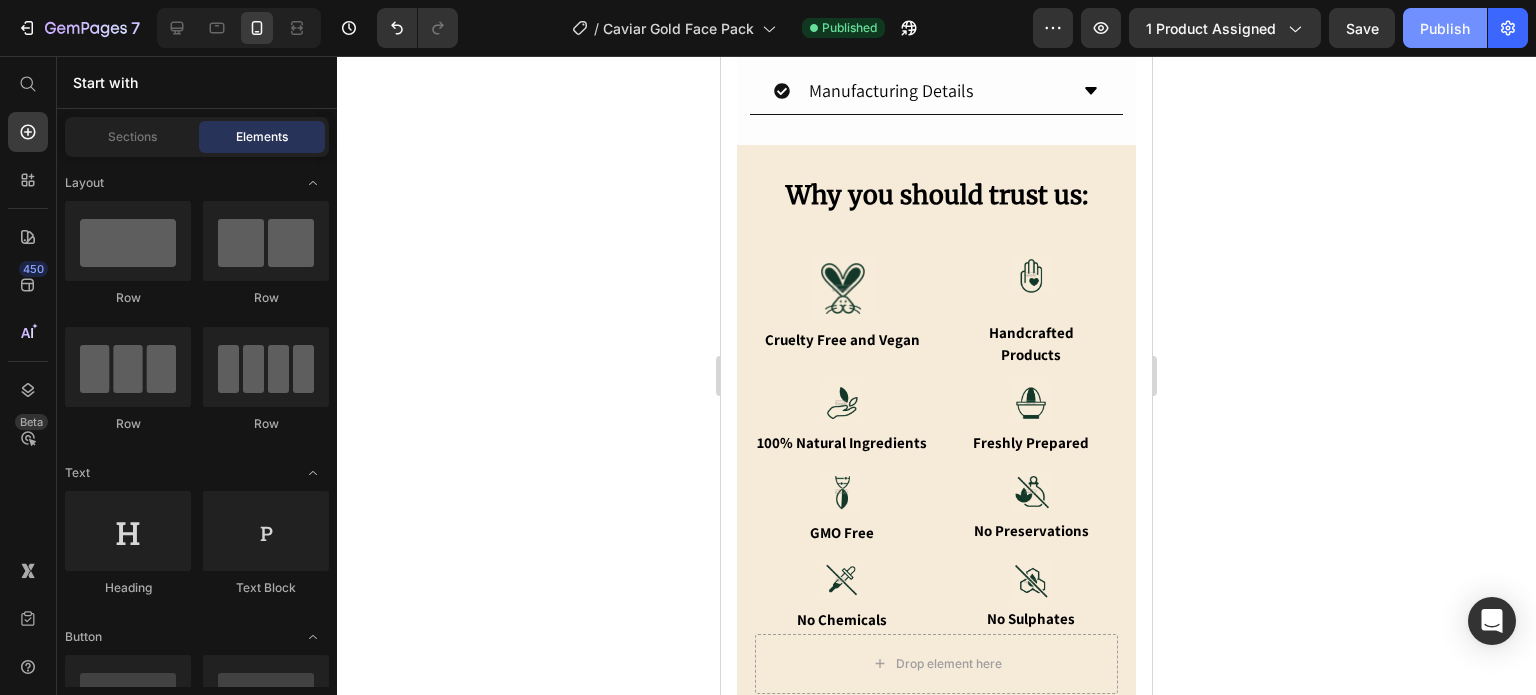 click on "Publish" at bounding box center (1445, 28) 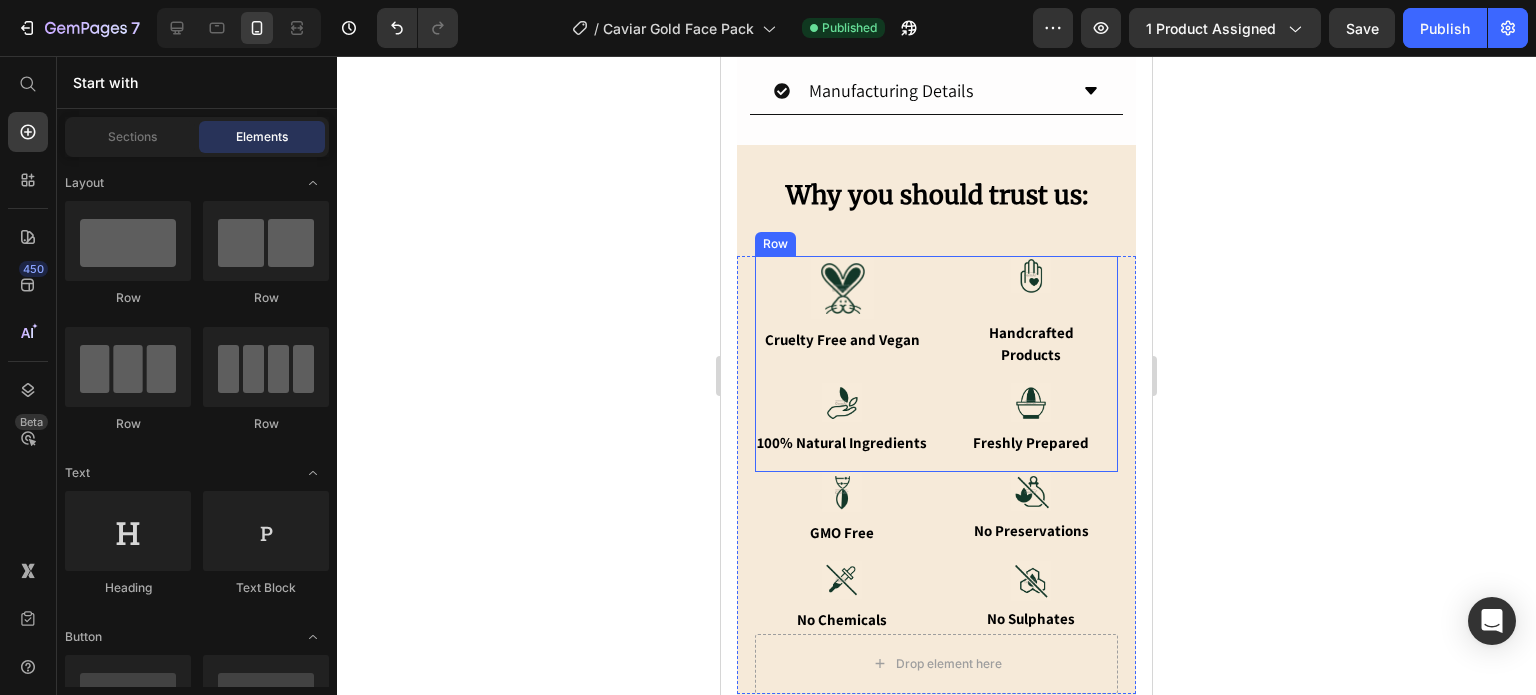click at bounding box center [1031, 274] 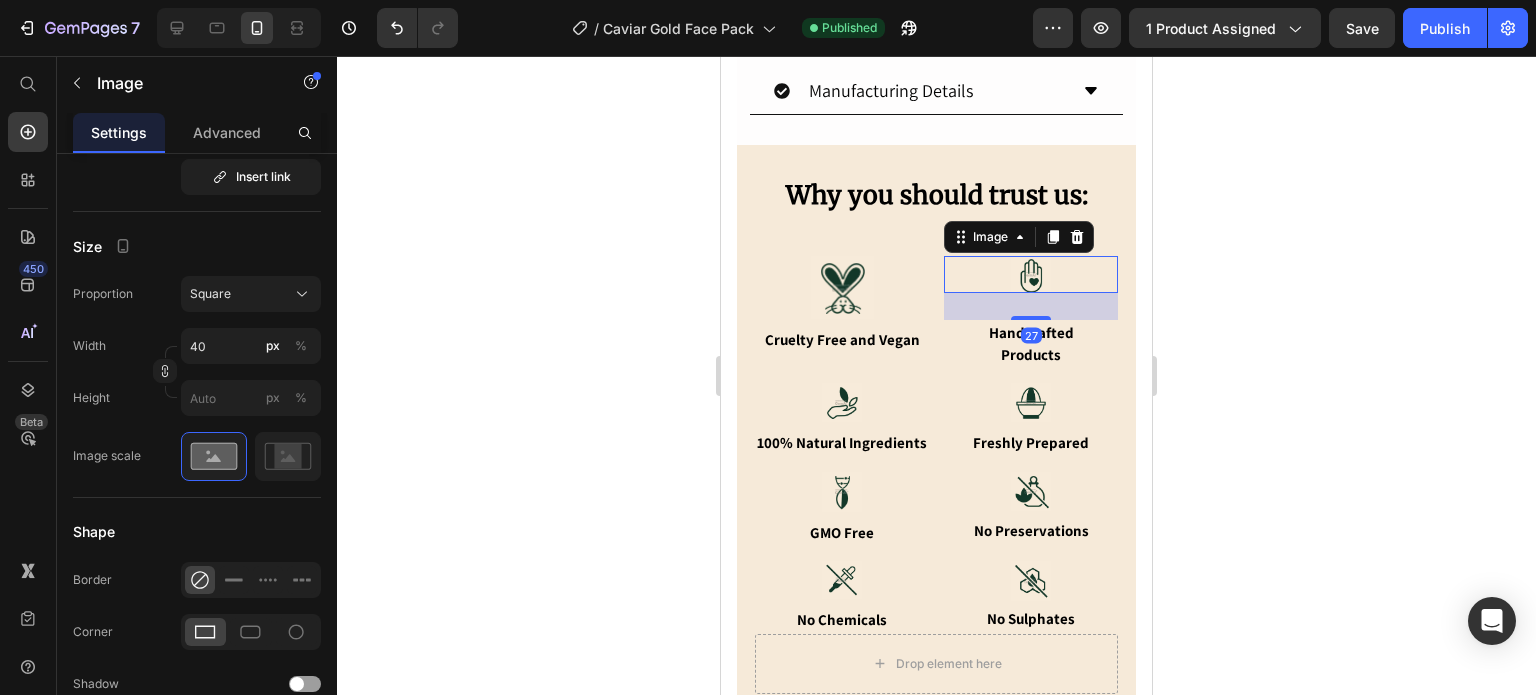scroll, scrollTop: 0, scrollLeft: 0, axis: both 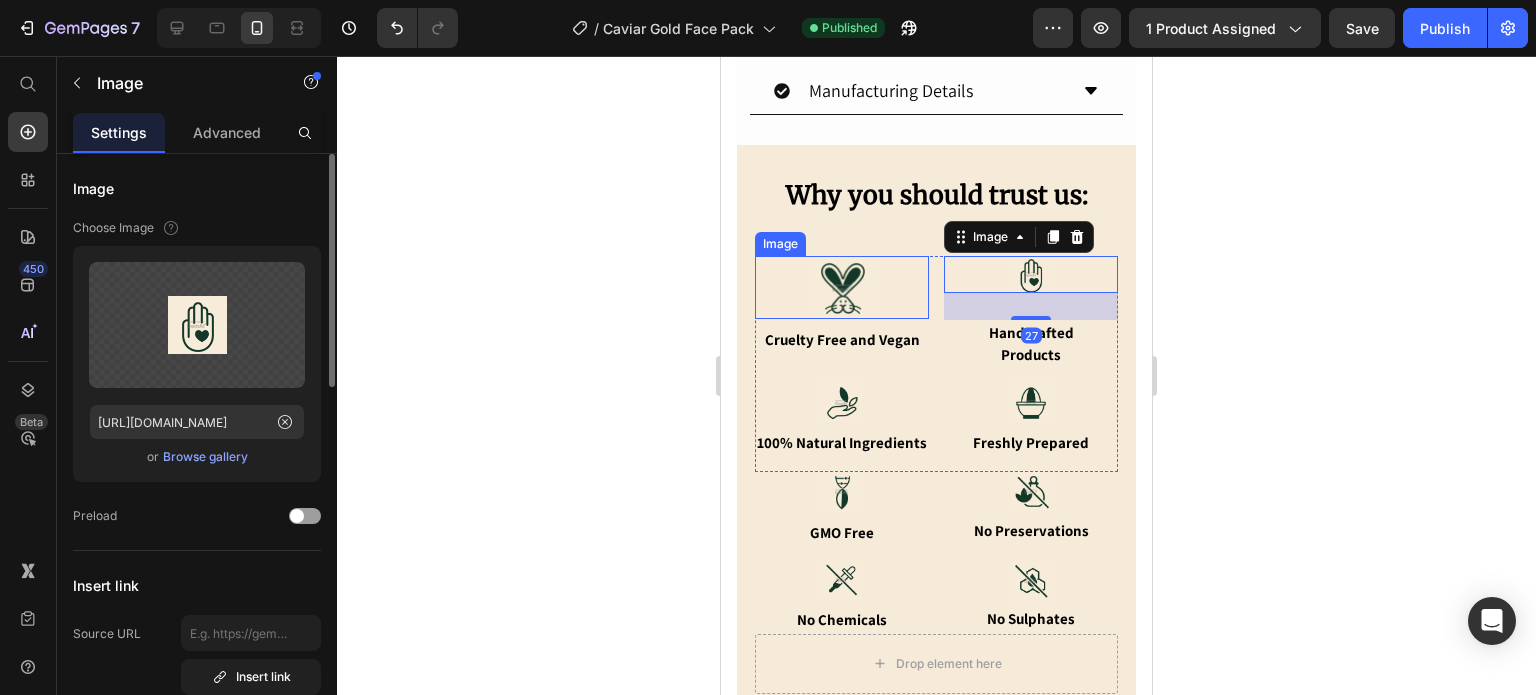 click at bounding box center [842, 287] 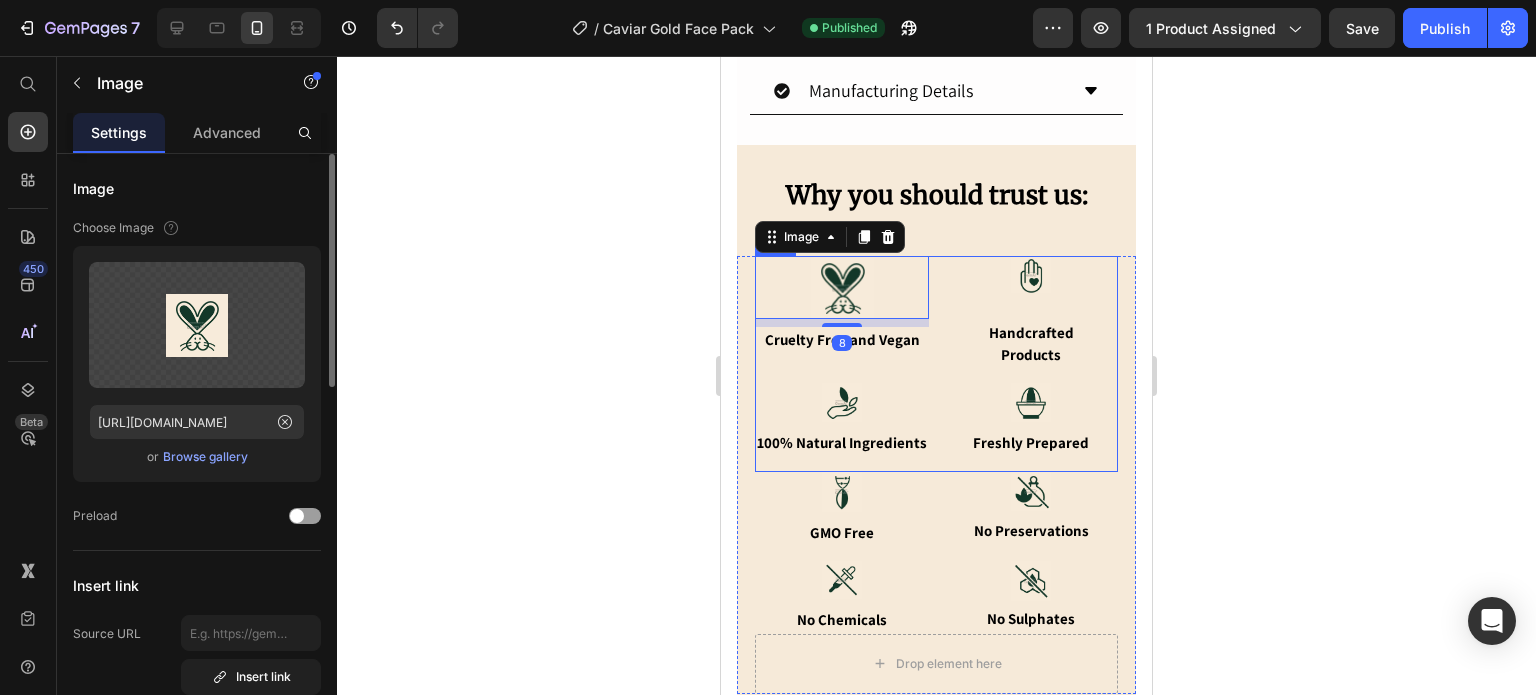 click on "Image   8 Cruelty Free and Vegan Text Block Image Handcrafted Products Text Block Image 100% Natural Ingredients Text Block Image Freshly Prepared Text Block Row" at bounding box center [936, 364] 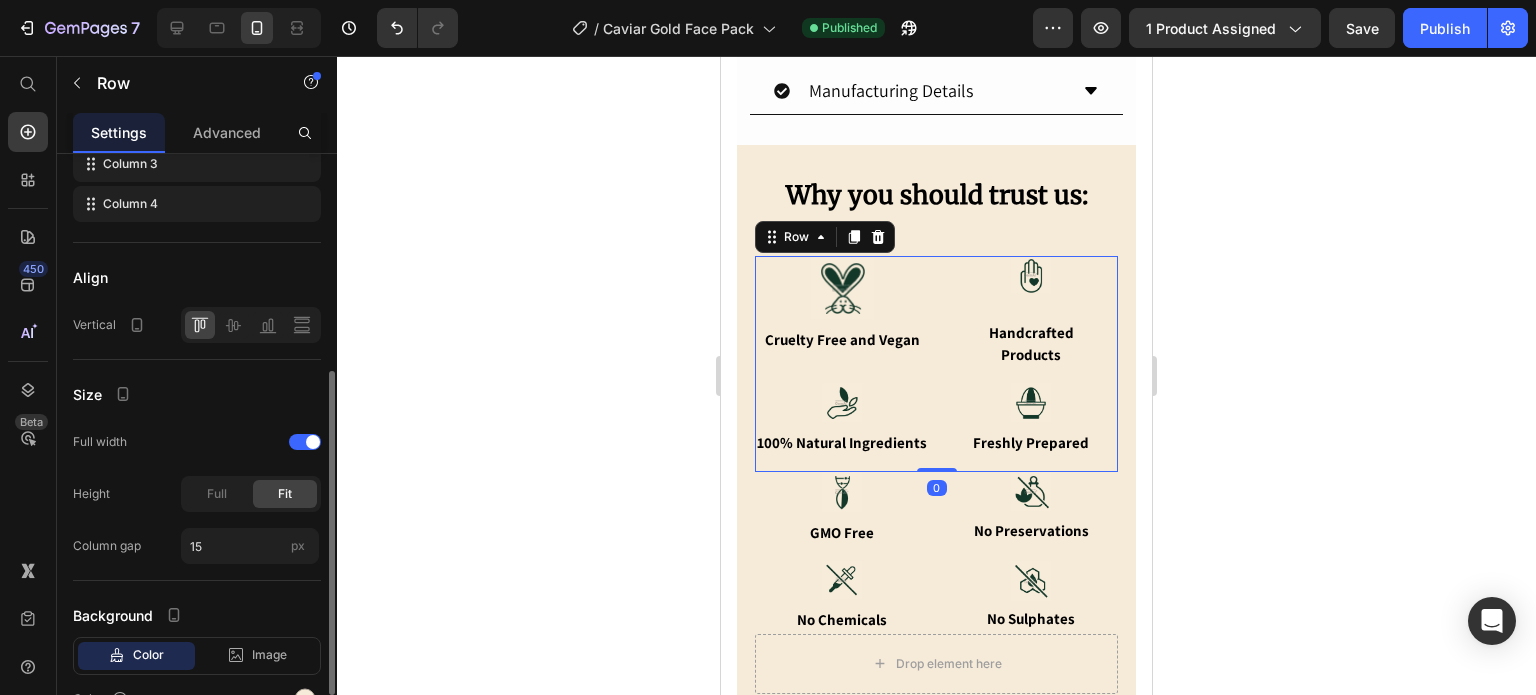 scroll, scrollTop: 500, scrollLeft: 0, axis: vertical 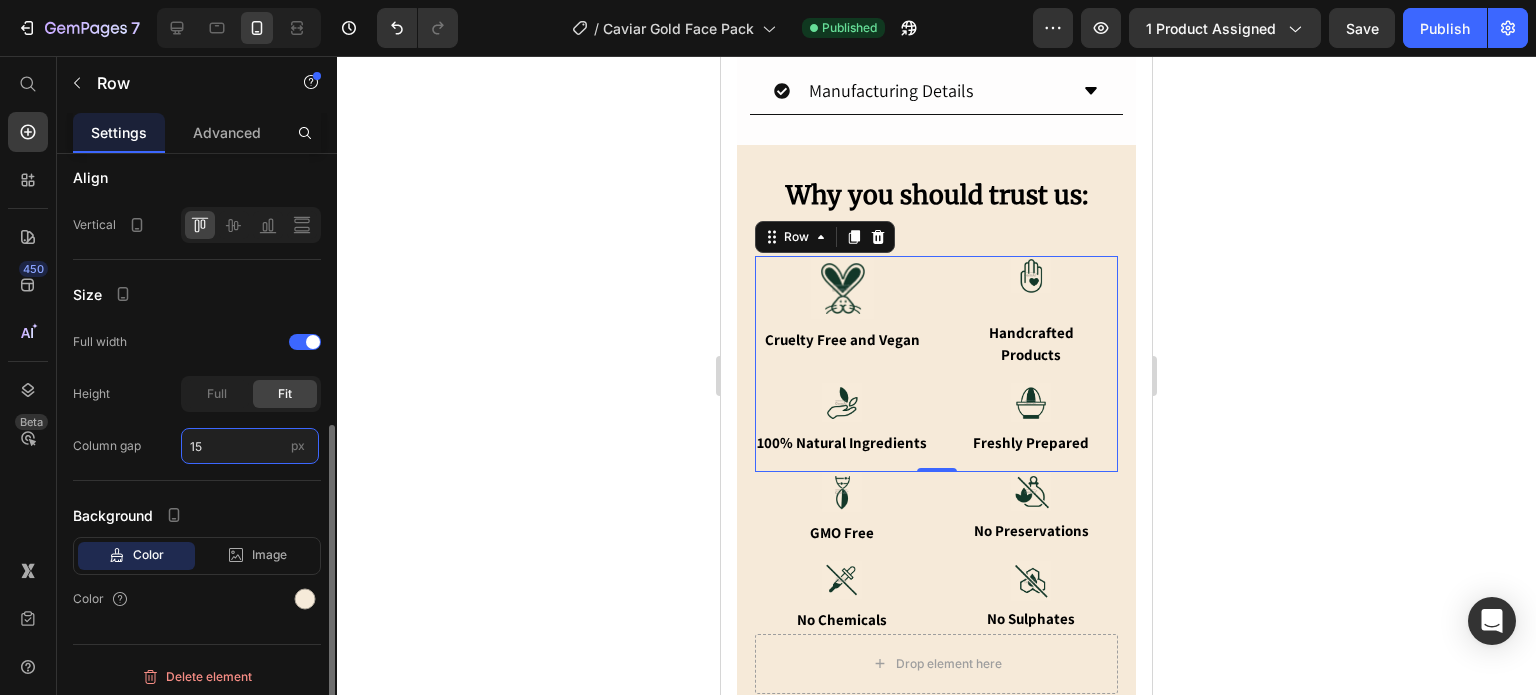 click on "15" at bounding box center (250, 446) 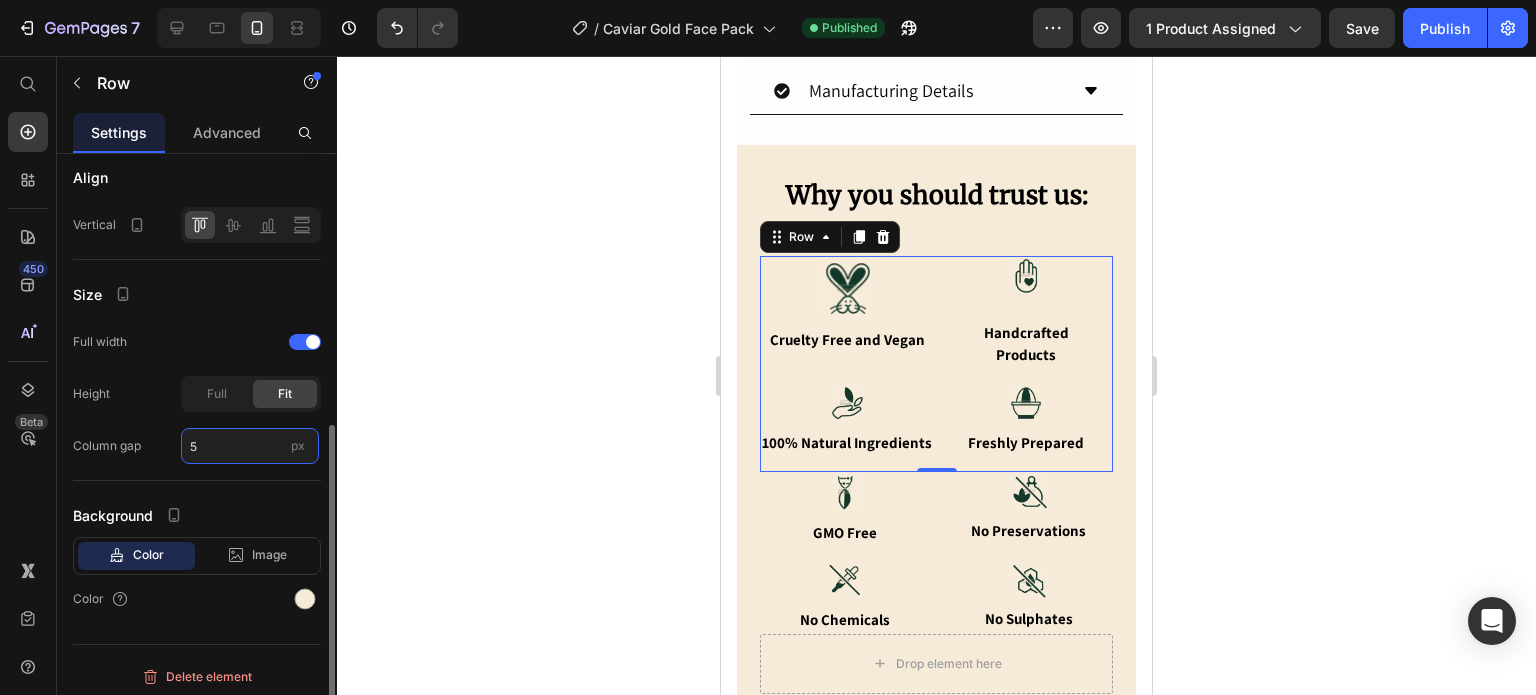 scroll, scrollTop: 504, scrollLeft: 0, axis: vertical 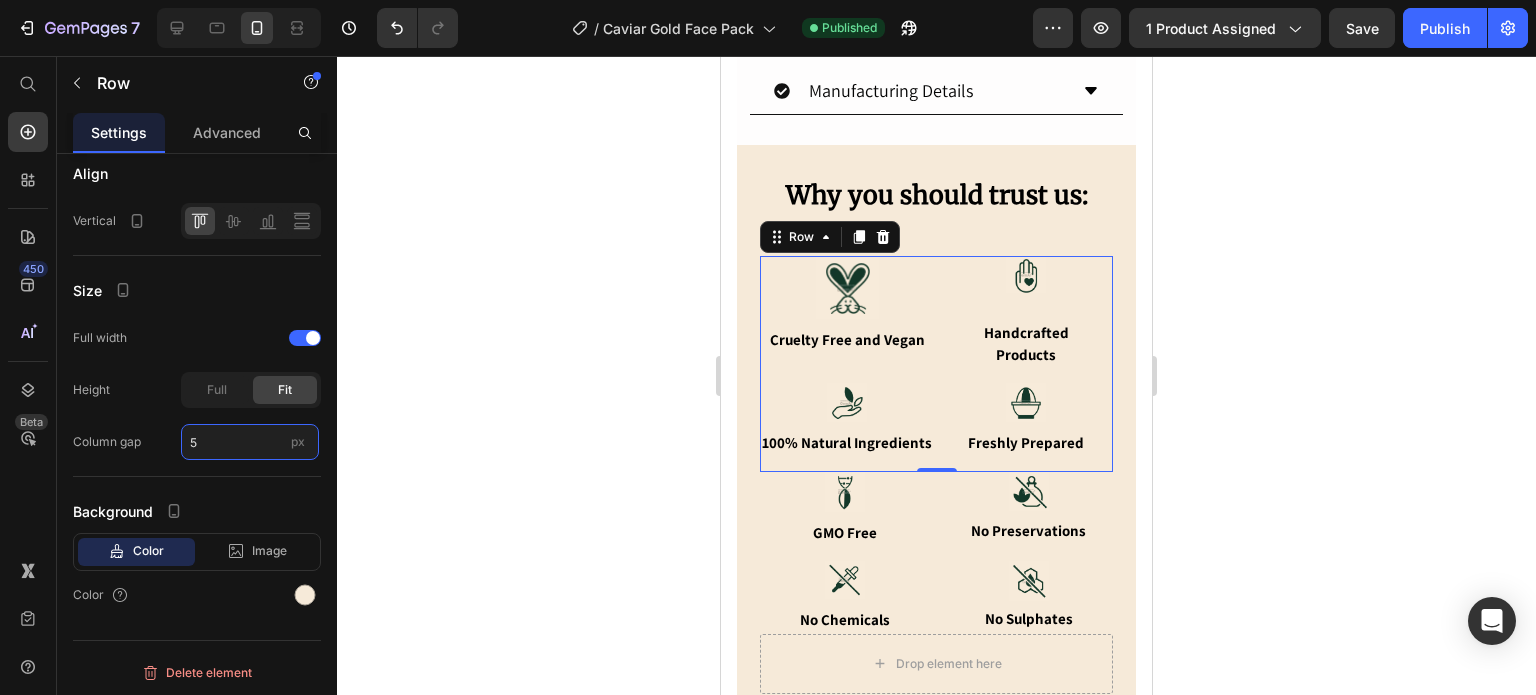 type on "5" 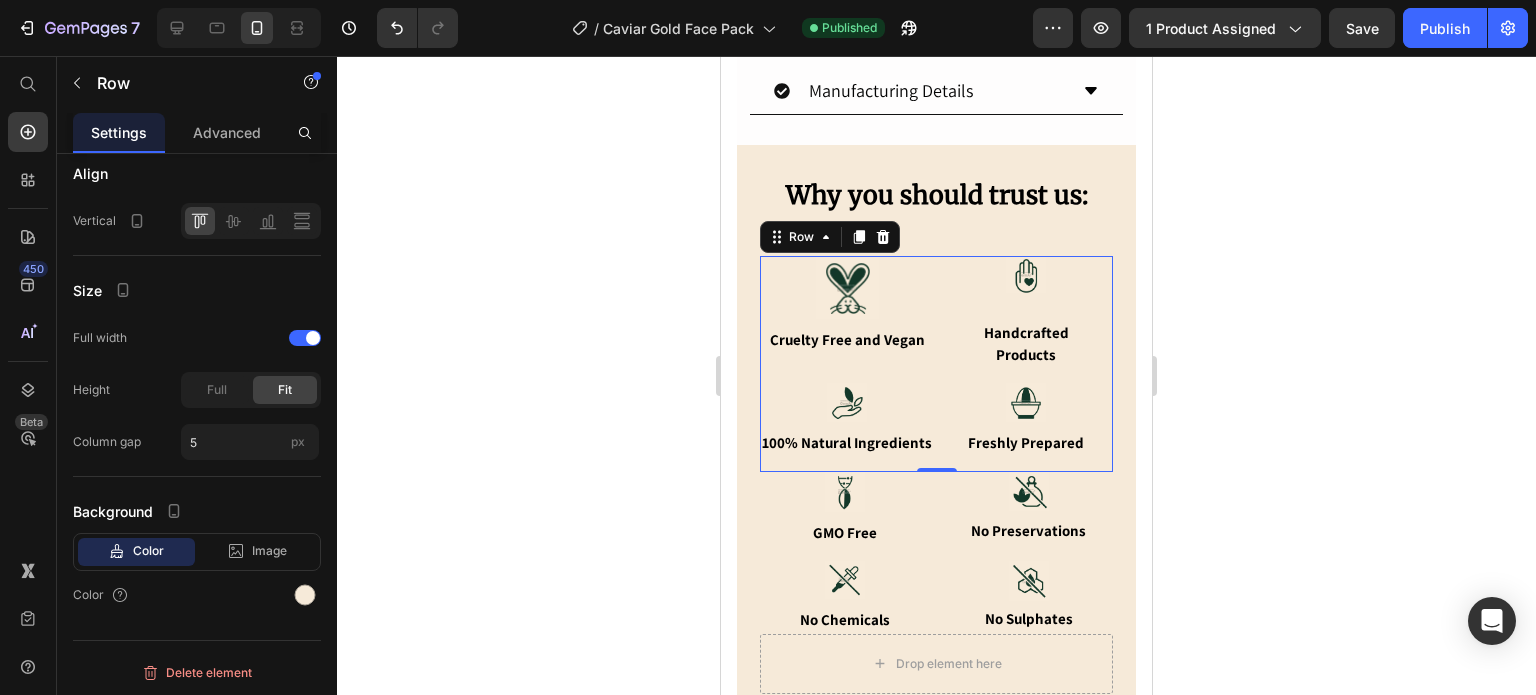 click on "0" at bounding box center (937, 488) 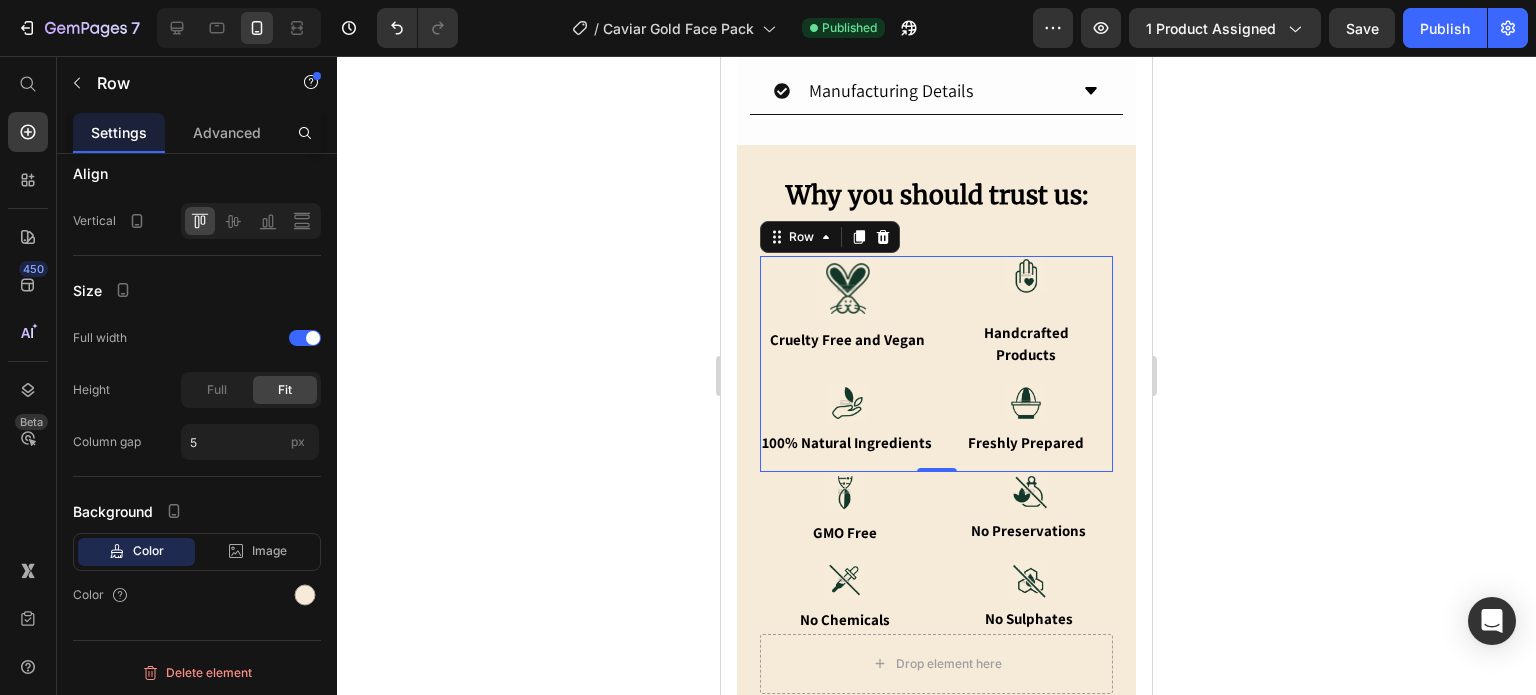 click on "0" at bounding box center (937, 488) 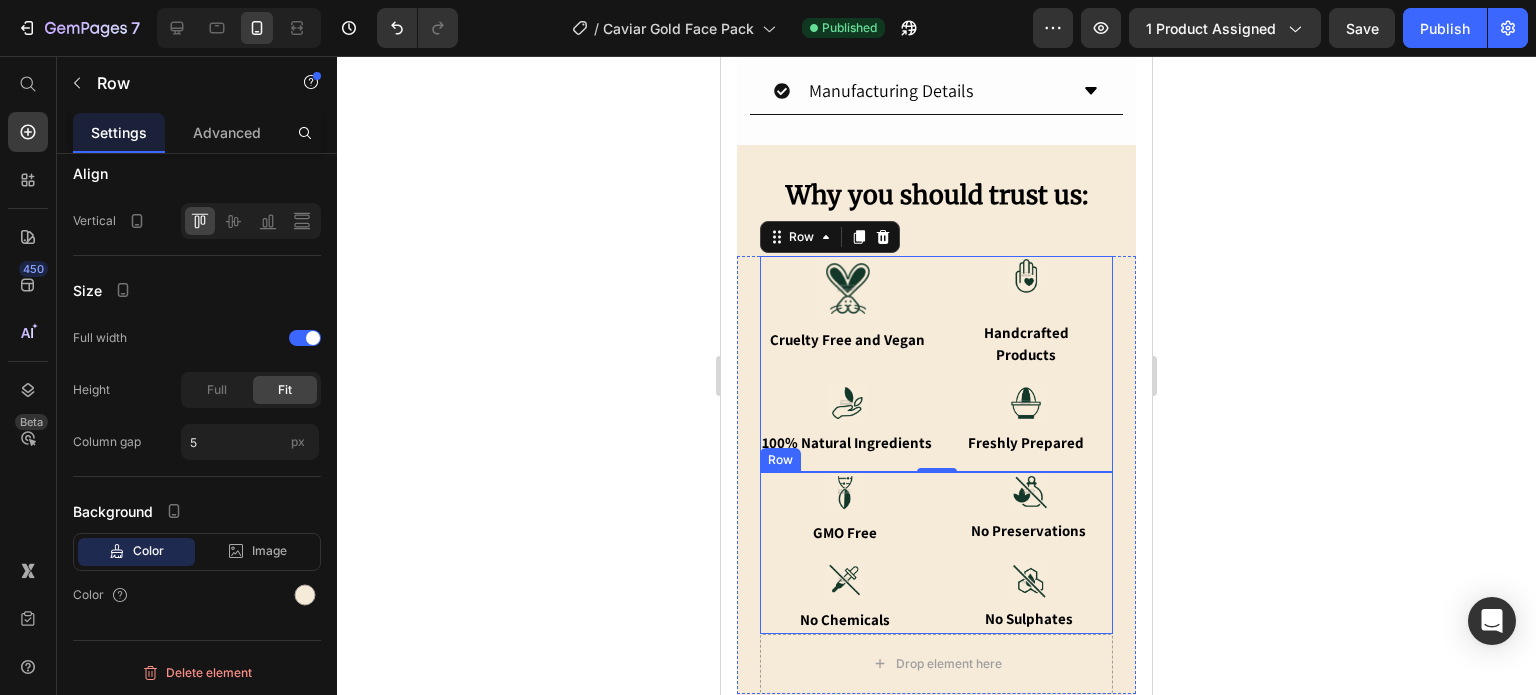 click on "Image GMO Free Text Block Image No Preservations Text Block Image No Chemicals Text Block Image No Sulphates Text Block Row" at bounding box center (936, 553) 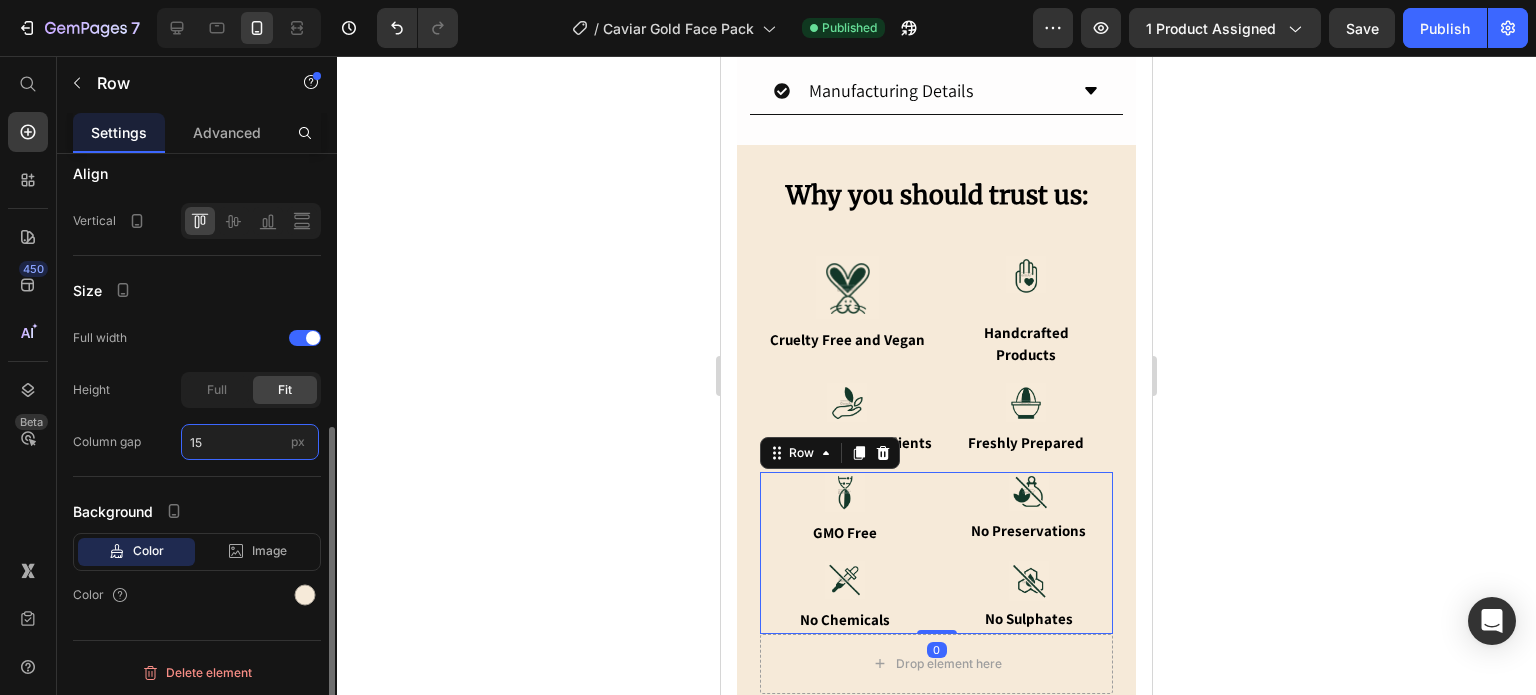 click on "15" at bounding box center (250, 442) 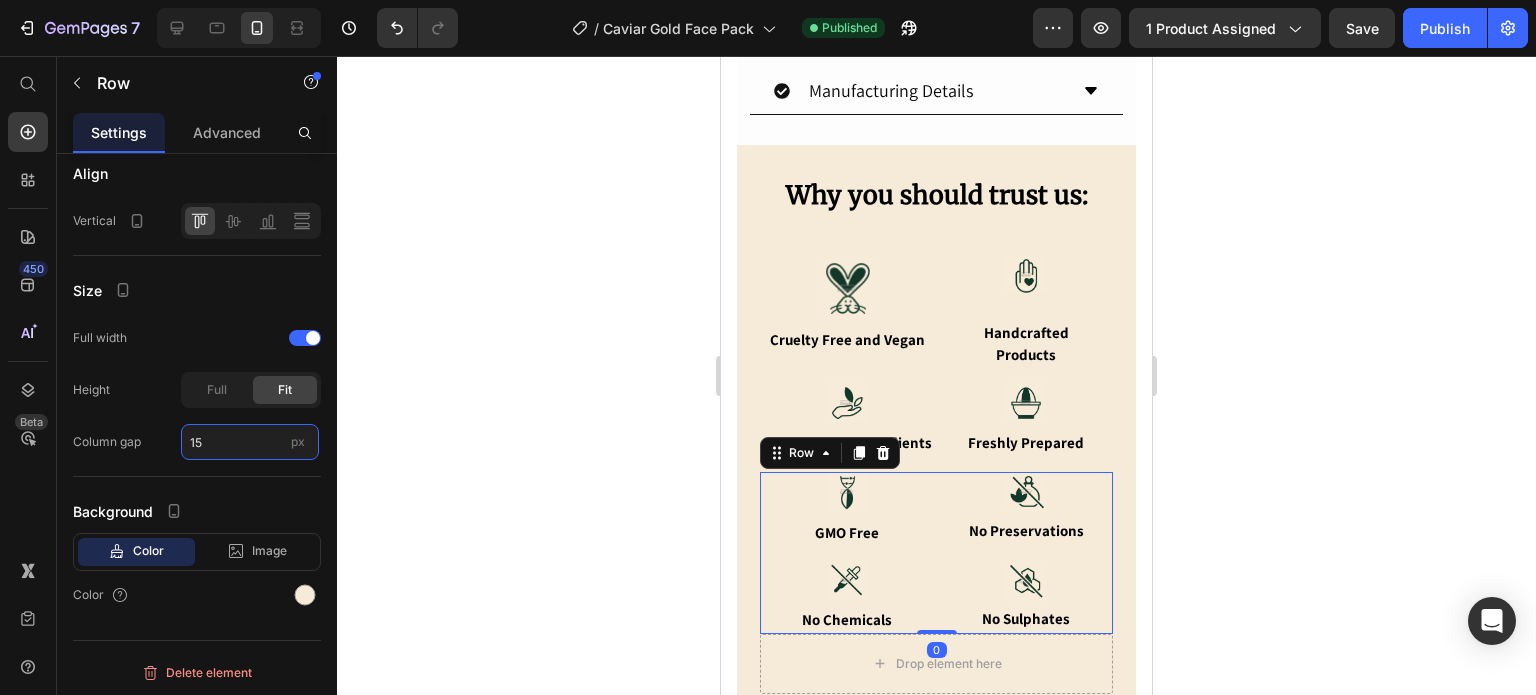 type on "5" 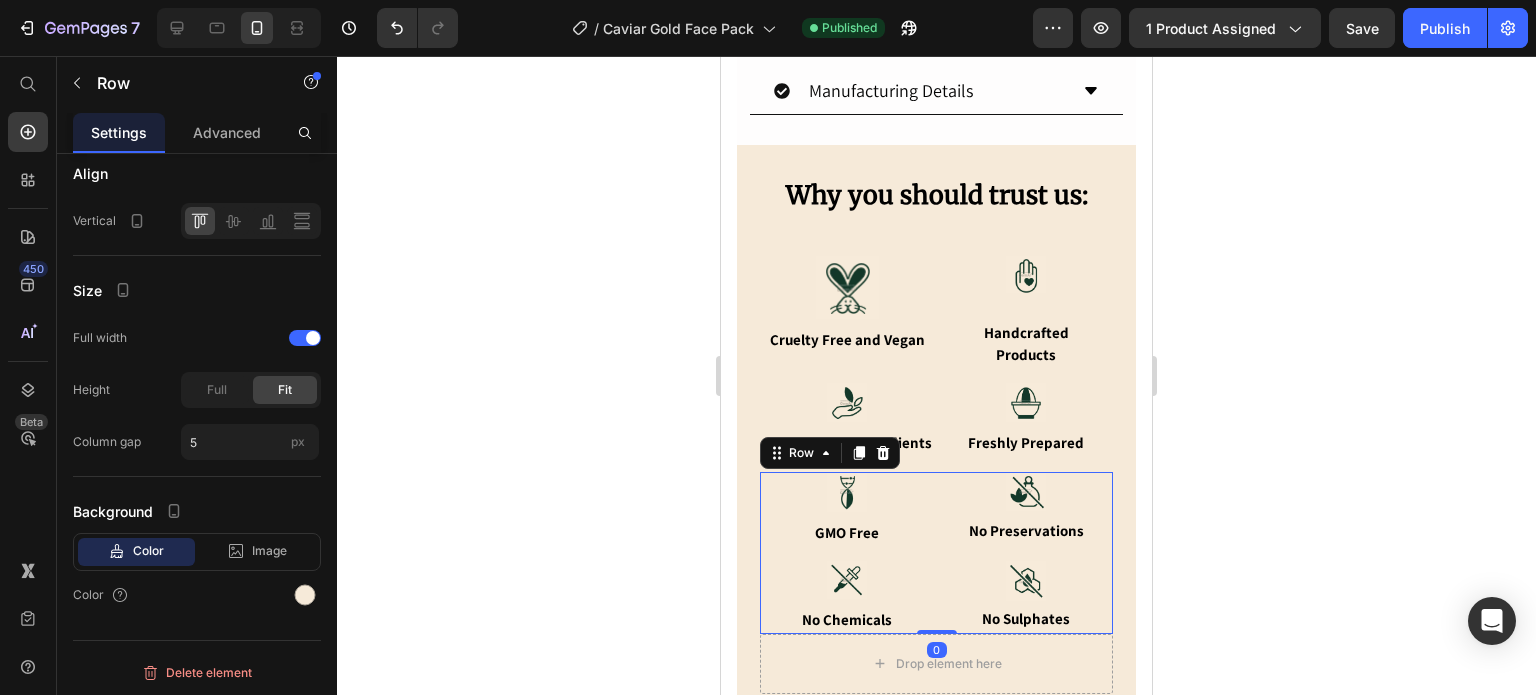 click 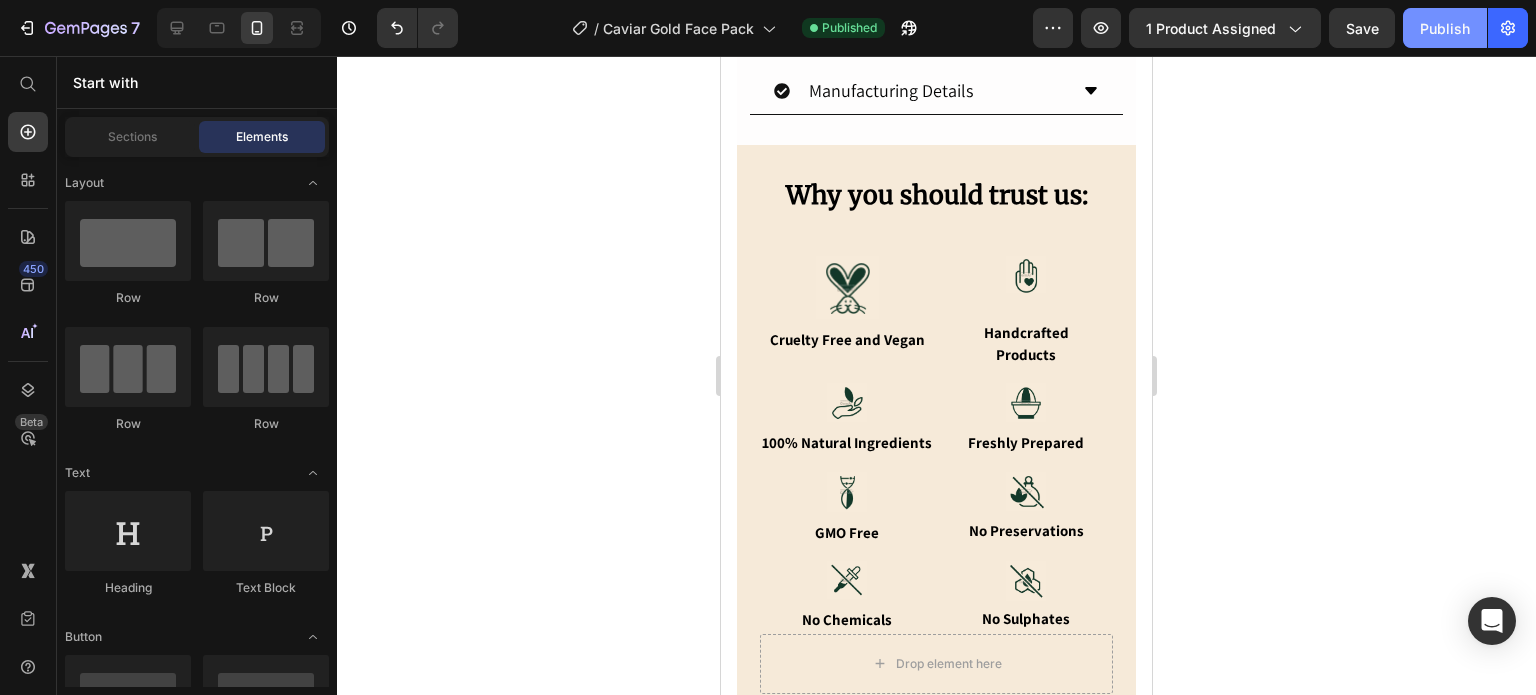 click on "Publish" 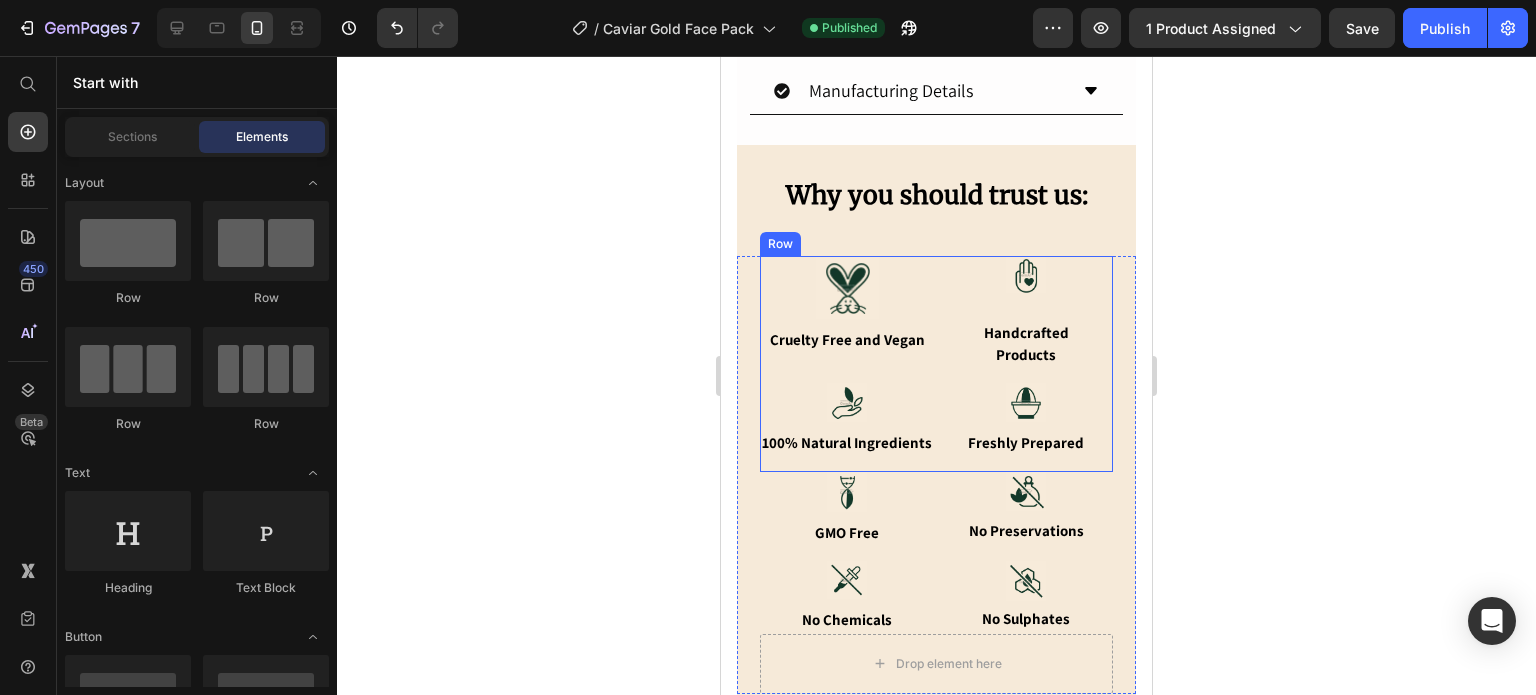 click at bounding box center (847, 287) 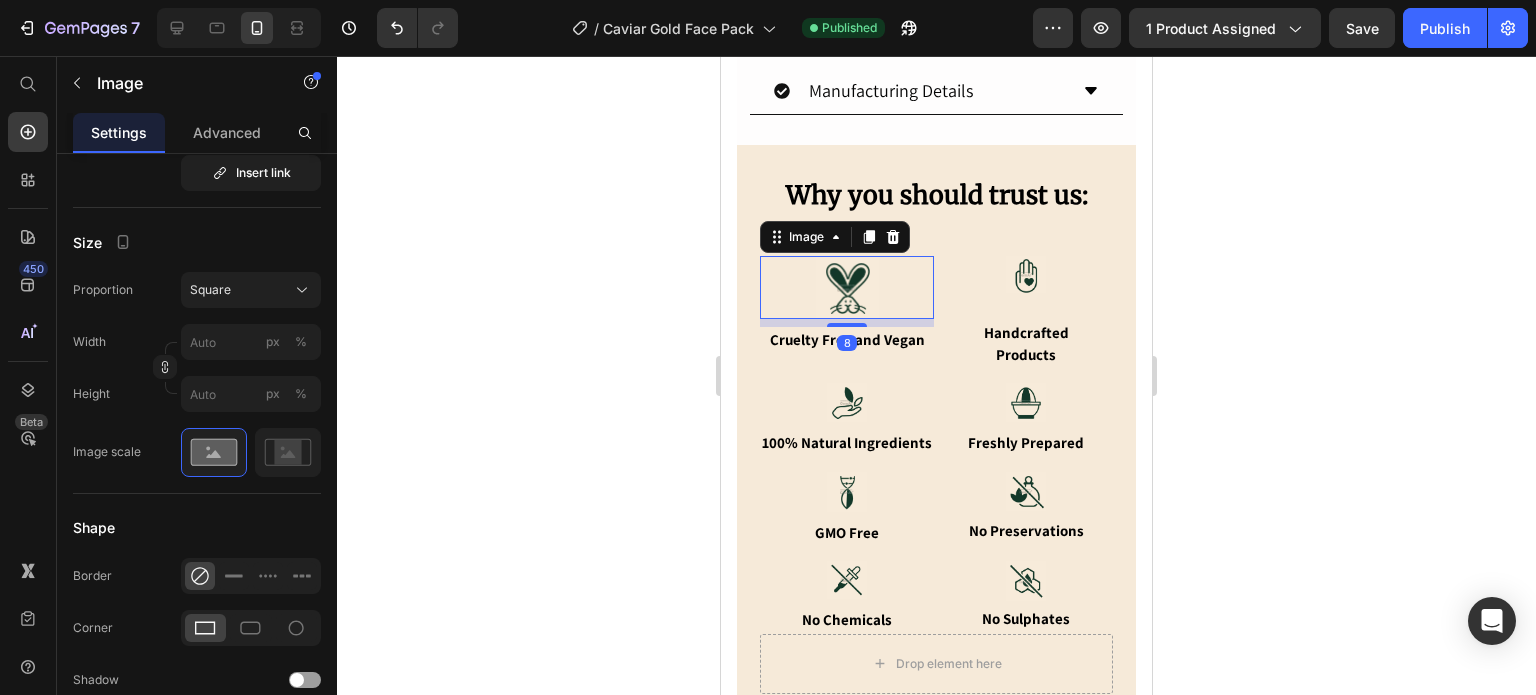 scroll, scrollTop: 0, scrollLeft: 0, axis: both 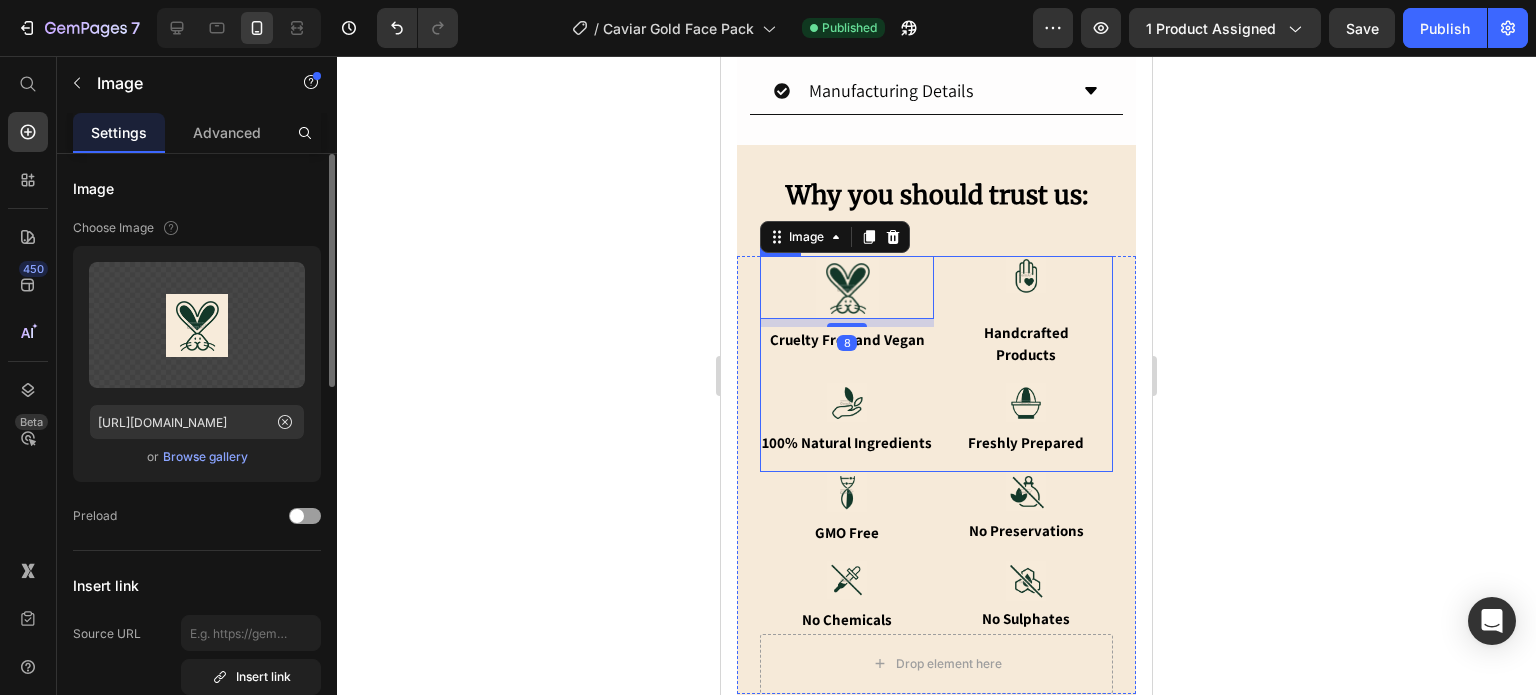 click on "Image   8 Cruelty Free and Vegan Text Block Image Handcrafted Products Text Block Image 100% Natural Ingredients Text Block Image Freshly Prepared Text Block Row" at bounding box center (936, 364) 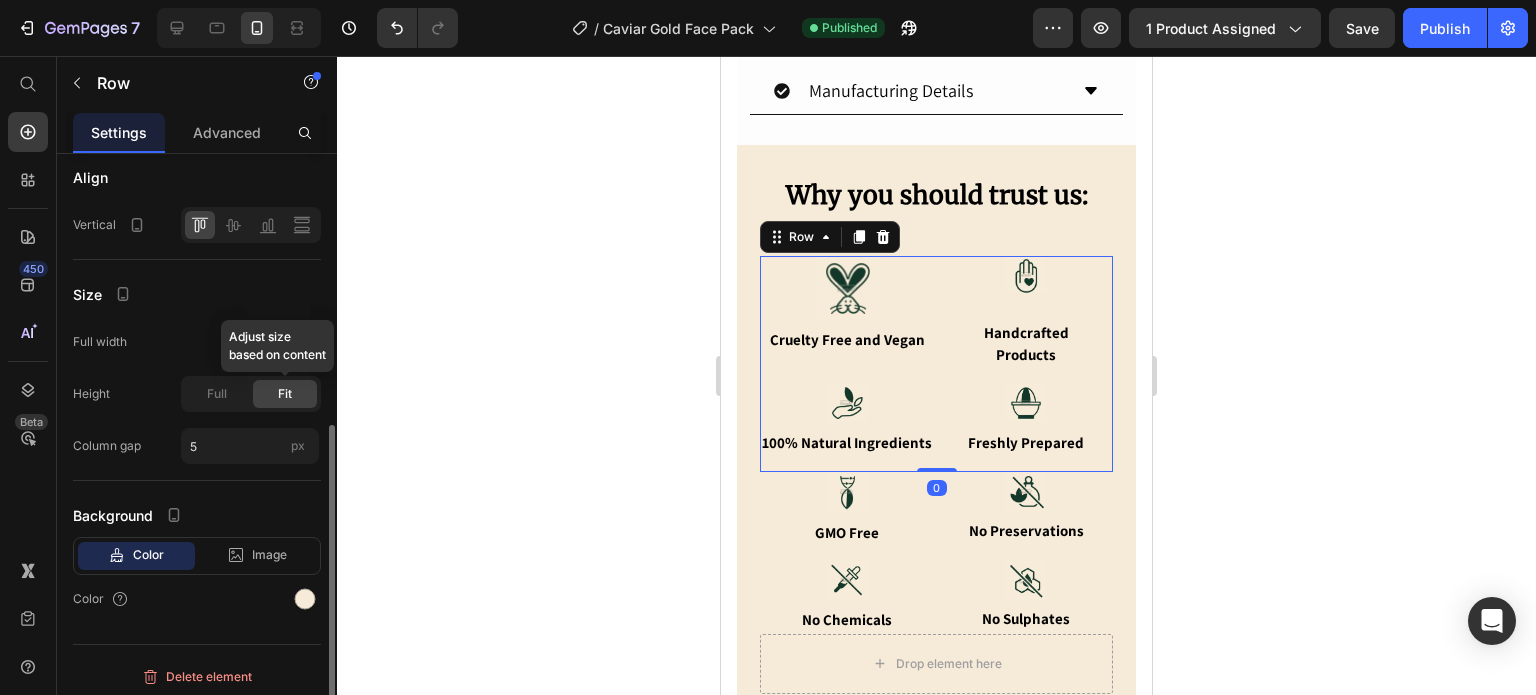 scroll, scrollTop: 504, scrollLeft: 0, axis: vertical 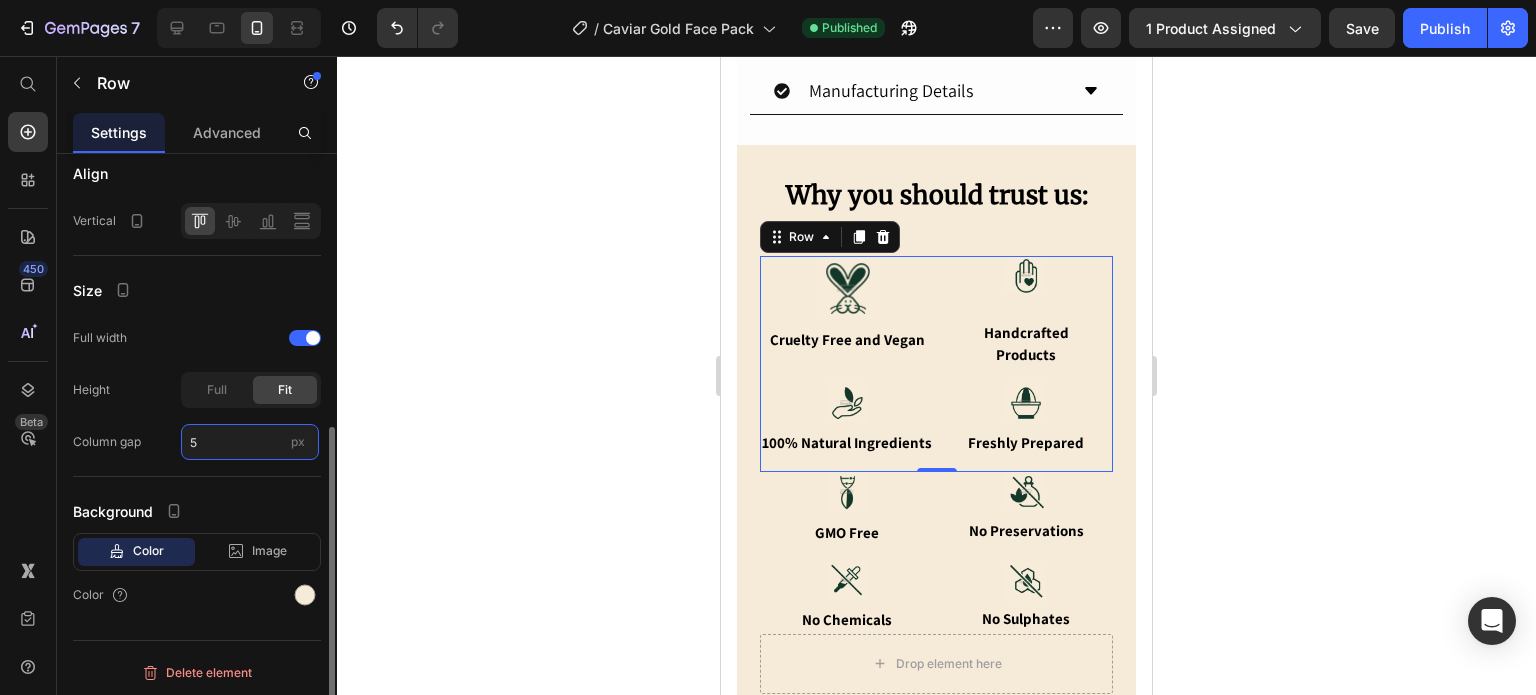 click on "5" at bounding box center [250, 442] 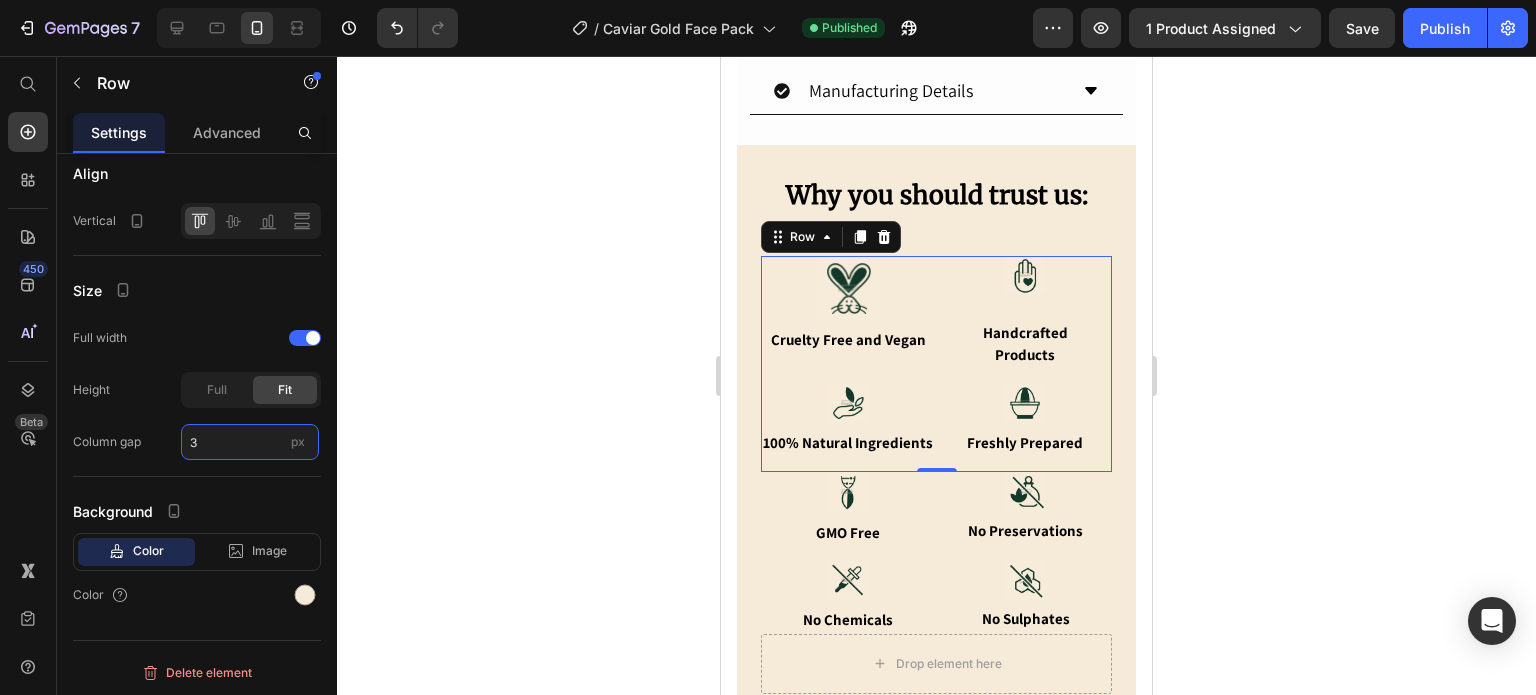 type on "30" 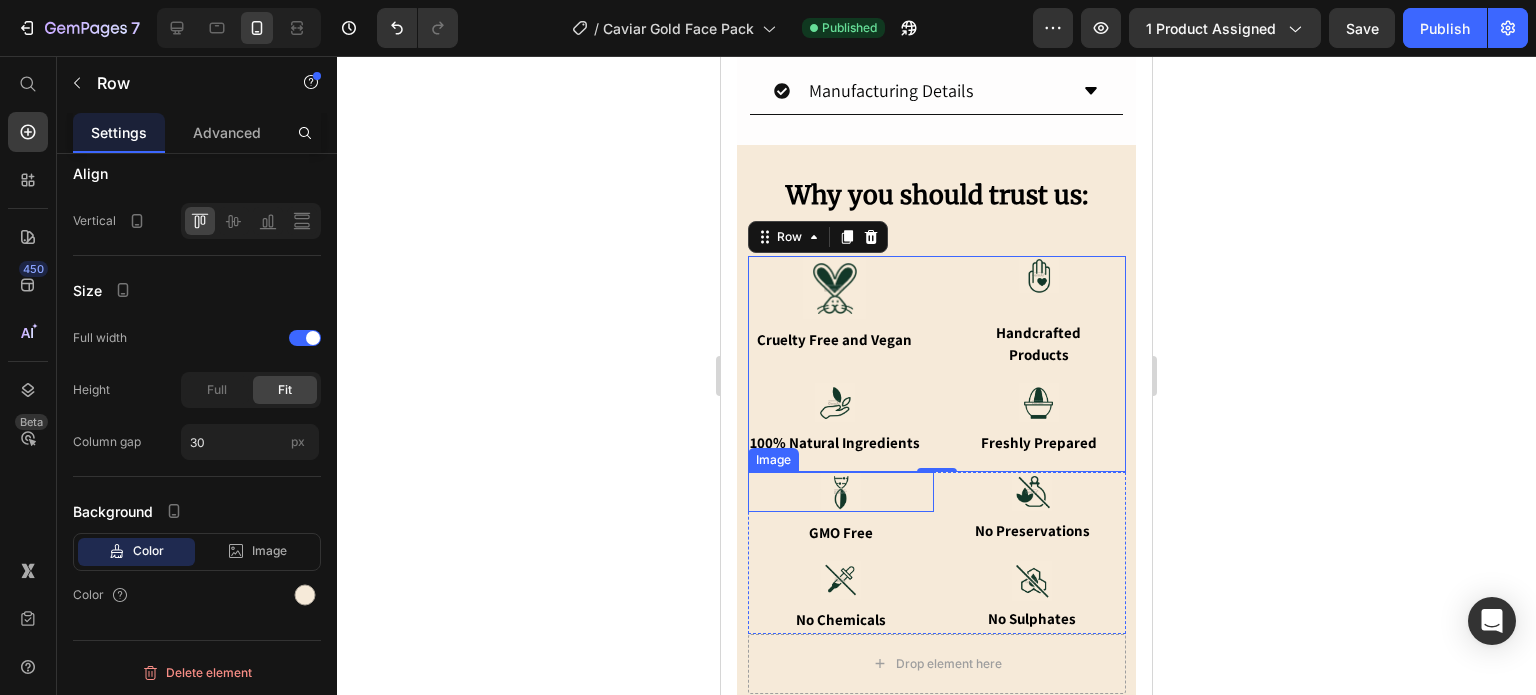 click at bounding box center [841, 492] 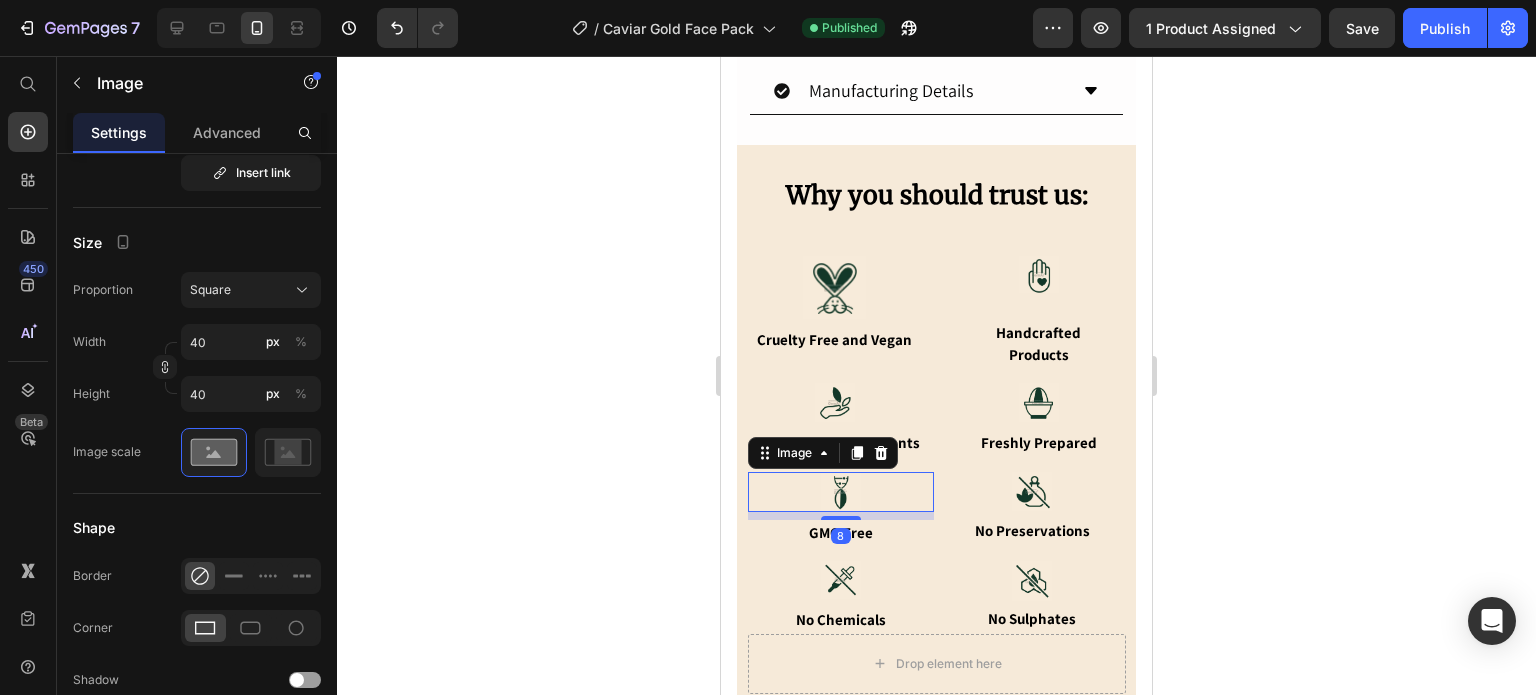 scroll, scrollTop: 0, scrollLeft: 0, axis: both 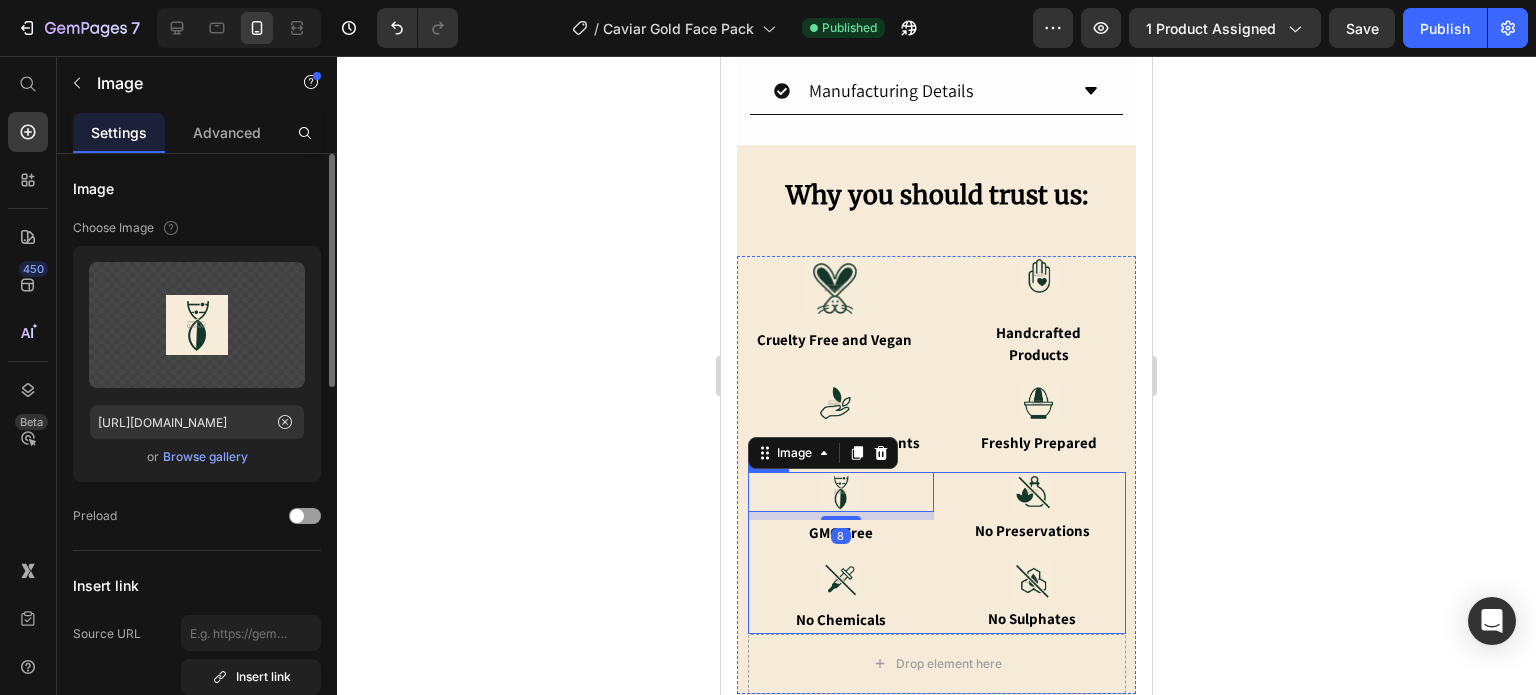 click on "No Preservations" at bounding box center [1032, 531] 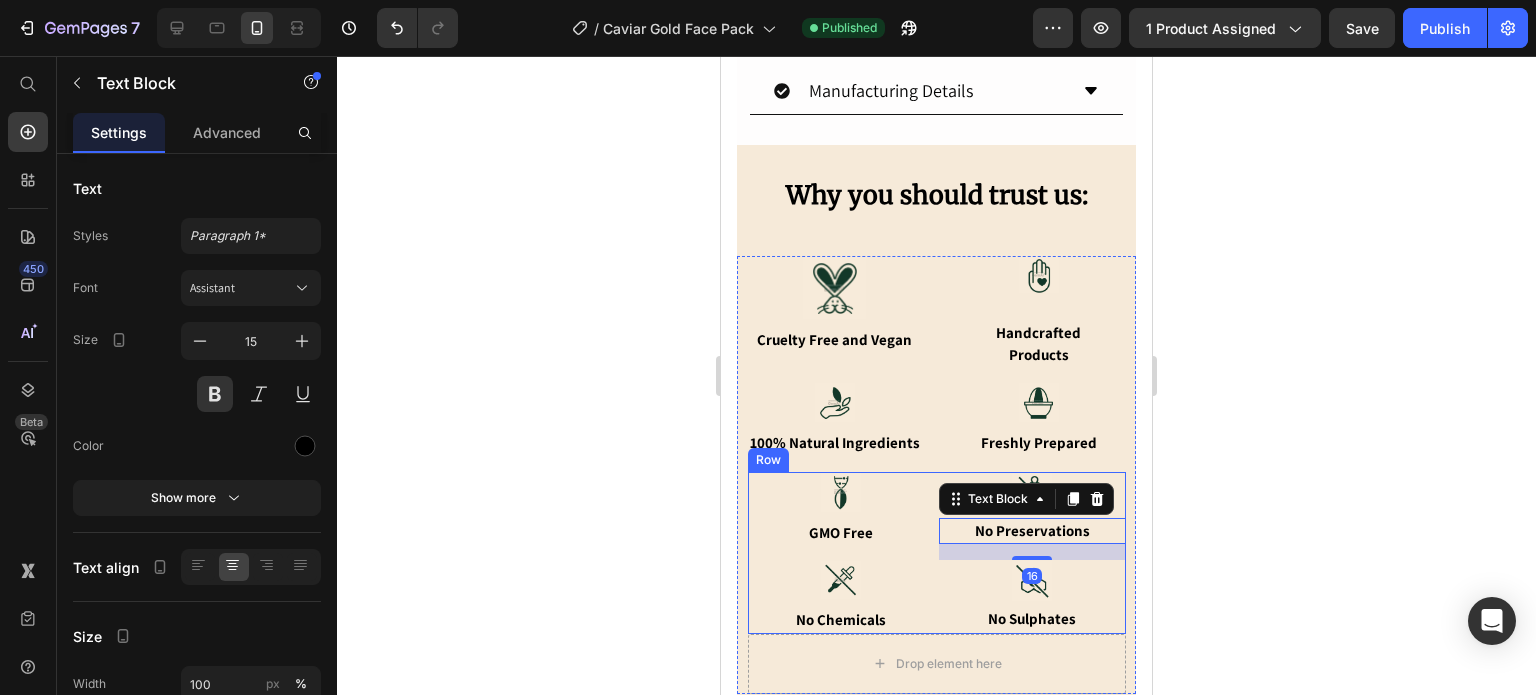 click on "Image GMO Free Text Block Image No Preservations Text Block   16 Image No Chemicals Text Block Image No Sulphates Text Block Row" at bounding box center (937, 553) 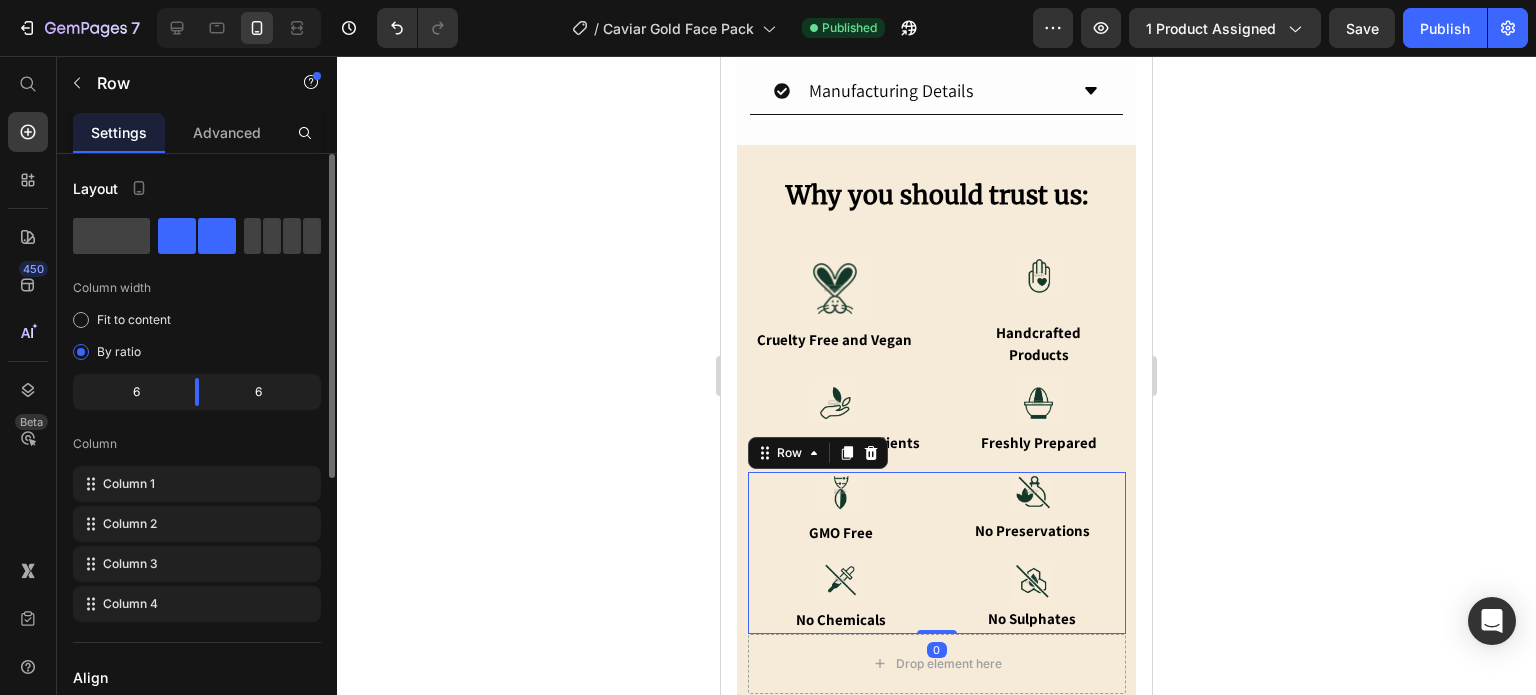 scroll, scrollTop: 504, scrollLeft: 0, axis: vertical 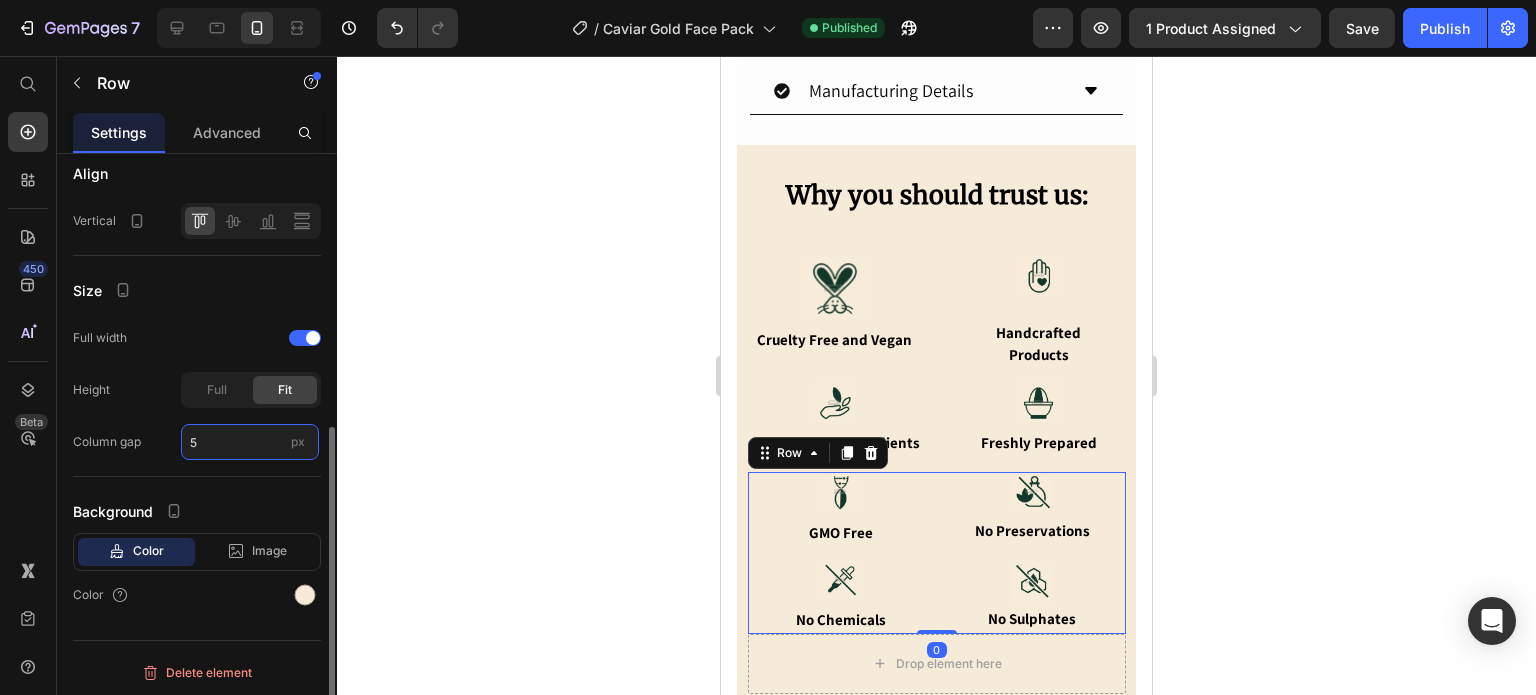 click on "5" at bounding box center [250, 442] 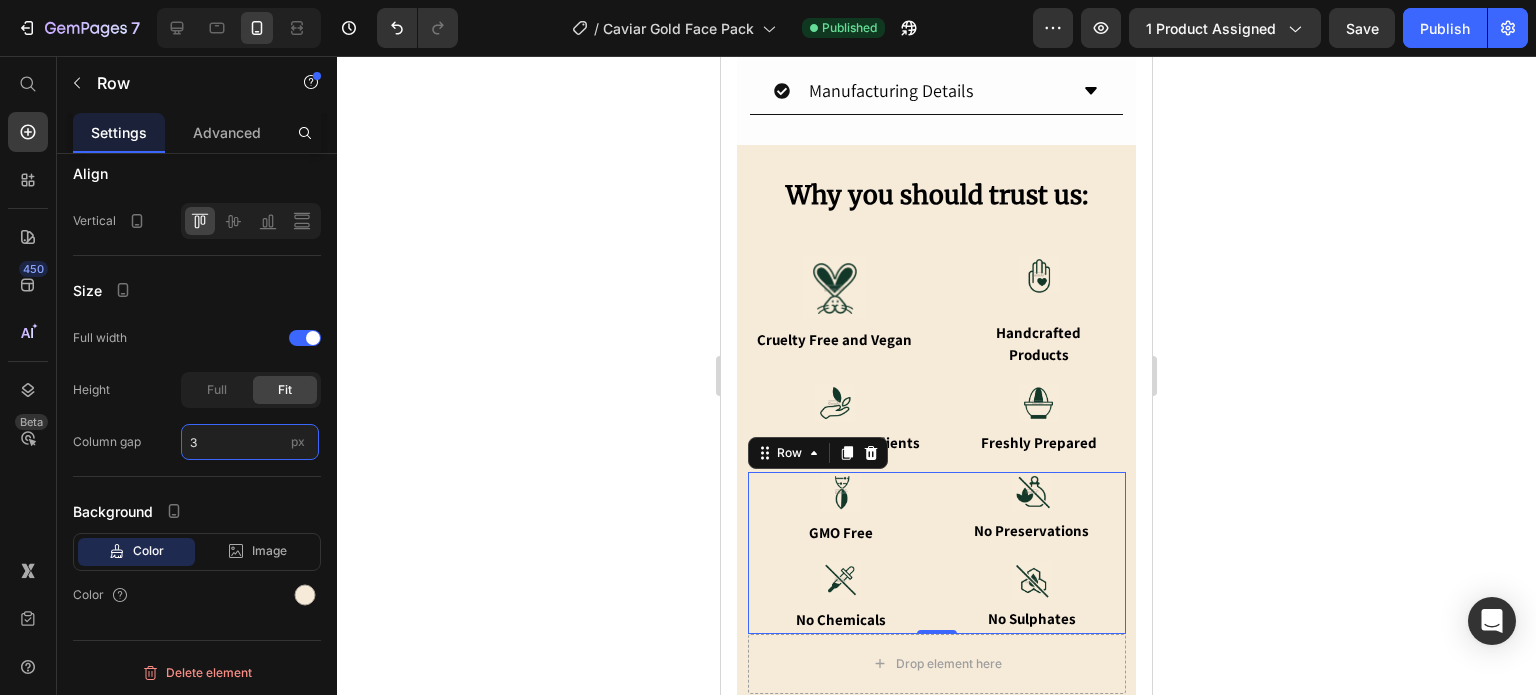 type on "30" 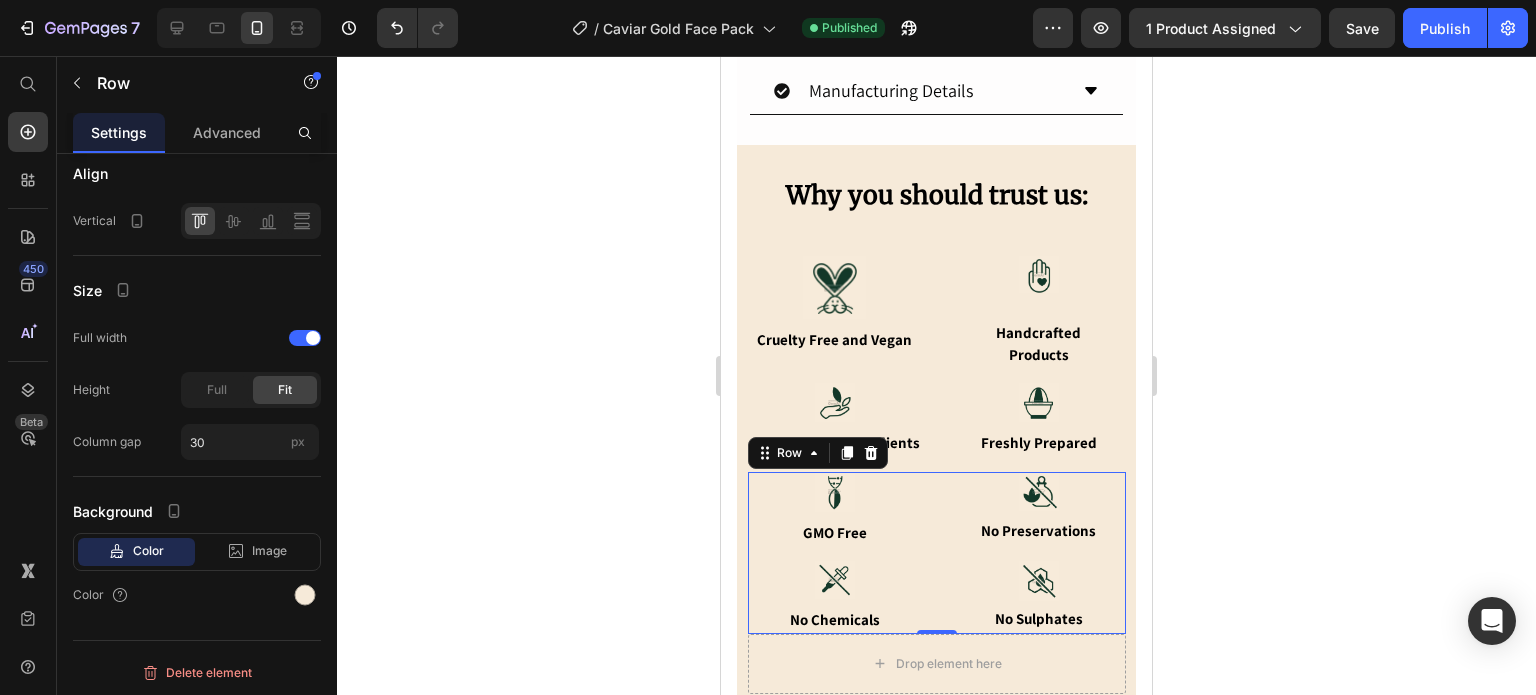click 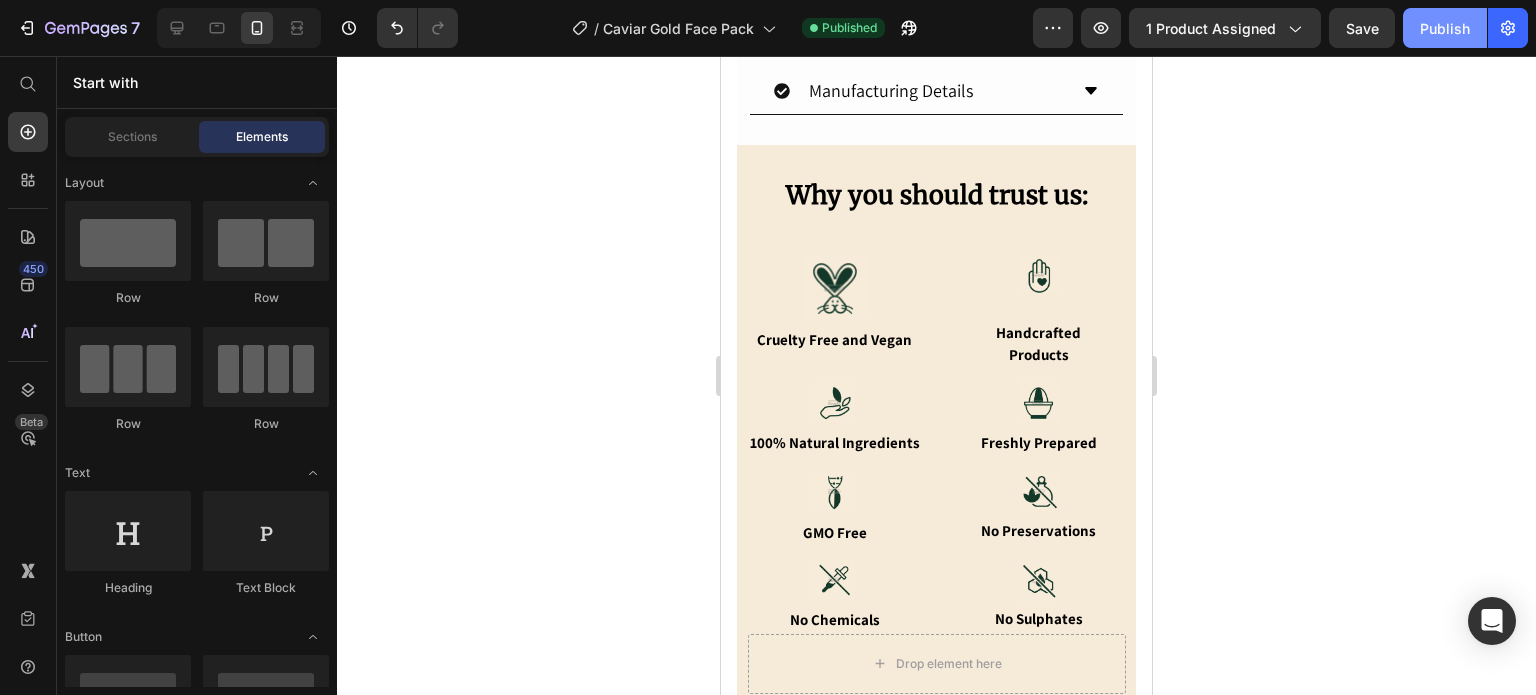 click on "Publish" 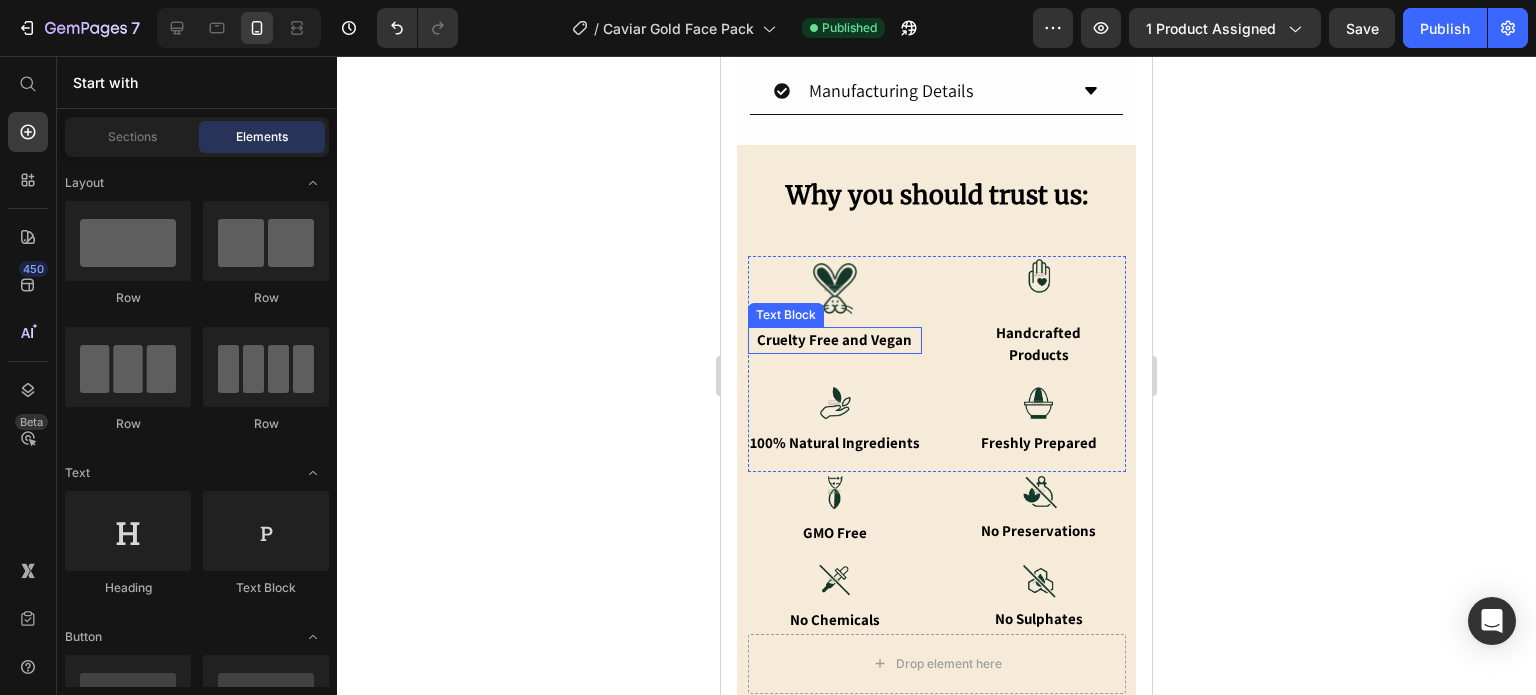 click on "Cruelty Free and Vegan" at bounding box center (835, 340) 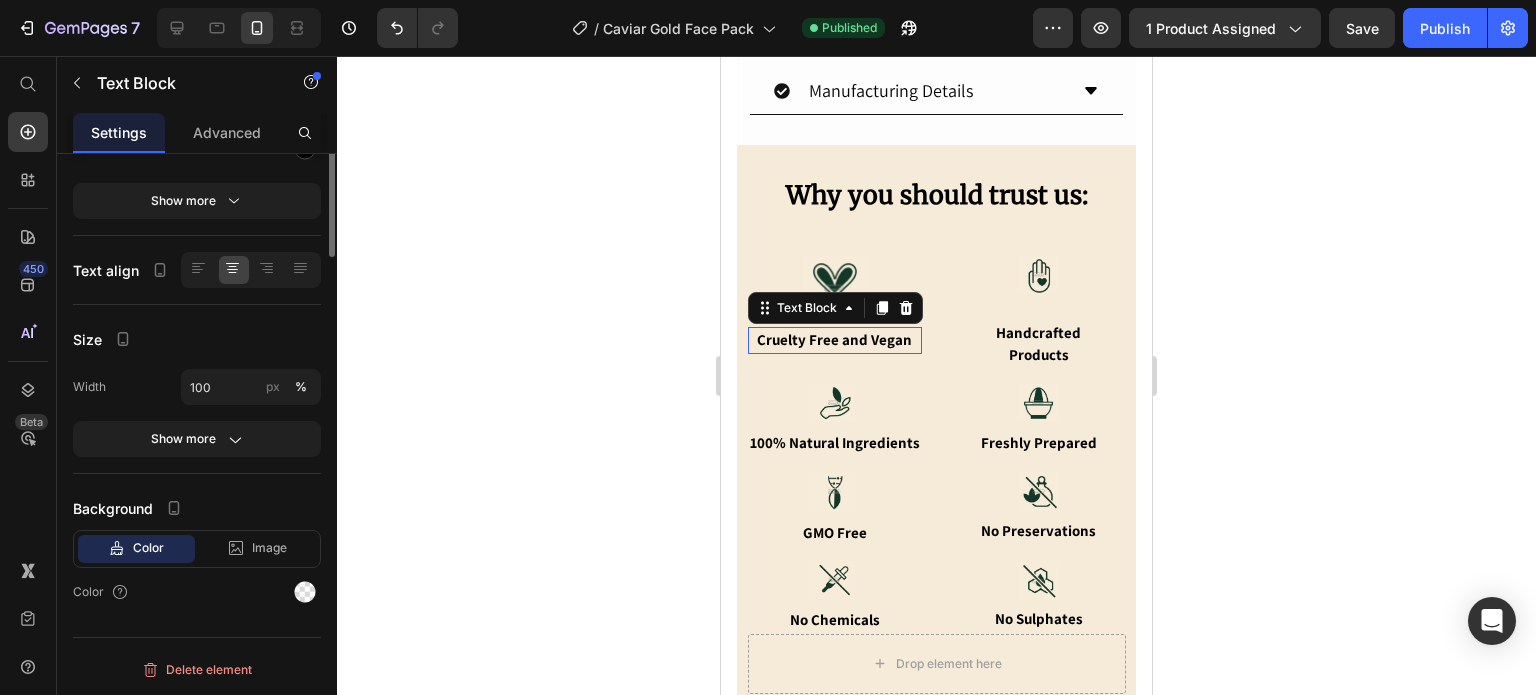 scroll, scrollTop: 0, scrollLeft: 0, axis: both 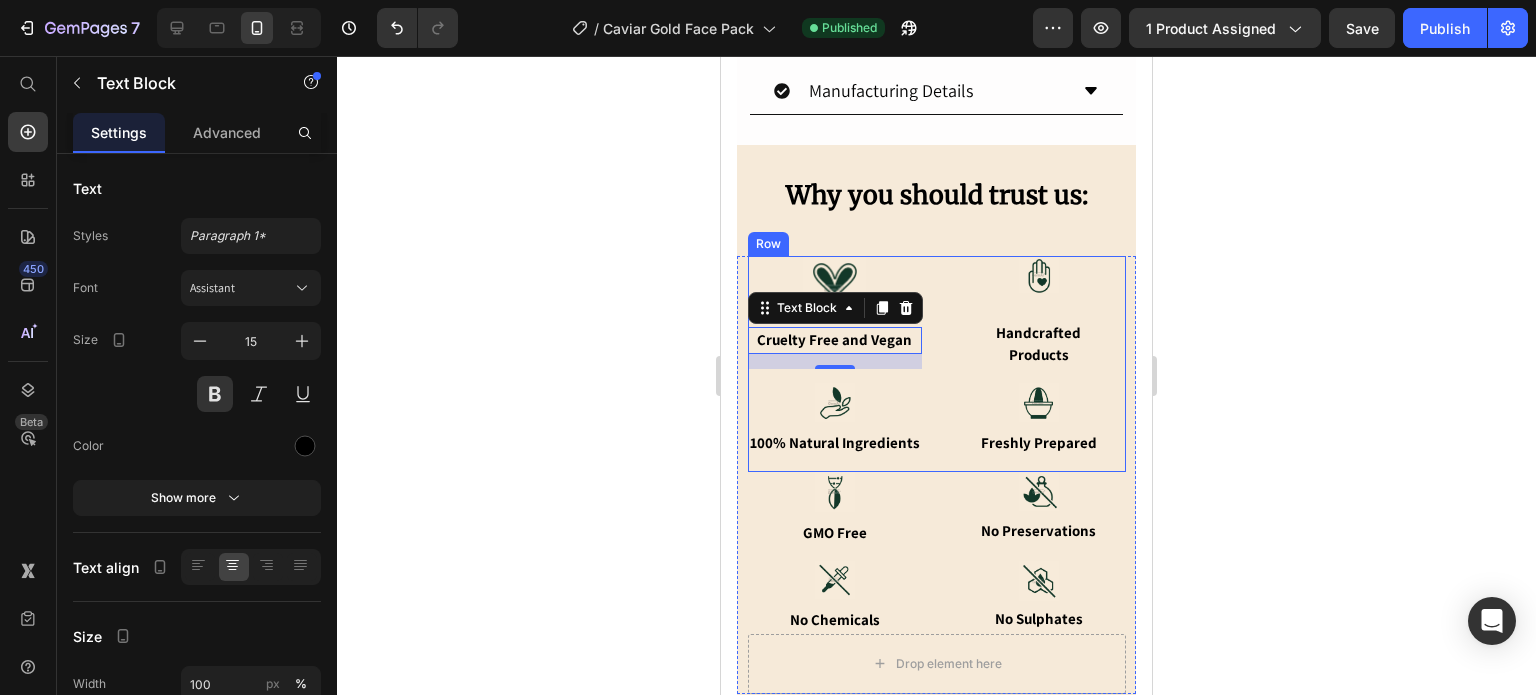 click on "Image Handcrafted Products Text Block" at bounding box center (1039, 319) 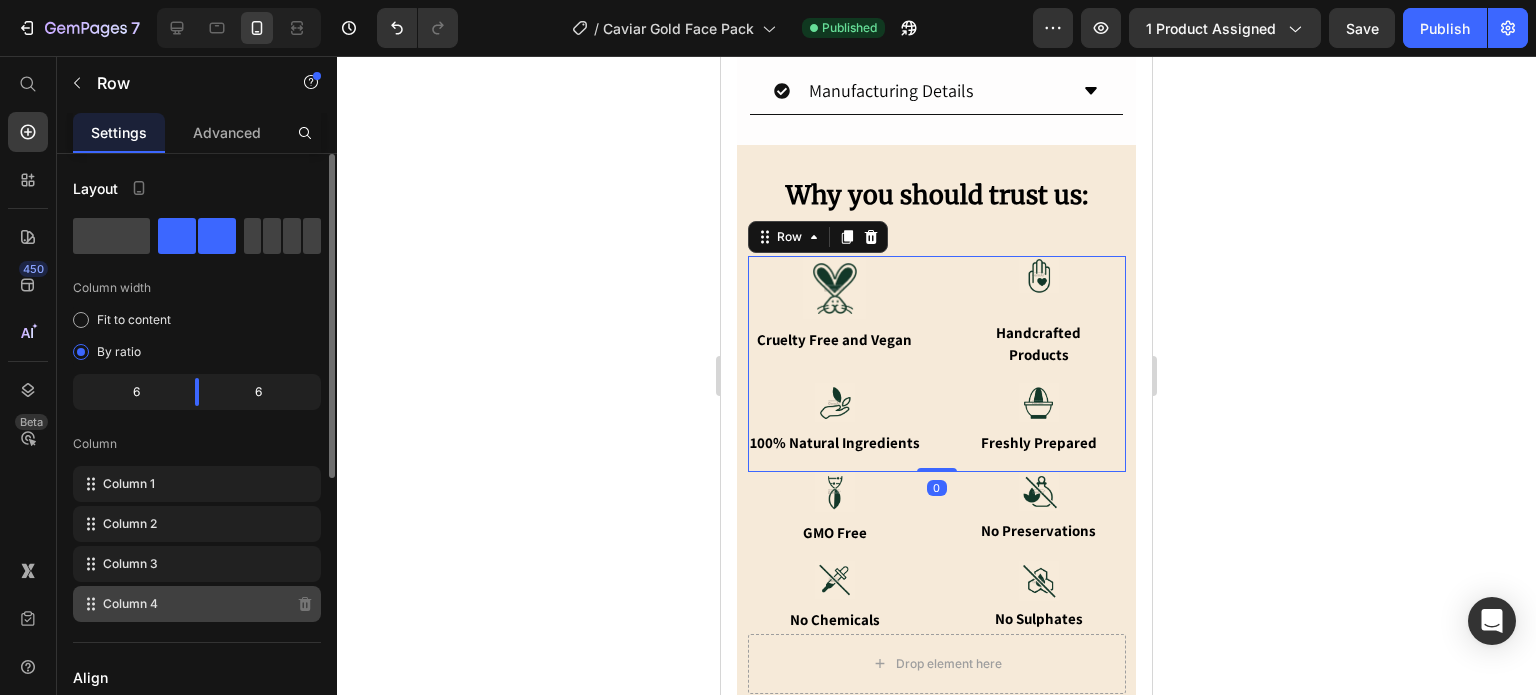 scroll, scrollTop: 500, scrollLeft: 0, axis: vertical 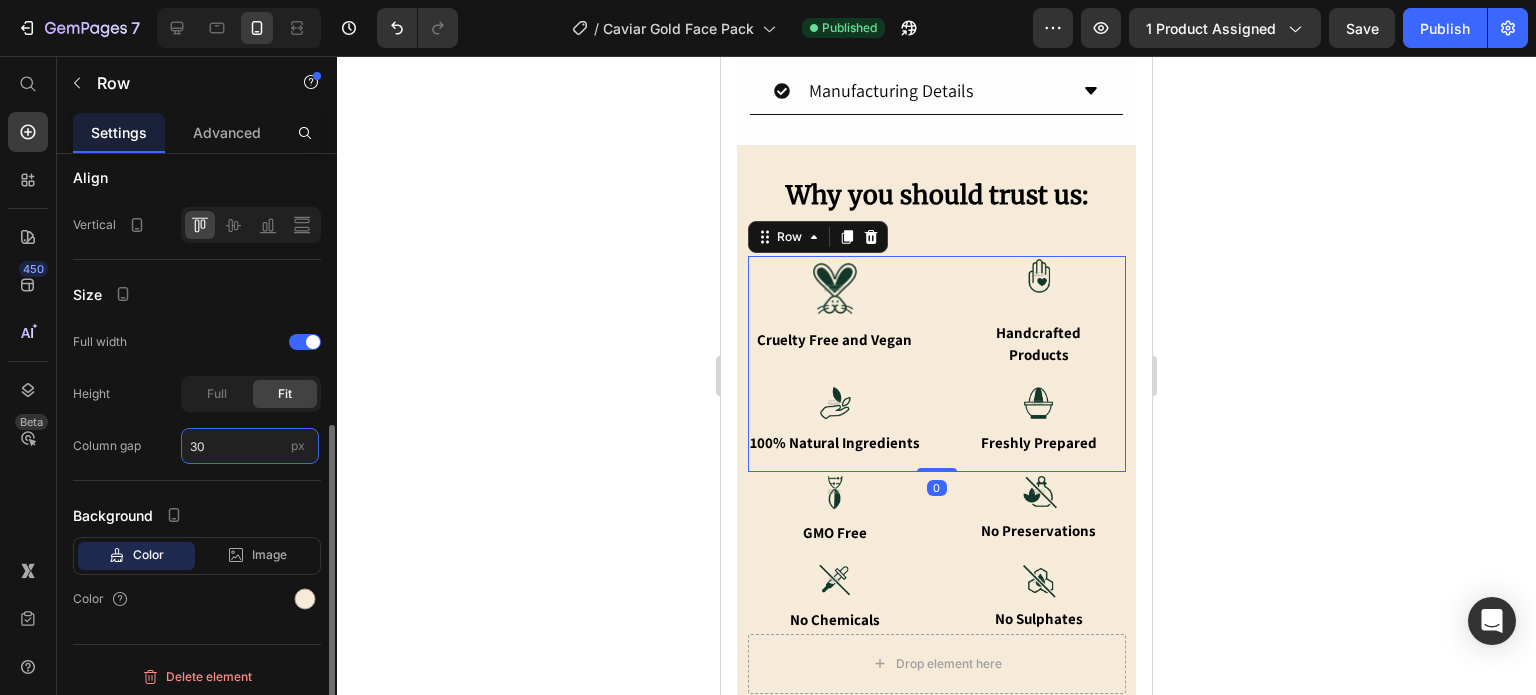 click on "30" at bounding box center (250, 446) 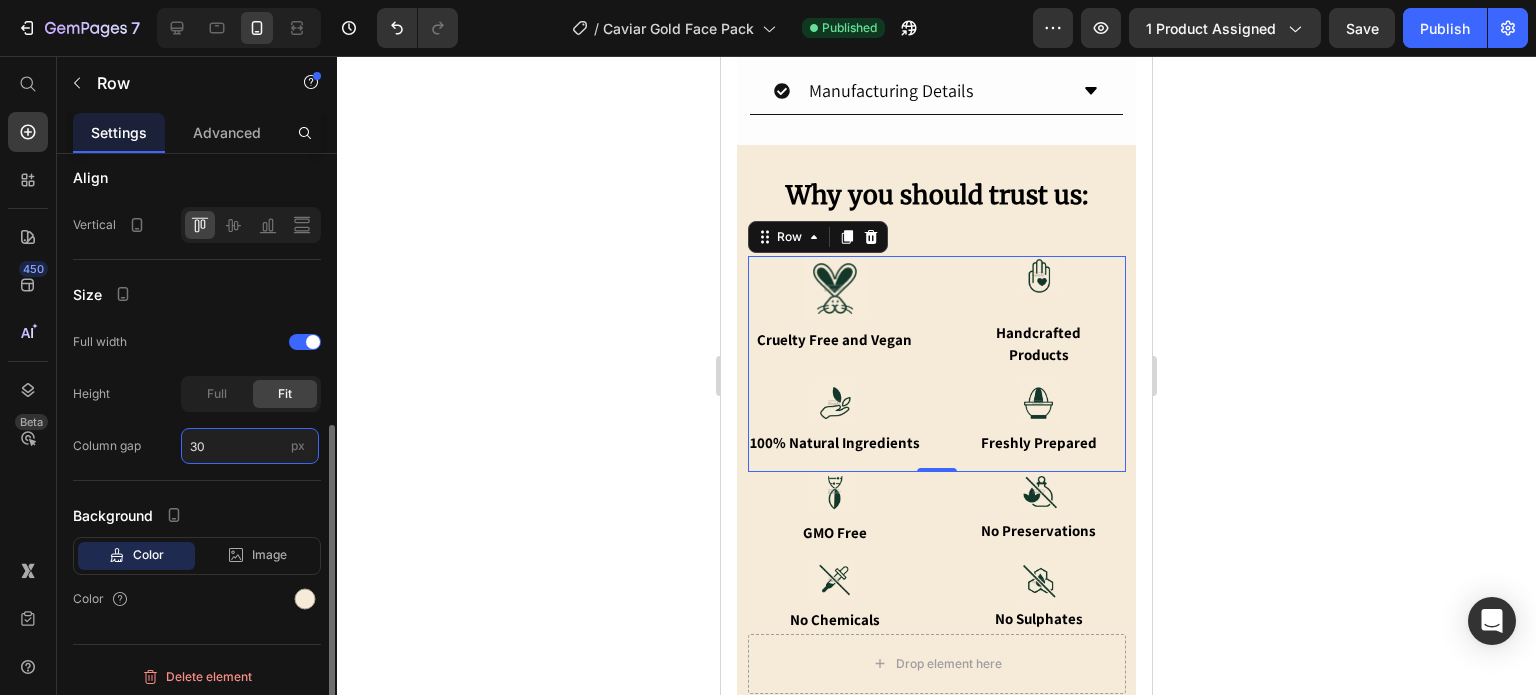 type on "5" 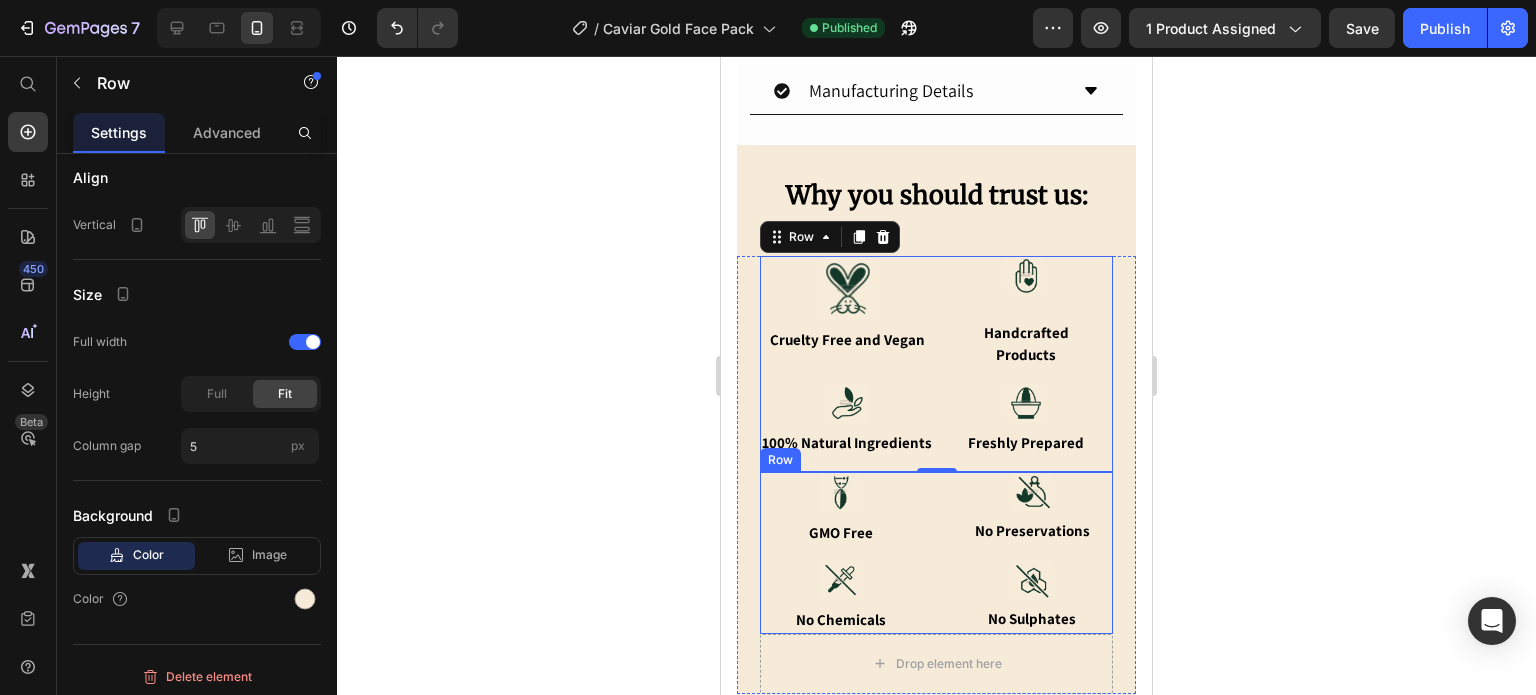 click on "Image GMO Free Text Block Image No Preservations Text Block Image No Chemicals Text Block Image No Sulphates Text Block Row" at bounding box center (936, 553) 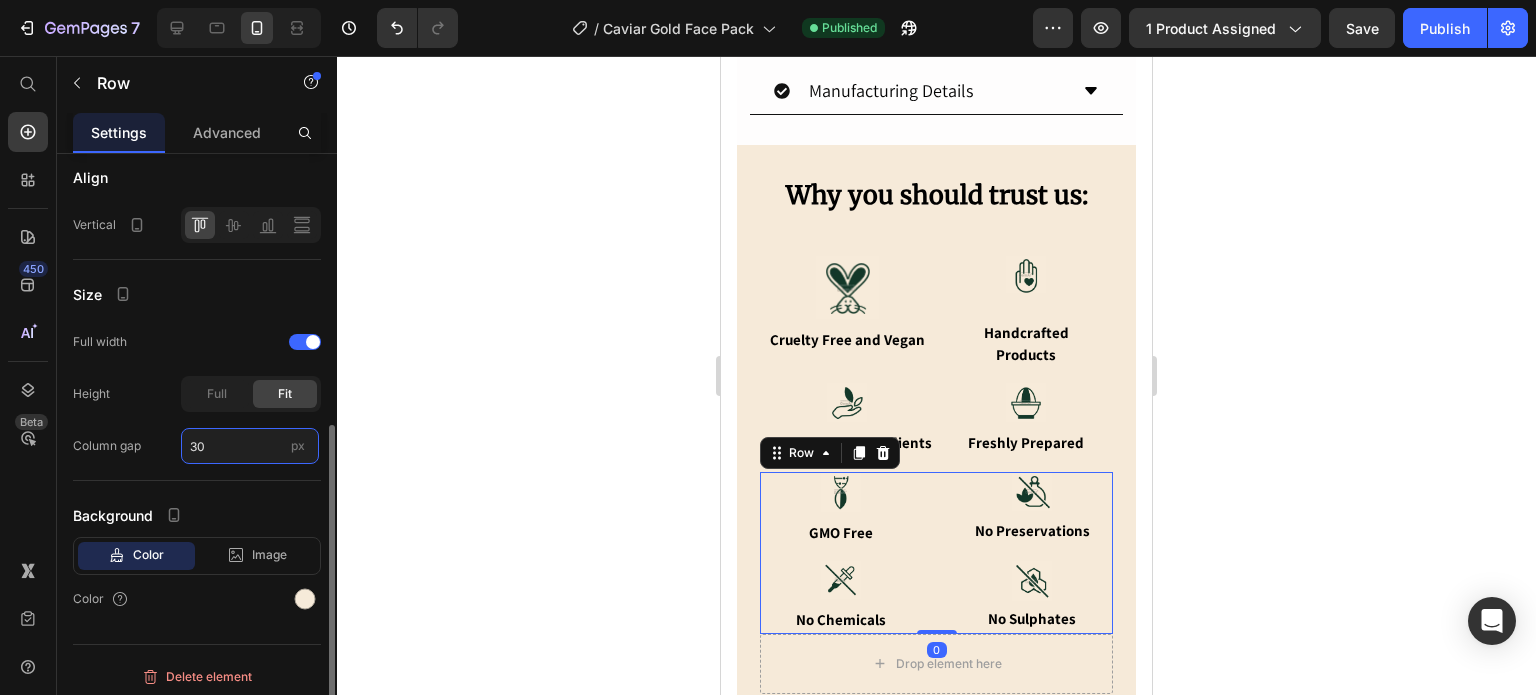 click on "30" at bounding box center (250, 446) 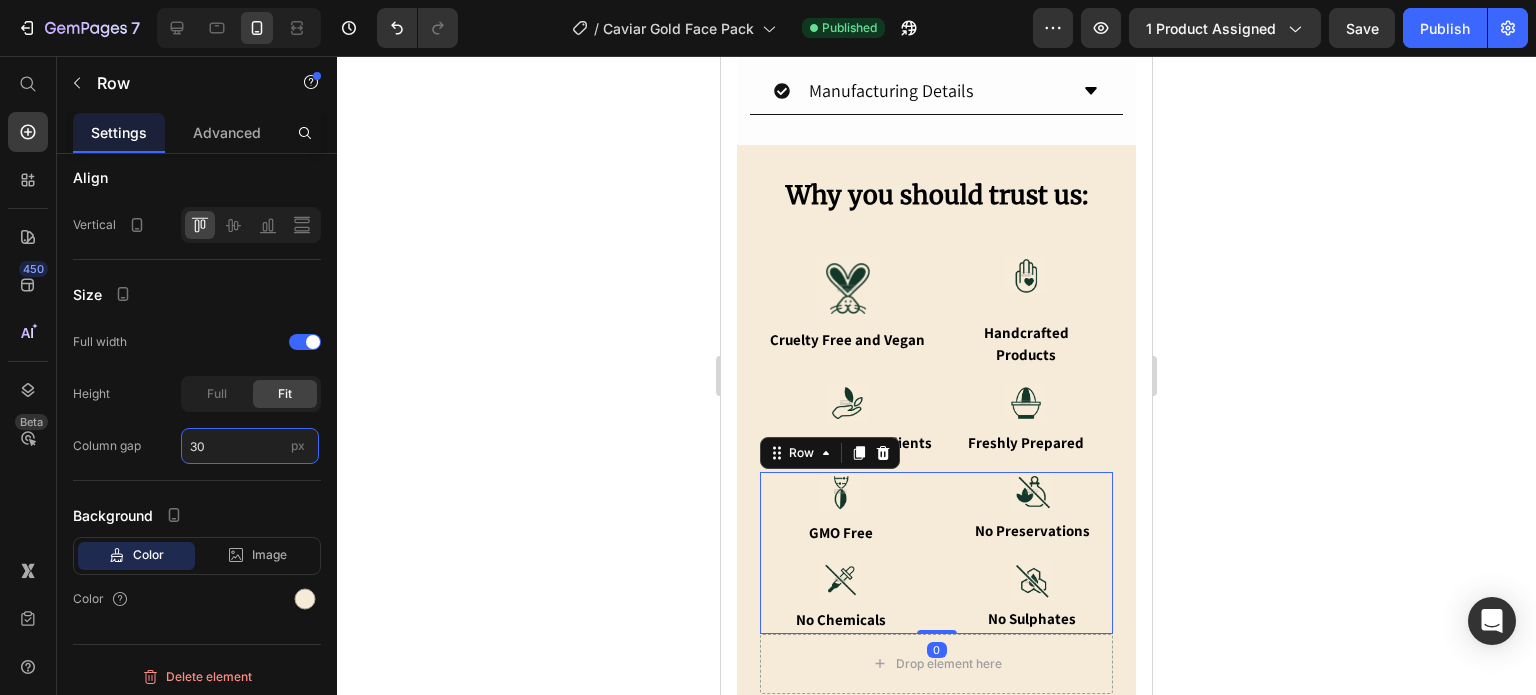type on "5" 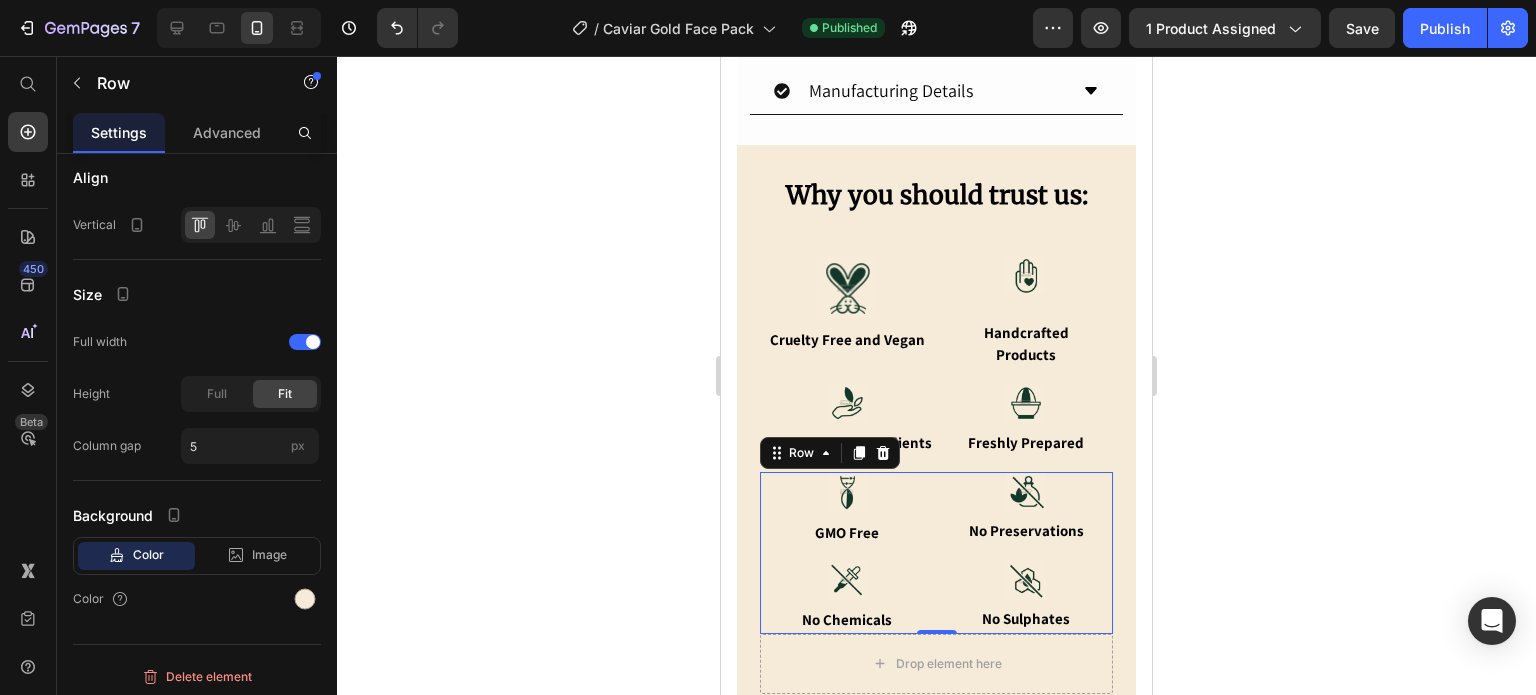click 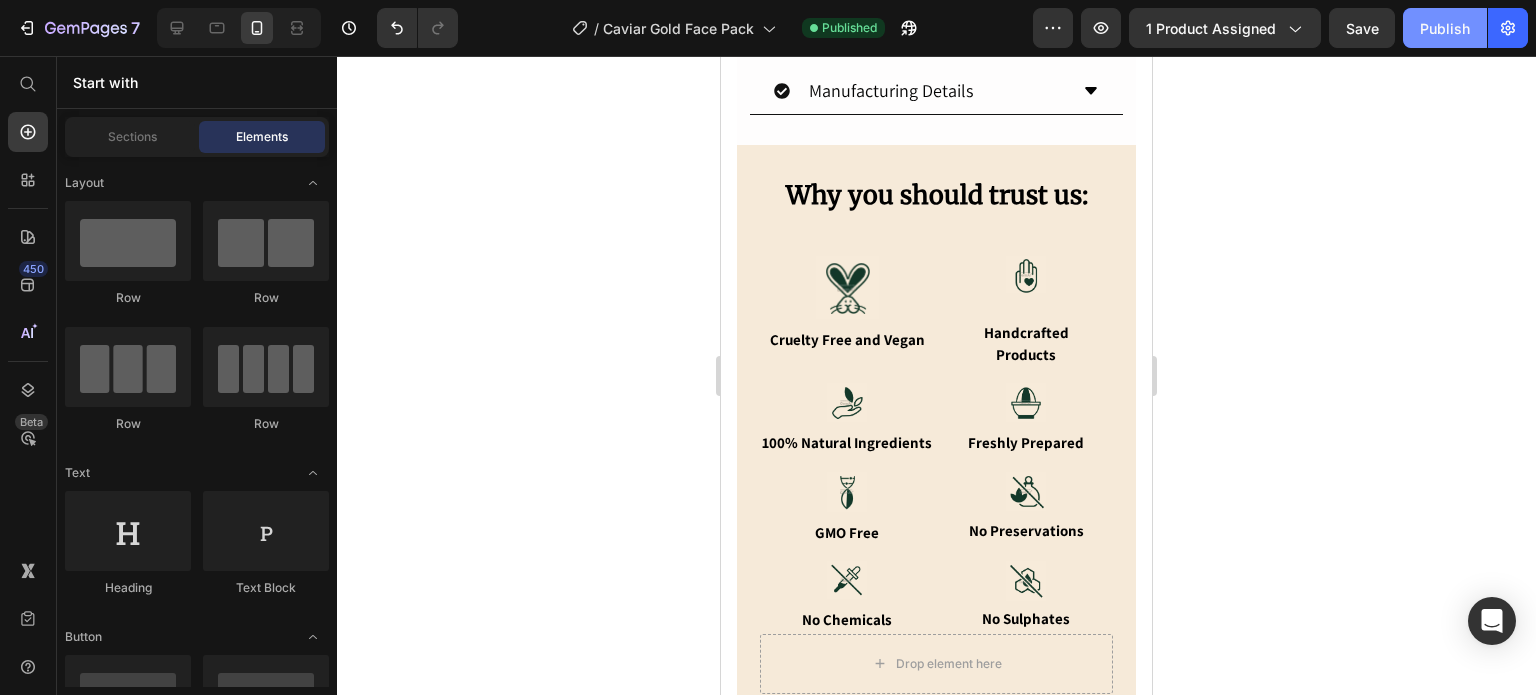 click on "Publish" at bounding box center (1445, 28) 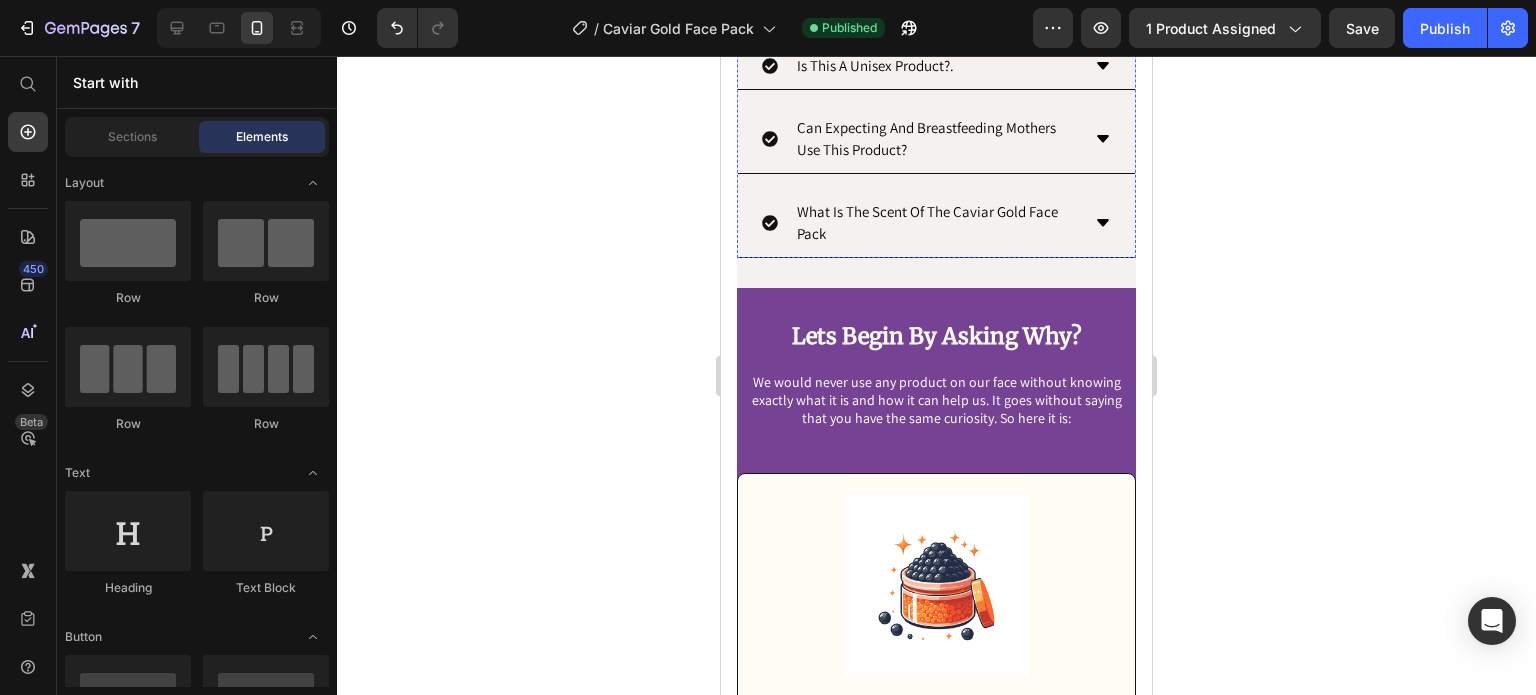 scroll, scrollTop: 2900, scrollLeft: 0, axis: vertical 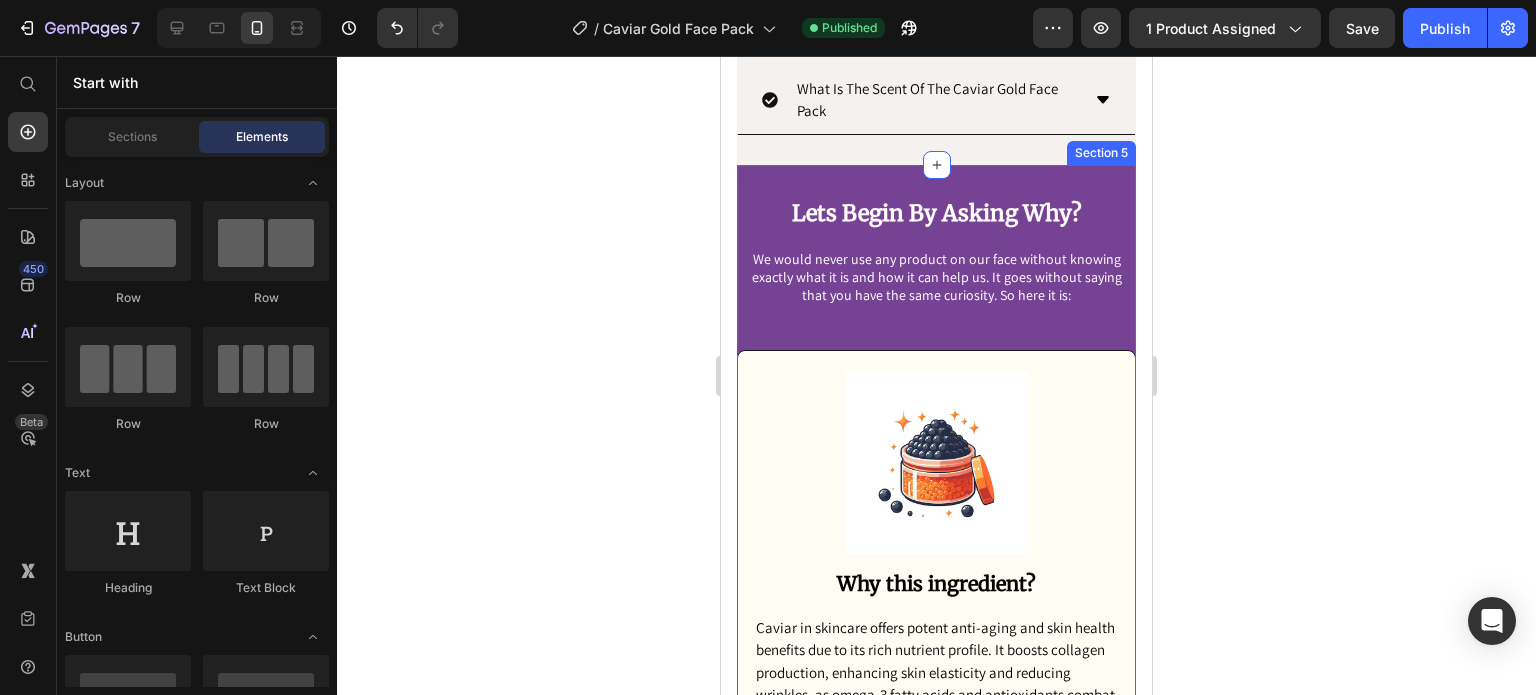 click on "Lets Begin By Asking Why? Heading We would never use any product on our face without knowing exactly what it is and how it can help us. It goes without saying that you have the same curiosity. So here it is: Text Block Row Image Why this ingredient? Text Block Caviar in skincare offers potent anti-aging and skin health benefits due to its rich nutrient profile. It boosts collagen production, enhancing skin elasticity and reducing wrinkles, as omega-3 fatty acids and antioxidants combat free radical damage. Caviar hydrates deeply, strengthening the skin barrier to lock in moisture and prevent dryness. Its anti-inflammatory properties soothe irritation, benefiting conditions like eczema. Additionally, caviar’s vitamins (A, D, E) and minerals (zinc, magnesium) protect against UV damage and promote cell regeneration for a radiant complexion. Text Block Row Image Where is it sourced from? Text Block Text Block Row Image Why CoQ-10? Text Block Text Block Row Row Row Section 5" at bounding box center [936, 1066] 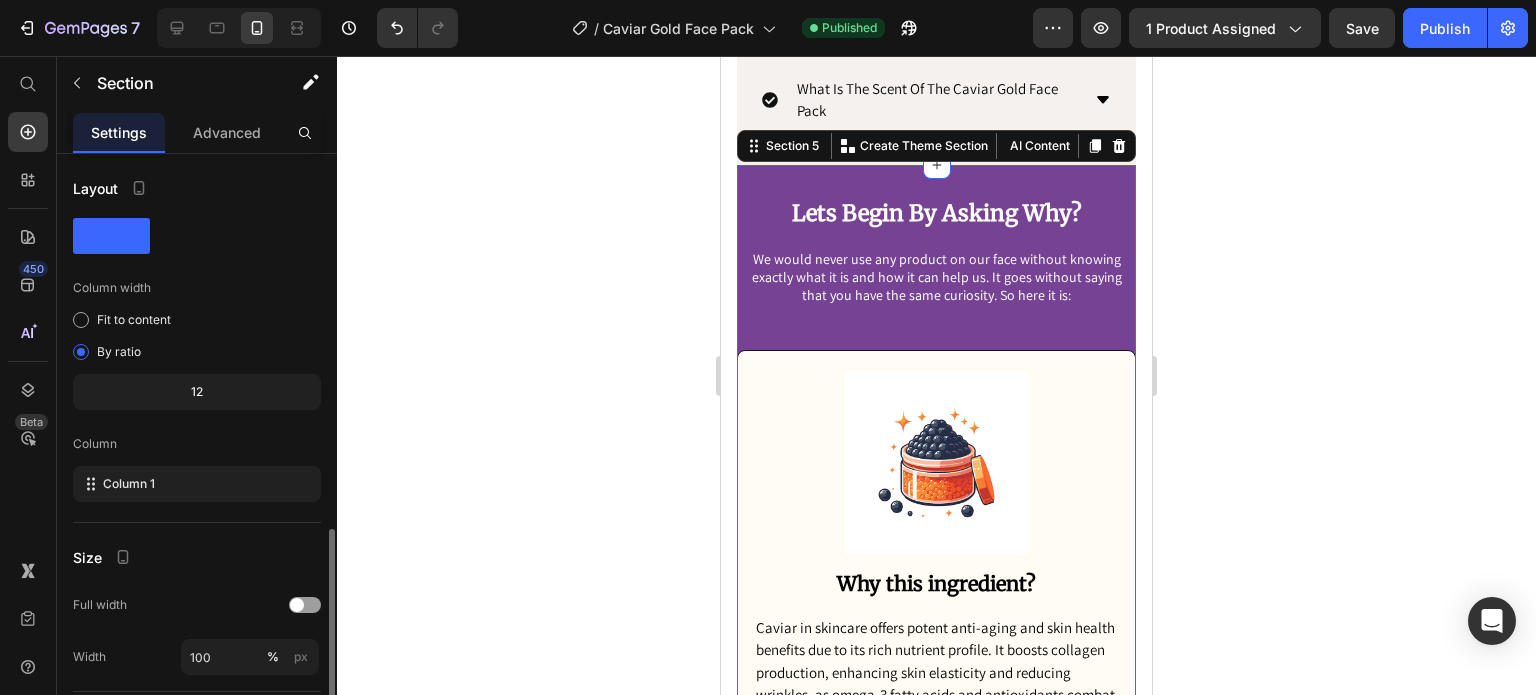 scroll, scrollTop: 216, scrollLeft: 0, axis: vertical 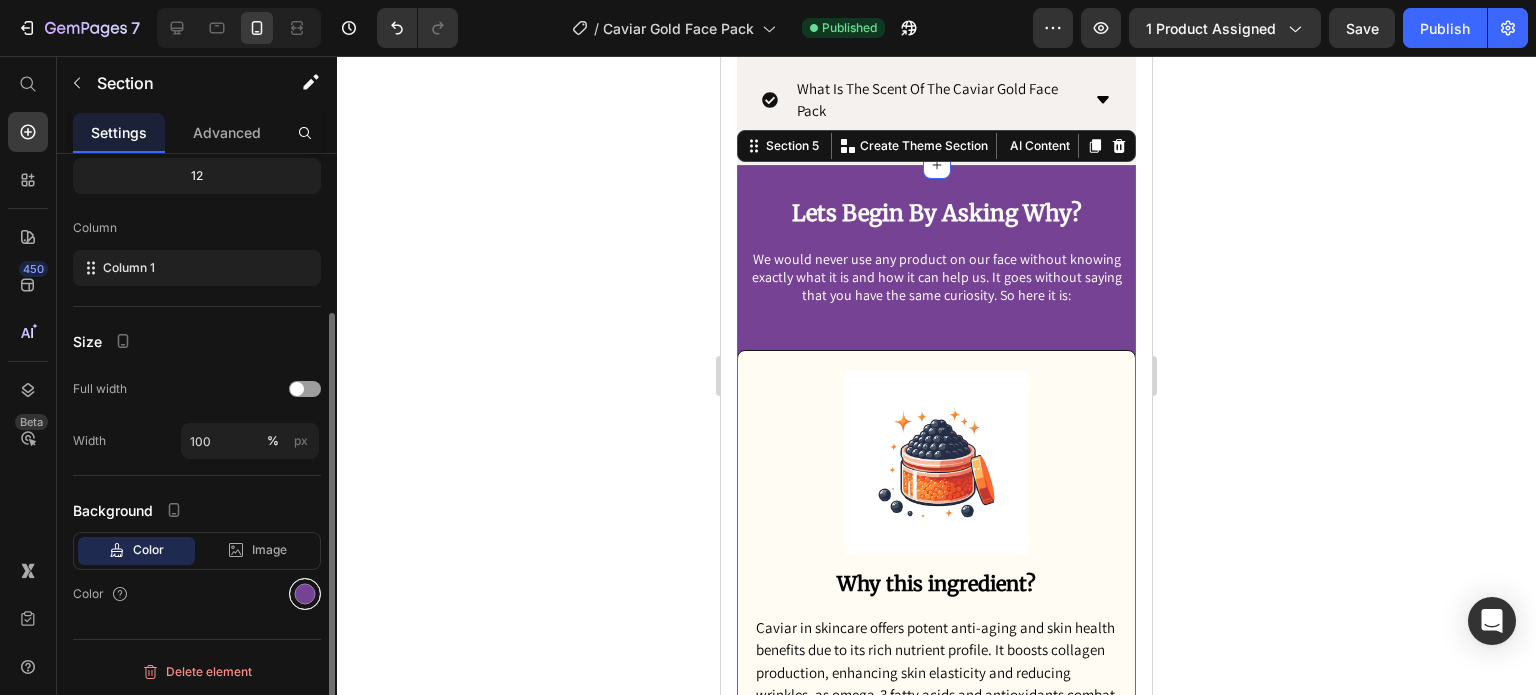 click at bounding box center (305, 594) 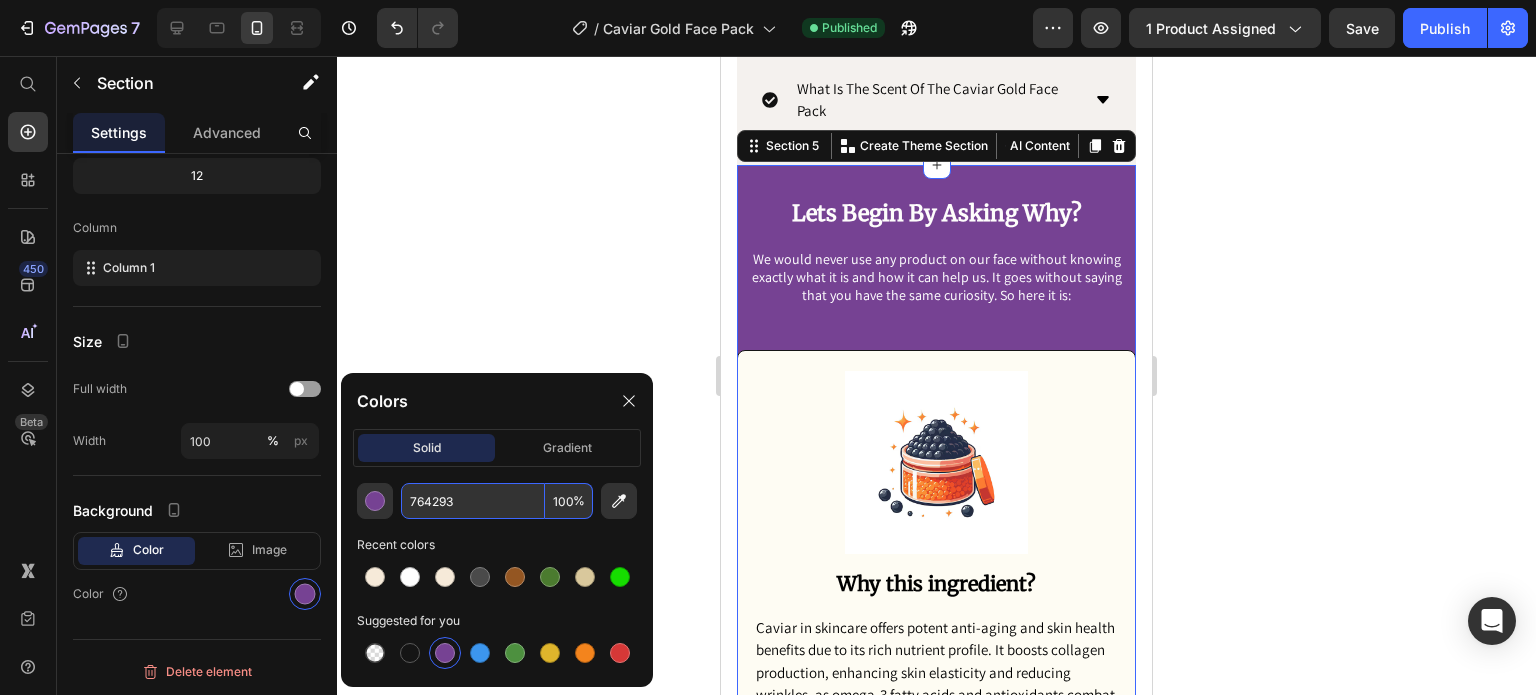 click on "764293" at bounding box center [473, 501] 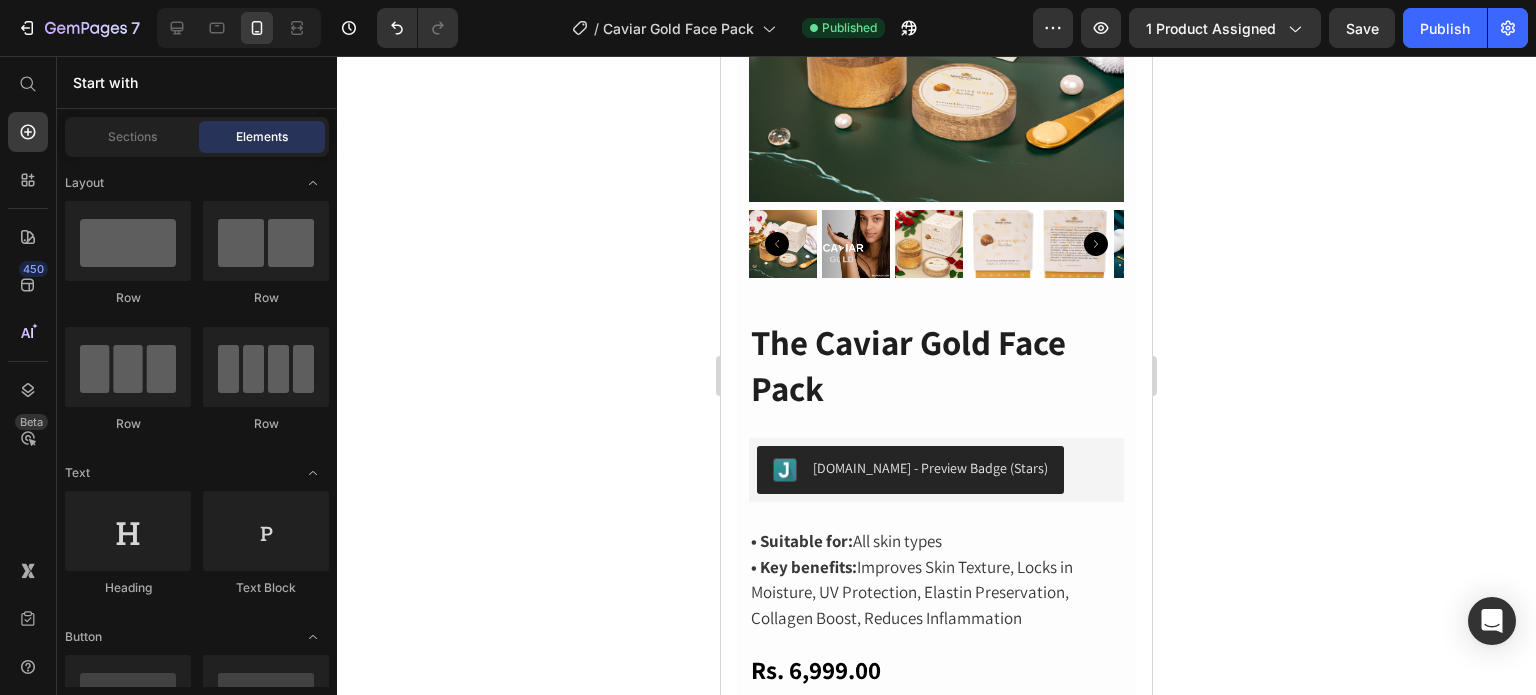 scroll, scrollTop: 0, scrollLeft: 0, axis: both 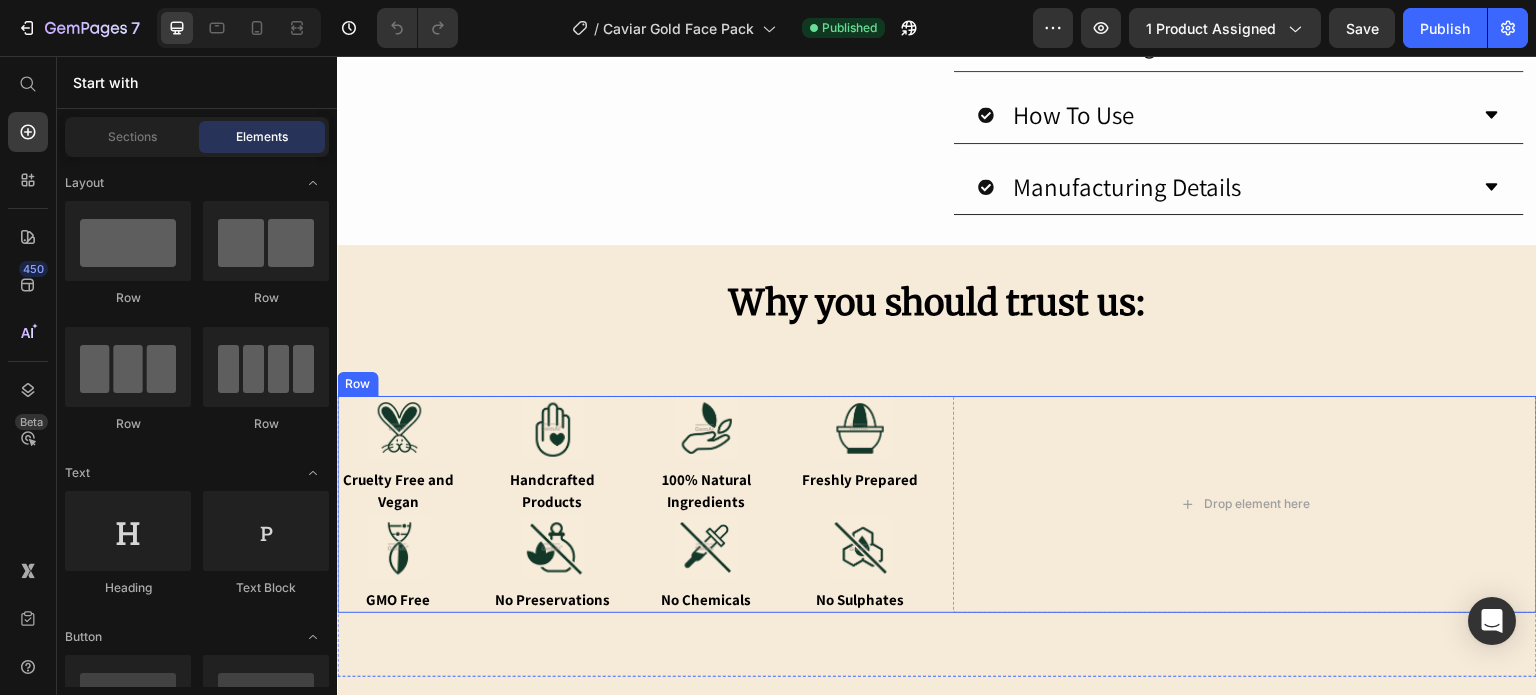 click on "Image Cruelty Free and Vegan Text Block Image Handcrafted Products Text Block Image 100% Natural Ingredients Text Block Image Freshly Prepared Text Block Row Image GMO Free Text Block Image No Preservations Text Block Image No Chemicals Text Block Image No Sulphates Text Block Row
Drop element here Row" at bounding box center (937, 505) 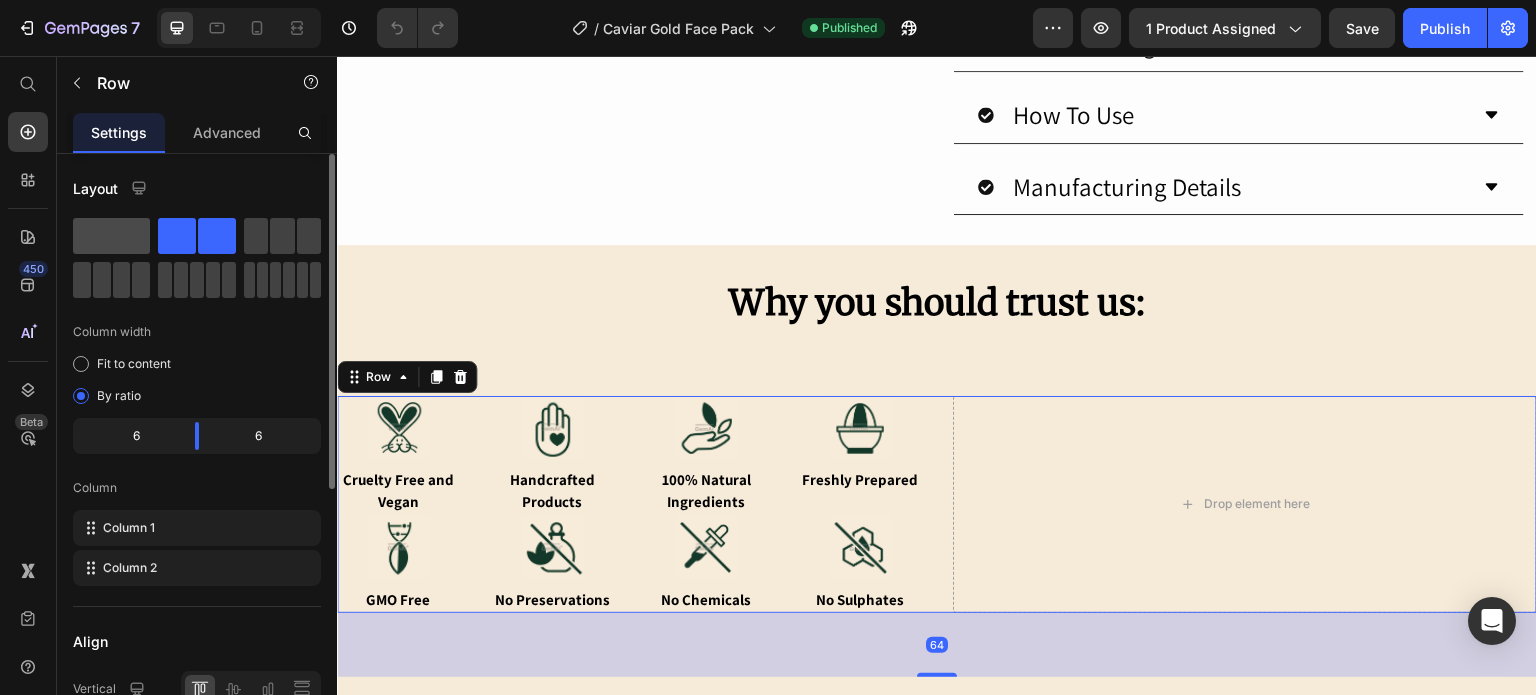 click 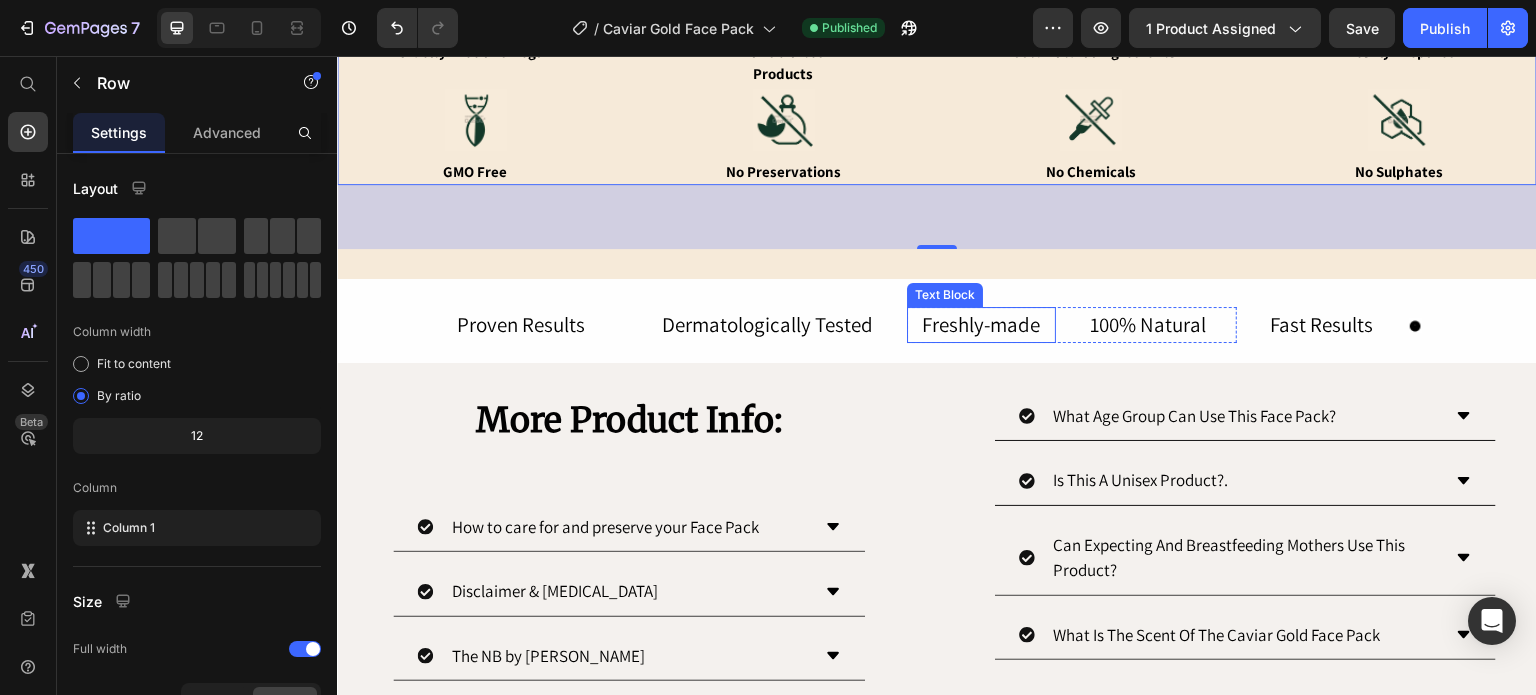 scroll, scrollTop: 1300, scrollLeft: 0, axis: vertical 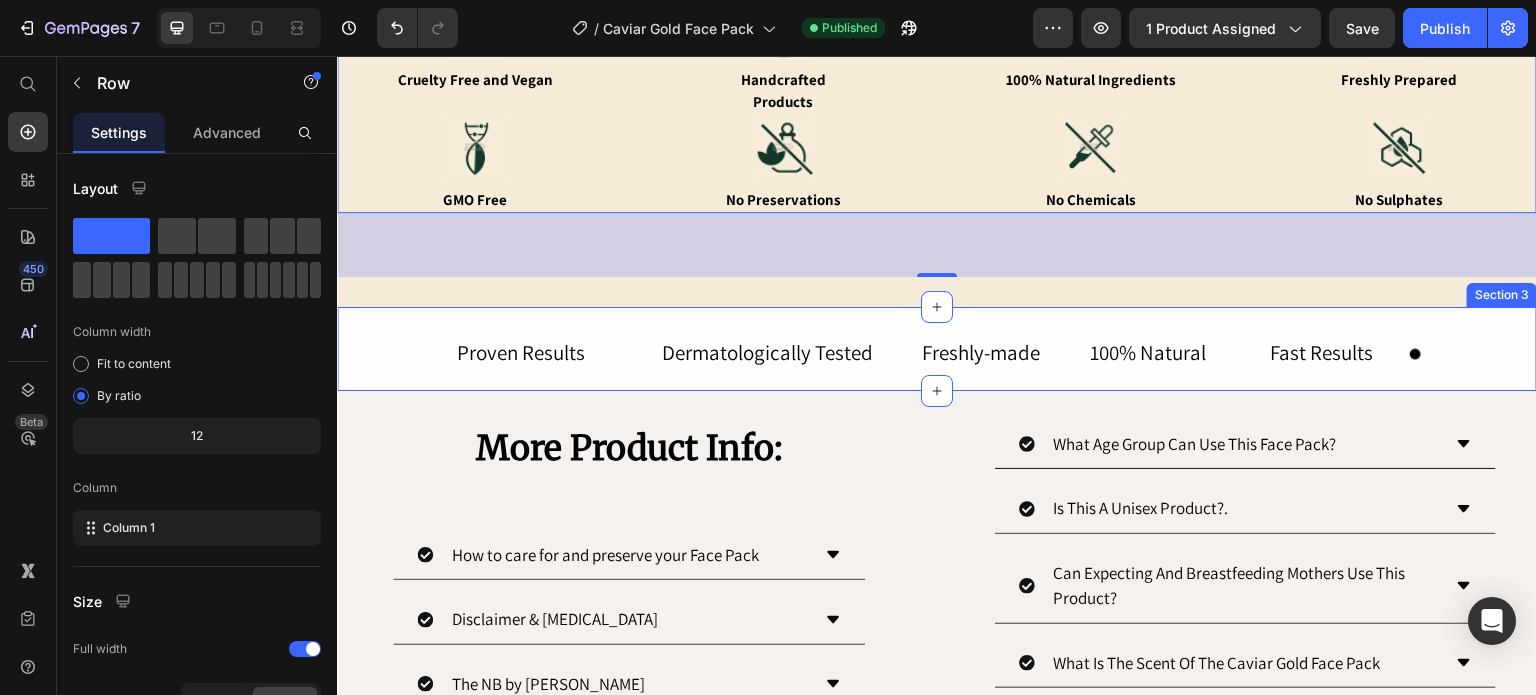 click on "Proven Results Text Block Dermatologically Tested Text Block Row Freshly-made Text Block 100% Natural Text Block Row Row Fast Results Text Block     Icon Row Row Section 3" at bounding box center (937, 349) 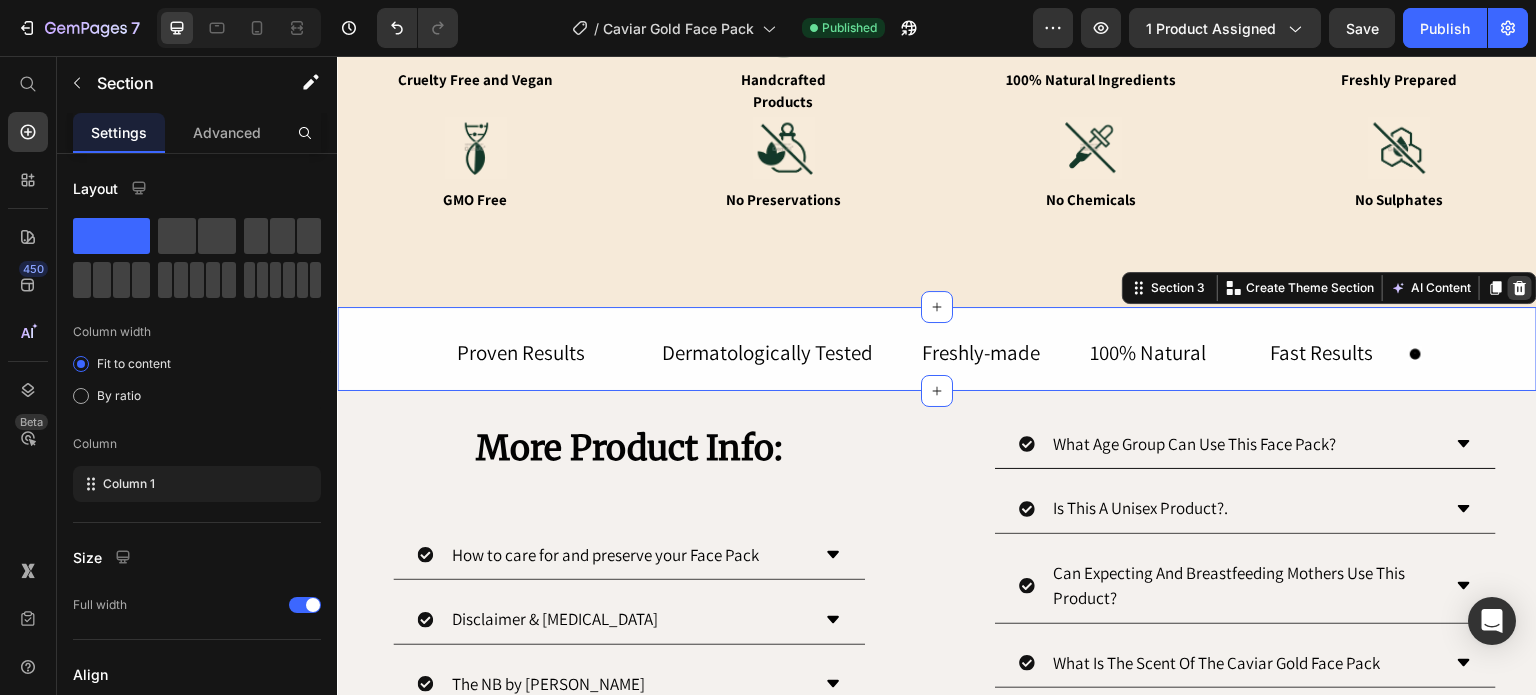 click 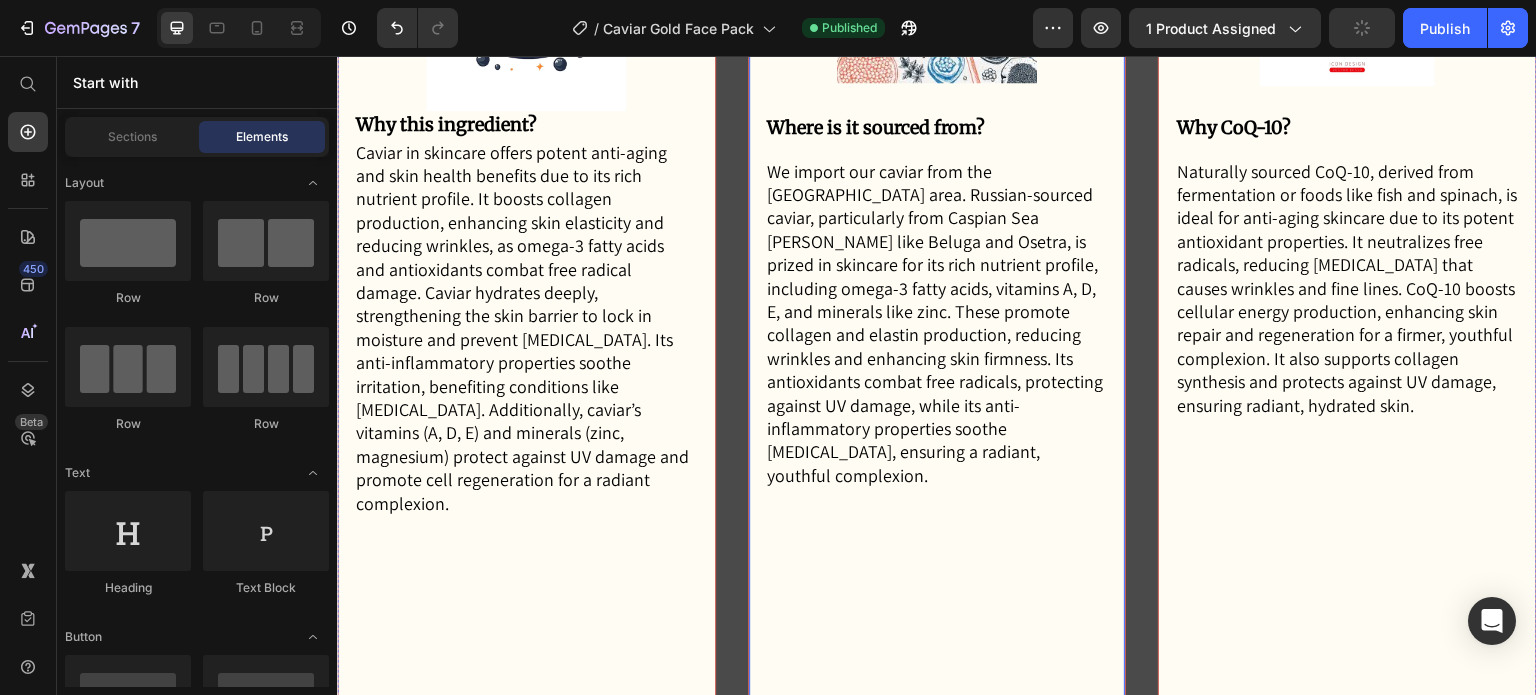 scroll, scrollTop: 2500, scrollLeft: 0, axis: vertical 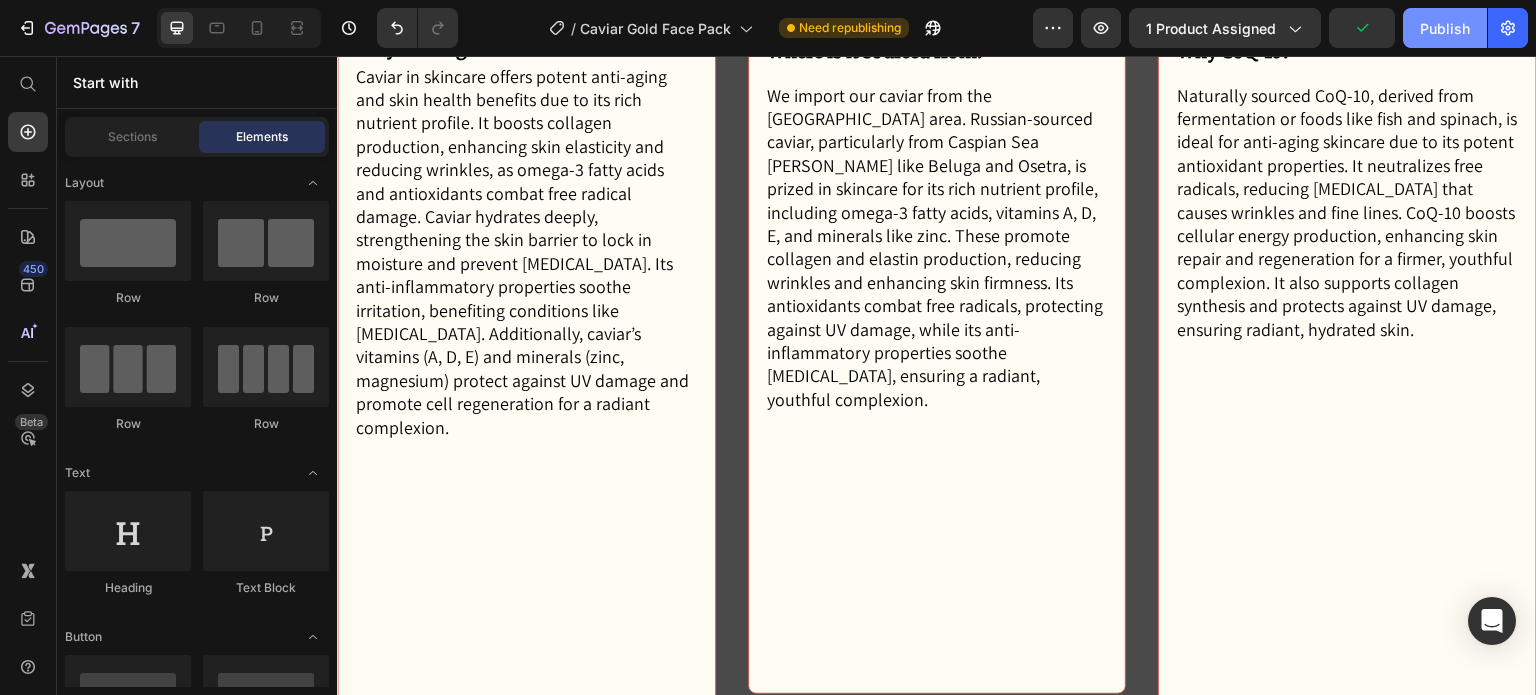 click on "Publish" at bounding box center [1445, 28] 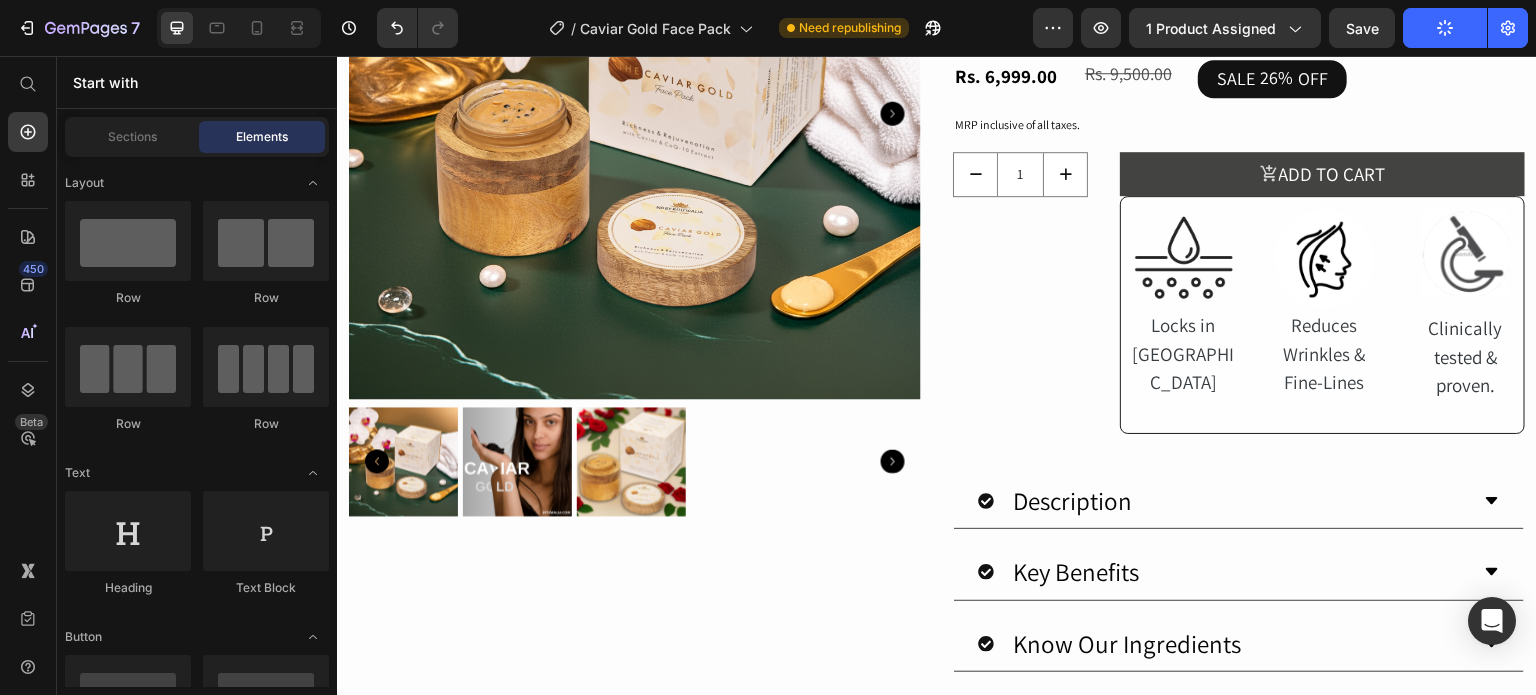 scroll, scrollTop: 0, scrollLeft: 0, axis: both 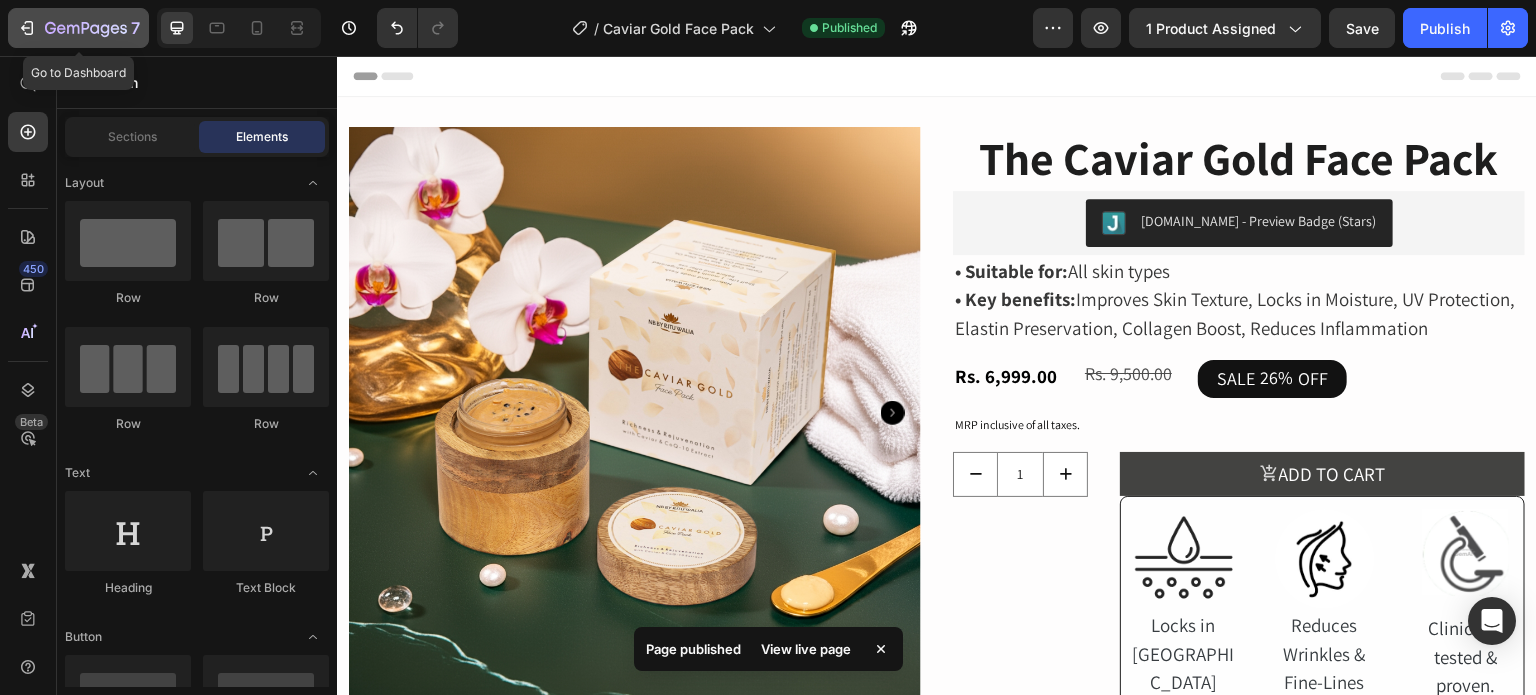 click 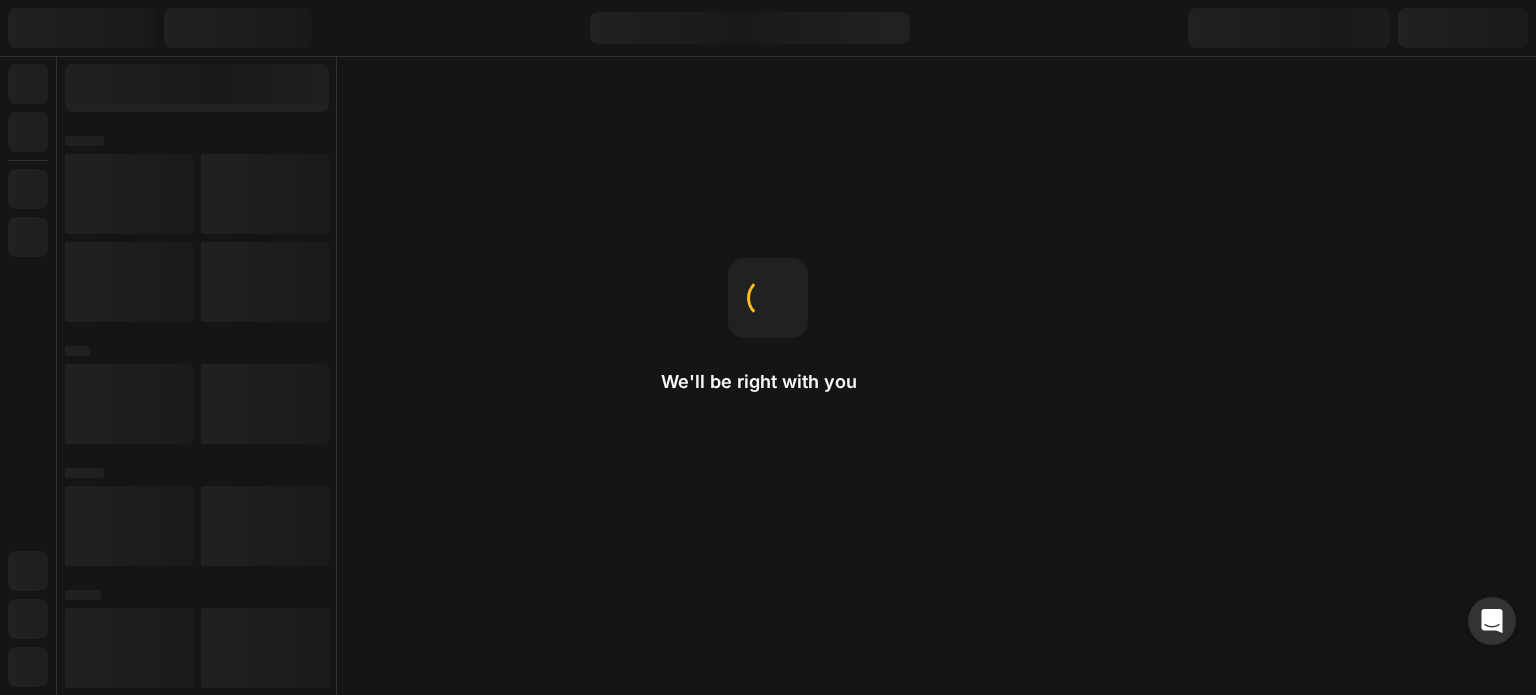 scroll, scrollTop: 0, scrollLeft: 0, axis: both 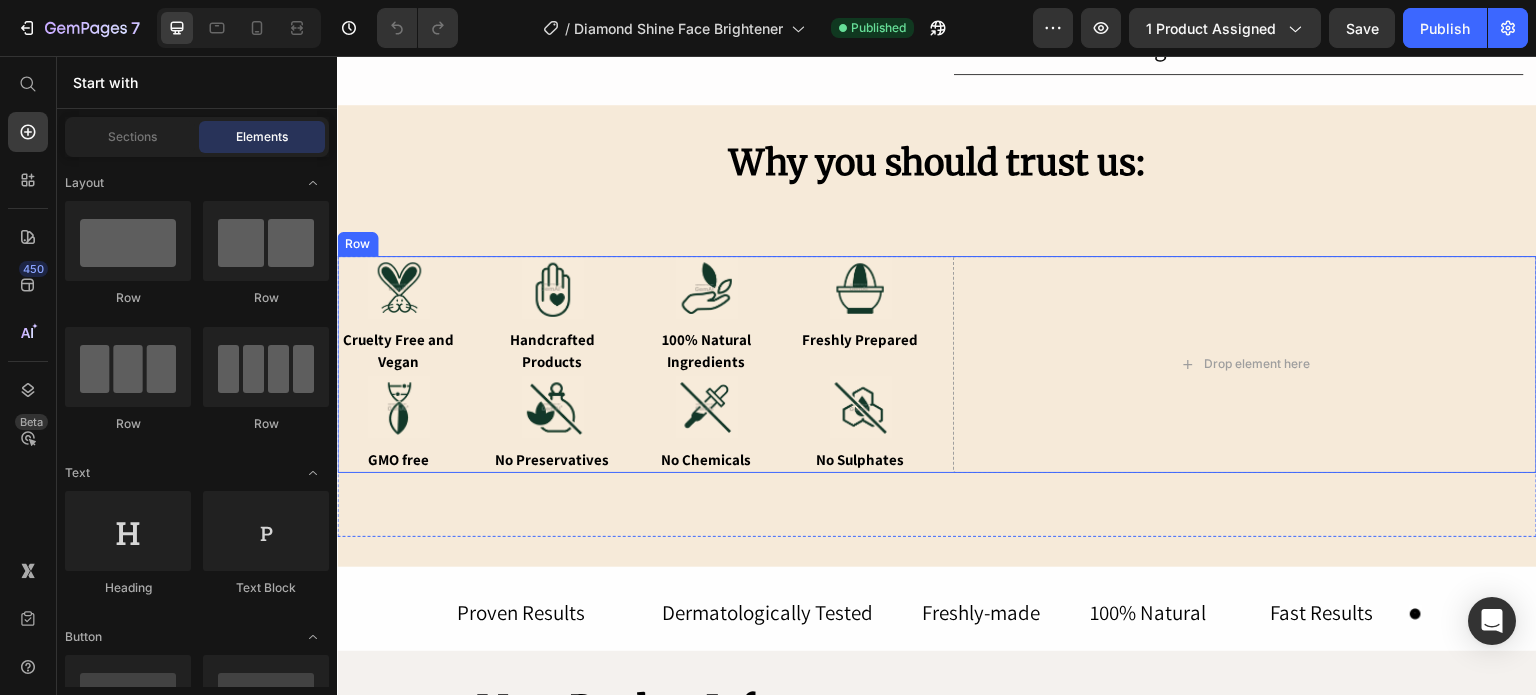 click on "Image Cruelty Free and Vegan Text Block Image Handcrafted Products Text Block Image 100% Natural Ingredients Text Block Image Freshly Prepared Text Block Row Image GMO free Text Block Image No Preservatives Text Block Image No Chemicals Text Block Image No Sulphates Text Block Row
Drop element here Row" at bounding box center (937, 365) 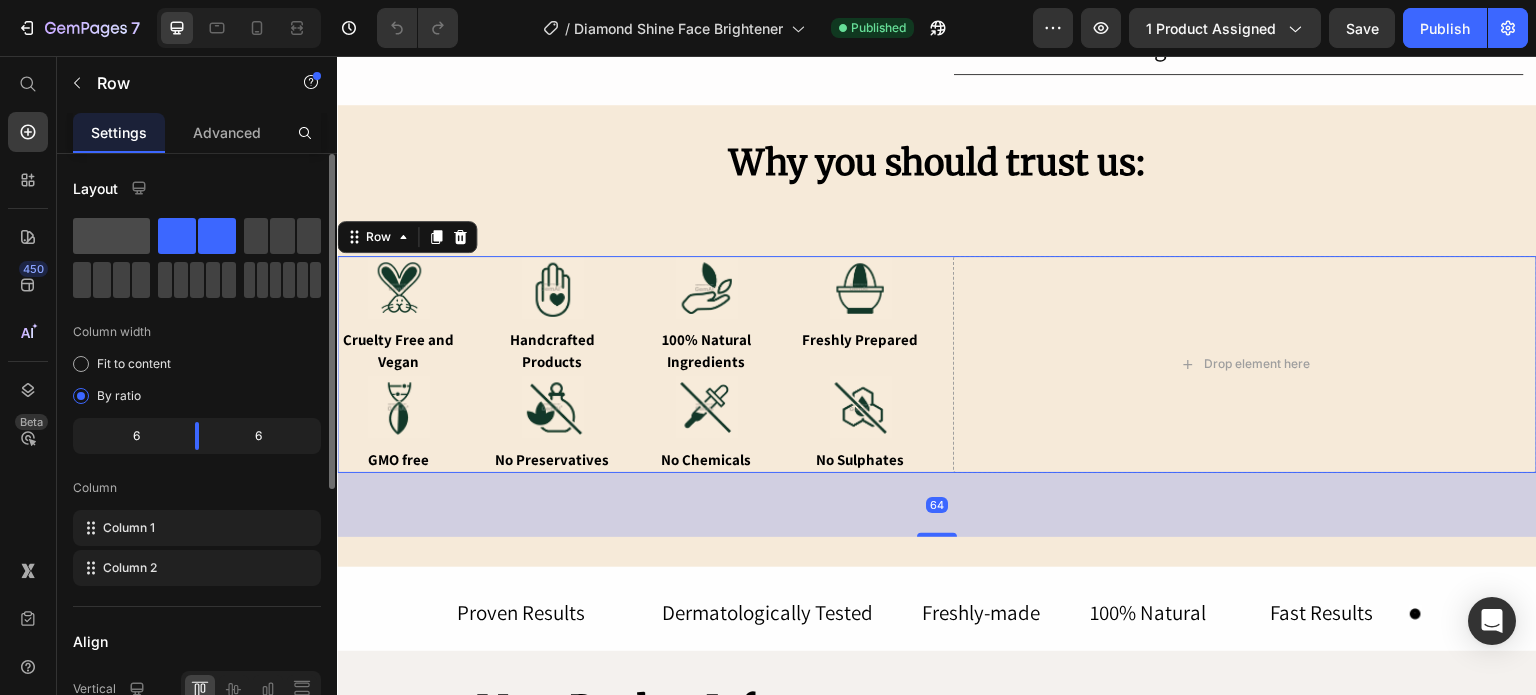 click 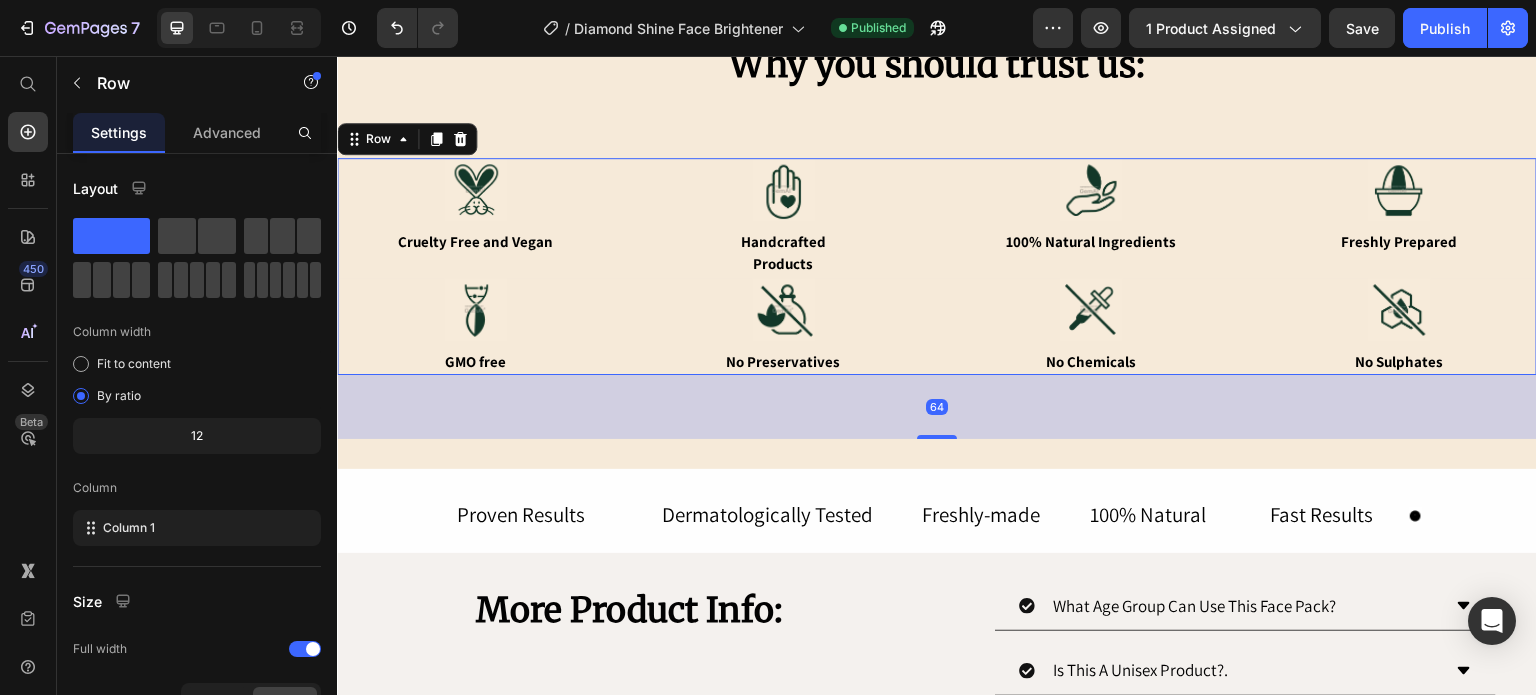 scroll, scrollTop: 1300, scrollLeft: 0, axis: vertical 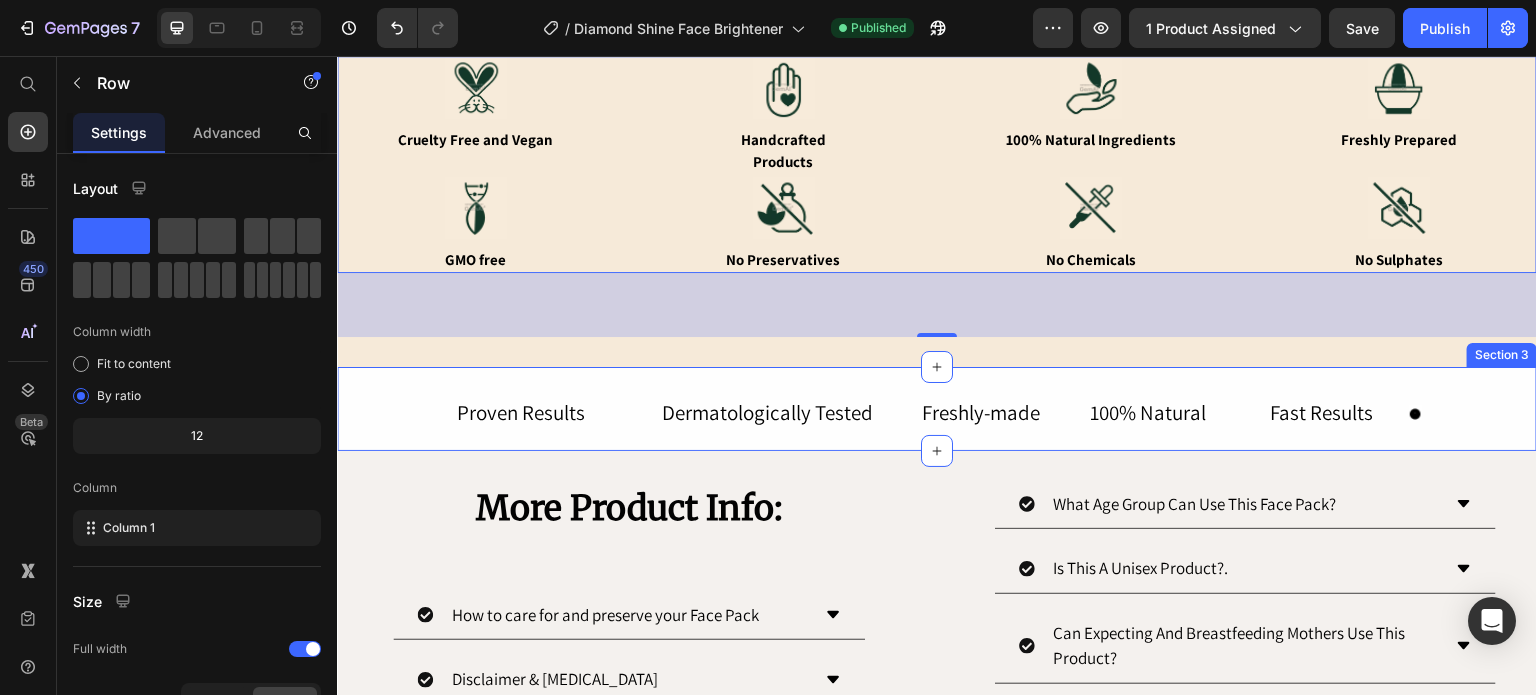 click on "Proven Results Text Block Dermatologically Tested Text Block Row Freshly-made Text Block 100% Natural Text Block Row Row Fast Results Text Block     Icon Row Row Section 3" at bounding box center (937, 409) 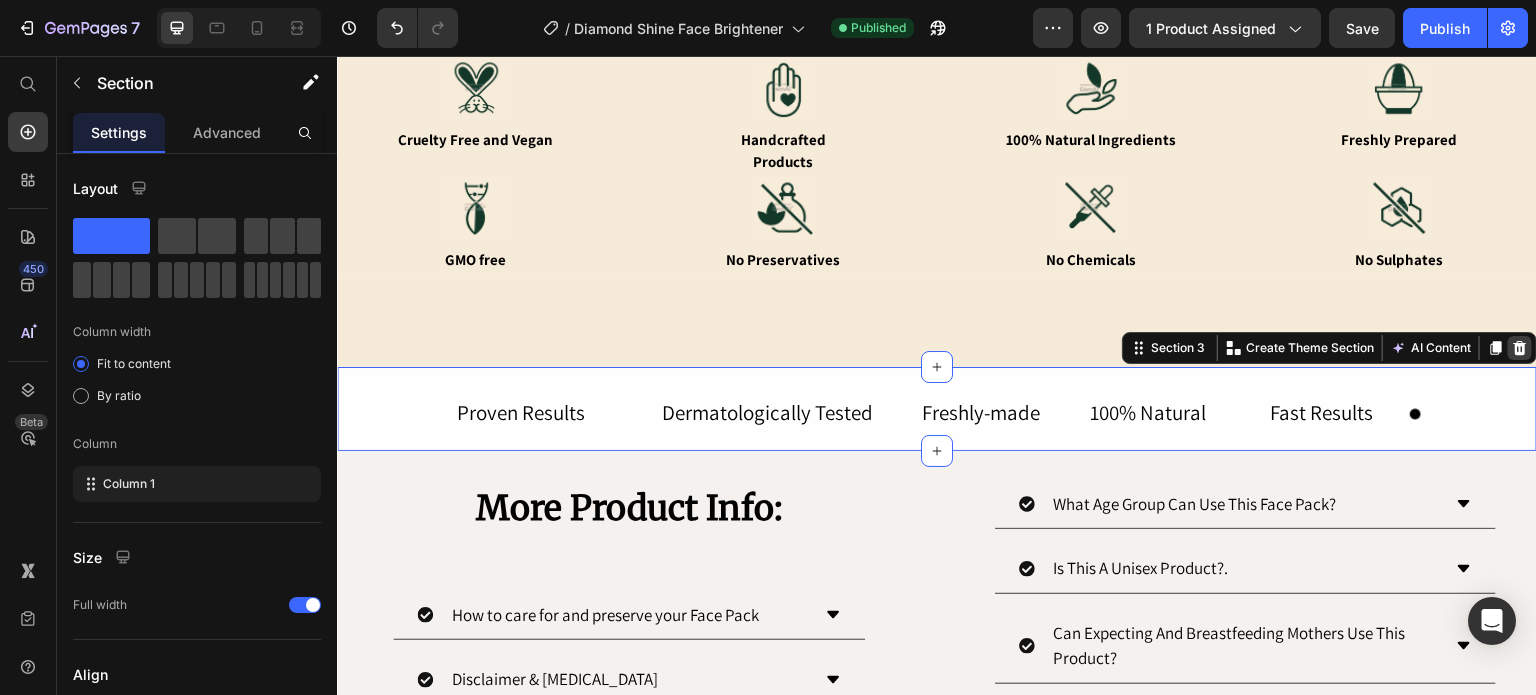 click 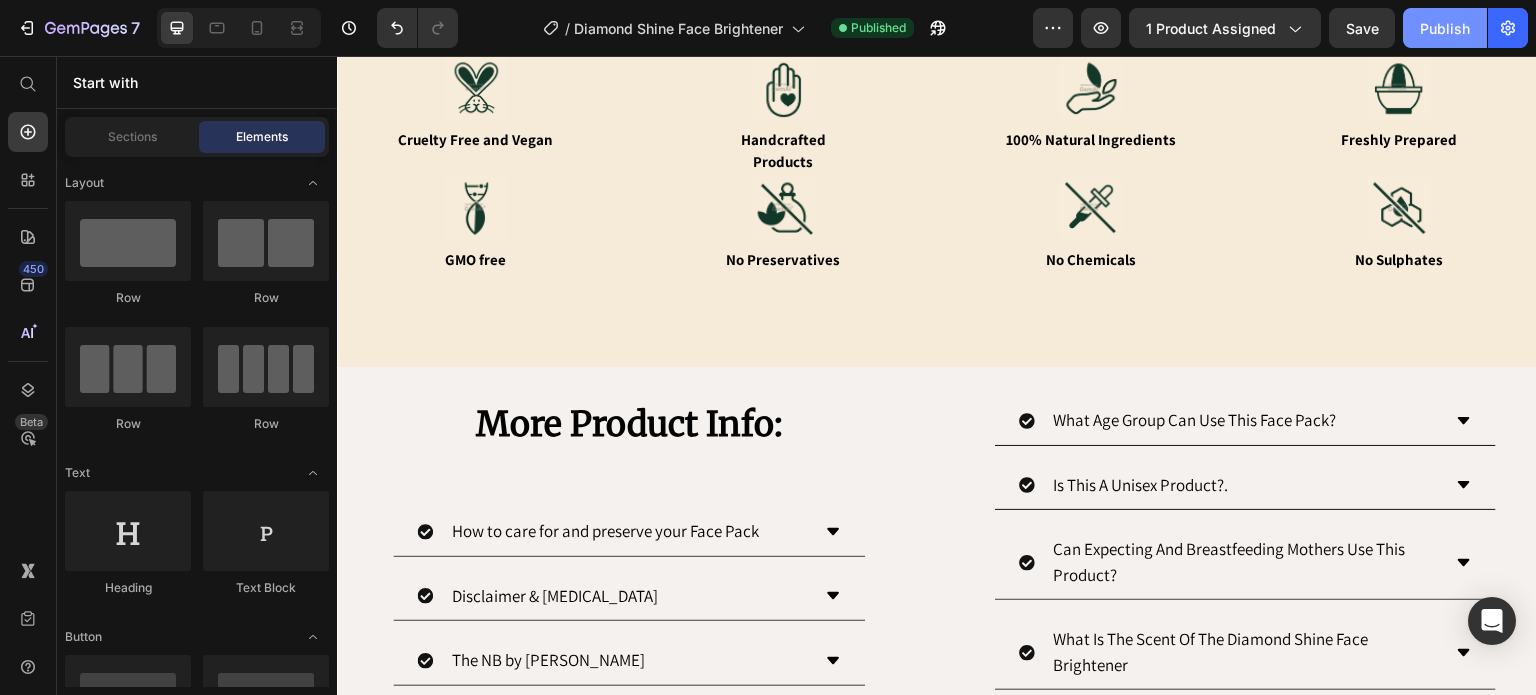 click on "Publish" at bounding box center [1445, 28] 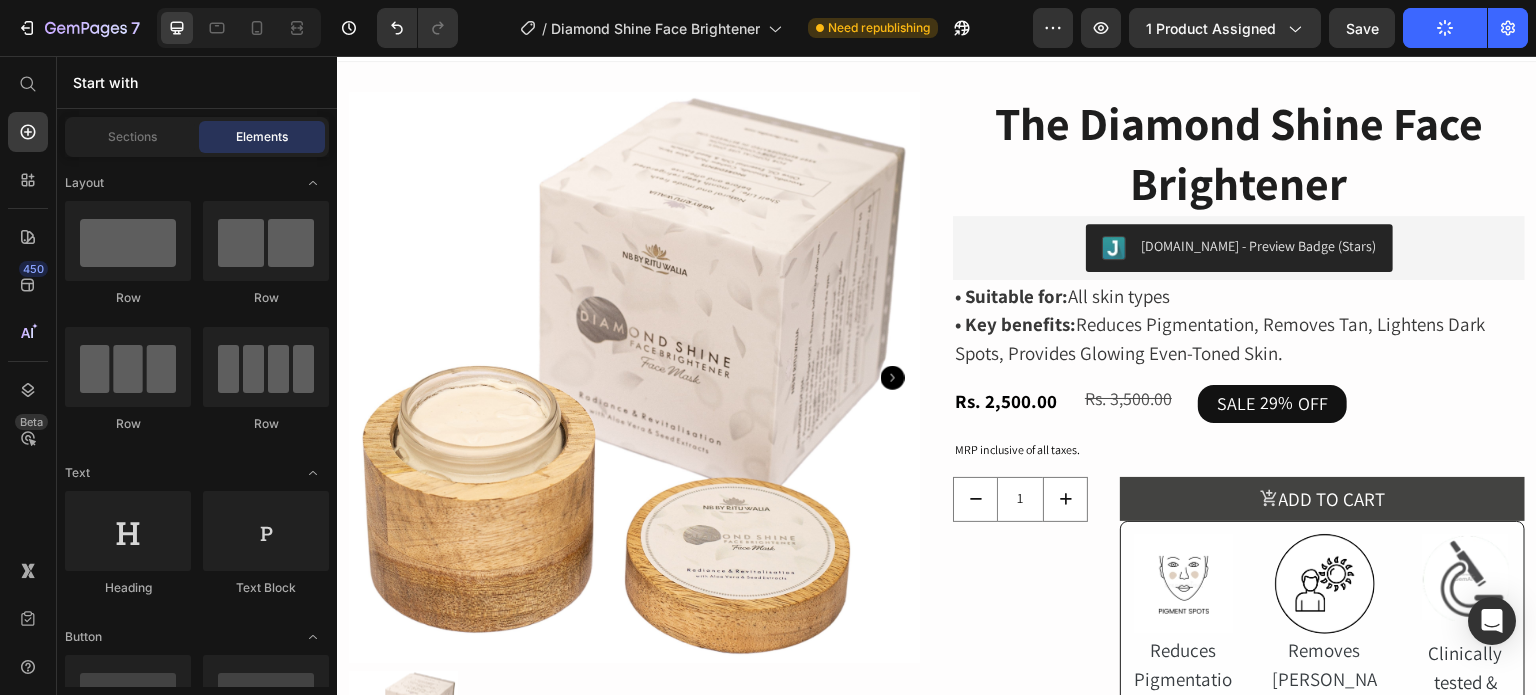 scroll, scrollTop: 0, scrollLeft: 0, axis: both 